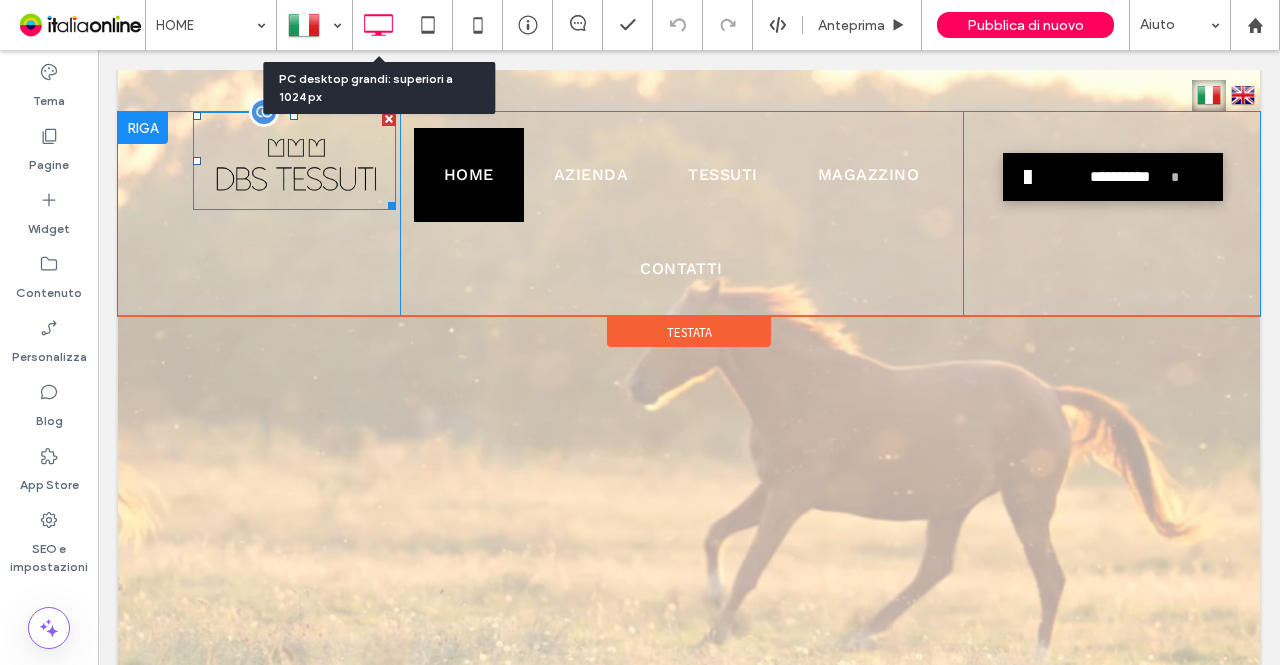 scroll, scrollTop: 0, scrollLeft: 0, axis: both 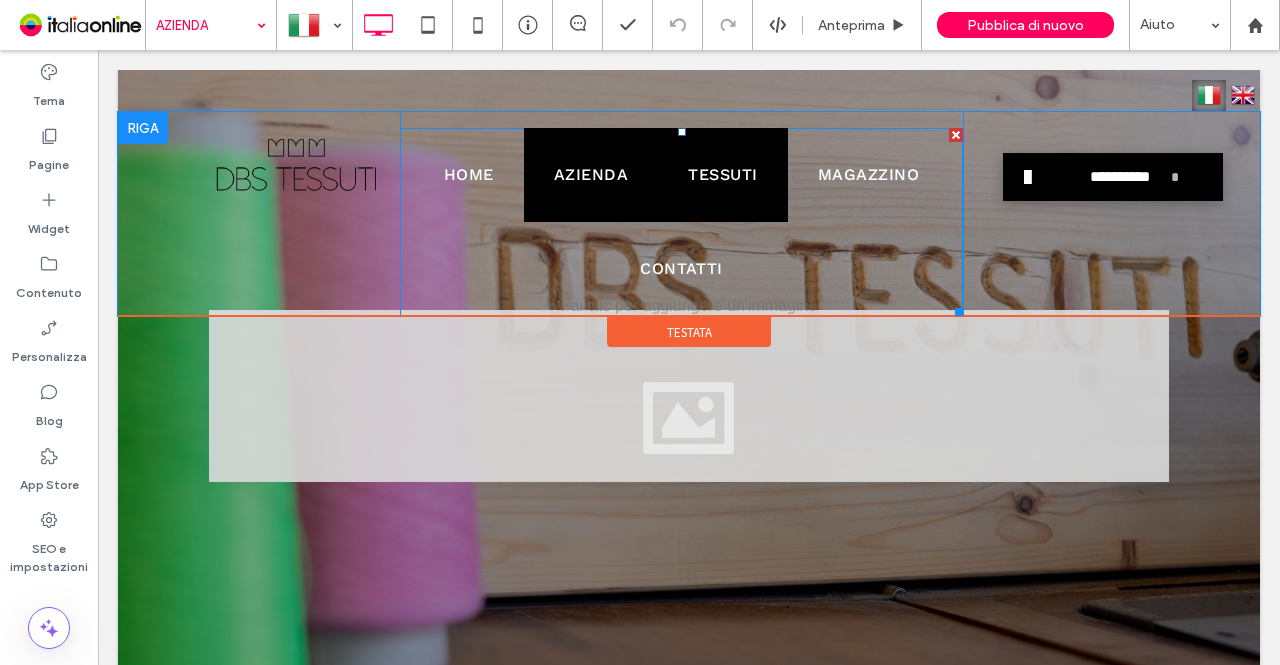 click on "TESSUTI" at bounding box center (722, 175) 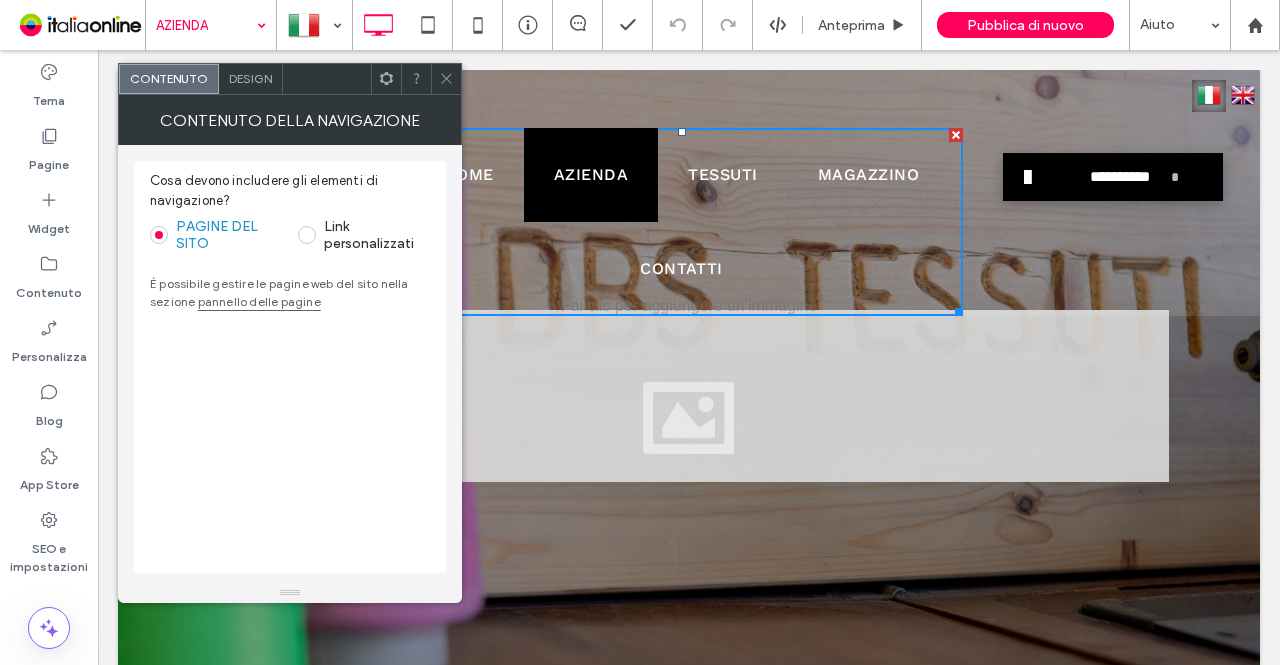 click 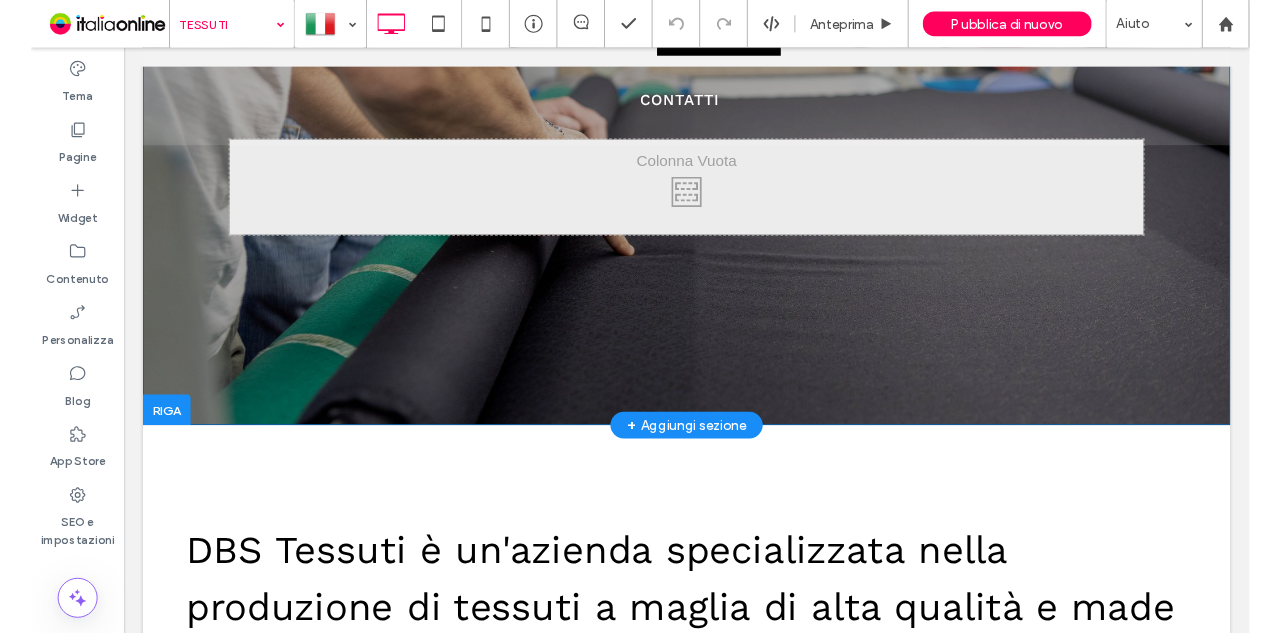 scroll, scrollTop: 300, scrollLeft: 0, axis: vertical 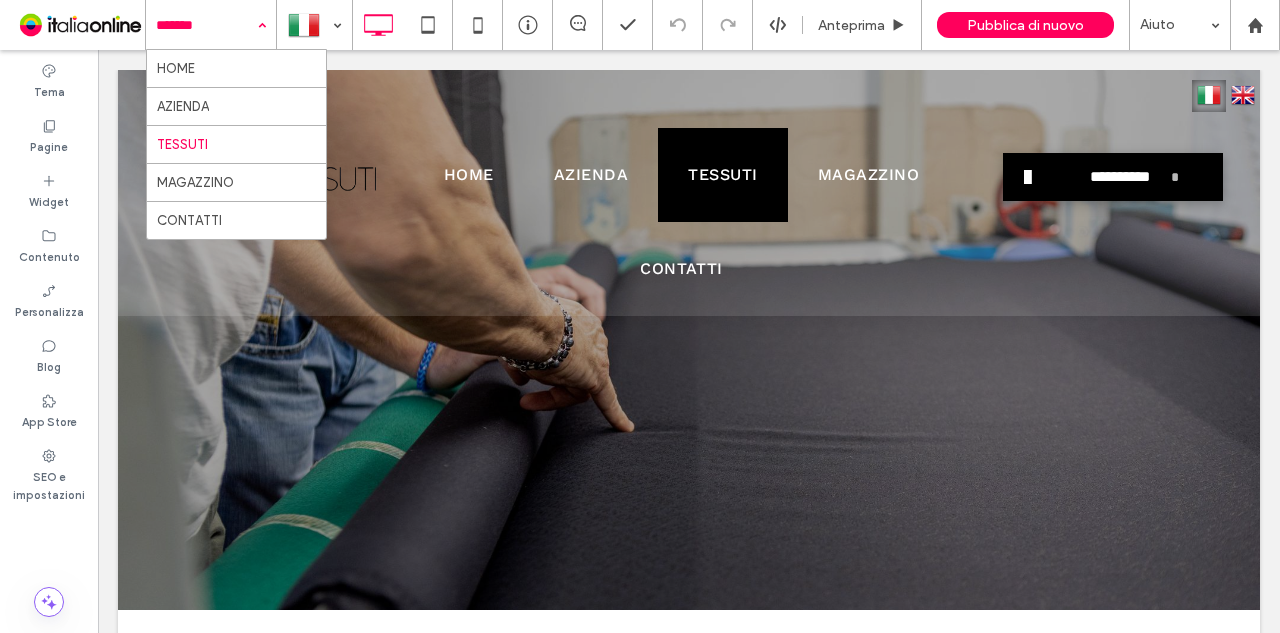 click on "HOME AZIENDA TESSUTI MAGAZZINO CONTATTI" at bounding box center [211, 25] 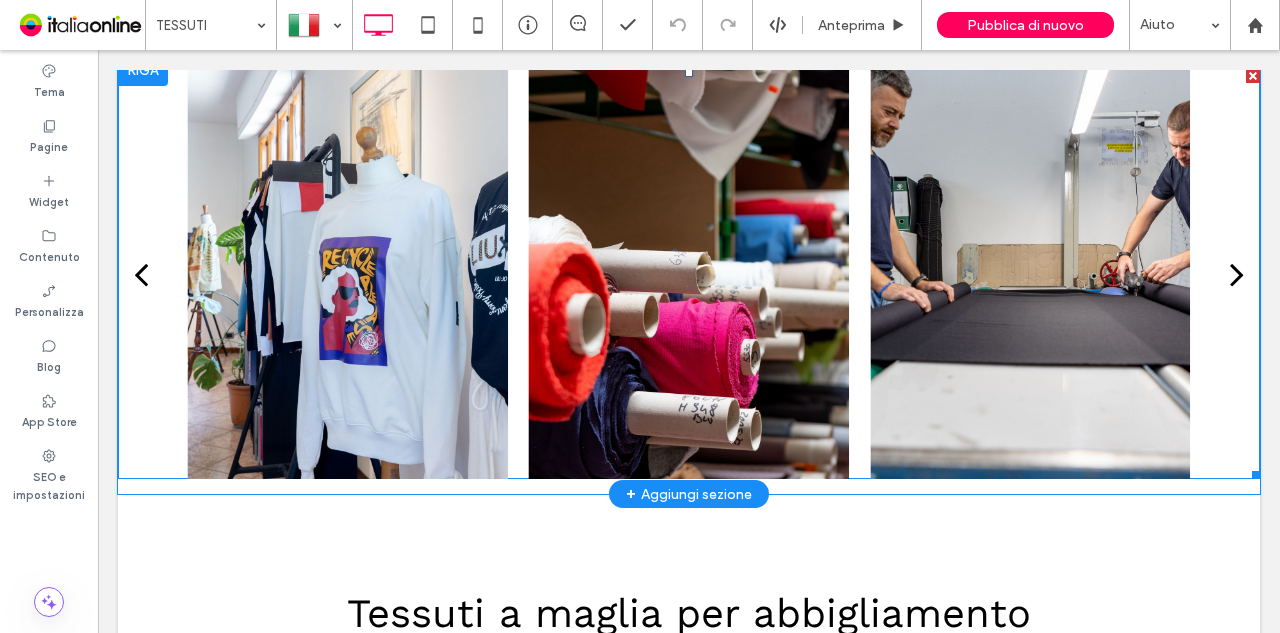 scroll, scrollTop: 1200, scrollLeft: 0, axis: vertical 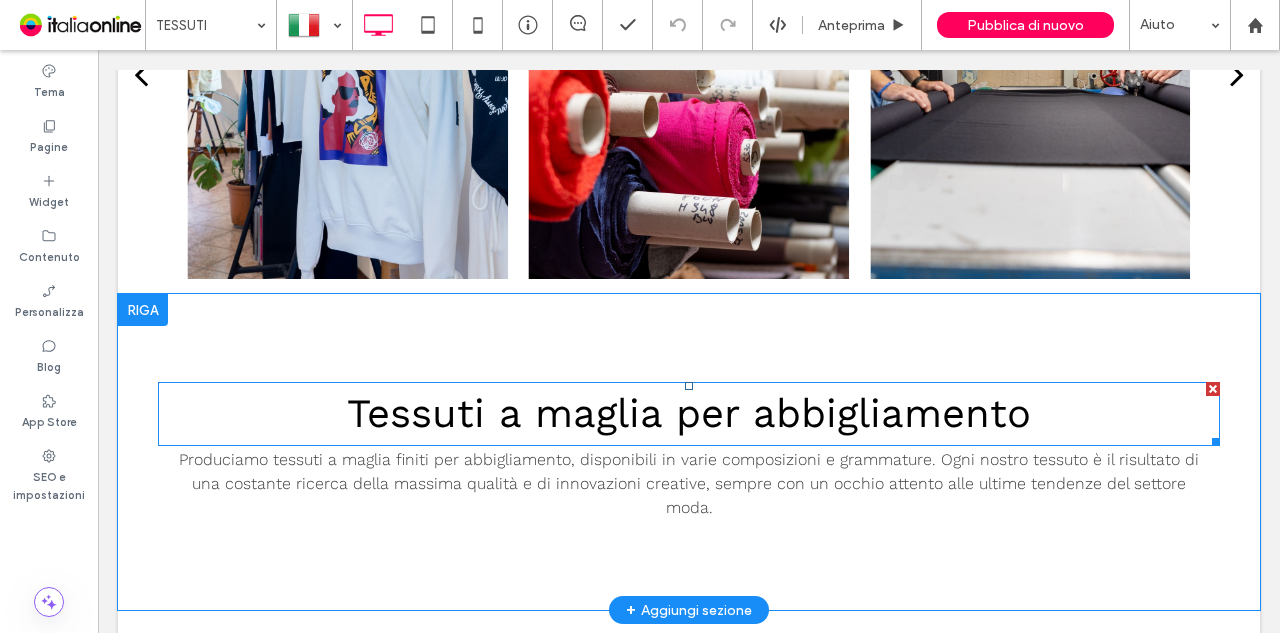 click on "Tessuti a maglia per abbigliamento" at bounding box center (689, 413) 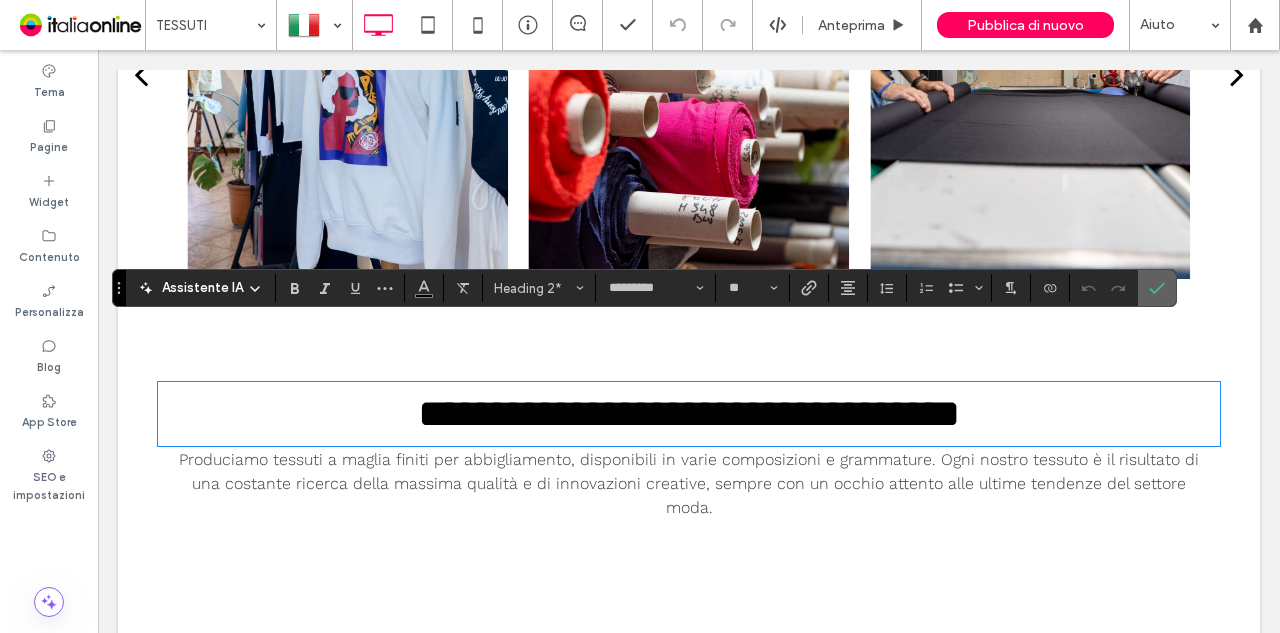 click 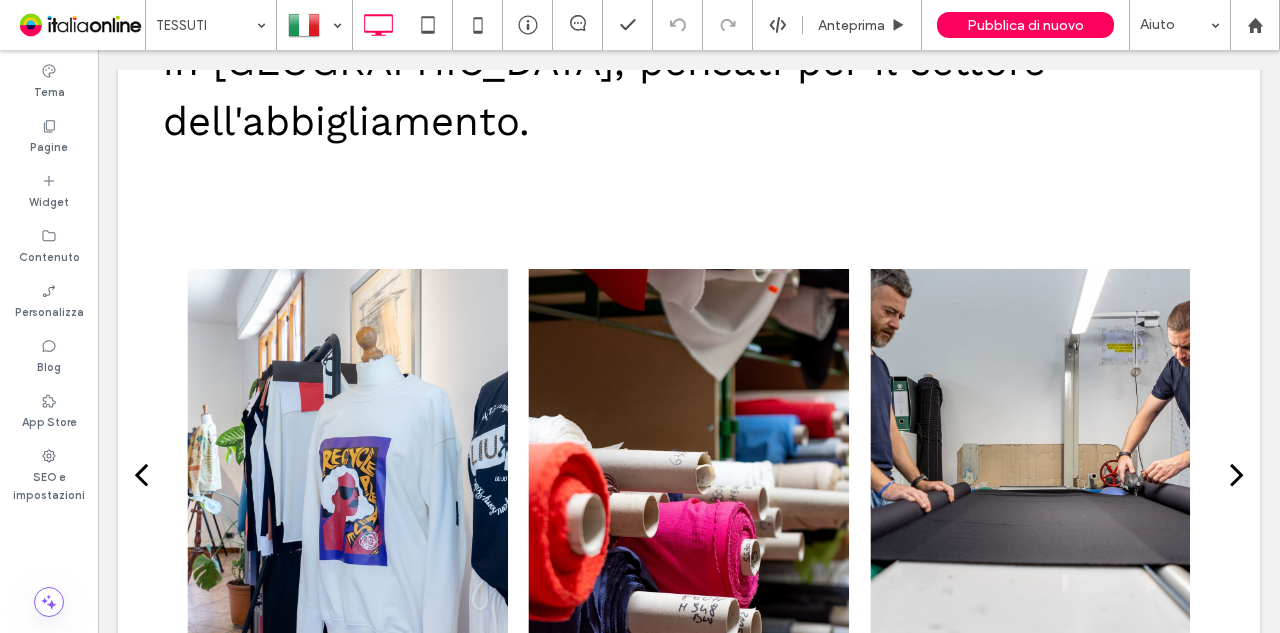 scroll, scrollTop: 600, scrollLeft: 0, axis: vertical 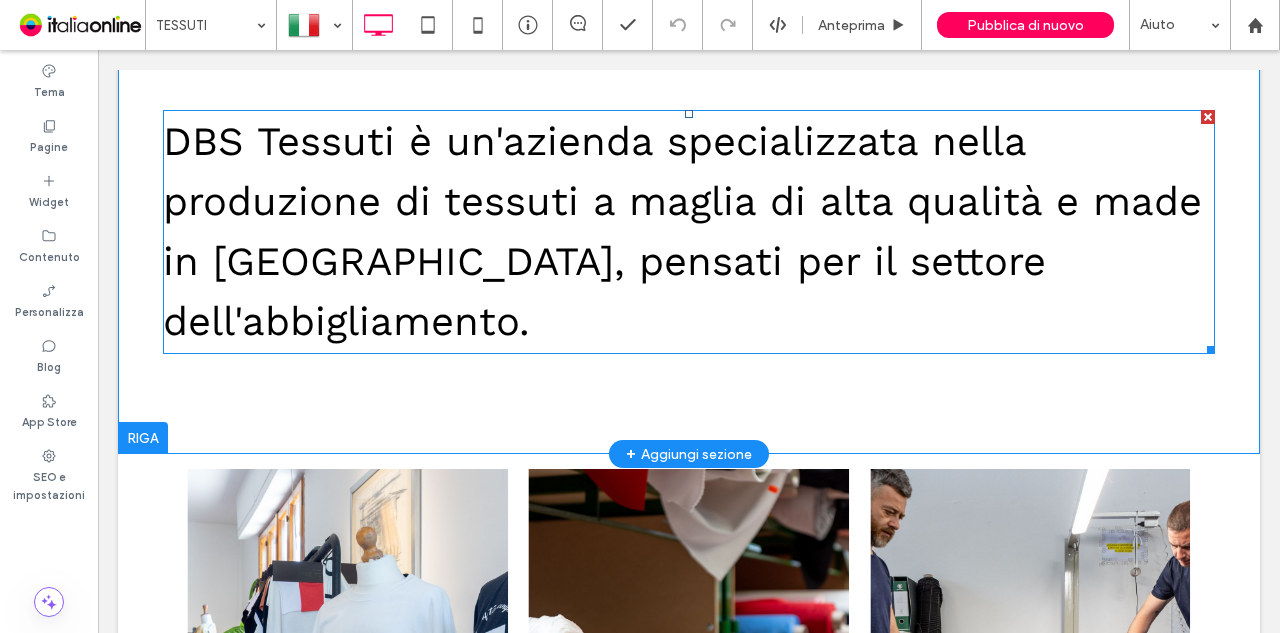 click on "DBS Tessuti è un'azienda specializzata nella produzione di tessuti a maglia di alta qualità e made in [GEOGRAPHIC_DATA], pensati per il settore dell'abbigliamento." at bounding box center (682, 231) 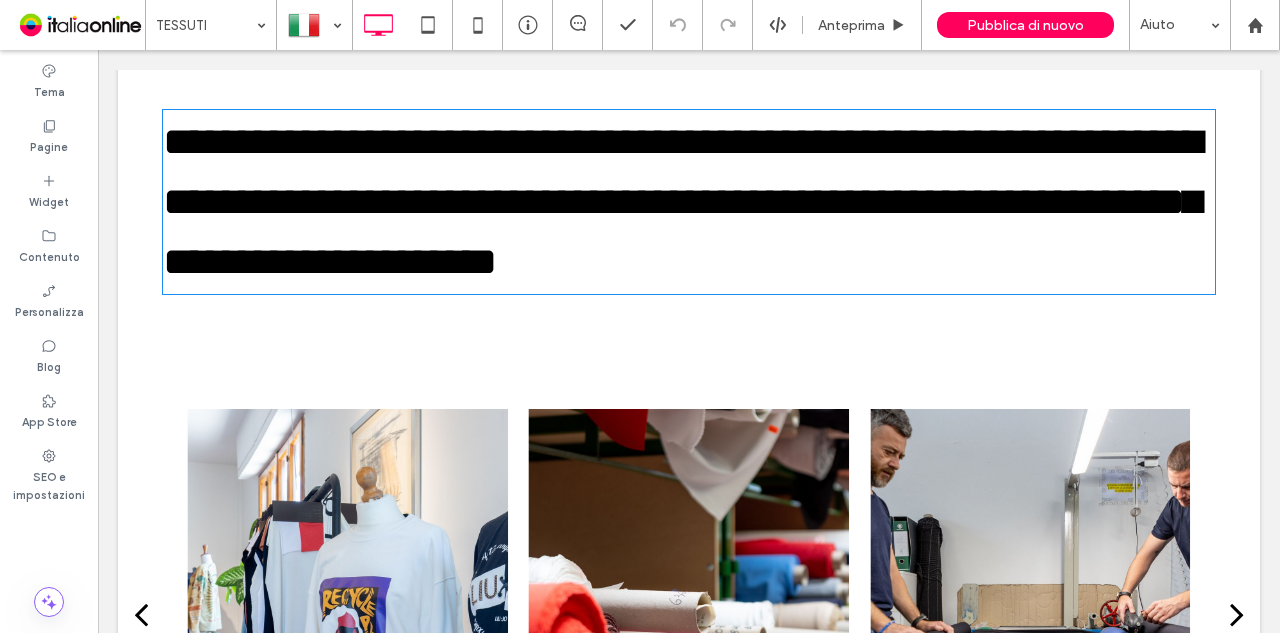 type on "*********" 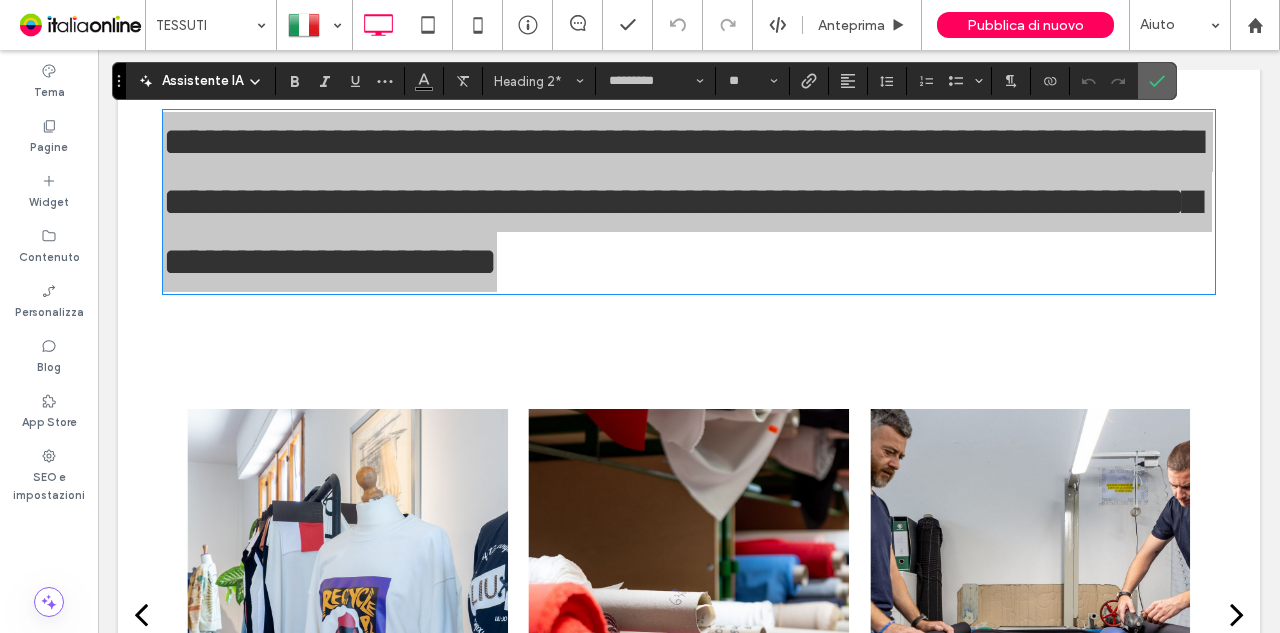 click 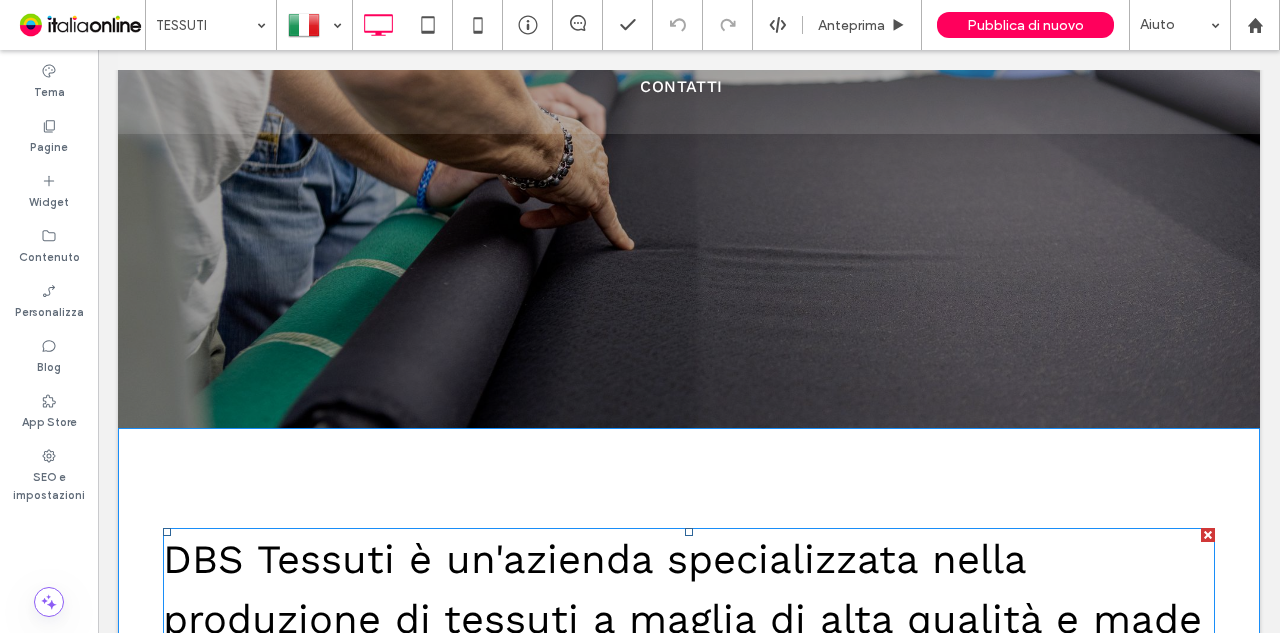 scroll, scrollTop: 0, scrollLeft: 0, axis: both 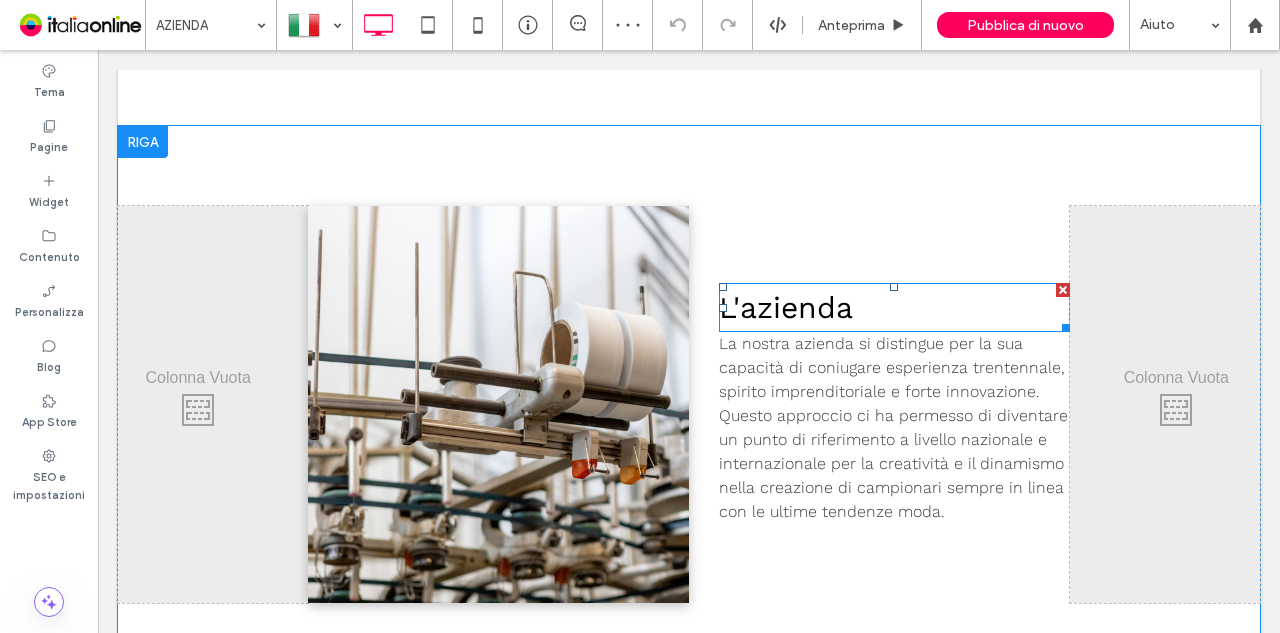 click on "L'azienda" at bounding box center [786, 307] 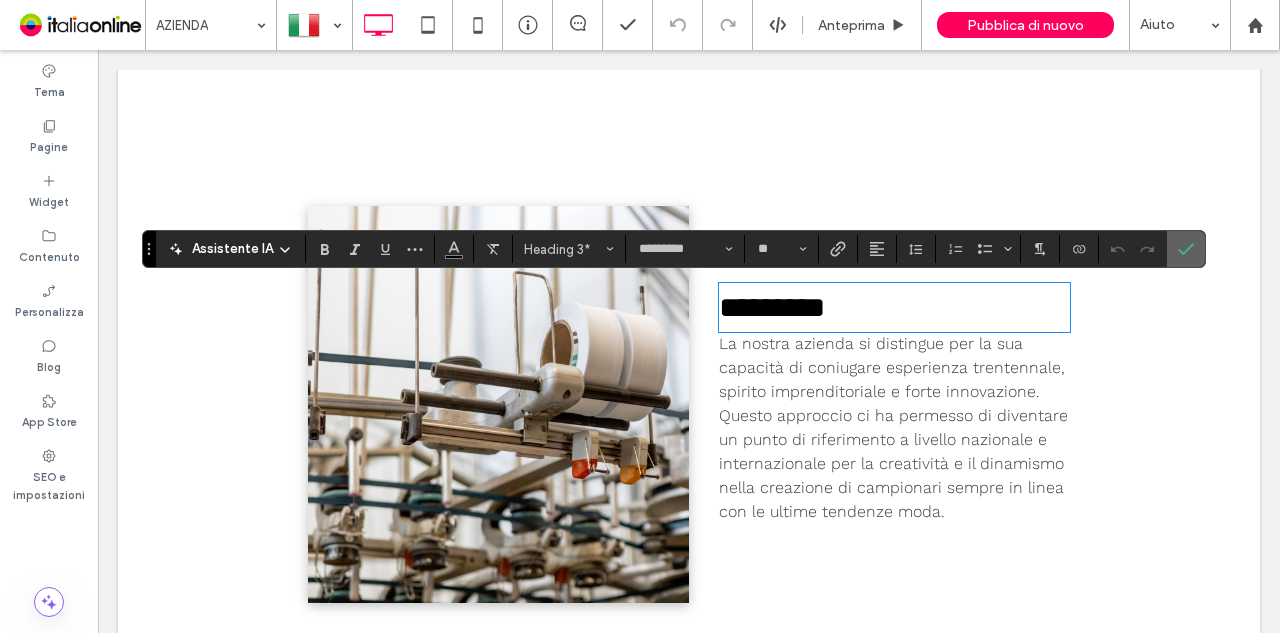click 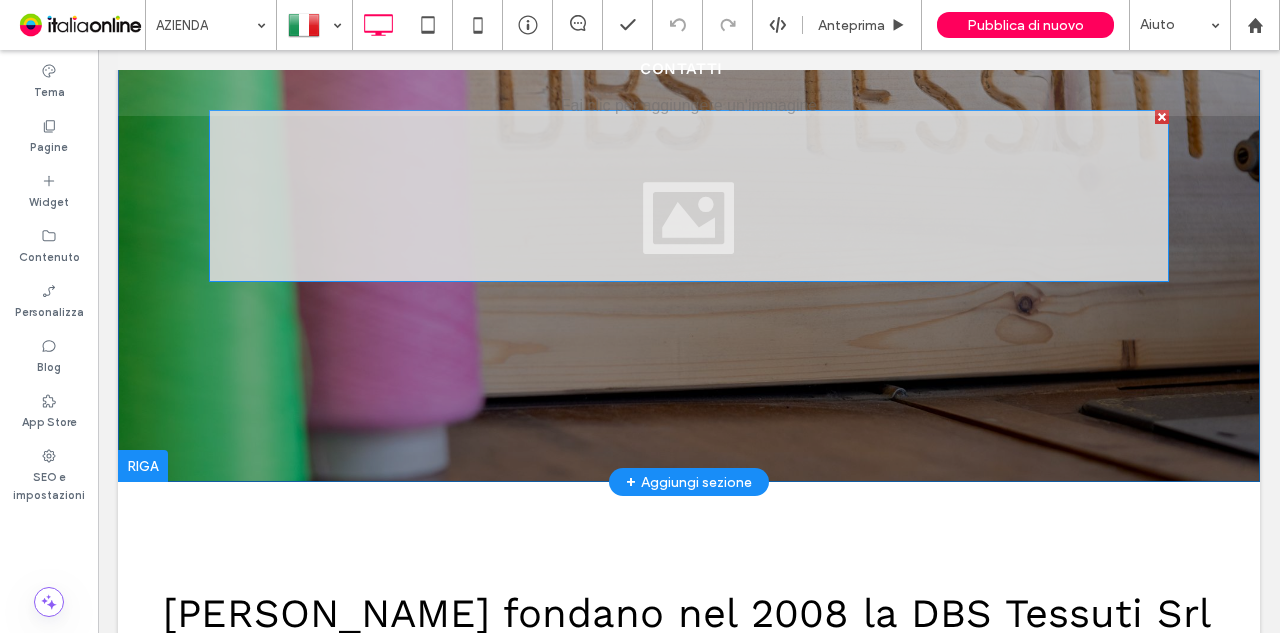 scroll, scrollTop: 600, scrollLeft: 0, axis: vertical 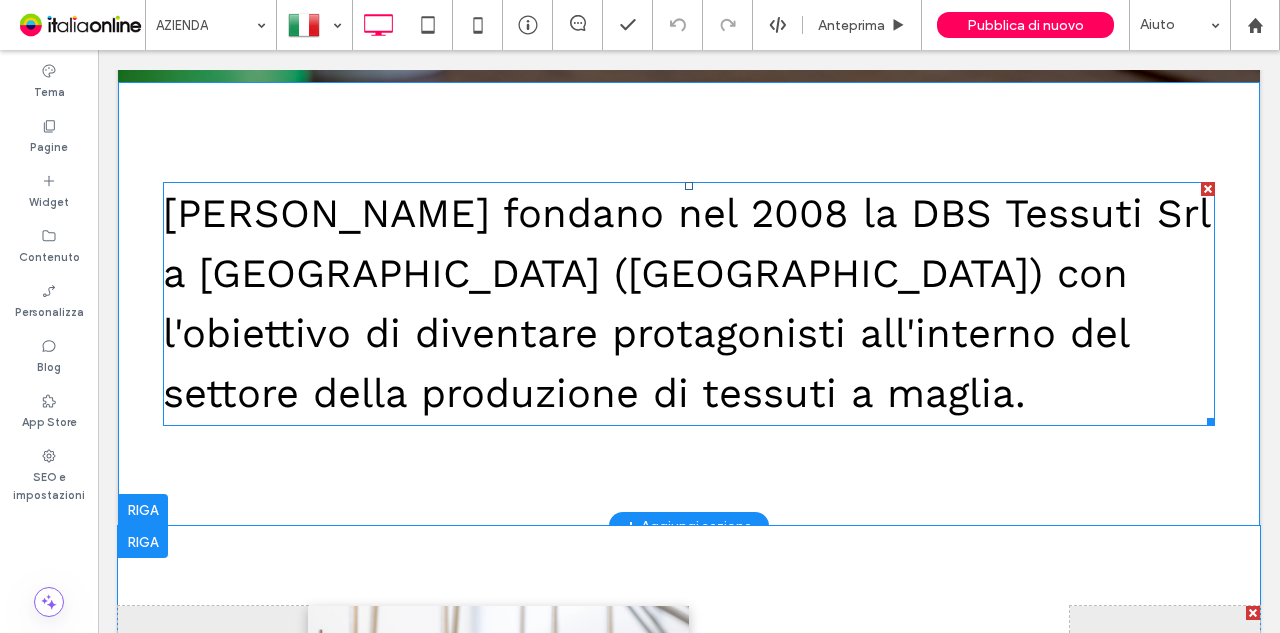 click on "Damiano e Bruno Squilloni fondano nel 2008 la DBS Tessuti Srl a Montemurlo (Prato) con l'obiettivo di diventare protagonisti all'interno del settore della produzione di tessuti a maglia." at bounding box center (686, 303) 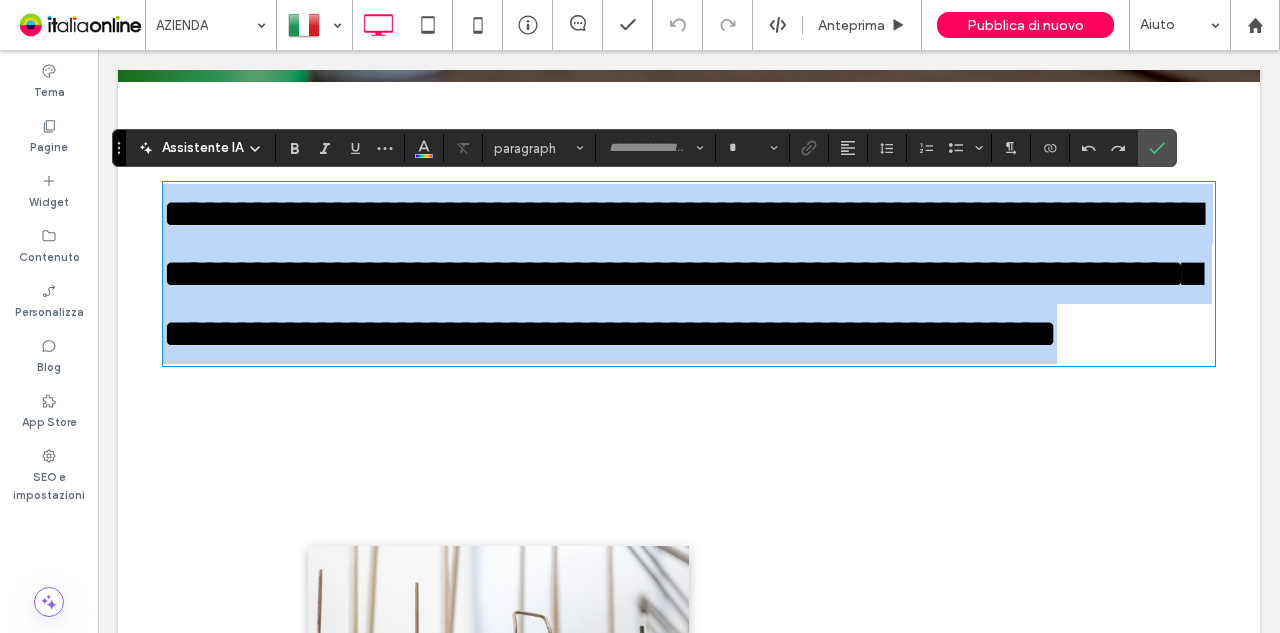 type on "*********" 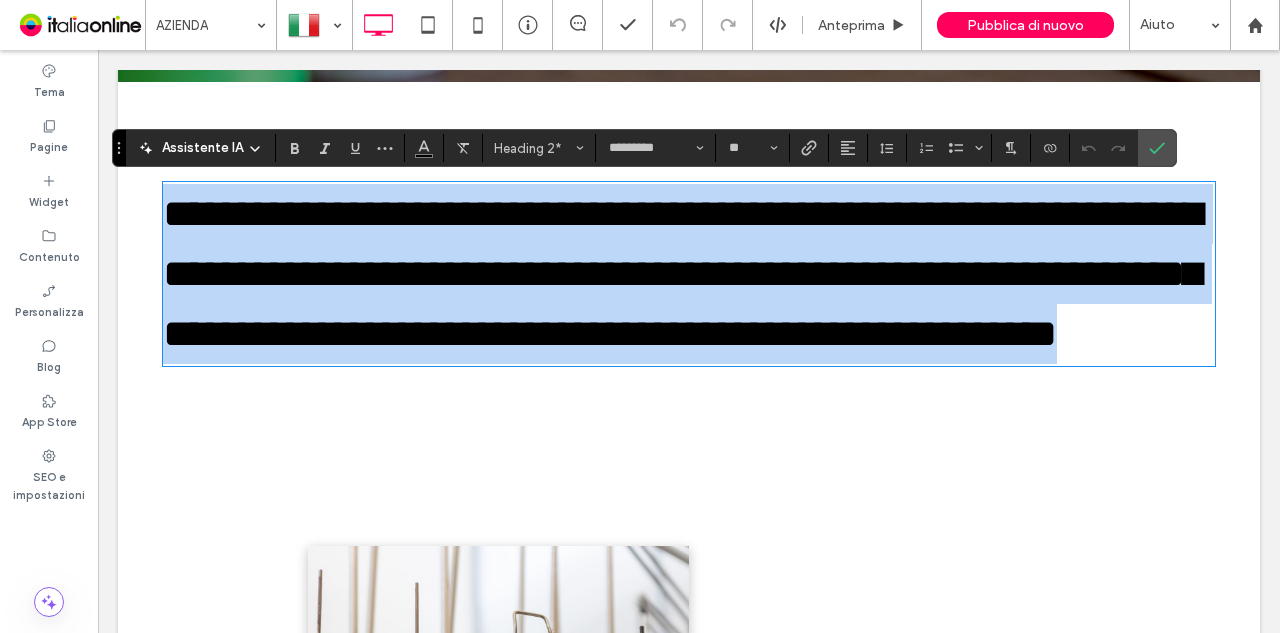 click on "**********" at bounding box center (689, 274) 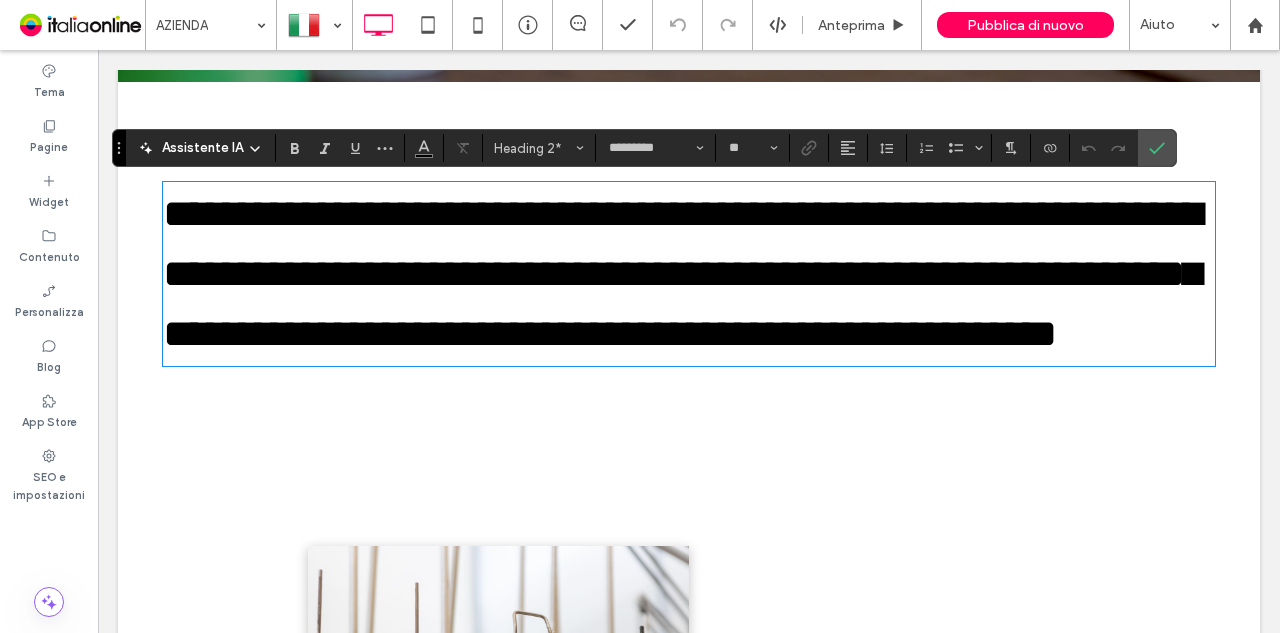 click on "**********" at bounding box center [689, 274] 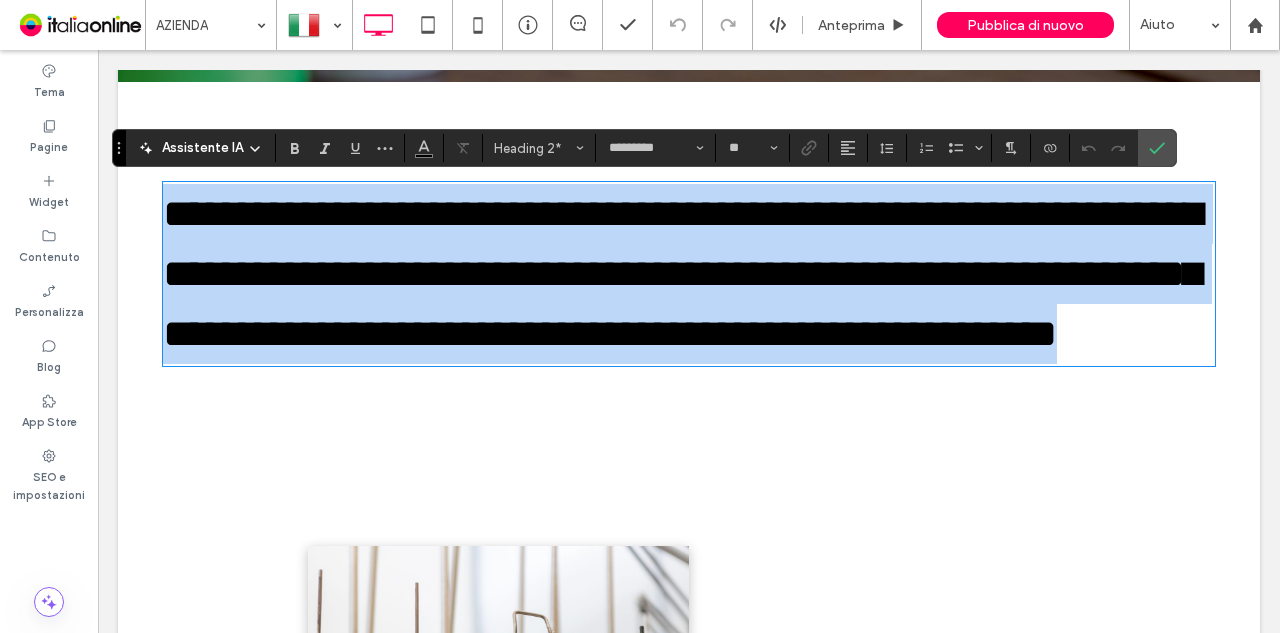 click on "**********" at bounding box center [689, 274] 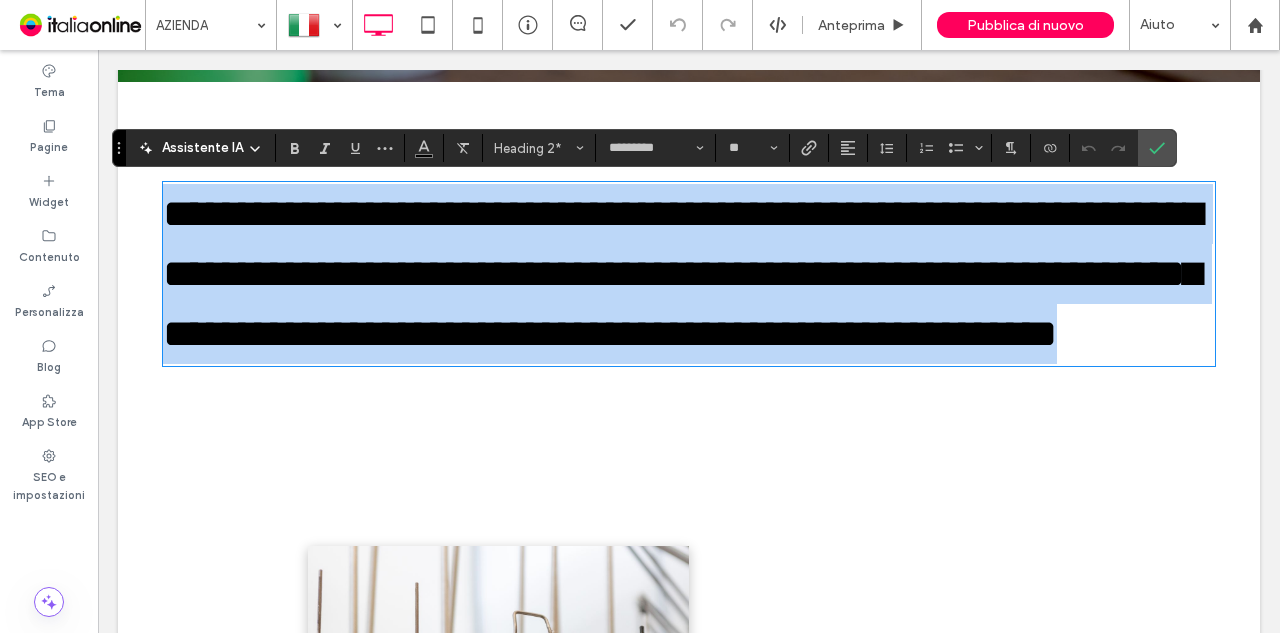 click on "**********" at bounding box center [689, 274] 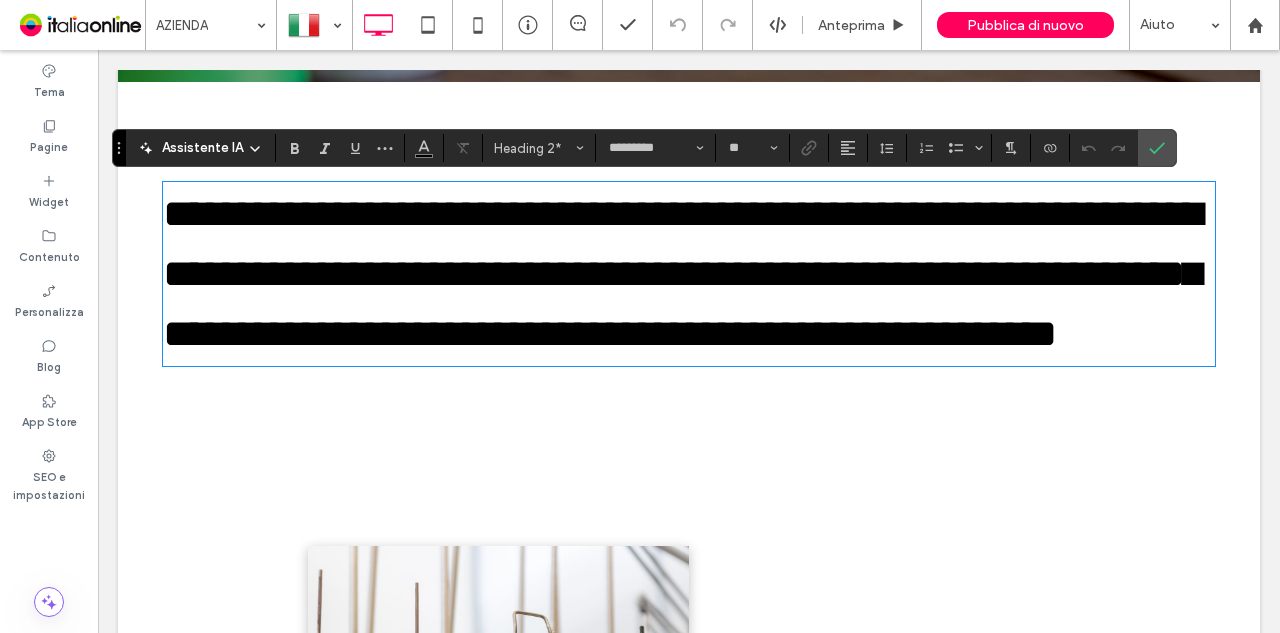 click on "**********" at bounding box center (689, 274) 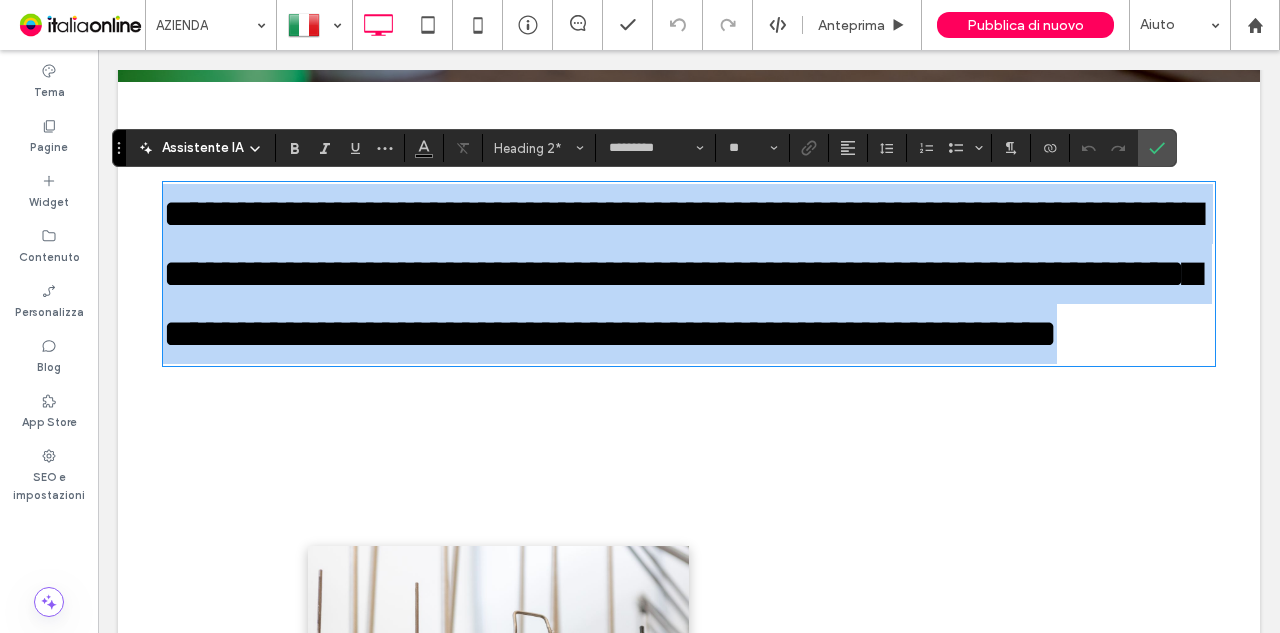 click on "**********" at bounding box center [689, 274] 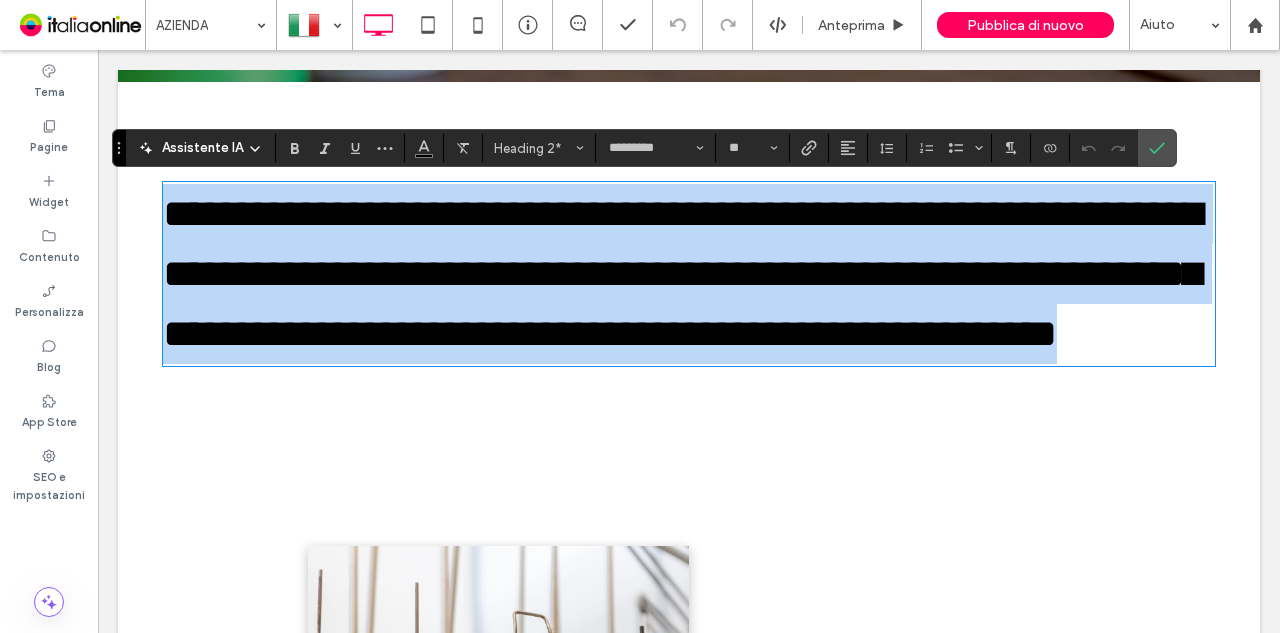 click on "**********" at bounding box center (689, 274) 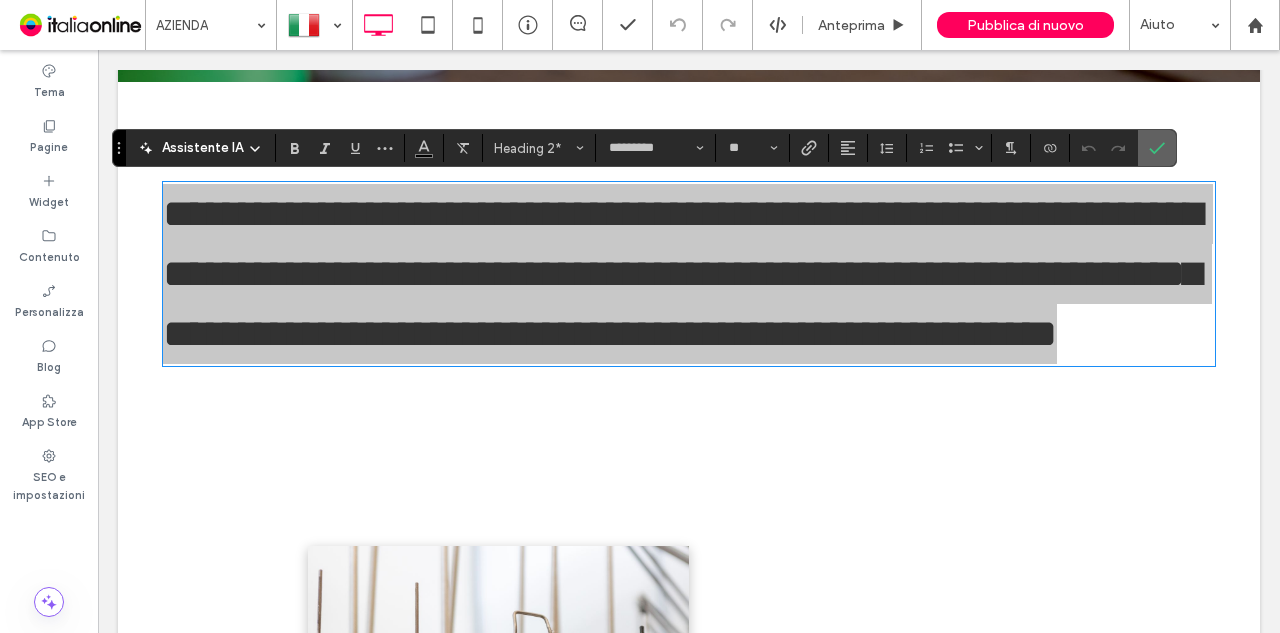 click 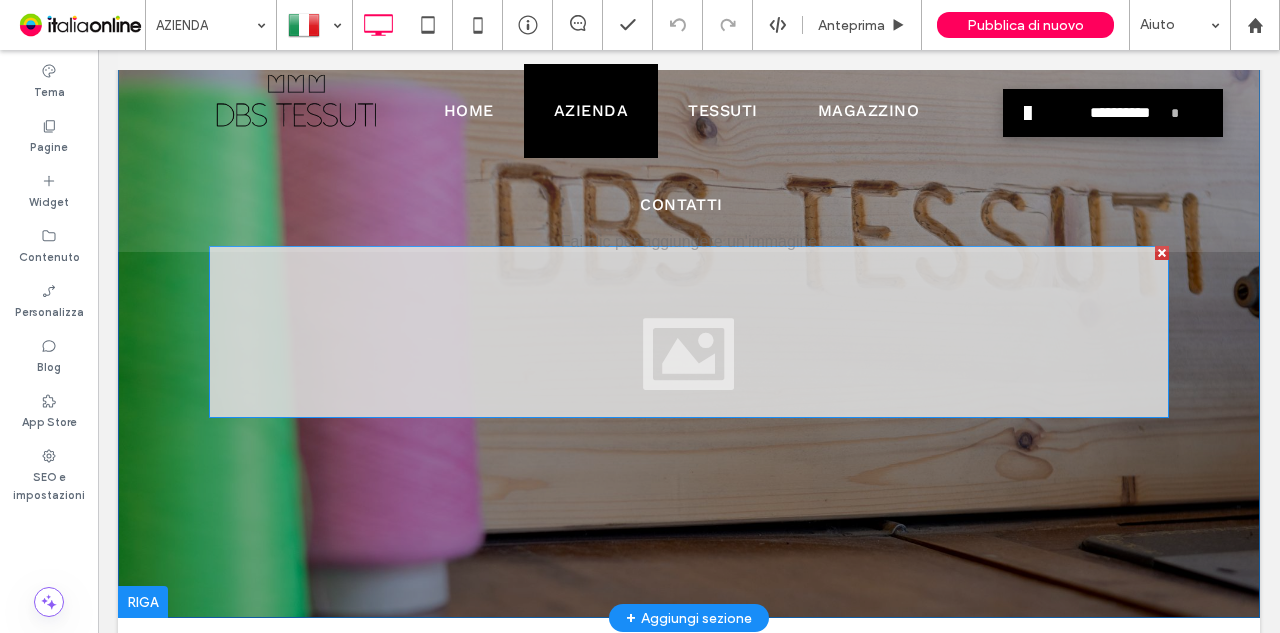 scroll, scrollTop: 0, scrollLeft: 0, axis: both 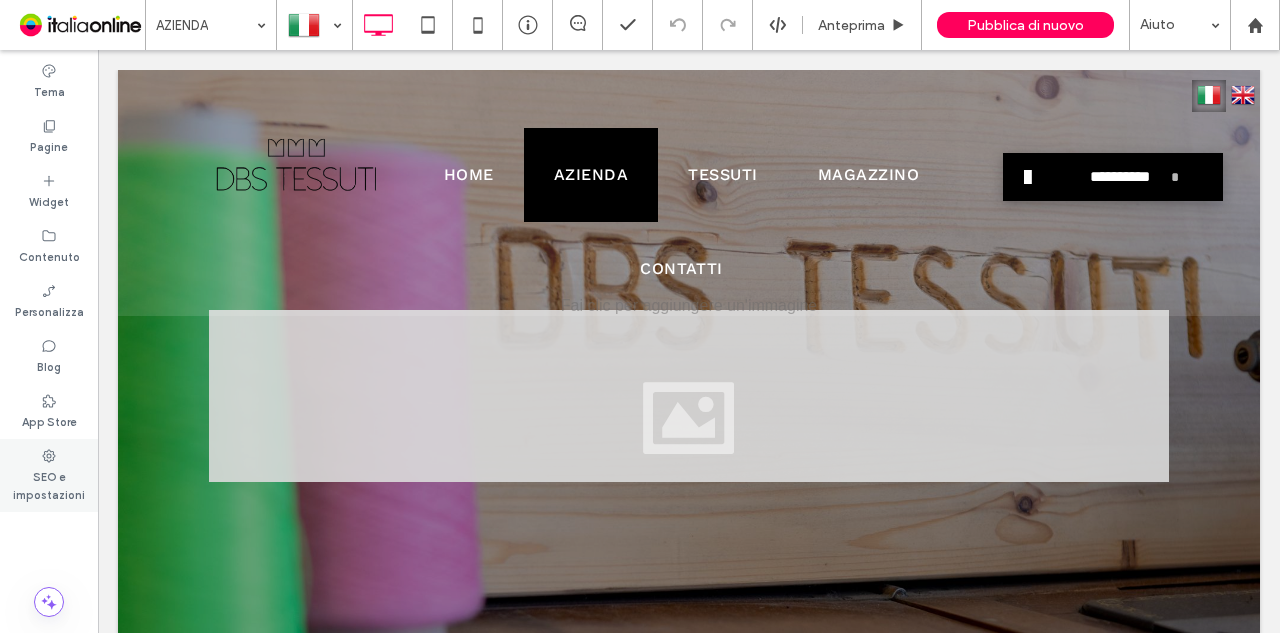 click on "SEO e impostazioni" at bounding box center (49, 484) 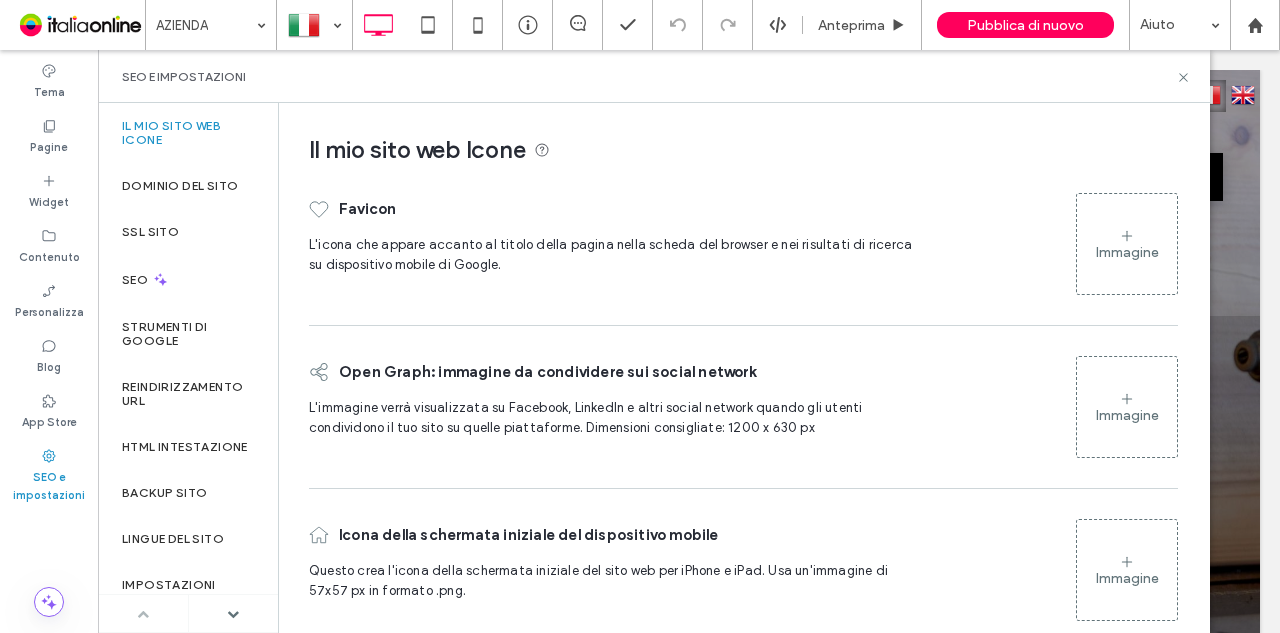 click at bounding box center (234, 613) 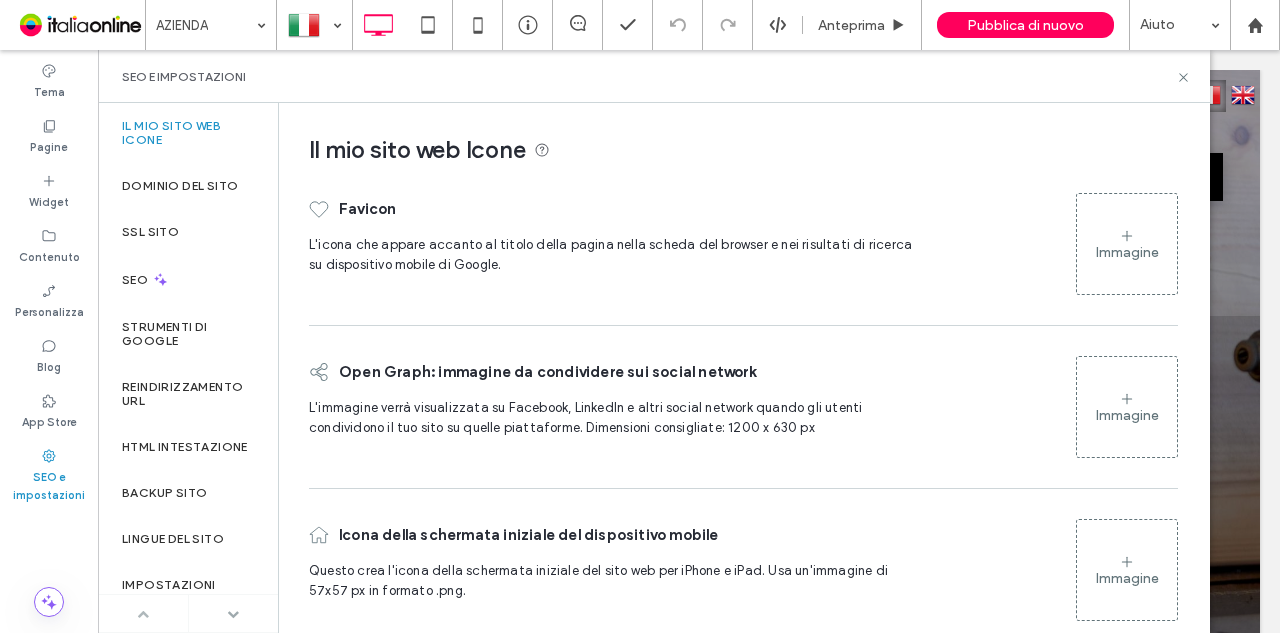 click at bounding box center [233, 614] 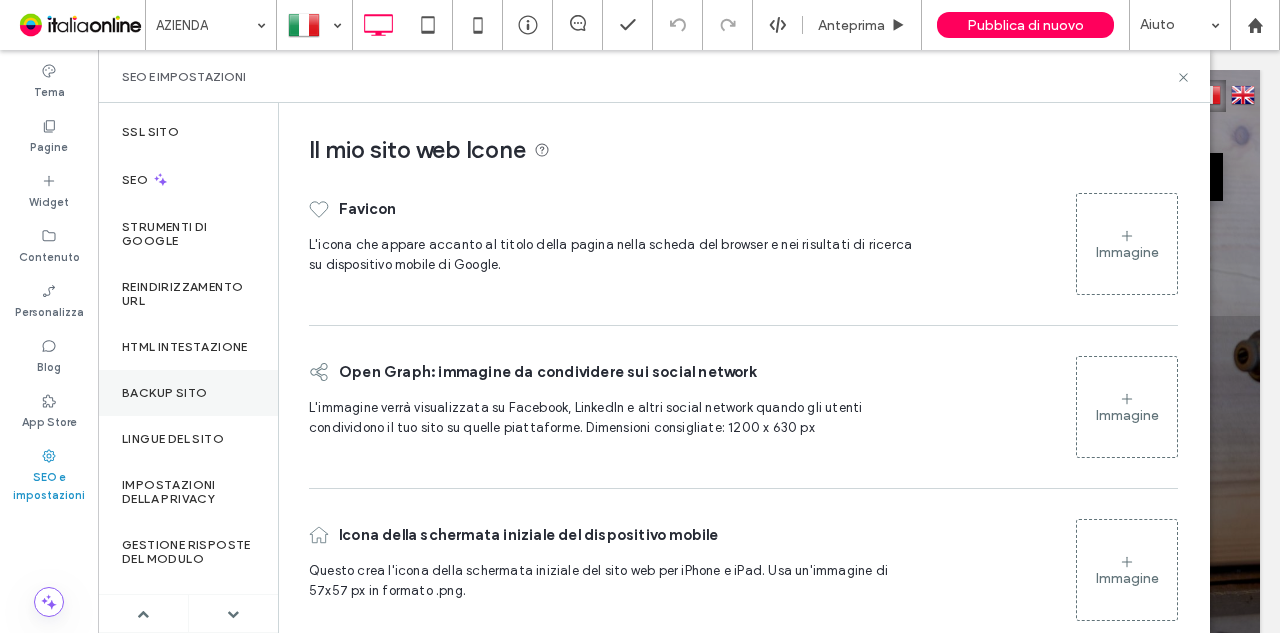 click on "Backup sito" at bounding box center [188, 393] 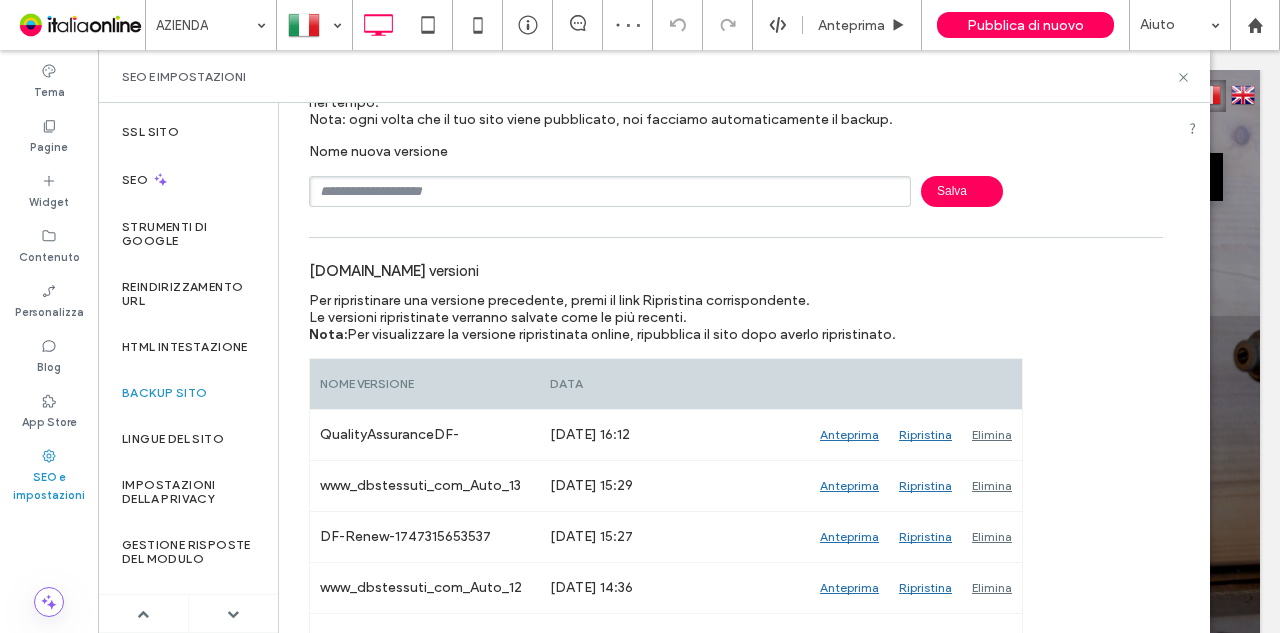 scroll, scrollTop: 0, scrollLeft: 0, axis: both 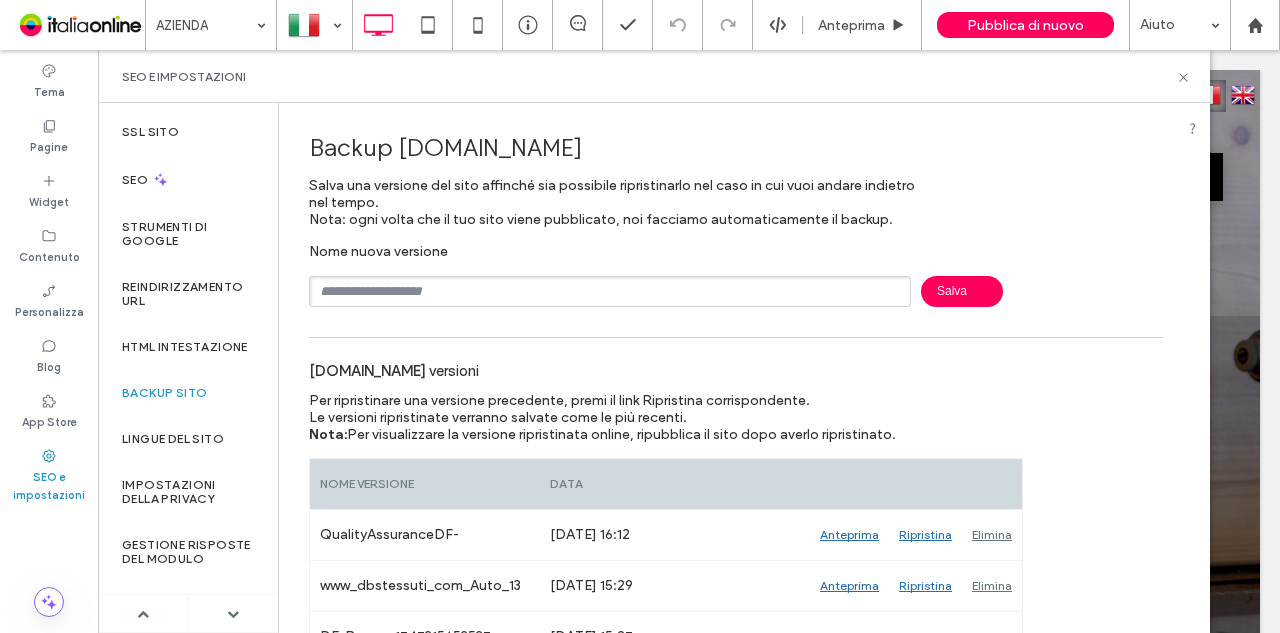 click at bounding box center [610, 291] 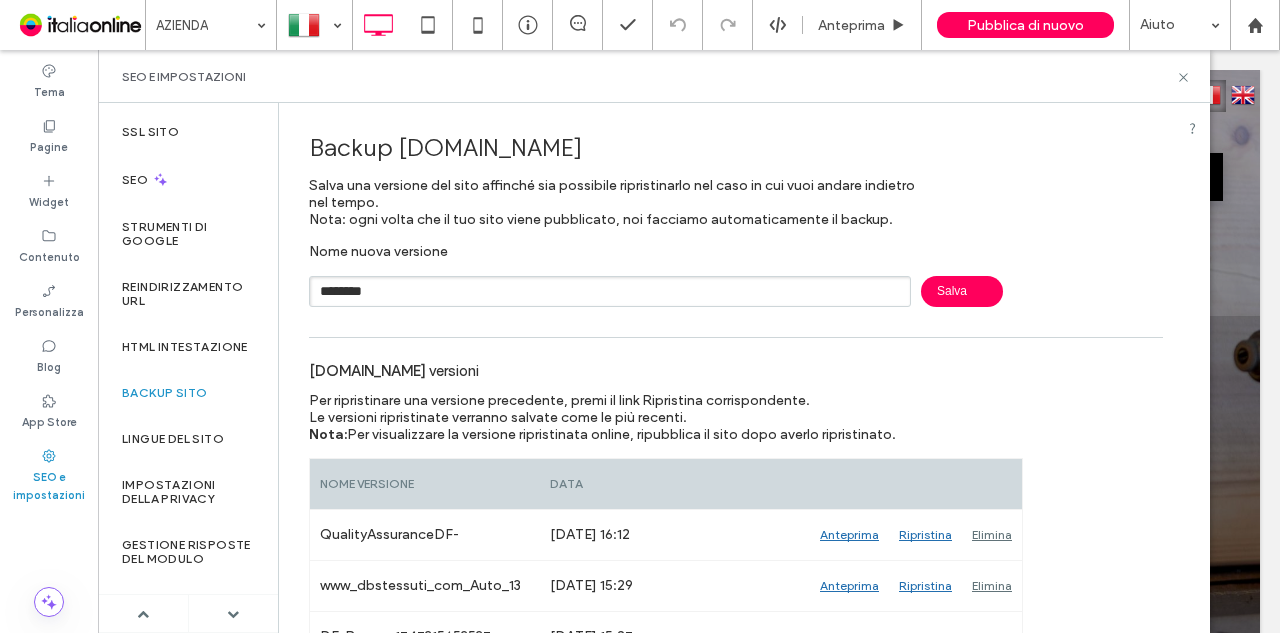 type on "********" 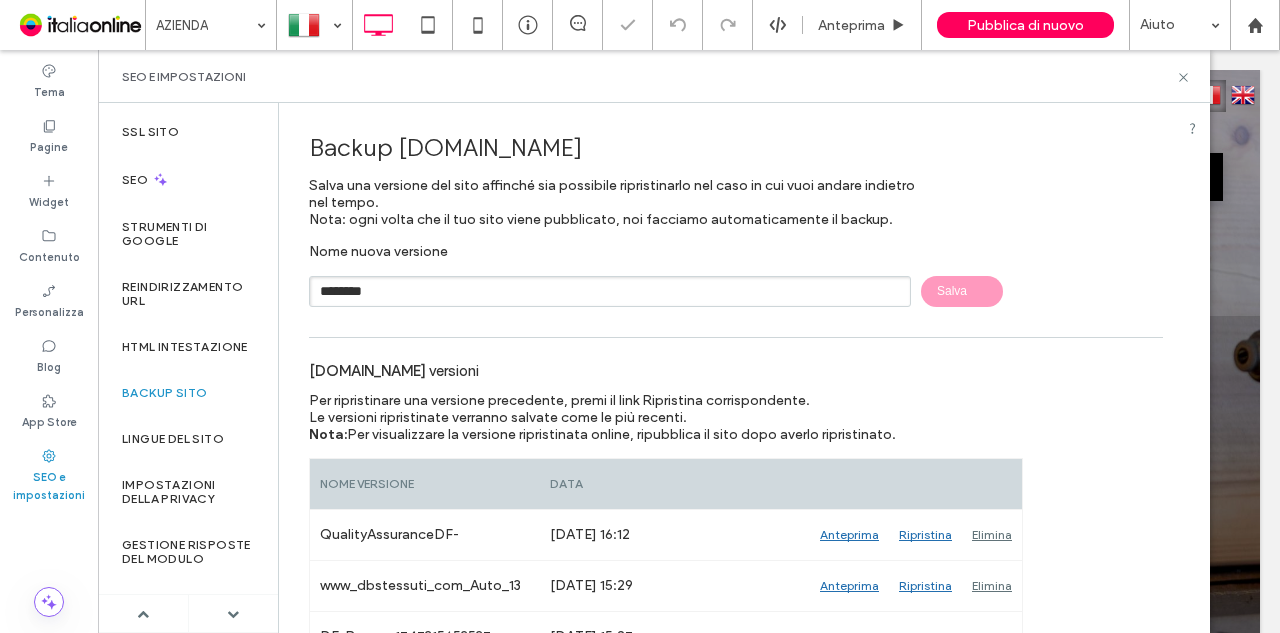type 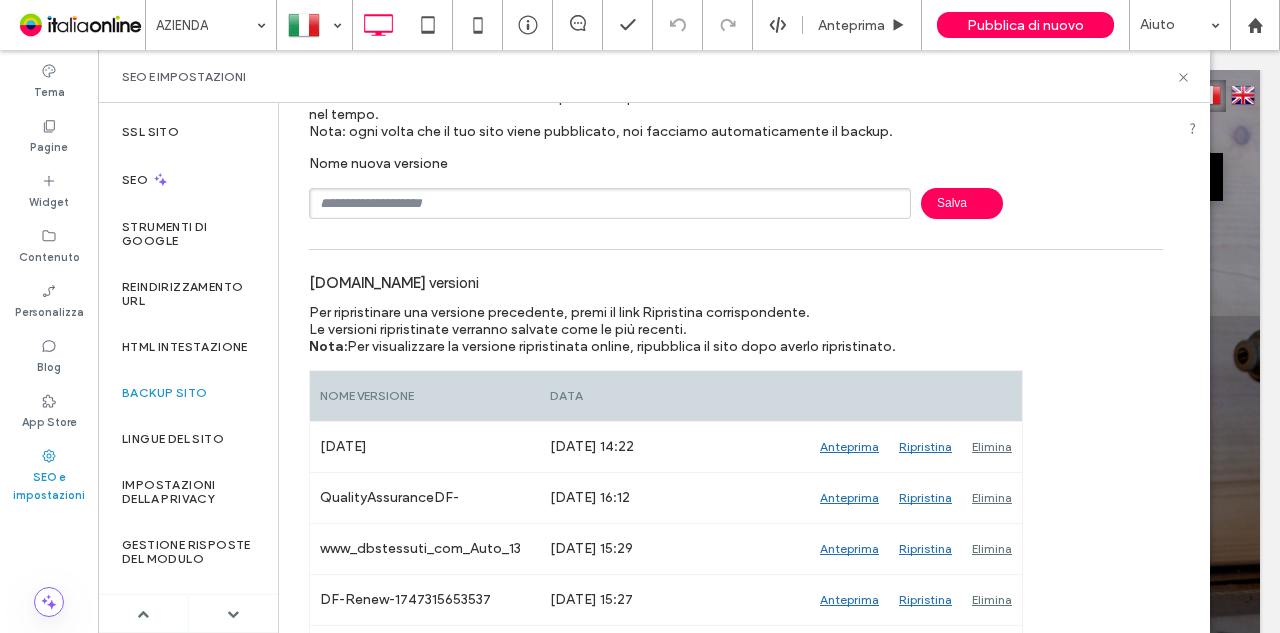 scroll, scrollTop: 0, scrollLeft: 0, axis: both 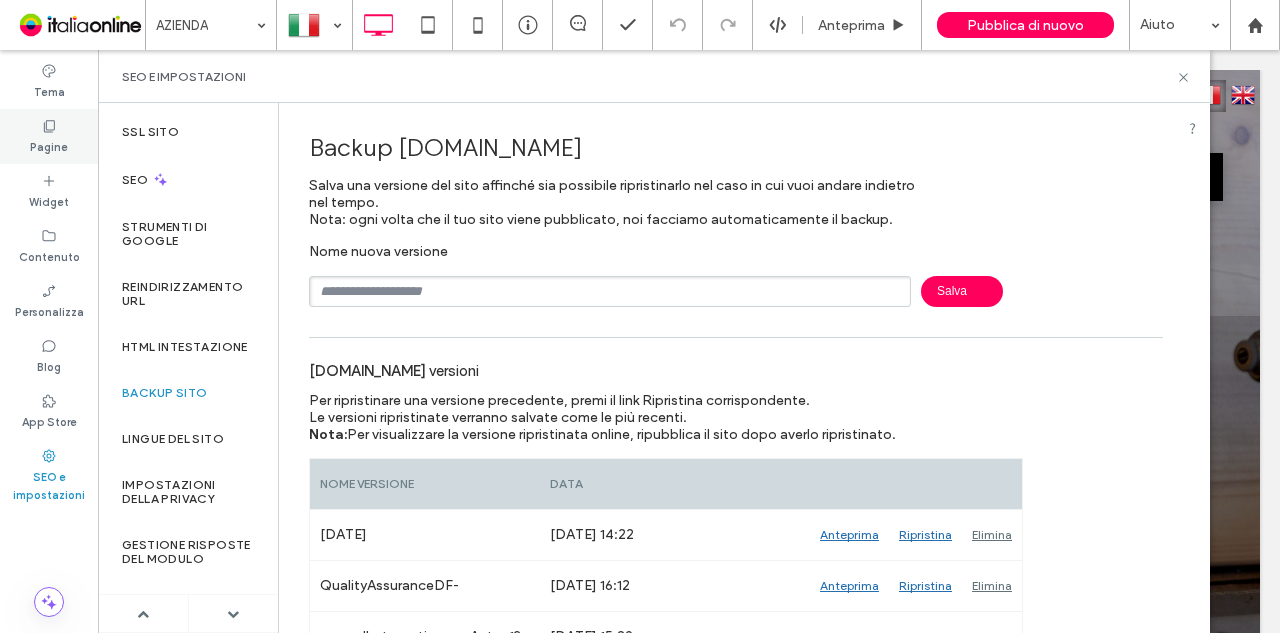 click on "Pagine" at bounding box center (49, 136) 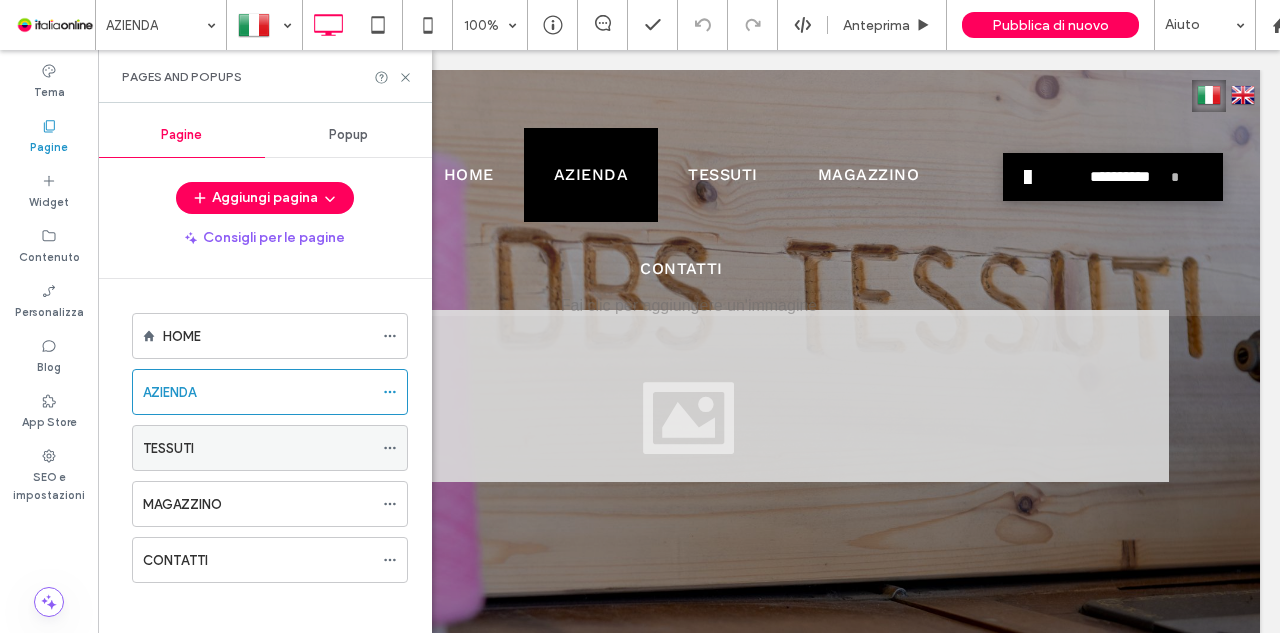 click on "TESSUTI" at bounding box center [258, 448] 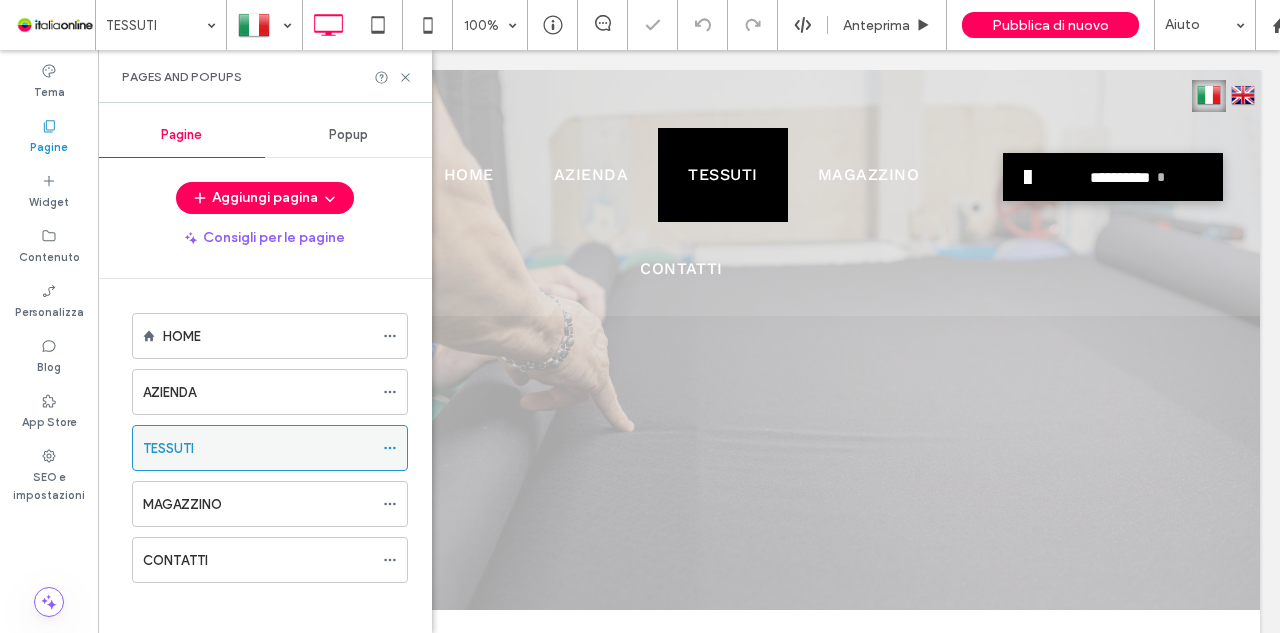 scroll, scrollTop: 0, scrollLeft: 0, axis: both 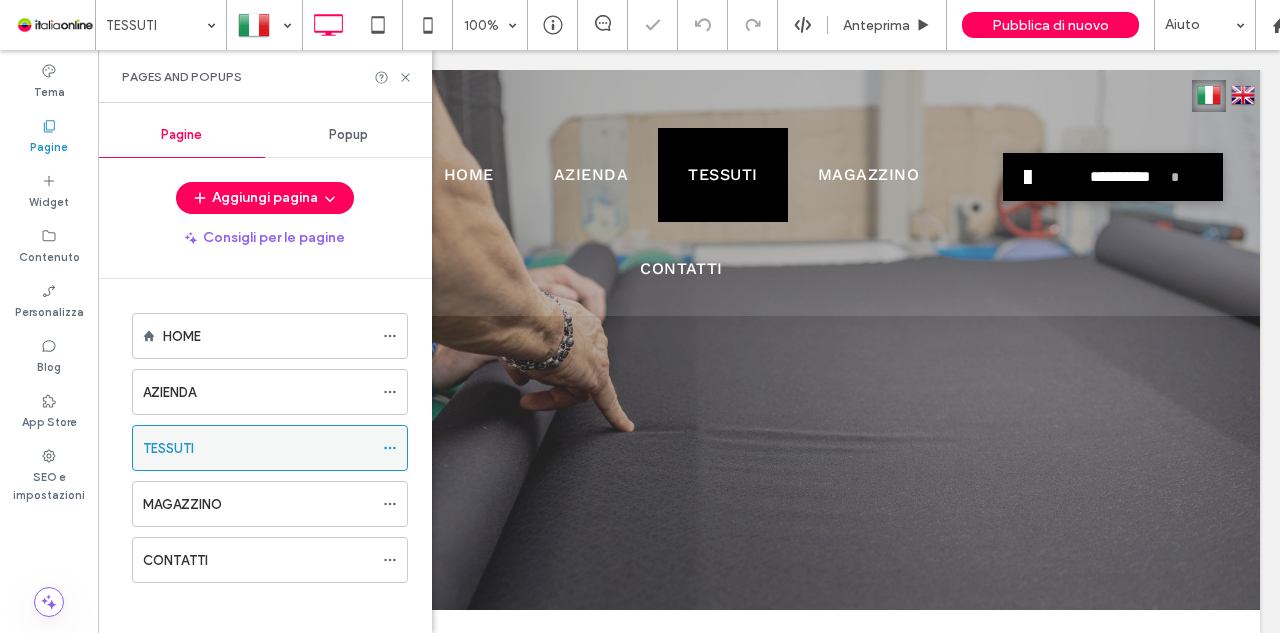 click 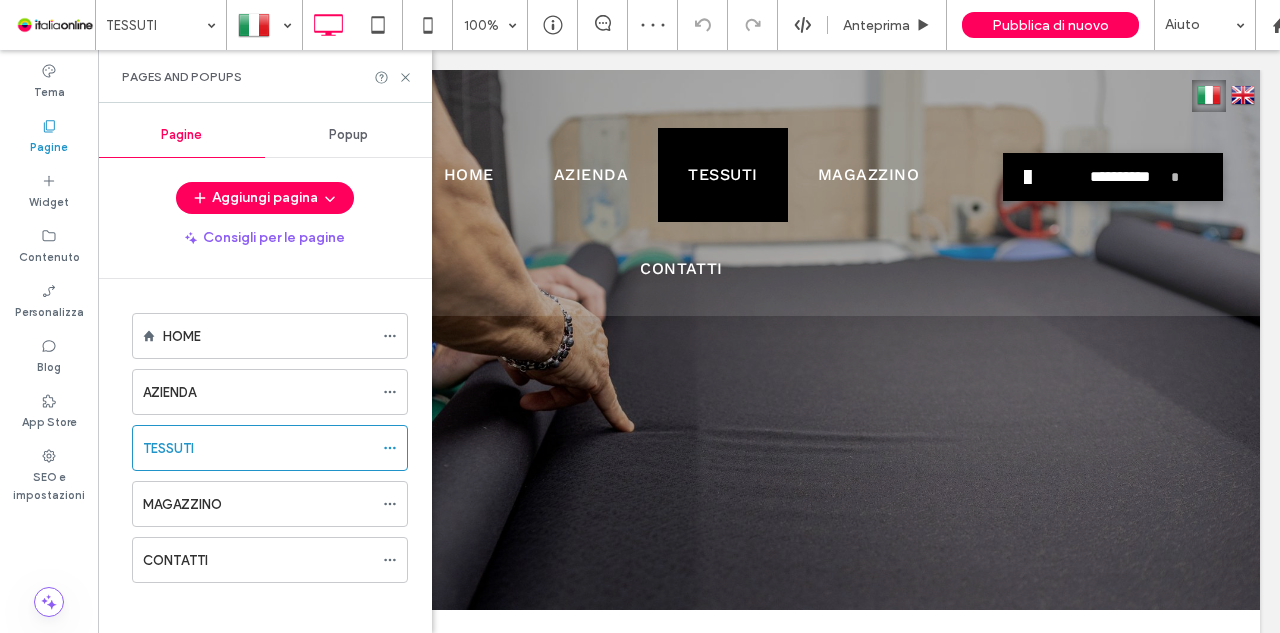 click on "Aggiungi pagina Consigli per le pagine HOME AZIENDA TESSUTI MAGAZZINO CONTATTI" at bounding box center [265, 402] 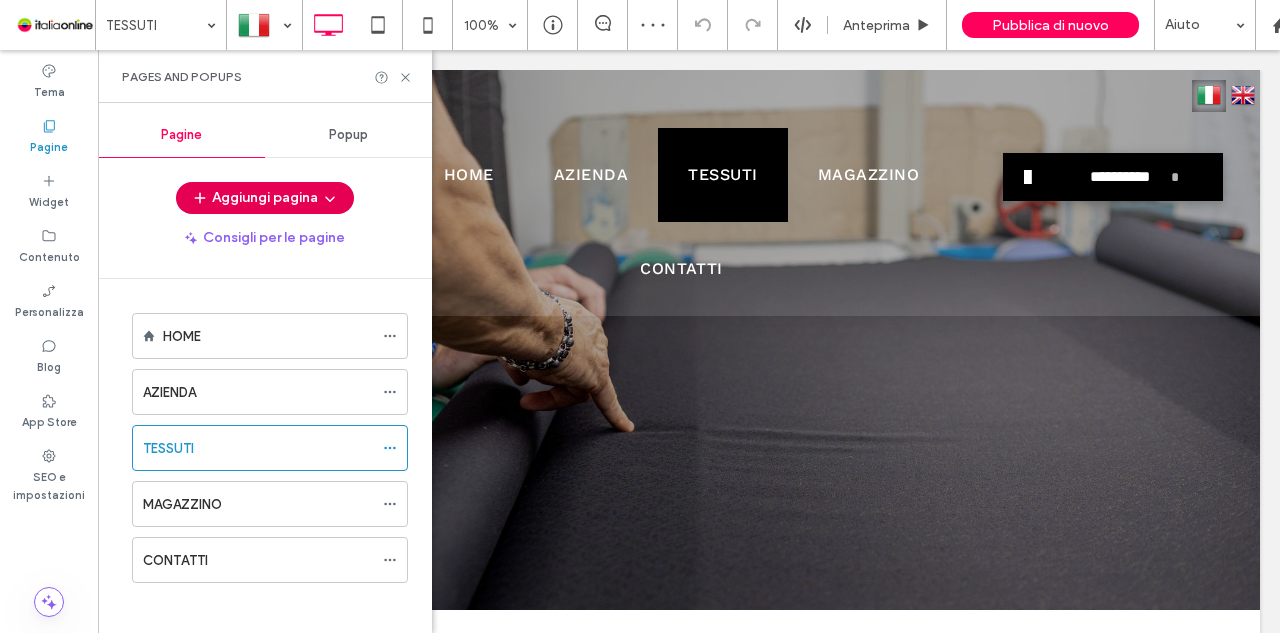 click on "Aggiungi pagina" at bounding box center (265, 198) 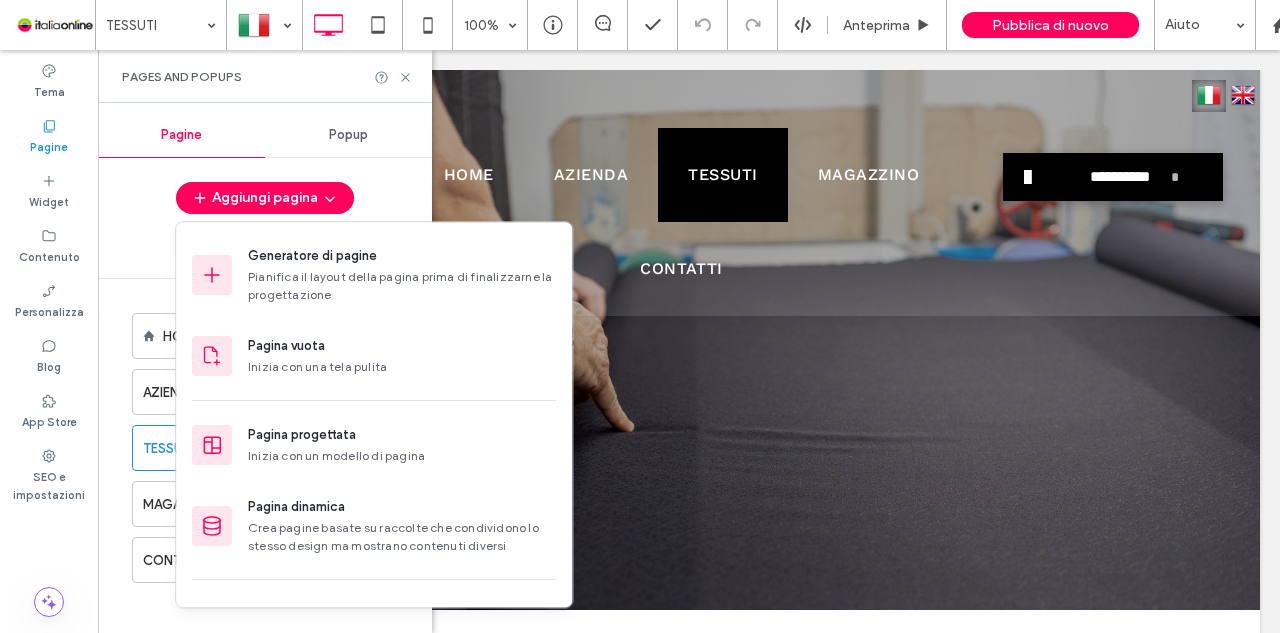 click on "Consigli per le pagine" at bounding box center (265, 238) 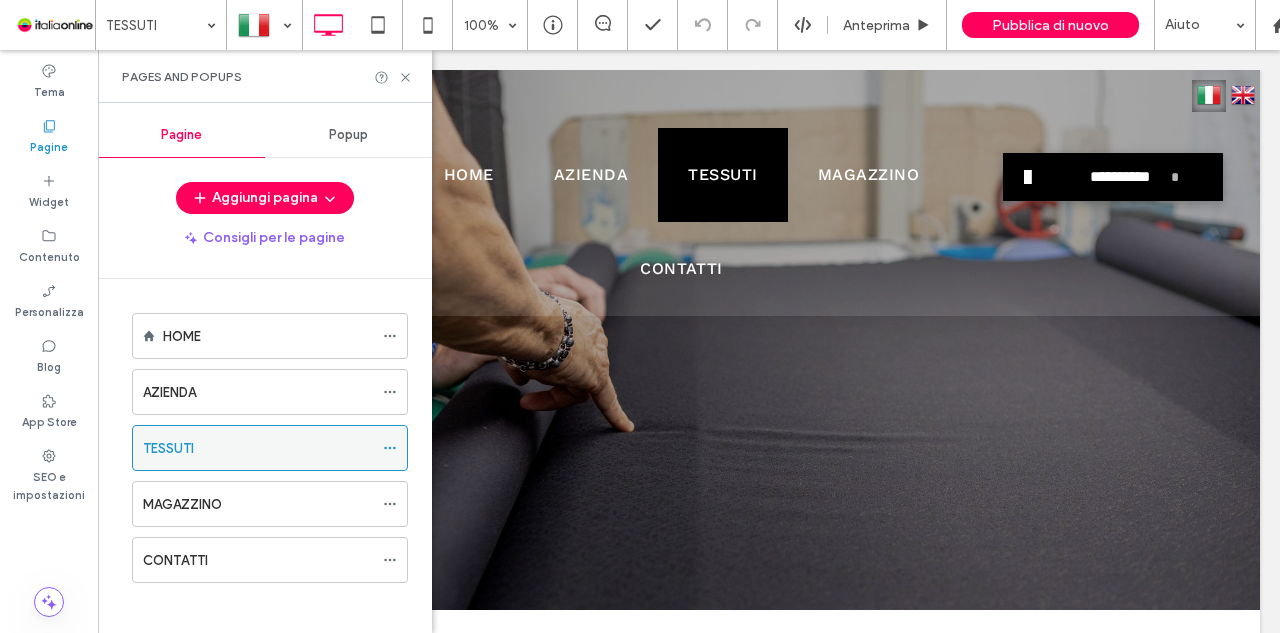 click 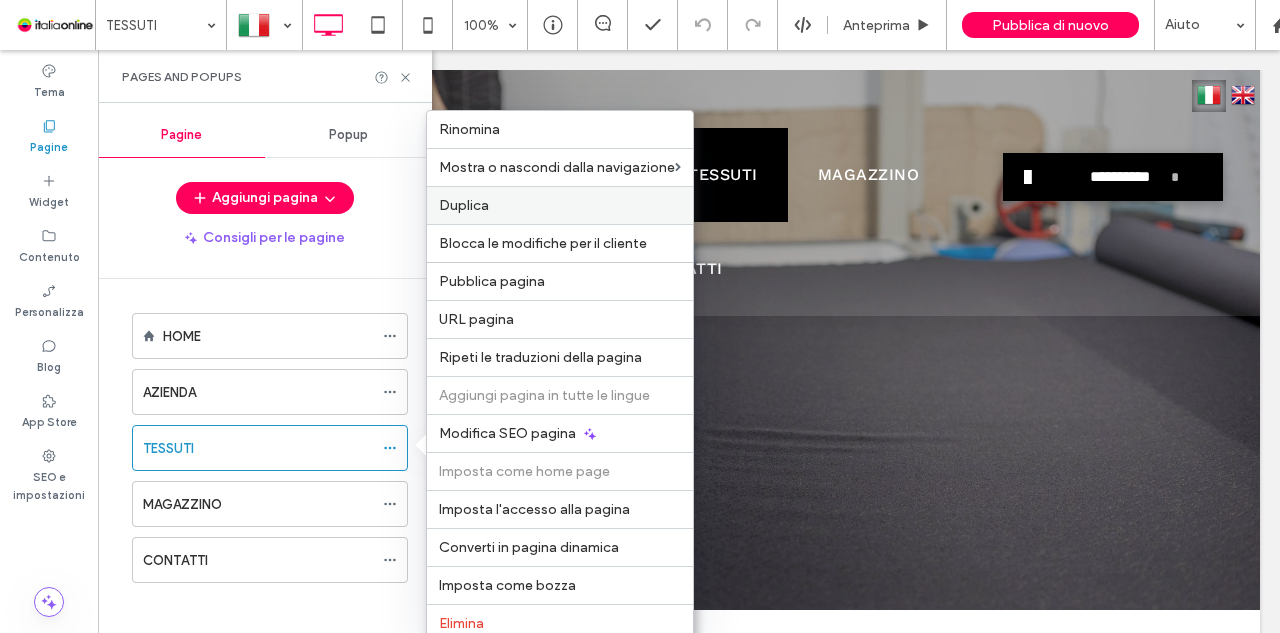 click on "Duplica" at bounding box center (560, 205) 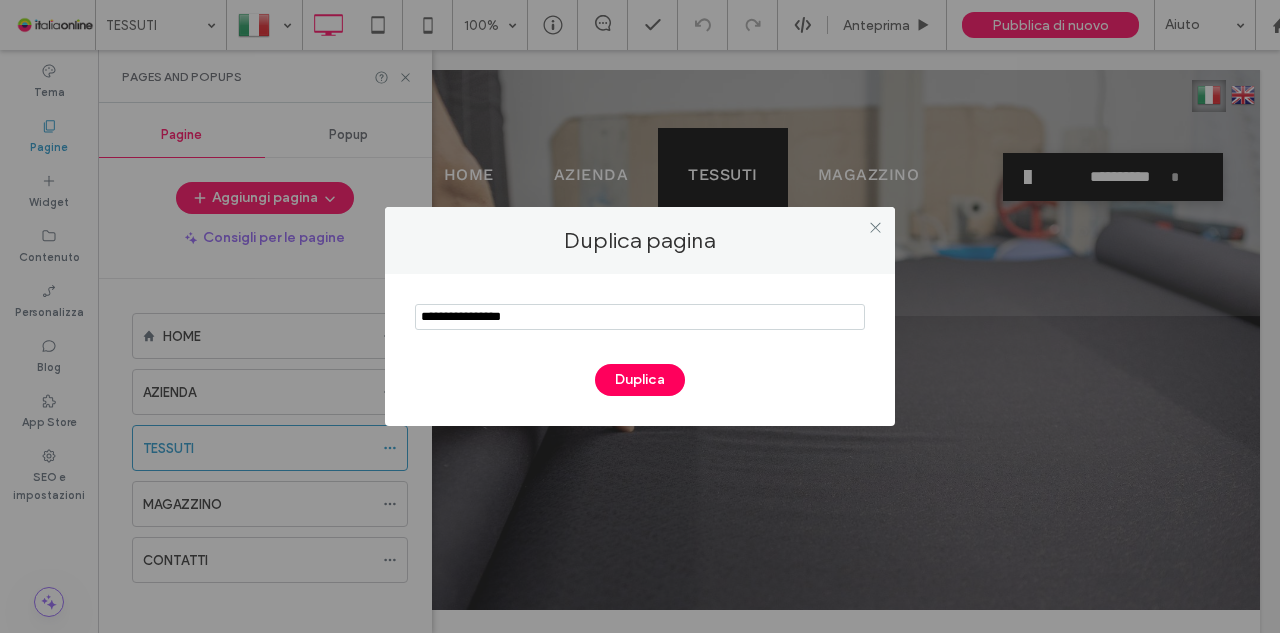 drag, startPoint x: 618, startPoint y: 327, endPoint x: 117, endPoint y: 328, distance: 501.001 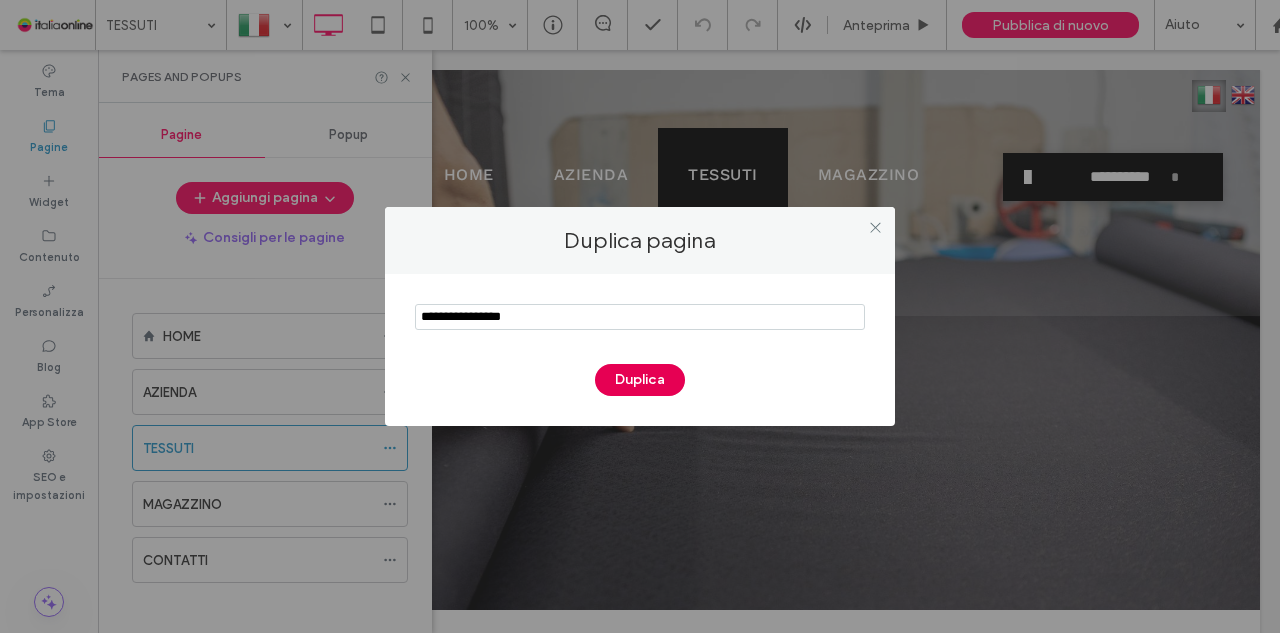 type on "**********" 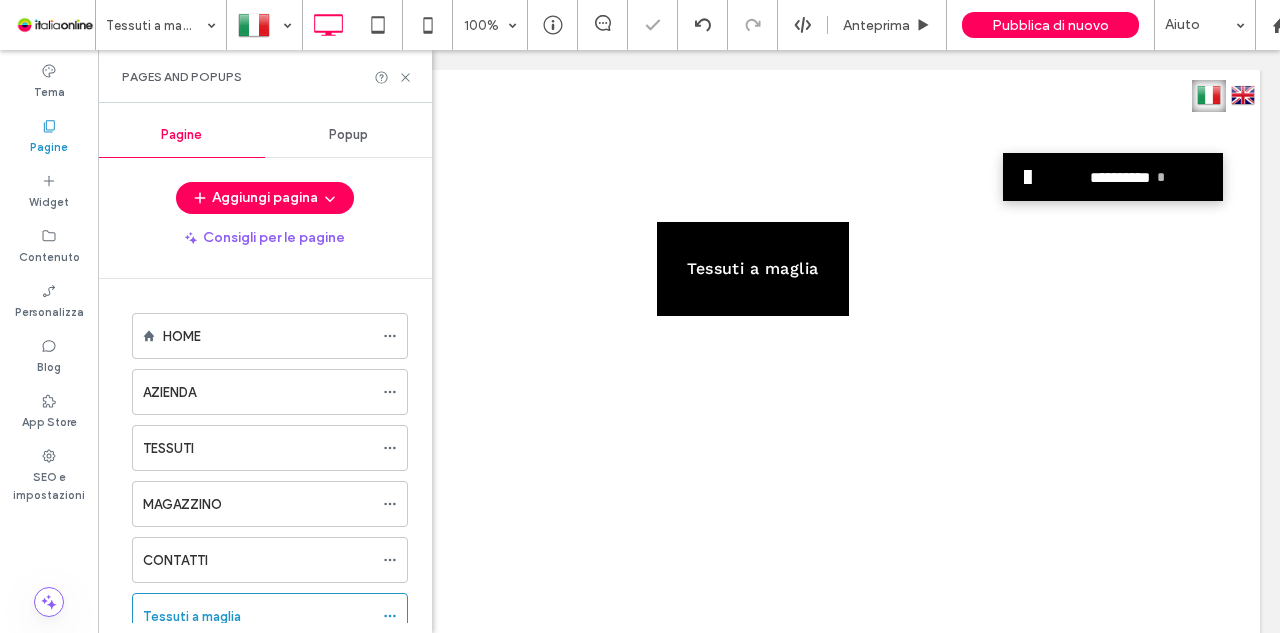 scroll, scrollTop: 0, scrollLeft: 0, axis: both 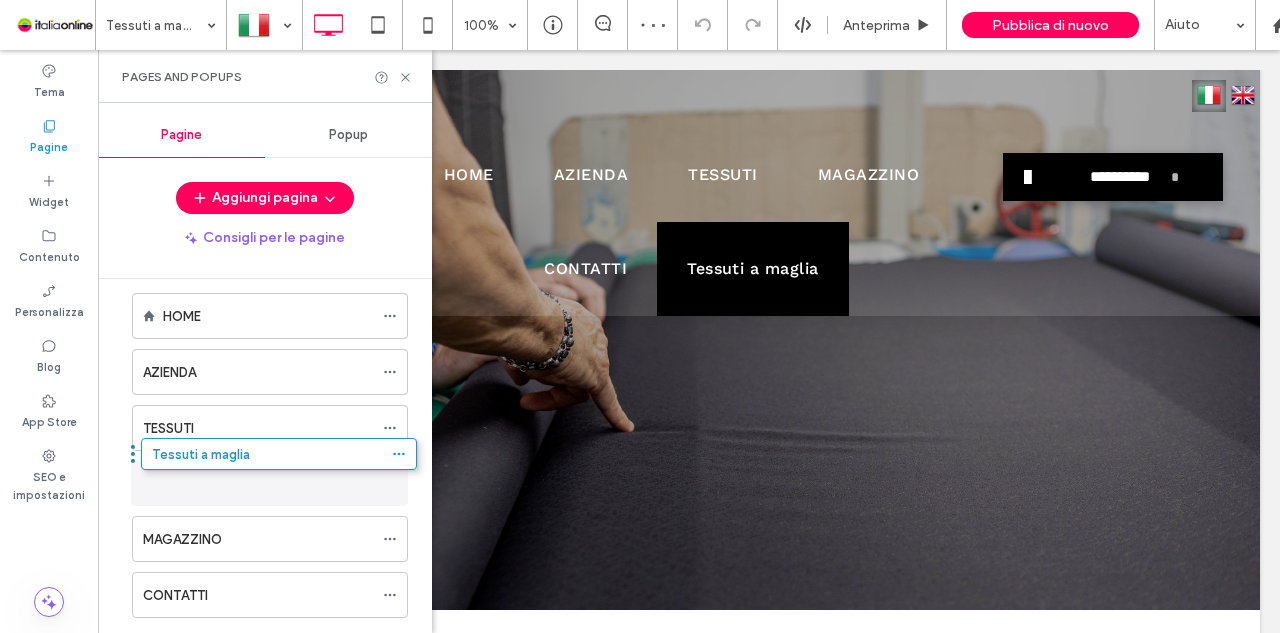 drag, startPoint x: 373, startPoint y: 607, endPoint x: 382, endPoint y: 456, distance: 151.26797 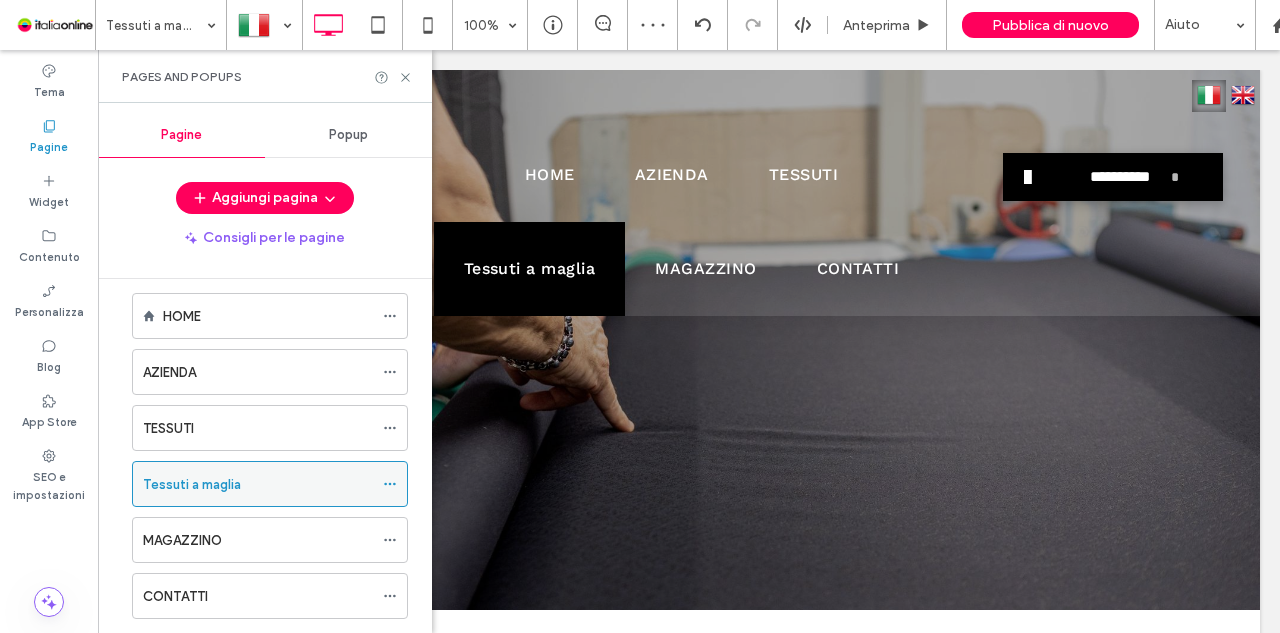 click at bounding box center [395, 484] 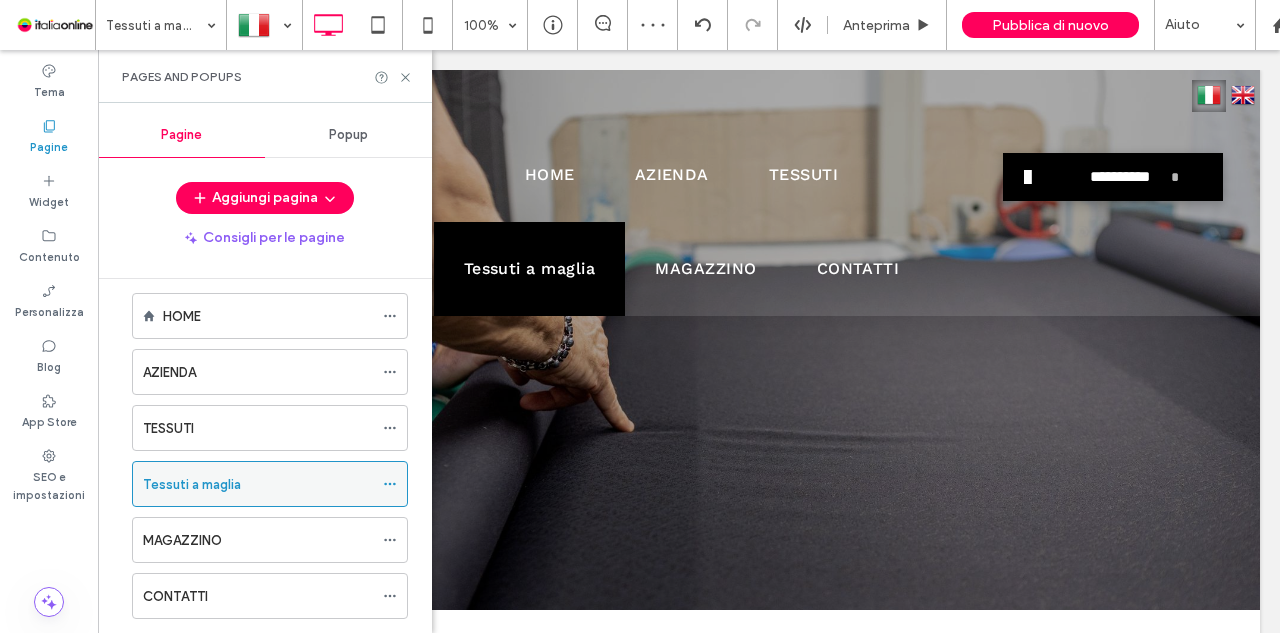 click 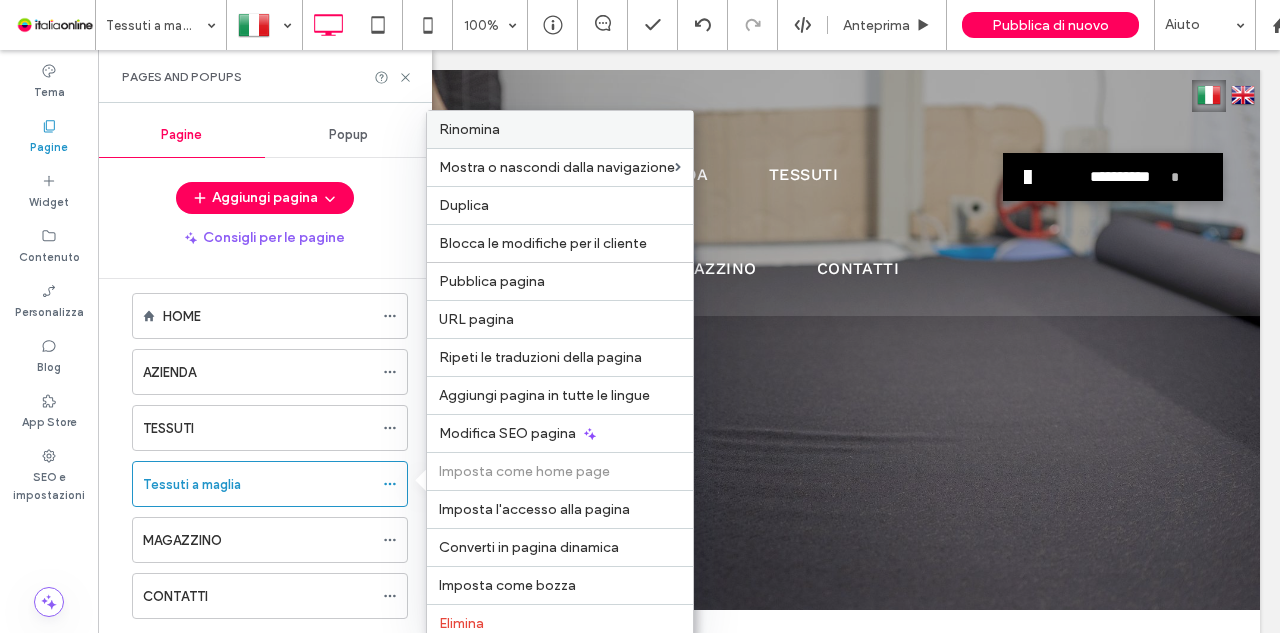click on "Rinomina" at bounding box center (560, 129) 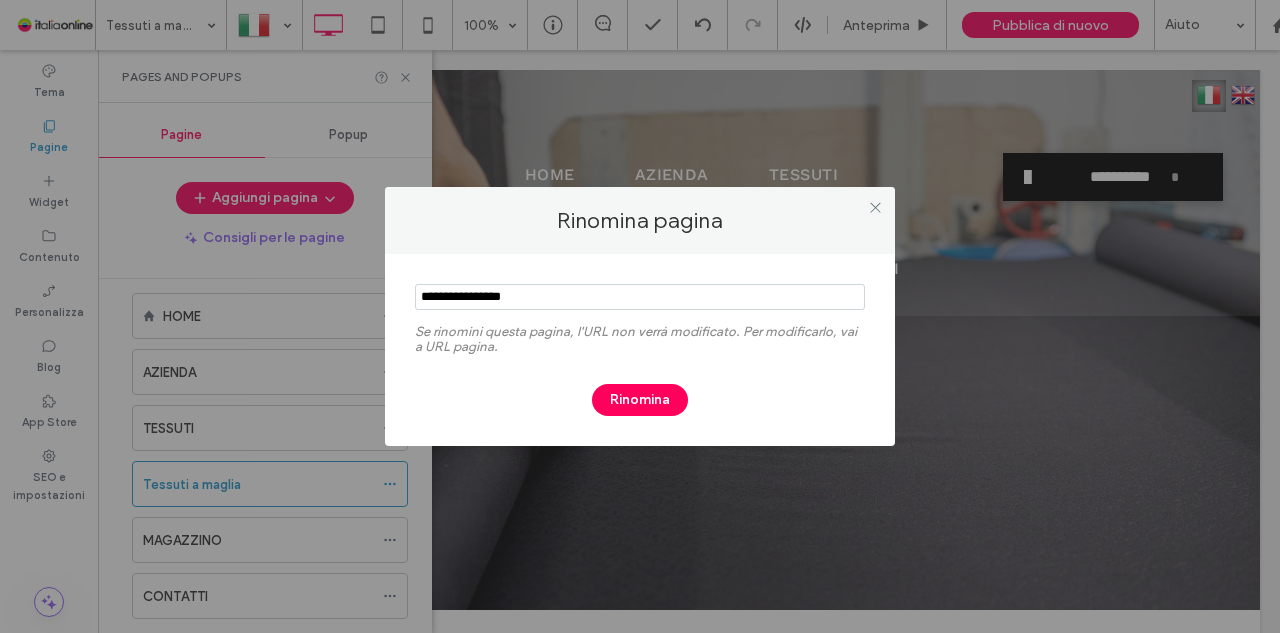 drag, startPoint x: 492, startPoint y: 295, endPoint x: 234, endPoint y: 279, distance: 258.49564 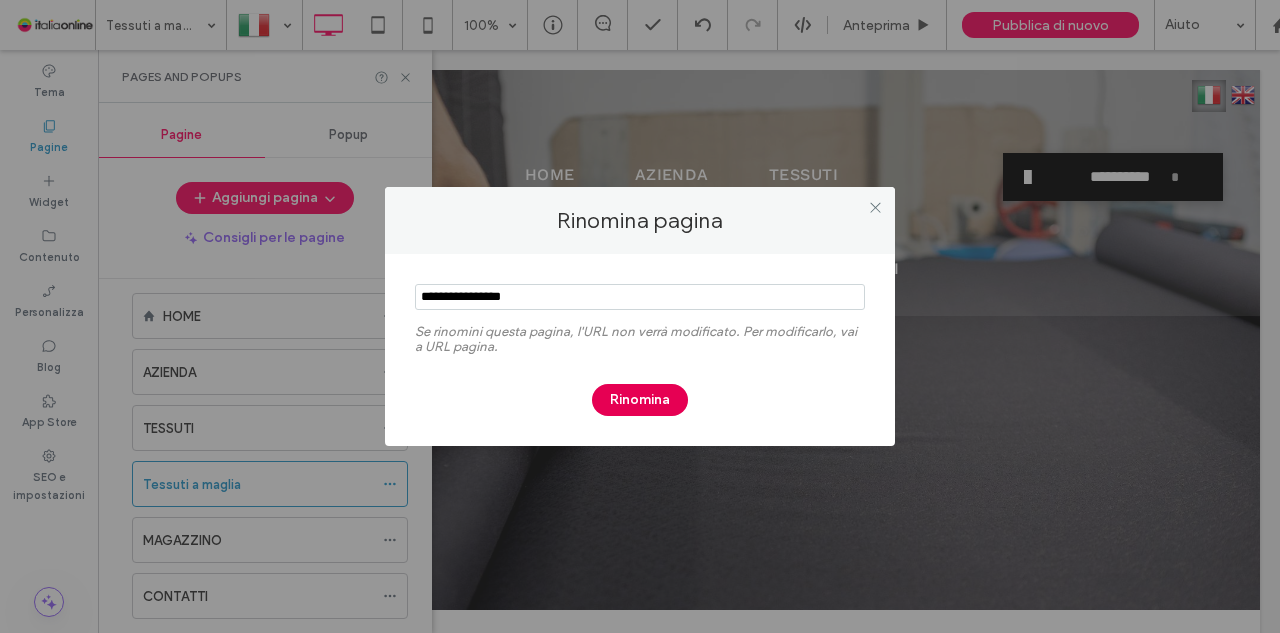 type on "**********" 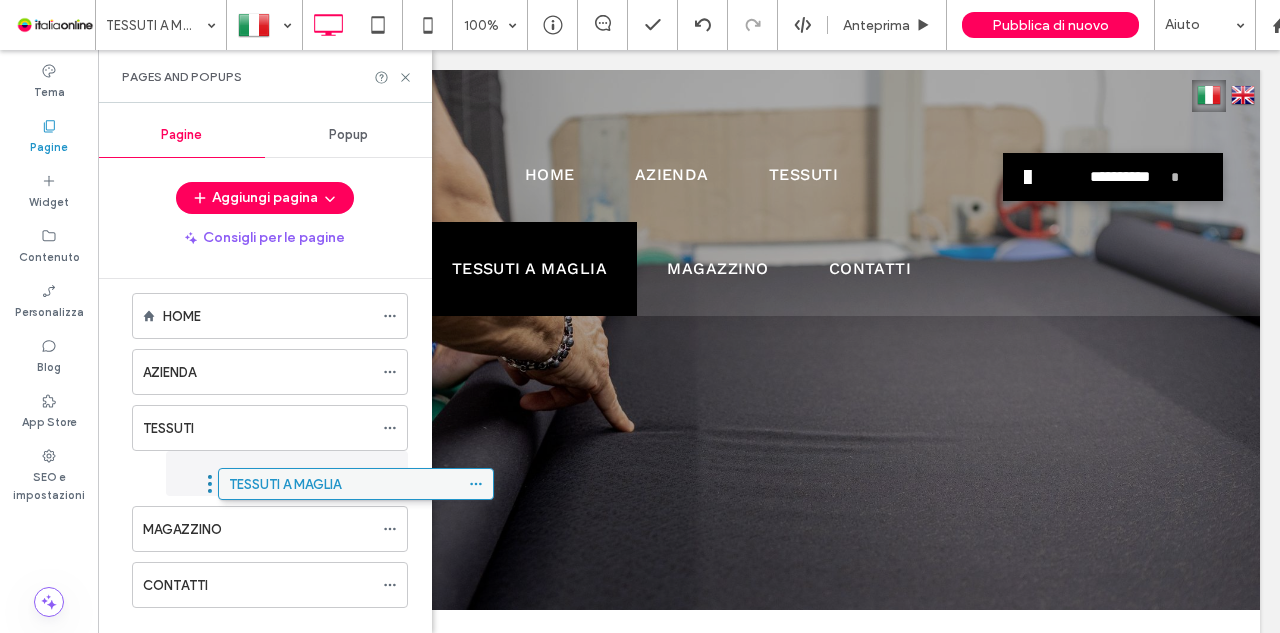 drag, startPoint x: 226, startPoint y: 477, endPoint x: 312, endPoint y: 487, distance: 86.579445 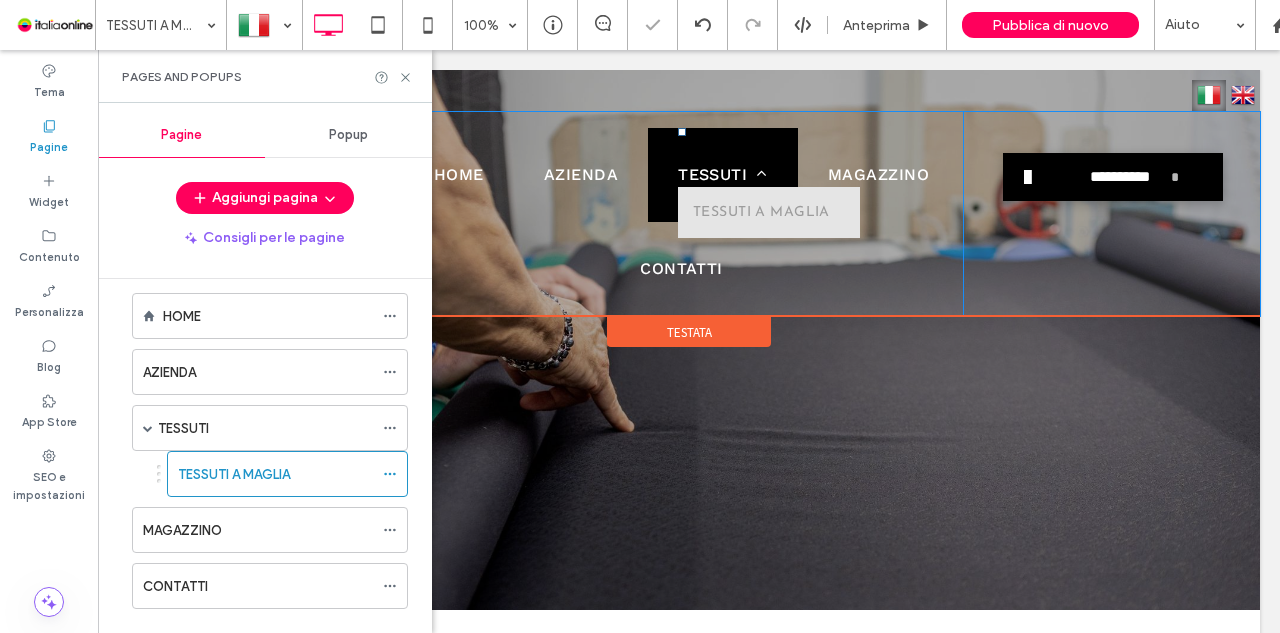 click on "TESSUTI" at bounding box center [723, 175] 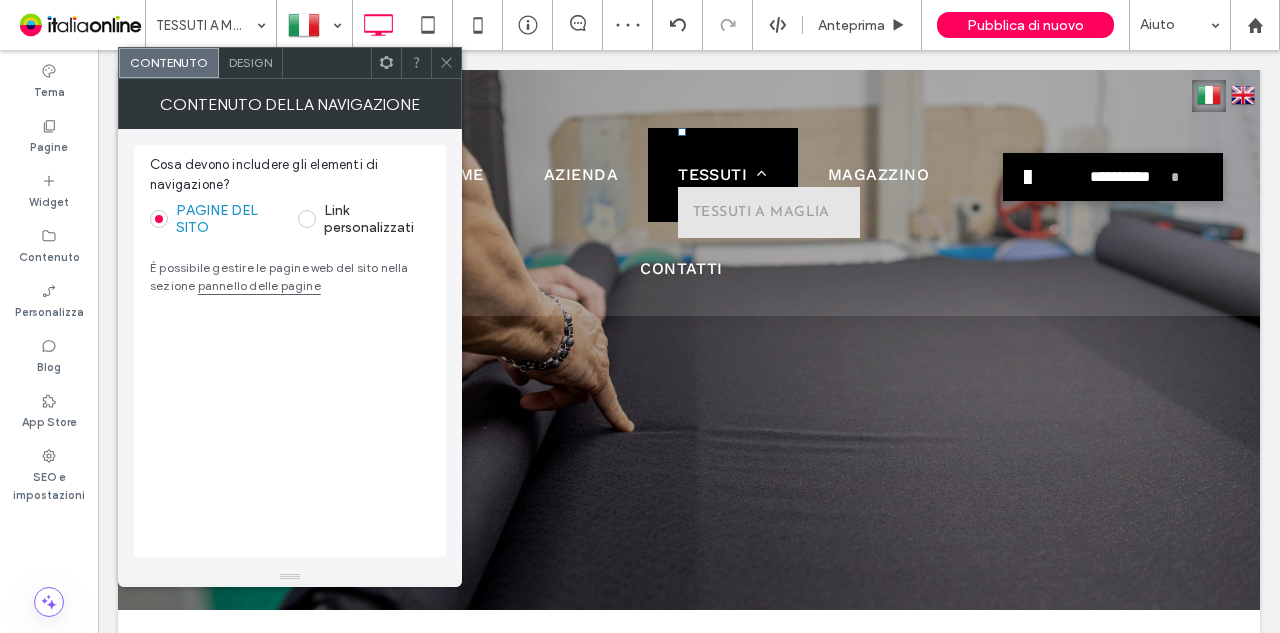 click on "TESSUTI A MAGLIA" at bounding box center [761, 212] 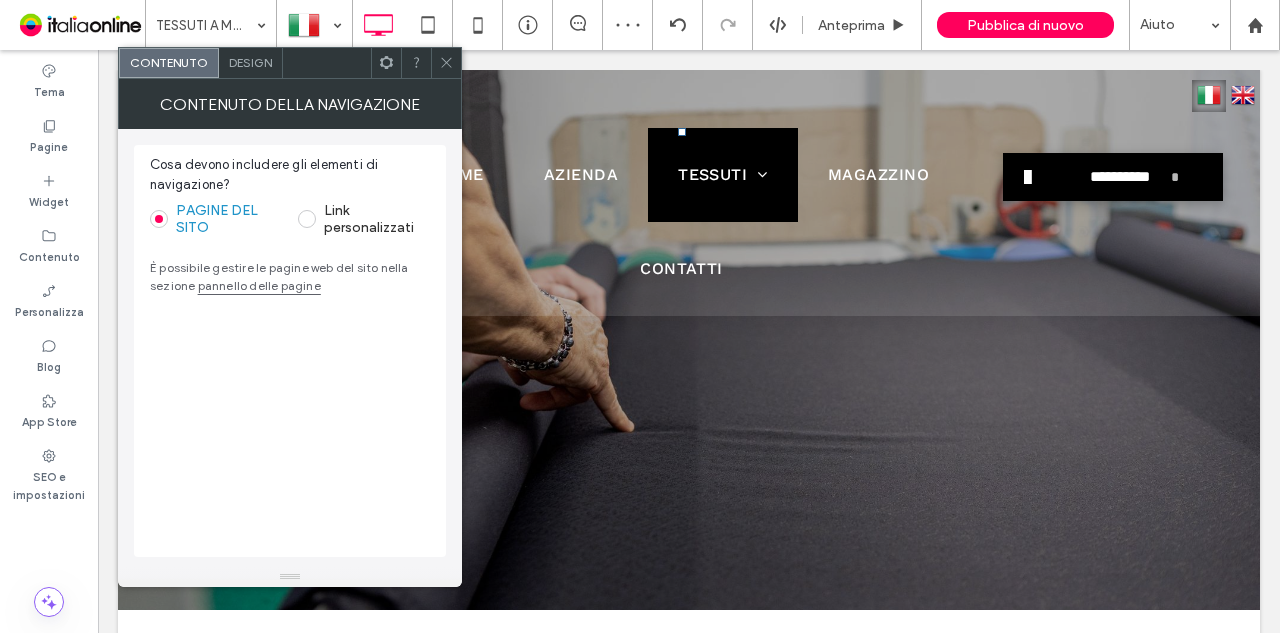 click 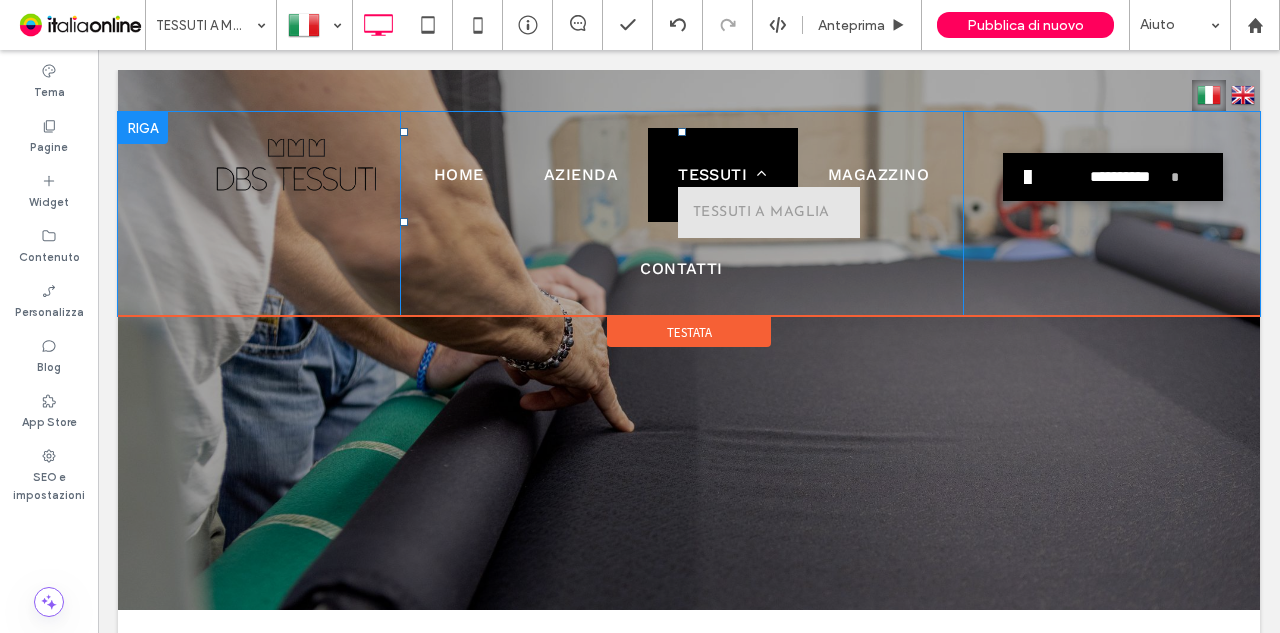 click on "TESSUTI A MAGLIA" at bounding box center (761, 212) 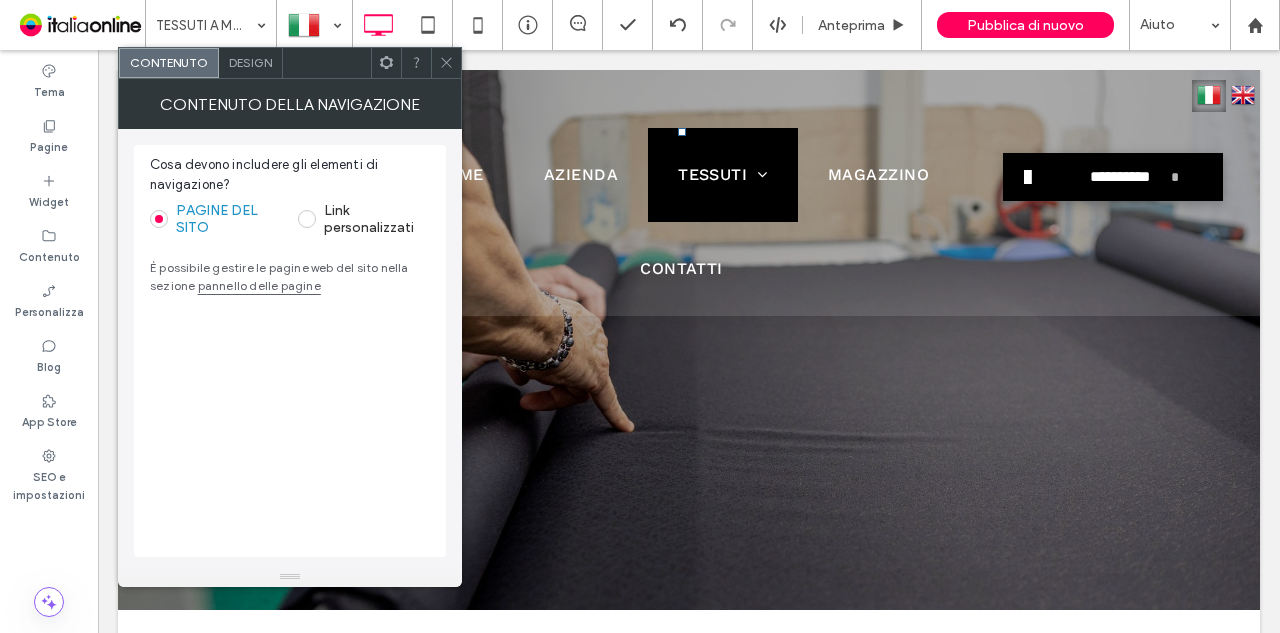 click 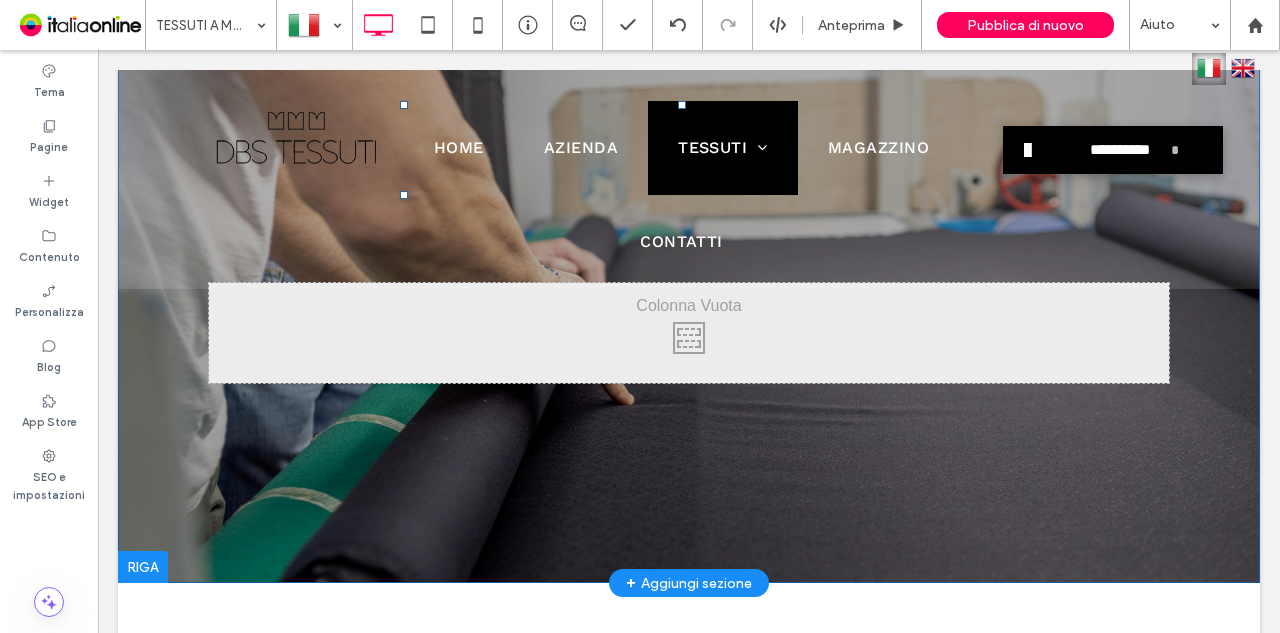 scroll, scrollTop: 0, scrollLeft: 0, axis: both 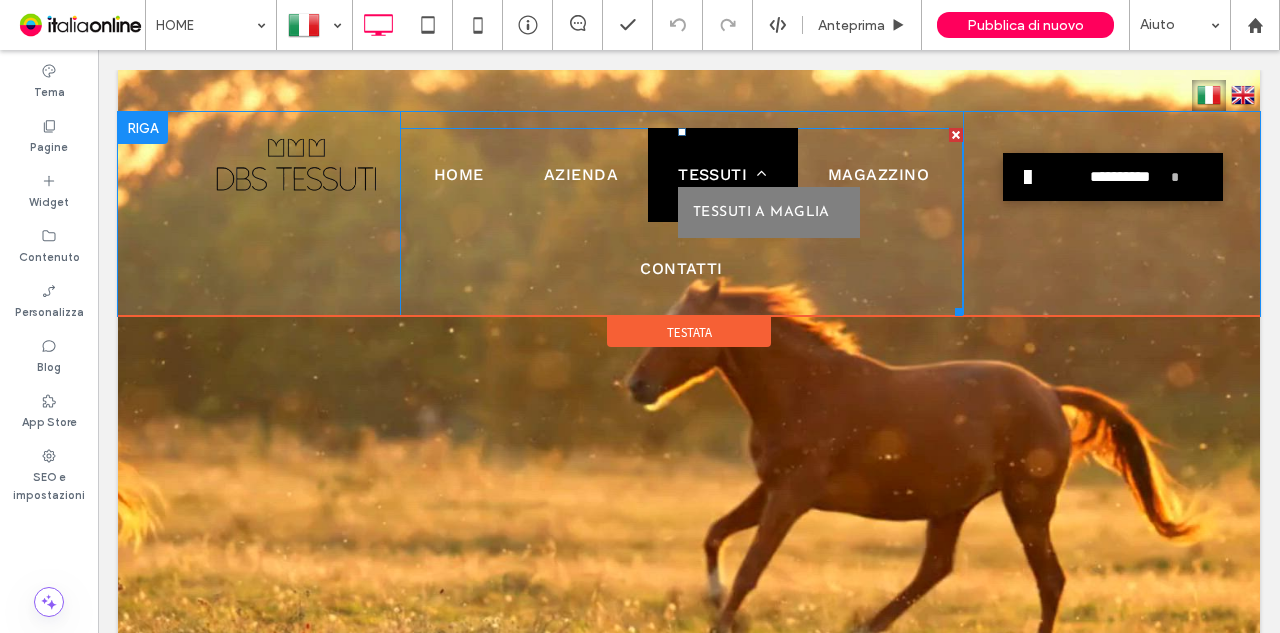 click on "TESSUTI" at bounding box center [723, 175] 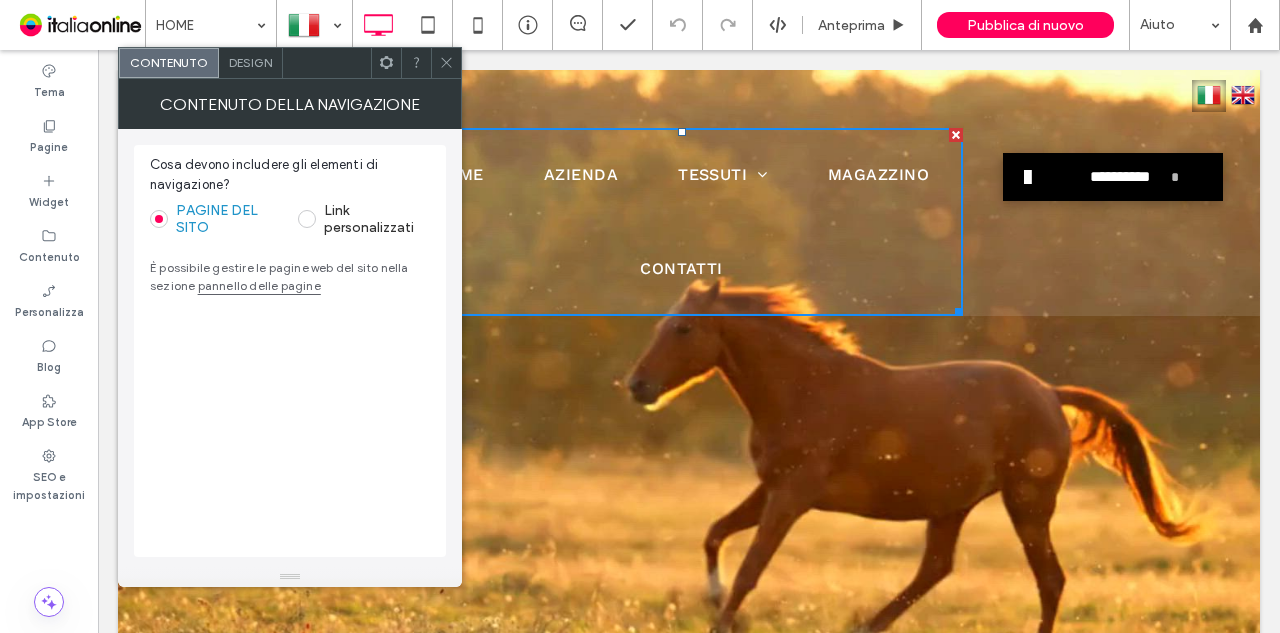 click 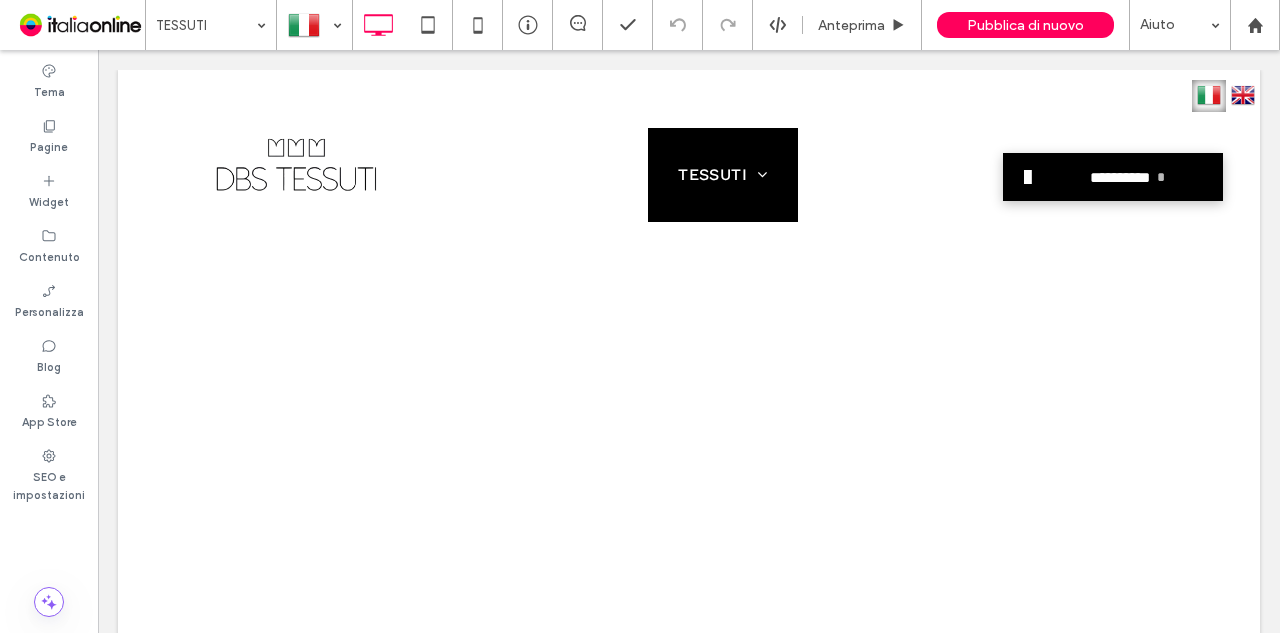 scroll, scrollTop: 0, scrollLeft: 0, axis: both 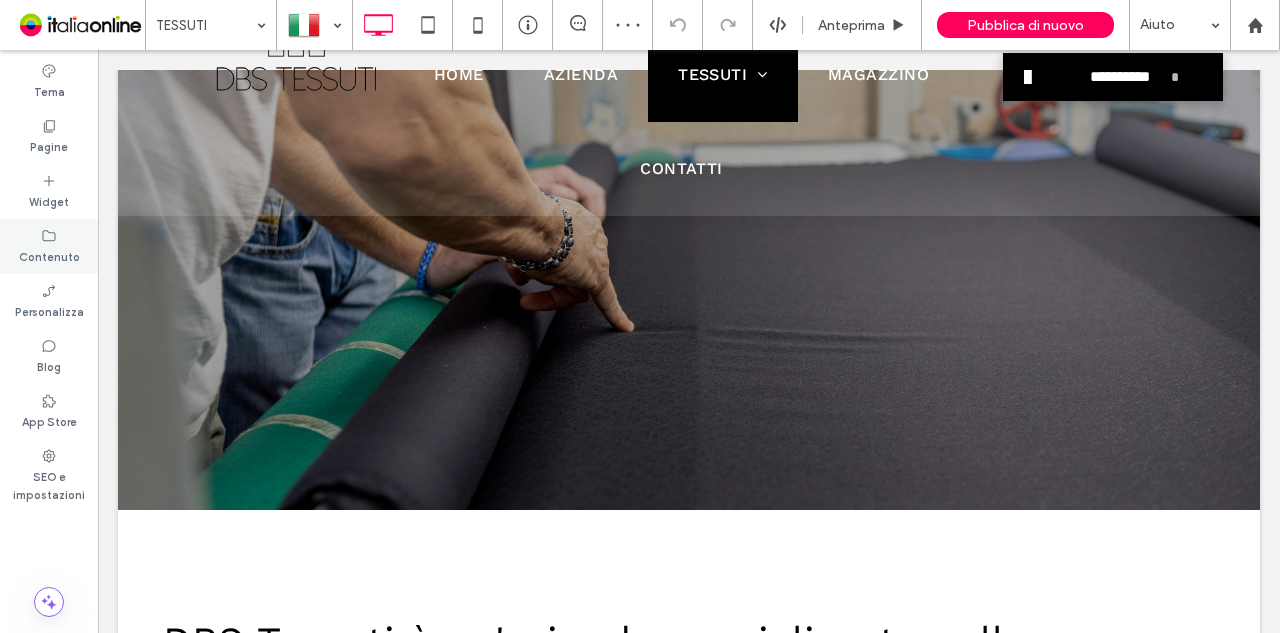 click on "Contenuto" at bounding box center (49, 255) 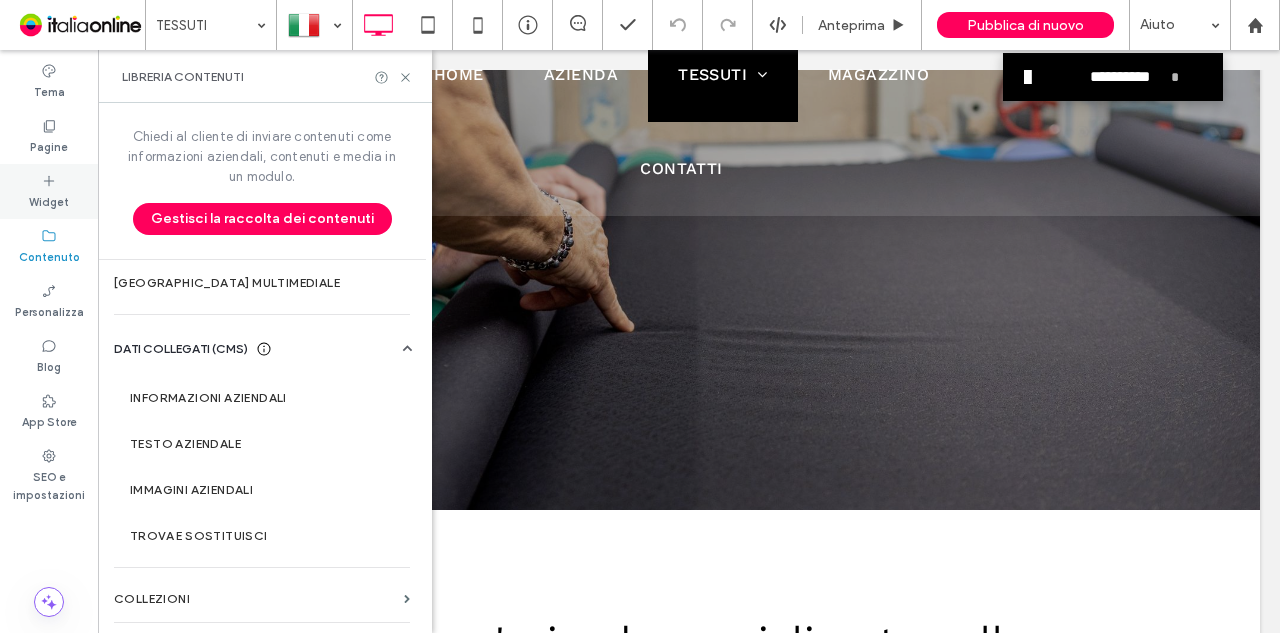 click on "Widget" at bounding box center [49, 191] 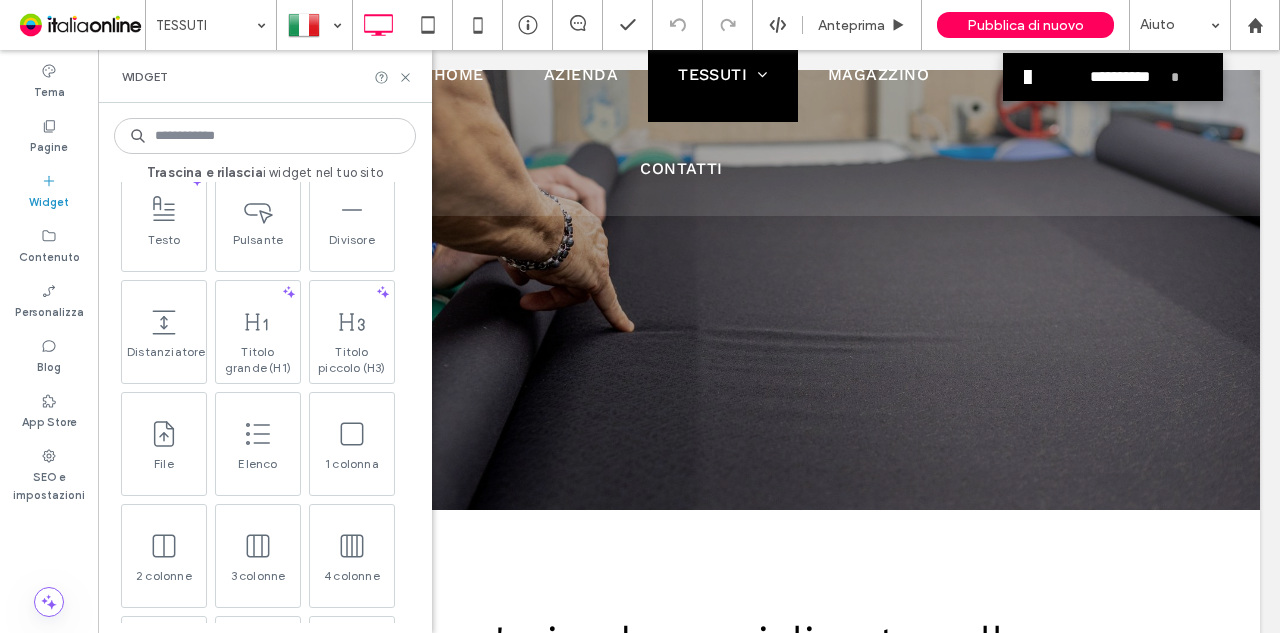 scroll, scrollTop: 1000, scrollLeft: 0, axis: vertical 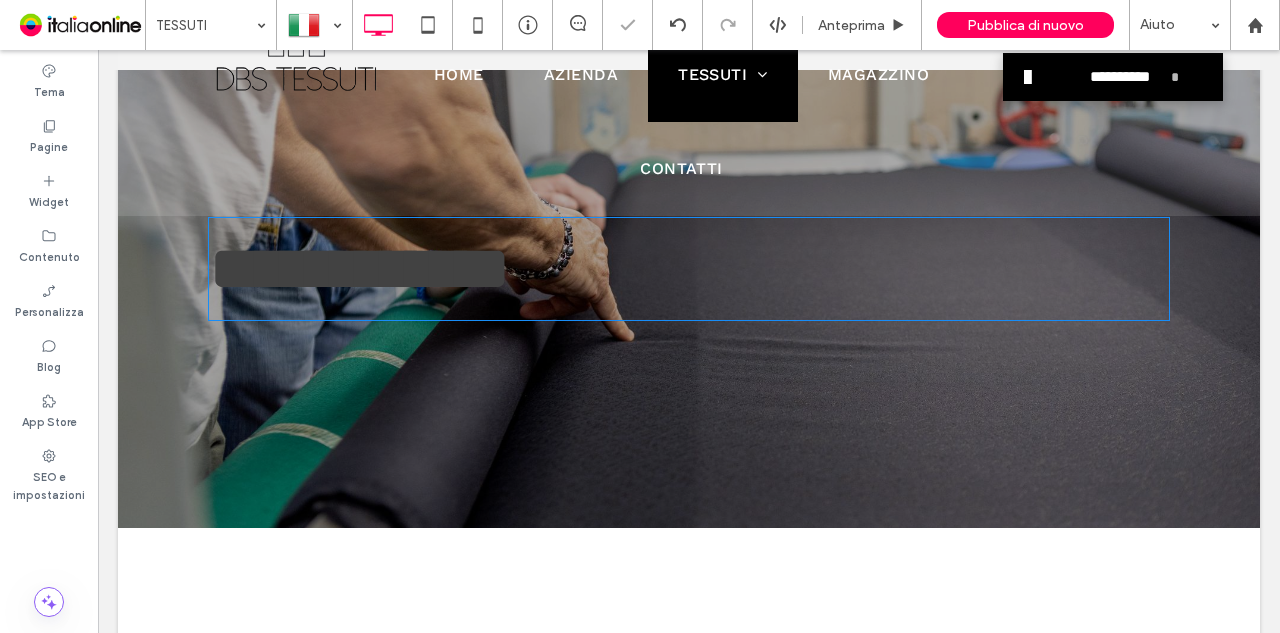 type on "*********" 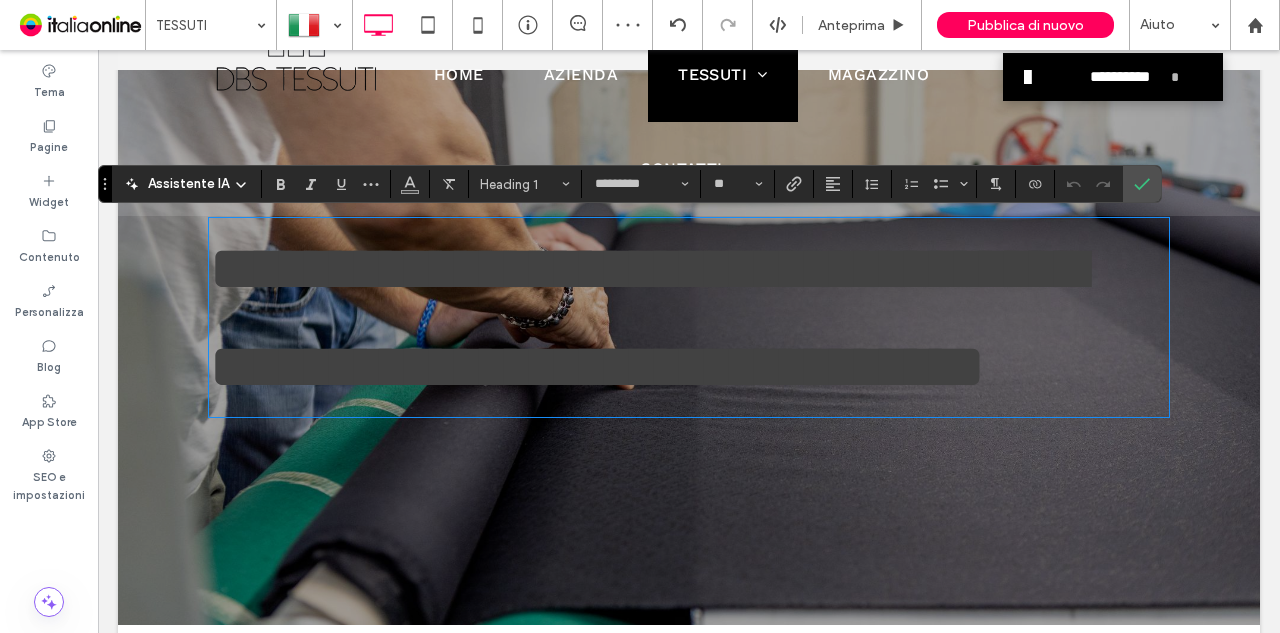 scroll, scrollTop: 0, scrollLeft: 0, axis: both 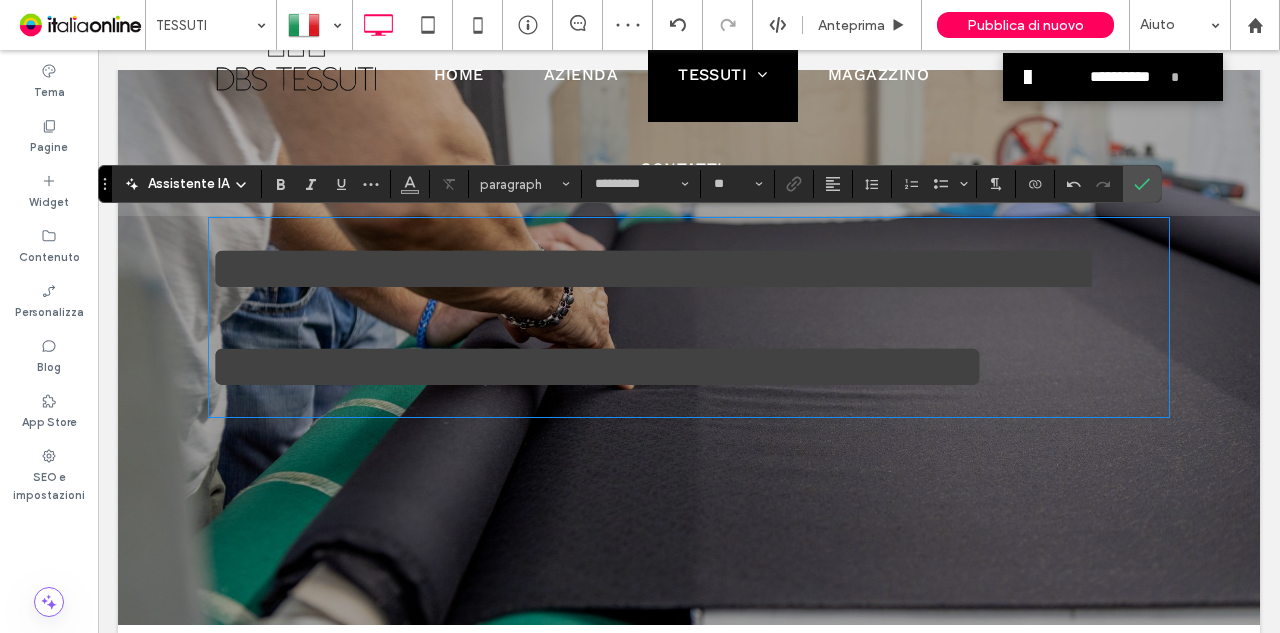 type on "**" 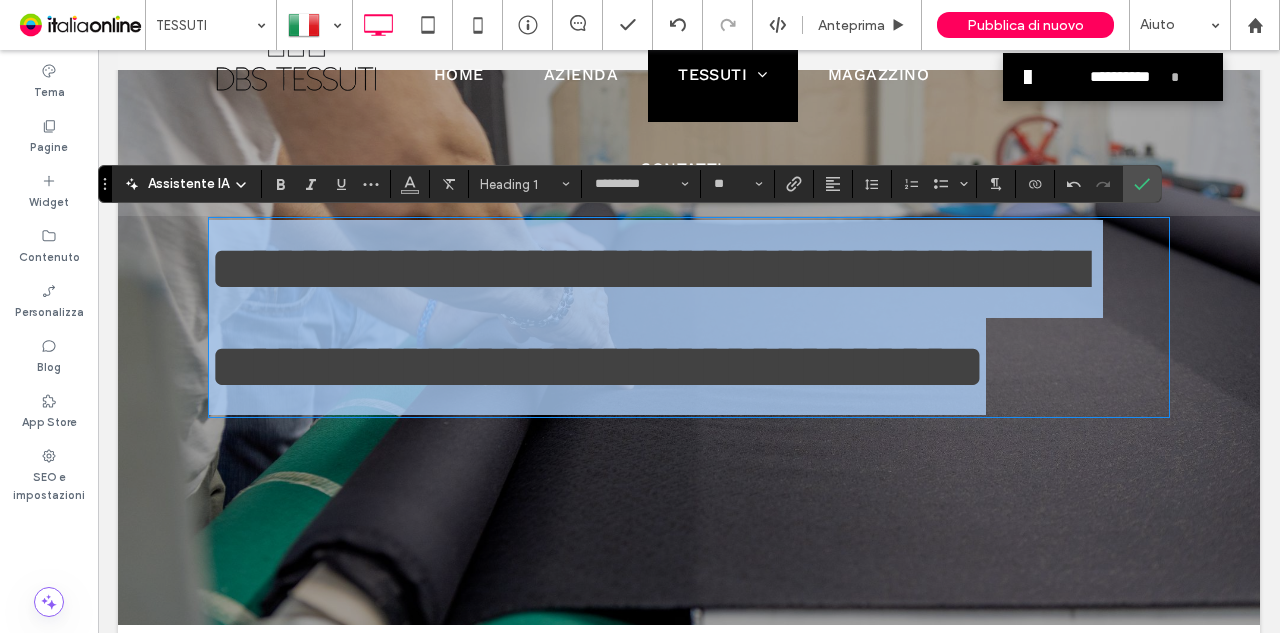 drag, startPoint x: 1030, startPoint y: 475, endPoint x: 44, endPoint y: 209, distance: 1021.25024 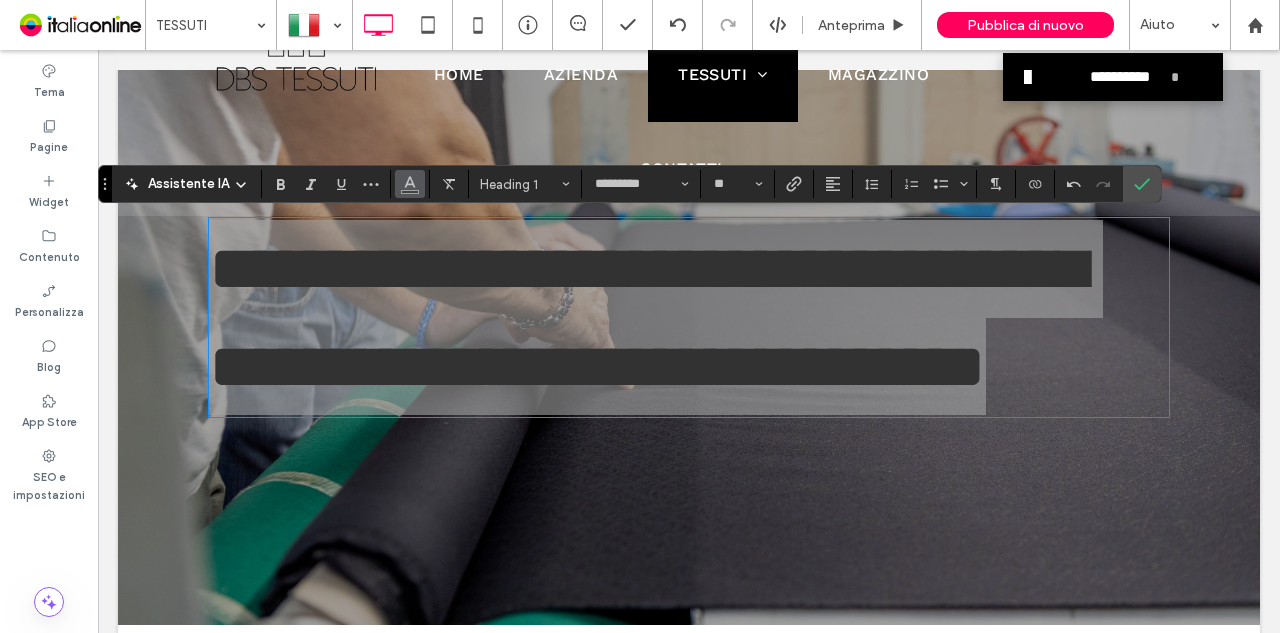 click 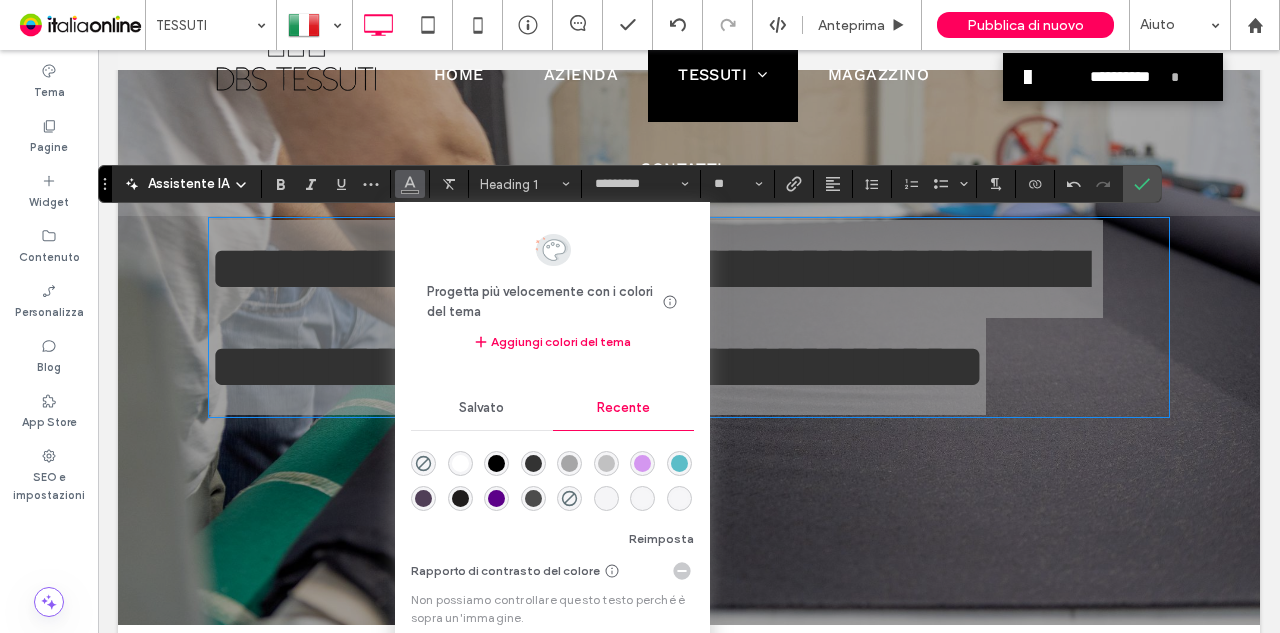 click at bounding box center [460, 463] 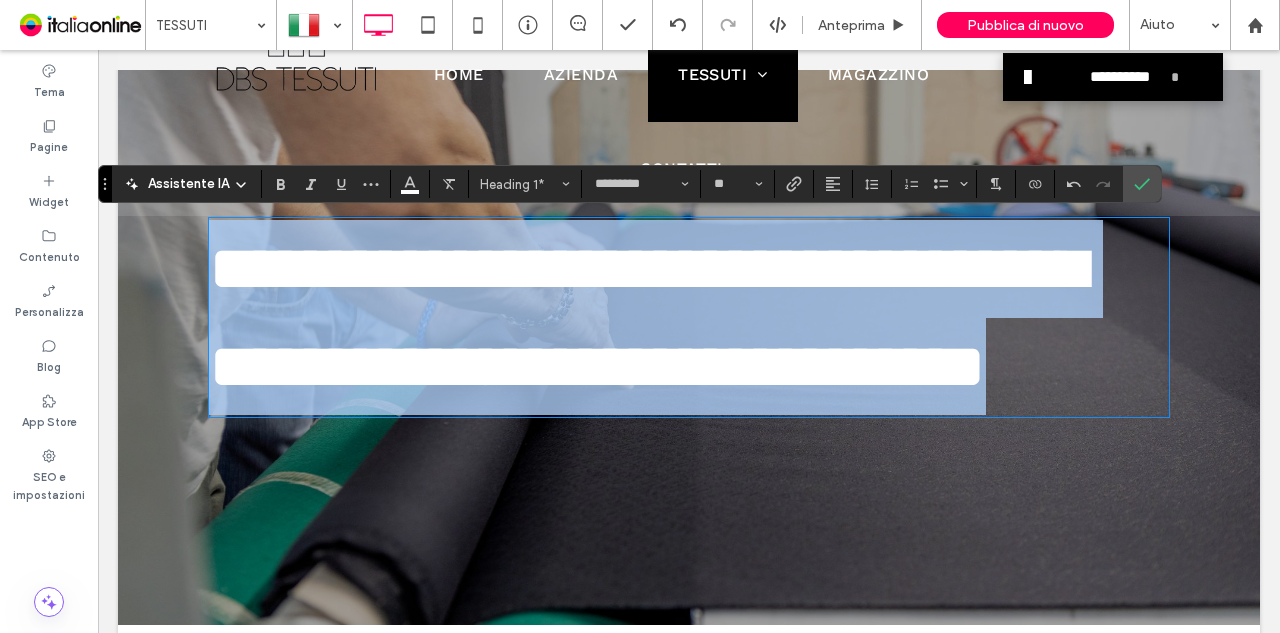 click on "**********" at bounding box center [689, 317] 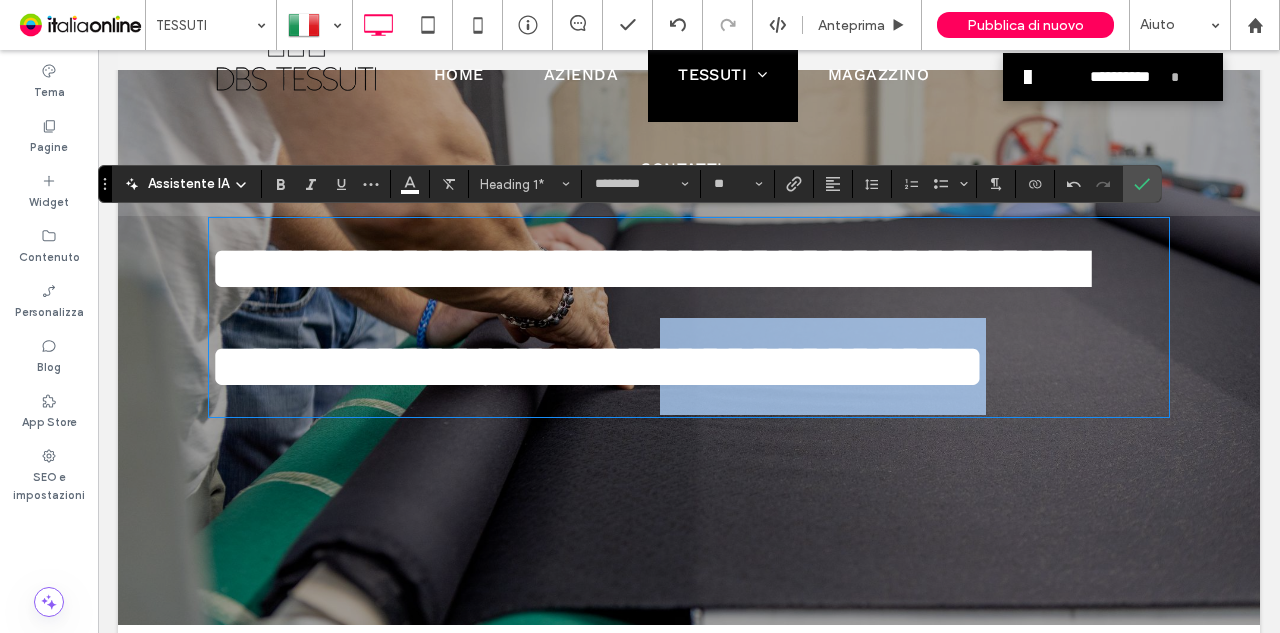 drag, startPoint x: 1050, startPoint y: 476, endPoint x: 558, endPoint y: 479, distance: 492.00916 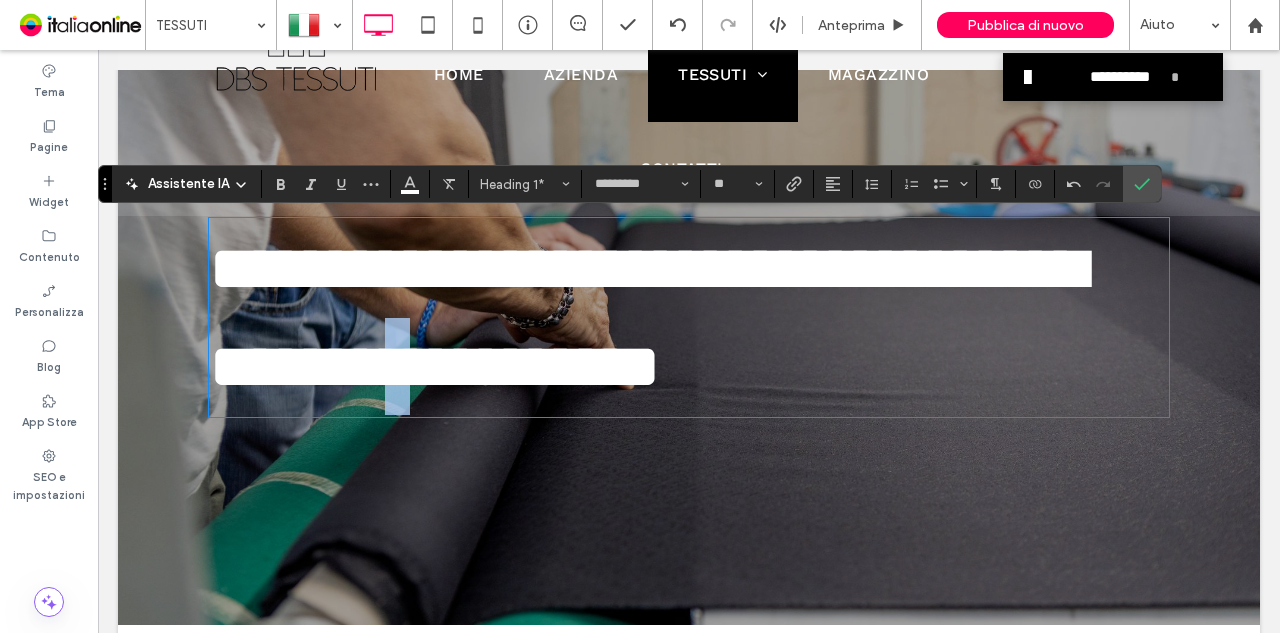 drag, startPoint x: 237, startPoint y: 442, endPoint x: 199, endPoint y: 442, distance: 38 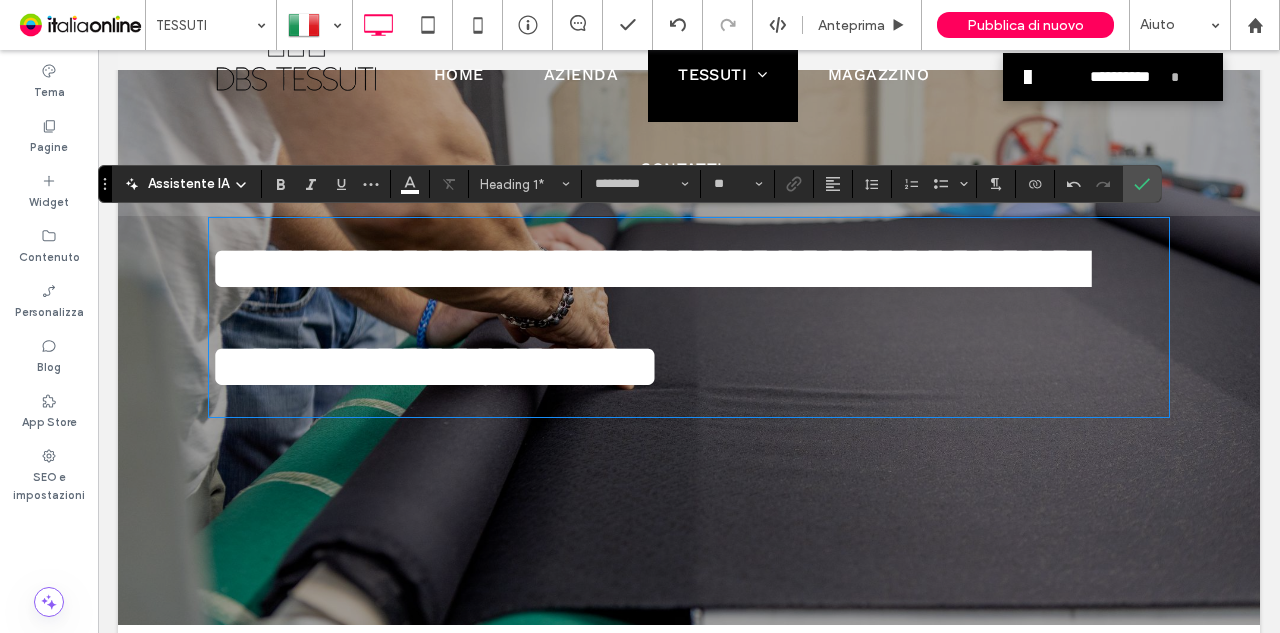 click on "**********" at bounding box center [689, 317] 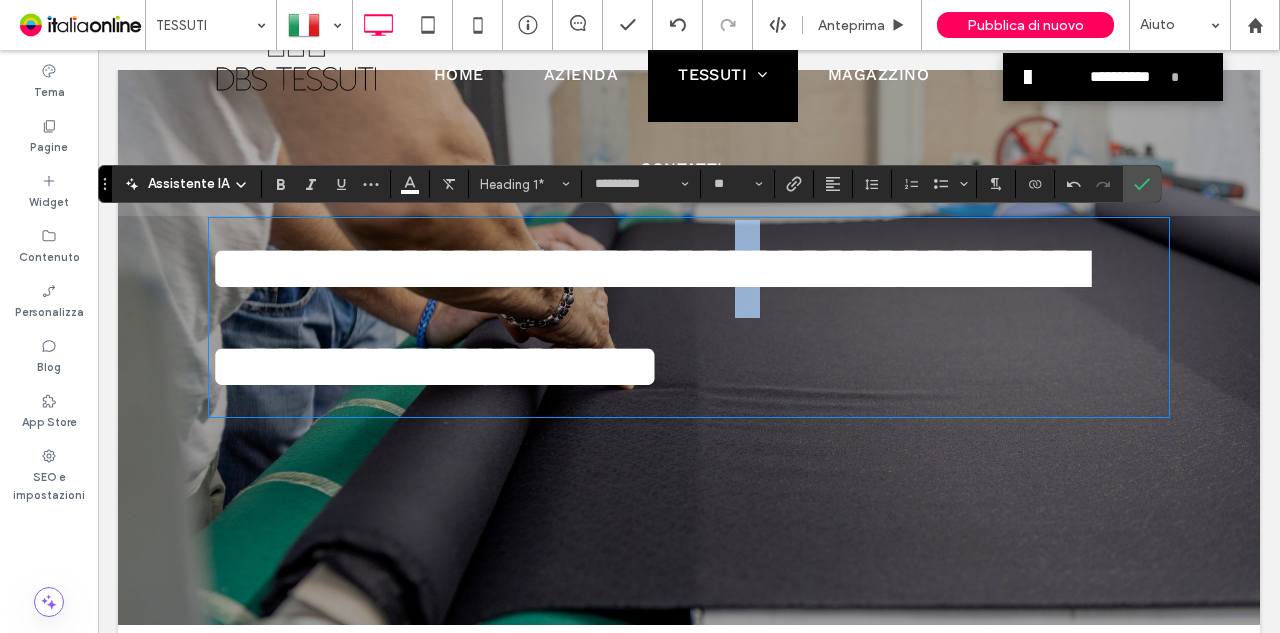 drag, startPoint x: 216, startPoint y: 353, endPoint x: 231, endPoint y: 359, distance: 16.155495 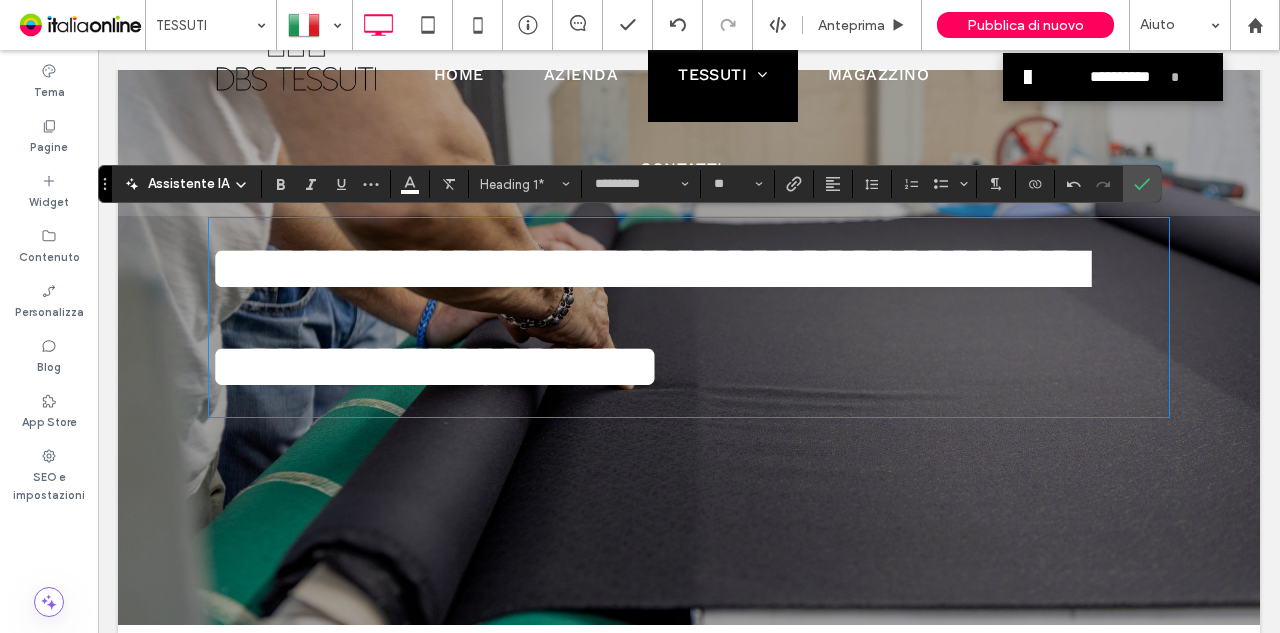 click on "**********" at bounding box center [689, 317] 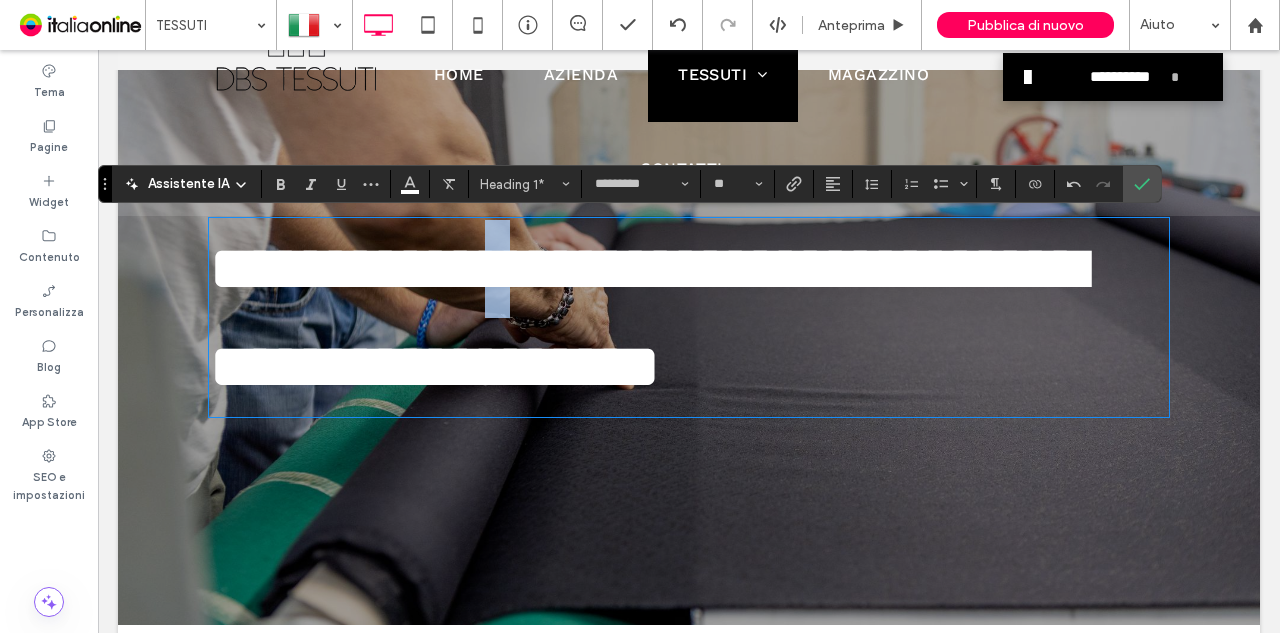 drag, startPoint x: 597, startPoint y: 247, endPoint x: 580, endPoint y: 254, distance: 18.384777 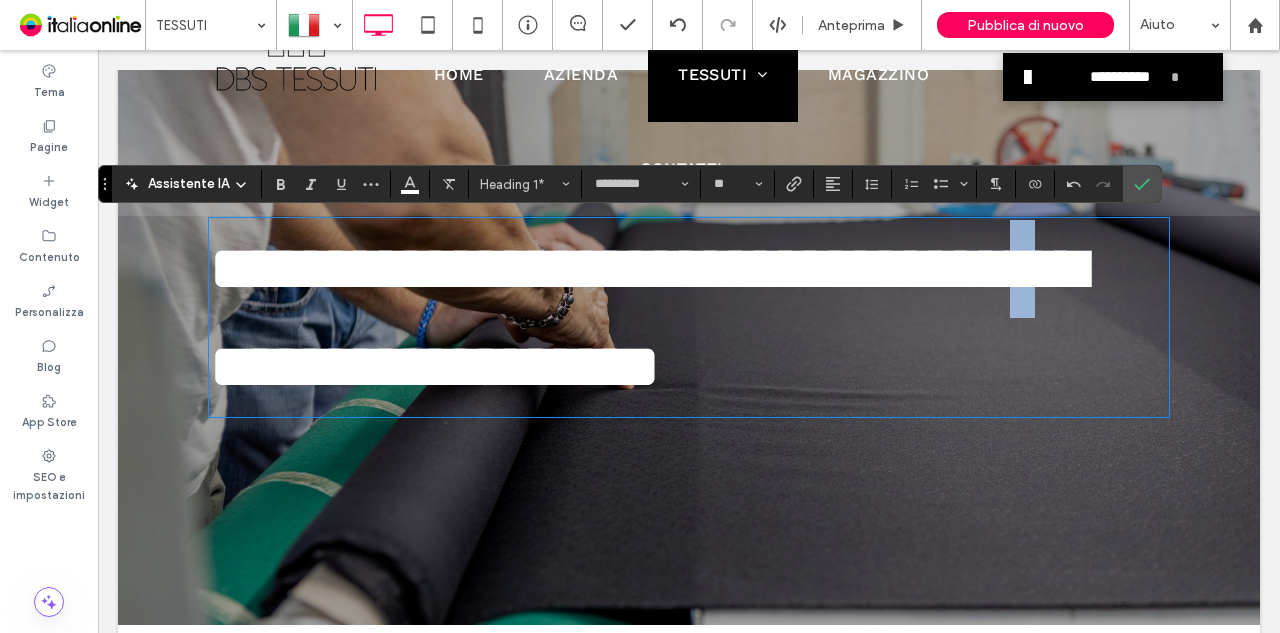drag, startPoint x: 600, startPoint y: 370, endPoint x: 582, endPoint y: 365, distance: 18.681541 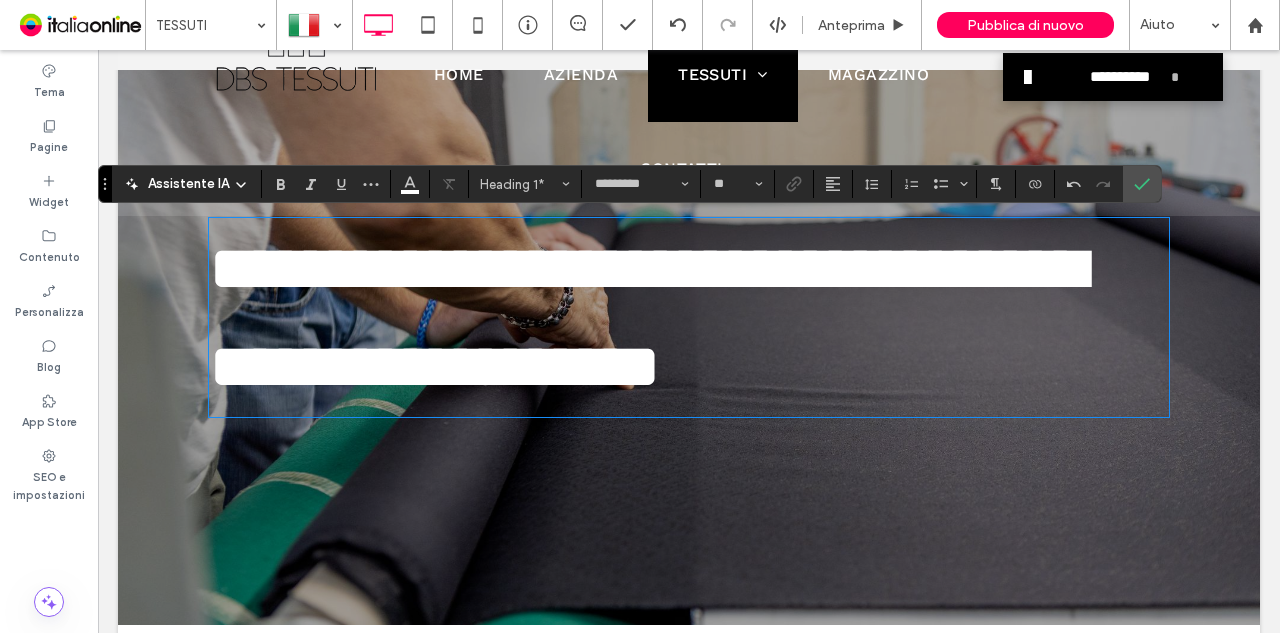 click on "**********" at bounding box center (689, 317) 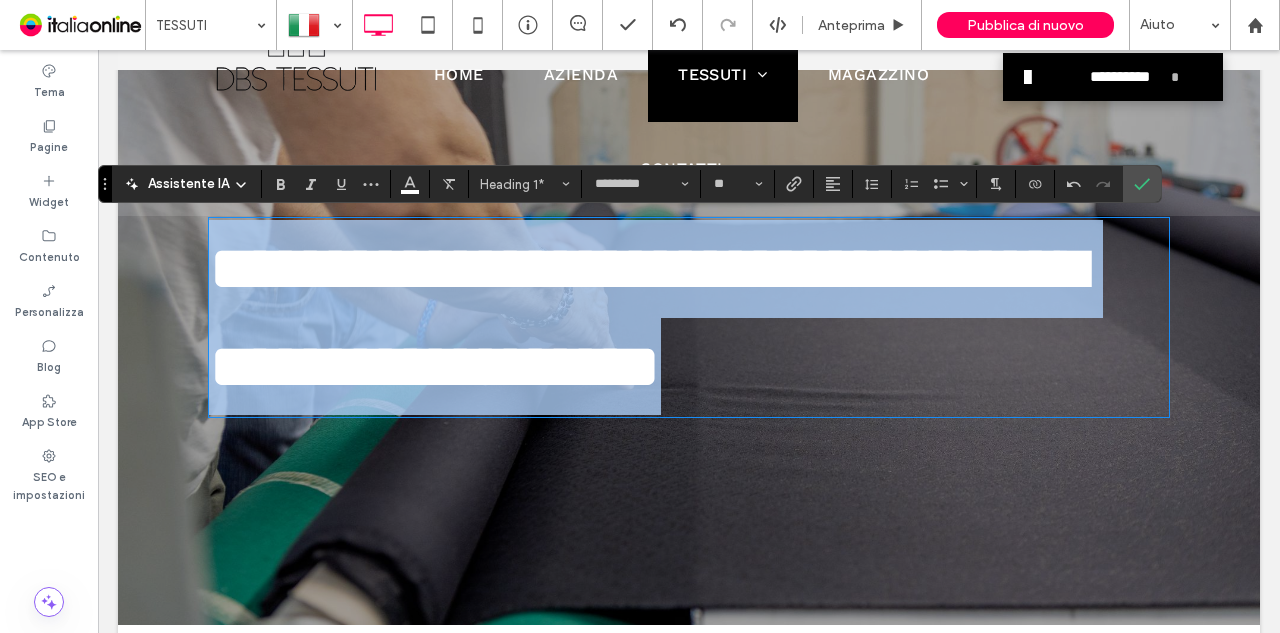 drag, startPoint x: 536, startPoint y: 461, endPoint x: 182, endPoint y: 259, distance: 407.57822 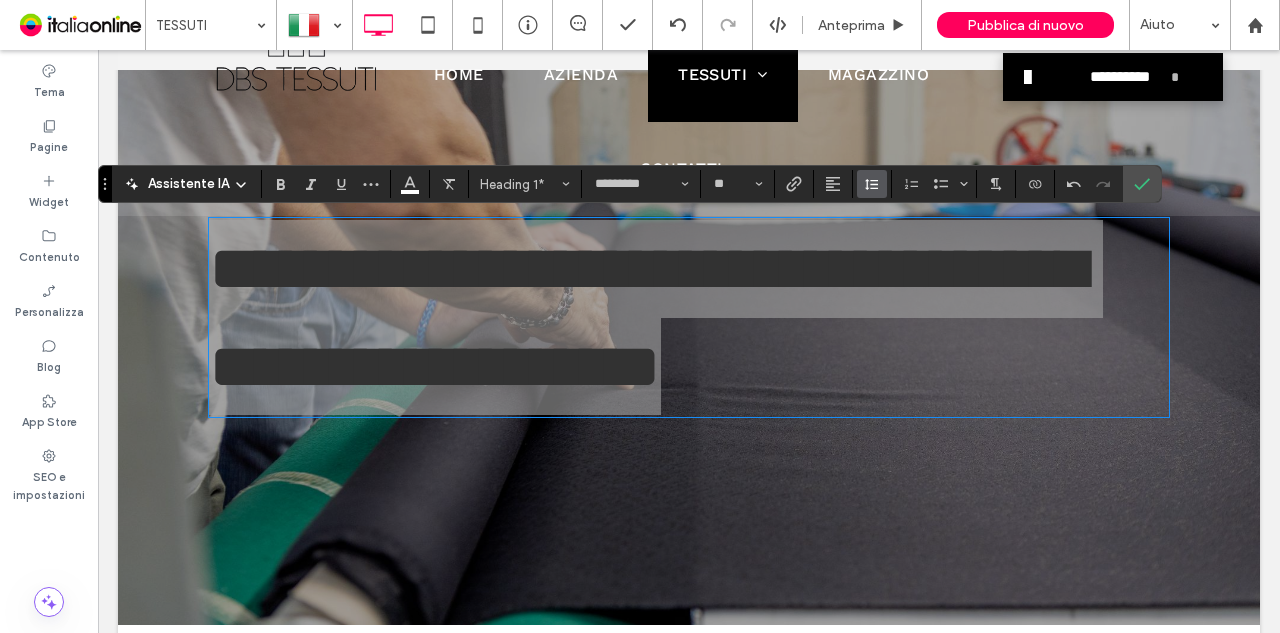 click 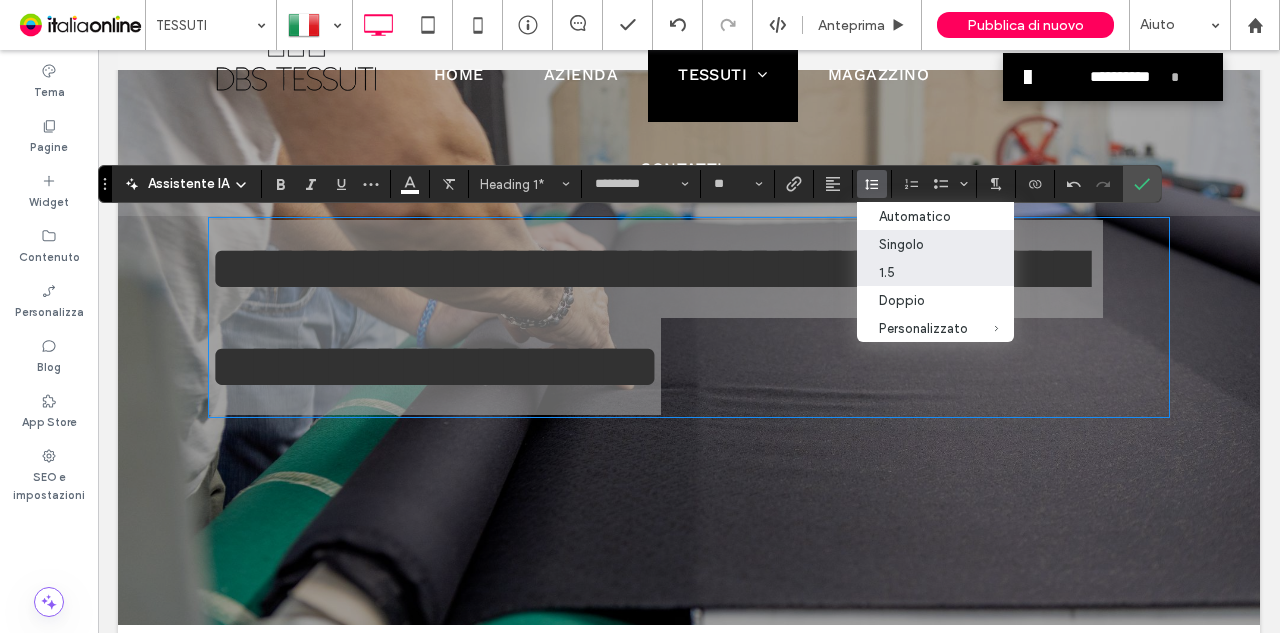 click on "Singolo" at bounding box center [923, 244] 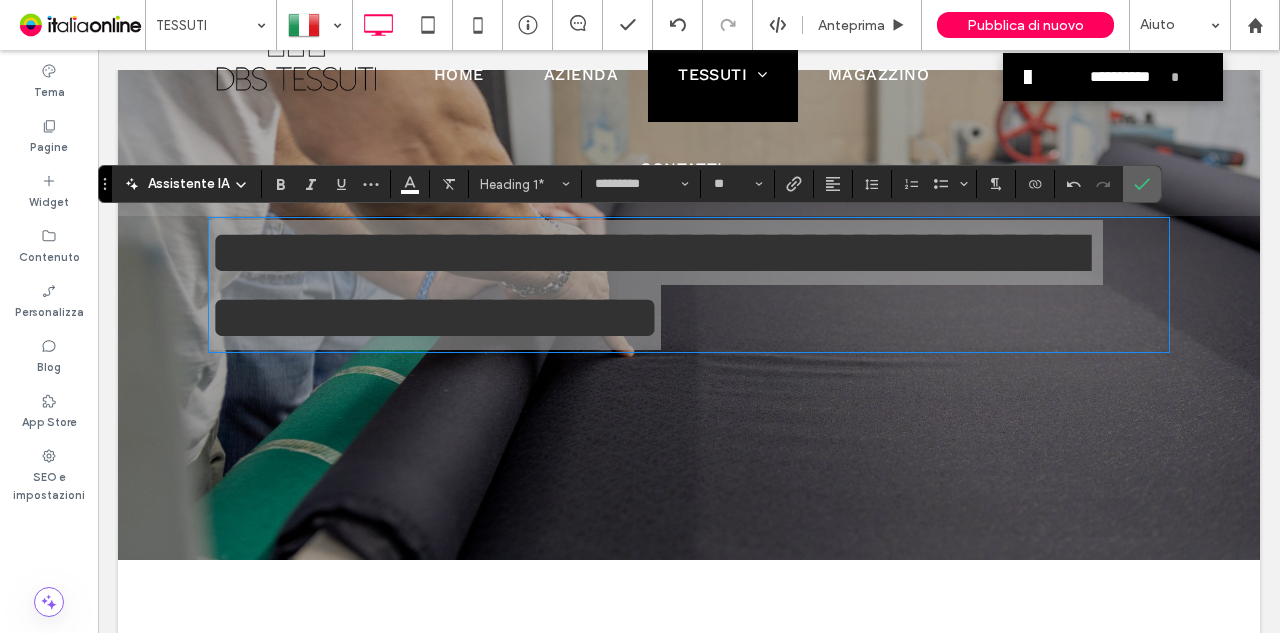 click 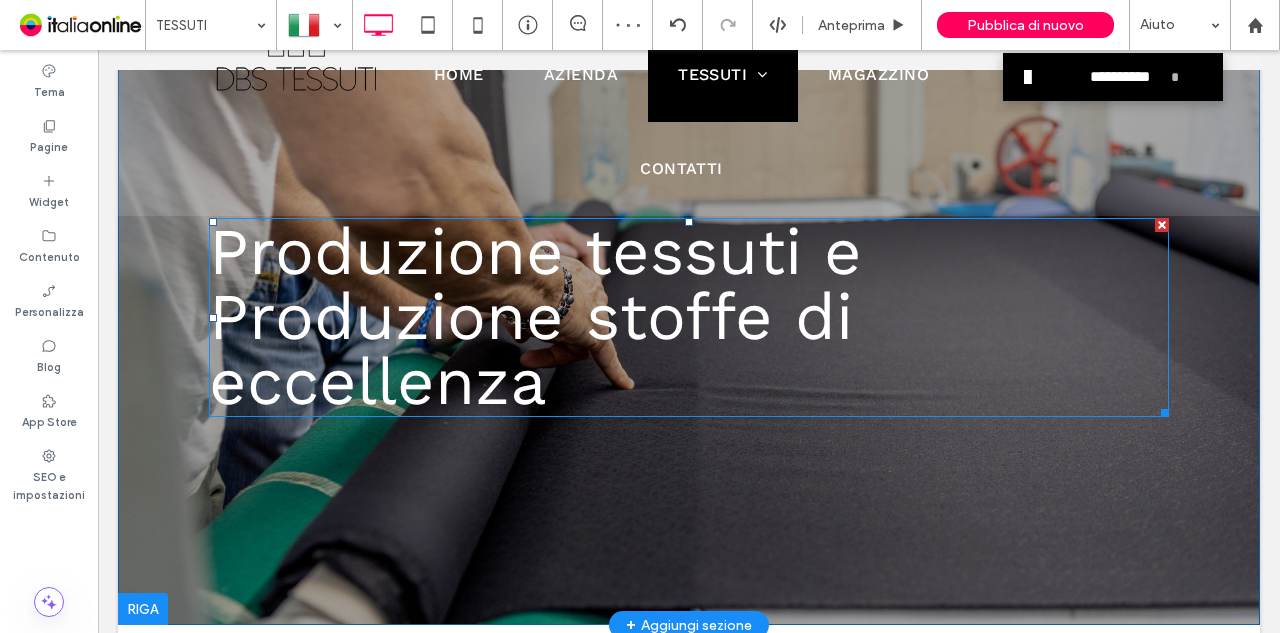 click on "Produzione tessuti e Produzione stoffe di eccellenza" at bounding box center (535, 317) 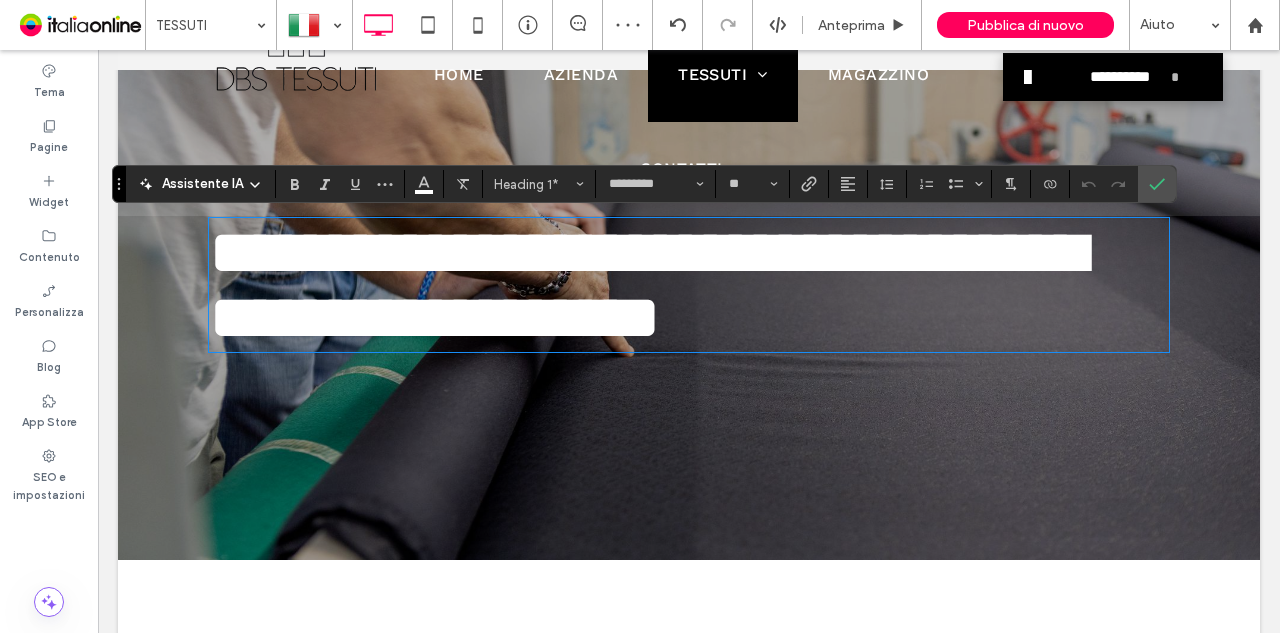 click on "**********" at bounding box center [647, 285] 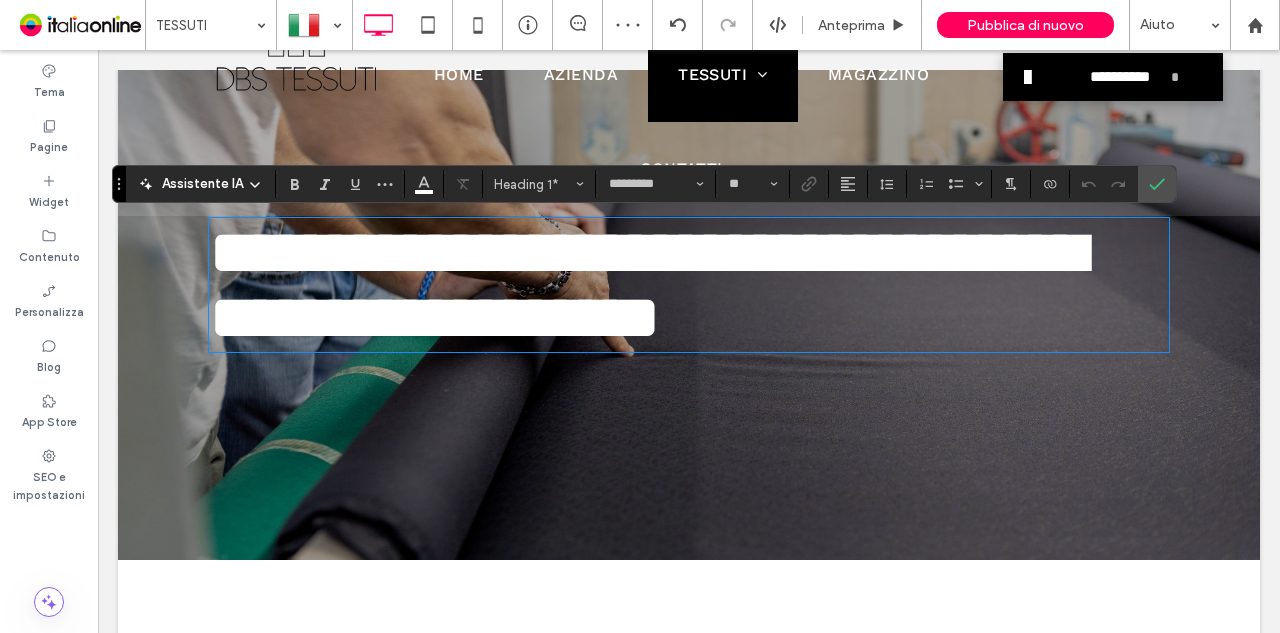 type 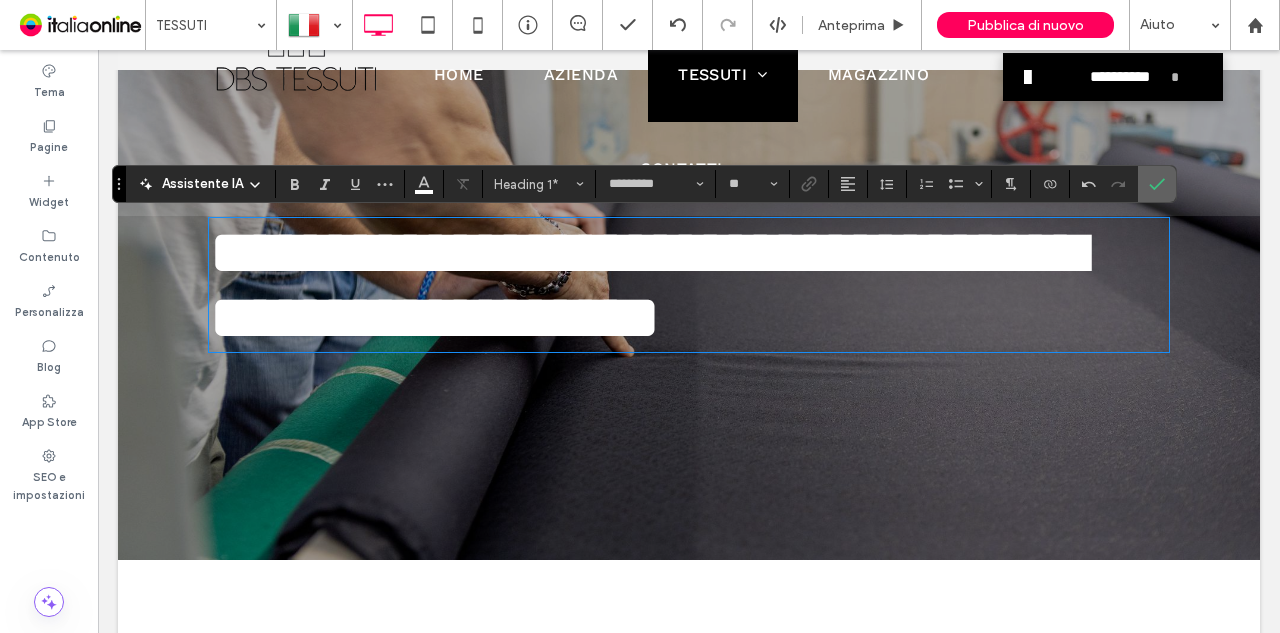 click 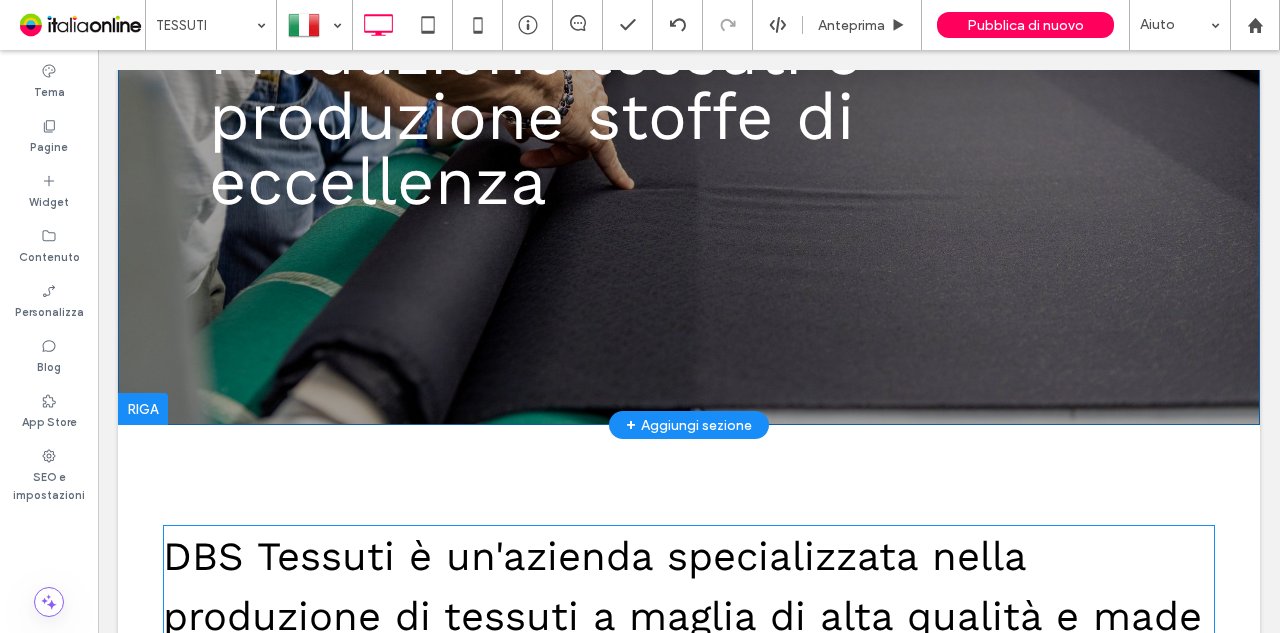 scroll, scrollTop: 0, scrollLeft: 0, axis: both 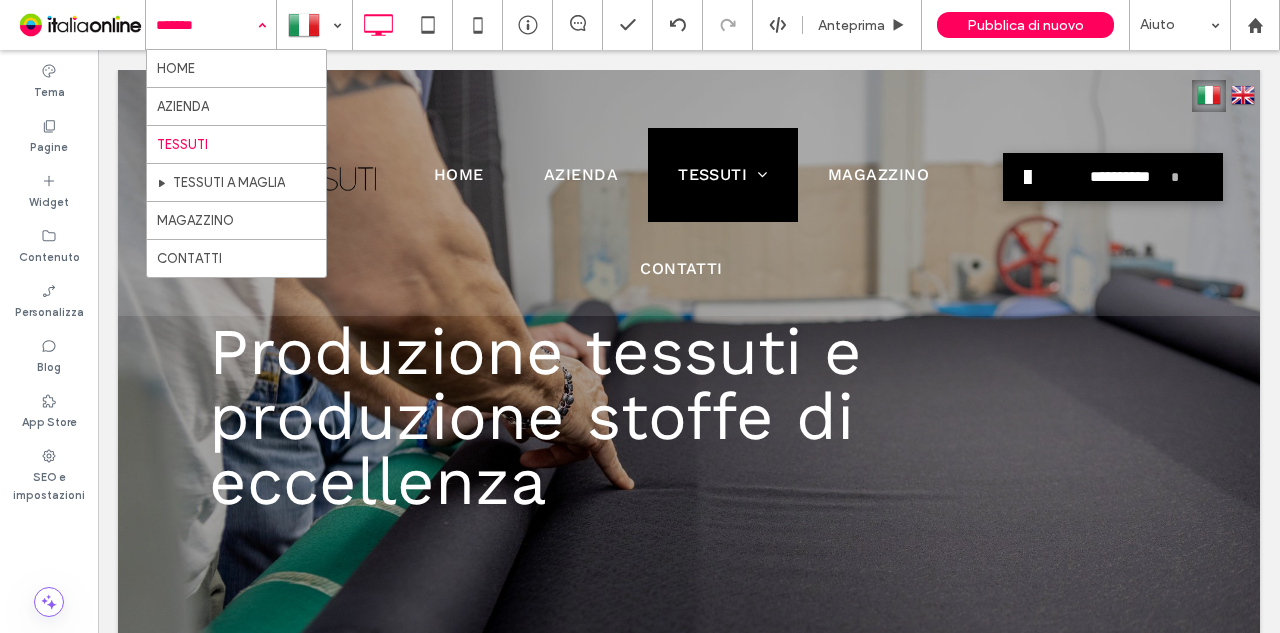 click at bounding box center (206, 25) 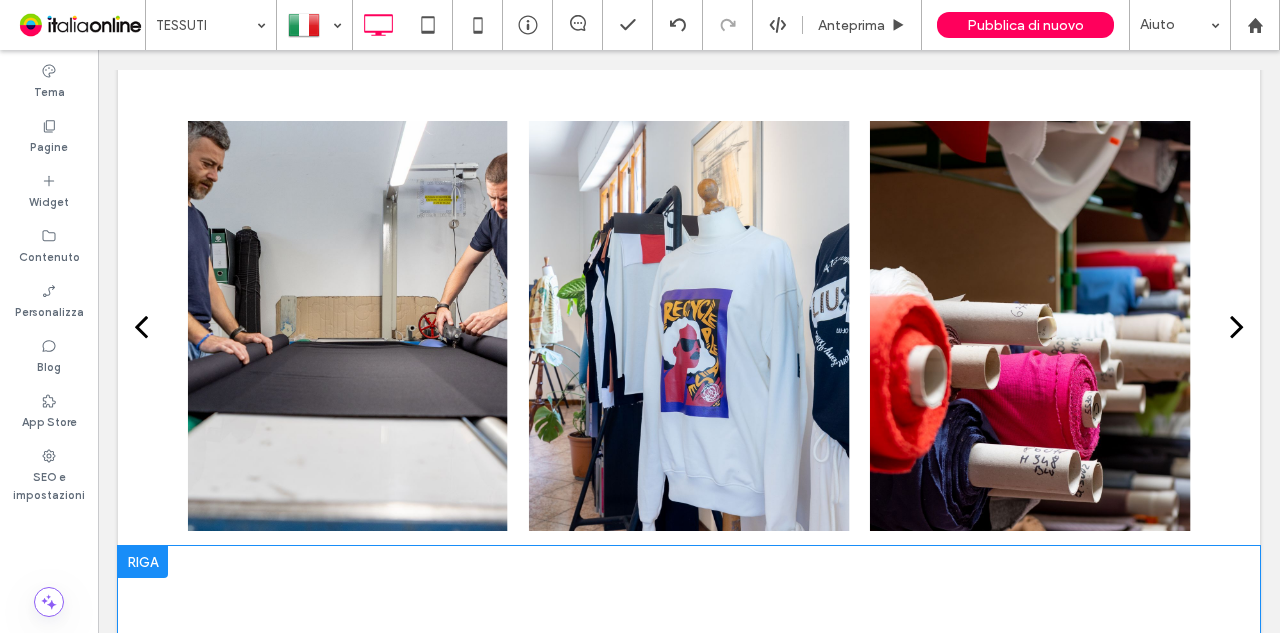 scroll, scrollTop: 950, scrollLeft: 0, axis: vertical 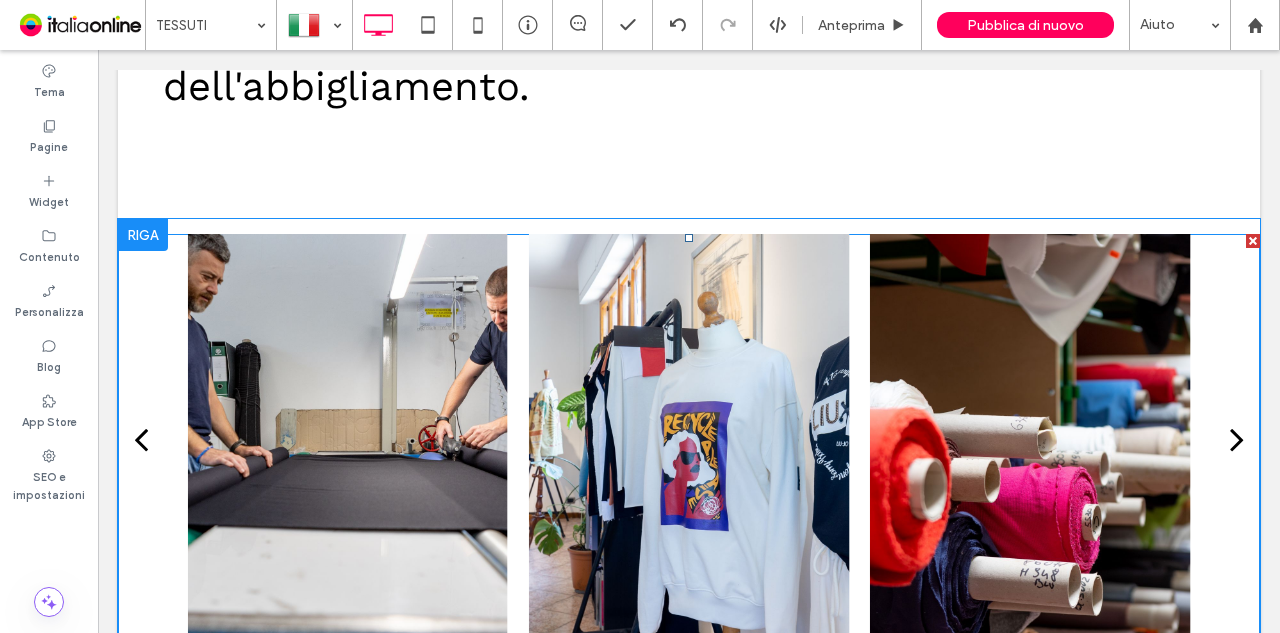 click at bounding box center (1237, 439) 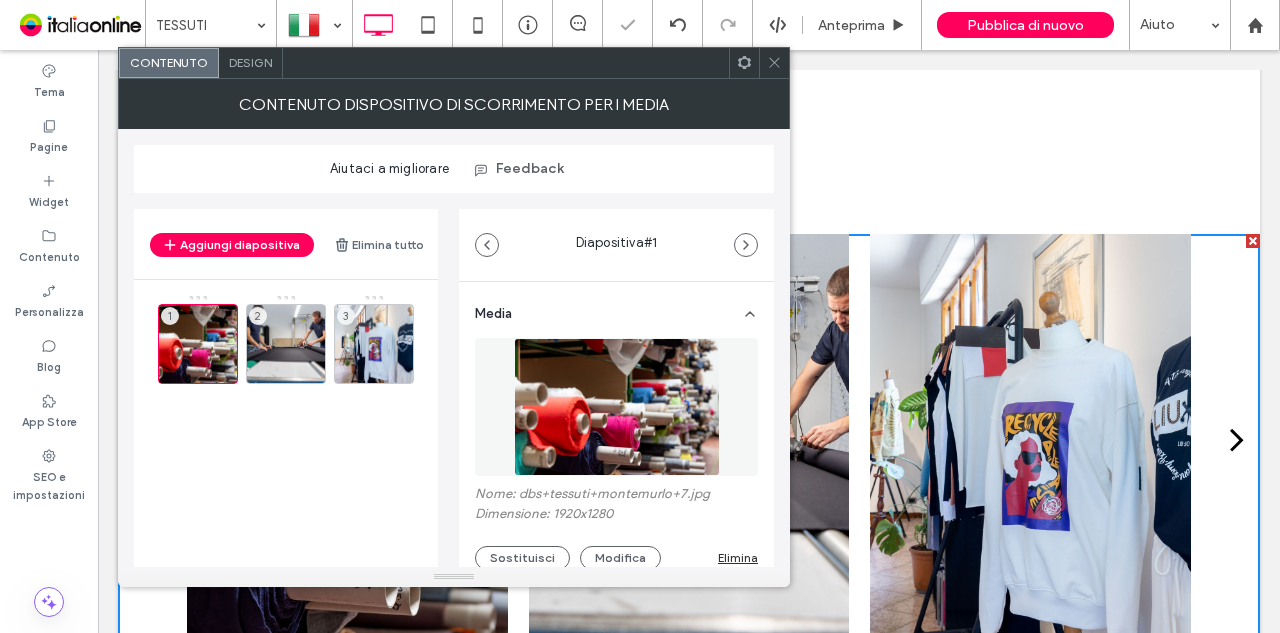click at bounding box center (774, 63) 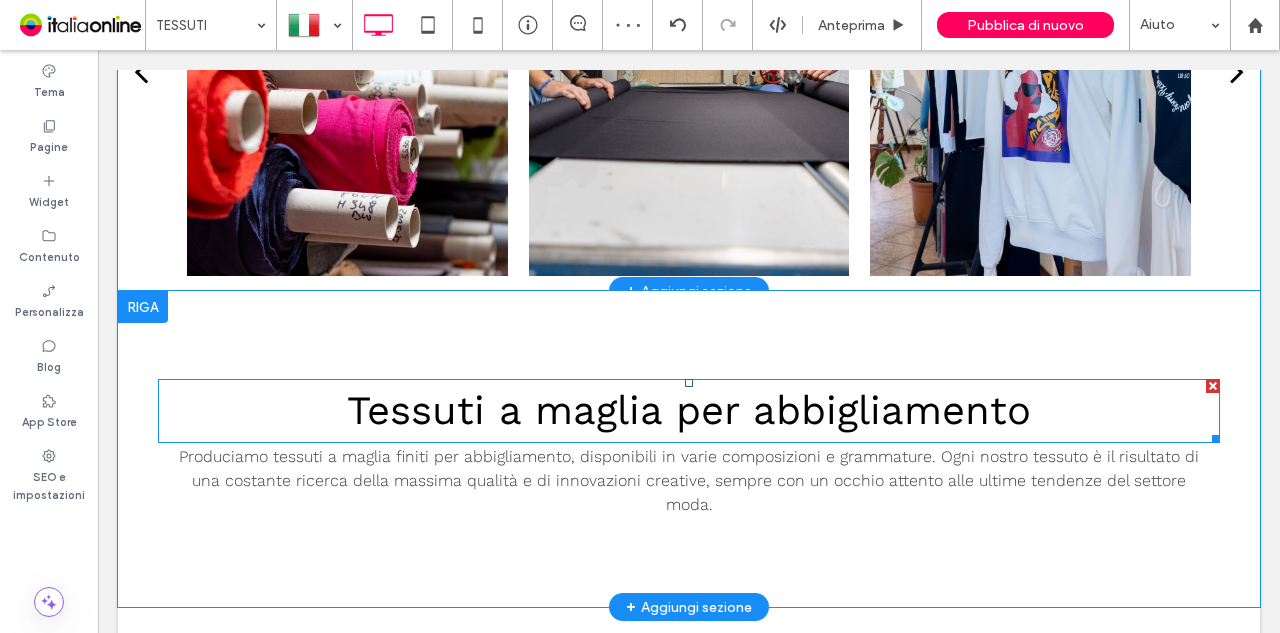 scroll, scrollTop: 1350, scrollLeft: 0, axis: vertical 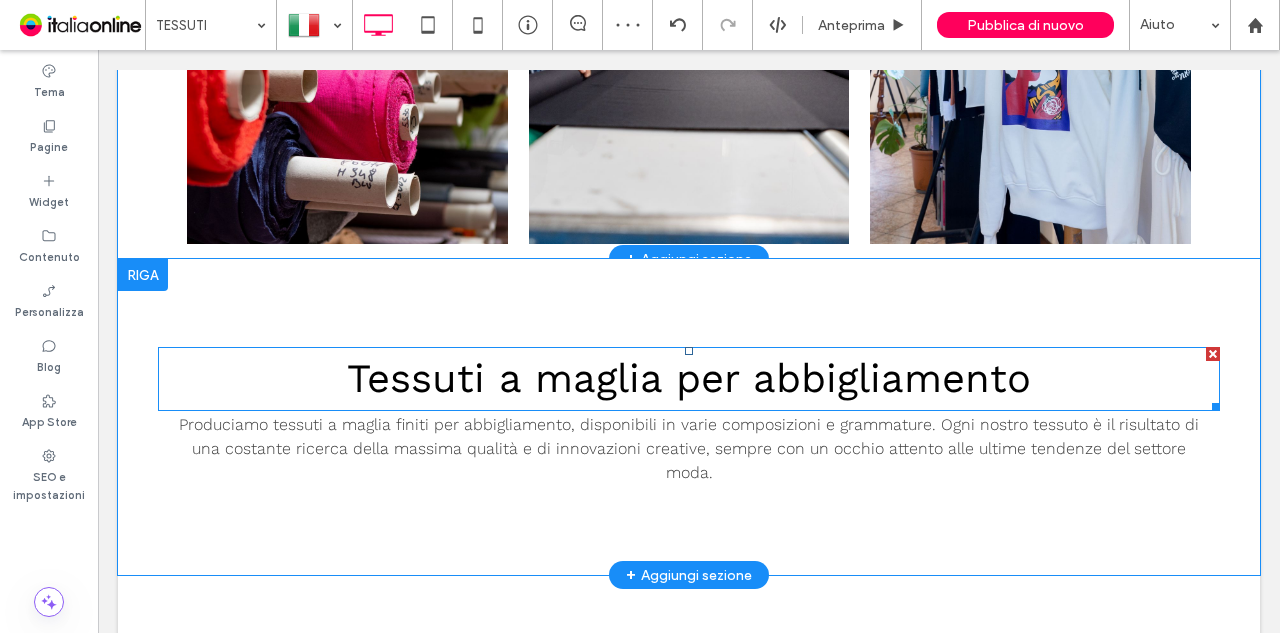 click on "Tessuti a maglia per abbigliamento" at bounding box center (689, 378) 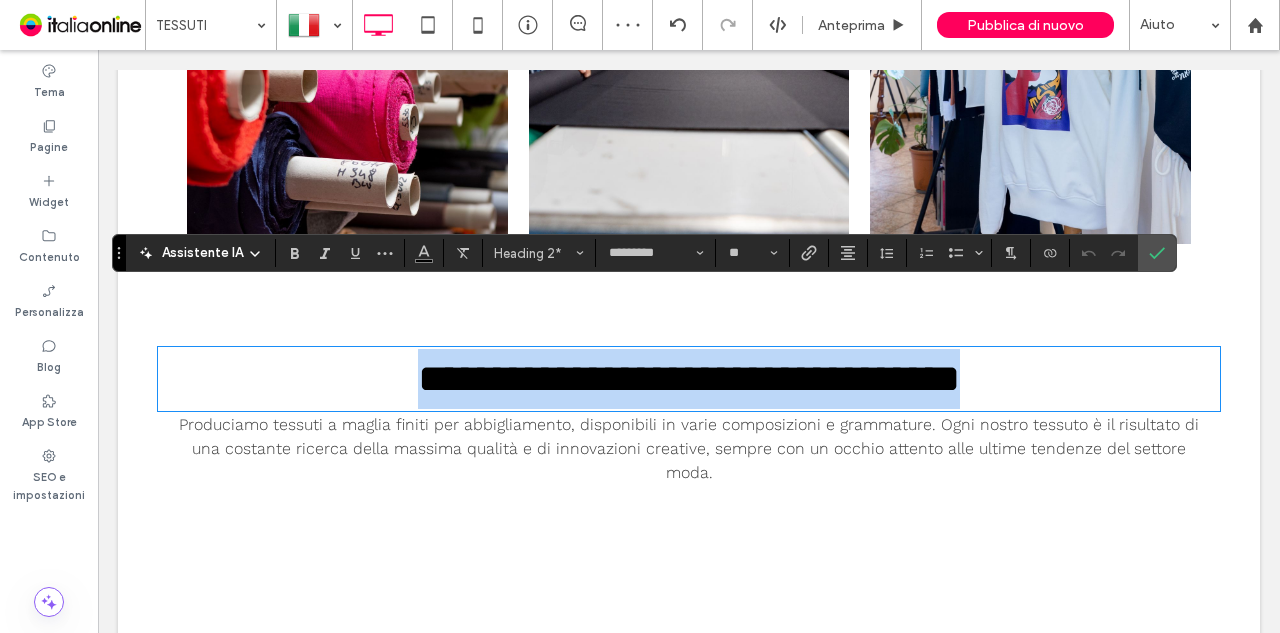 click on "**********" at bounding box center [689, 378] 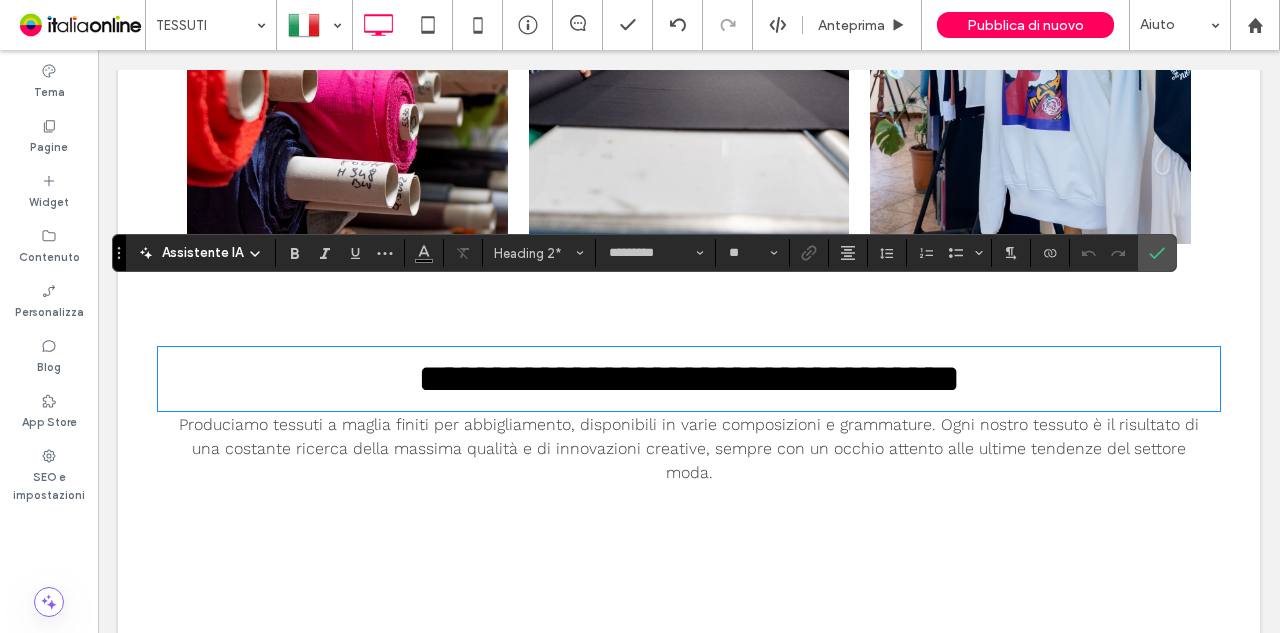click on "**********" at bounding box center (689, 378) 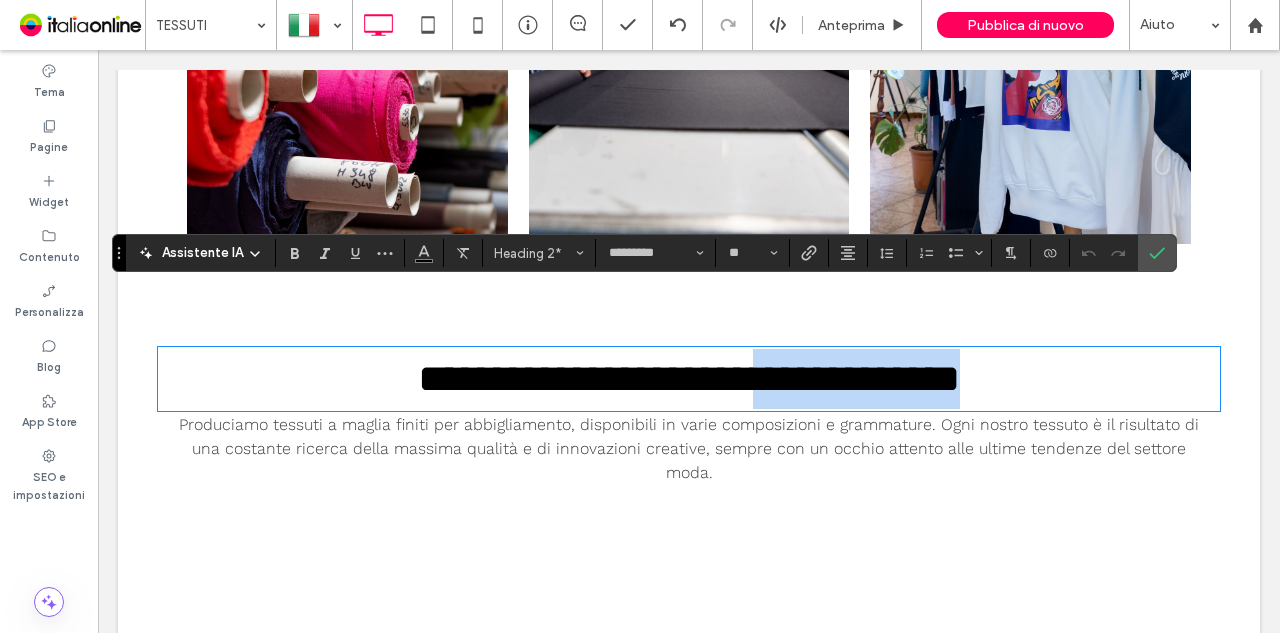 click on "**********" at bounding box center (689, 378) 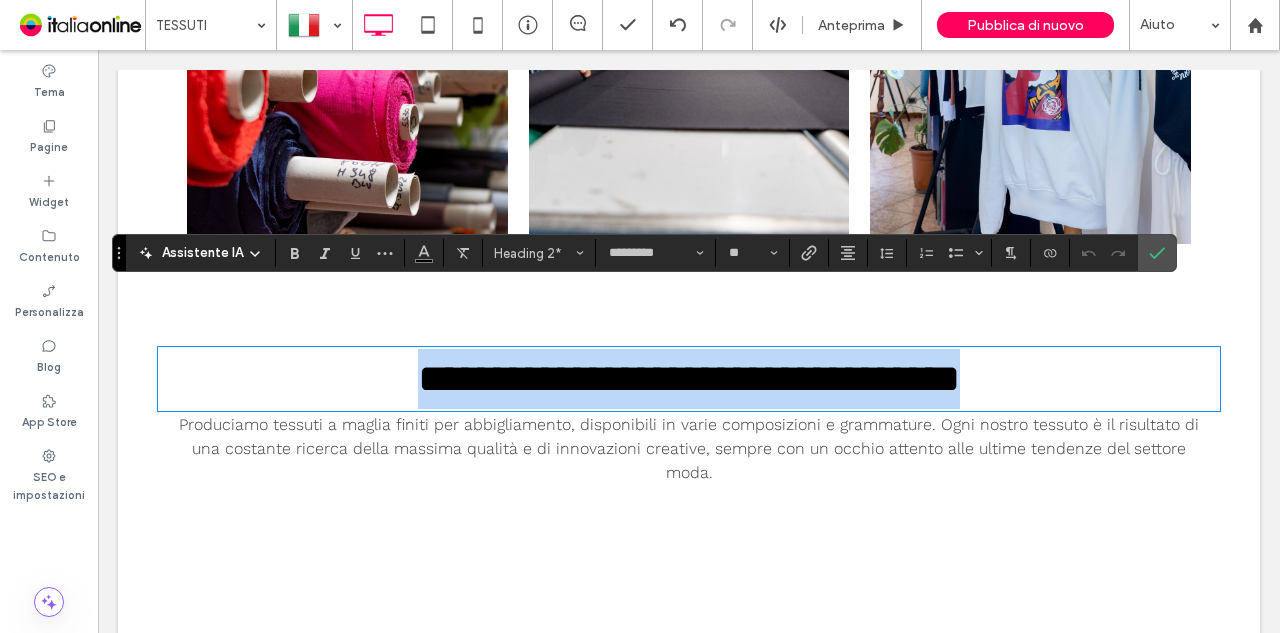 click on "**********" at bounding box center [689, 378] 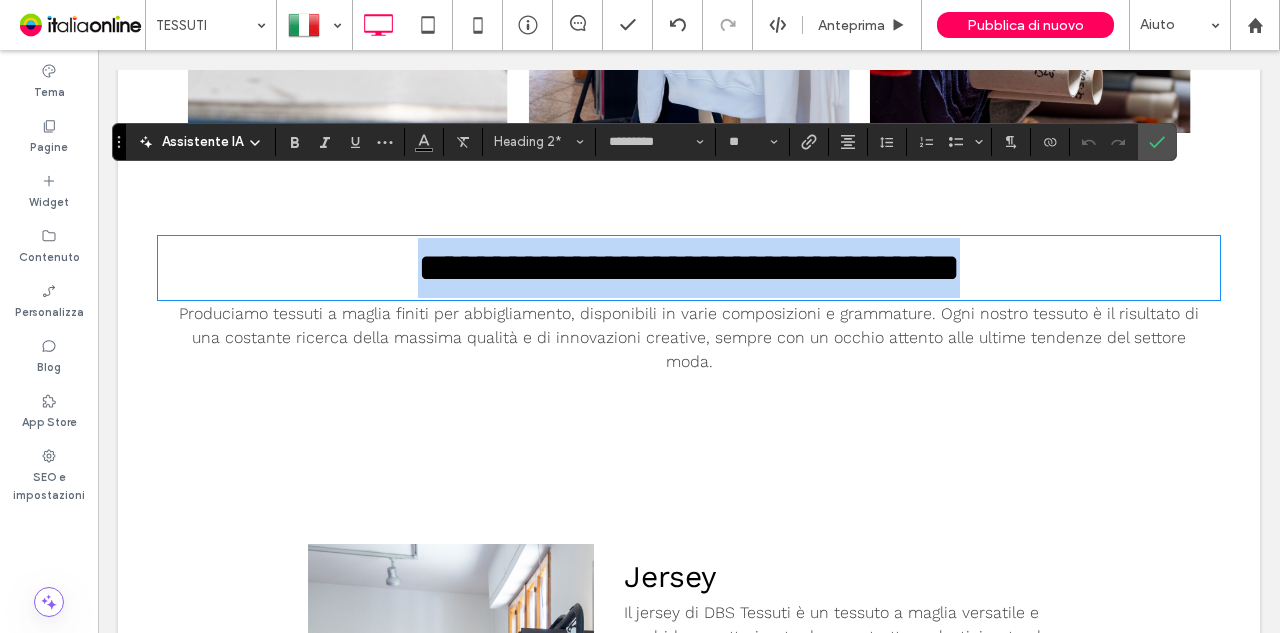 scroll, scrollTop: 1350, scrollLeft: 0, axis: vertical 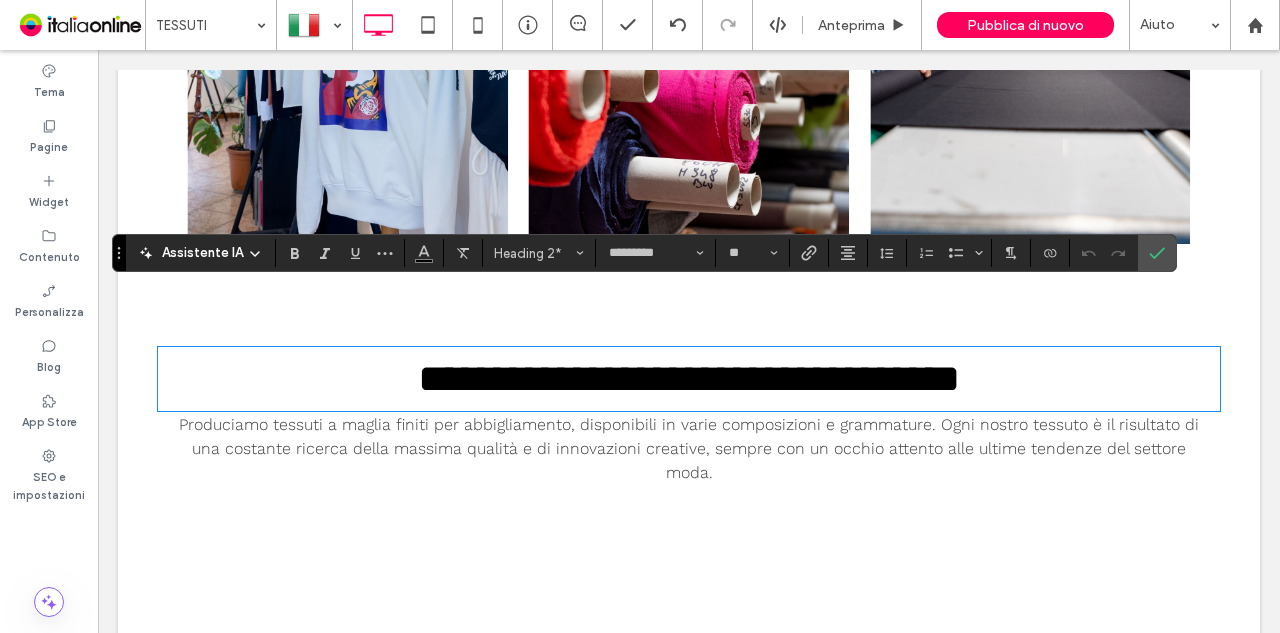 click on "Produciamo tessuti a maglia finiti per abbigliamento, disponibili in varie composizioni e grammature. Ogni nostro tessuto è il risultato di una costante ricerca della massima qualità e di innovazioni creative, sempre con un occhio attento alle ultime tendenze del settore moda." at bounding box center [689, 449] 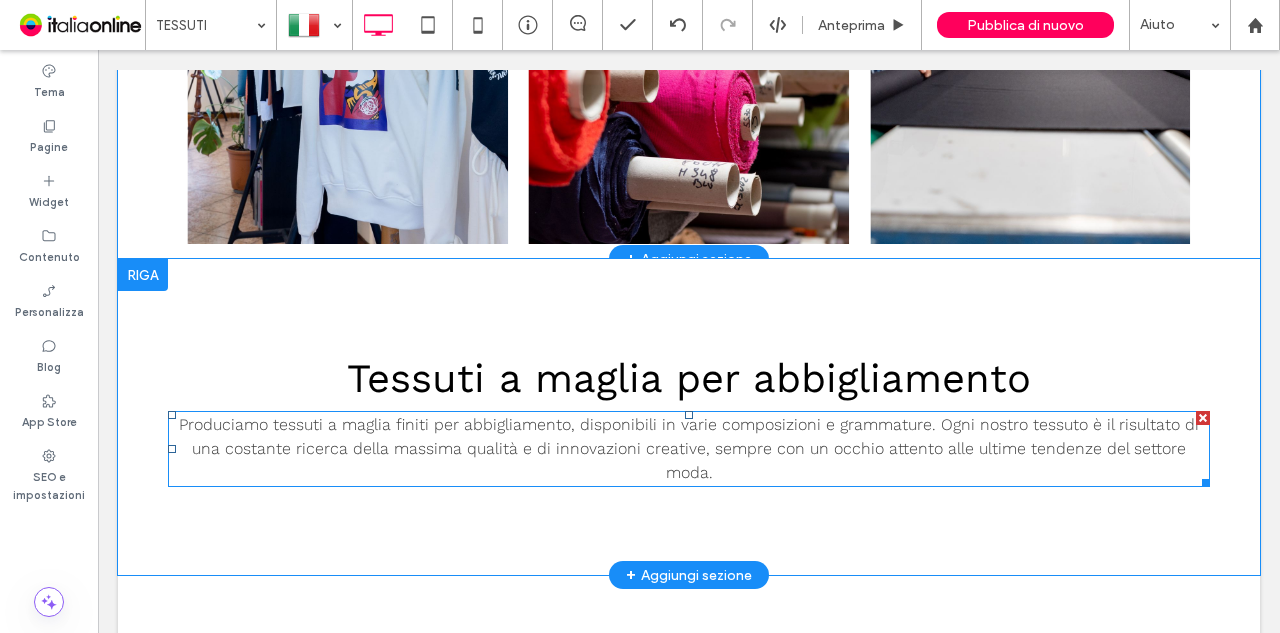 click on "Produciamo tessuti a maglia finiti per abbigliamento, disponibili in varie composizioni e grammature. Ogni nostro tessuto è il risultato di una costante ricerca della massima qualità e di innovazioni creative, sempre con un occhio attento alle ultime tendenze del settore moda." at bounding box center [689, 449] 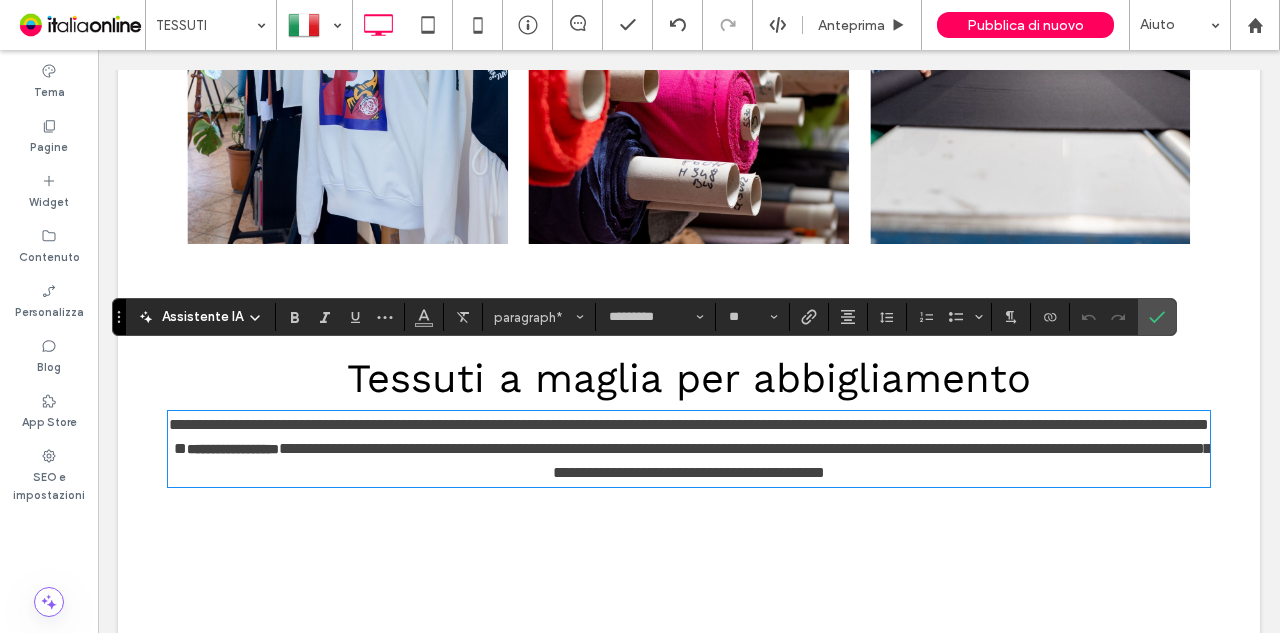 type on "**" 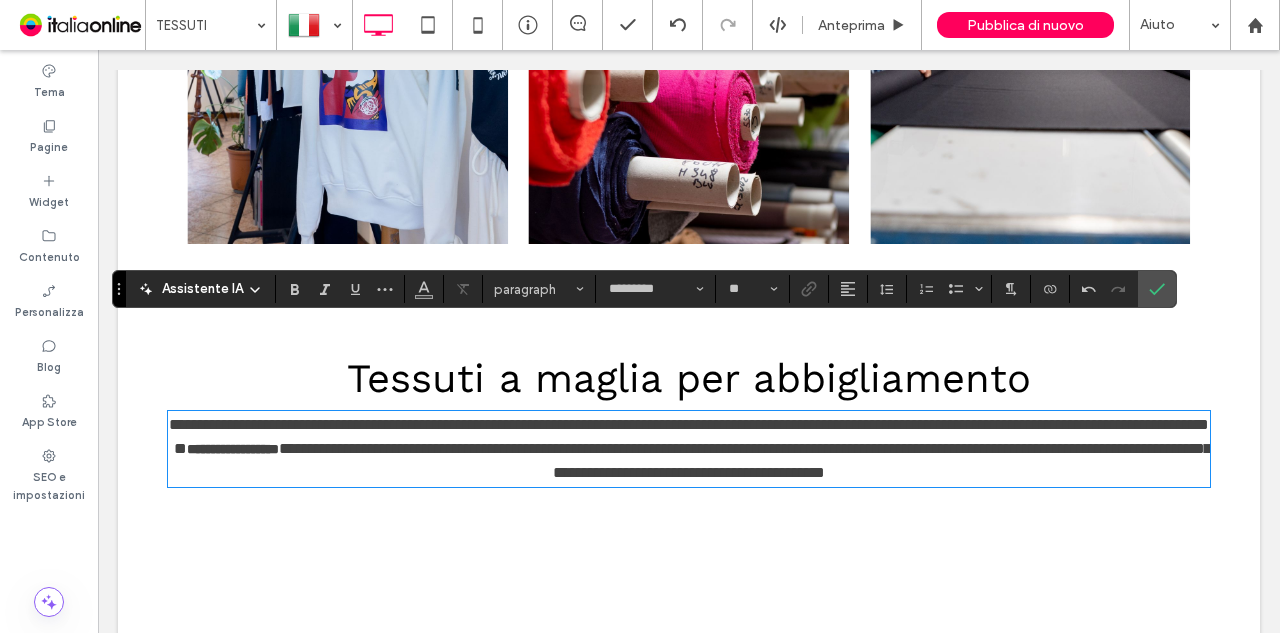 scroll, scrollTop: 1550, scrollLeft: 0, axis: vertical 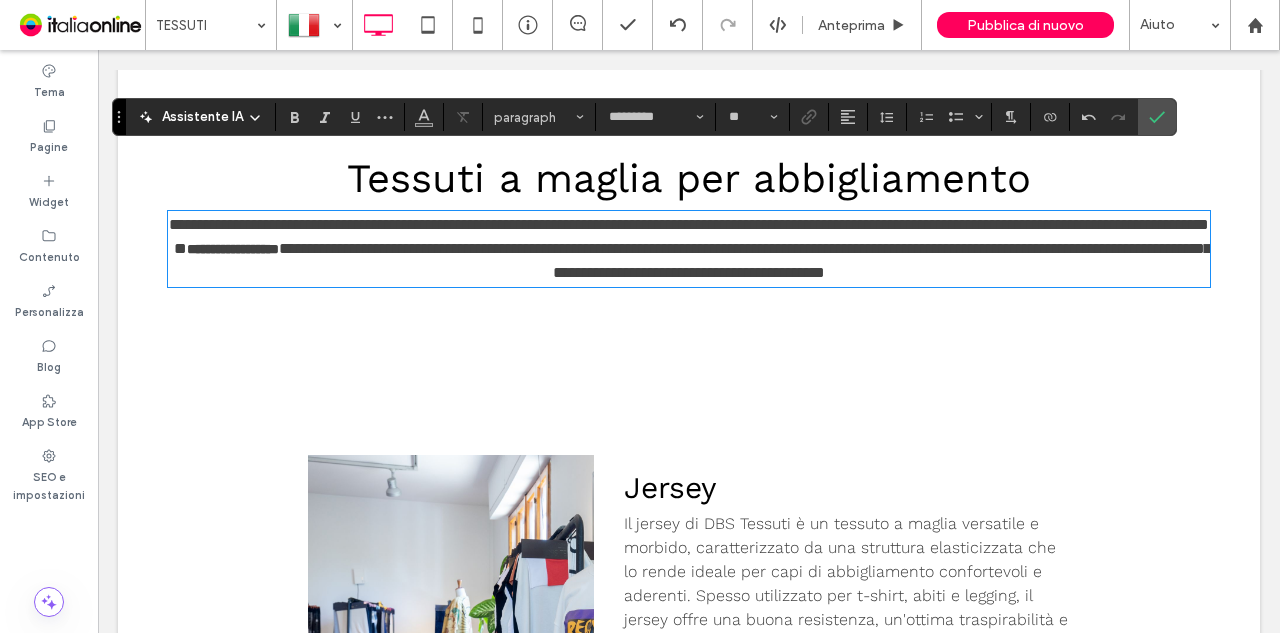 click on "Il jersey di DBS Tessuti è un tessuto a maglia versatile e morbido, caratterizzato da una struttura elasticizzata che lo rende ideale per capi di abbigliamento confortevoli e aderenti. Spesso utilizzato per t-shirt, abiti e legging, il jersey offre una buona resistenza, un'ottima traspirabilità e una piacevole sensazione sulla pelle. La sua adattabilità lo rende perfetto per creazioni sia casual che sportive. Inoltre, il jersey di DBS Tessuti è realizzato con materiali sostenibili, riflettendo il nostro impegno verso una moda etica e rispettosa dell'ambiente." at bounding box center [846, 631] 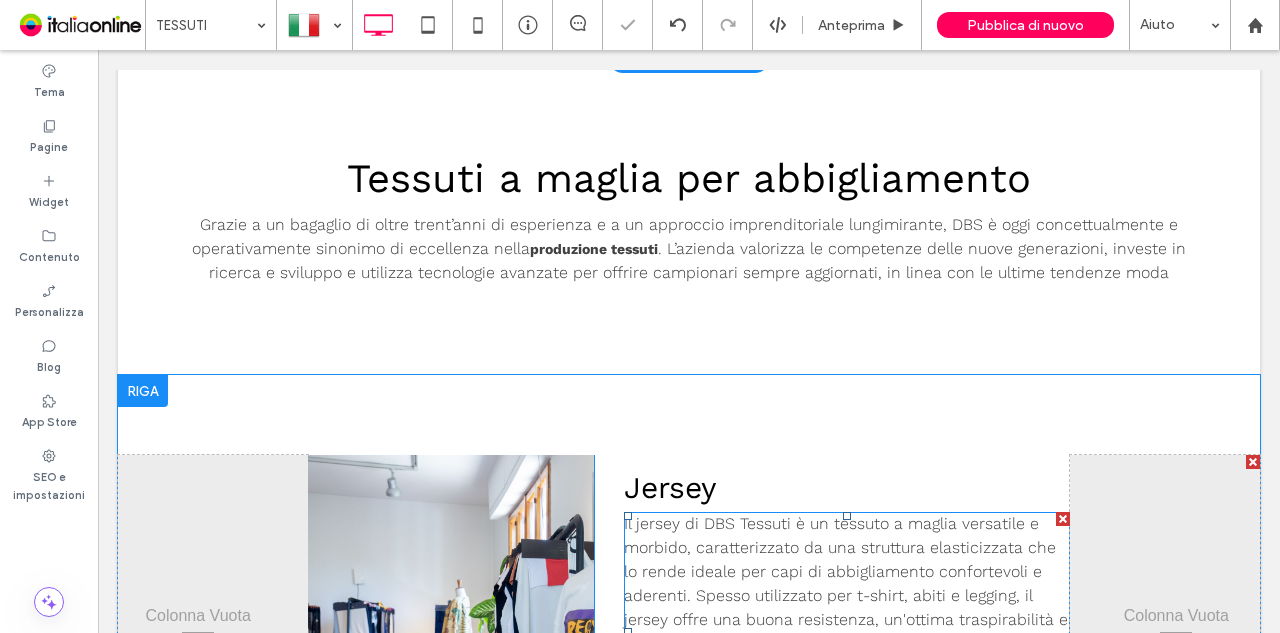 click on "Il jersey di DBS Tessuti è un tessuto a maglia versatile e morbido, caratterizzato da una struttura elasticizzata che lo rende ideale per capi di abbigliamento confortevoli e aderenti. Spesso utilizzato per t-shirt, abiti e legging, il jersey offre una buona resistenza, un'ottima traspirabilità e una piacevole sensazione sulla pelle. La sua adattabilità lo rende perfetto per creazioni sia casual che sportive. Inoltre, il jersey di DBS Tessuti è realizzato con materiali sostenibili, riflettendo il nostro impegno verso una moda etica e rispettosa dell'ambiente." at bounding box center (846, 631) 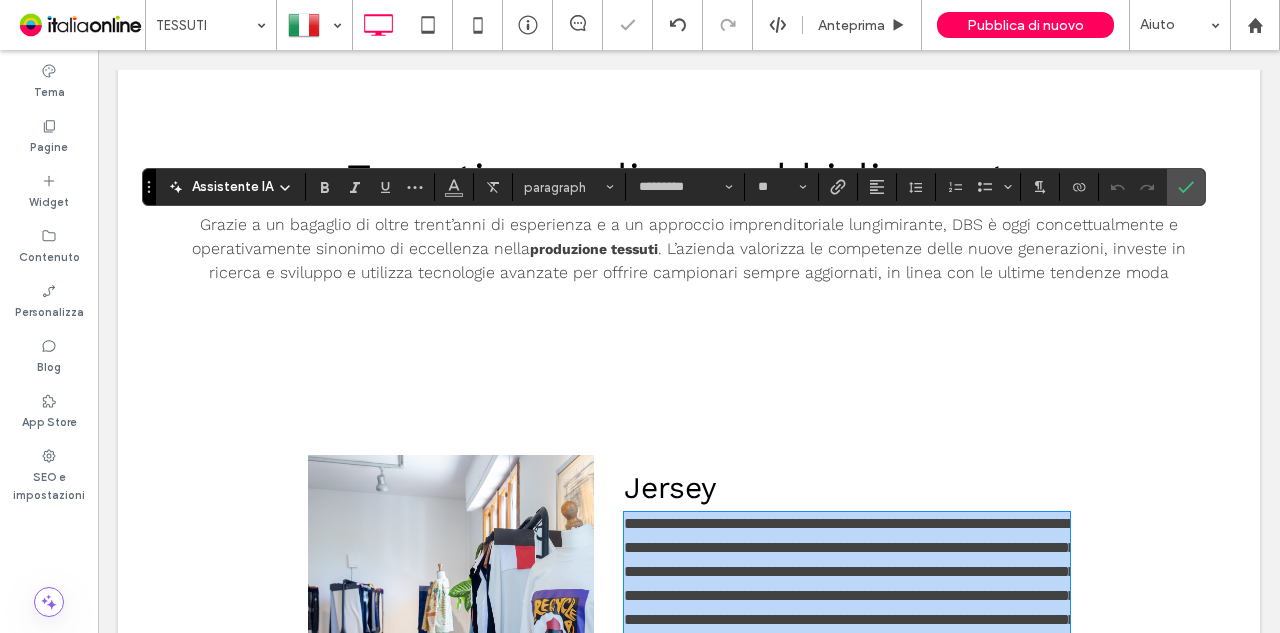 scroll, scrollTop: 1780, scrollLeft: 0, axis: vertical 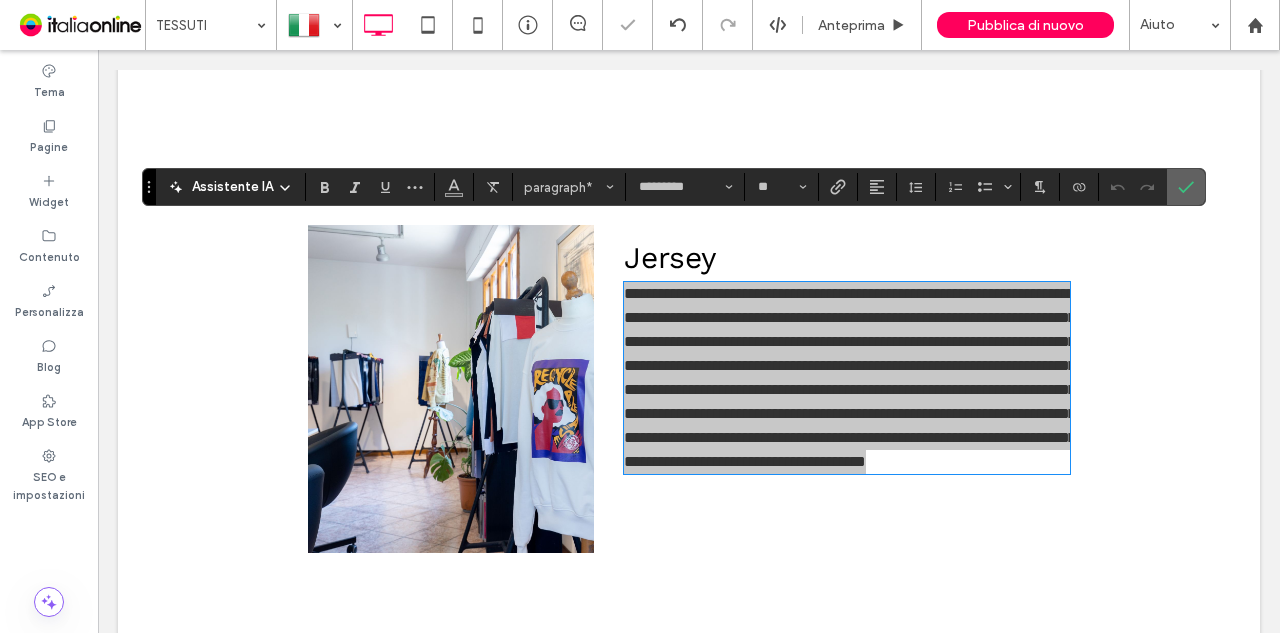 click at bounding box center [1182, 187] 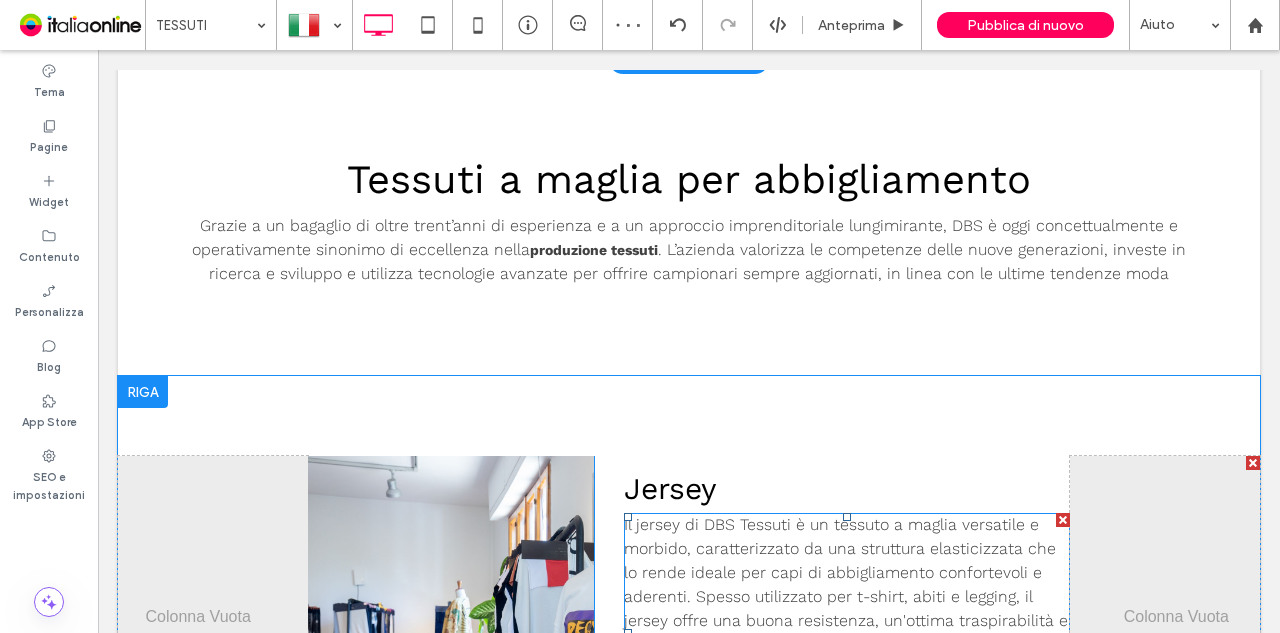 scroll, scrollTop: 1480, scrollLeft: 0, axis: vertical 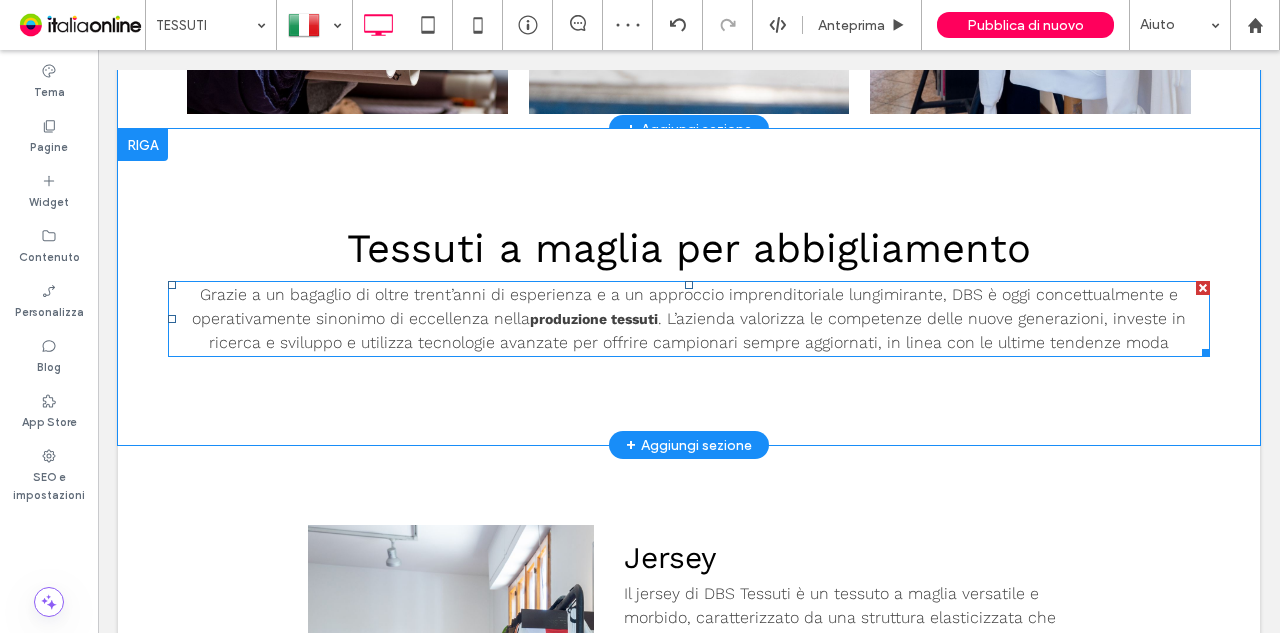 click on "produzione tessuti" at bounding box center (594, 319) 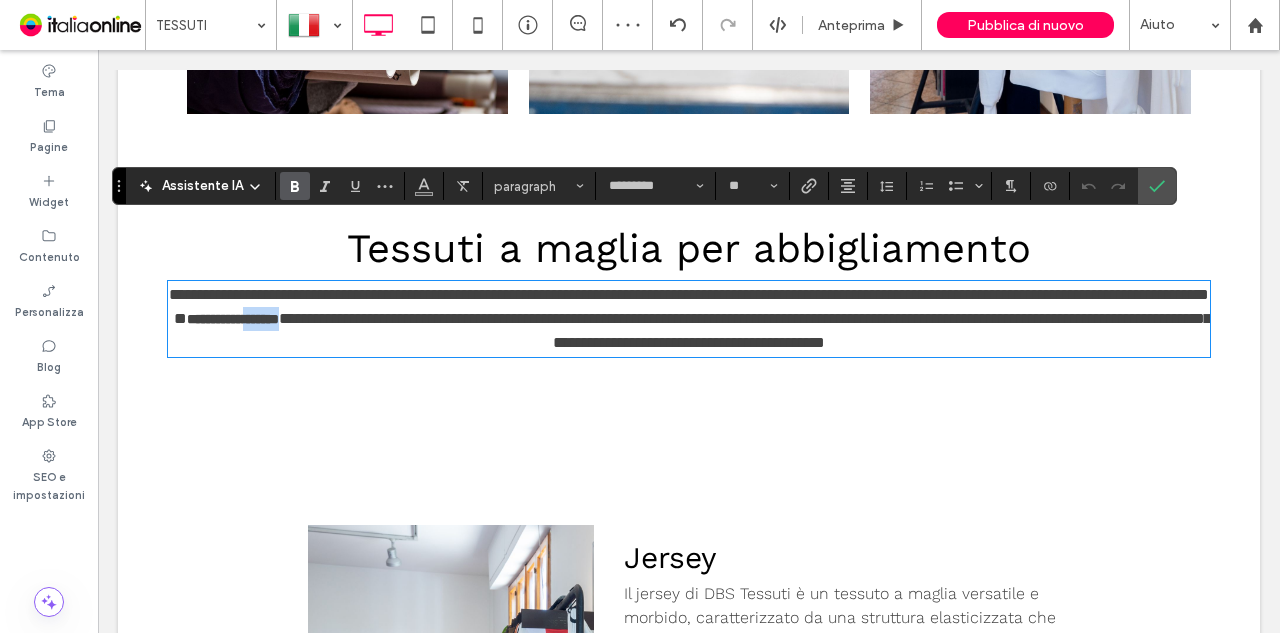 type on "*" 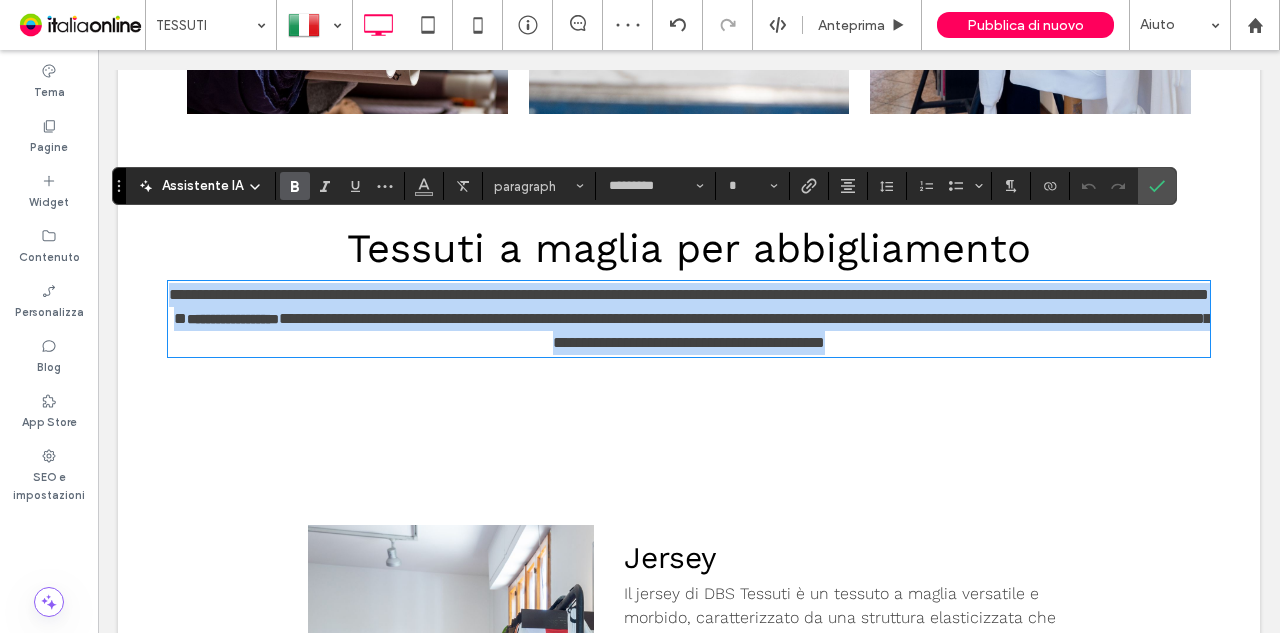 click on "**********" at bounding box center (233, 319) 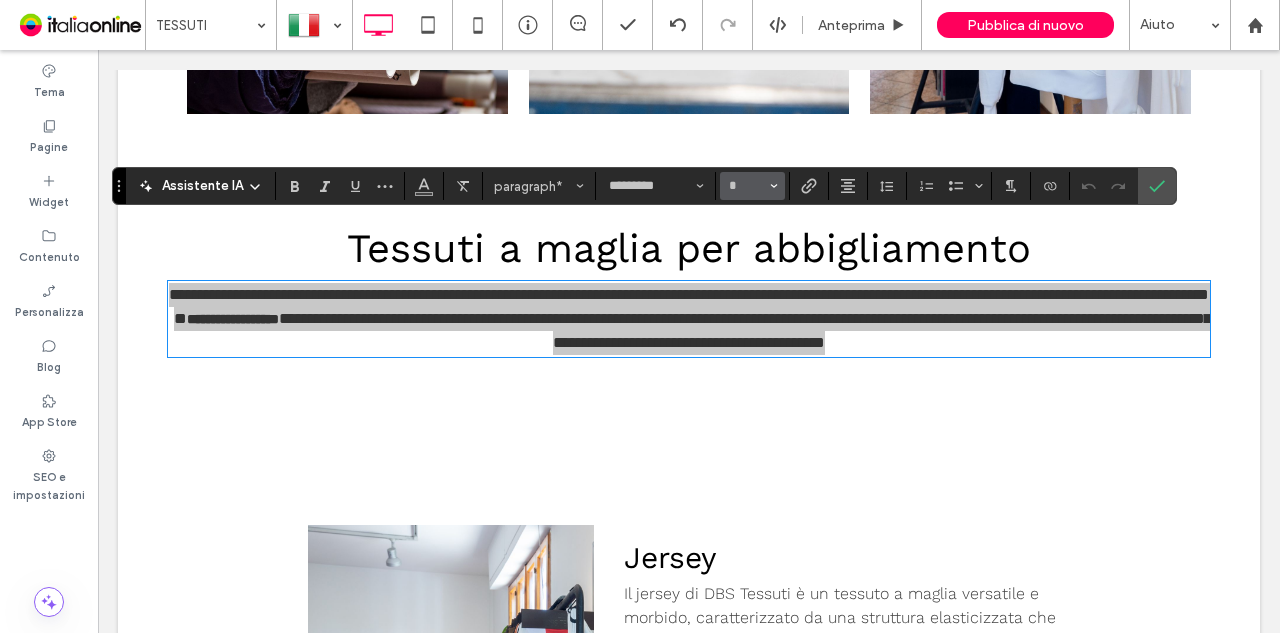 click 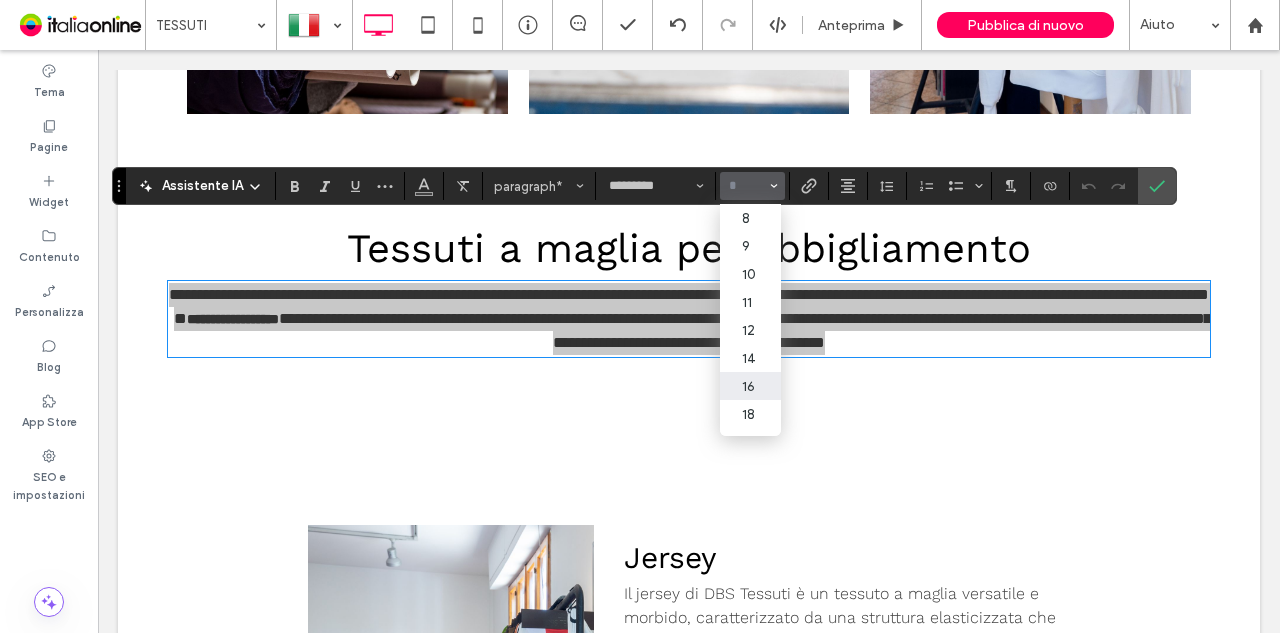 click on "16" at bounding box center [750, 386] 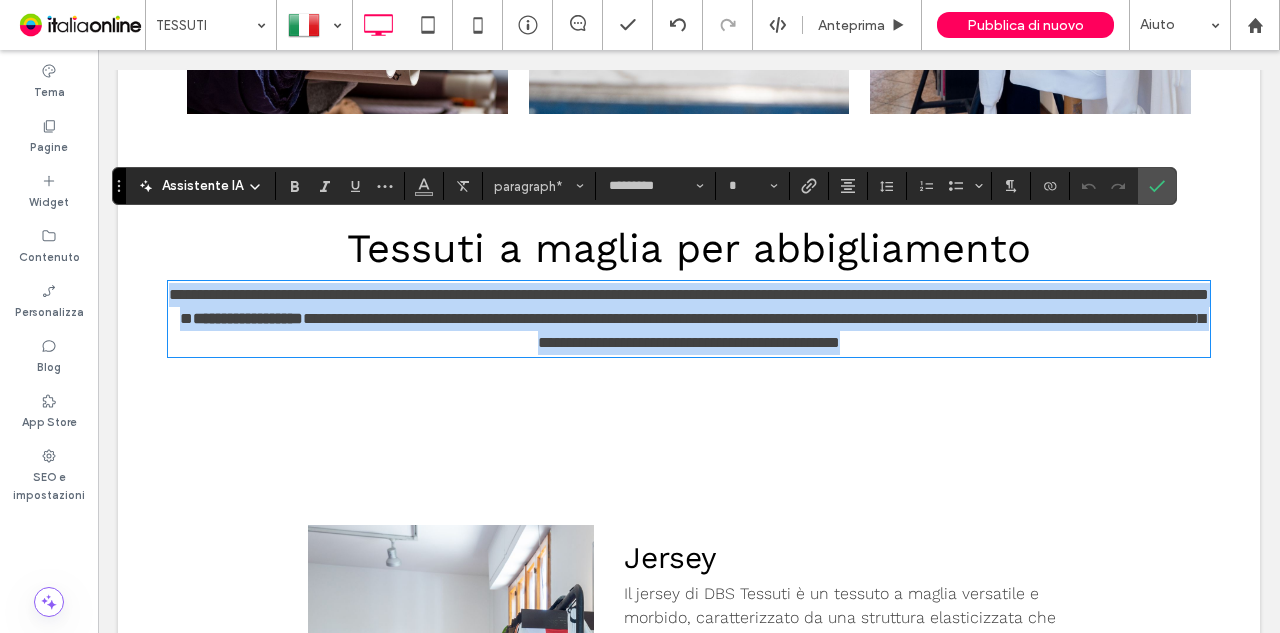 type on "**" 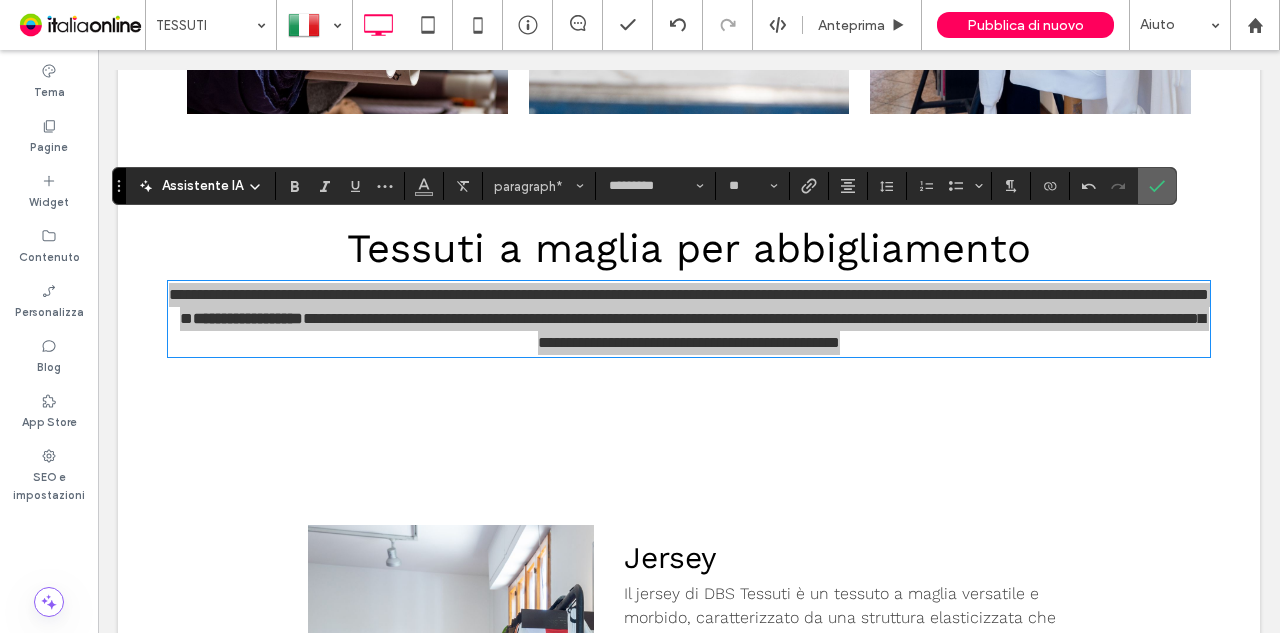 click 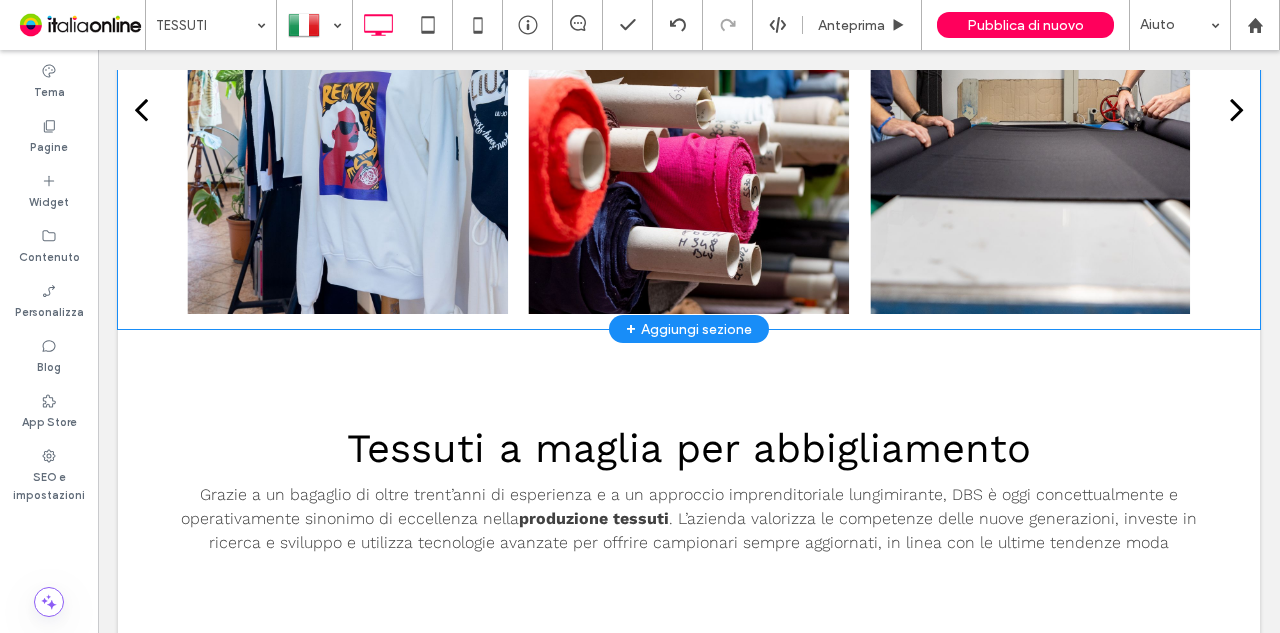 scroll, scrollTop: 1450, scrollLeft: 0, axis: vertical 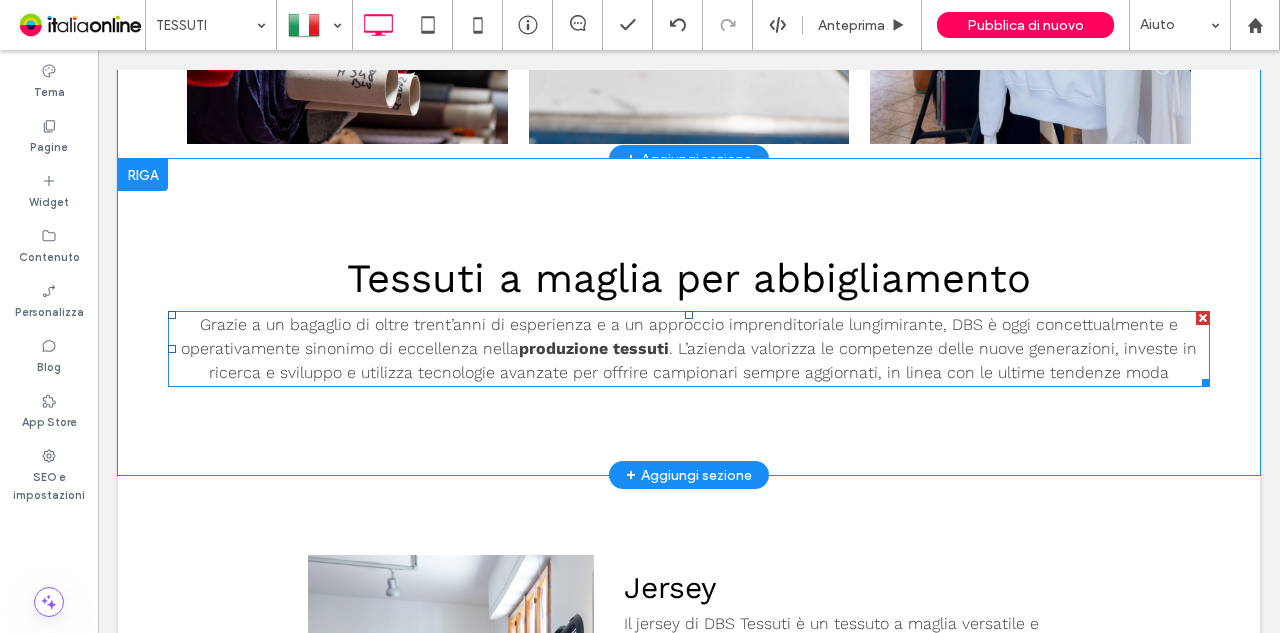 click on "Grazie a un bagaglio di oltre trent’anni di esperienza e a un approccio imprenditoriale lungimirante, DBS è oggi concettualmente e operativamente sinonimo di eccellenza nella  produzione tessuti . L’azienda valorizza le competenze delle nuove generazioni, investe in ricerca e sviluppo e utilizza tecnologie avanzate per offrire campionari sempre aggiornati, in linea con le ultime tendenze moda" at bounding box center [689, 349] 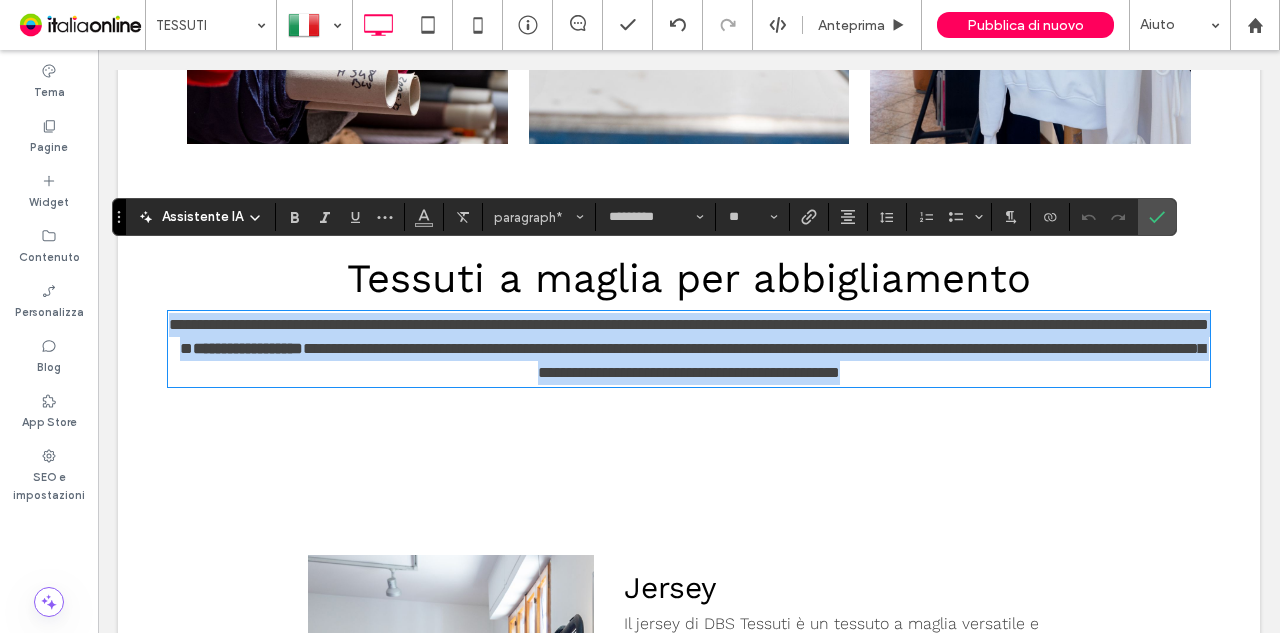 click on "**********" at bounding box center (689, 349) 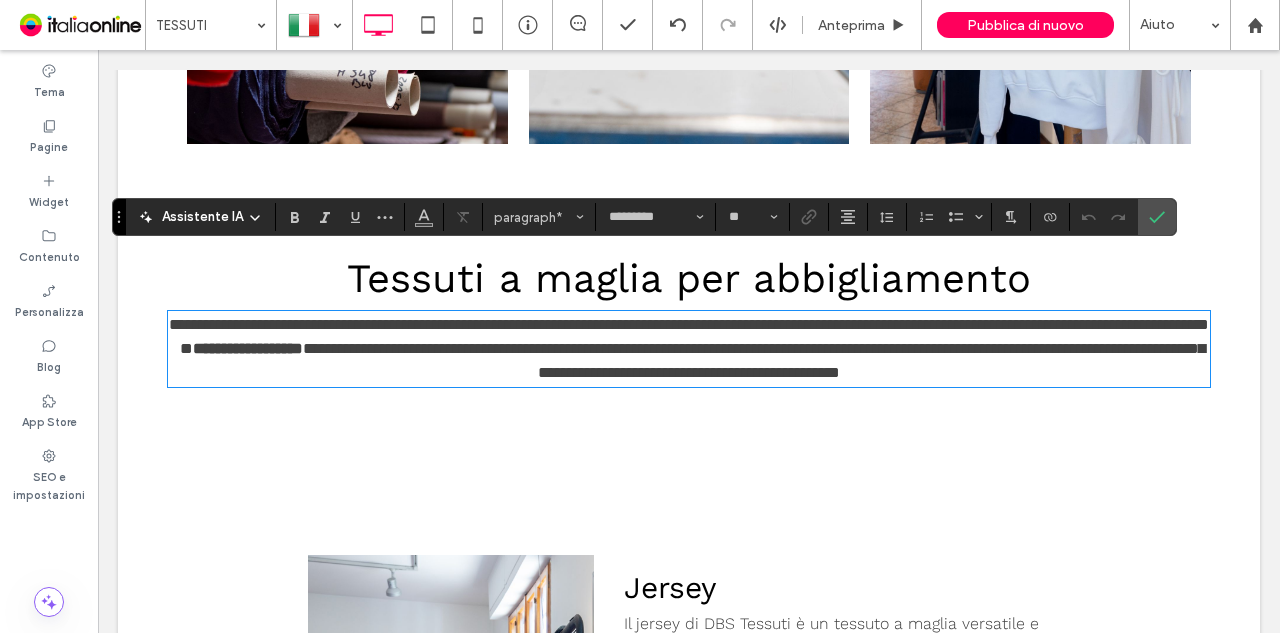 type 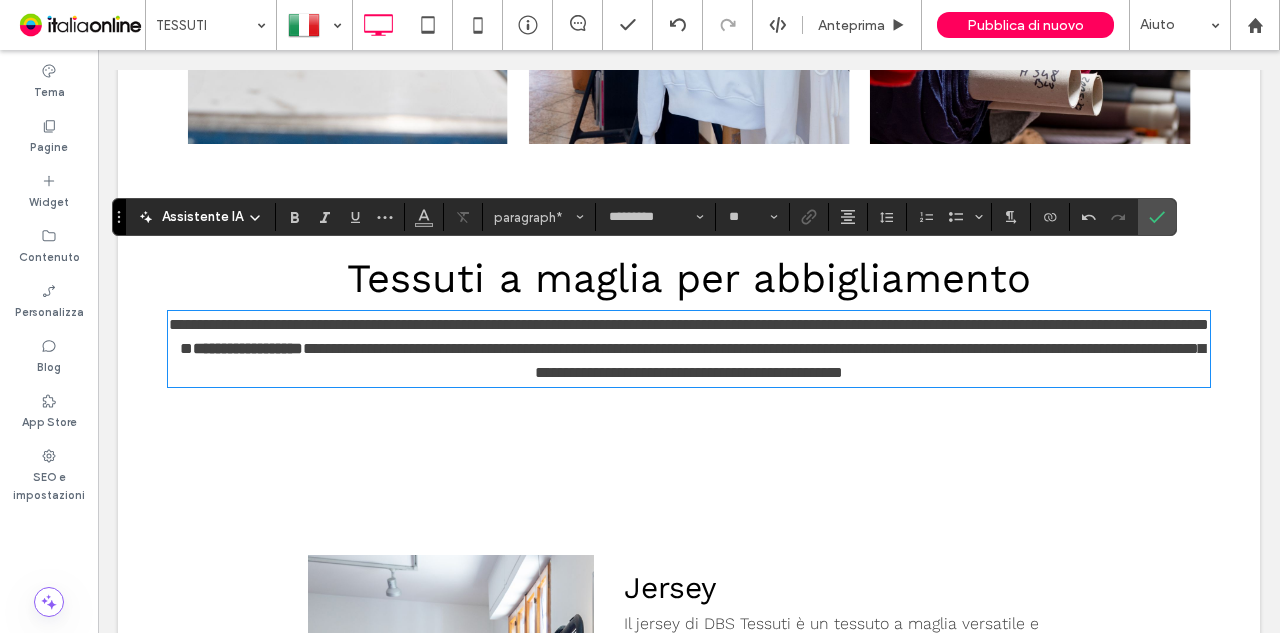 click on "**********" at bounding box center [689, 349] 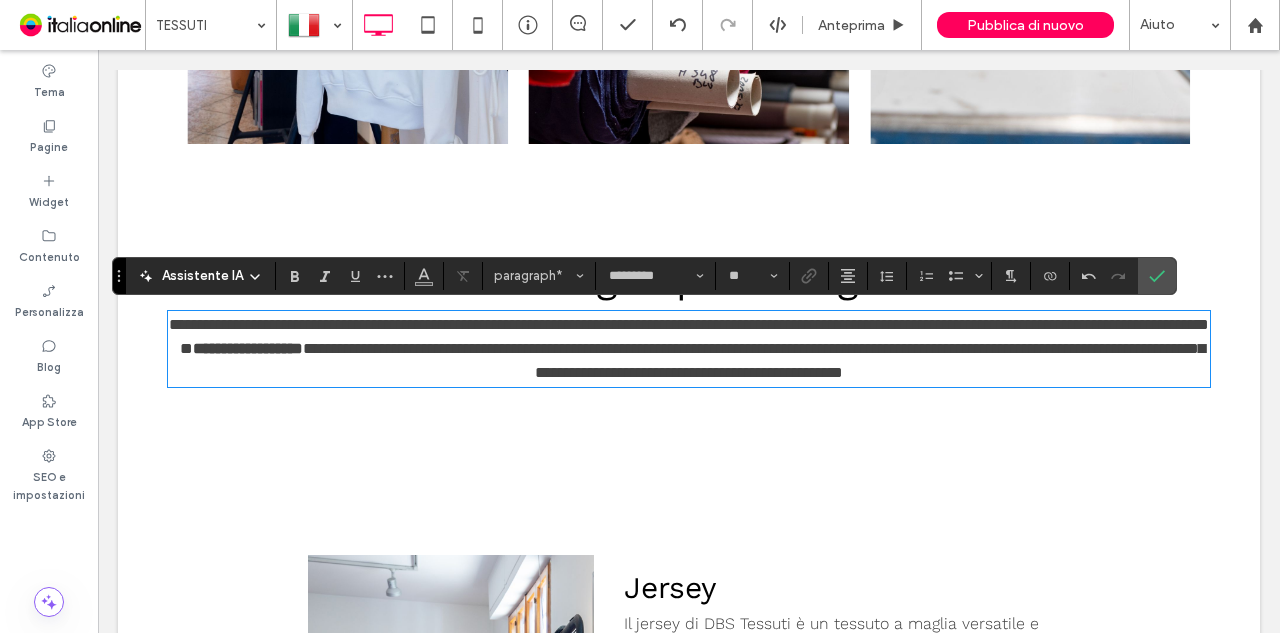 scroll, scrollTop: 1350, scrollLeft: 0, axis: vertical 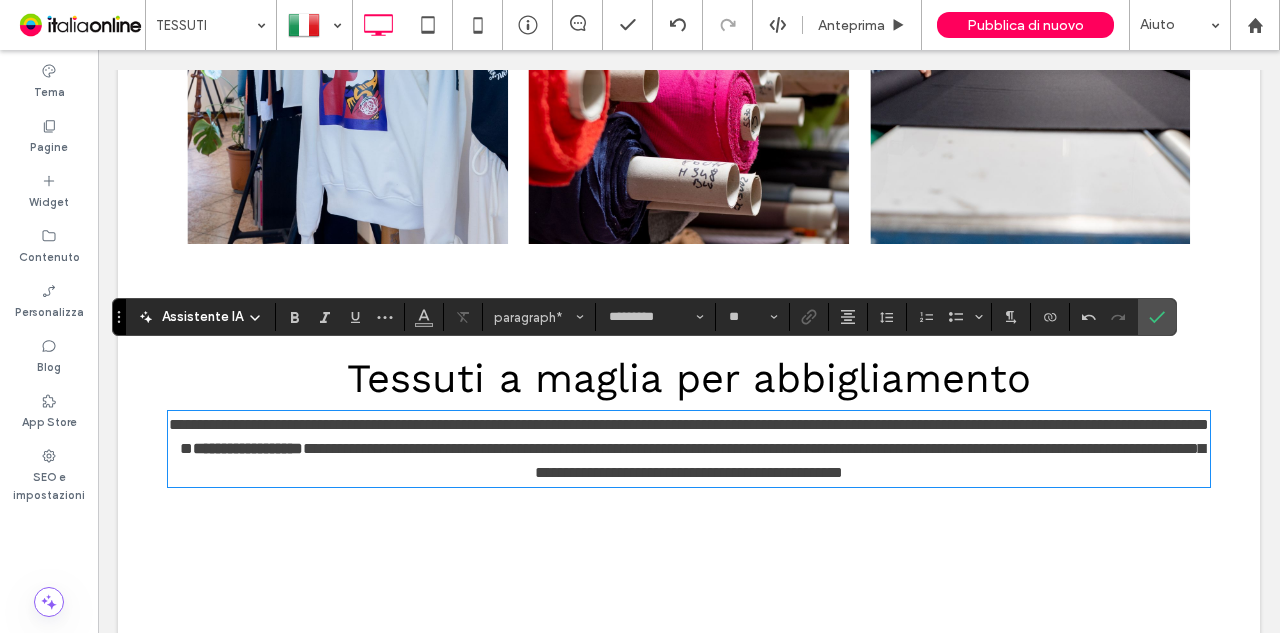 click on "**********" at bounding box center [689, 417] 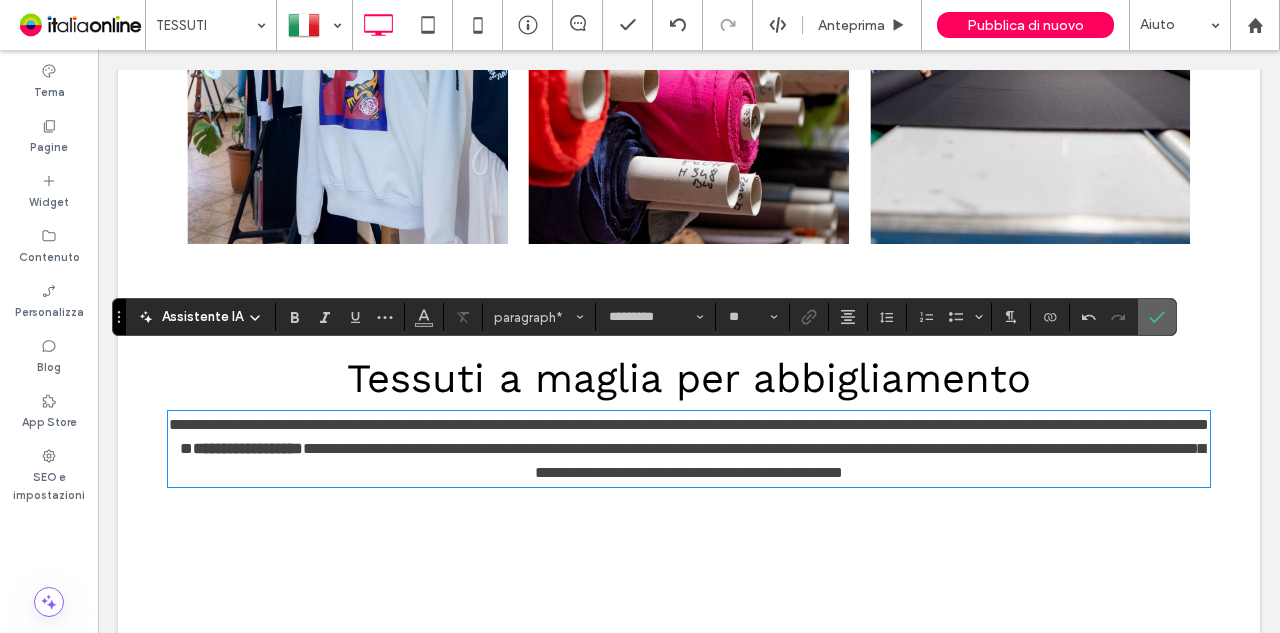 click 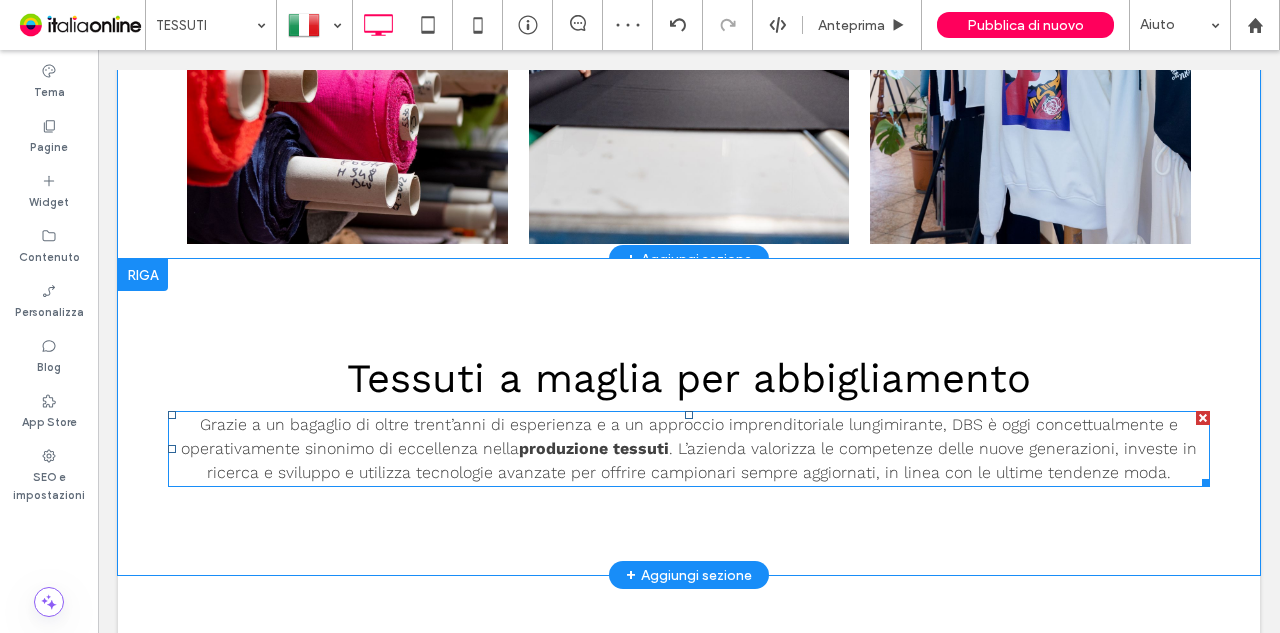 click on "Grazie a un bagaglio di oltre trent’anni di esperienza e a un approccio imprenditoriale lungimirante, DBS è oggi concettualmente e operativamente sinonimo di eccellenza nella  produzione tessuti . L’azienda valorizza le competenze delle nuove generazioni, investe in ricerca e sviluppo e utilizza tecnologie avanzate per offrire campionari sempre aggiornati, in linea con le ultime tendenze moda." at bounding box center [689, 449] 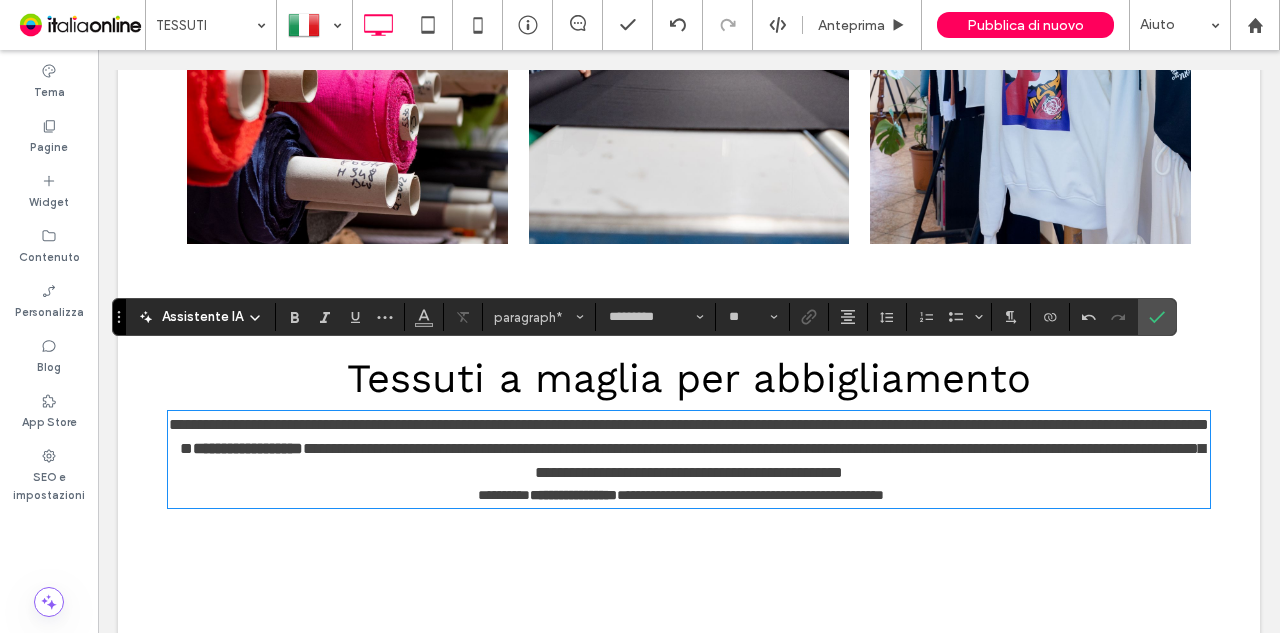 scroll, scrollTop: 0, scrollLeft: 0, axis: both 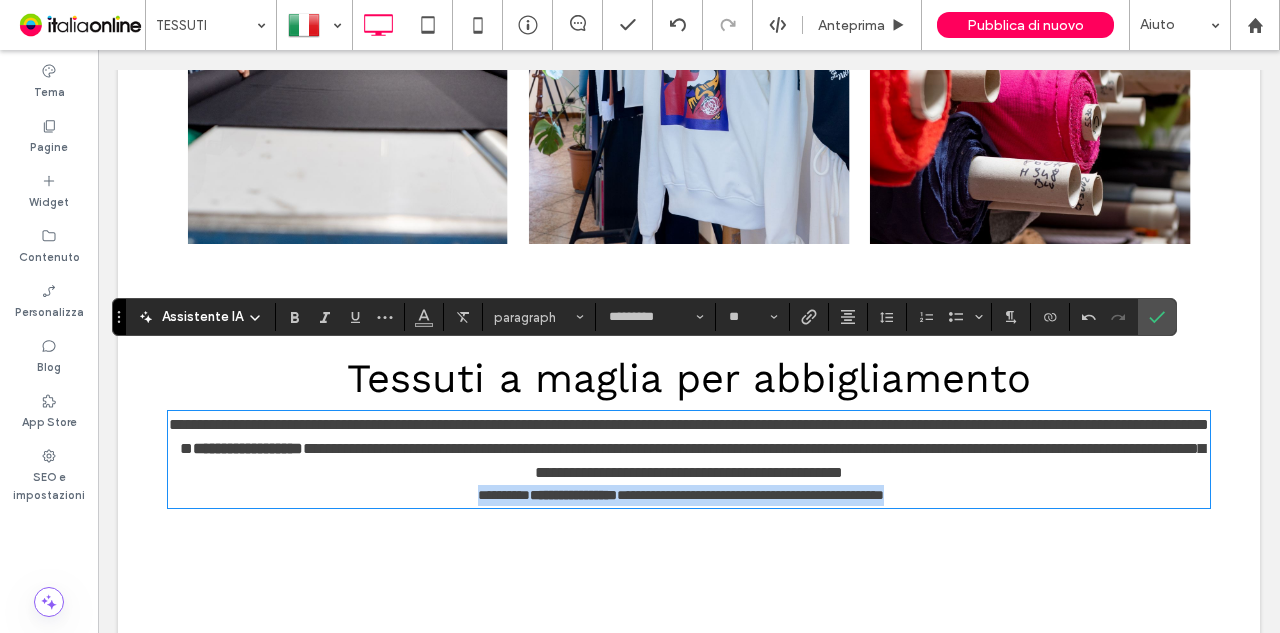 drag, startPoint x: 976, startPoint y: 438, endPoint x: 1014, endPoint y: 465, distance: 46.615448 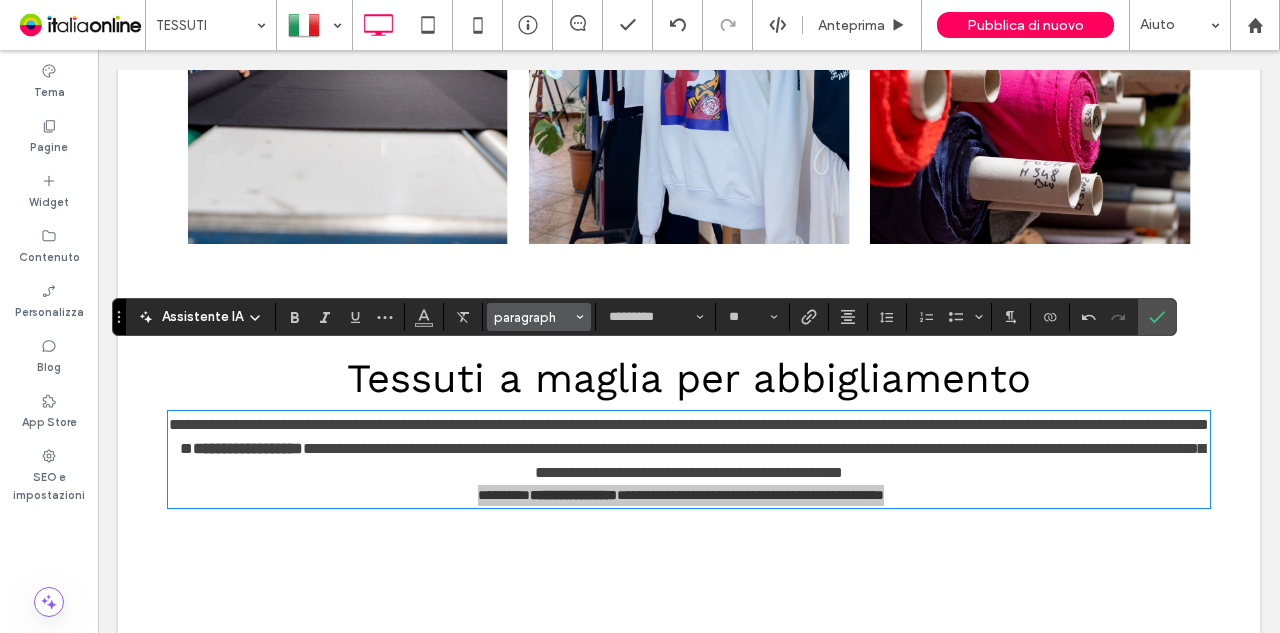 click on "paragraph" at bounding box center [533, 317] 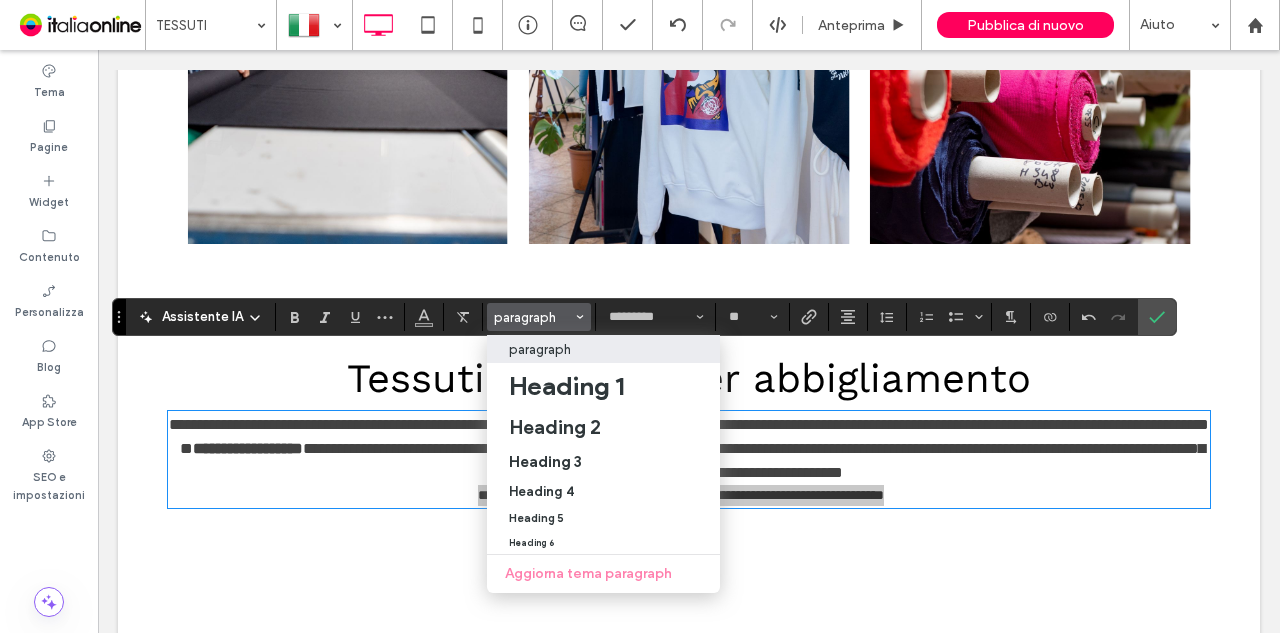 click on "paragraph" at bounding box center [603, 349] 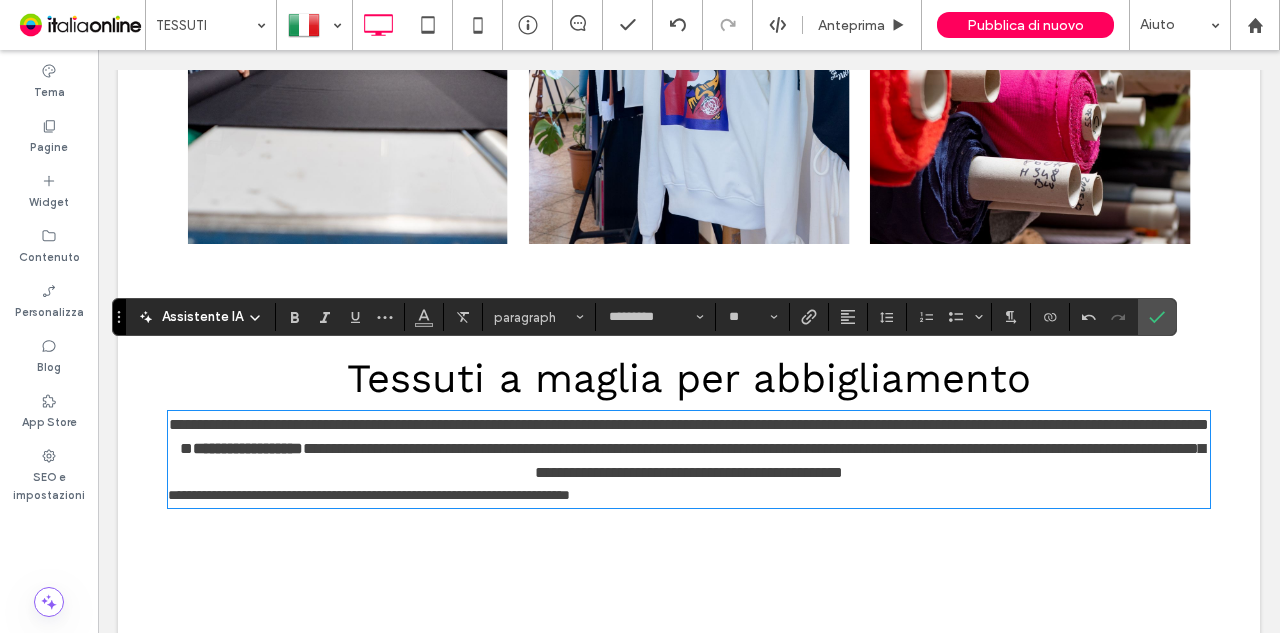 click on "**********" at bounding box center (689, 449) 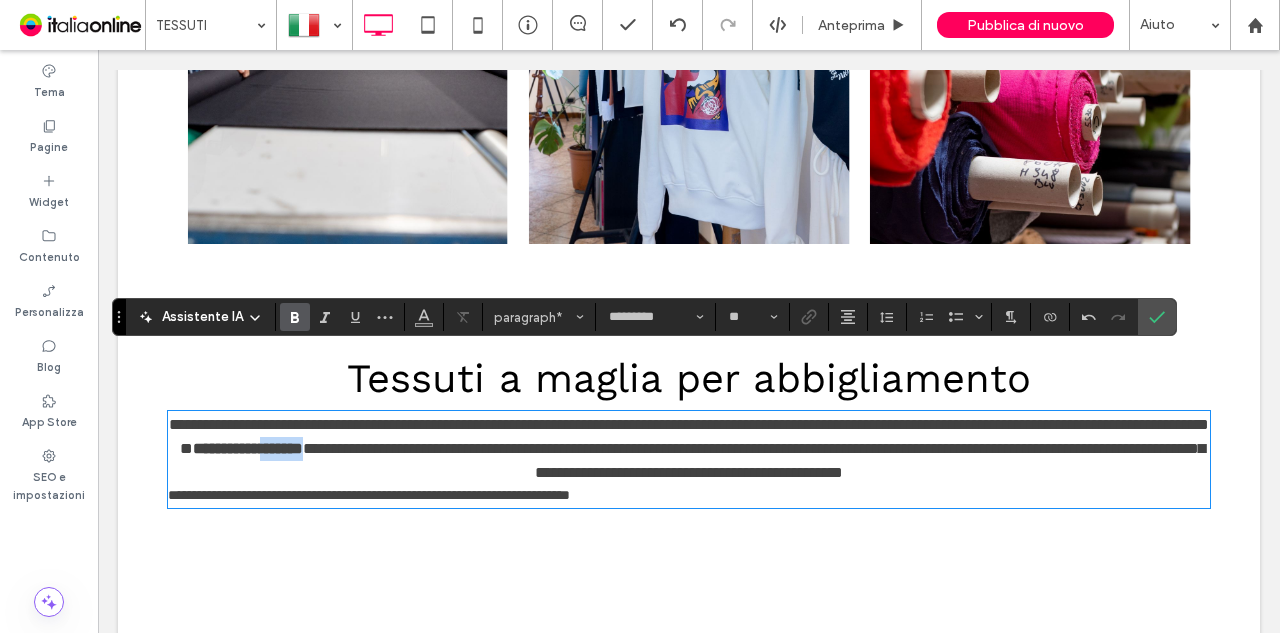click on "**********" at bounding box center [689, 449] 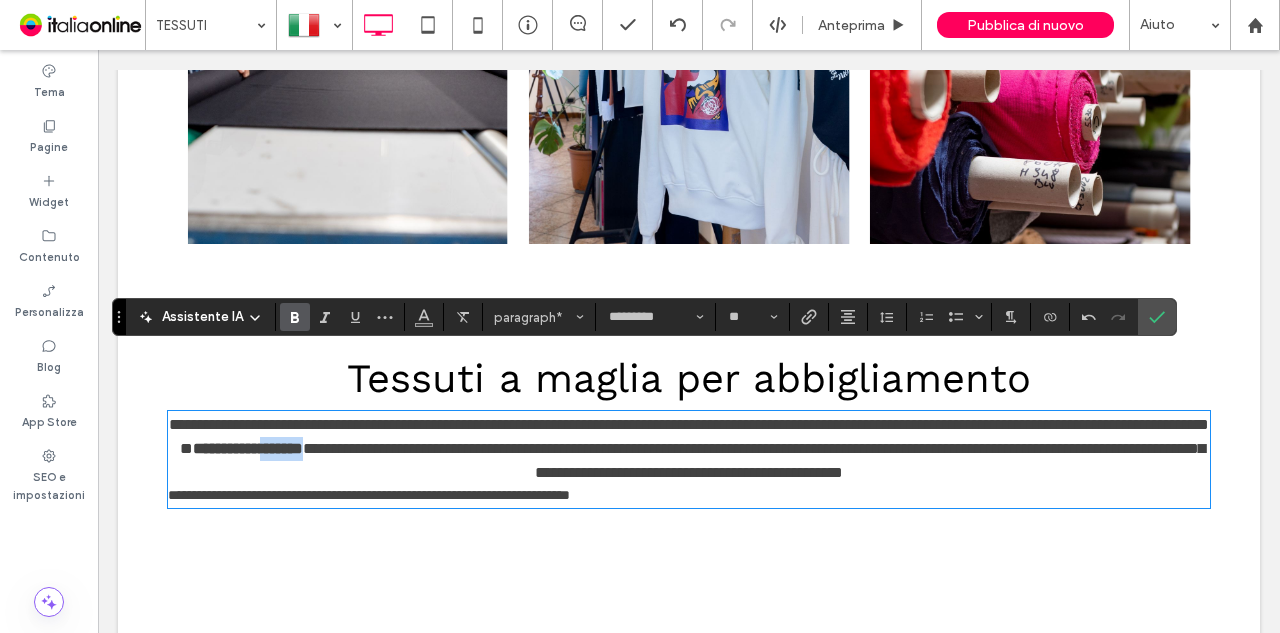 type on "**" 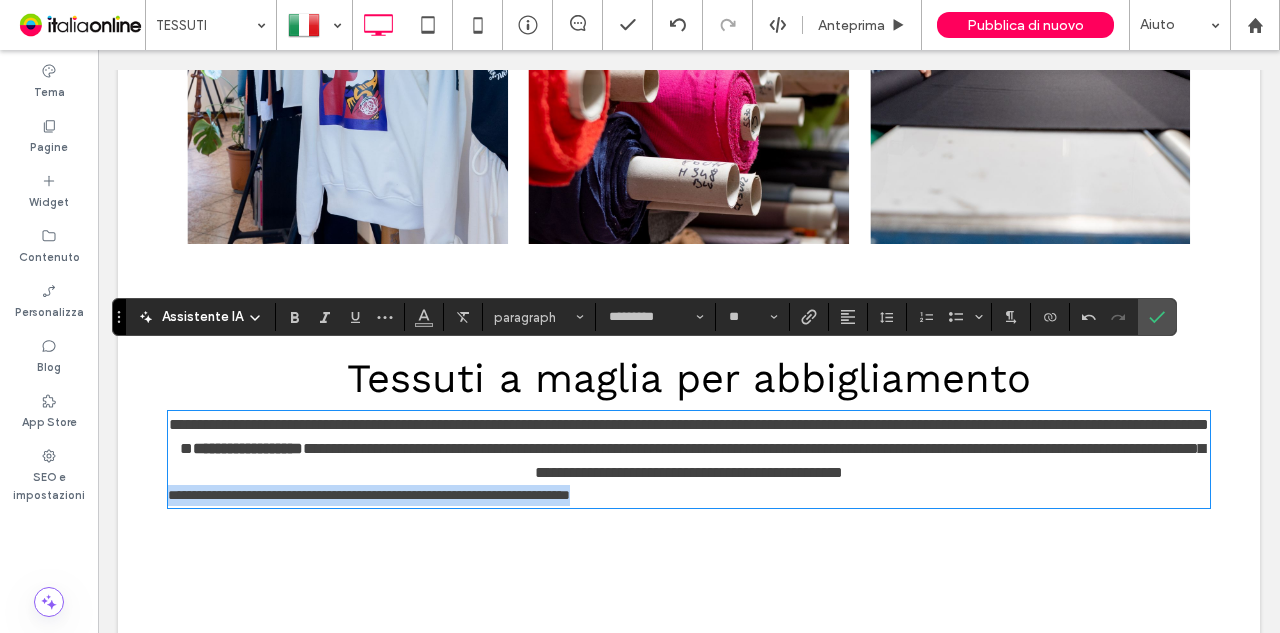 drag, startPoint x: 732, startPoint y: 435, endPoint x: 243, endPoint y: 390, distance: 491.0662 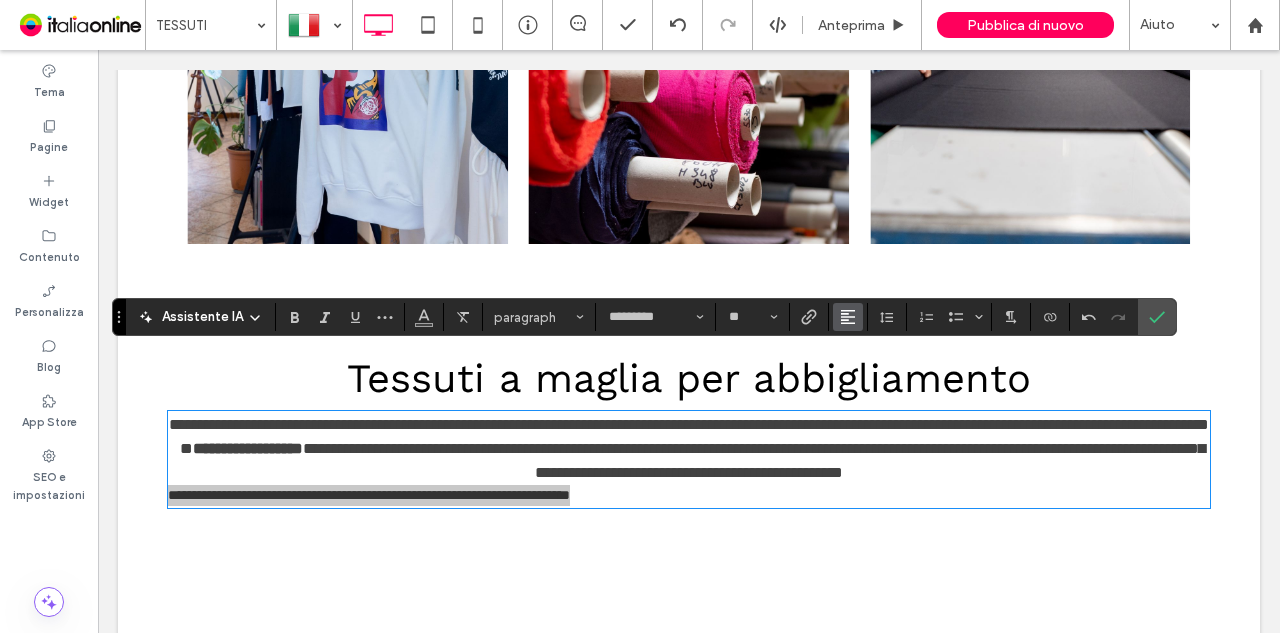 click at bounding box center [848, 317] 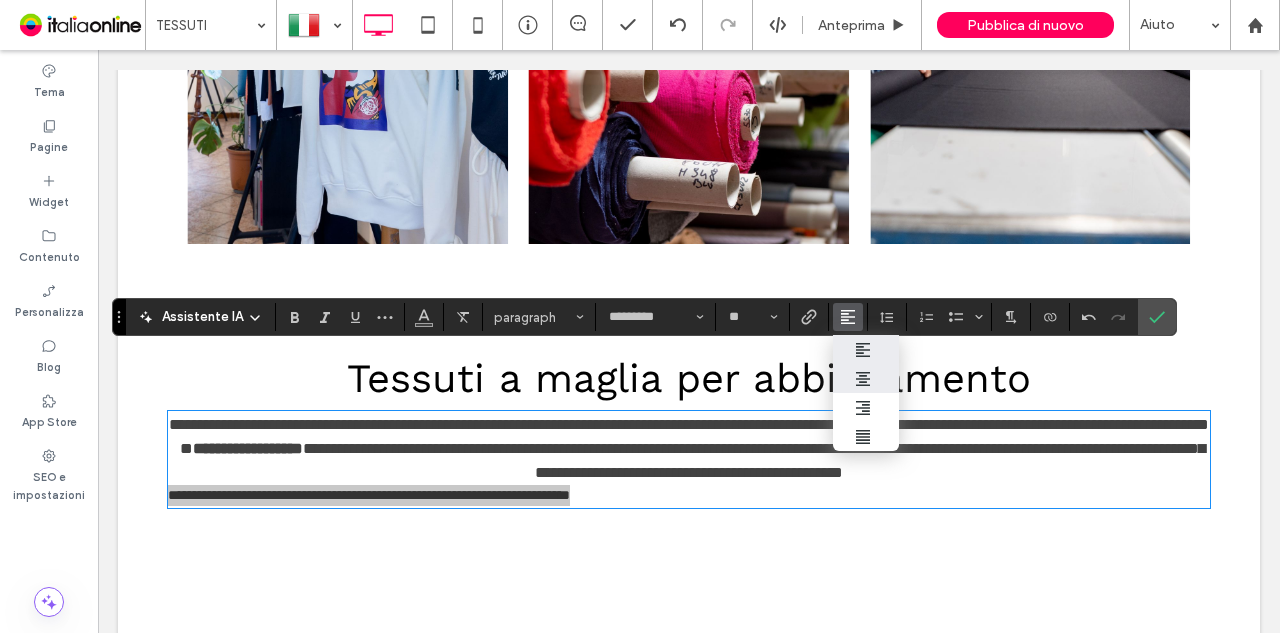 click at bounding box center [866, 378] 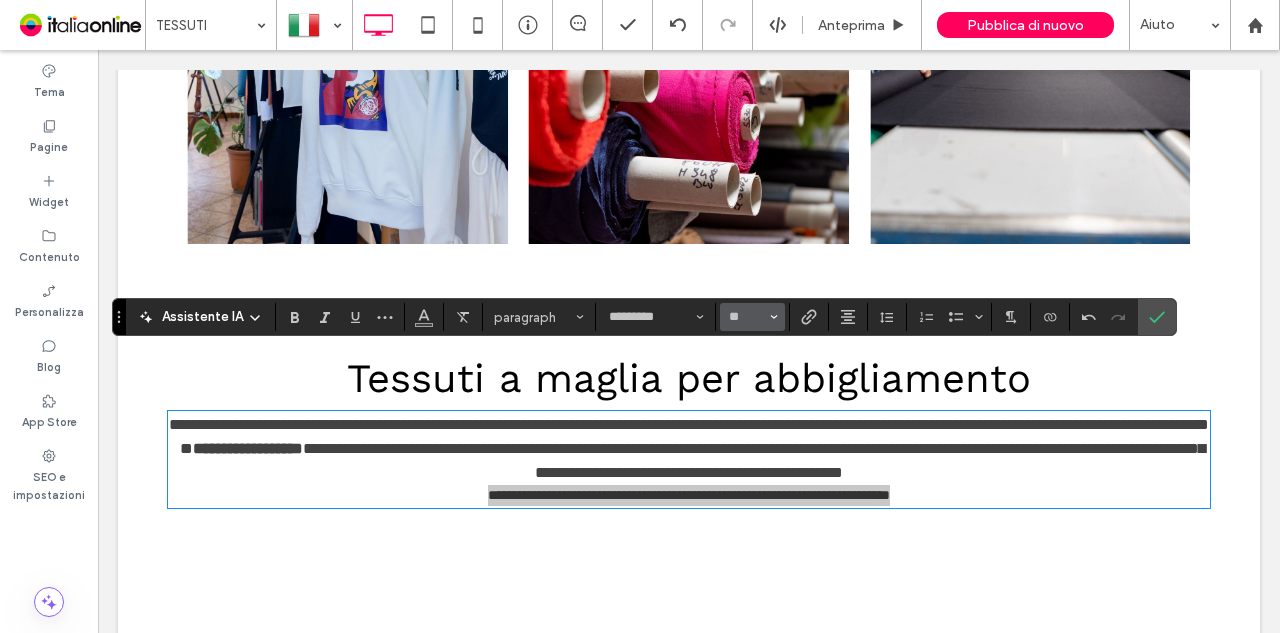 click on "**" at bounding box center (746, 317) 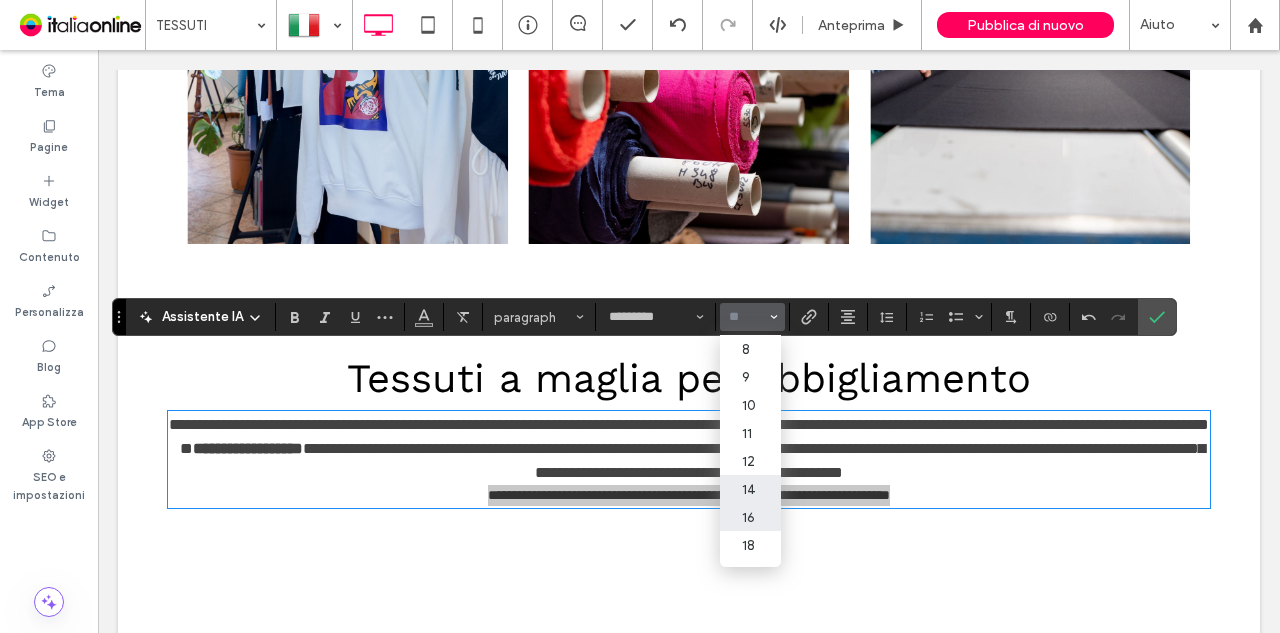 click on "16" at bounding box center (750, 517) 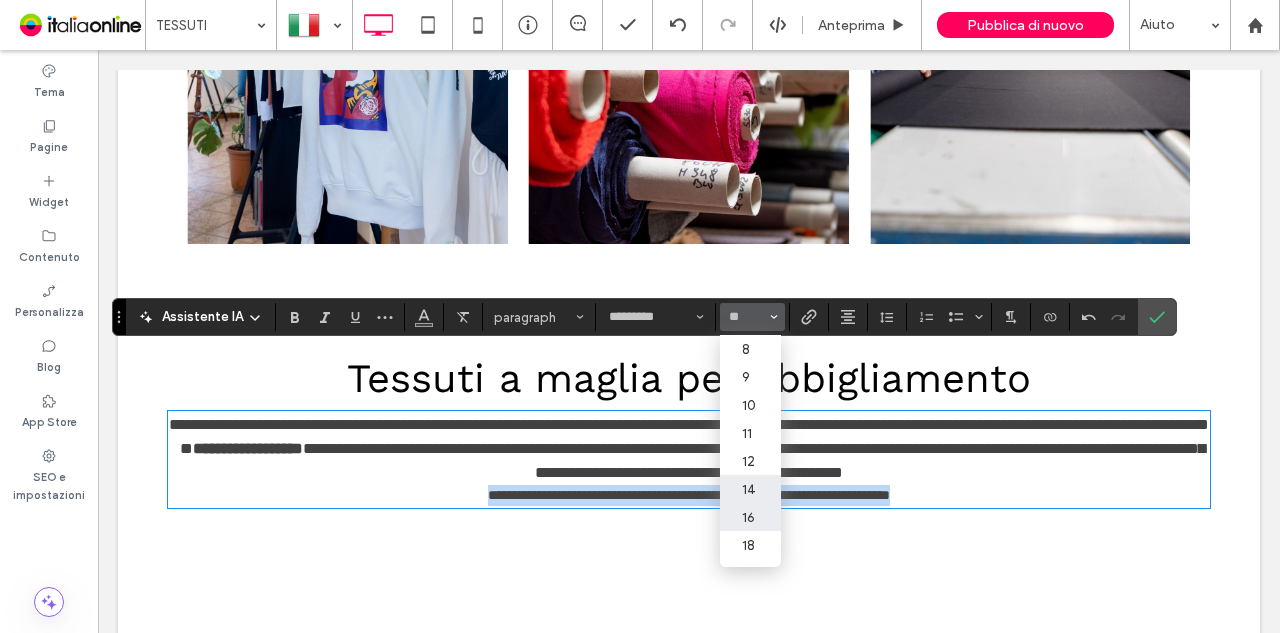 type on "**" 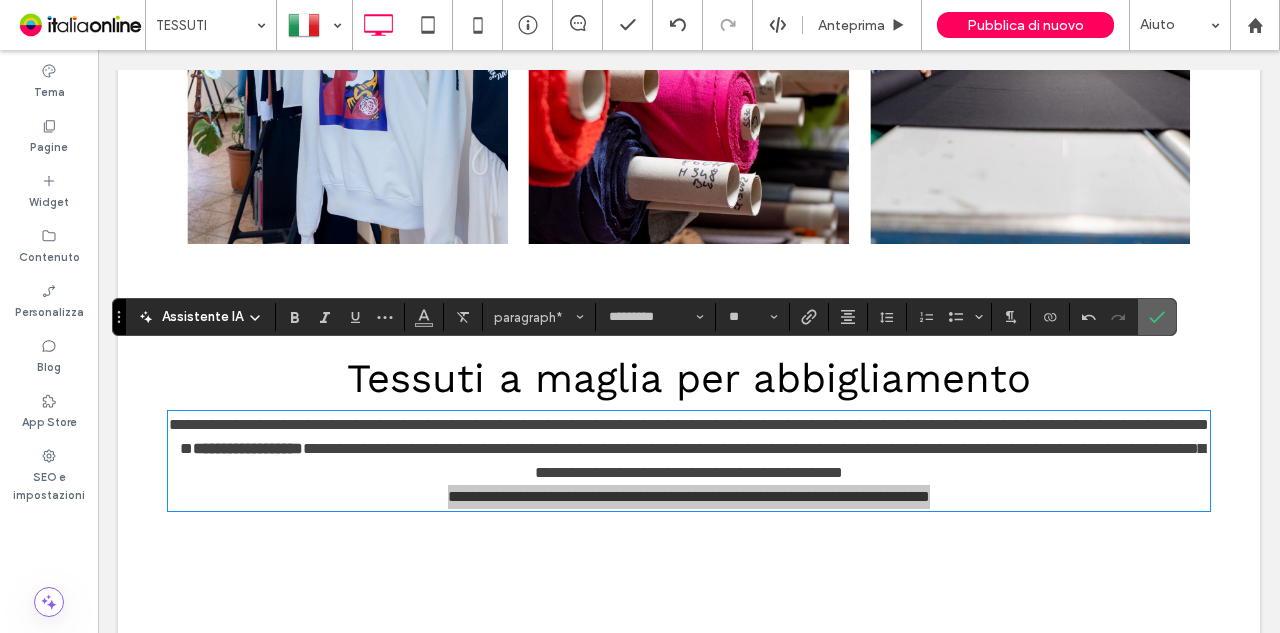 click 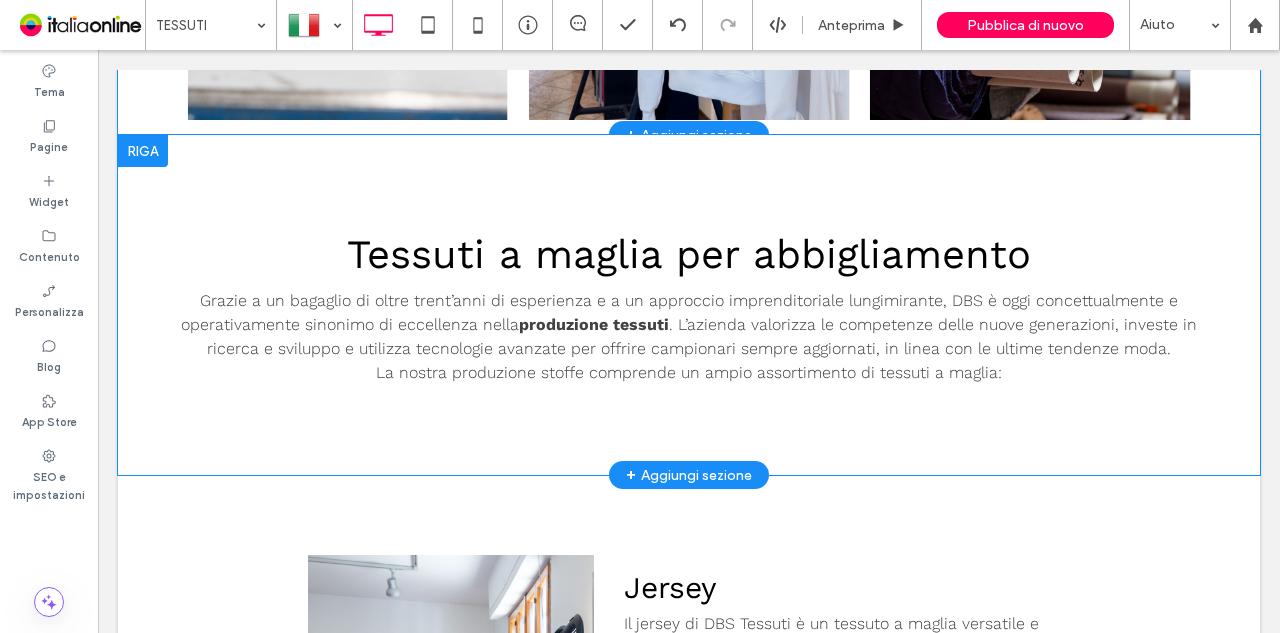 scroll, scrollTop: 1674, scrollLeft: 0, axis: vertical 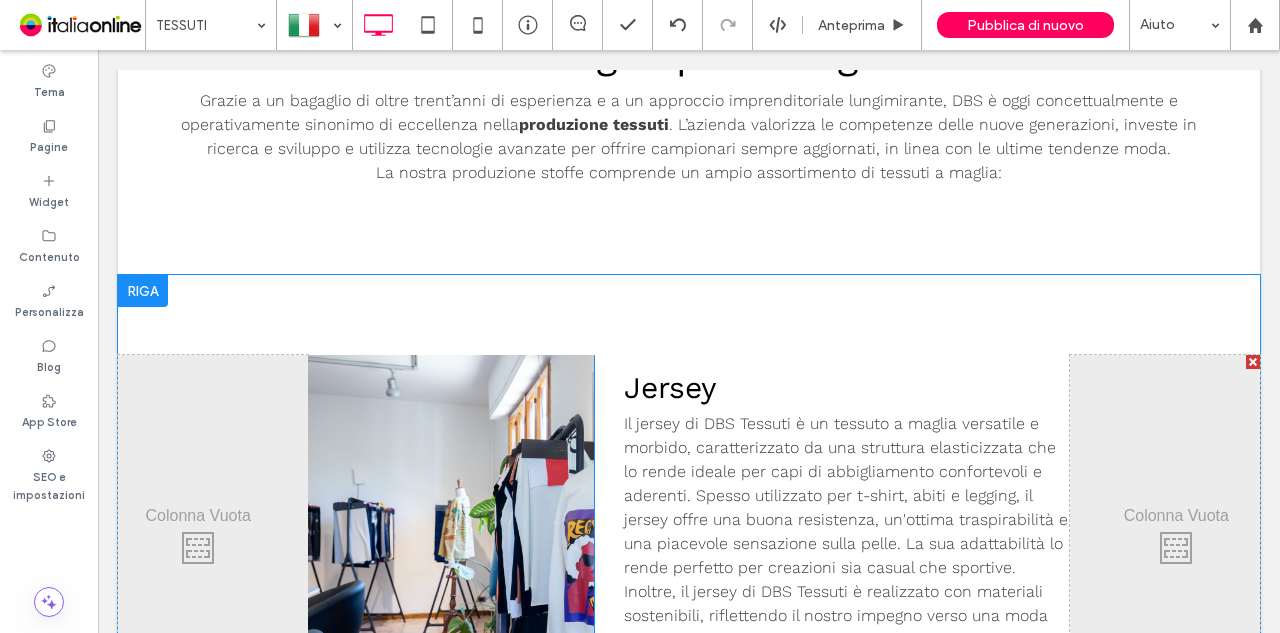 click on "Click To Paste
Click To Paste
Jersey
Il jersey di DBS Tessuti è un tessuto a maglia versatile e morbido, caratterizzato da una struttura elasticizzata che lo rende ideale per capi di abbigliamento confortevoli e aderenti. Spesso utilizzato per t-shirt, abiti e legging, il jersey offre una buona resistenza, un'ottima traspirabilità e una piacevole sensazione sulla pelle. La sua adattabilità lo rende perfetto per creazioni sia casual che sportive. Inoltre, il jersey di DBS Tessuti è realizzato con materiali sostenibili, riflettendo il nostro impegno verso una moda etica e rispettosa dell'ambiente.
Click To Paste
Click To Paste
Riga + Aggiungi sezione" at bounding box center [689, 543] 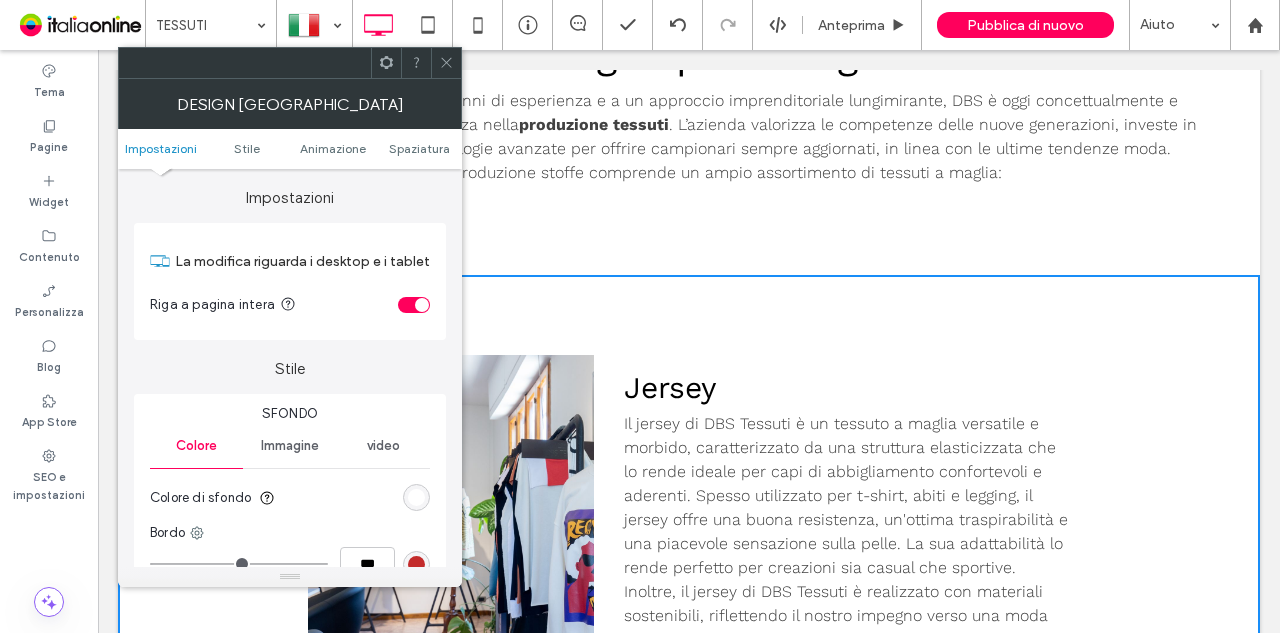 click at bounding box center [446, 63] 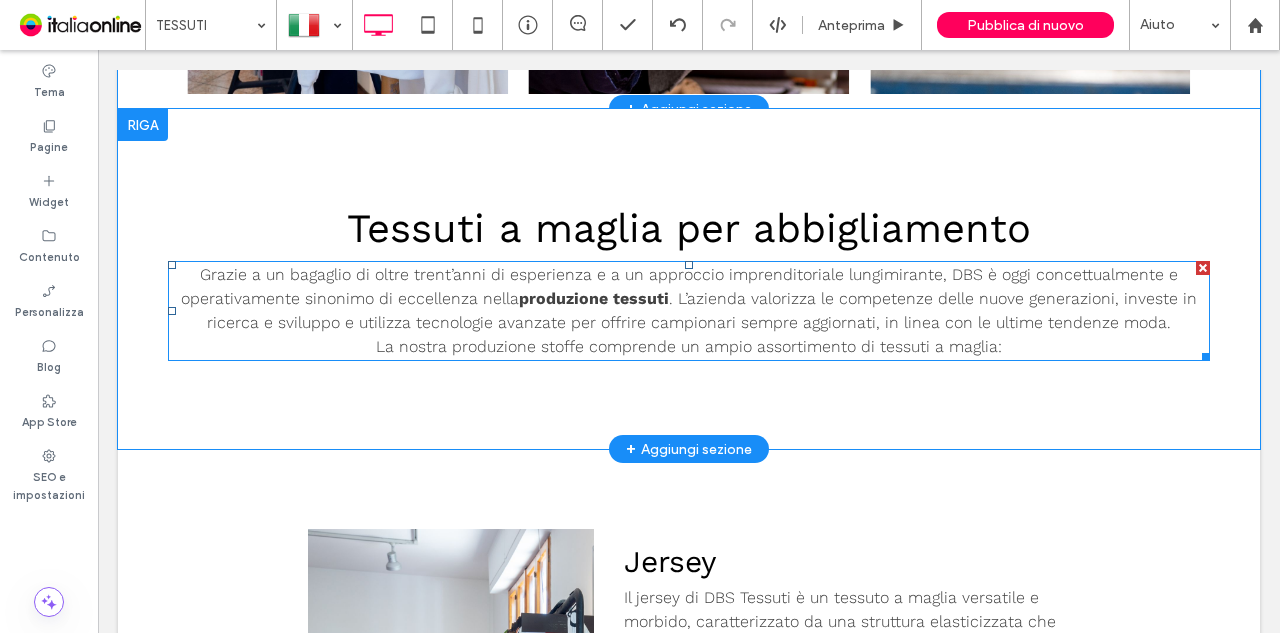 scroll, scrollTop: 1300, scrollLeft: 0, axis: vertical 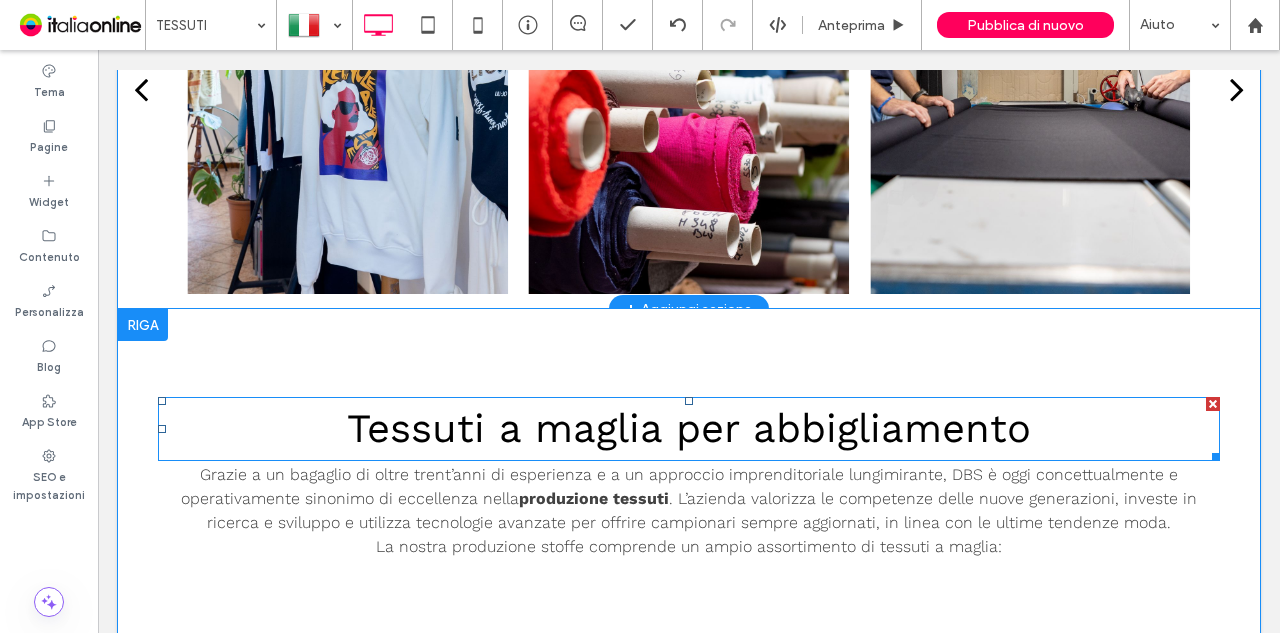click on "Tessuti a maglia per abbigliamento" at bounding box center (689, 428) 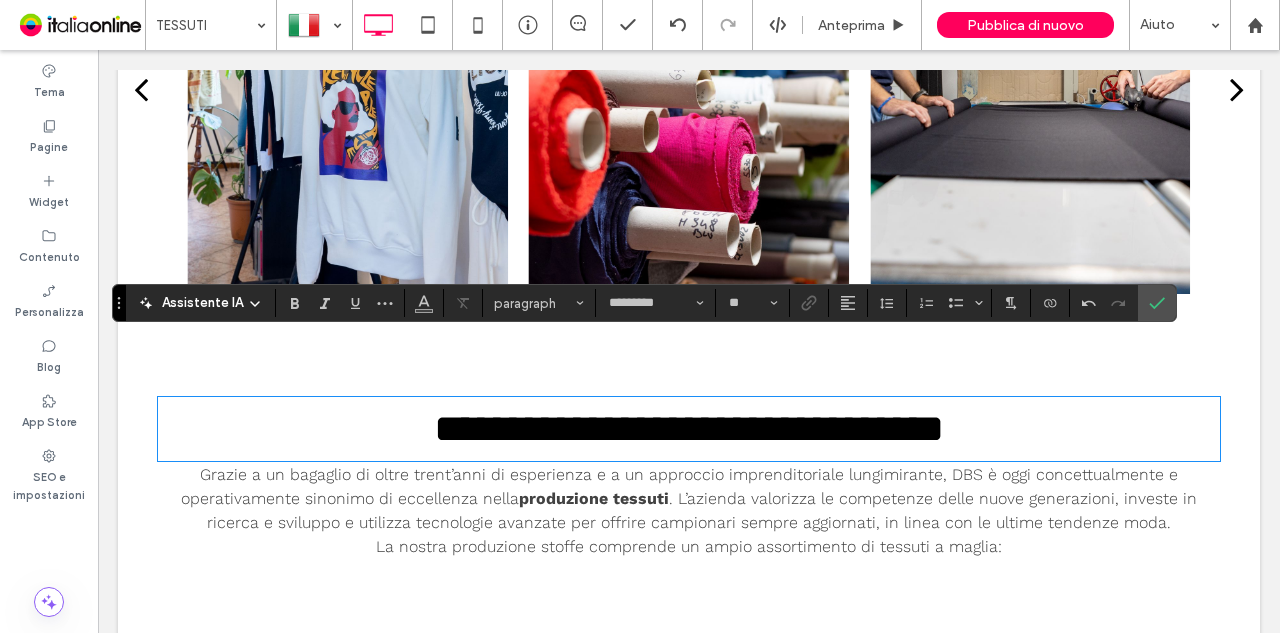scroll, scrollTop: 0, scrollLeft: 0, axis: both 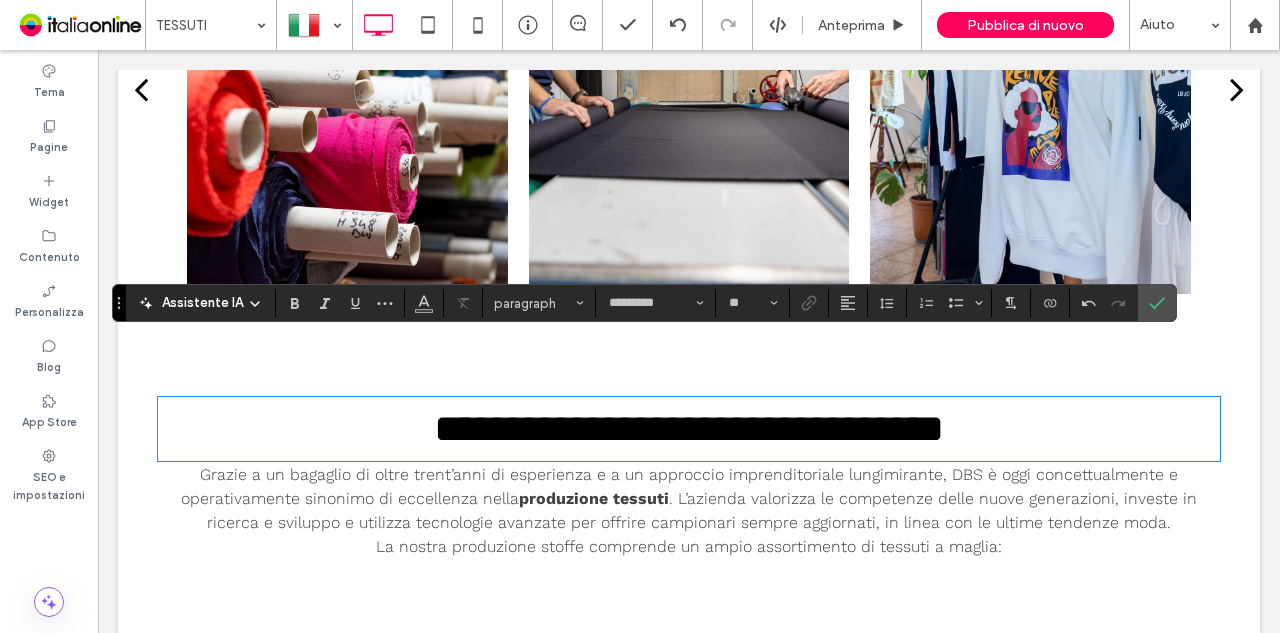 type on "**" 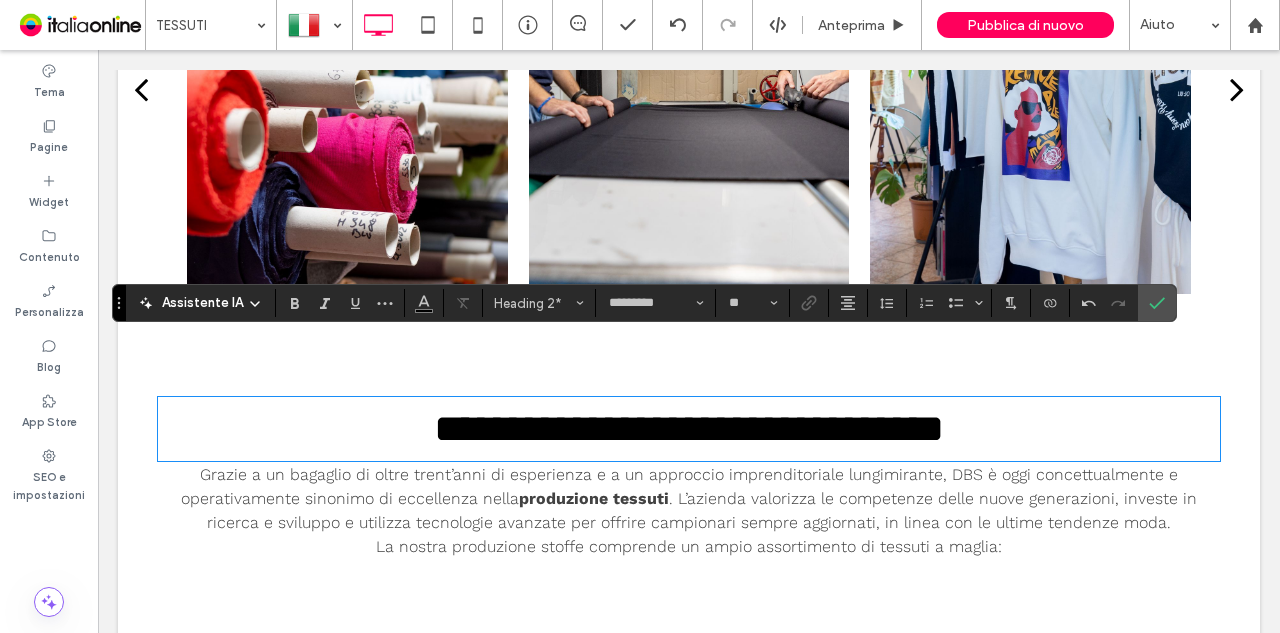 type 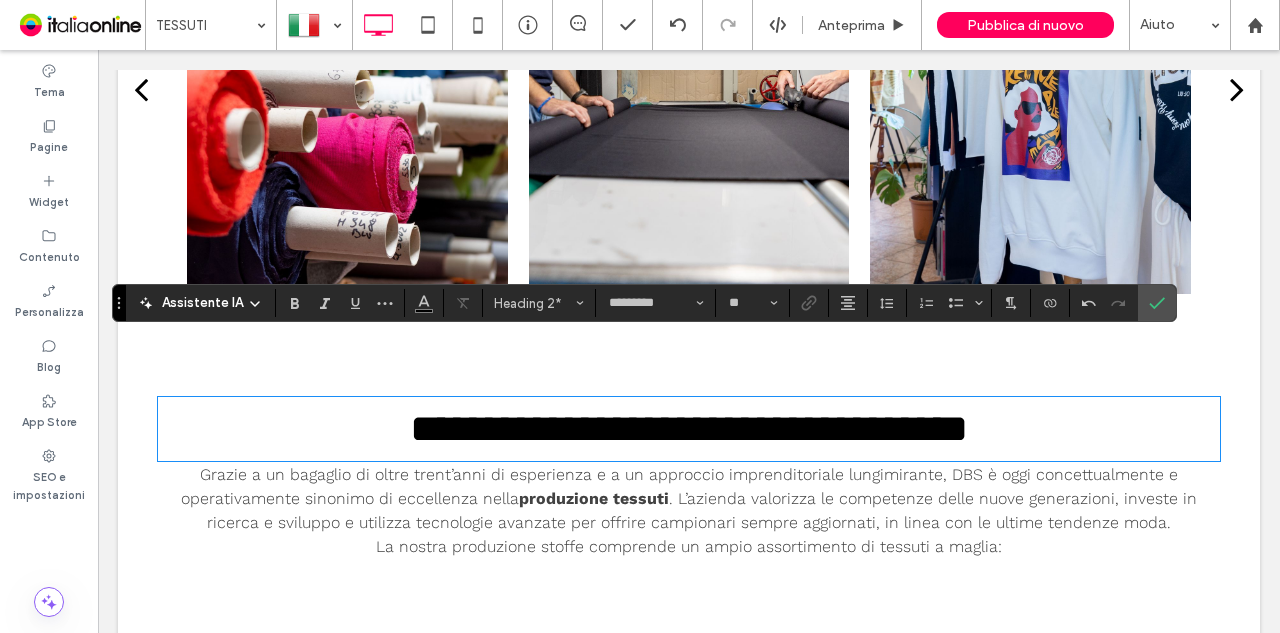 click on "**********" at bounding box center (689, 428) 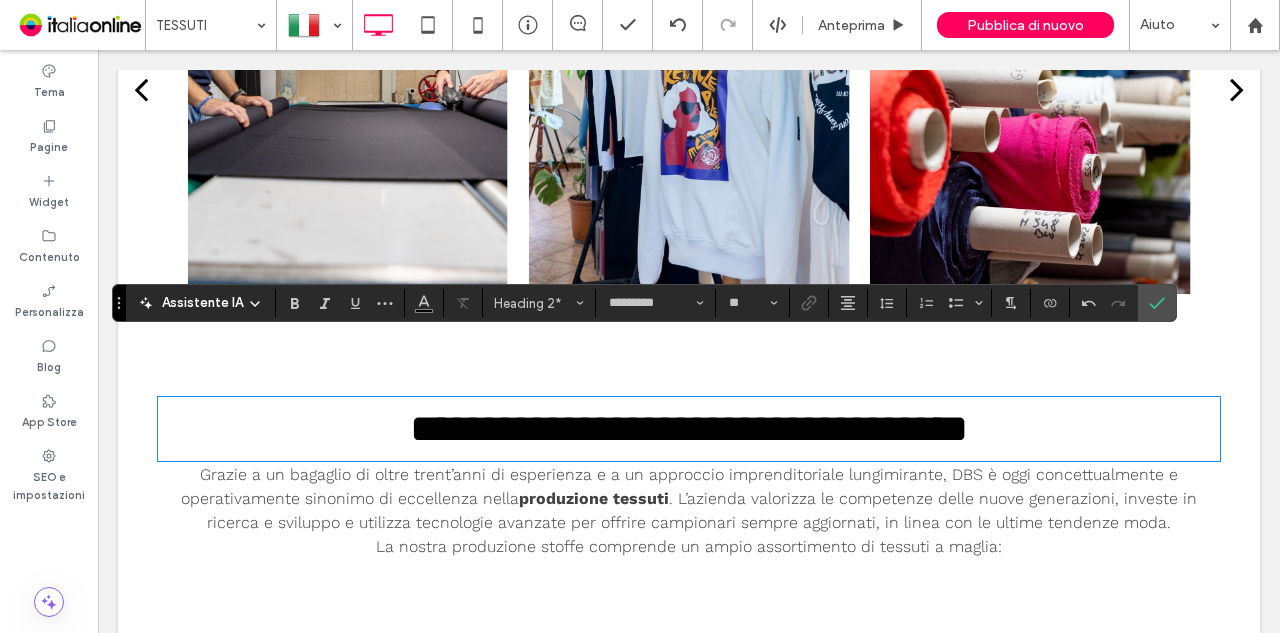 click on "La nostra produzione stoffe comprende un ampio assortimento di tessuti a maglia:" at bounding box center [689, 547] 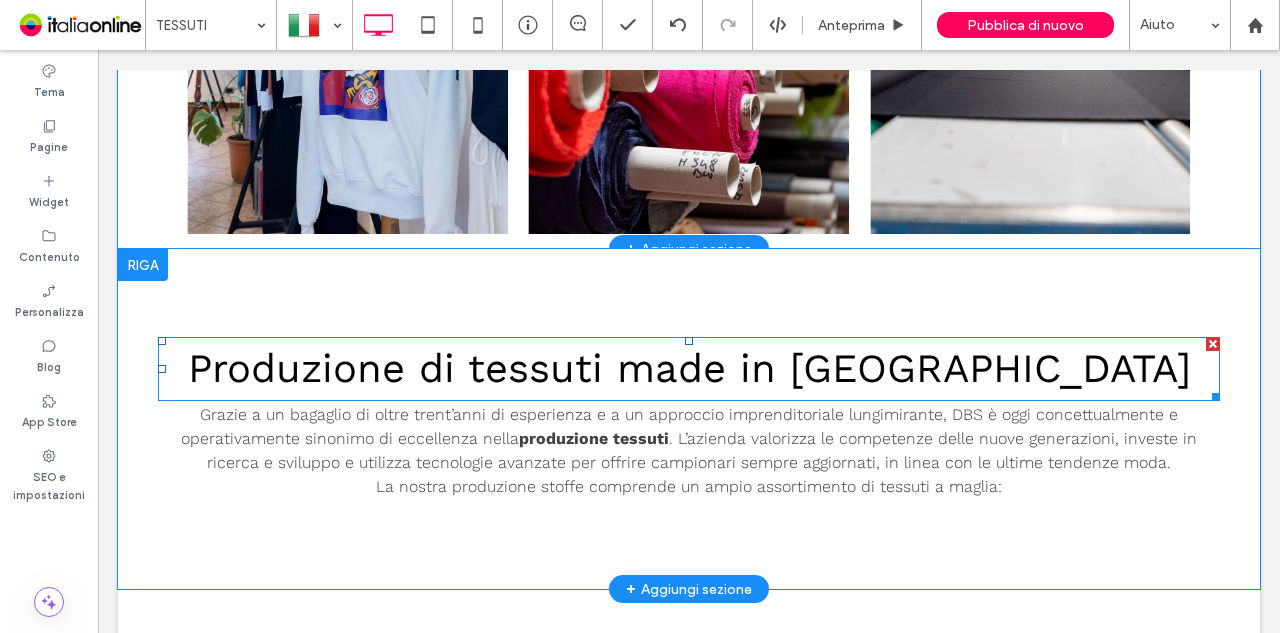 scroll, scrollTop: 1400, scrollLeft: 0, axis: vertical 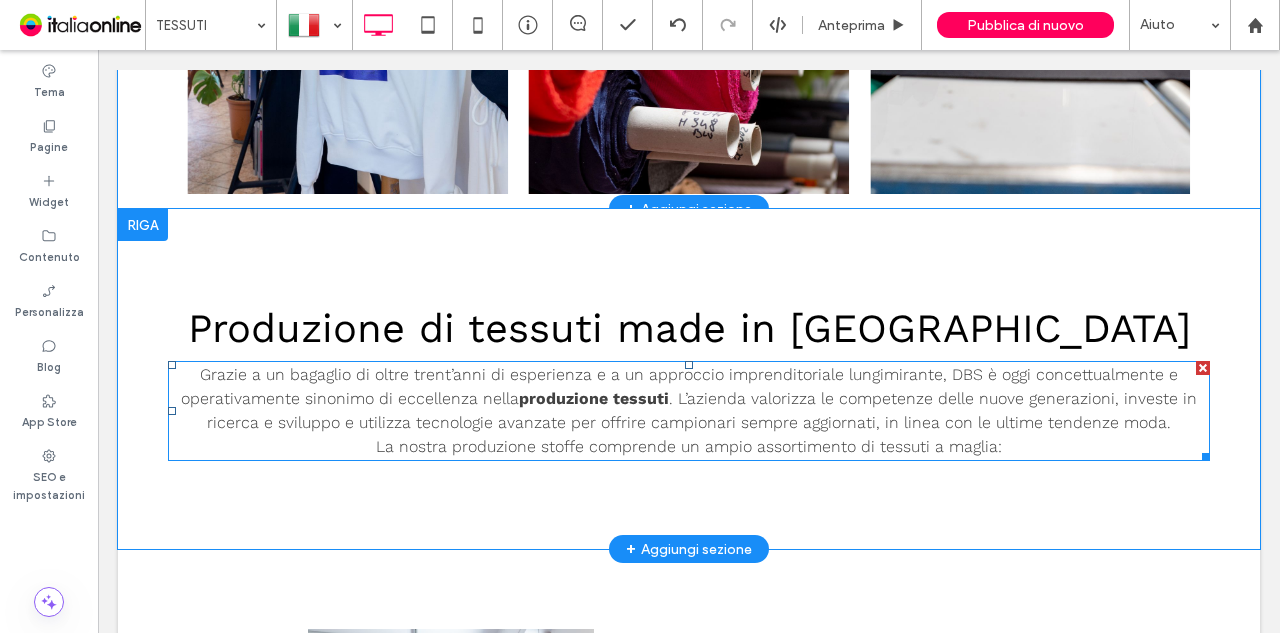 click on "Grazie a un bagaglio di oltre trent’anni di esperienza e a un approccio imprenditoriale lungimirante, DBS è oggi concettualmente e operativamente sinonimo di eccellenza nella  produzione tessuti . L’azienda valorizza le competenze delle nuove generazioni, investe in ricerca e sviluppo e utilizza tecnologie avanzate per offrire campionari sempre aggiornati, in linea con le ultime tendenze moda." at bounding box center [689, 399] 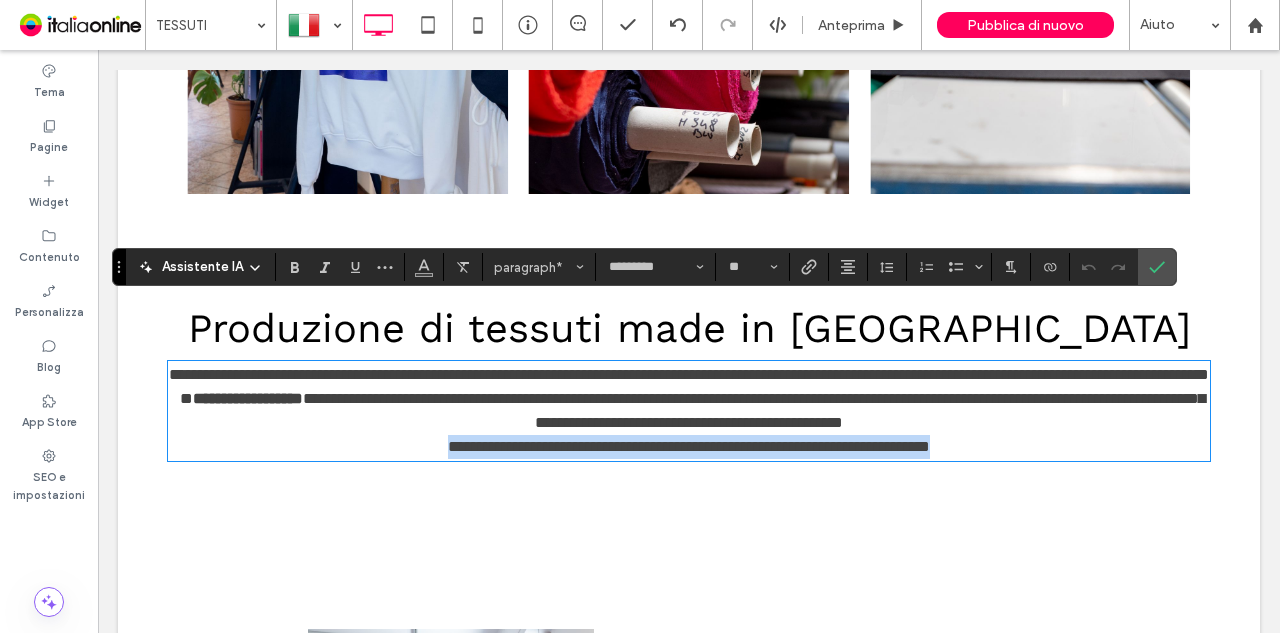 click on "**********" at bounding box center (689, 399) 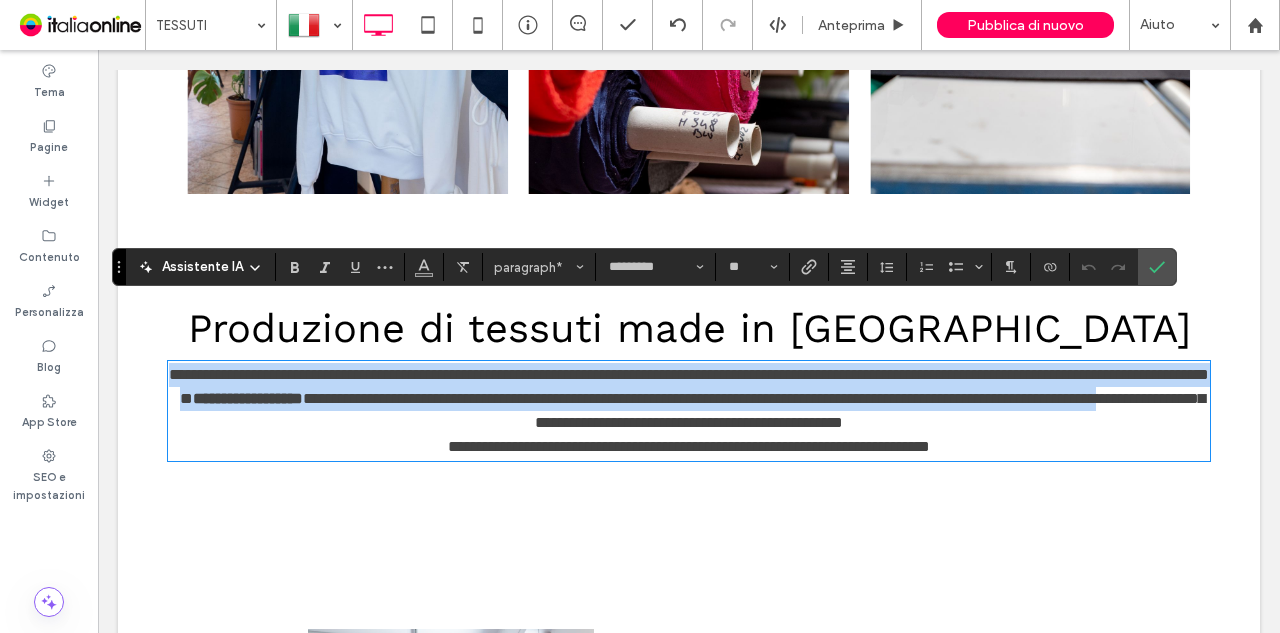 click on "**********" at bounding box center [689, 399] 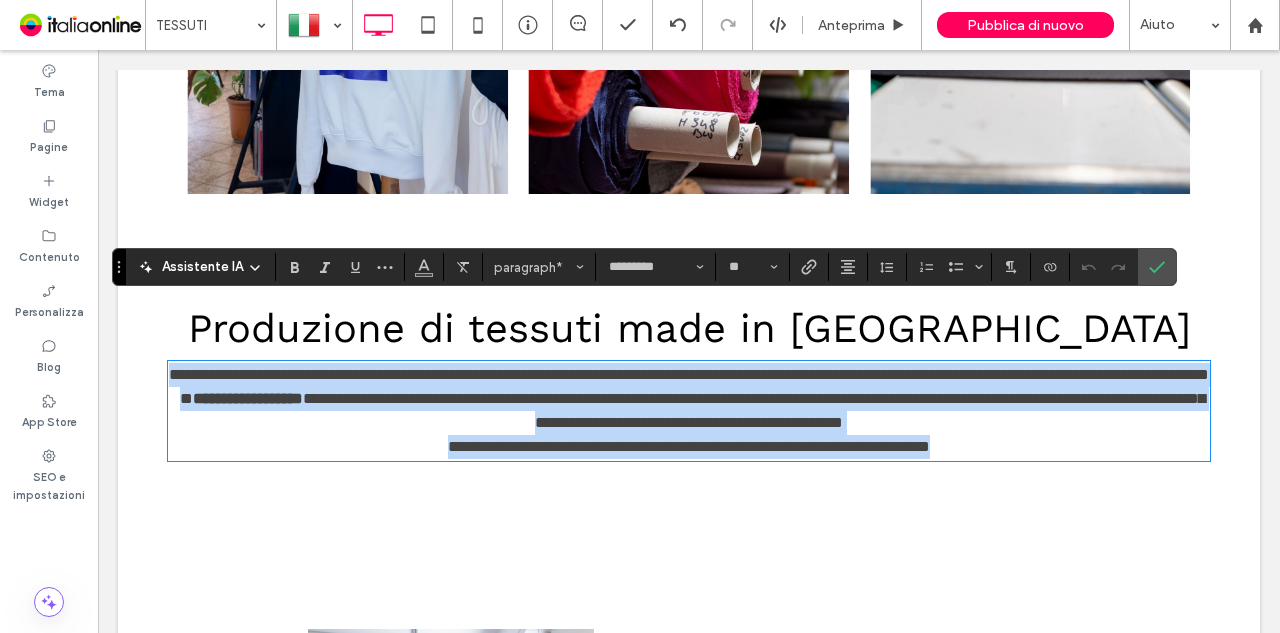 drag, startPoint x: 1023, startPoint y: 388, endPoint x: 146, endPoint y: 285, distance: 883.0278 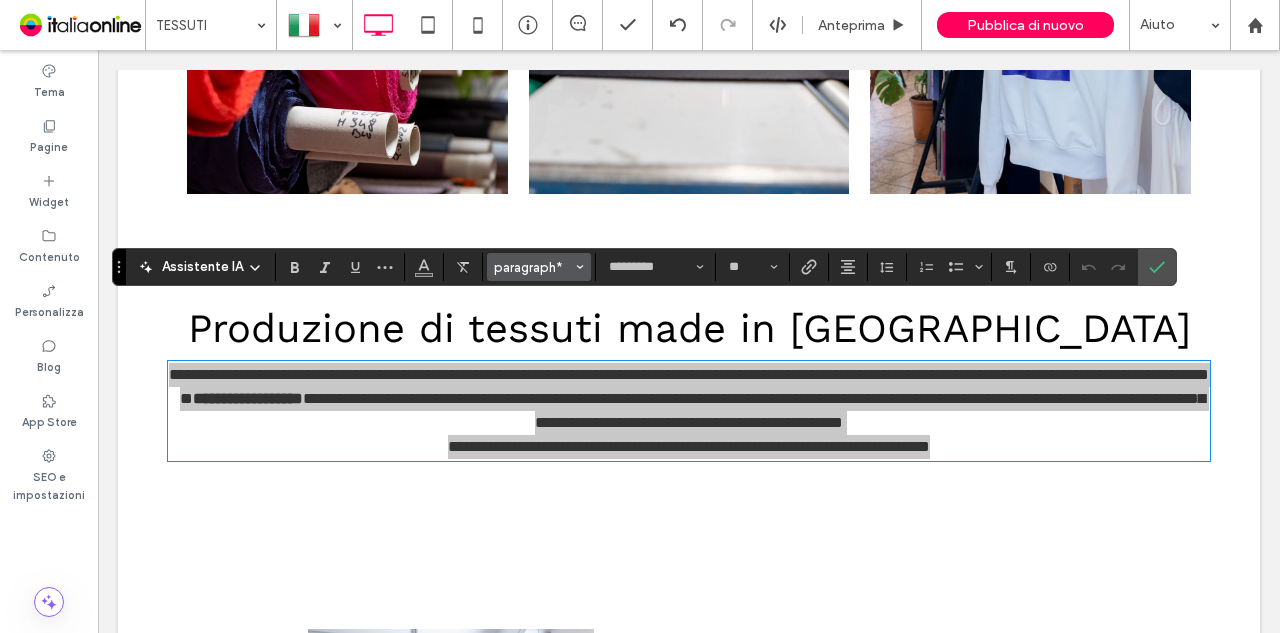 click 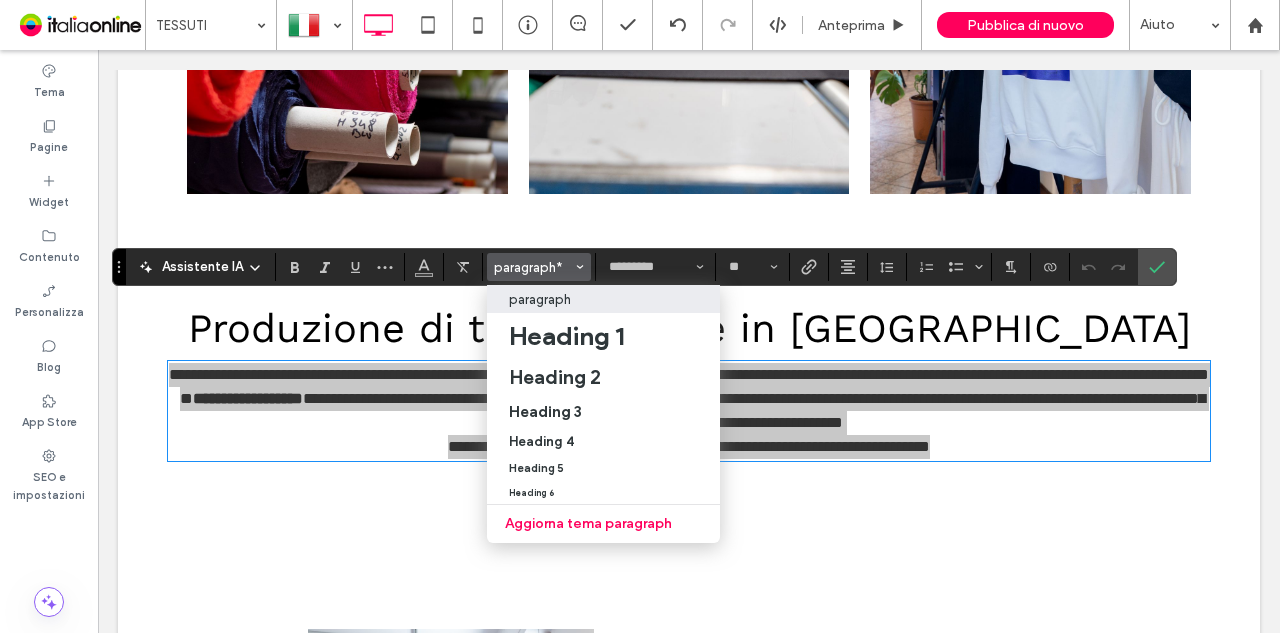 click on "paragraph" at bounding box center [603, 299] 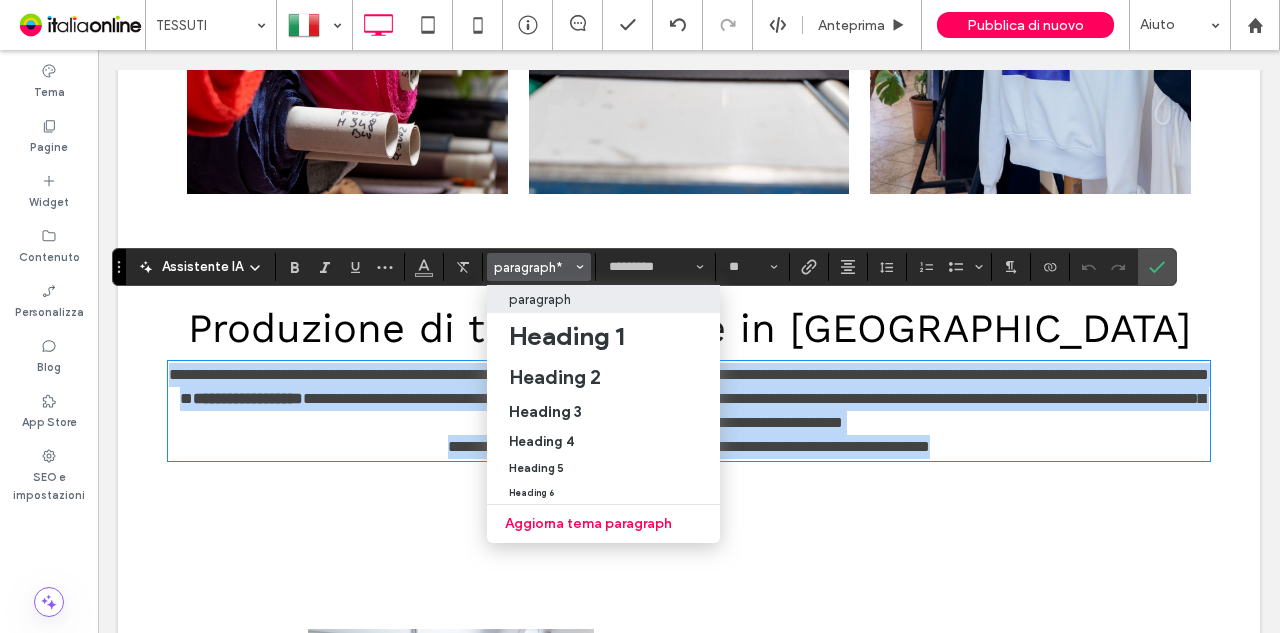 type on "**" 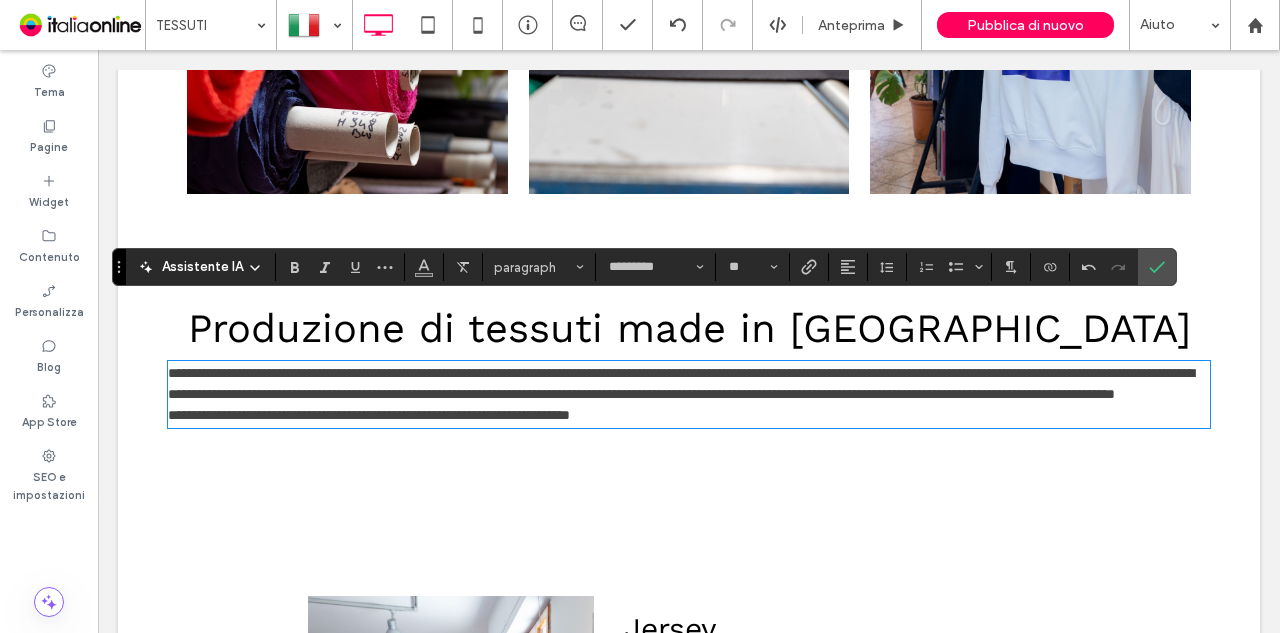scroll, scrollTop: 0, scrollLeft: 0, axis: both 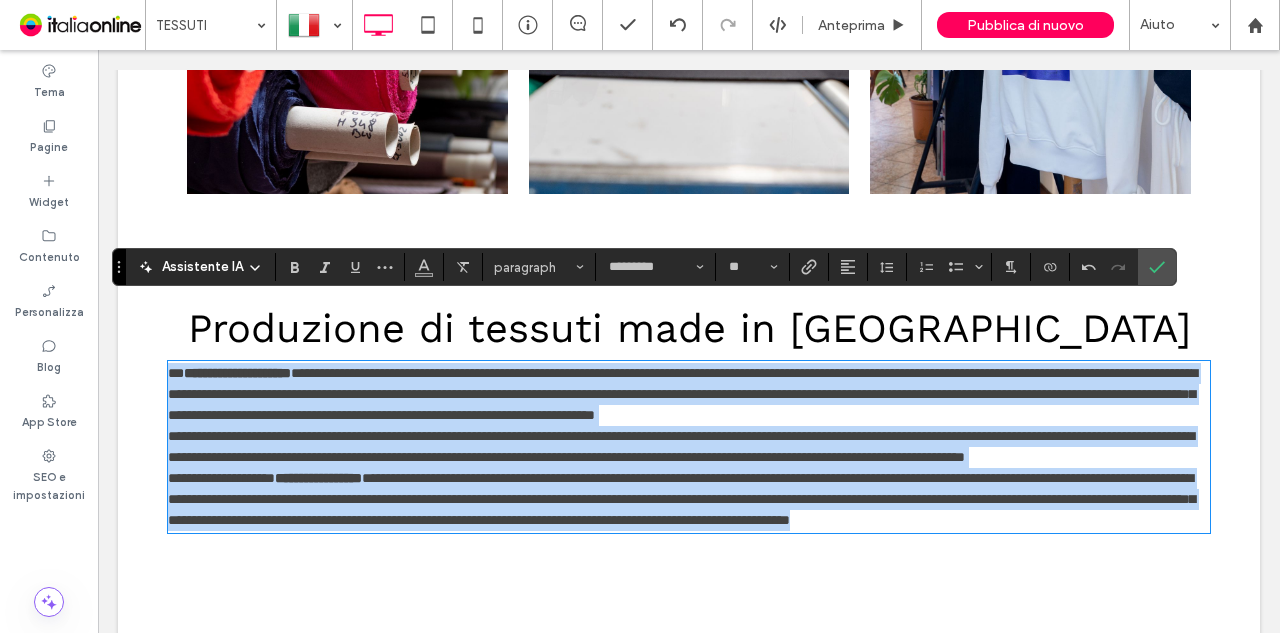 drag, startPoint x: 574, startPoint y: 515, endPoint x: 146, endPoint y: 306, distance: 476.30347 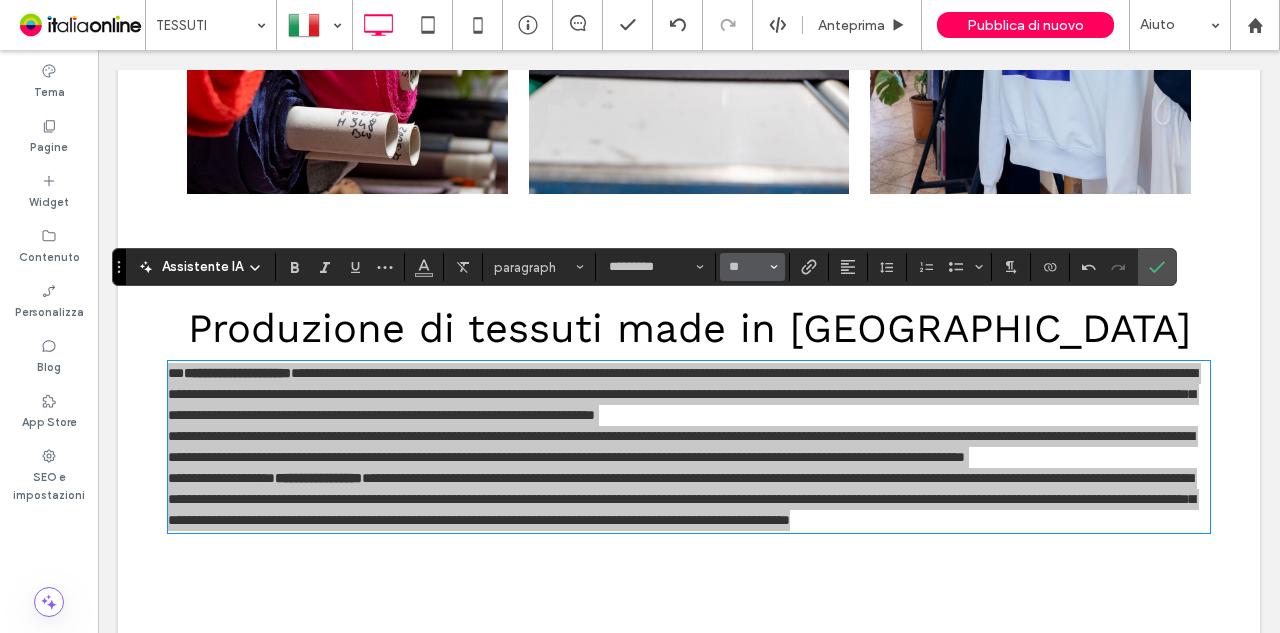 click 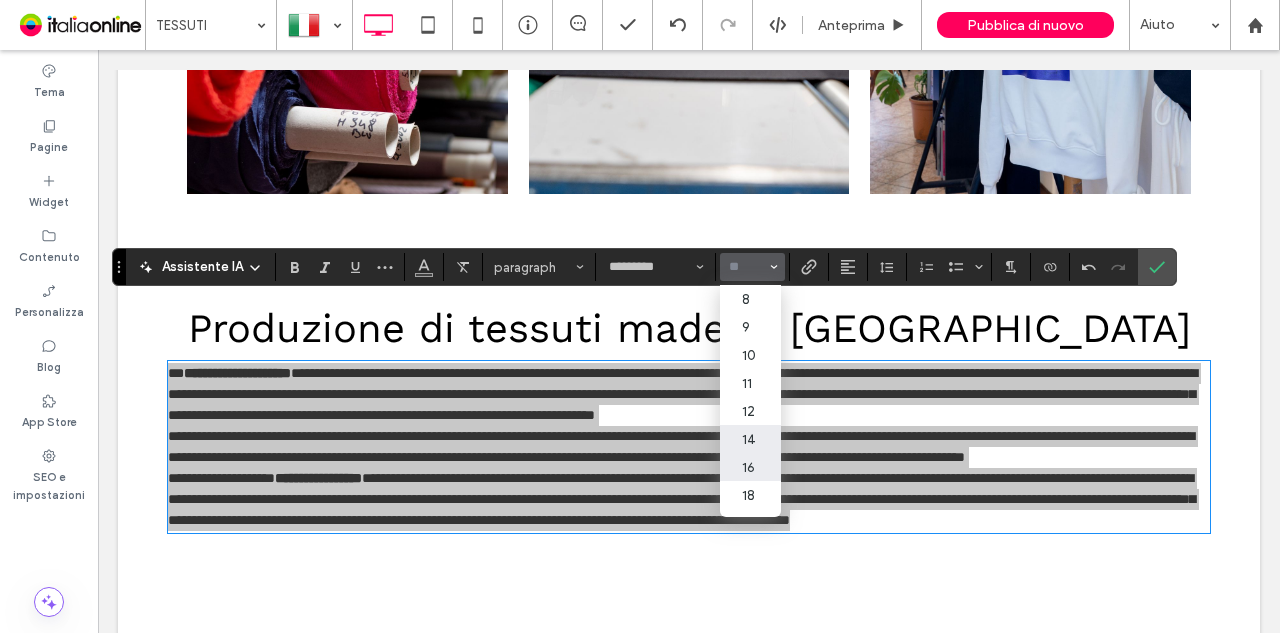 click on "16" at bounding box center (750, 467) 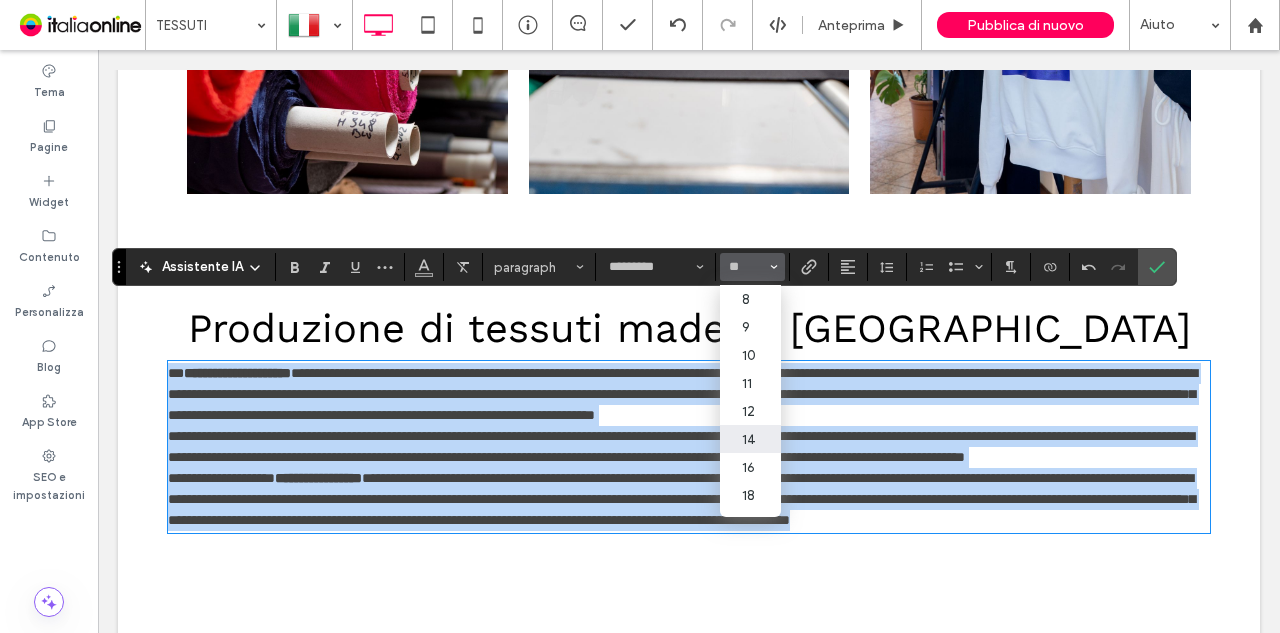 type on "**" 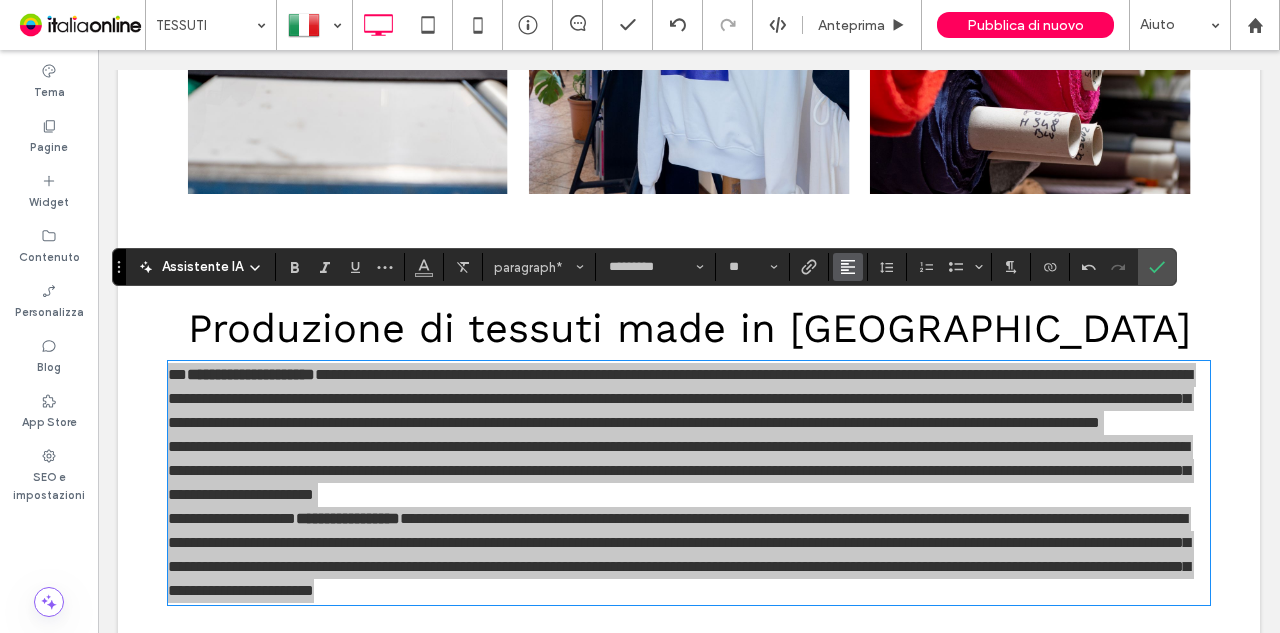 click 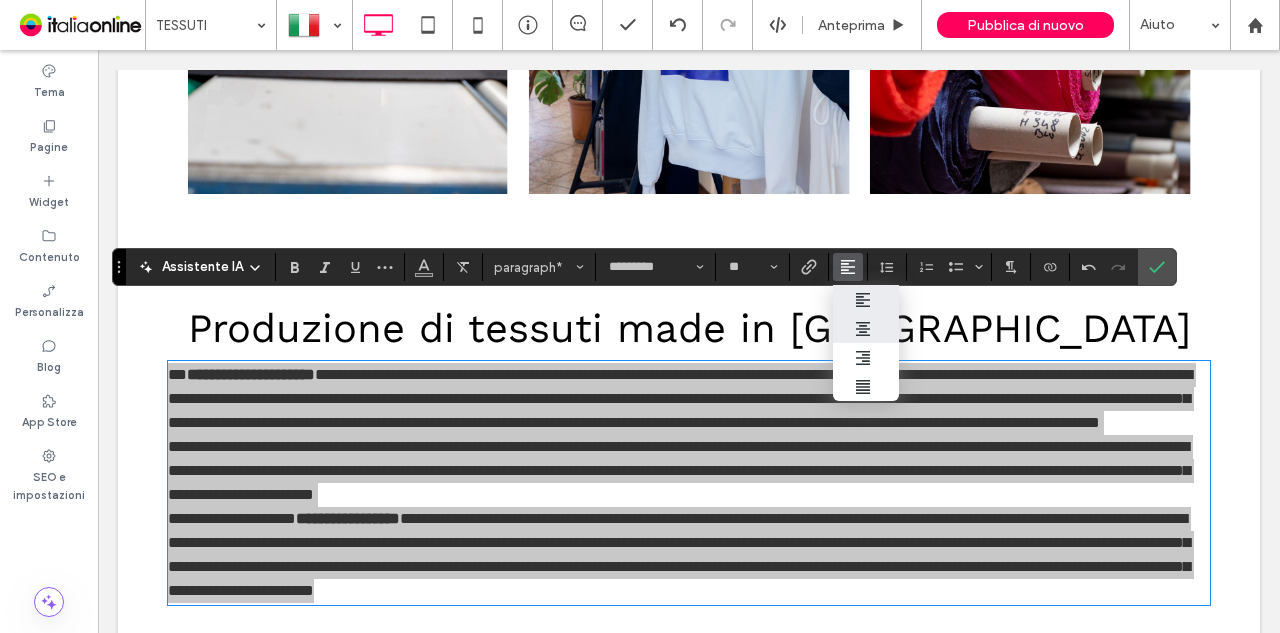click 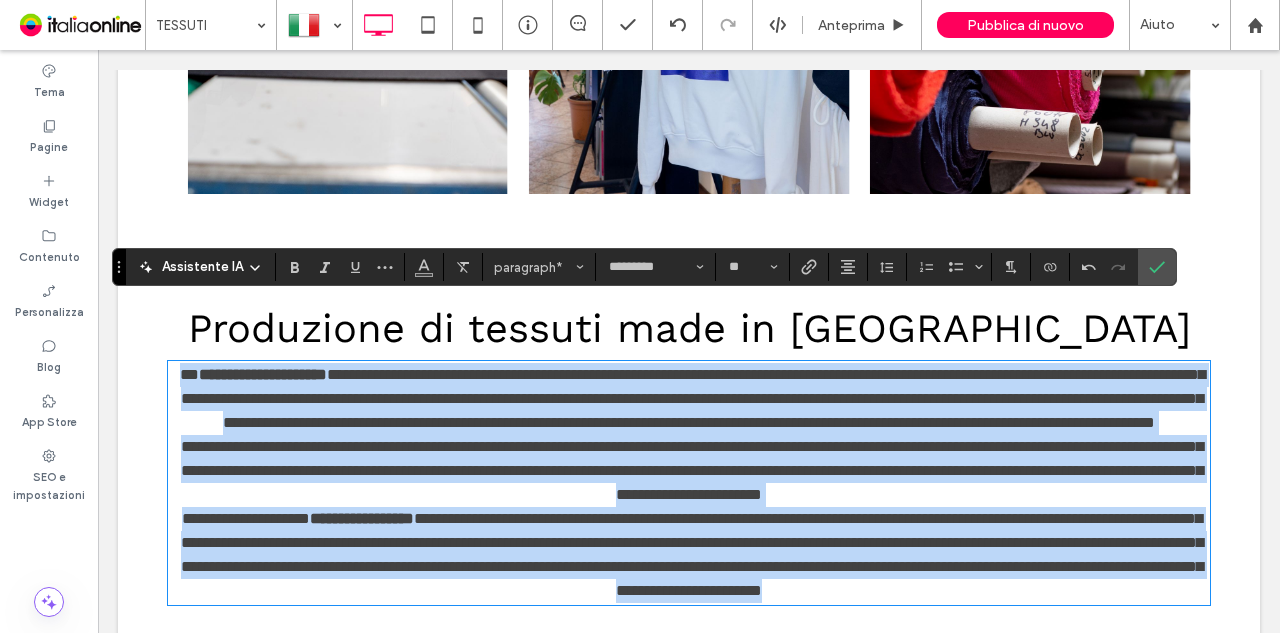click on "**********" at bounding box center (689, 555) 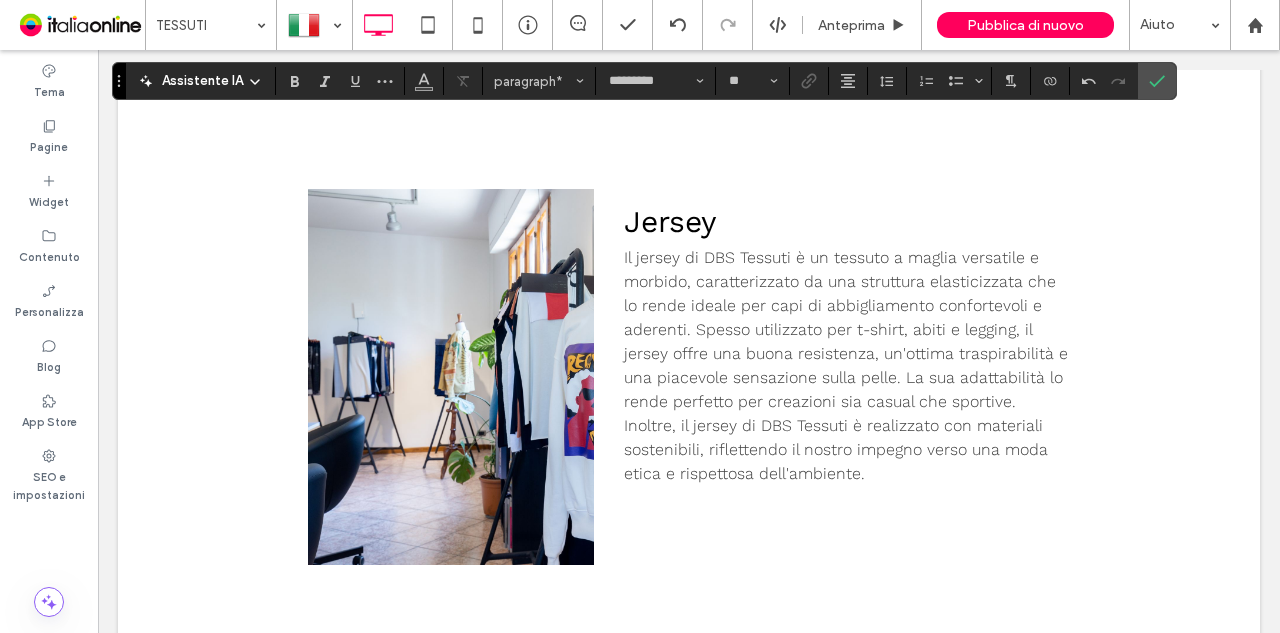 scroll, scrollTop: 2100, scrollLeft: 0, axis: vertical 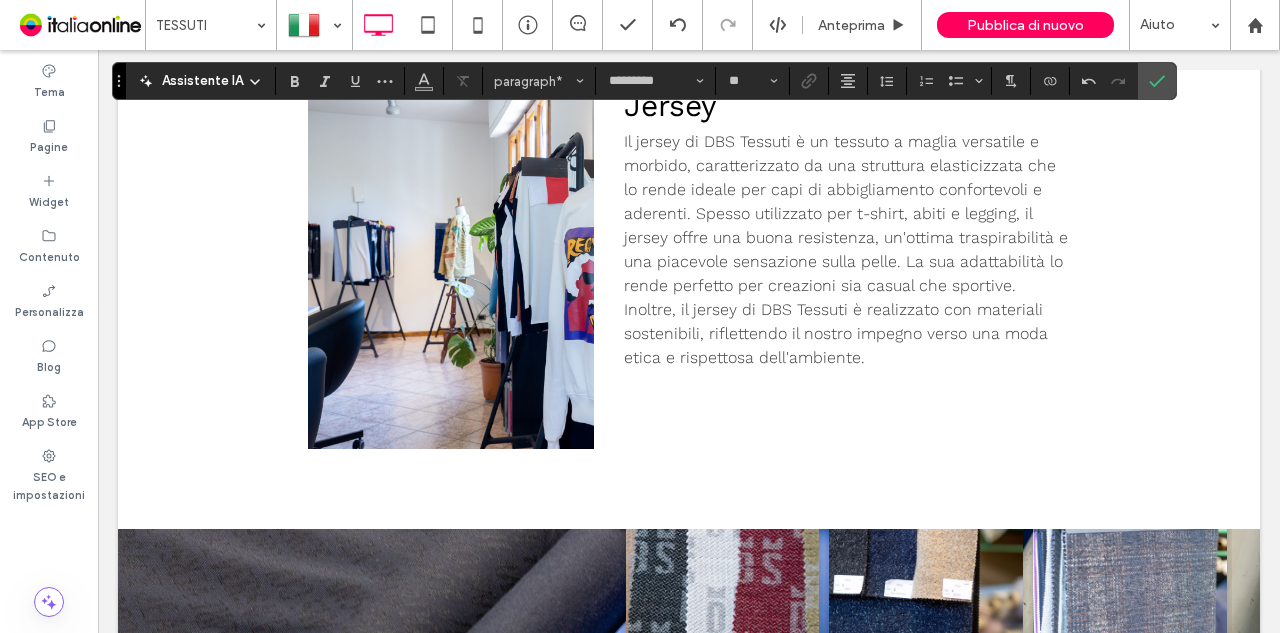 click on "Click To Paste" at bounding box center (451, 261) 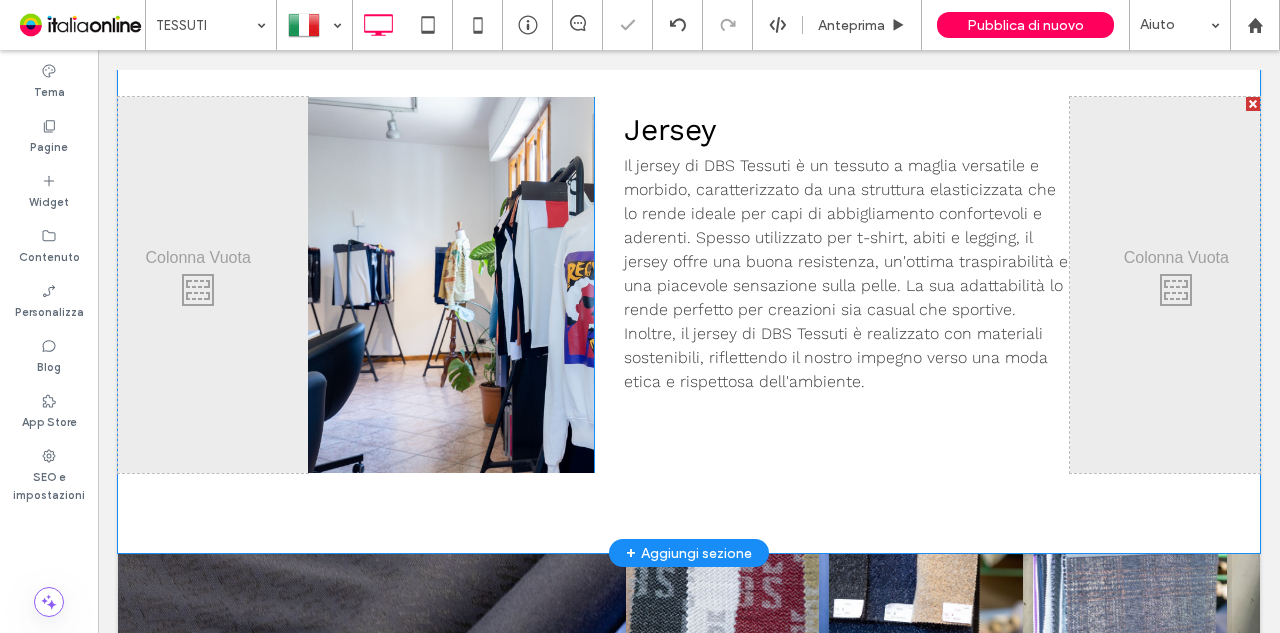 click on "Click To Paste" at bounding box center [451, 285] 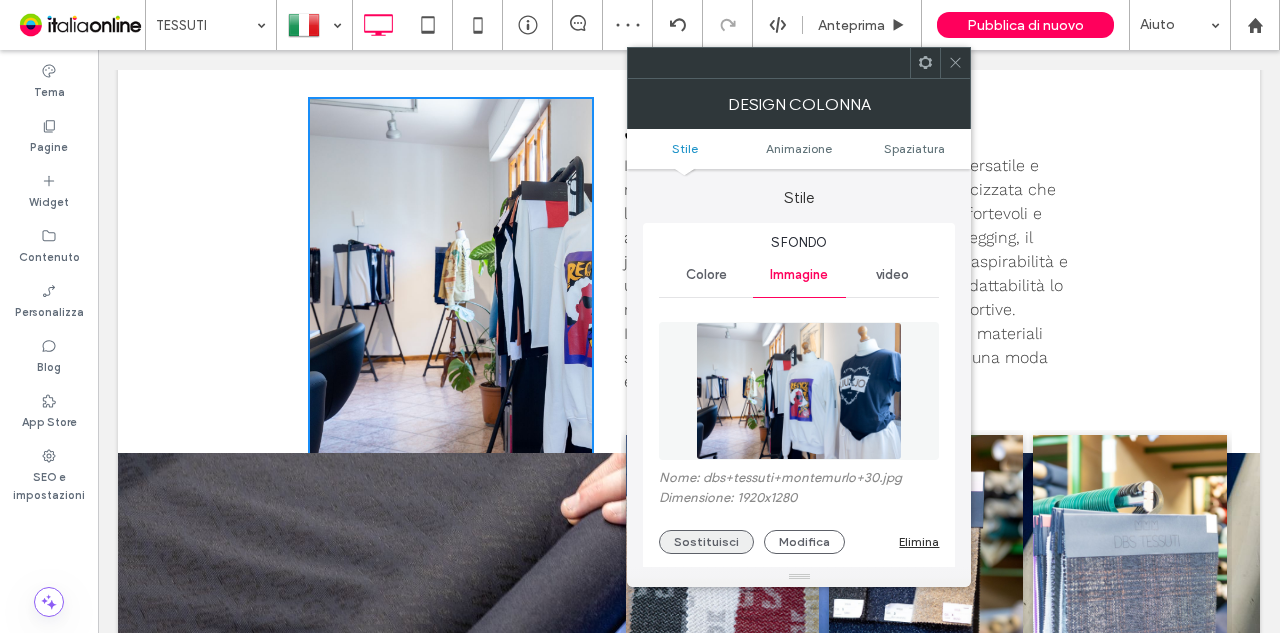 click on "Sostituisci" at bounding box center [706, 542] 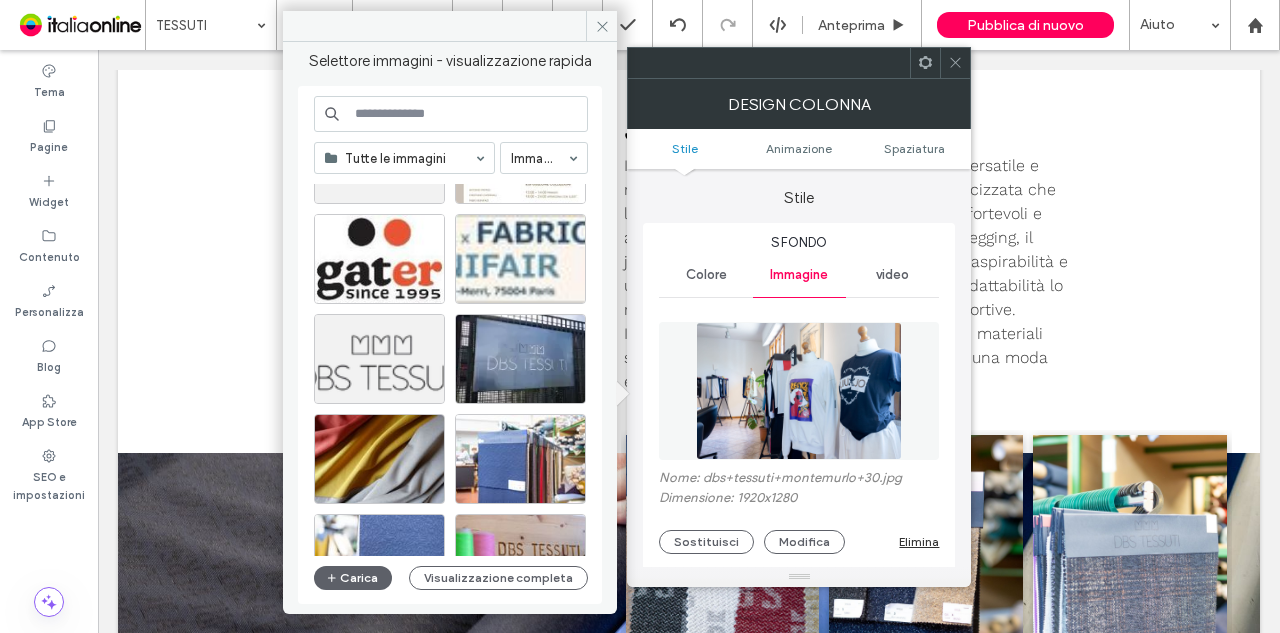 scroll, scrollTop: 400, scrollLeft: 0, axis: vertical 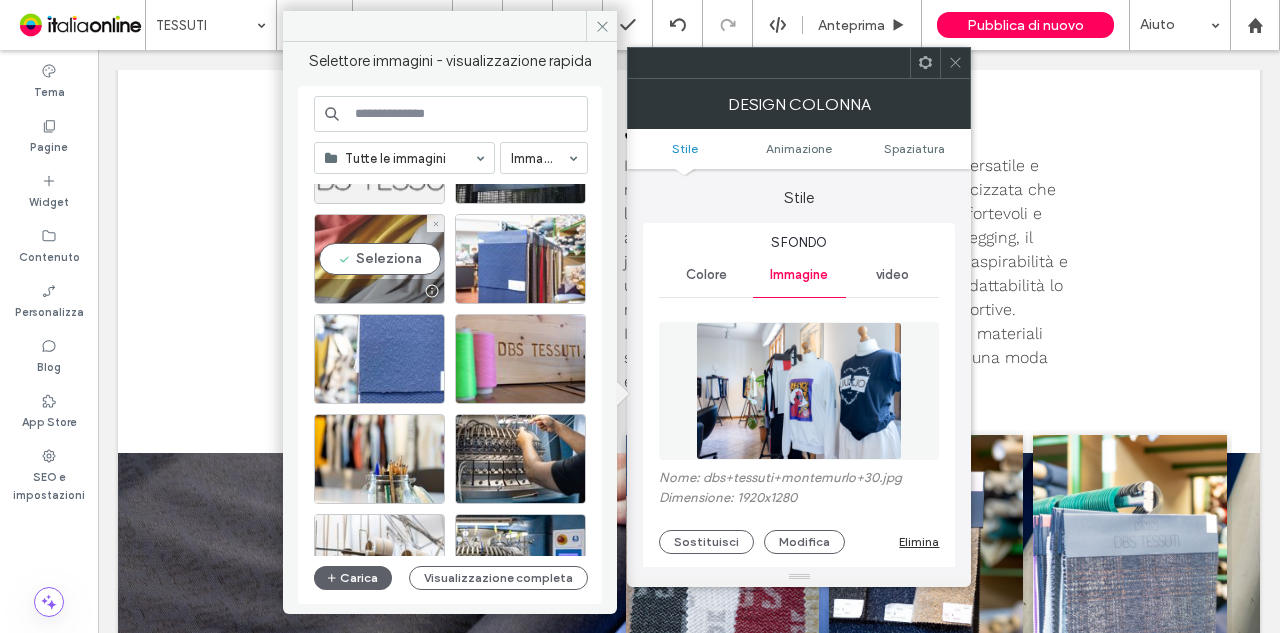 click on "Seleziona" at bounding box center (379, 259) 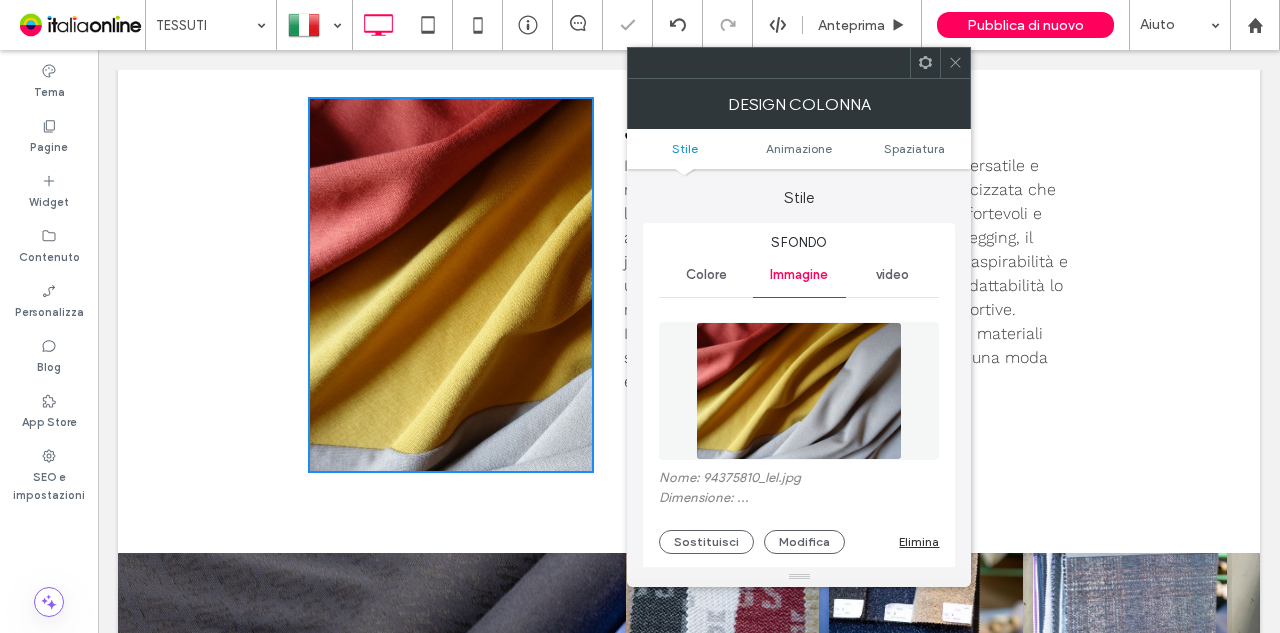 drag, startPoint x: 505, startPoint y: 301, endPoint x: 407, endPoint y: 251, distance: 110.01818 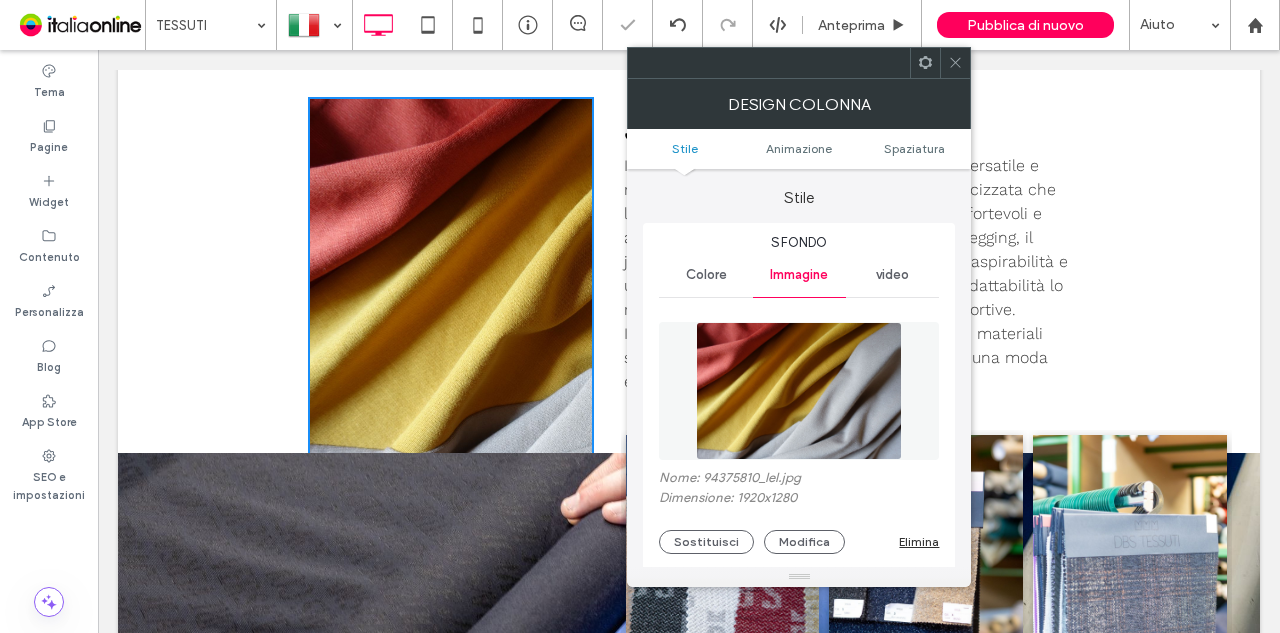 drag, startPoint x: 882, startPoint y: 21, endPoint x: 958, endPoint y: 58, distance: 84.5281 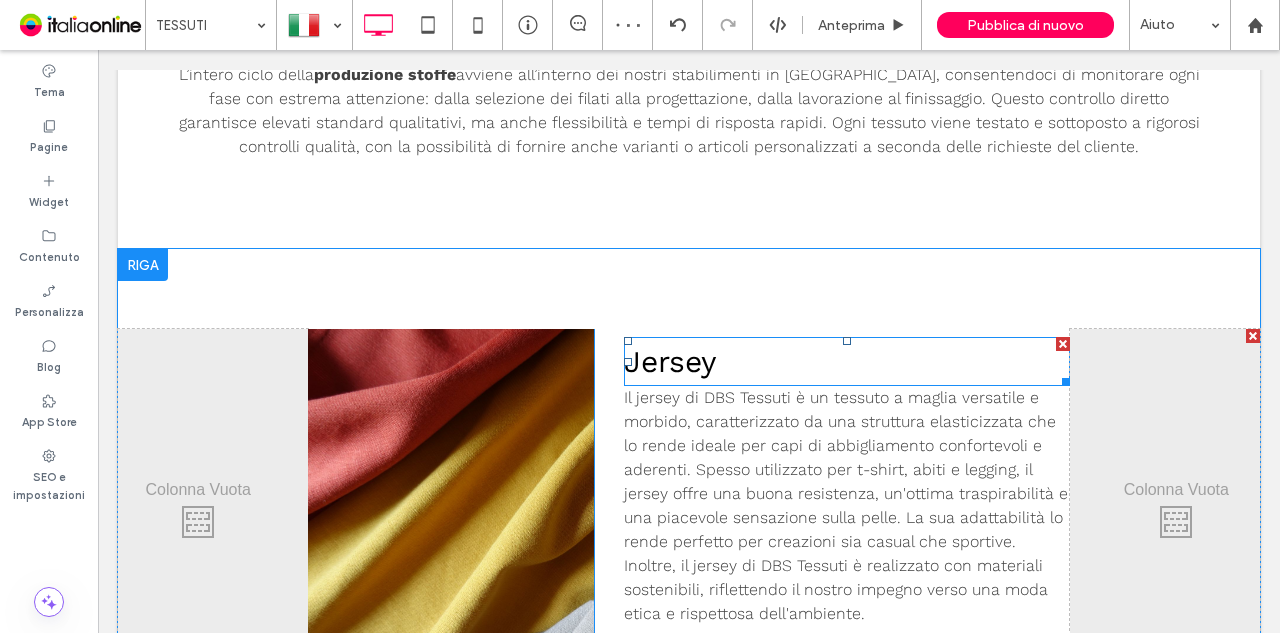 scroll, scrollTop: 1900, scrollLeft: 0, axis: vertical 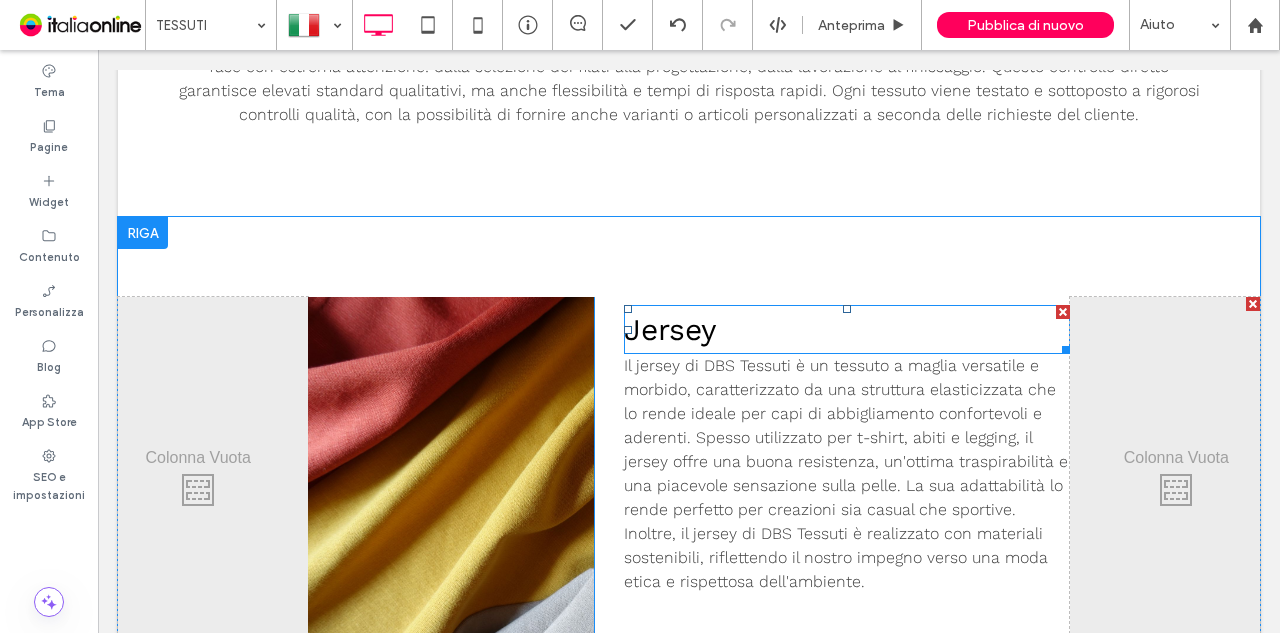 click on "Jersey" at bounding box center [847, 329] 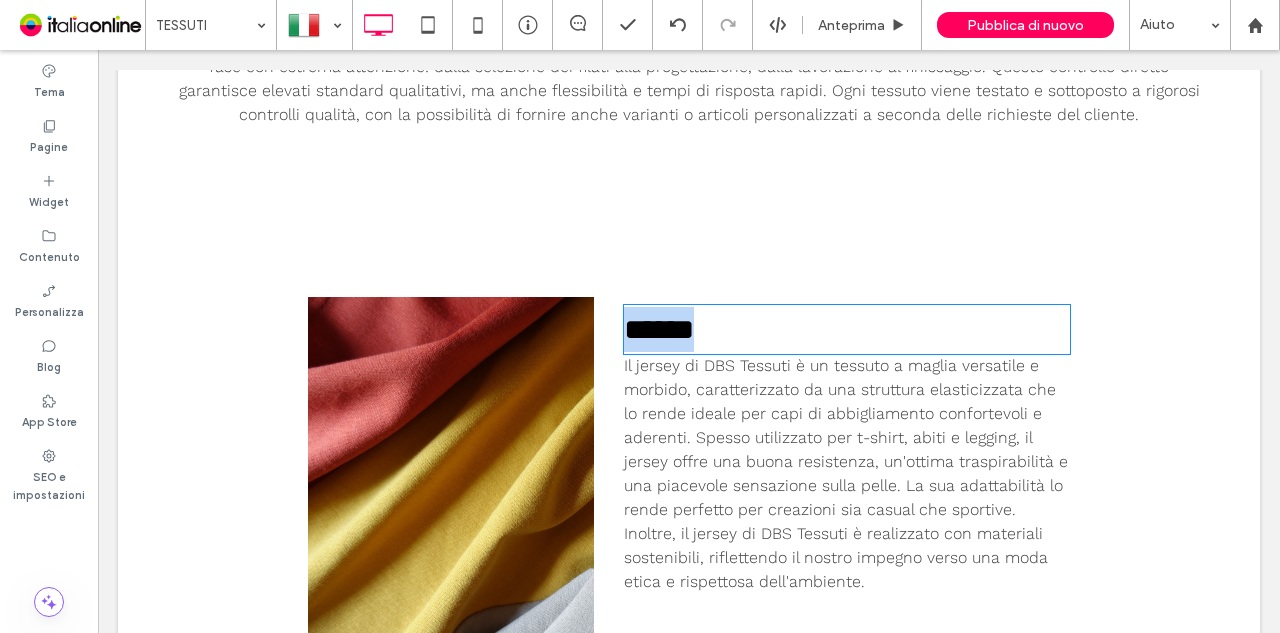 click on "******" at bounding box center (847, 329) 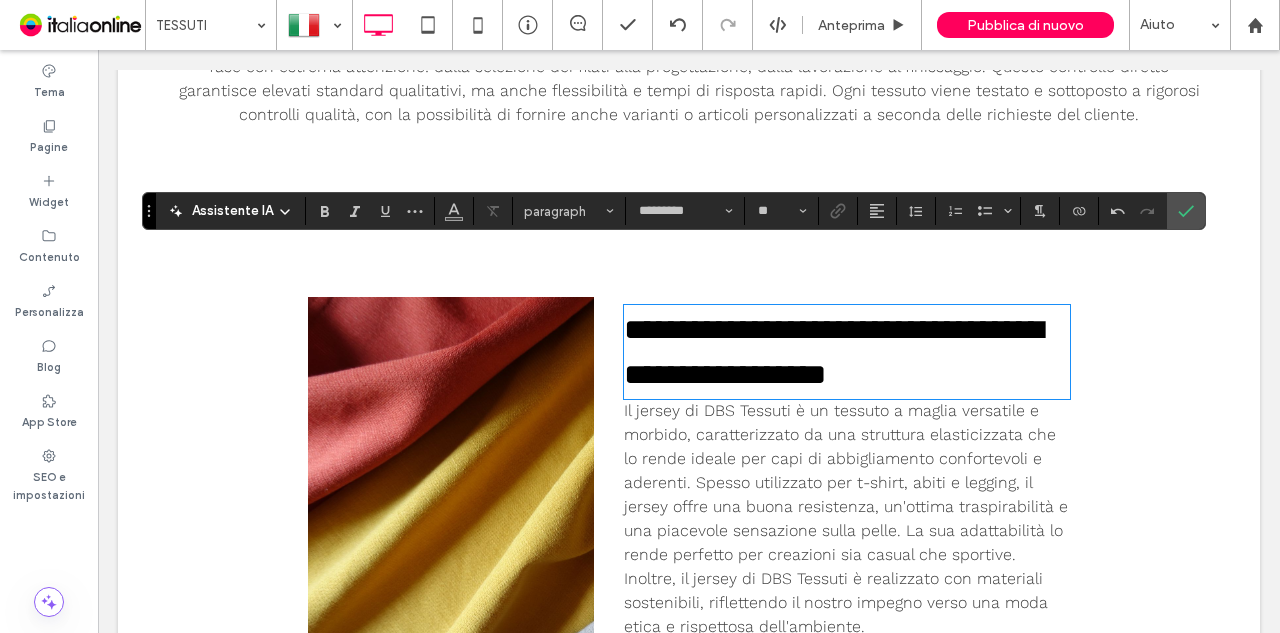 scroll, scrollTop: 0, scrollLeft: 0, axis: both 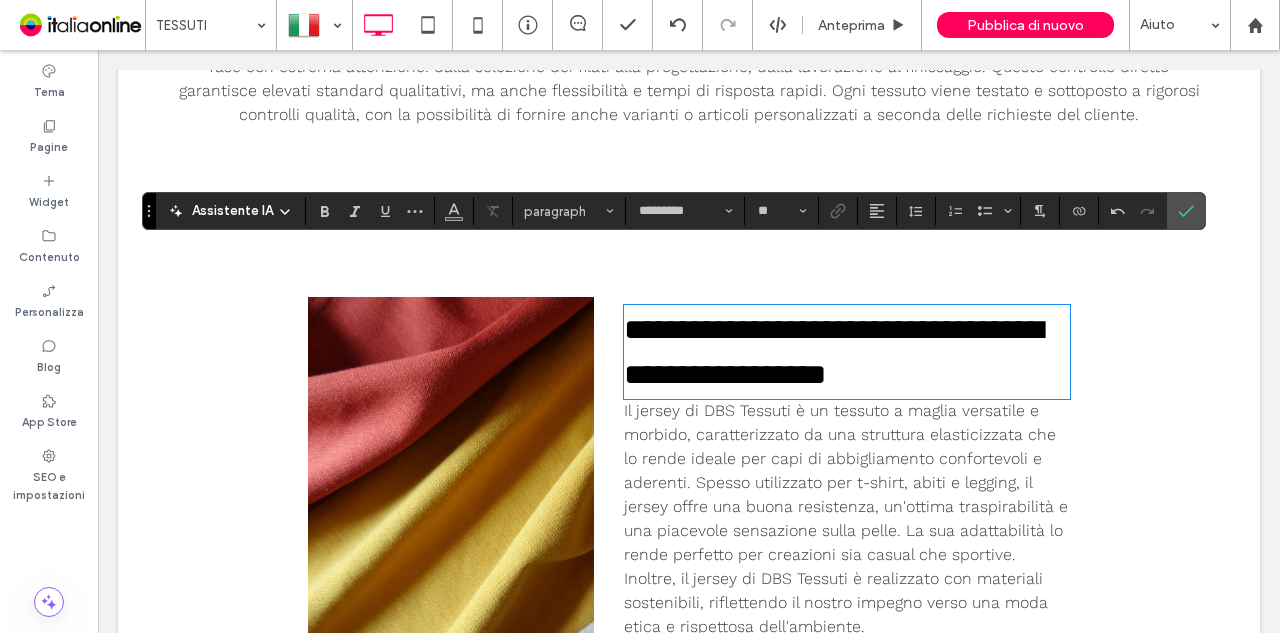 type on "**" 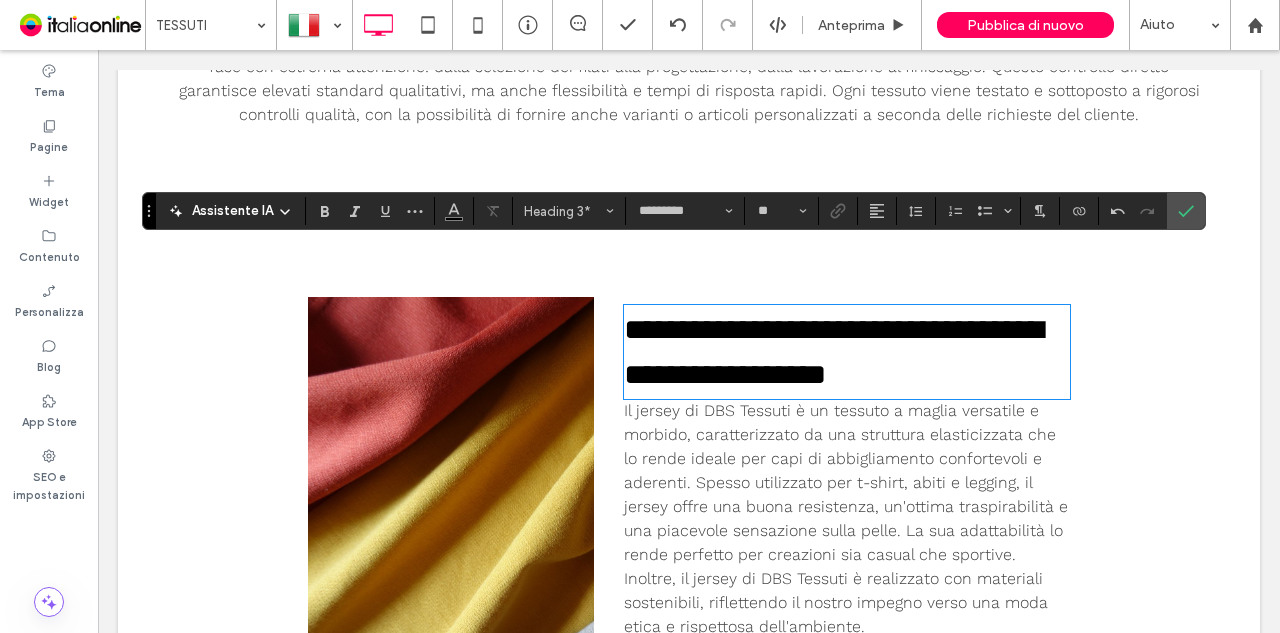 type 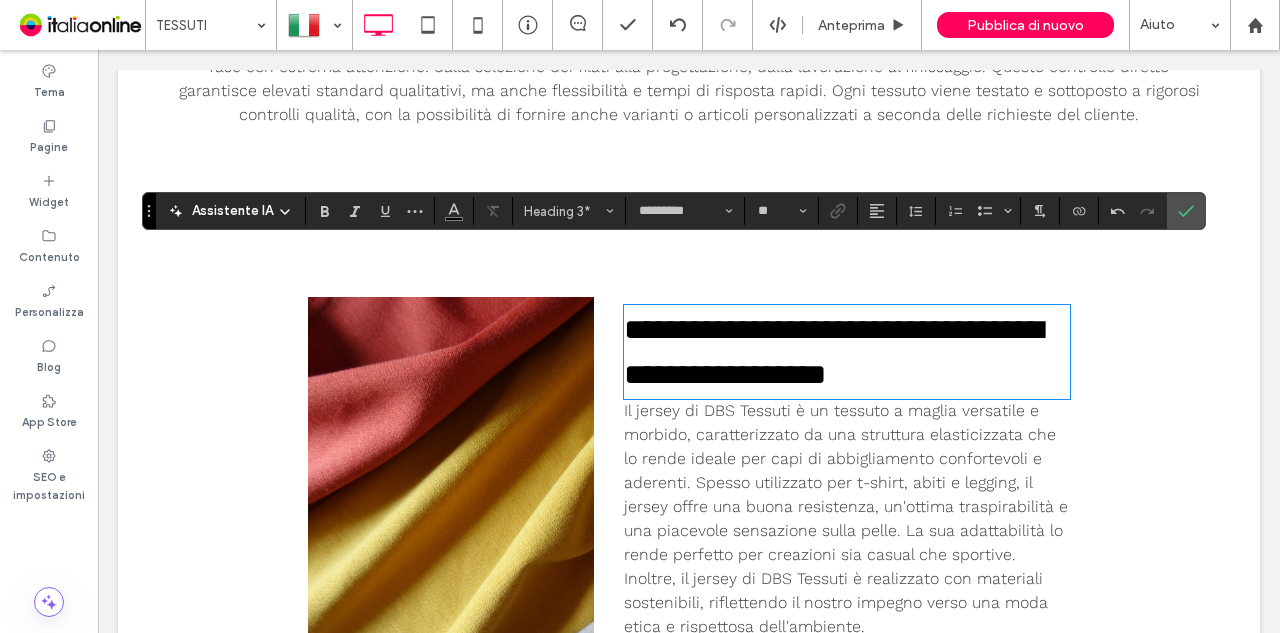 drag, startPoint x: 713, startPoint y: 313, endPoint x: 714, endPoint y: 329, distance: 16.03122 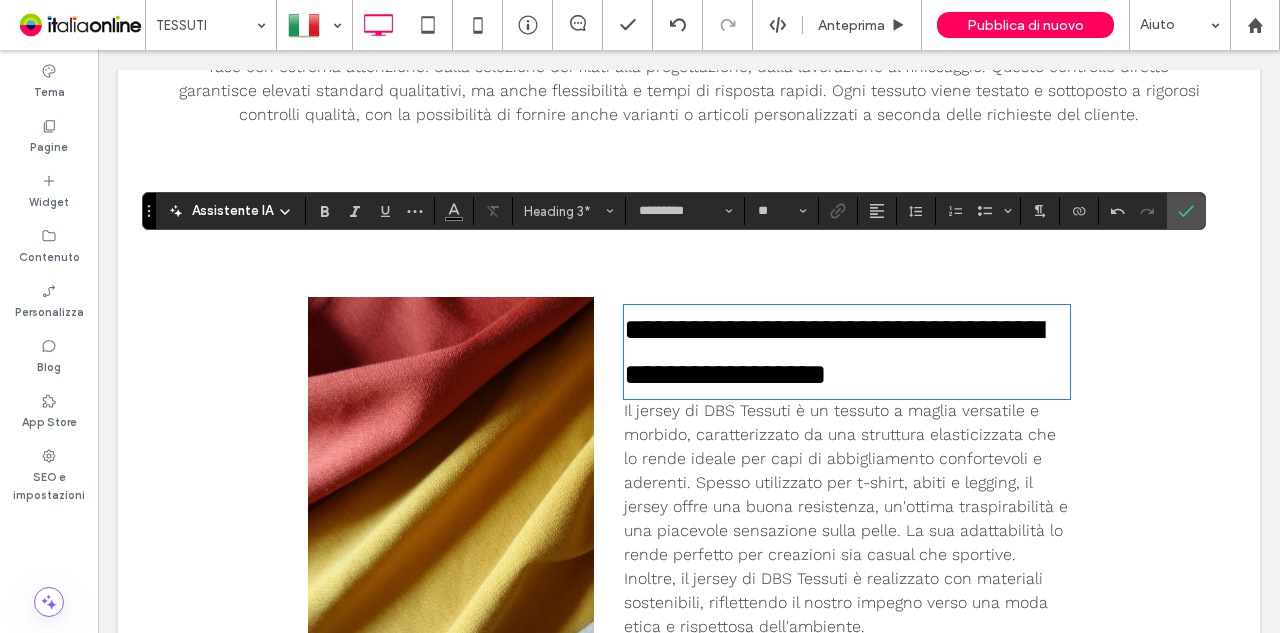 click on "**********" at bounding box center [833, 352] 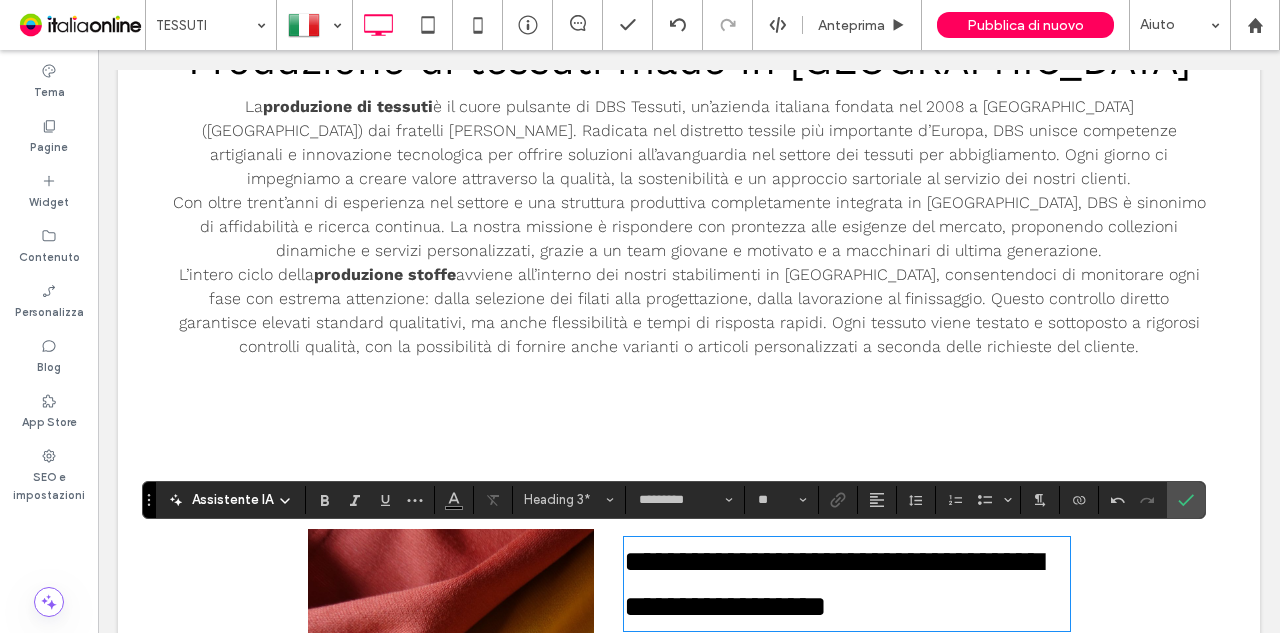 scroll, scrollTop: 1600, scrollLeft: 0, axis: vertical 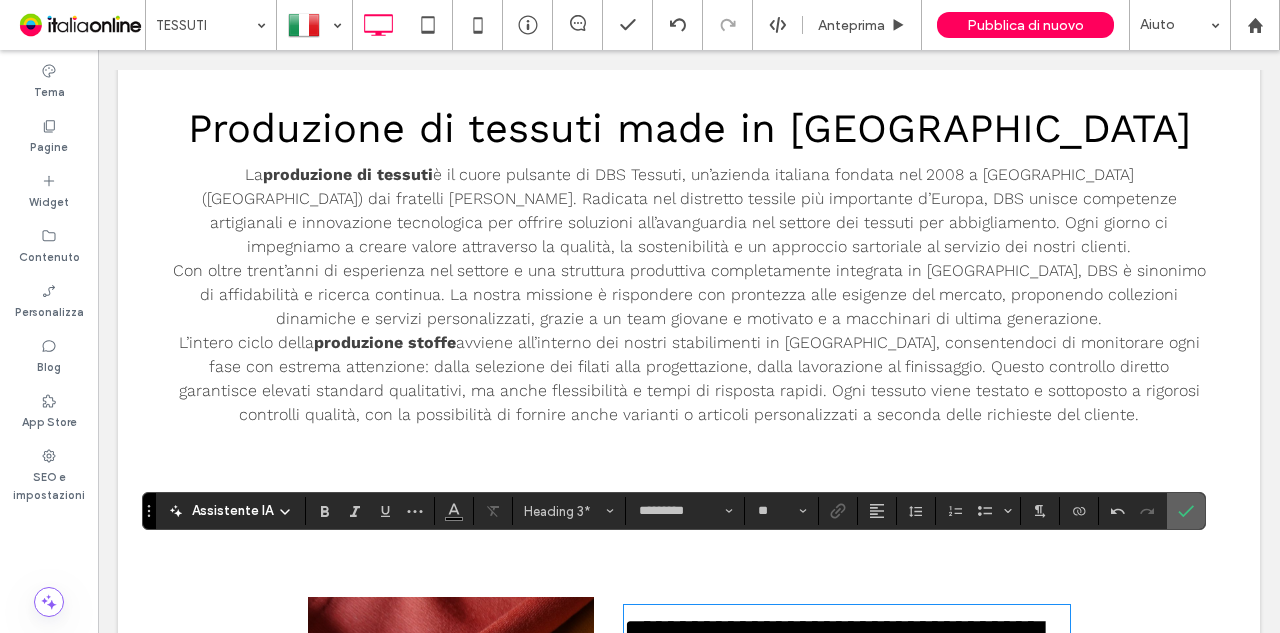 click at bounding box center [1186, 511] 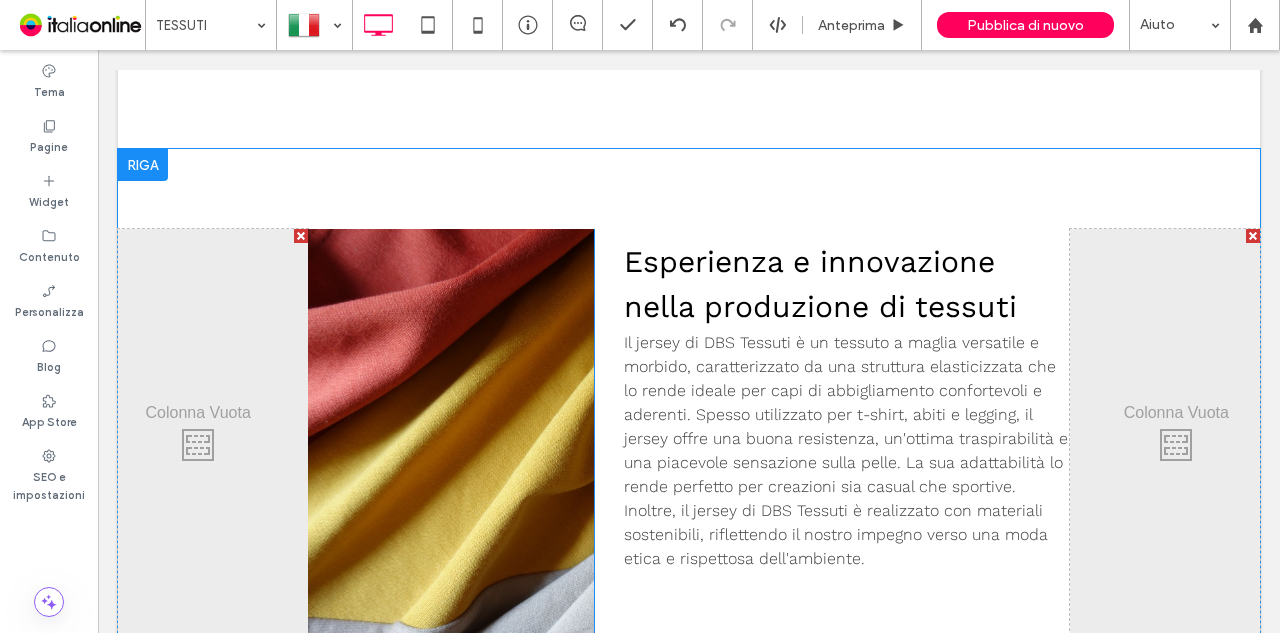 scroll, scrollTop: 2000, scrollLeft: 0, axis: vertical 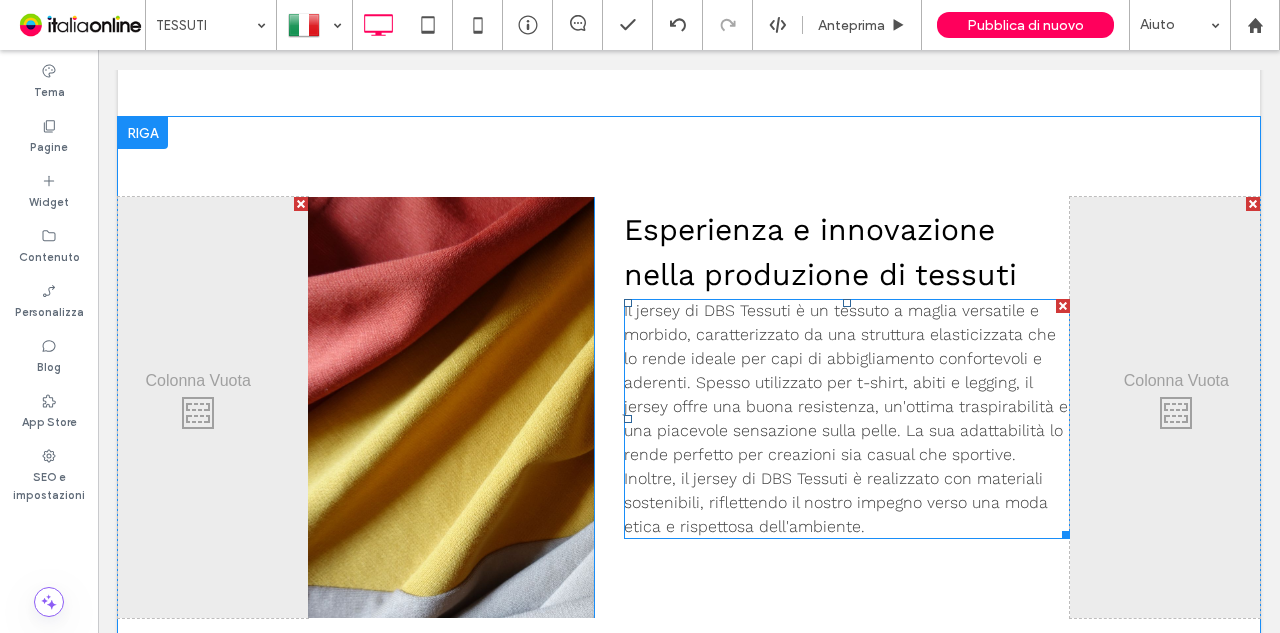click on "Il jersey di DBS Tessuti è un tessuto a maglia versatile e morbido, caratterizzato da una struttura elasticizzata che lo rende ideale per capi di abbigliamento confortevoli e aderenti. Spesso utilizzato per t-shirt, abiti e legging, il jersey offre una buona resistenza, un'ottima traspirabilità e una piacevole sensazione sulla pelle. La sua adattabilità lo rende perfetto per creazioni sia casual che sportive. Inoltre, il jersey di DBS Tessuti è realizzato con materiali sostenibili, riflettendo il nostro impegno verso una moda etica e rispettosa dell'ambiente." at bounding box center (846, 418) 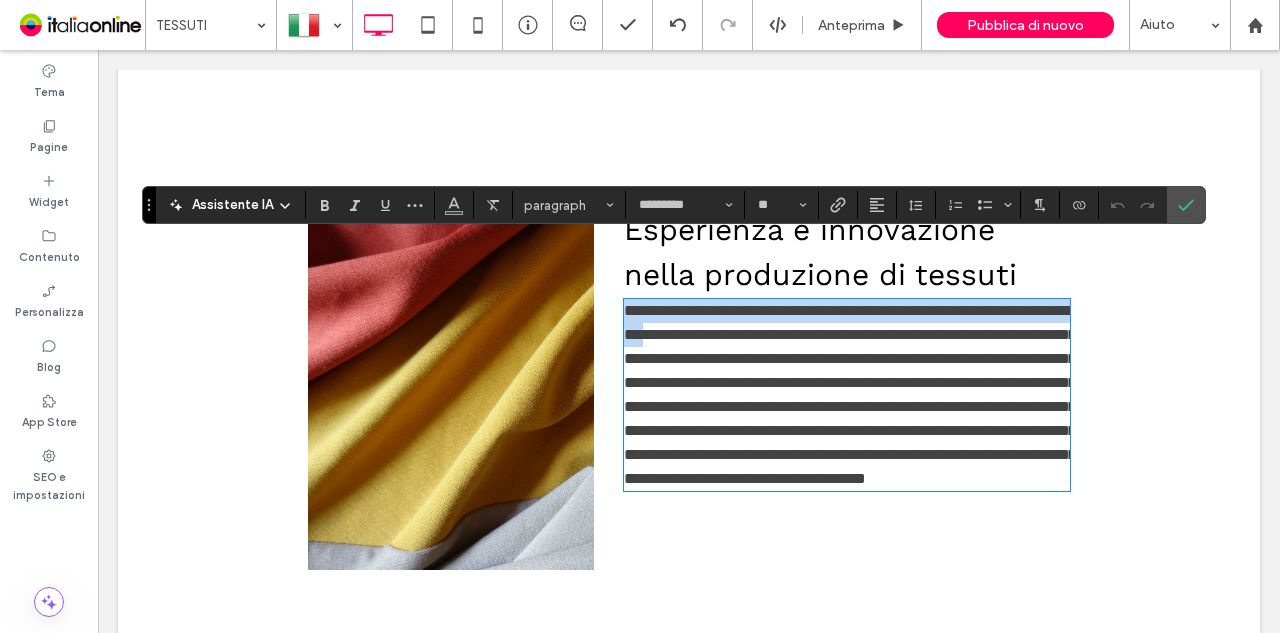 click on "**********" at bounding box center [850, 394] 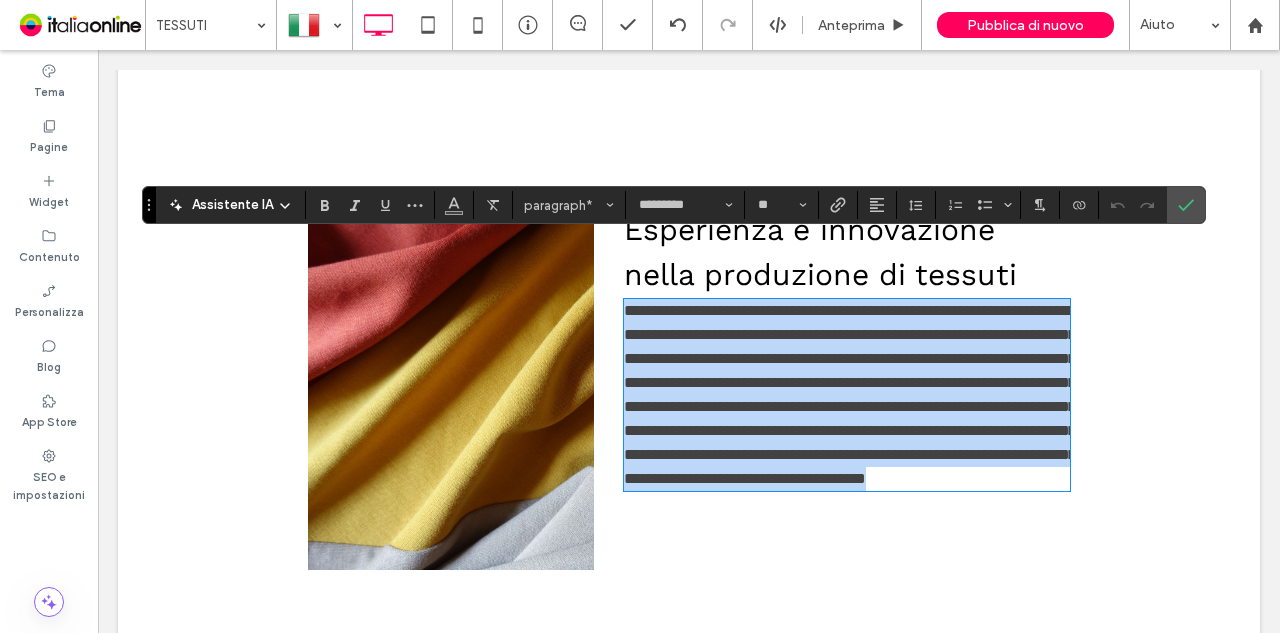 drag, startPoint x: 888, startPoint y: 467, endPoint x: 597, endPoint y: 249, distance: 363.60007 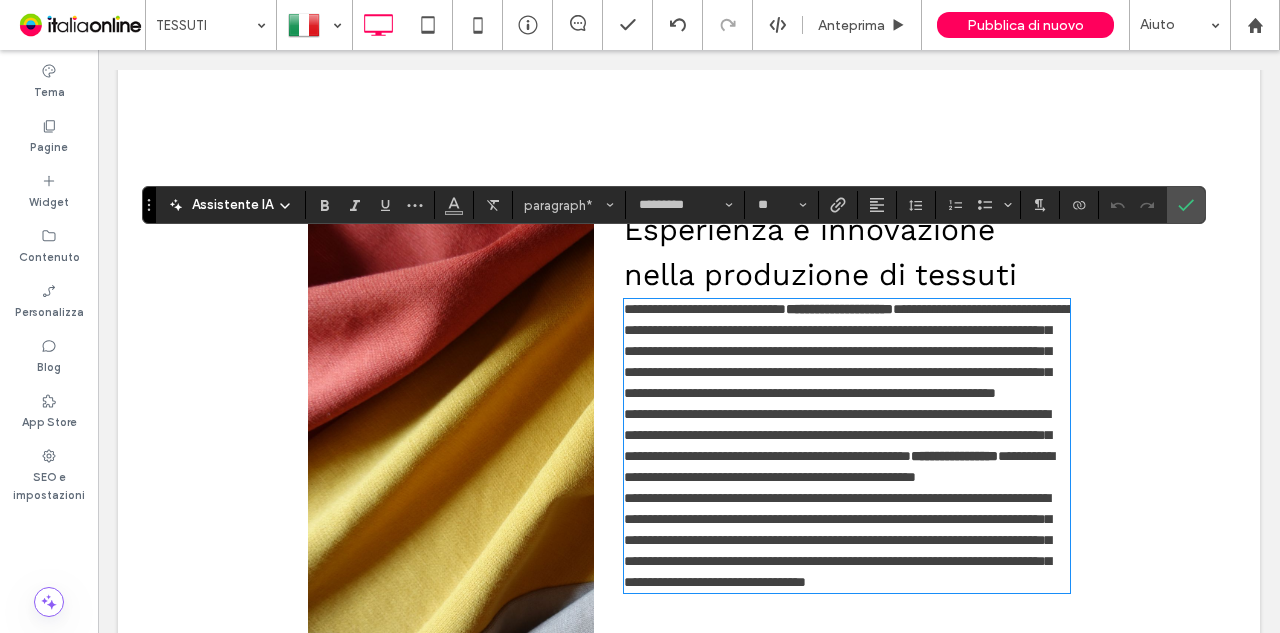 type on "**" 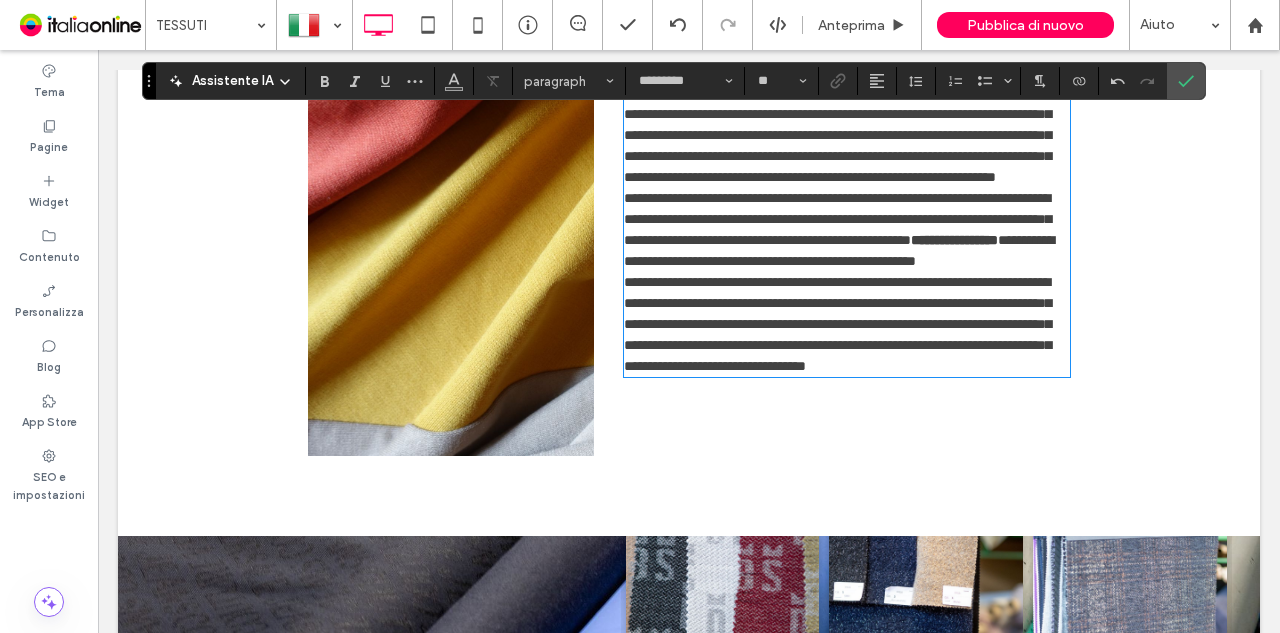 scroll, scrollTop: 2200, scrollLeft: 0, axis: vertical 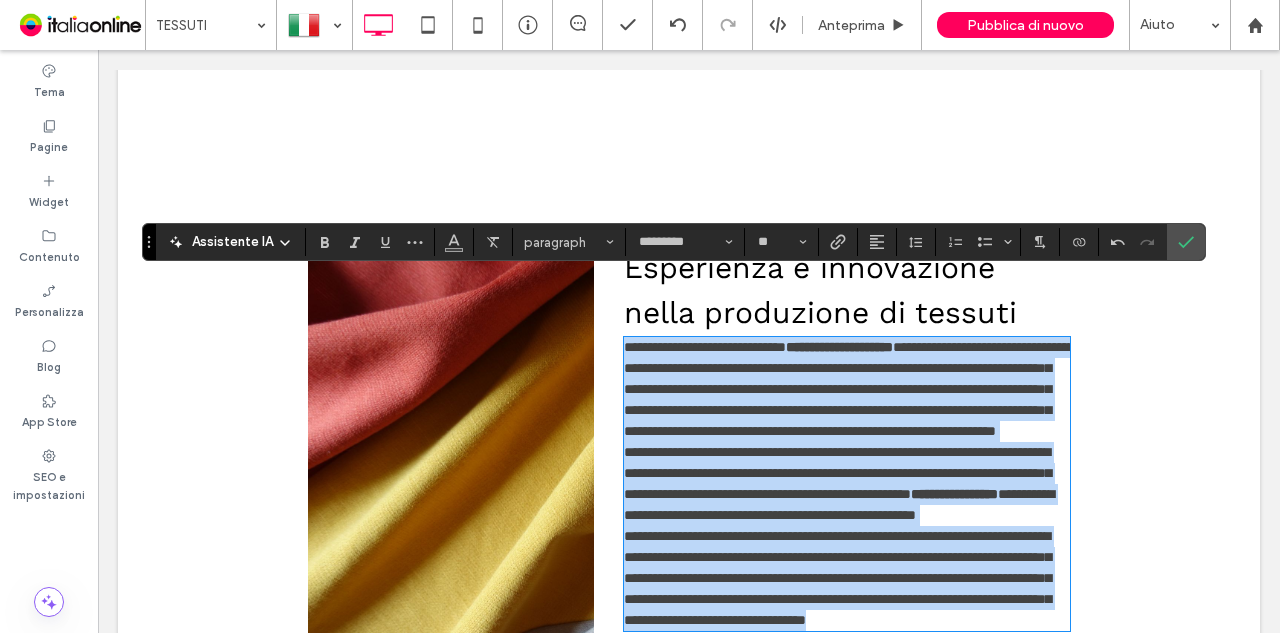 drag, startPoint x: 978, startPoint y: 414, endPoint x: 701, endPoint y: 287, distance: 304.7261 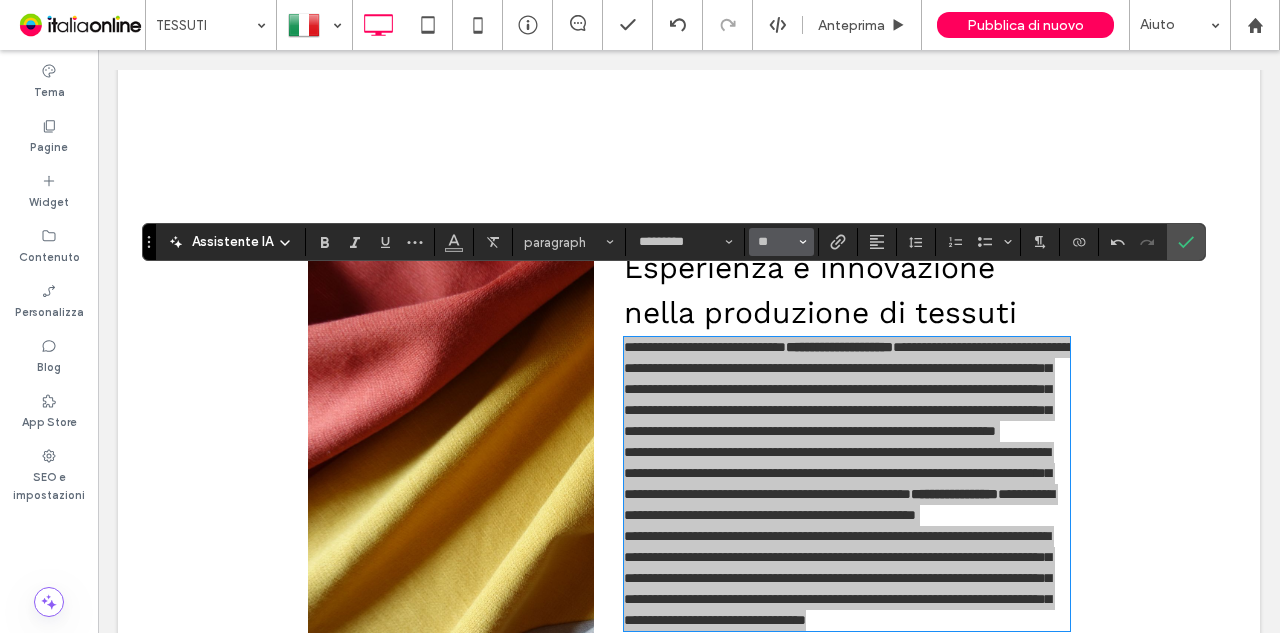 click on "**" at bounding box center [775, 242] 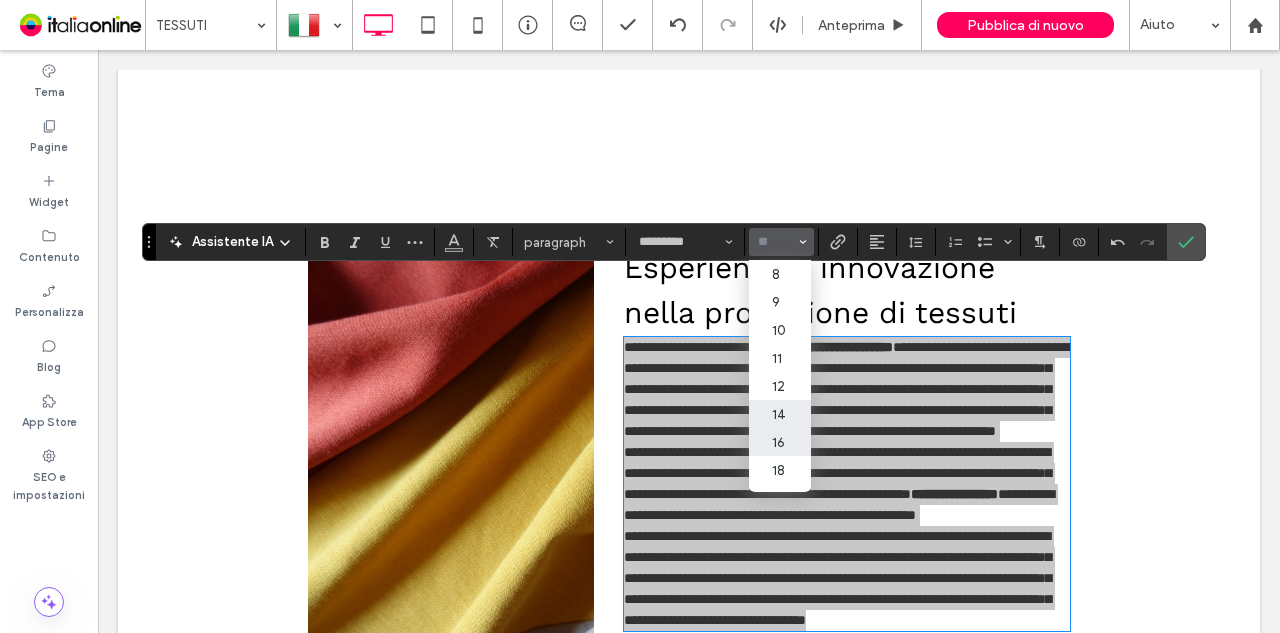 click on "16" at bounding box center [779, 442] 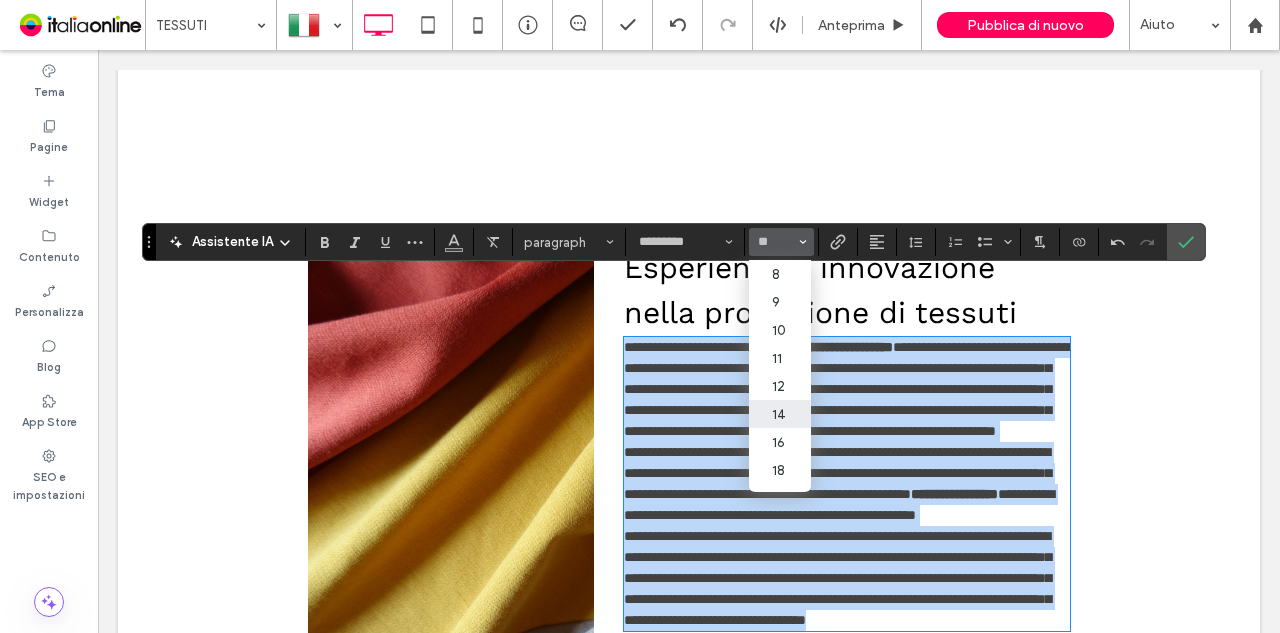 type on "**" 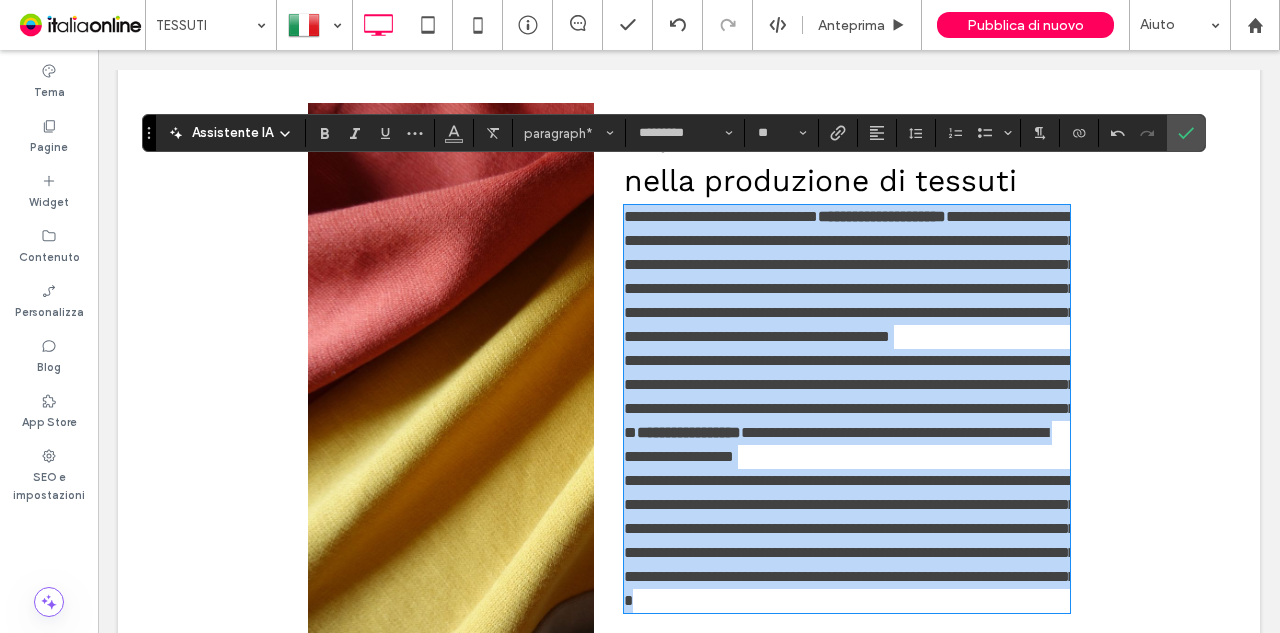 scroll, scrollTop: 2062, scrollLeft: 0, axis: vertical 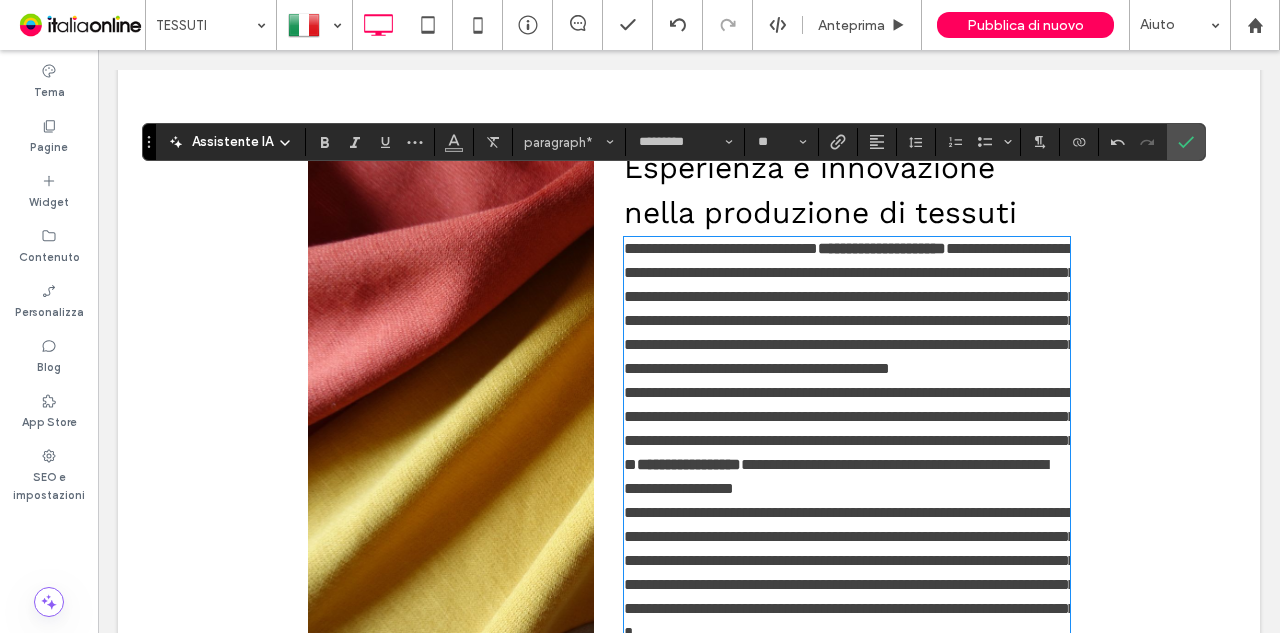 click on "**********" at bounding box center (832, 429) 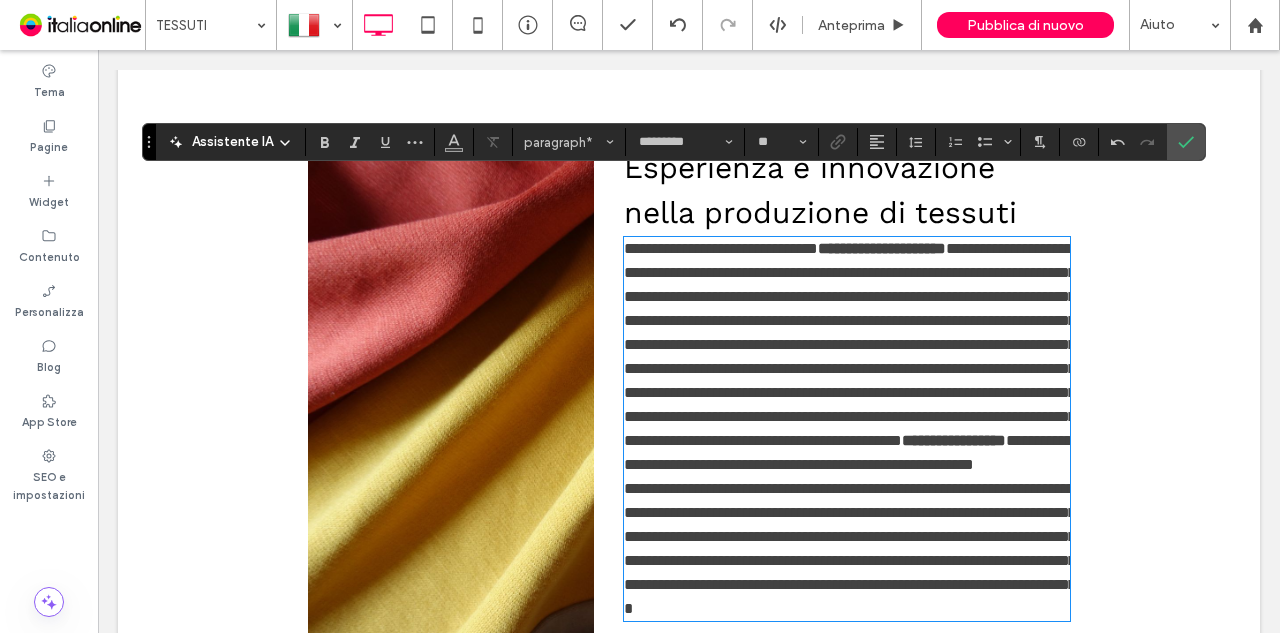 type 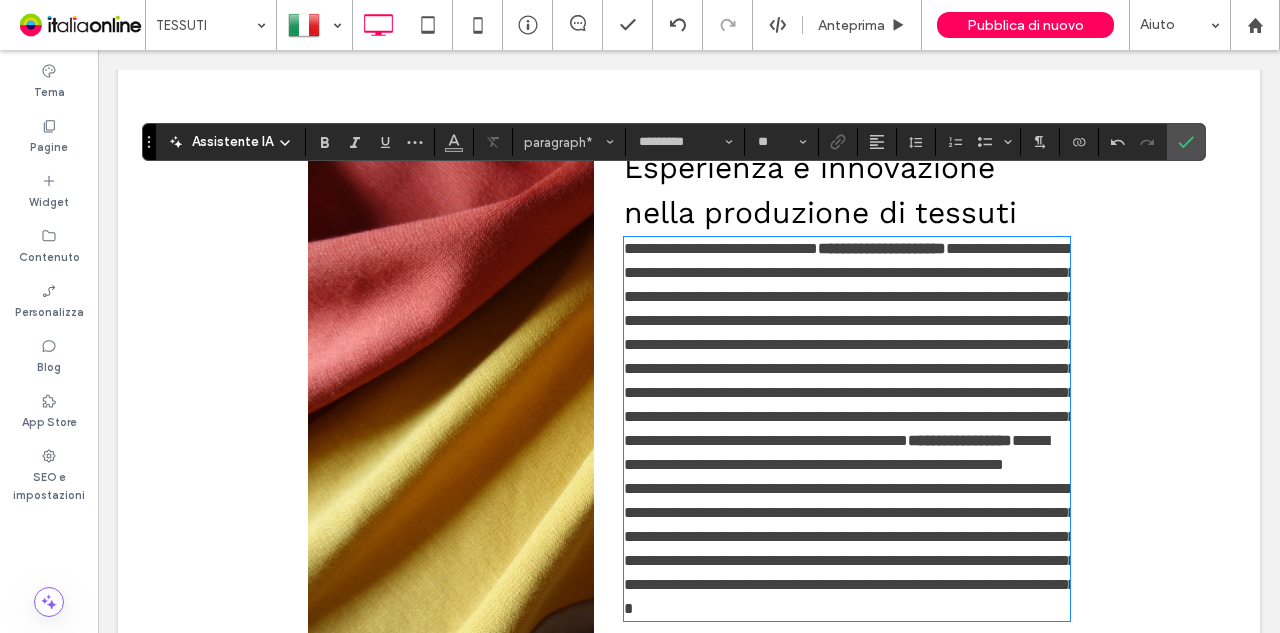 click on "**********" at bounding box center [847, 357] 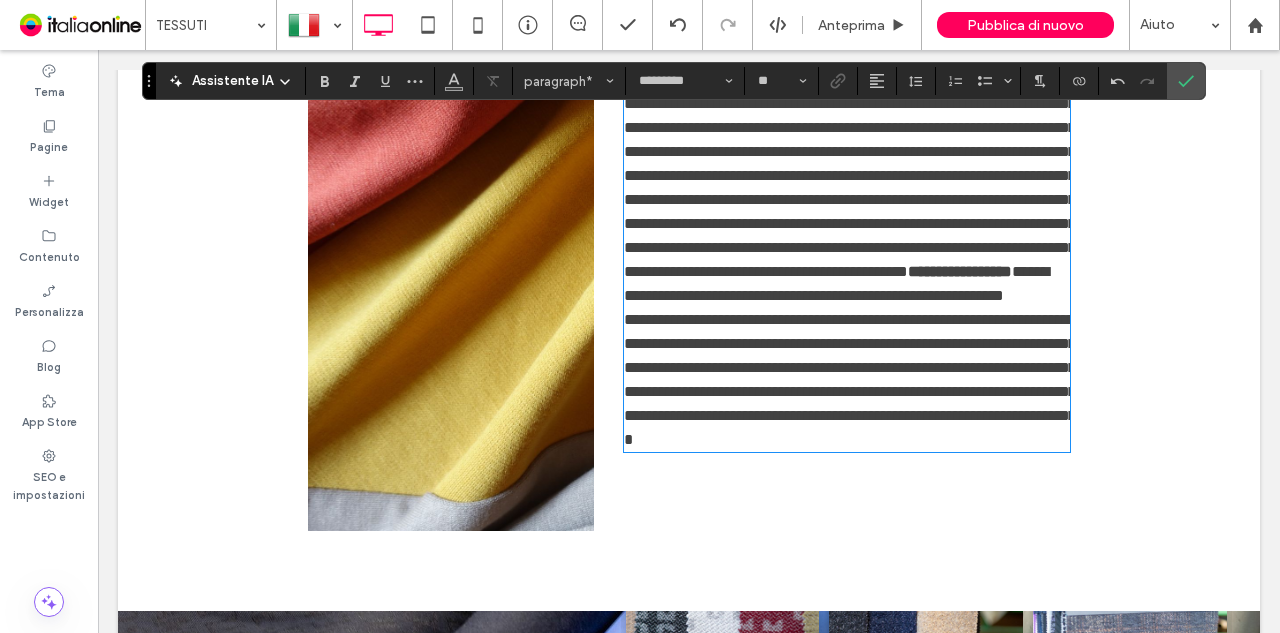 scroll, scrollTop: 2262, scrollLeft: 0, axis: vertical 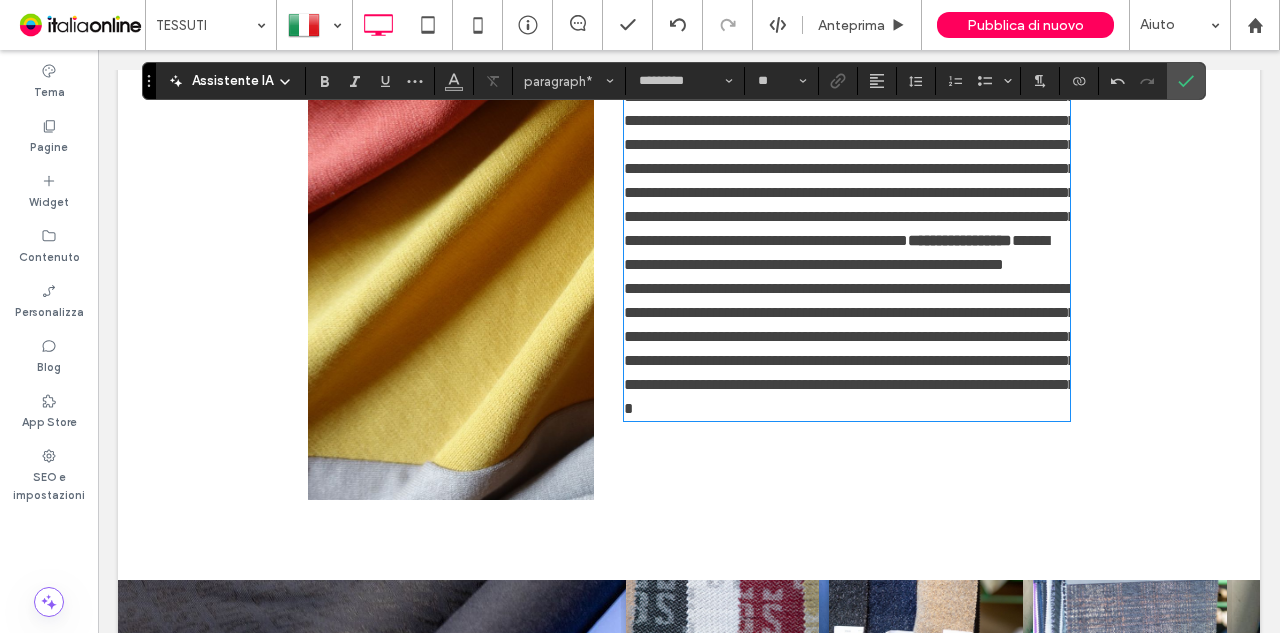 click on "**********" at bounding box center [836, 252] 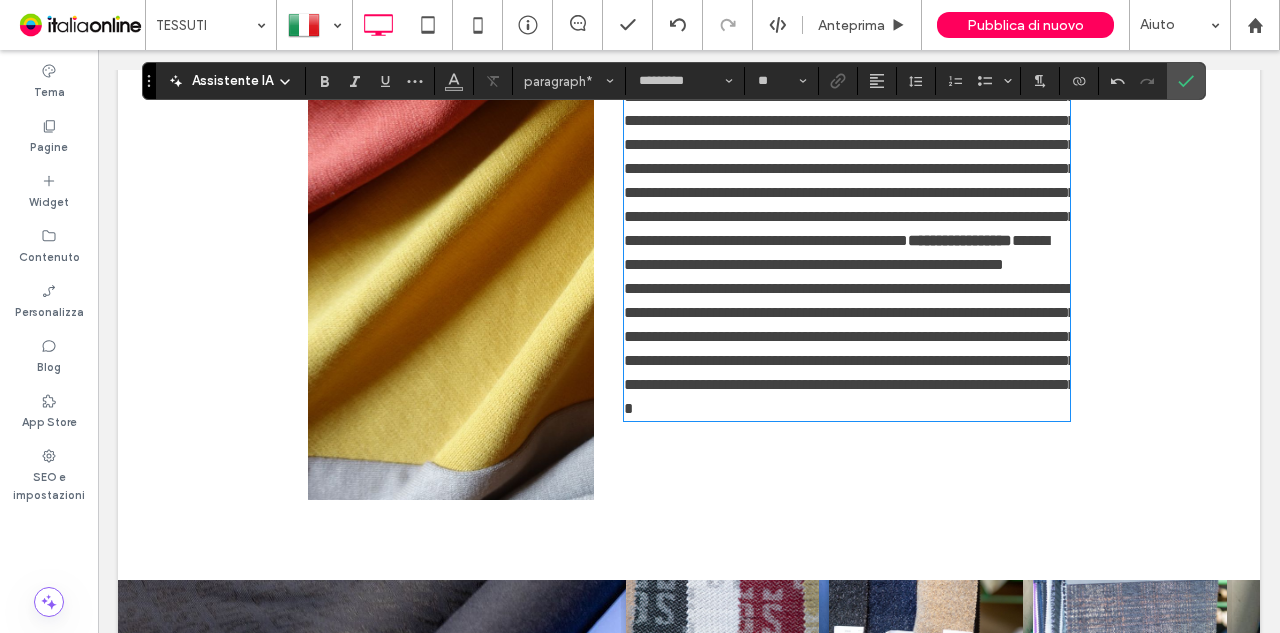 drag, startPoint x: 938, startPoint y: 441, endPoint x: 960, endPoint y: 441, distance: 22 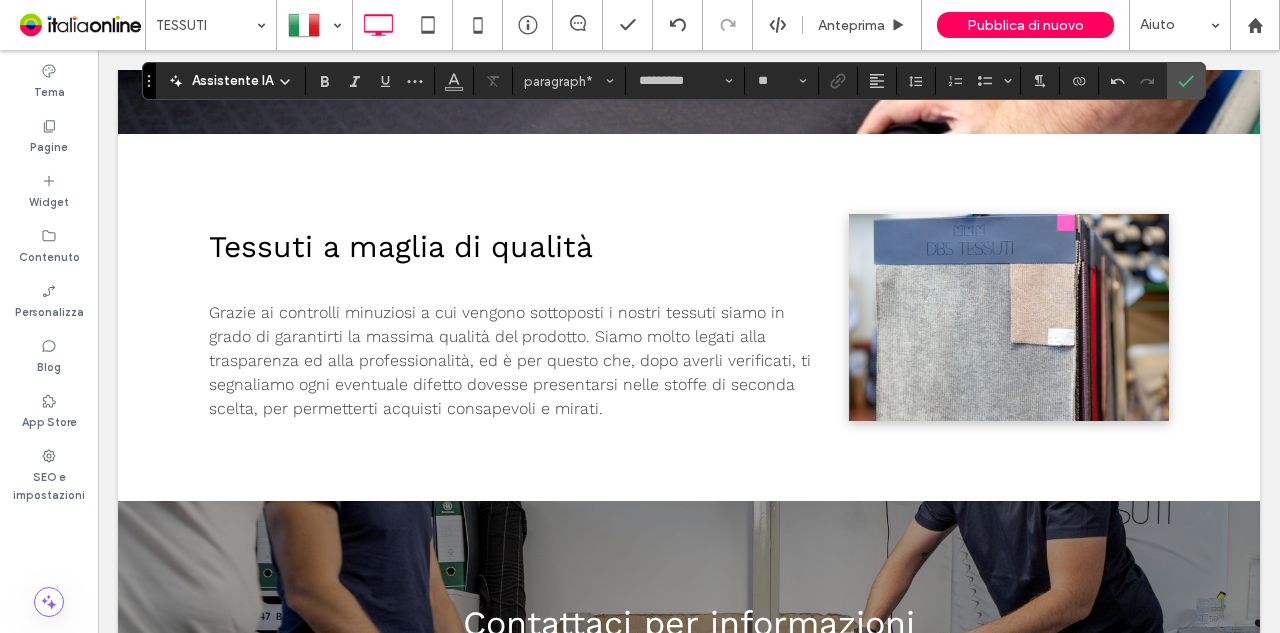 scroll, scrollTop: 3062, scrollLeft: 0, axis: vertical 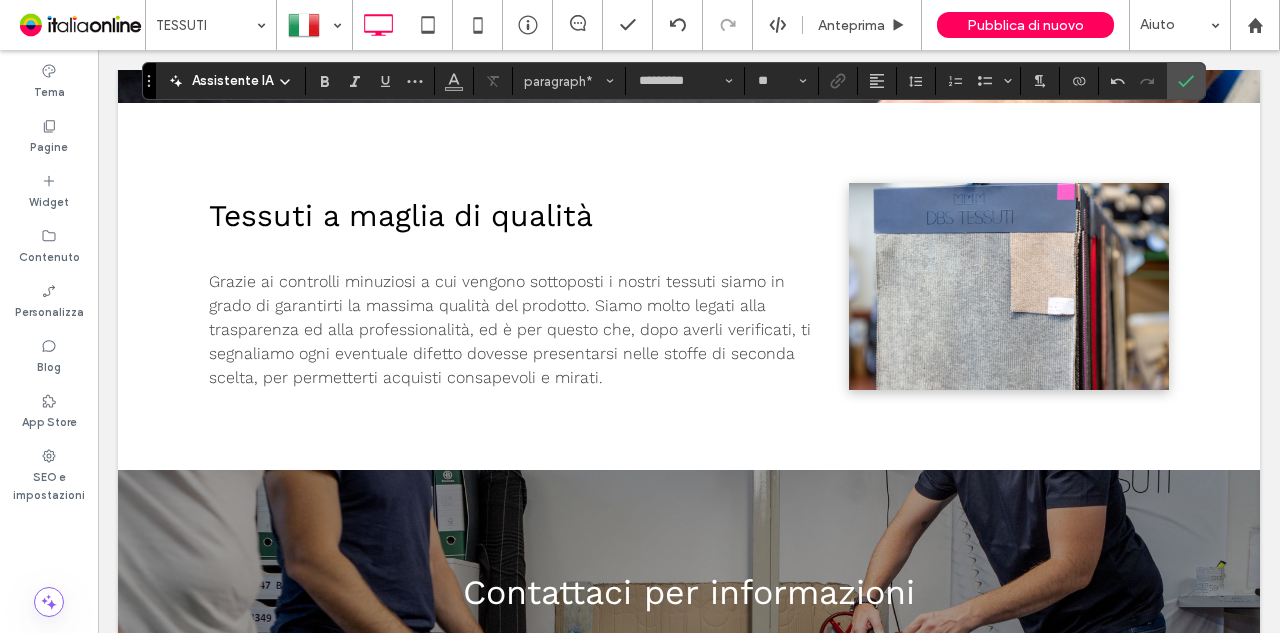 click on "Tessuti a maglia di qualità" at bounding box center (514, 215) 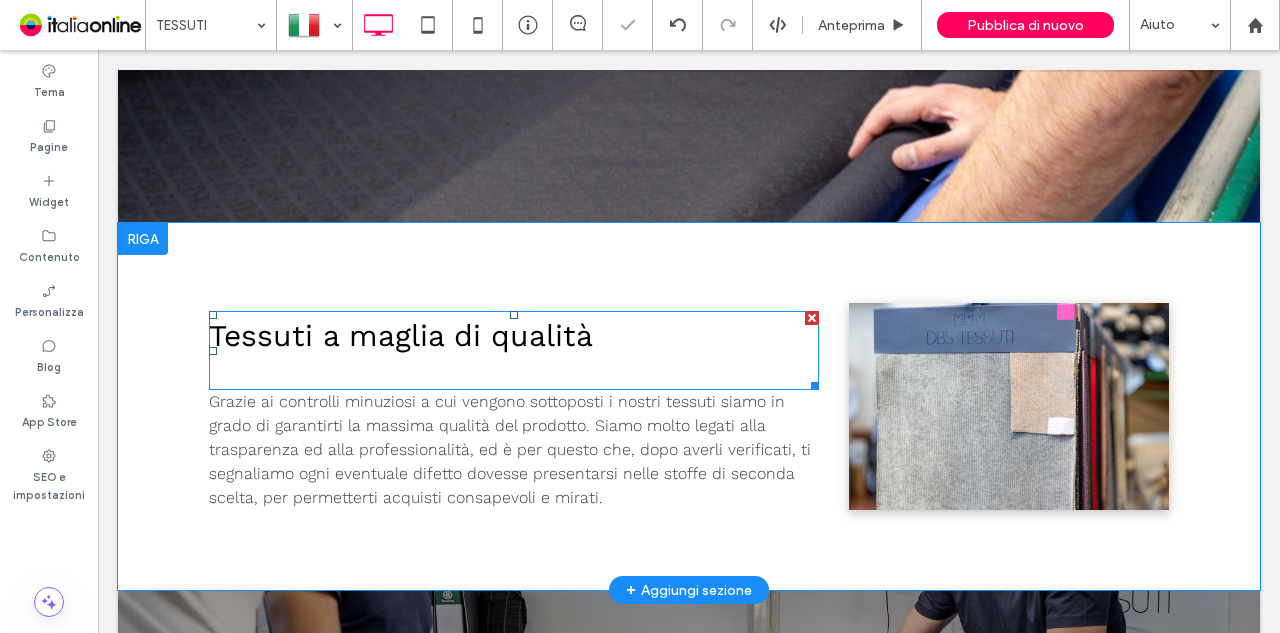 click on "Tessuti a maglia di qualità" at bounding box center (401, 335) 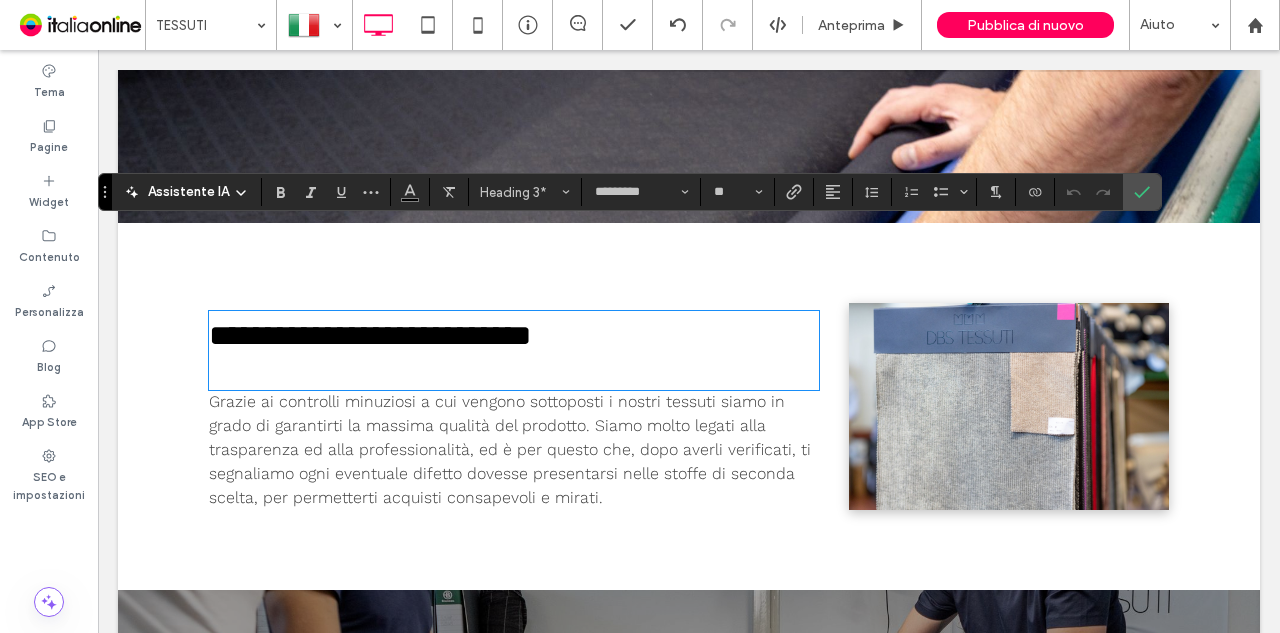click on "**********" at bounding box center [514, 335] 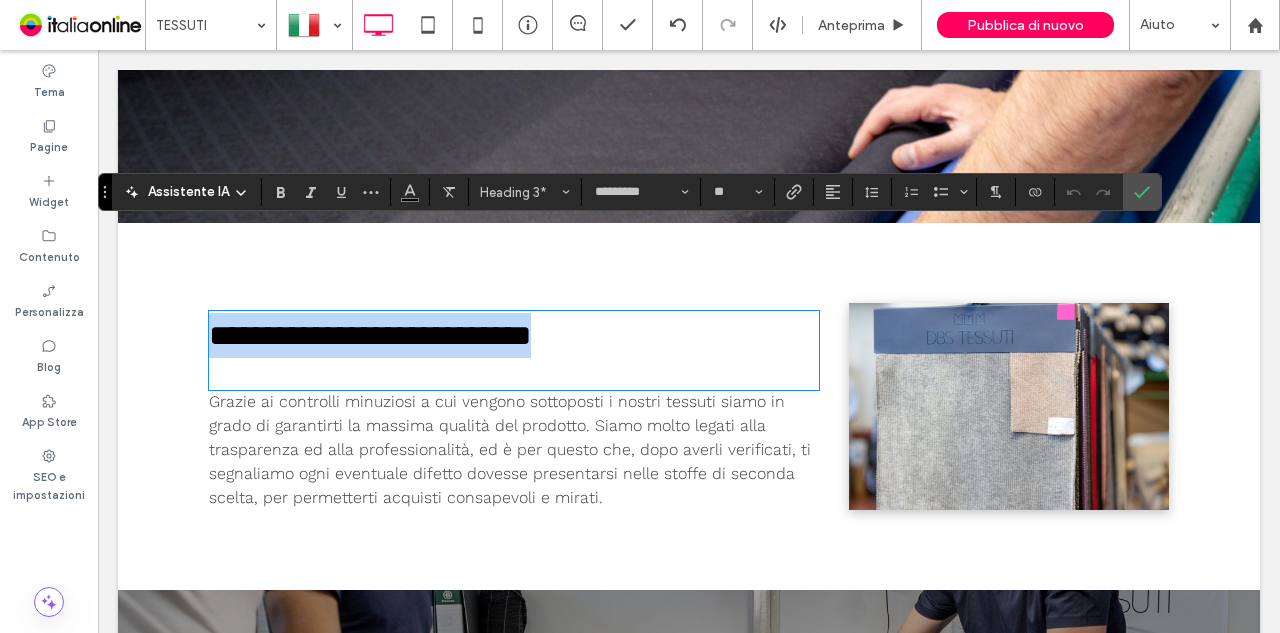 drag, startPoint x: 630, startPoint y: 255, endPoint x: 2, endPoint y: 247, distance: 628.05096 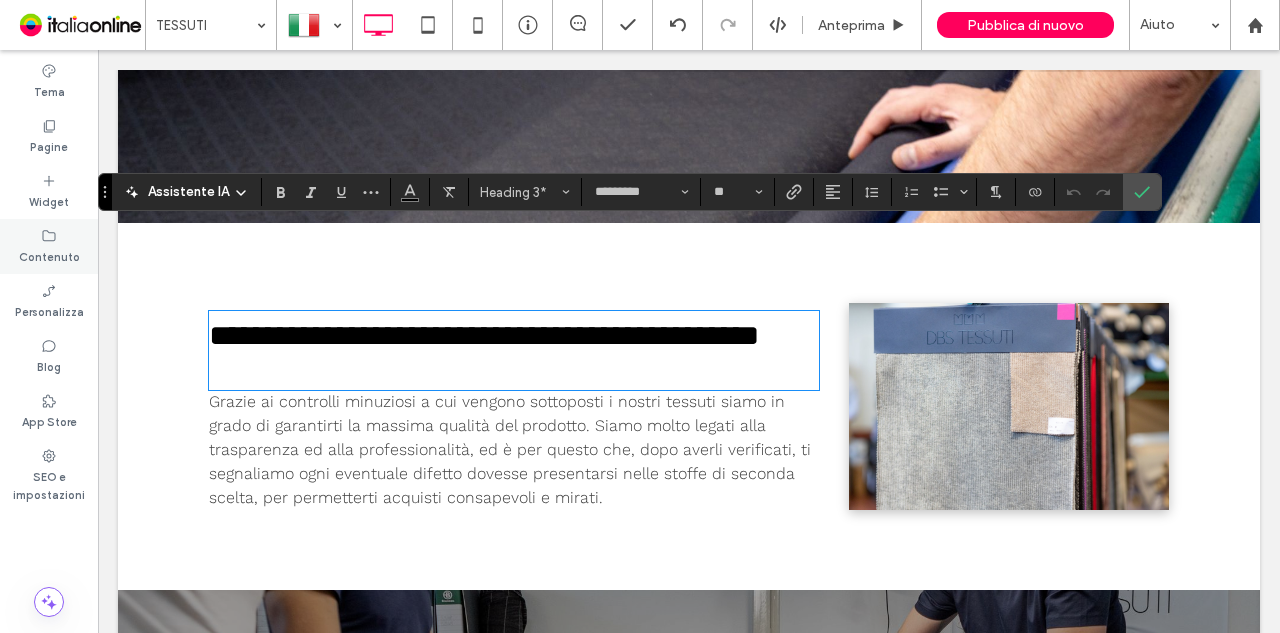 scroll, scrollTop: 0, scrollLeft: 0, axis: both 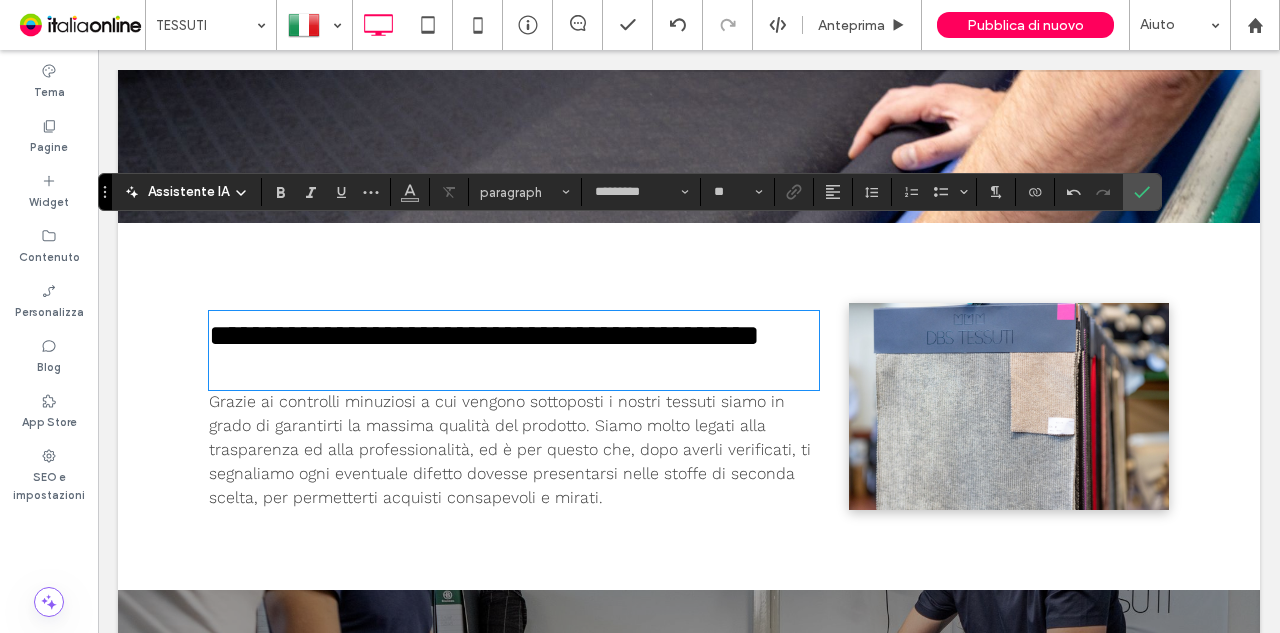 type on "**" 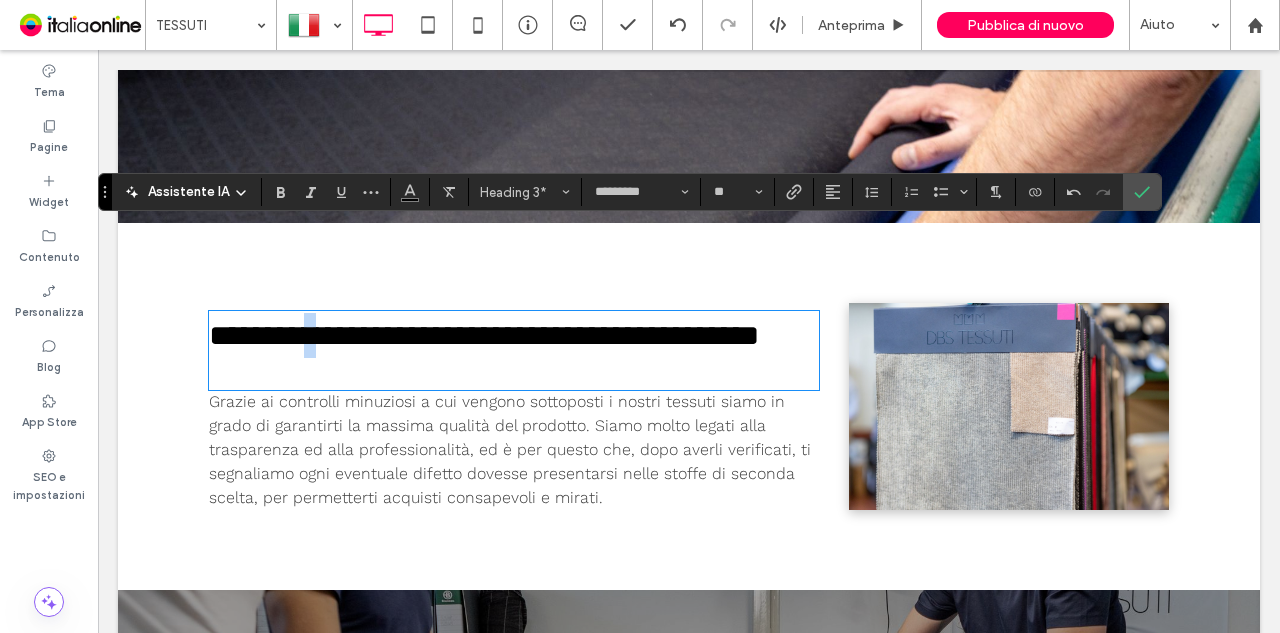 drag, startPoint x: 328, startPoint y: 249, endPoint x: 306, endPoint y: 245, distance: 22.36068 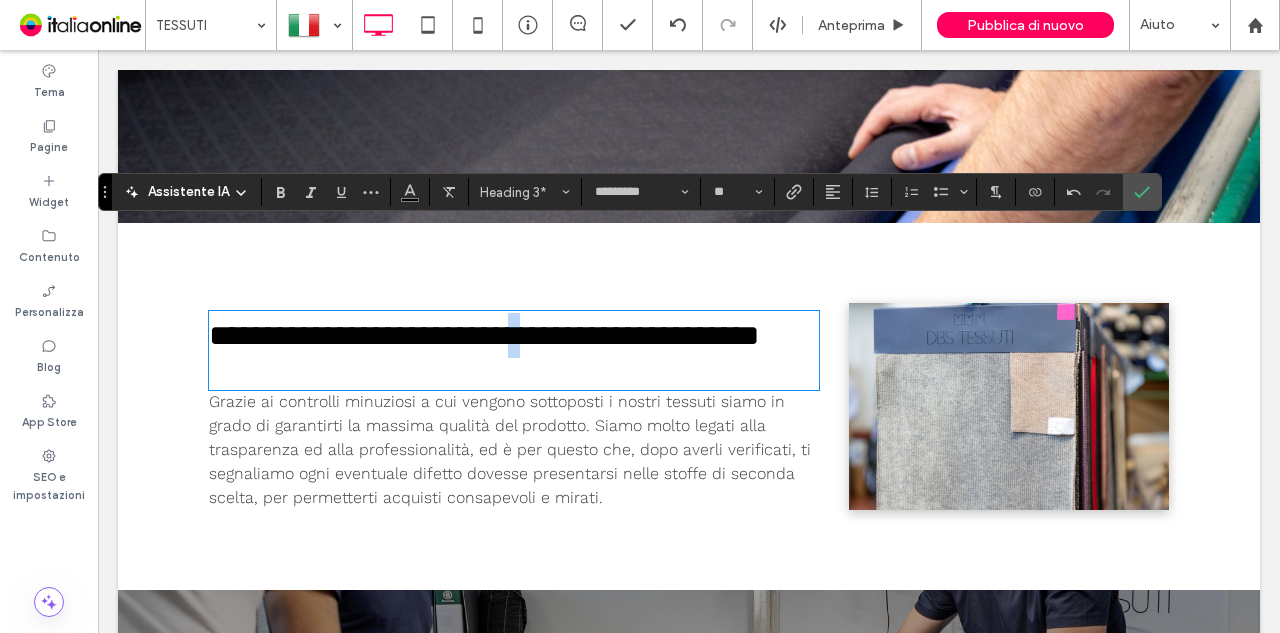 drag, startPoint x: 552, startPoint y: 249, endPoint x: 563, endPoint y: 254, distance: 12.083046 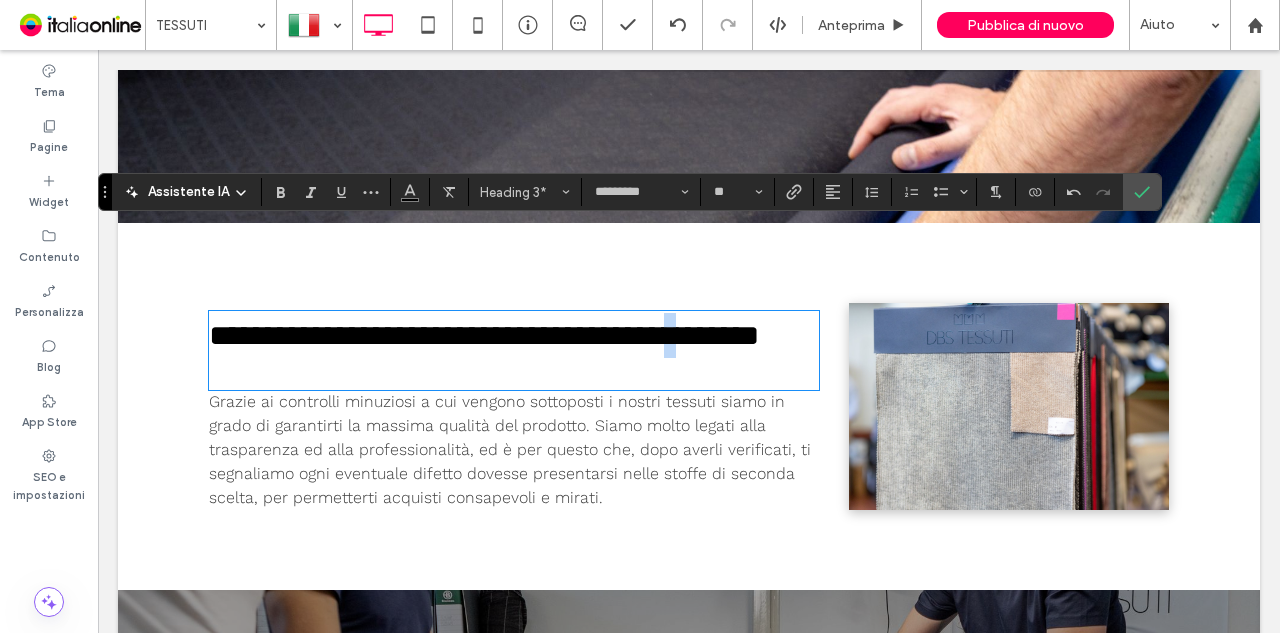 click on "**********" at bounding box center (484, 335) 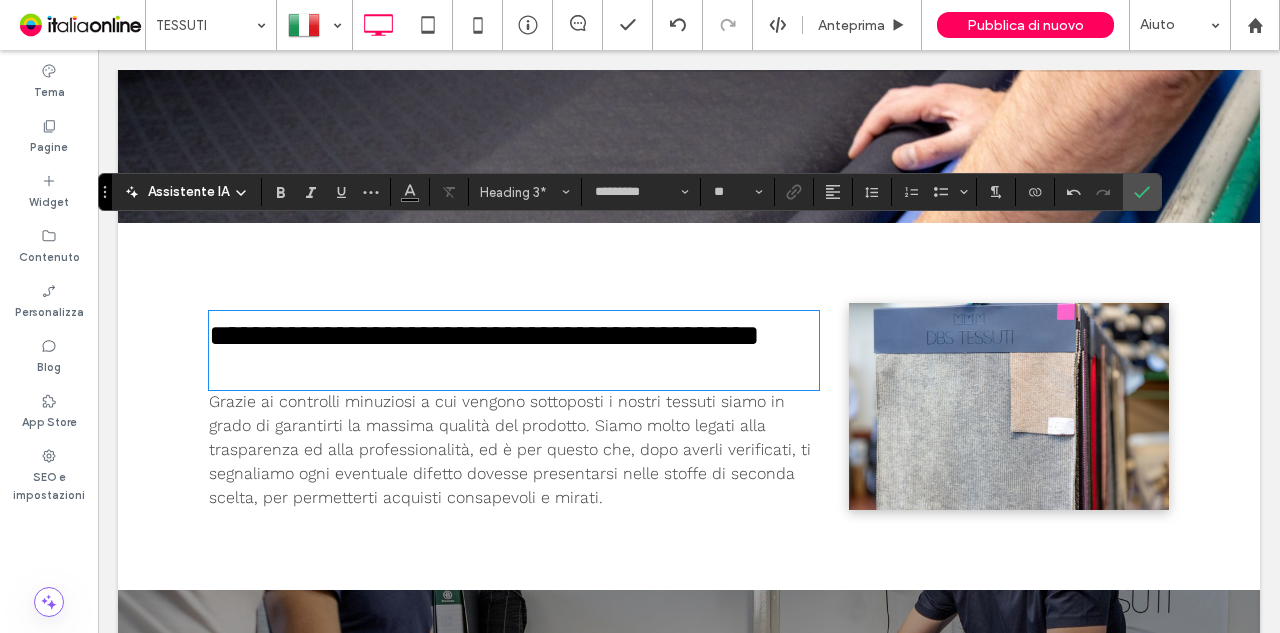 click on "Grazie ai controlli minuziosi a cui vengono sottoposti i nostri tessuti siamo in grado di garantirti la massima qualità del prodotto. Siamo molto legati alla trasparenza ed alla professionalità, ed è per questo che, dopo averli verificati, ti segnaliamo ogni eventuale difetto dovesse presentarsi nelle stoffe di seconda scelta, per permetterti acquisti consapevoli e mirati." at bounding box center [510, 449] 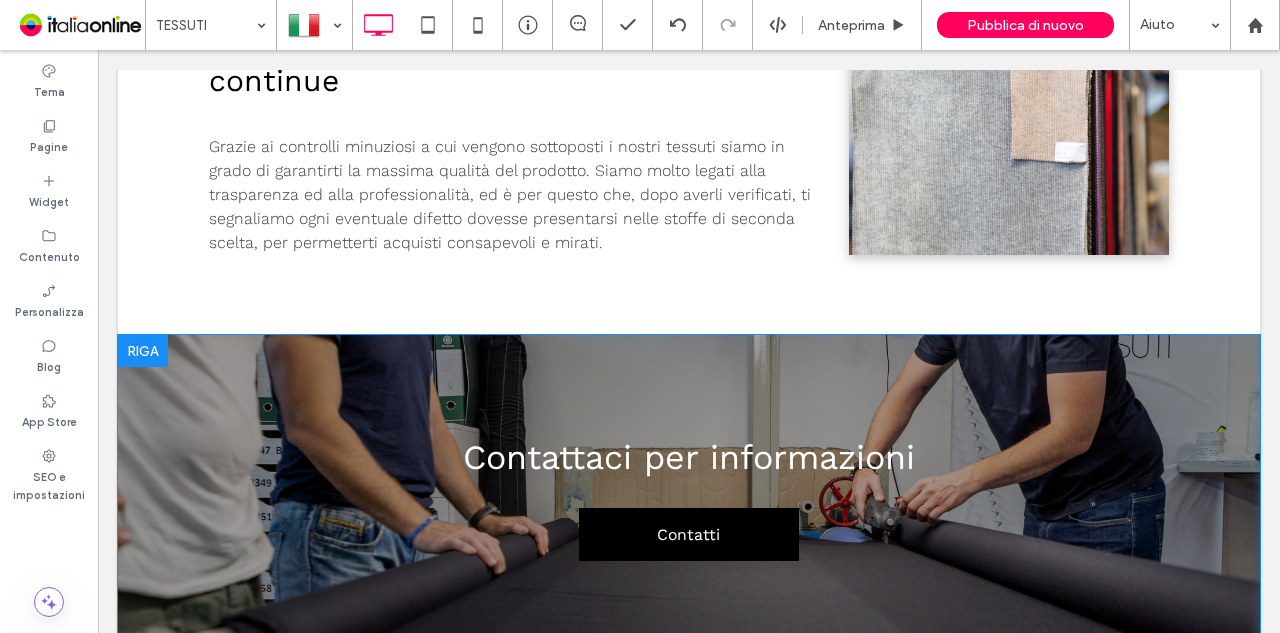 scroll, scrollTop: 2962, scrollLeft: 0, axis: vertical 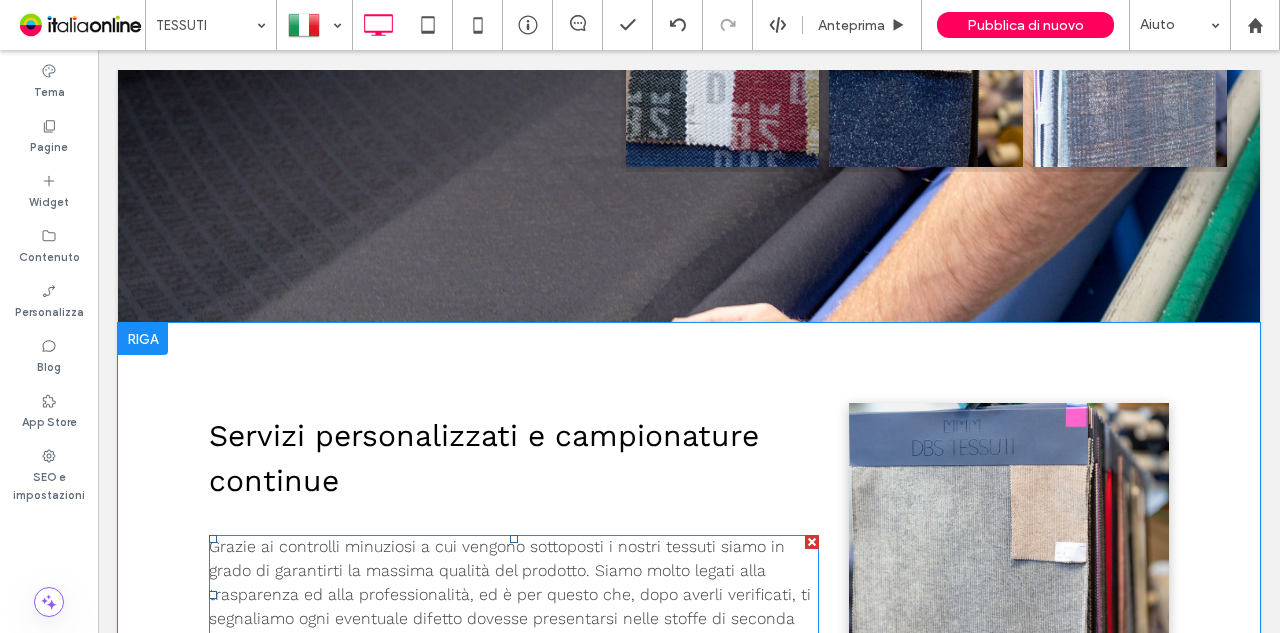 click on "Grazie ai controlli minuziosi a cui vengono sottoposti i nostri tessuti siamo in grado di garantirti la massima qualità del prodotto. Siamo molto legati alla trasparenza ed alla professionalità, ed è per questo che, dopo averli verificati, ti segnaliamo ogni eventuale difetto dovesse presentarsi nelle stoffe di seconda scelta, per permetterti acquisti consapevoli e mirati." at bounding box center [510, 594] 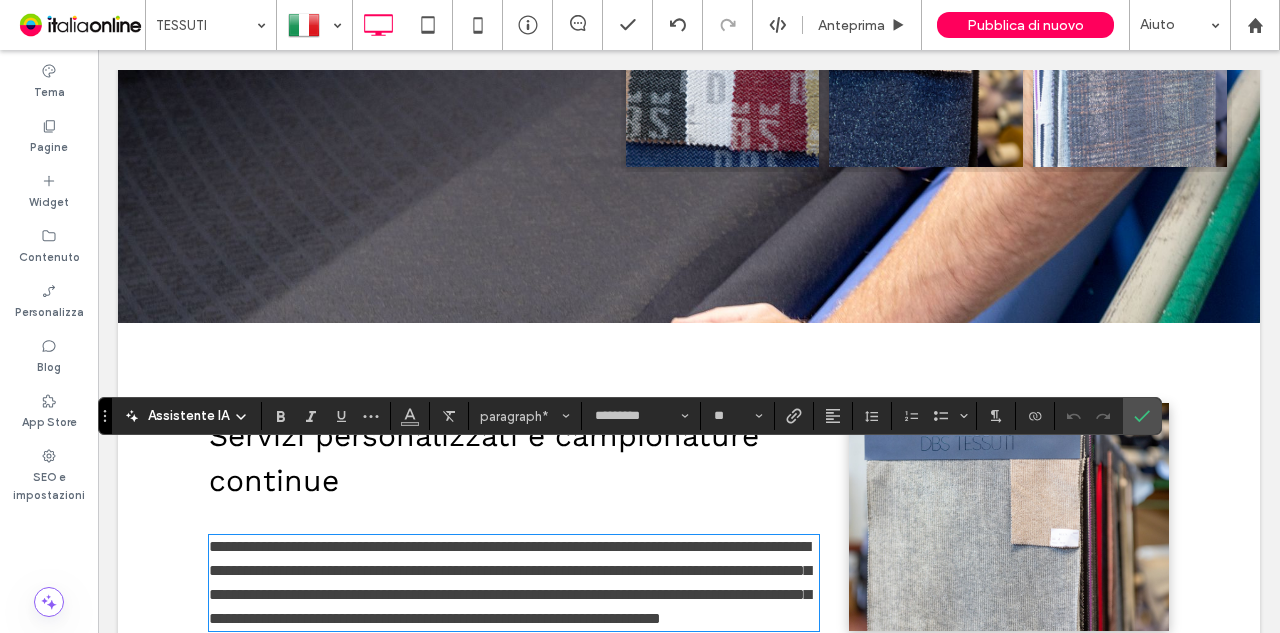 click on "**********" at bounding box center [514, 583] 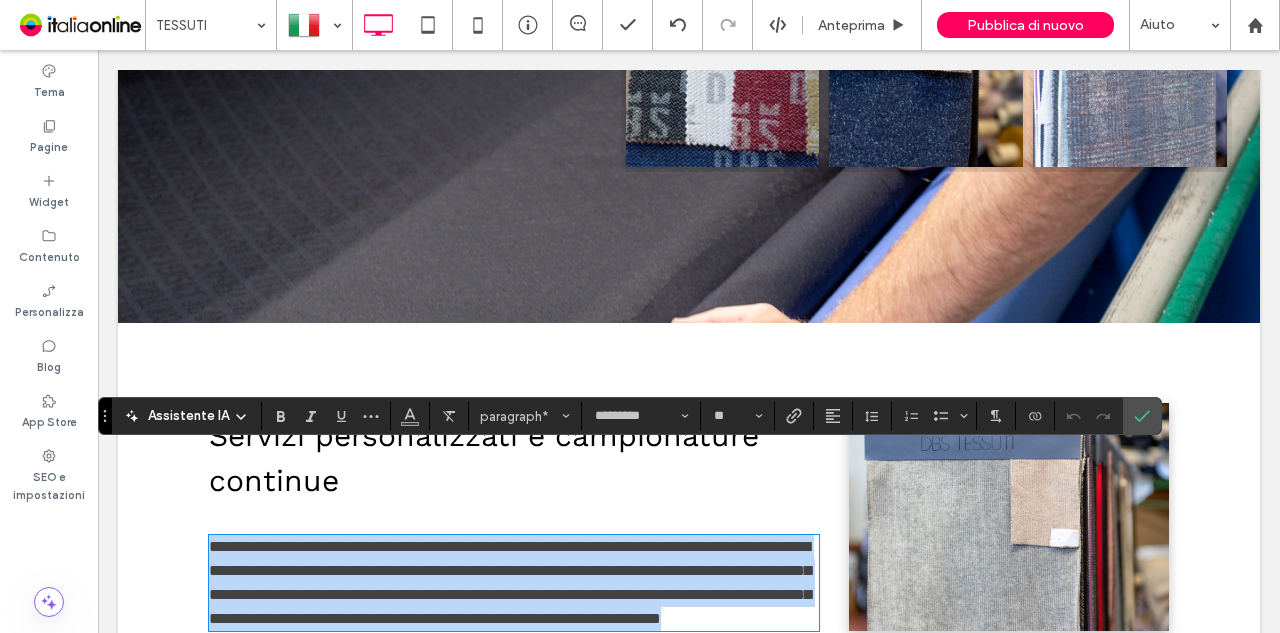 drag, startPoint x: 682, startPoint y: 555, endPoint x: 151, endPoint y: 436, distance: 544.17096 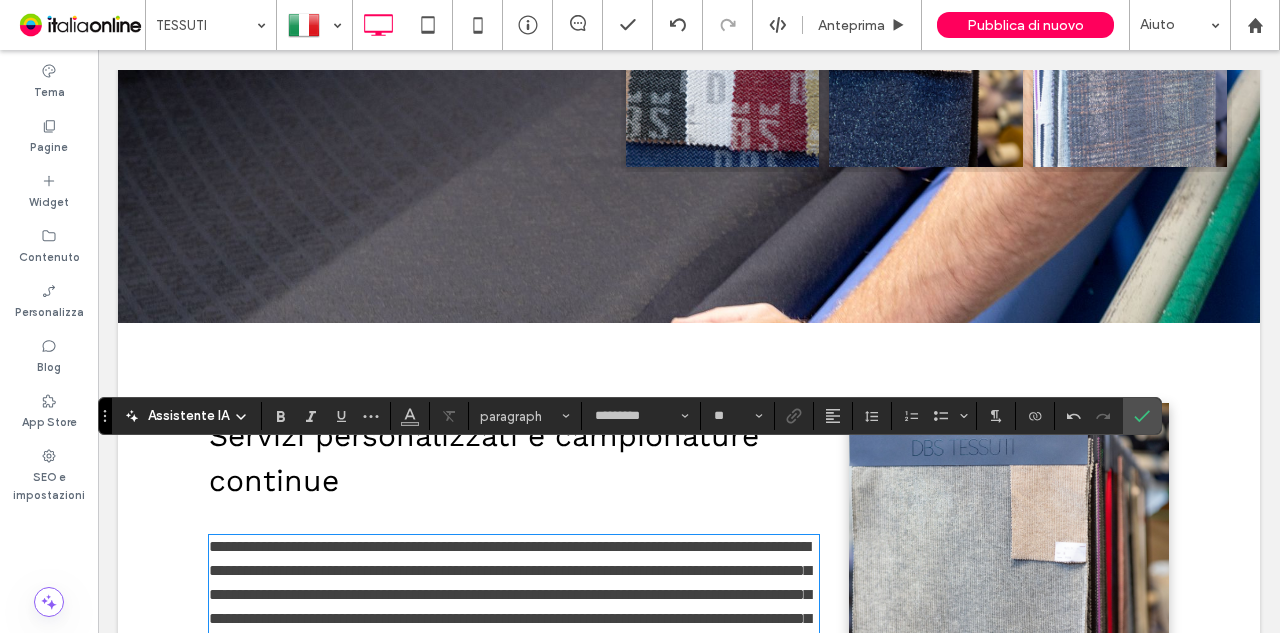 scroll, scrollTop: 0, scrollLeft: 0, axis: both 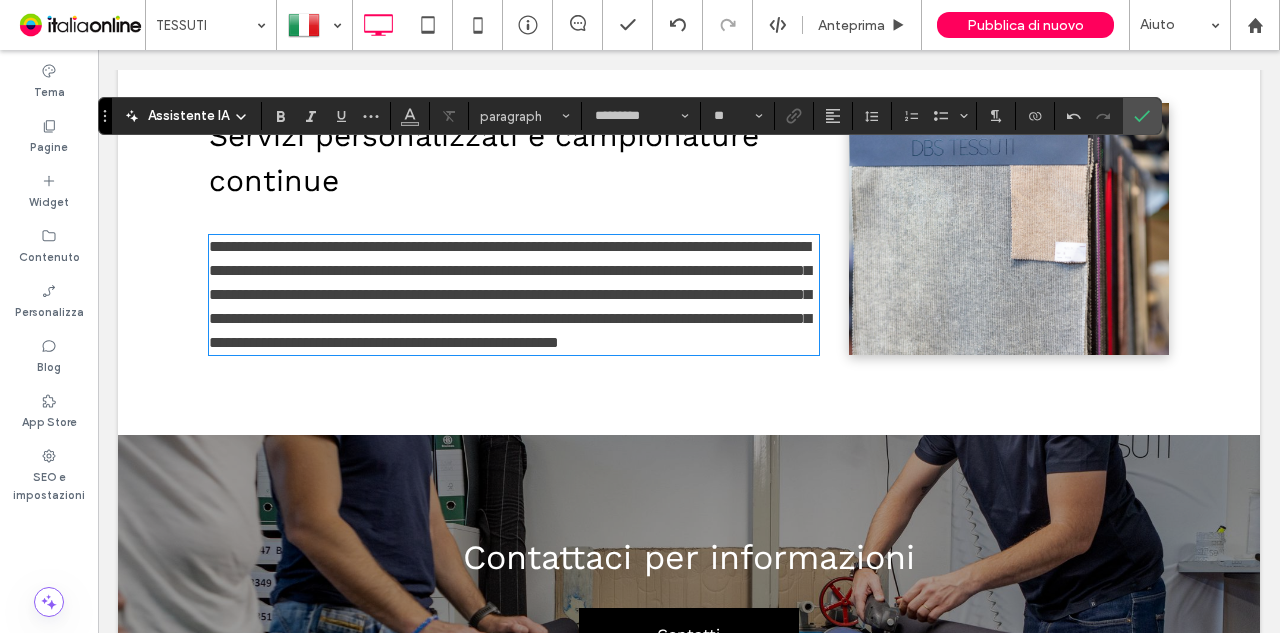 click on "**********" at bounding box center [514, 295] 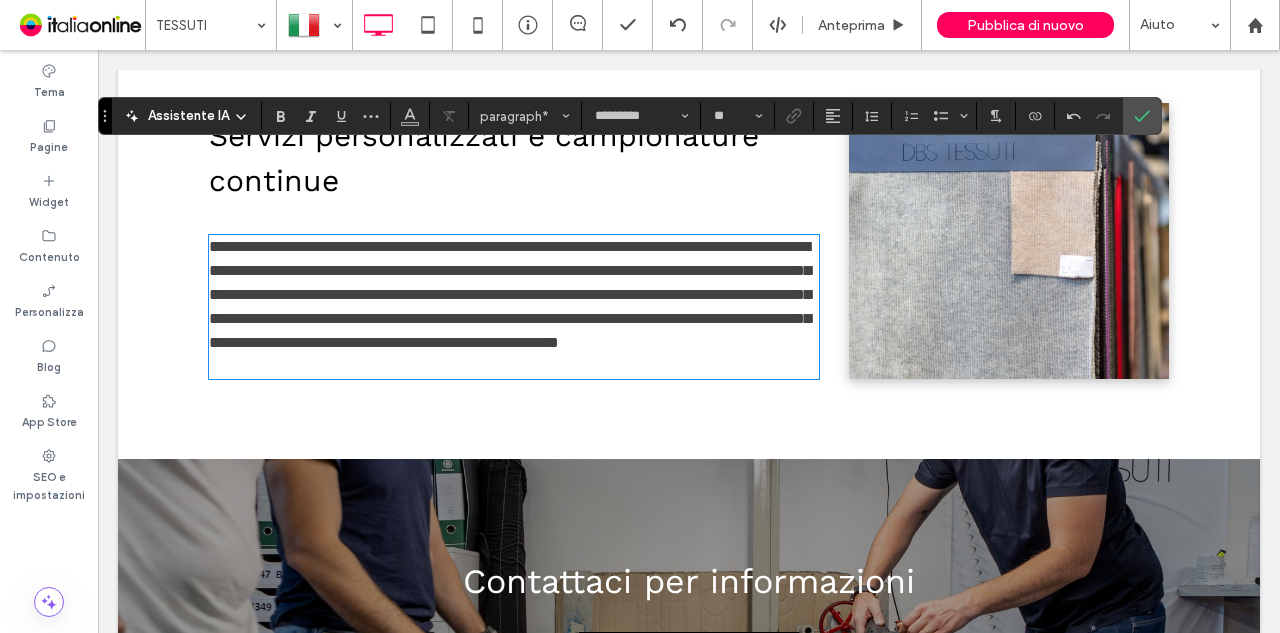 scroll, scrollTop: 0, scrollLeft: 0, axis: both 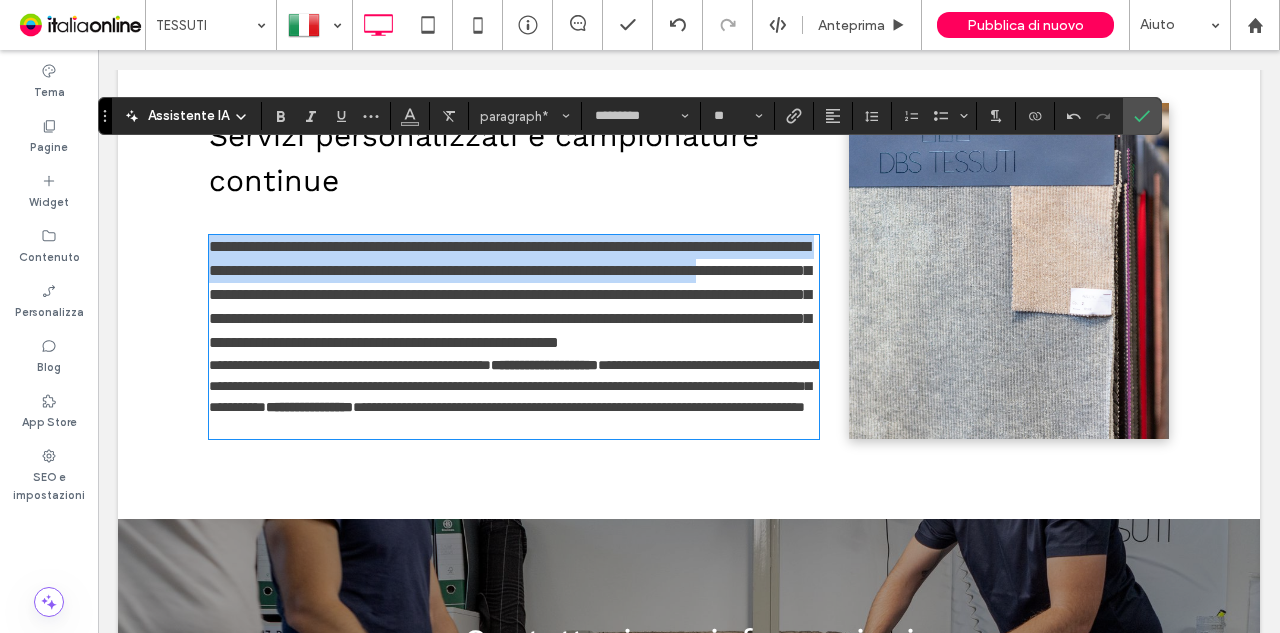 drag, startPoint x: 682, startPoint y: 373, endPoint x: 156, endPoint y: 163, distance: 566.3709 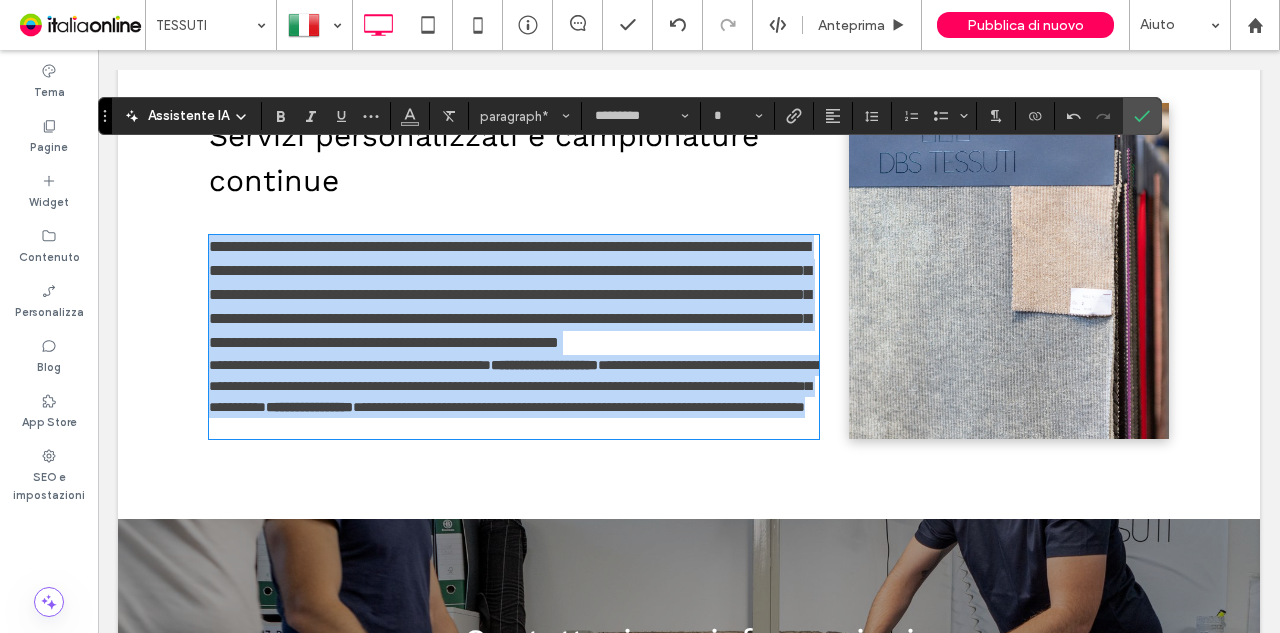 drag, startPoint x: 204, startPoint y: 159, endPoint x: 728, endPoint y: 362, distance: 561.9475 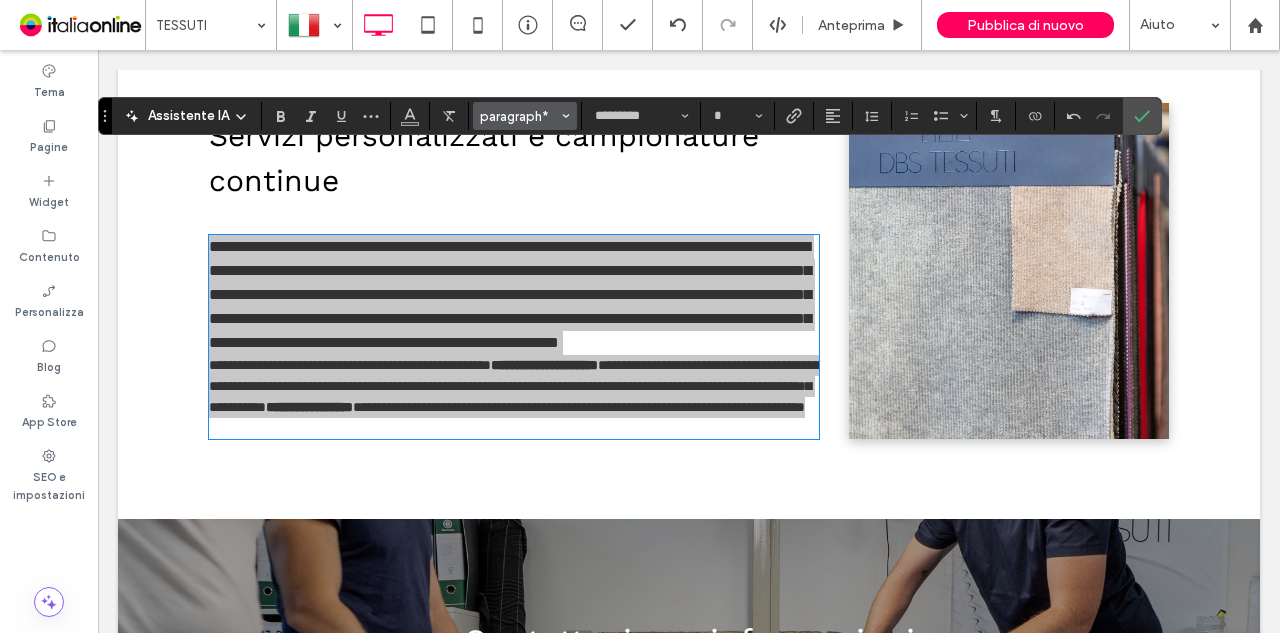 click on "paragraph*" at bounding box center [525, 116] 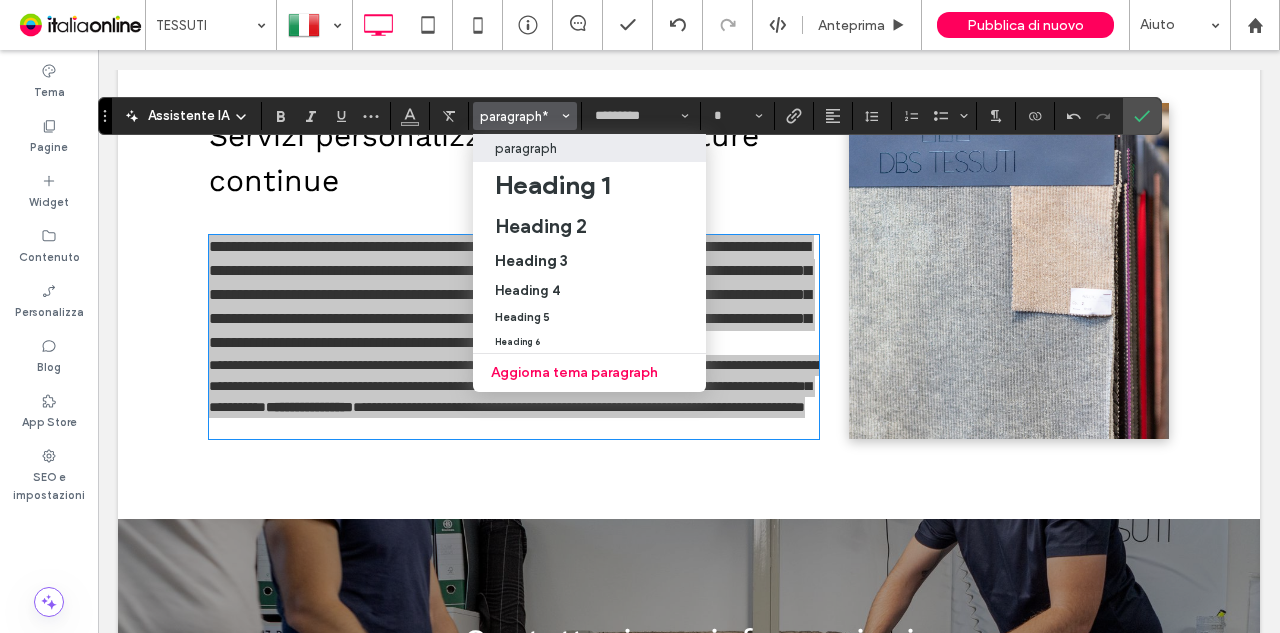 click on "paragraph" at bounding box center (526, 148) 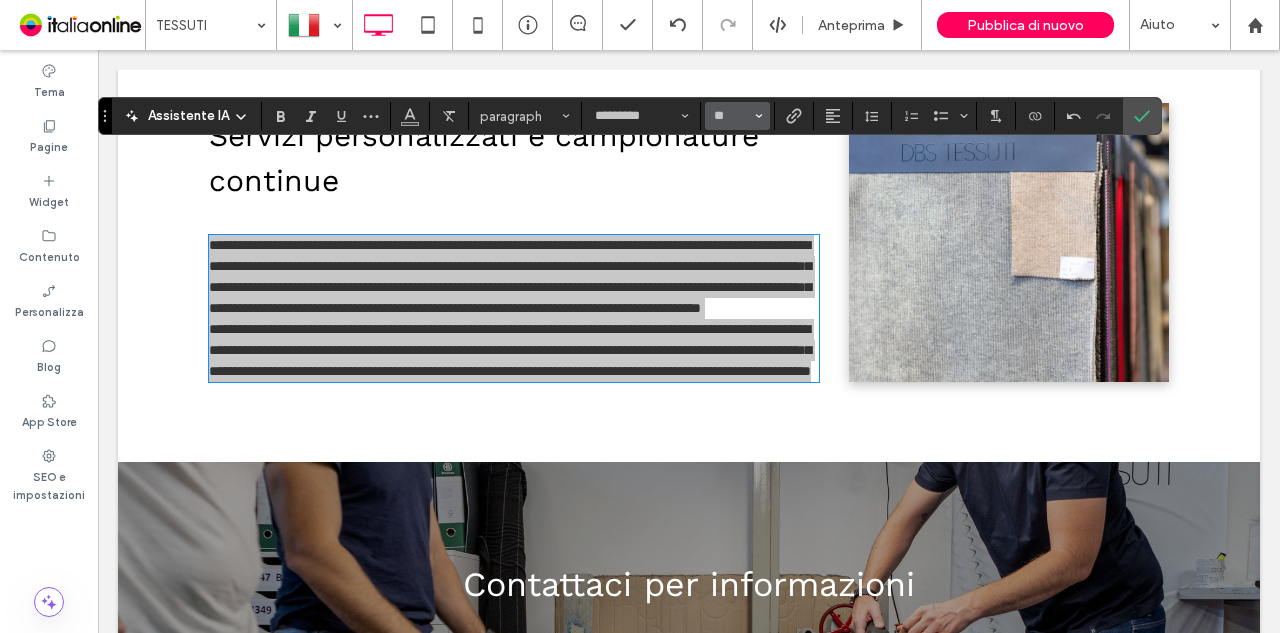 click on "**" at bounding box center (737, 116) 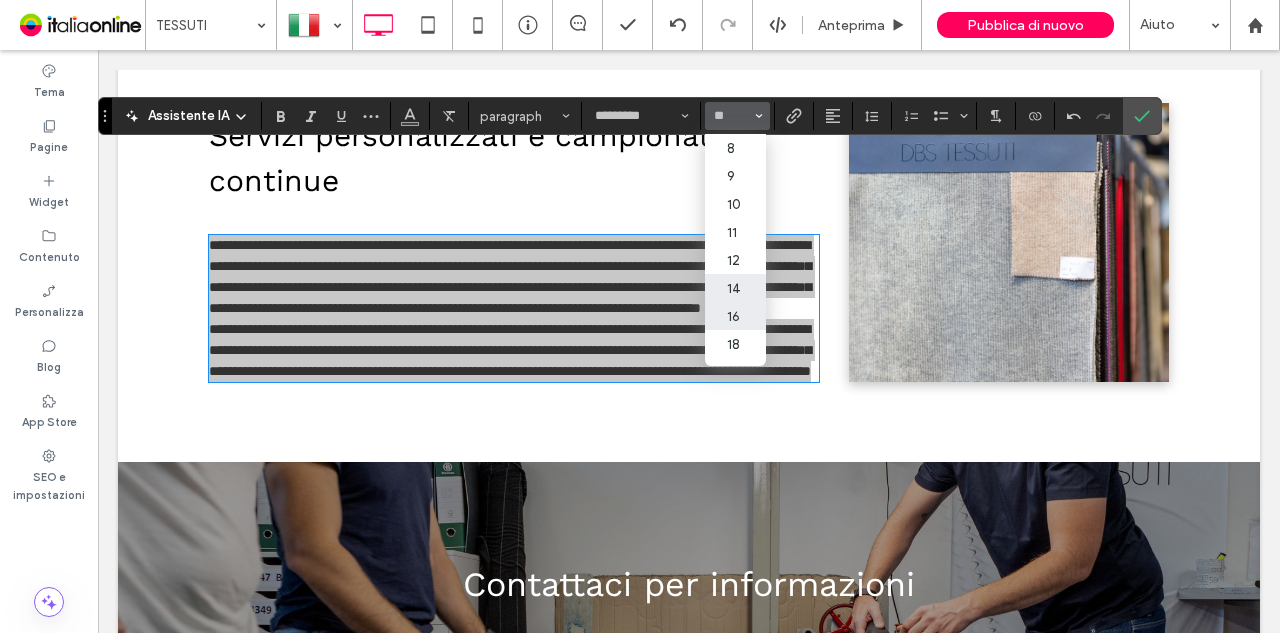 click on "16" at bounding box center (735, 316) 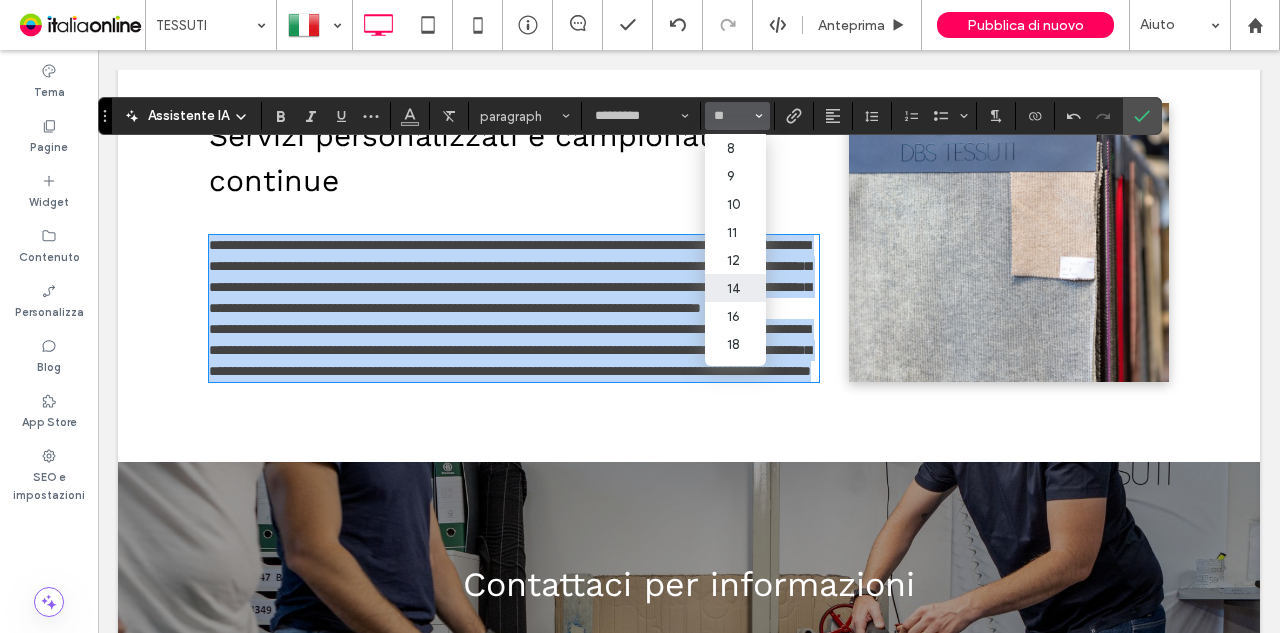 type on "**" 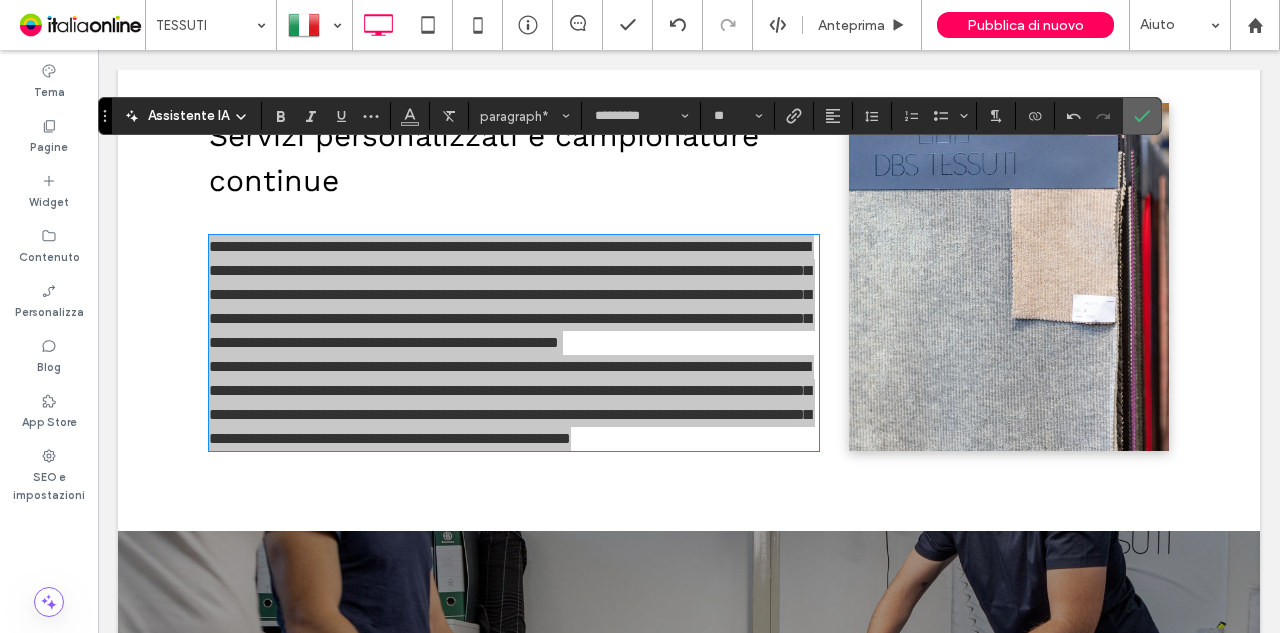click 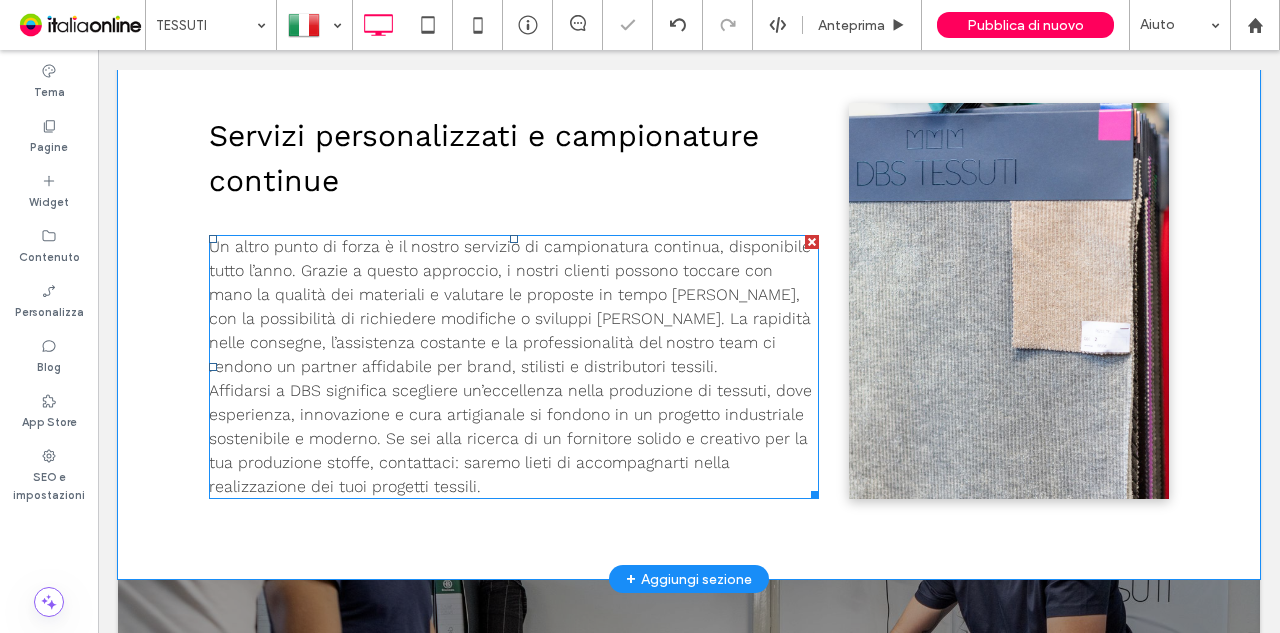 click on "Un altro punto di forza è il nostro servizio di campionatura continua, disponibile tutto l’anno. Grazie a questo approccio, i nostri clienti possono toccare con mano la qualità dei materiali e valutare le proposte in tempo reale, con la possibilità di richiedere modifiche o sviluppi su misura. La rapidità nelle consegne, l’assistenza costante e la professionalità del nostro team ci rendono un partner affidabile per brand, stilisti e distributori tessili." at bounding box center (514, 307) 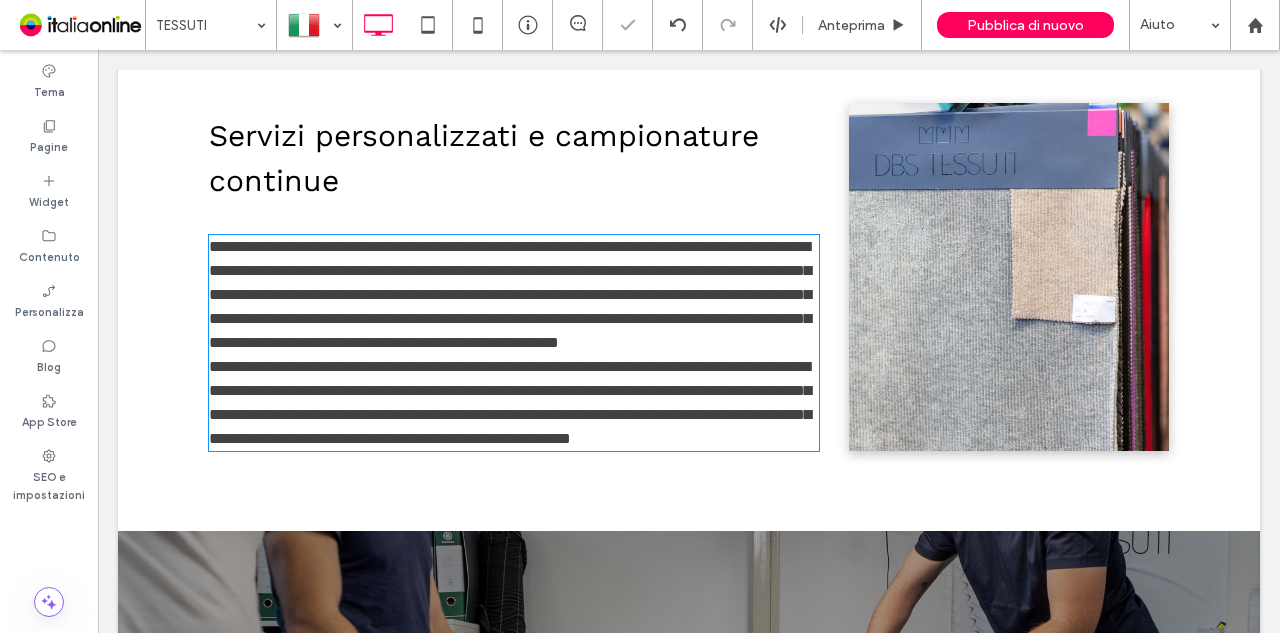 type on "*********" 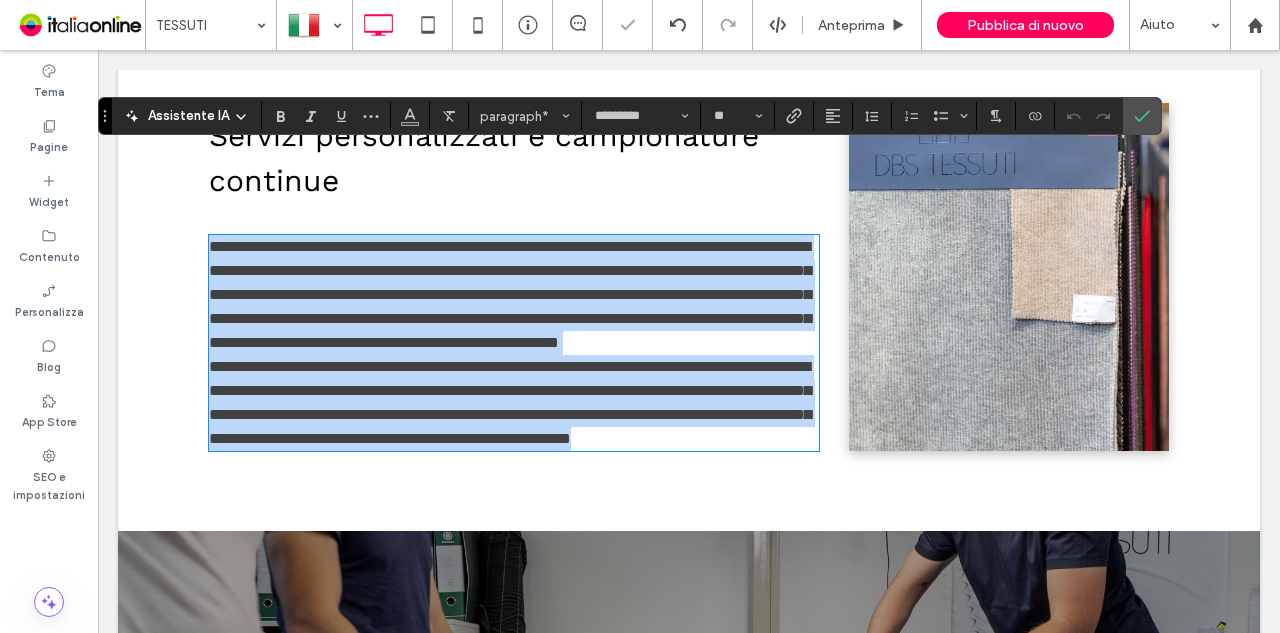 click on "**********" at bounding box center [514, 295] 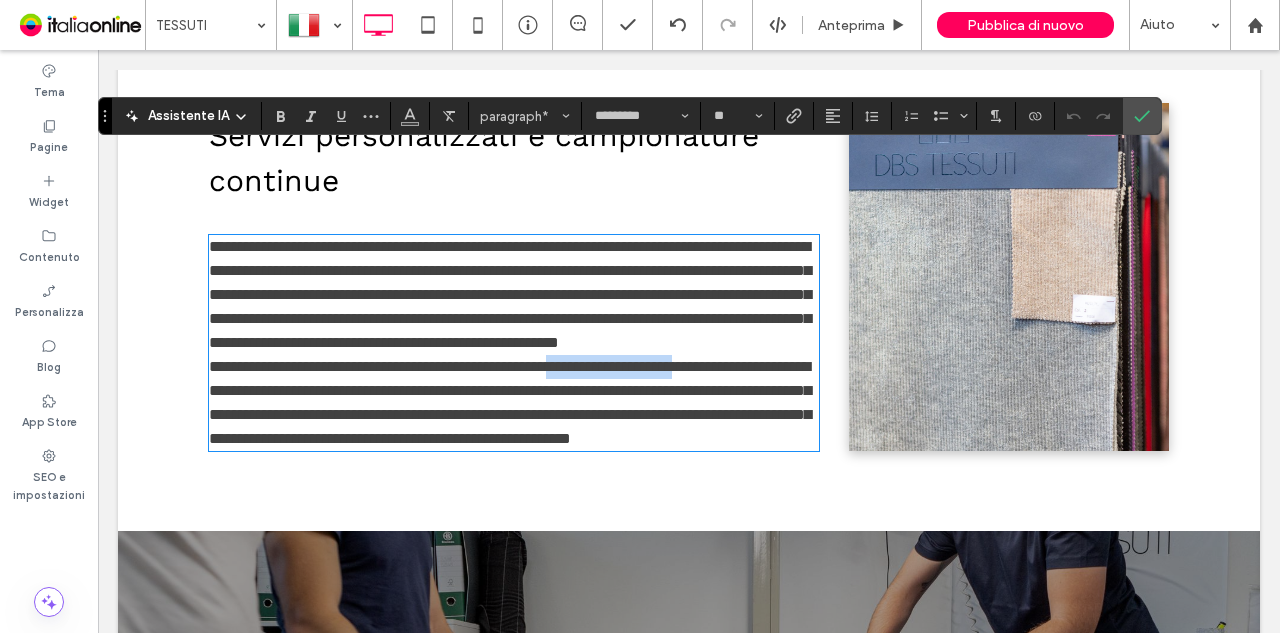 drag, startPoint x: 598, startPoint y: 303, endPoint x: 752, endPoint y: 299, distance: 154.05194 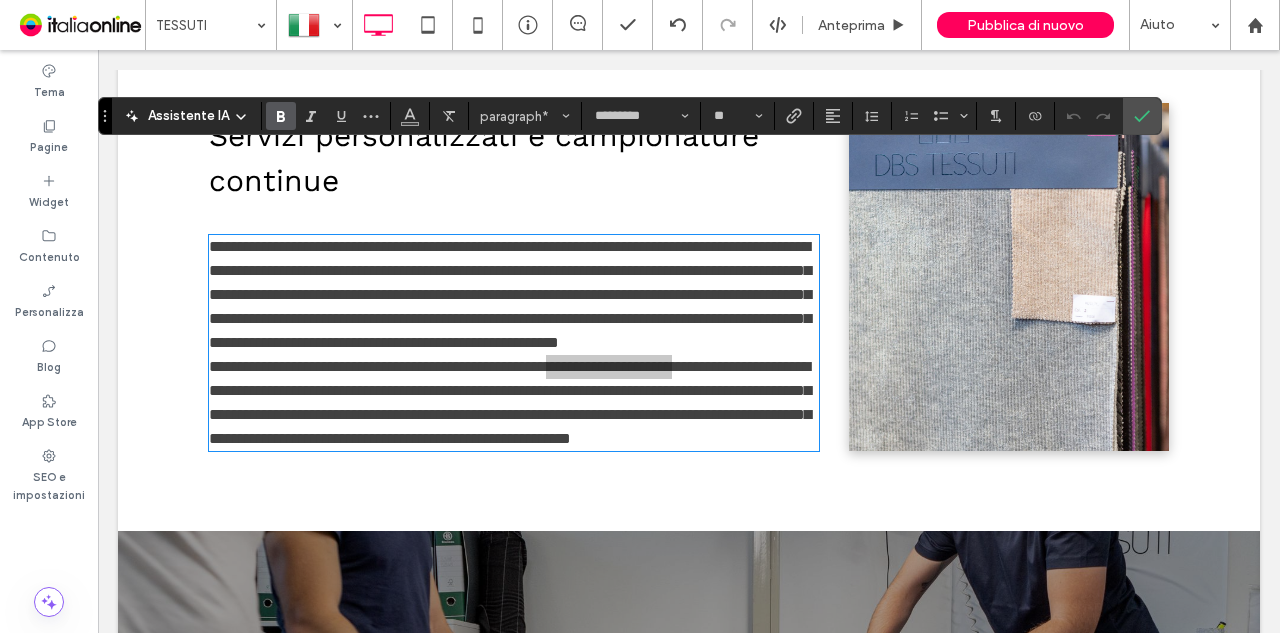 click at bounding box center [281, 116] 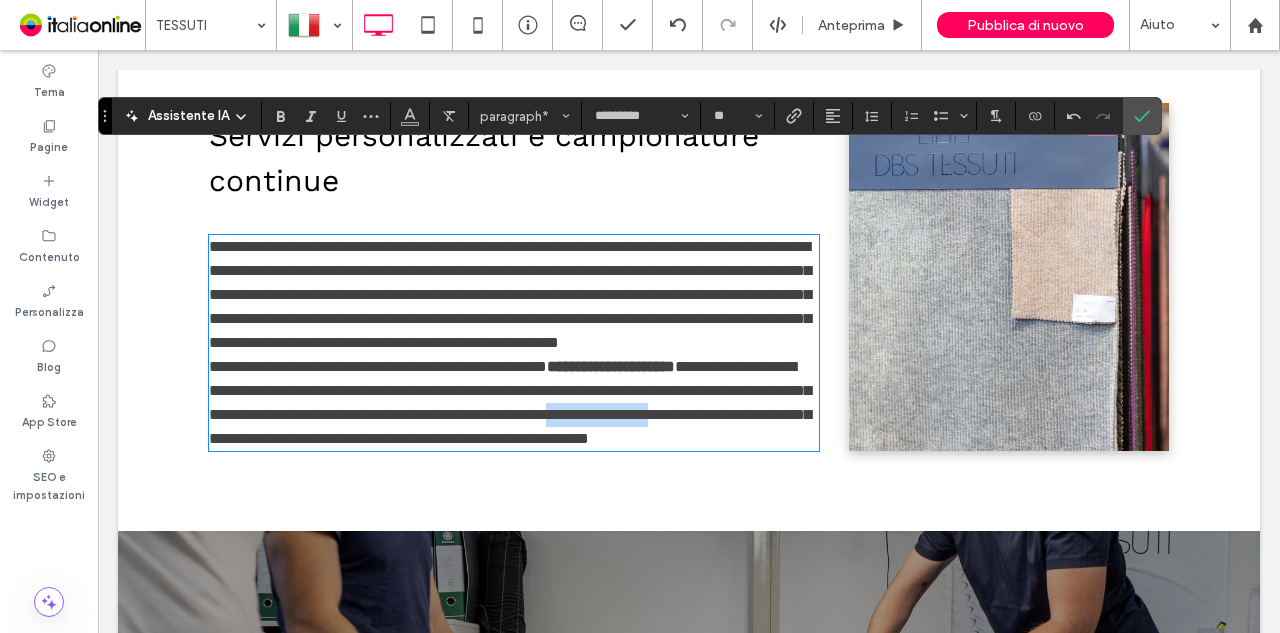 drag, startPoint x: 231, startPoint y: 376, endPoint x: 390, endPoint y: 346, distance: 161.80544 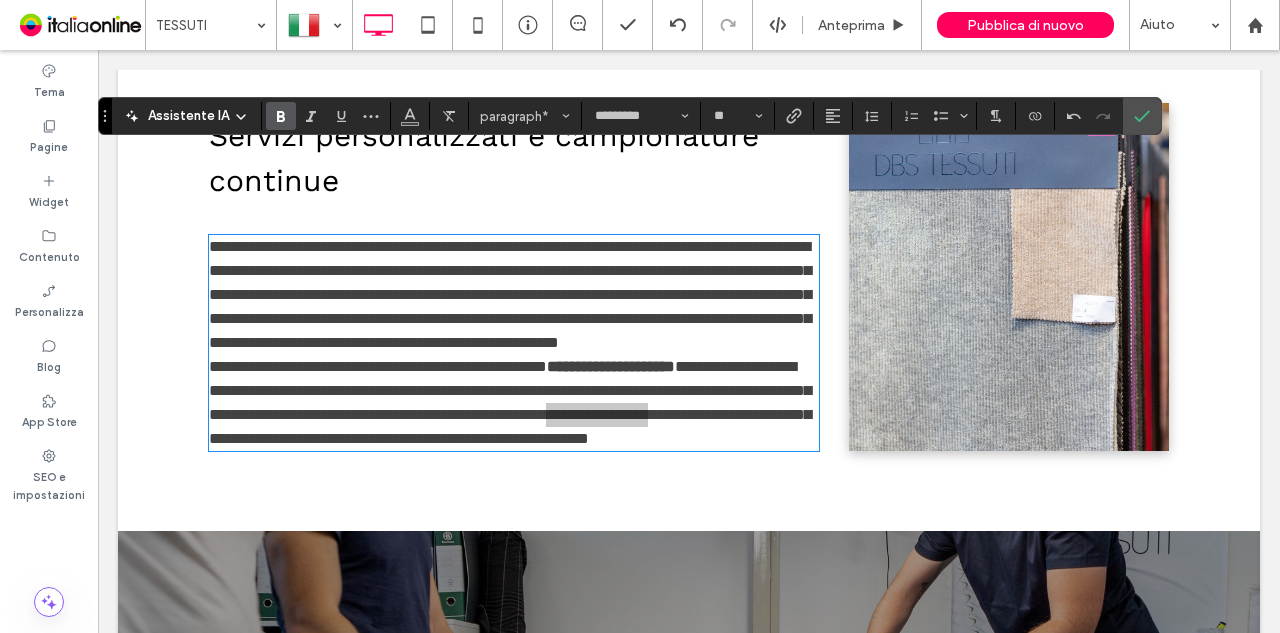 click at bounding box center [281, 116] 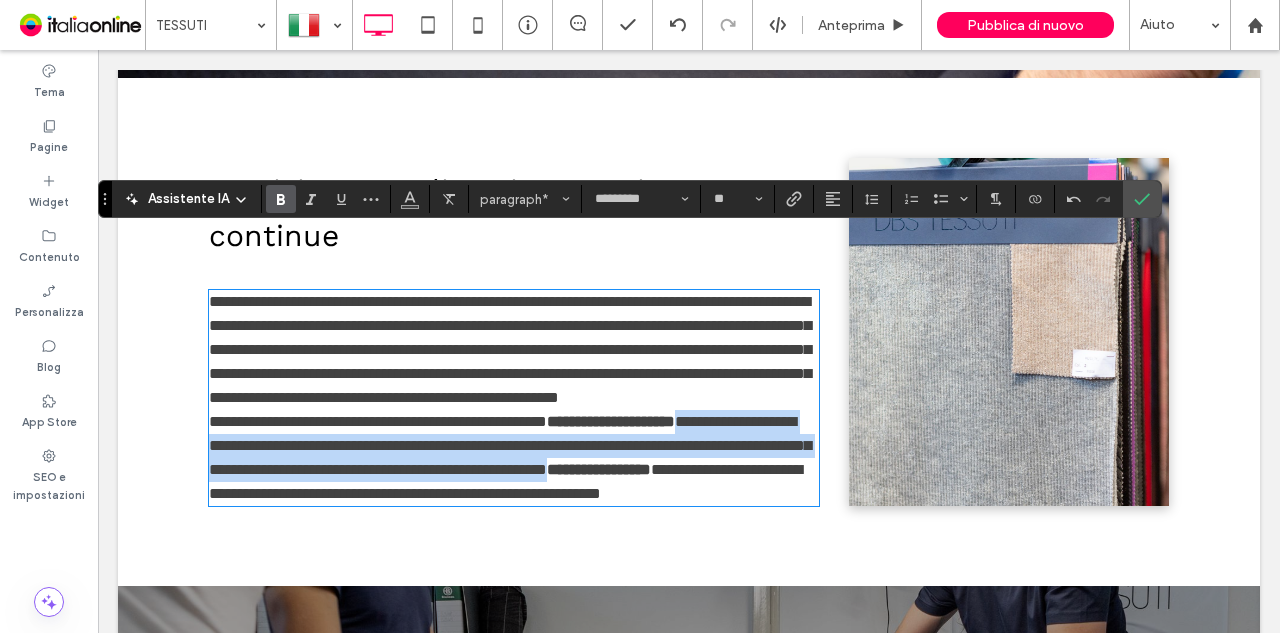 scroll, scrollTop: 3162, scrollLeft: 0, axis: vertical 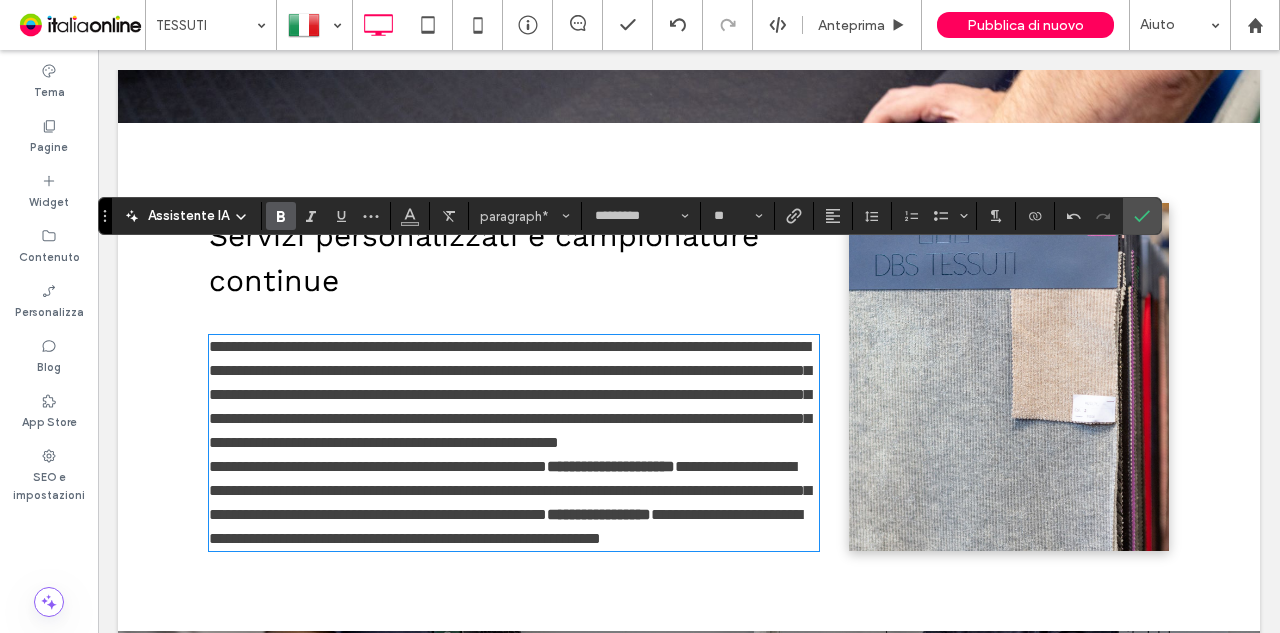 click on "**********" at bounding box center [510, 394] 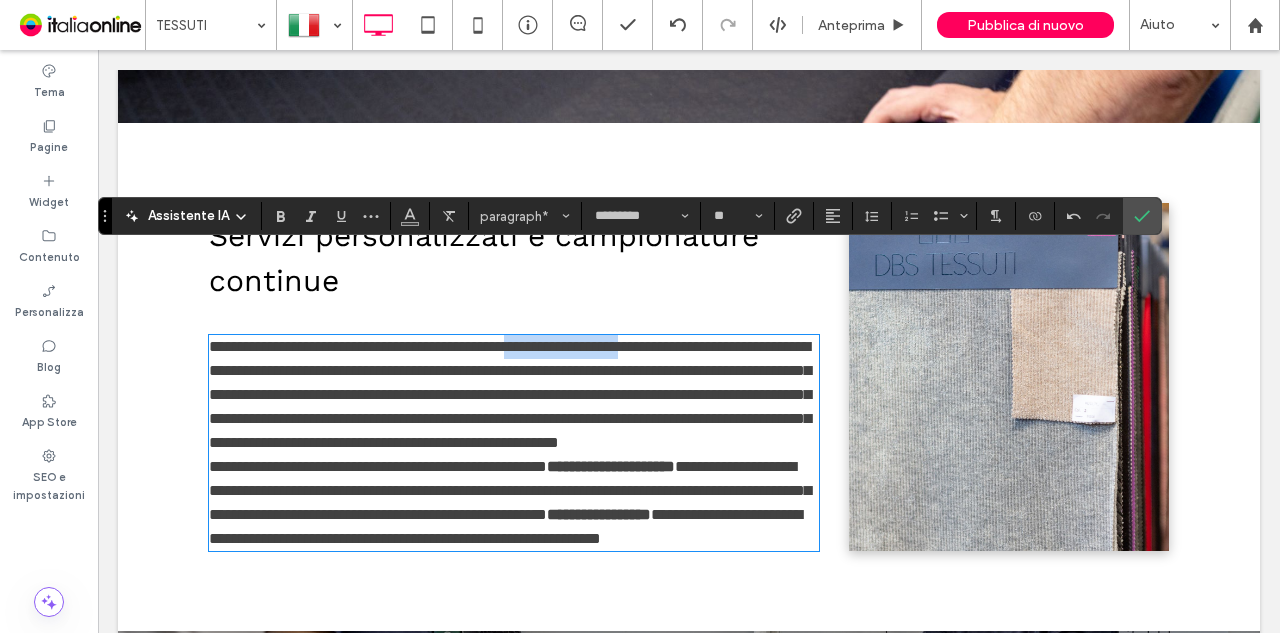 drag, startPoint x: 569, startPoint y: 265, endPoint x: 700, endPoint y: 266, distance: 131.00381 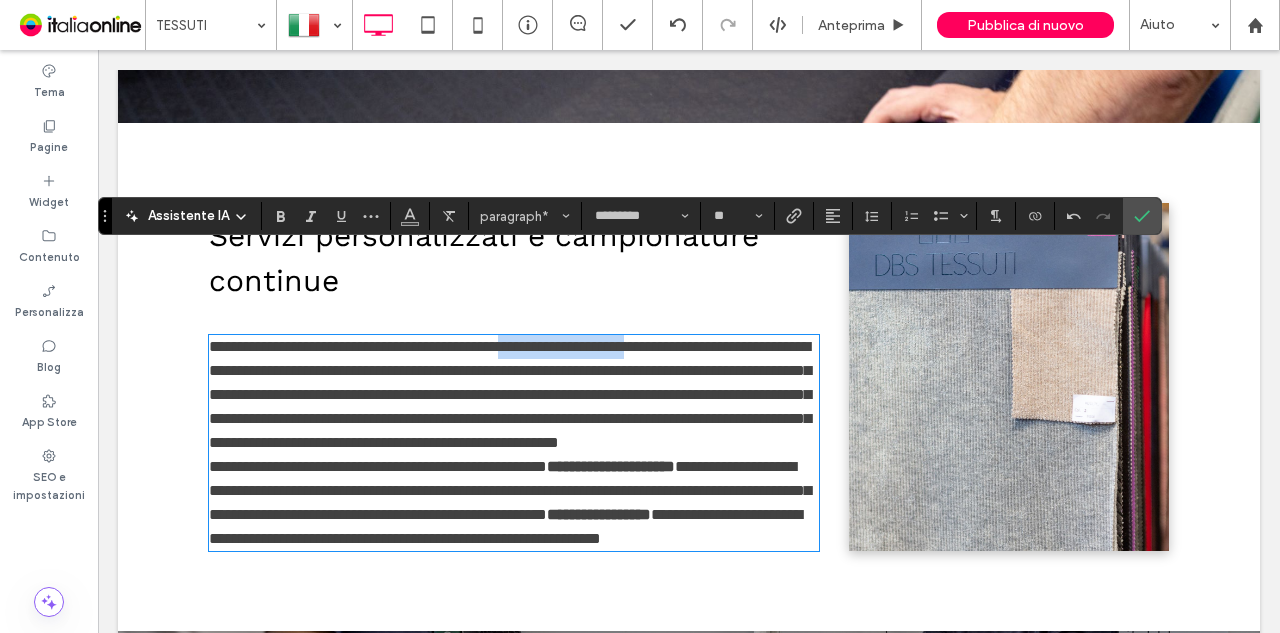 drag, startPoint x: 704, startPoint y: 266, endPoint x: 536, endPoint y: 255, distance: 168.35974 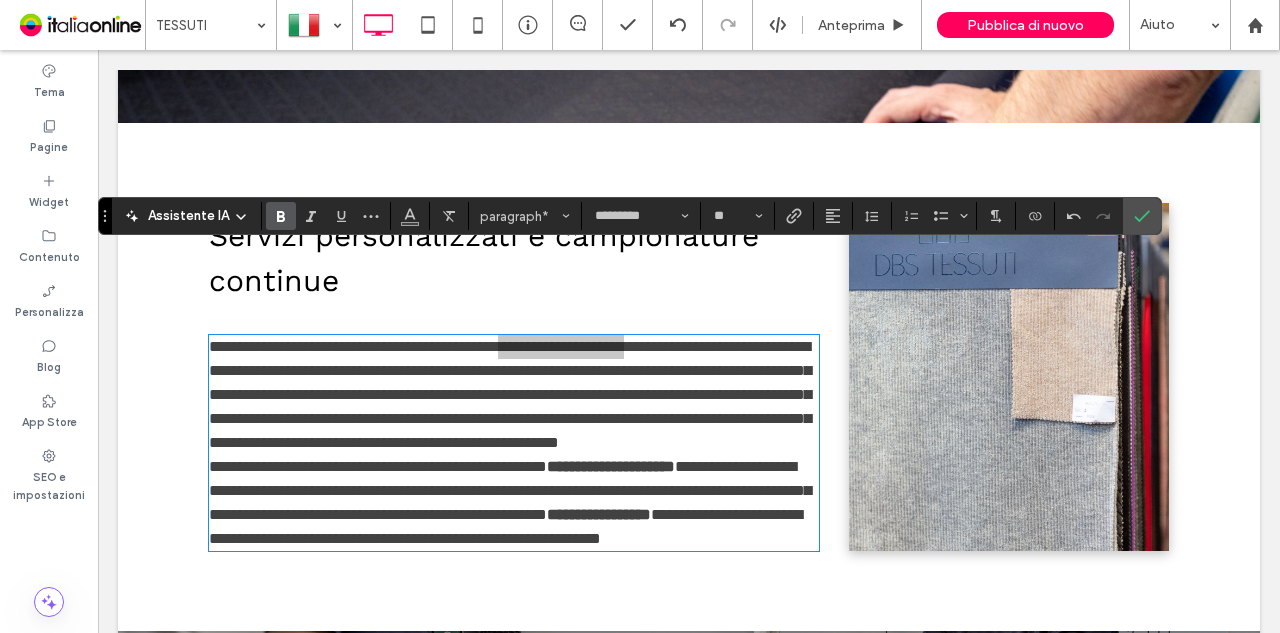 click at bounding box center (281, 216) 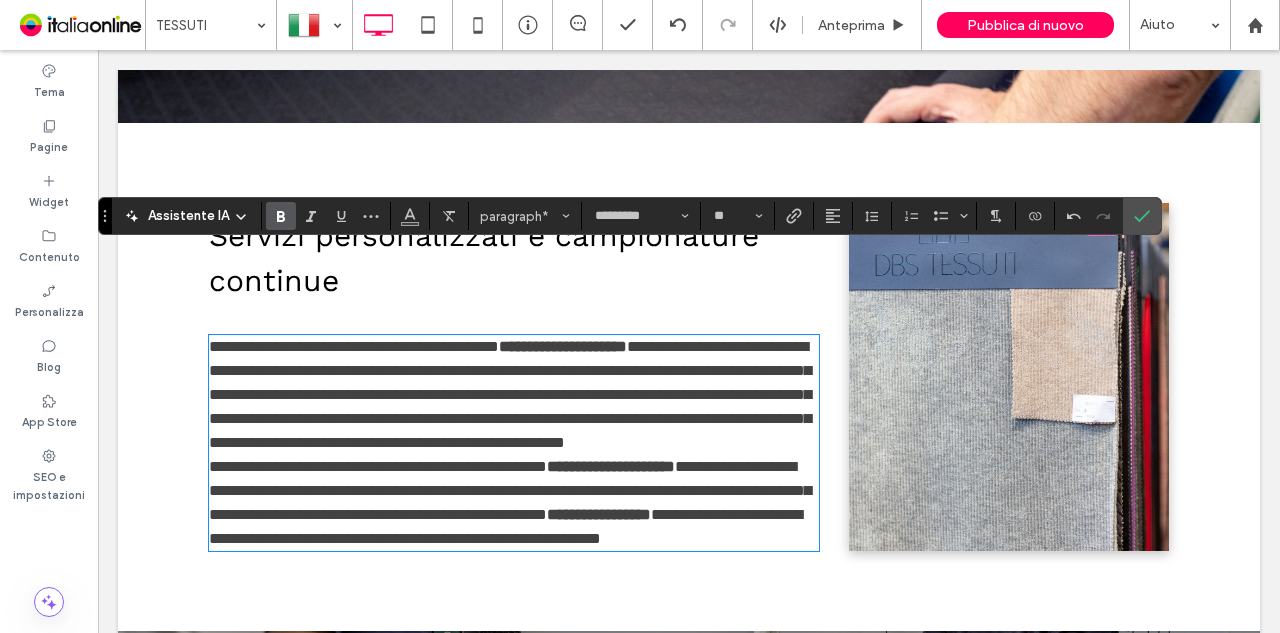 click on "**********" at bounding box center [514, 395] 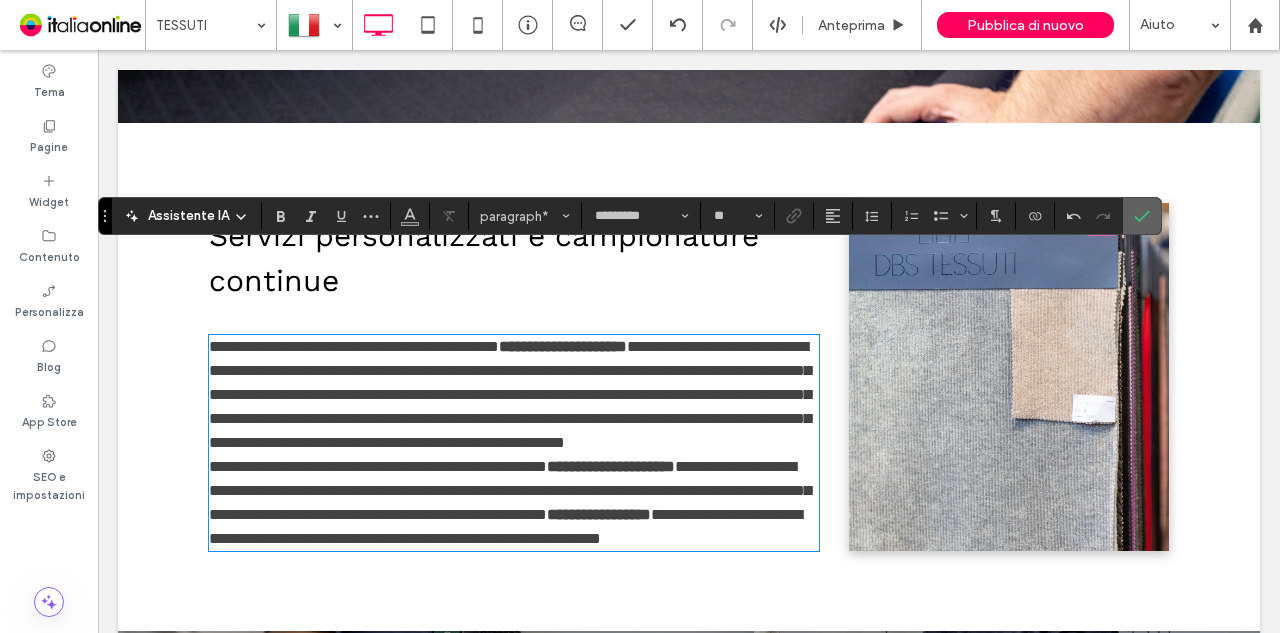 click 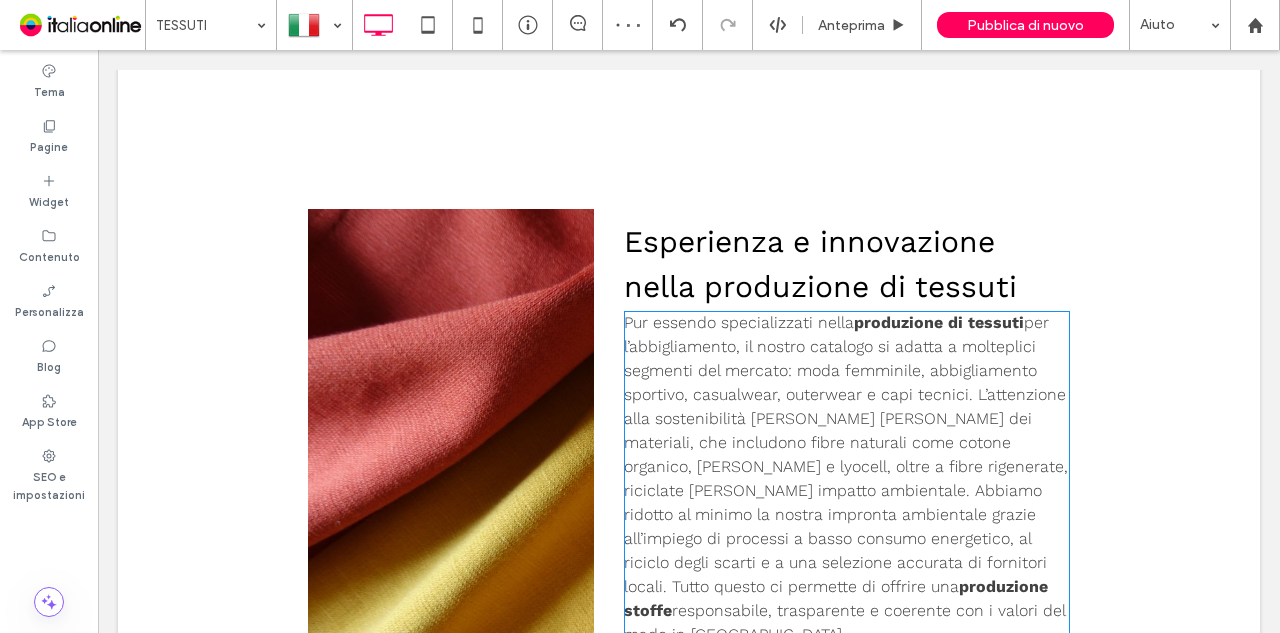 scroll, scrollTop: 1962, scrollLeft: 0, axis: vertical 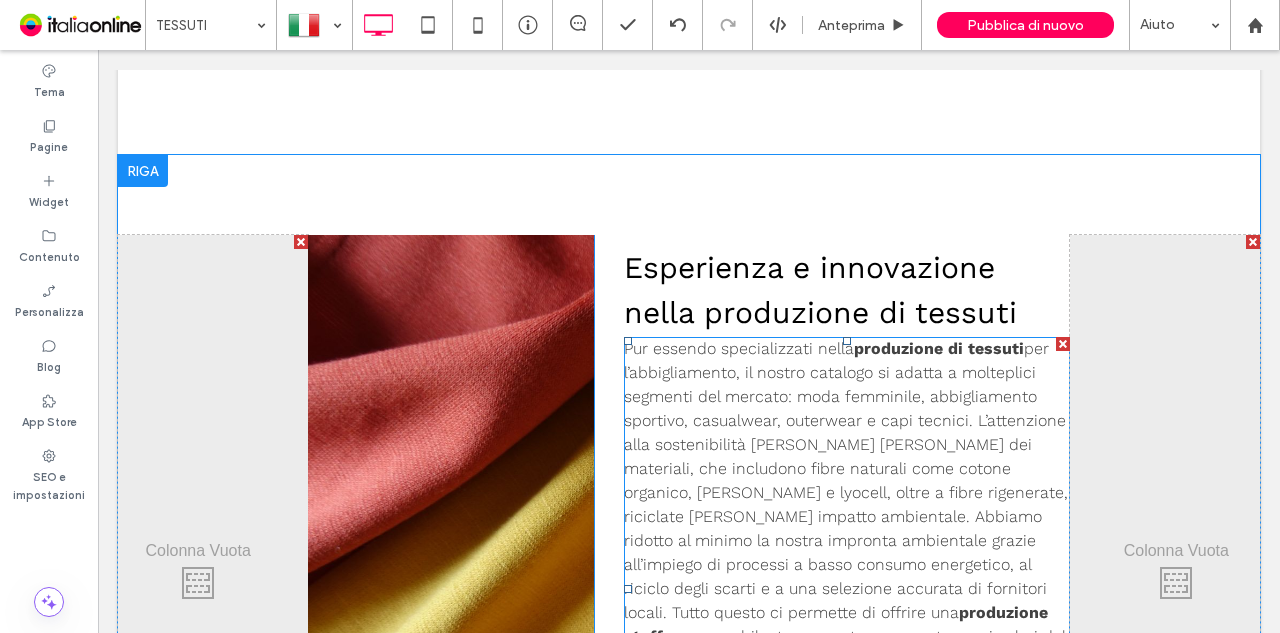 click on "per l’abbigliamento, il nostro catalogo si adatta a molteplici segmenti del mercato: moda femminile, abbigliamento sportivo, casualwear, outerwear e capi tecnici. L’attenzione alla sostenibilità ci guida nella scelta dei materiali, che includono fibre naturali come cotone organico, lino e lyocell, oltre a fibre rigenerate, riciclate e a basso impatto ambientale. Abbiamo ridotto al minimo la nostra impronta ambientale grazie all’impiego di processi a basso consumo energetico, al riciclo degli scarti e a una selezione accurata di fornitori locali. Tutto questo ci permette di offrire una" at bounding box center [846, 480] 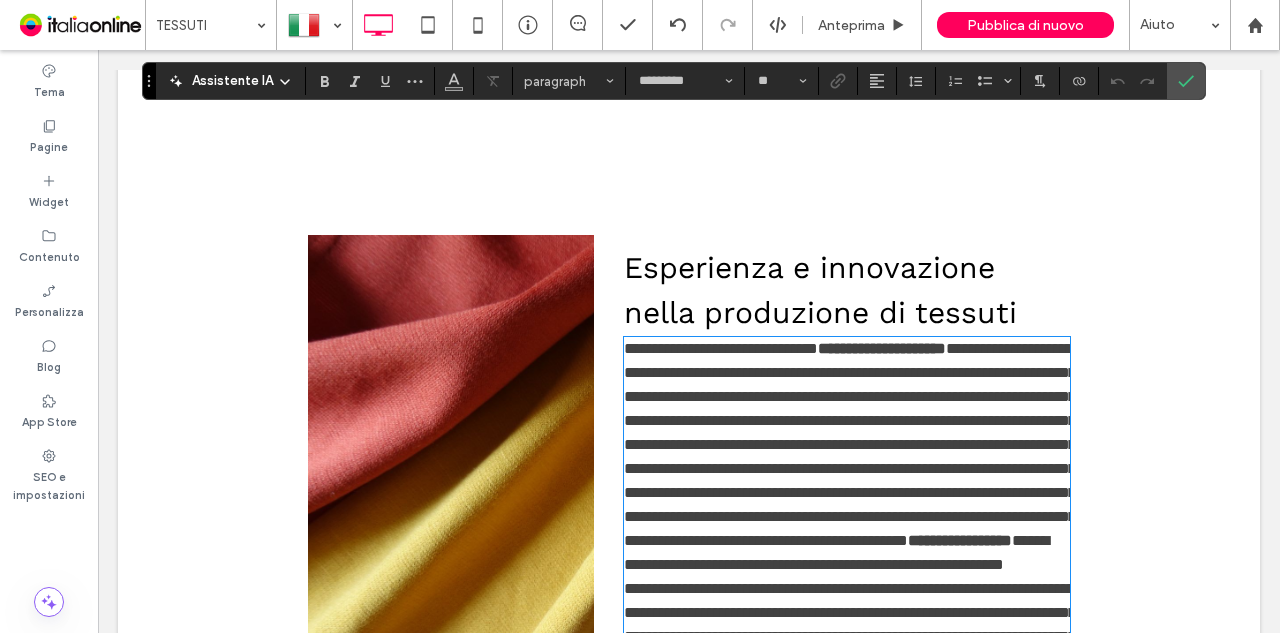scroll, scrollTop: 2137, scrollLeft: 0, axis: vertical 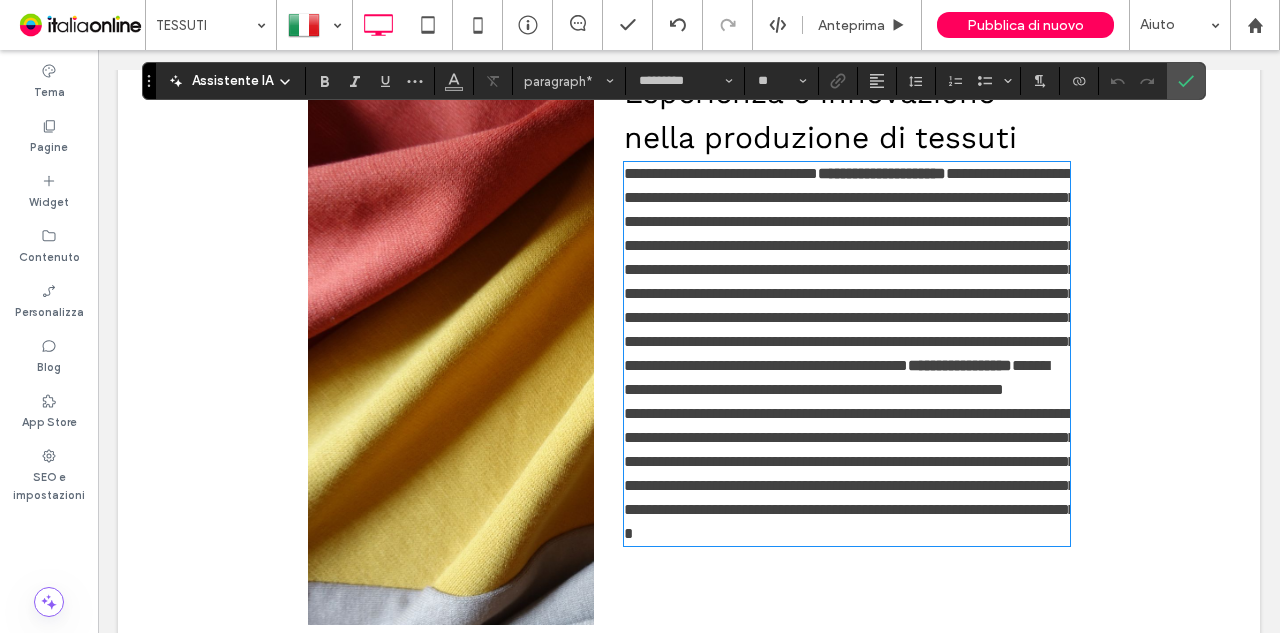 click on "**********" at bounding box center [850, 269] 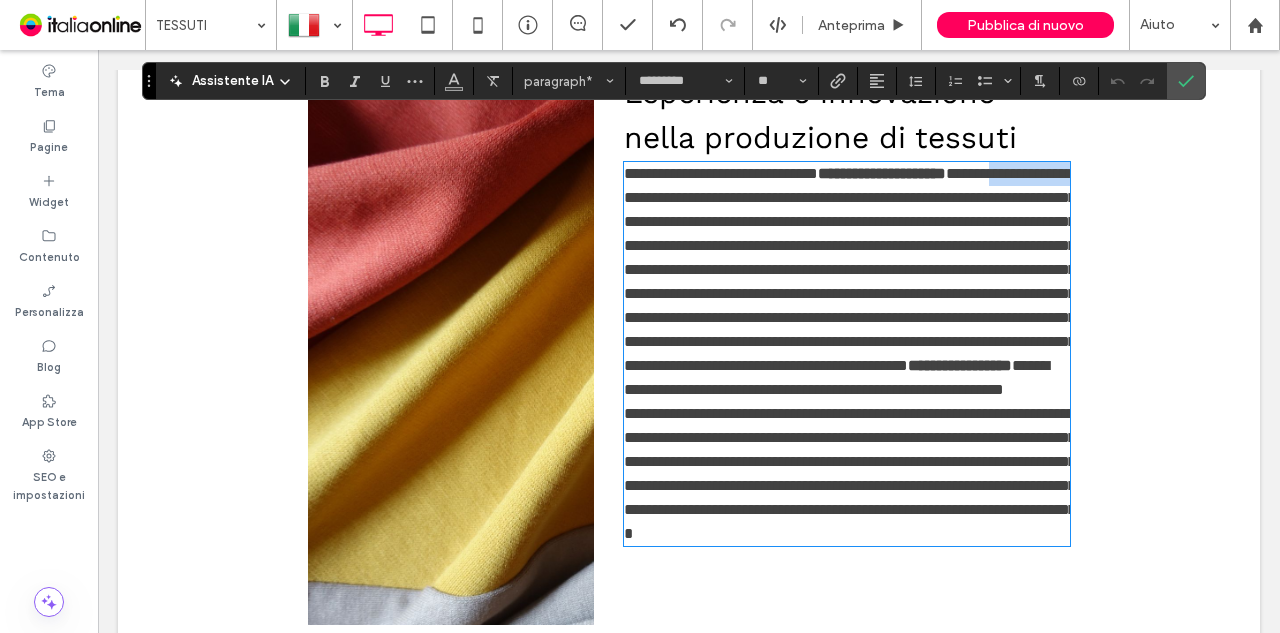 drag, startPoint x: 622, startPoint y: 133, endPoint x: 734, endPoint y: 131, distance: 112.01785 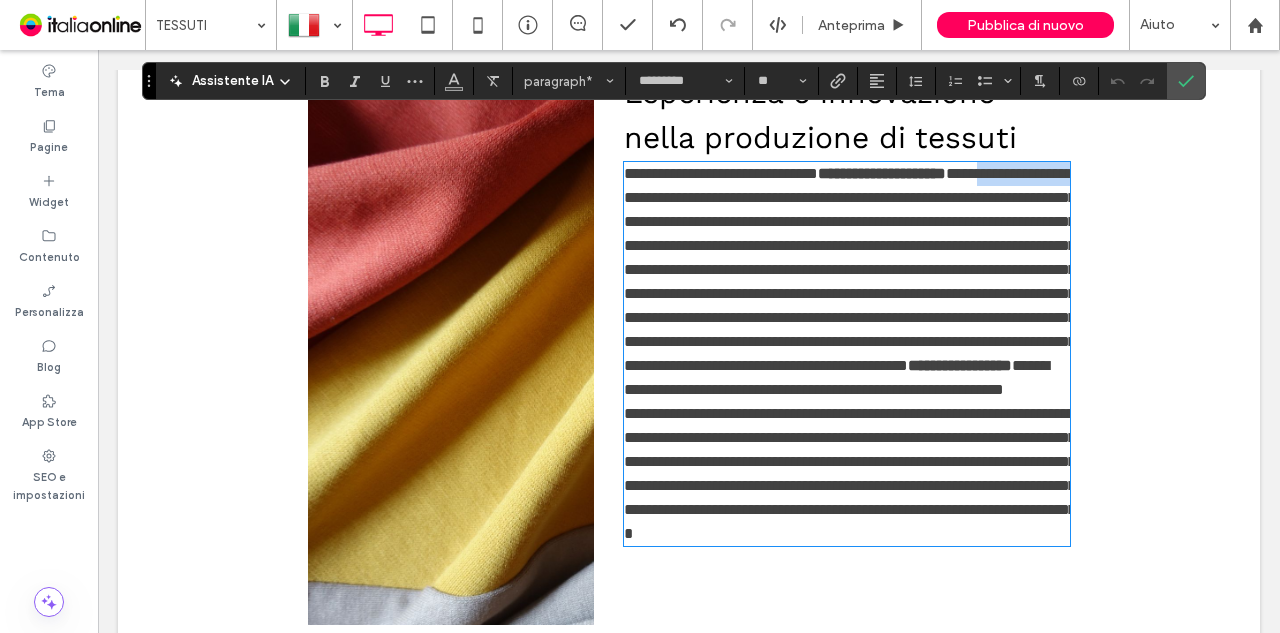 drag, startPoint x: 728, startPoint y: 129, endPoint x: 616, endPoint y: 134, distance: 112.11155 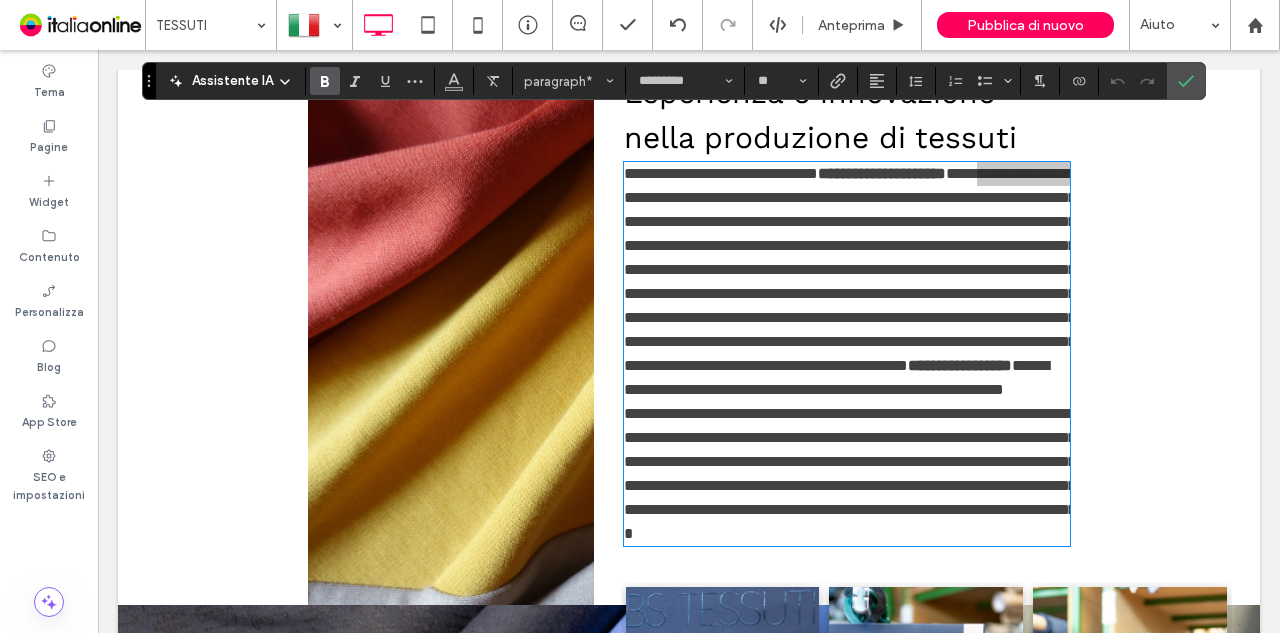 click at bounding box center (325, 81) 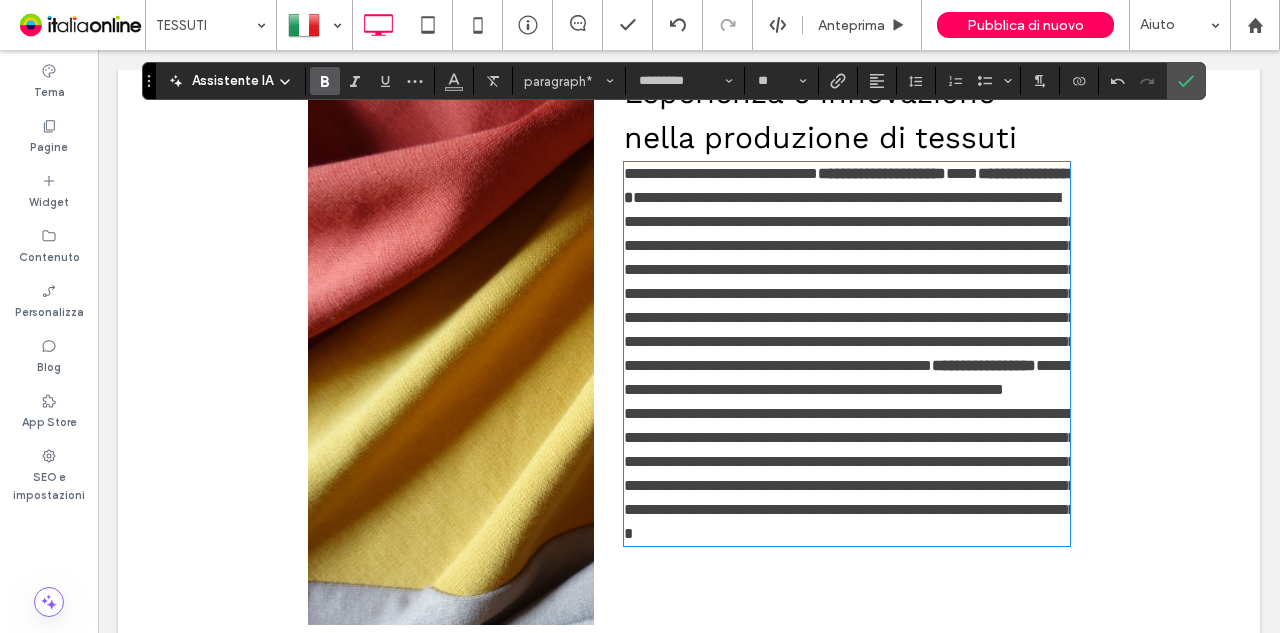 click on "**********" at bounding box center (850, 281) 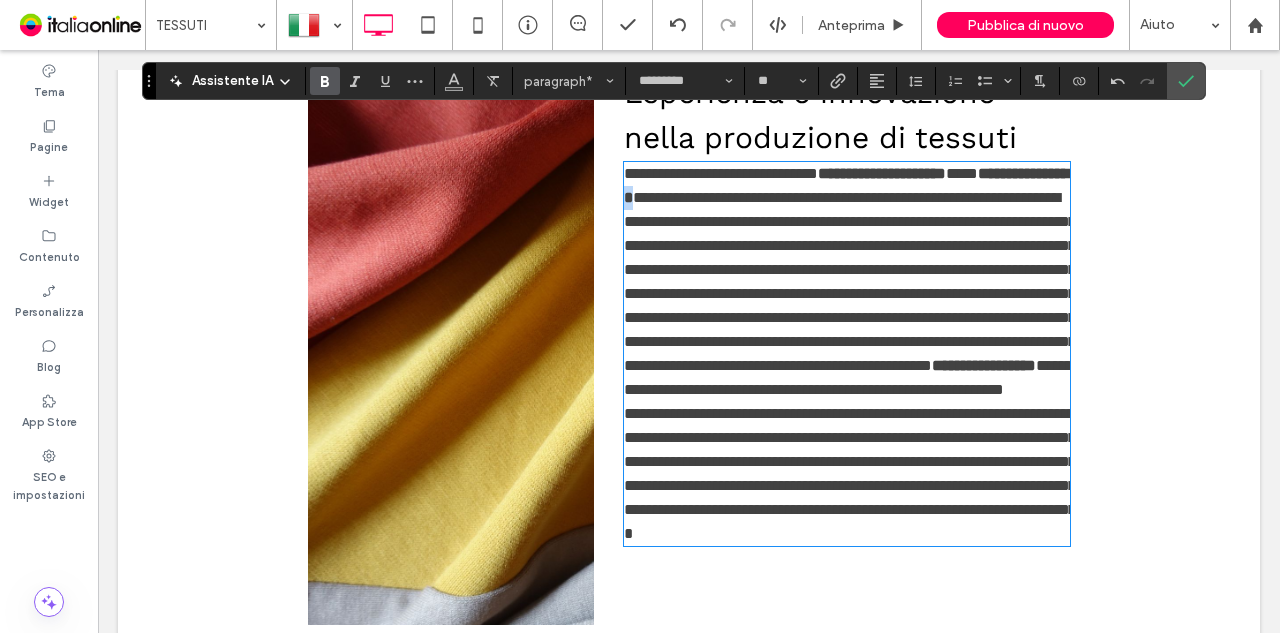 click on "**********" at bounding box center [850, 185] 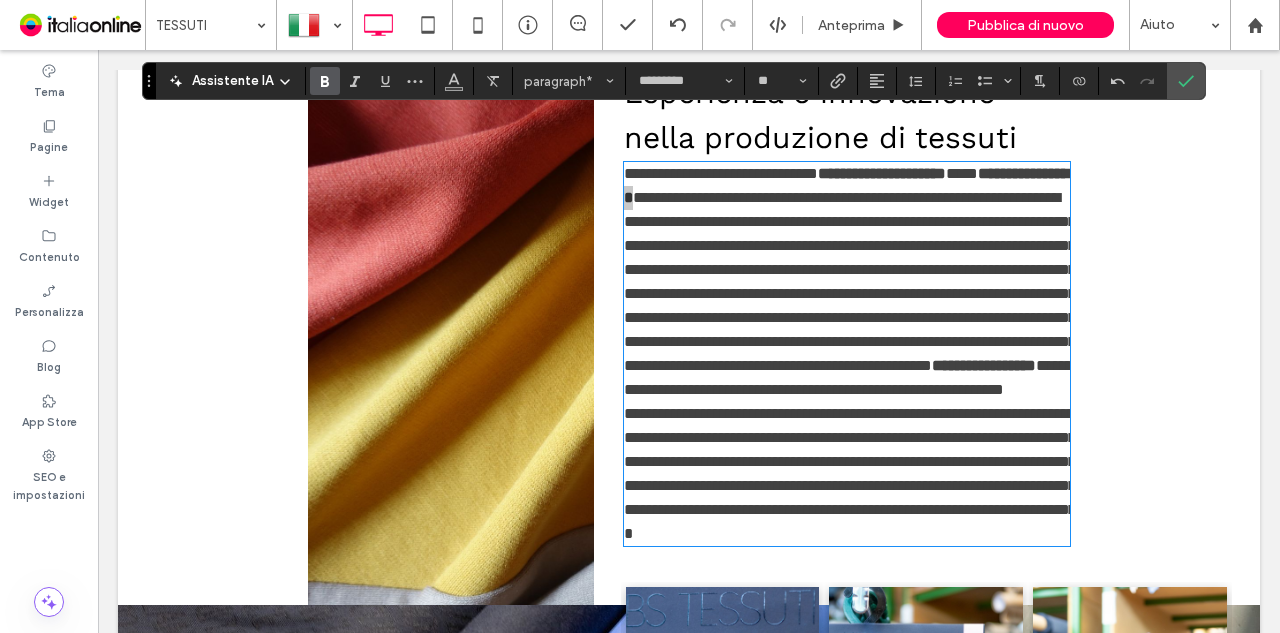 click 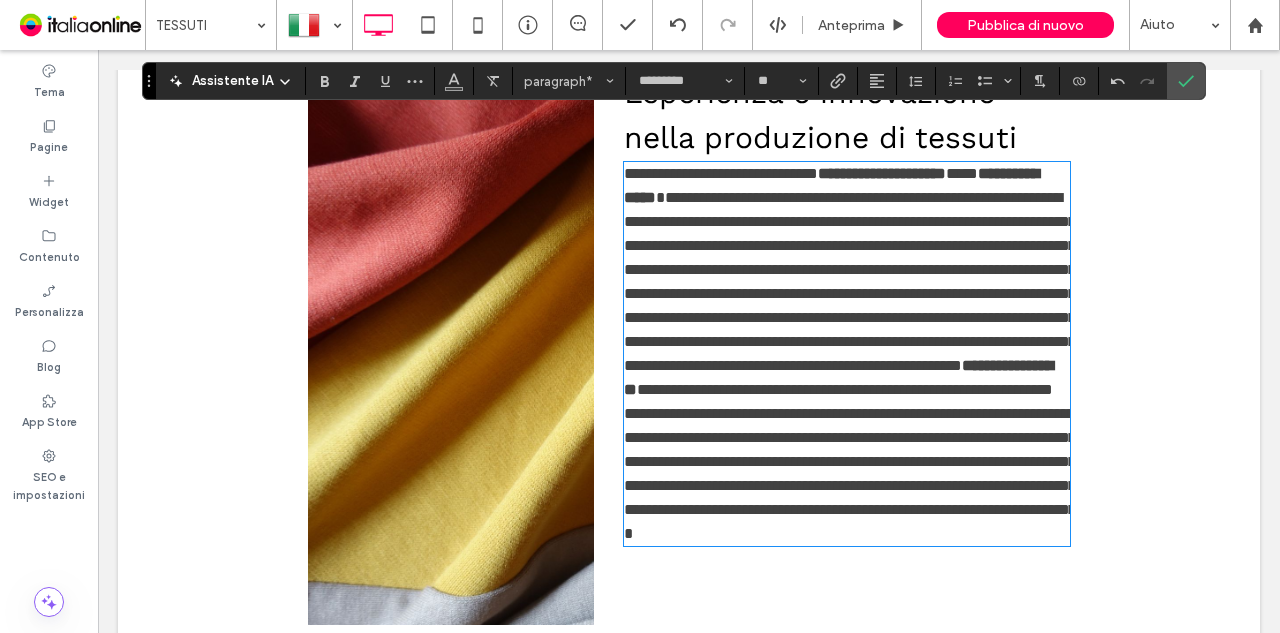 click on "**********" at bounding box center (847, 282) 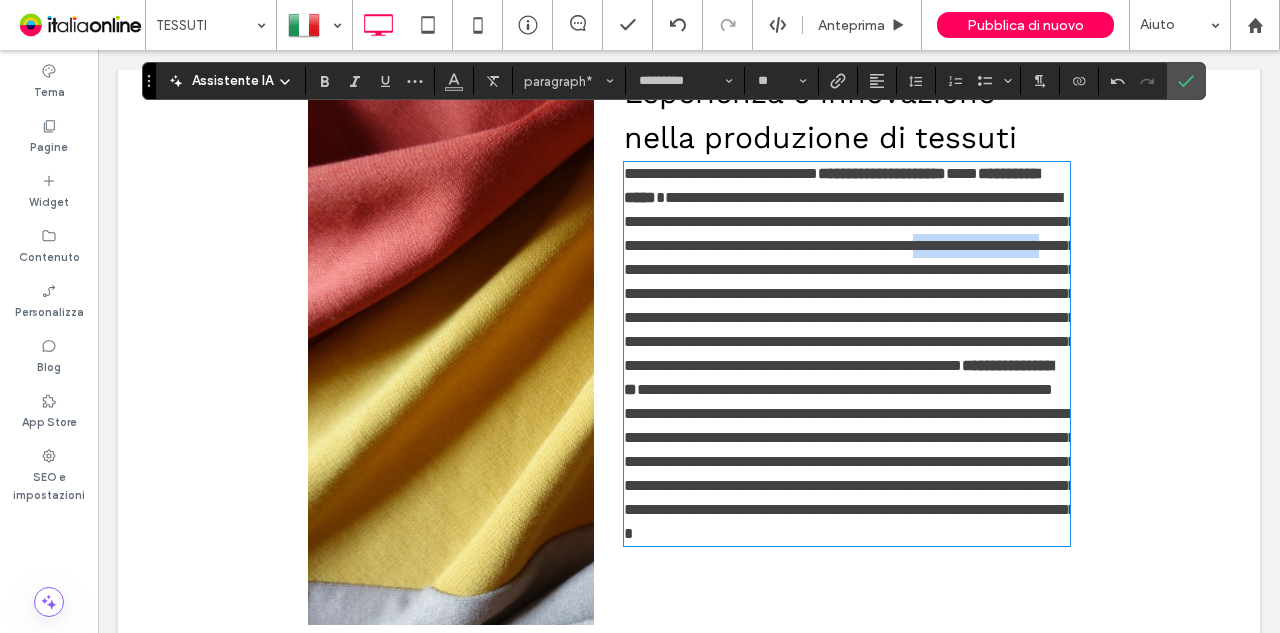 drag, startPoint x: 841, startPoint y: 208, endPoint x: 960, endPoint y: 147, distance: 133.7236 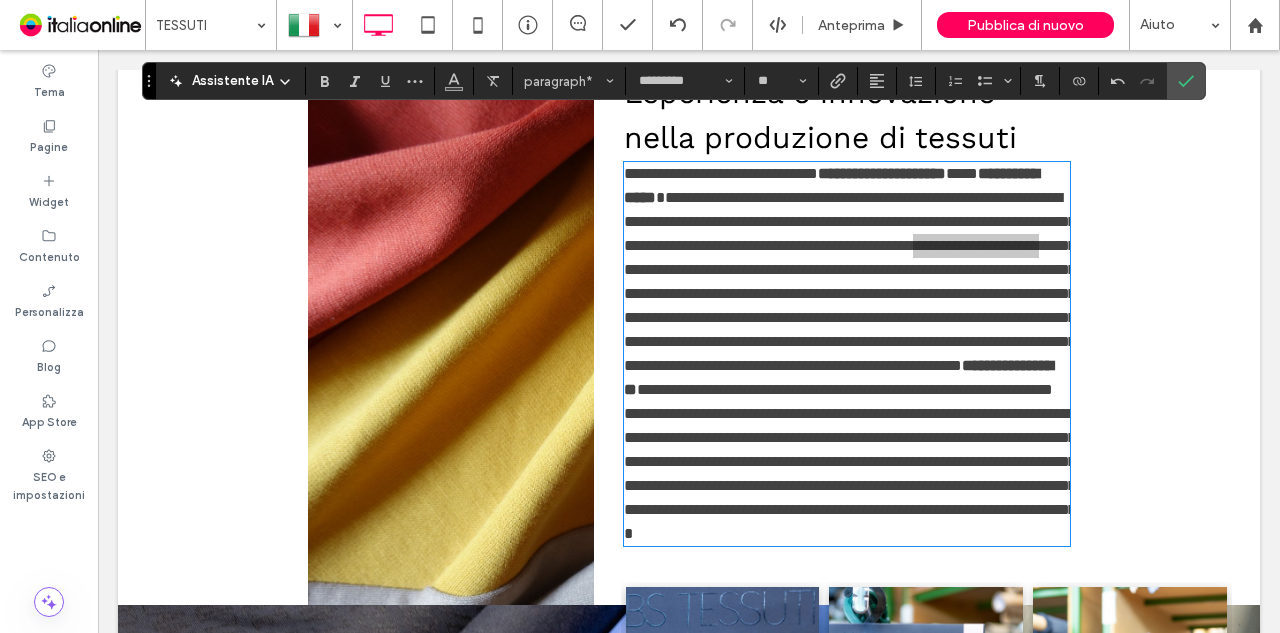 drag, startPoint x: 334, startPoint y: 85, endPoint x: 344, endPoint y: 95, distance: 14.142136 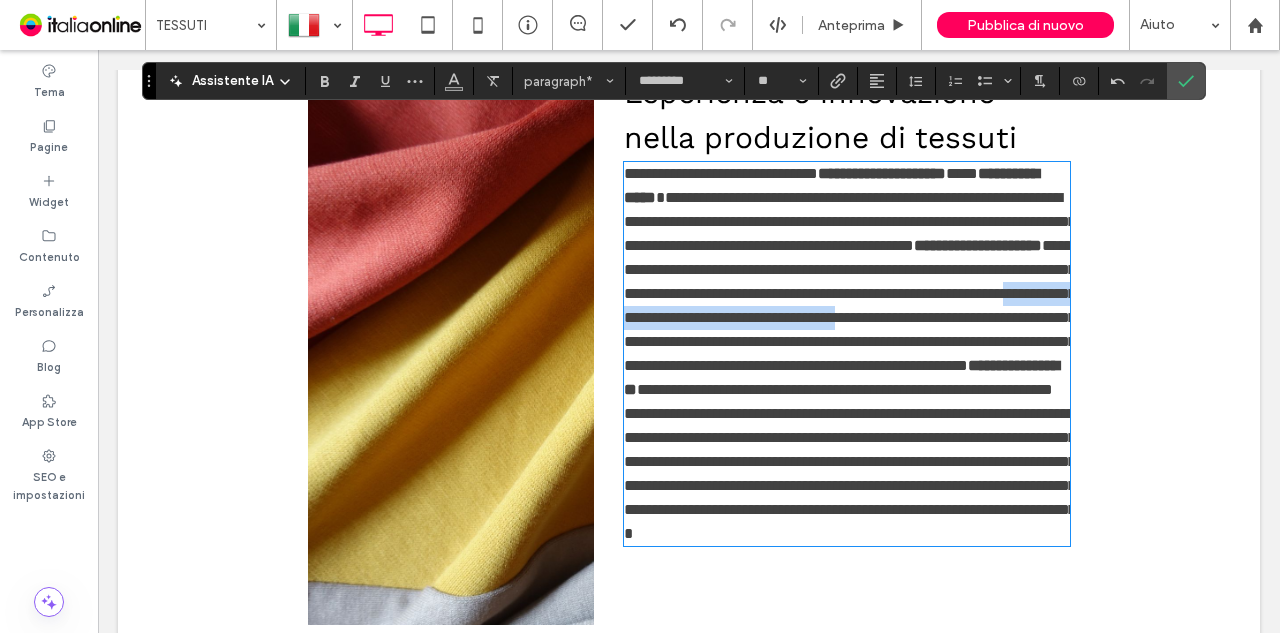 drag, startPoint x: 782, startPoint y: 287, endPoint x: 698, endPoint y: 306, distance: 86.12201 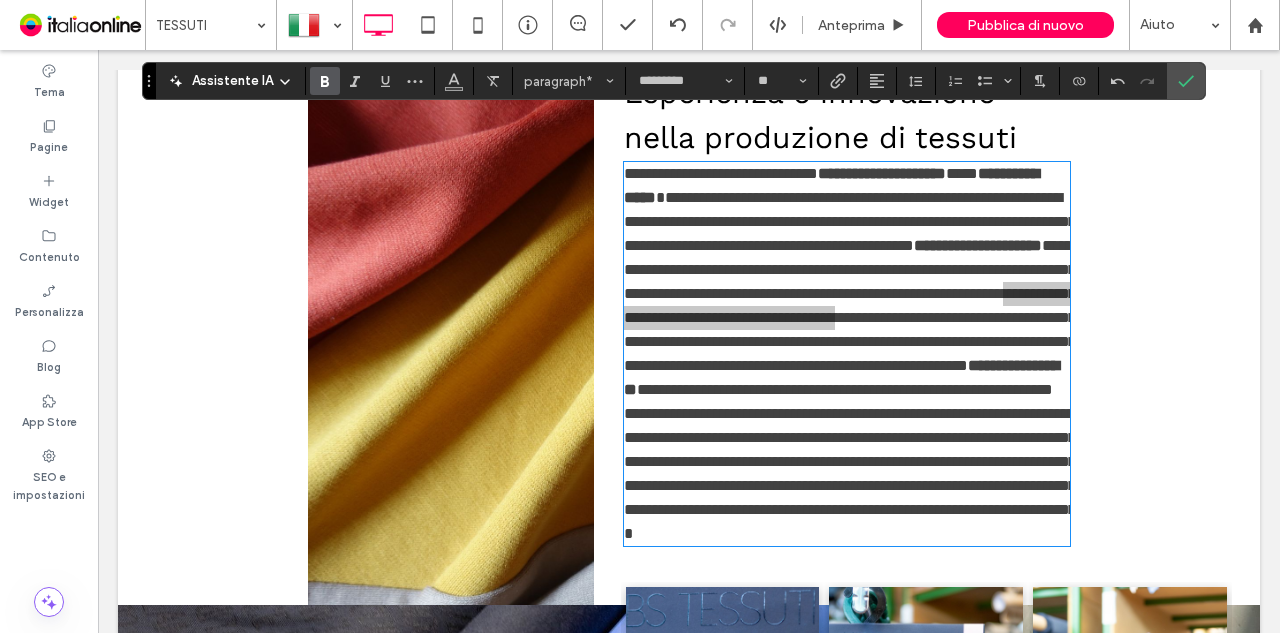 click at bounding box center (325, 81) 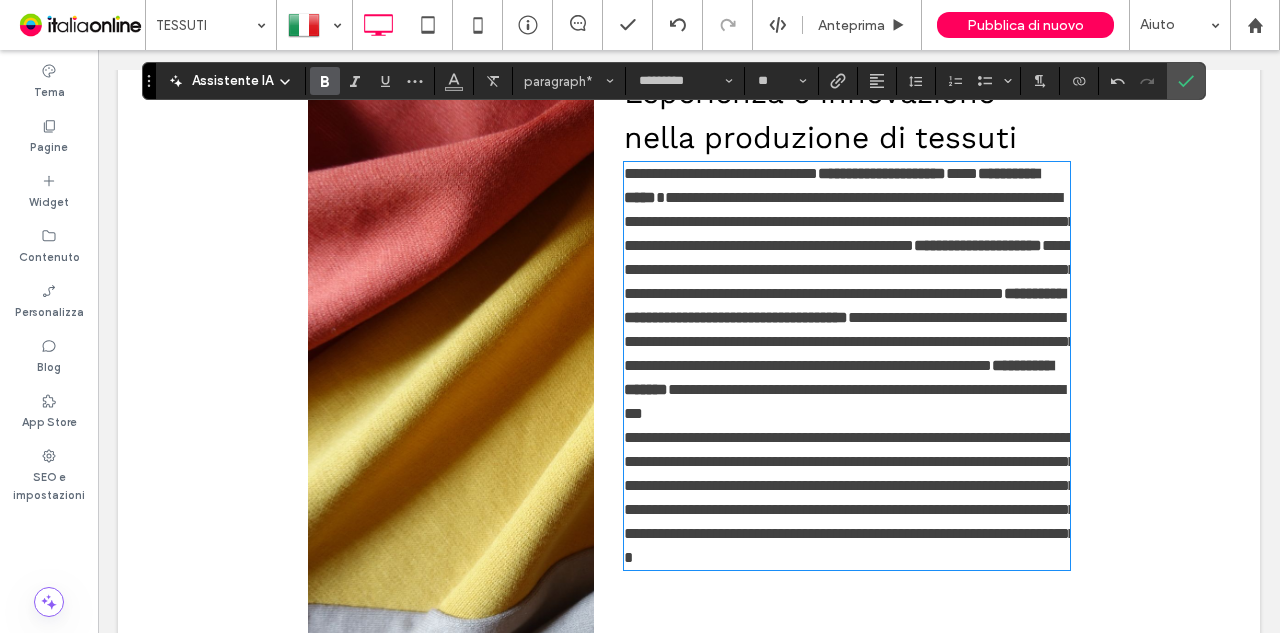 click on "**********" at bounding box center (844, 401) 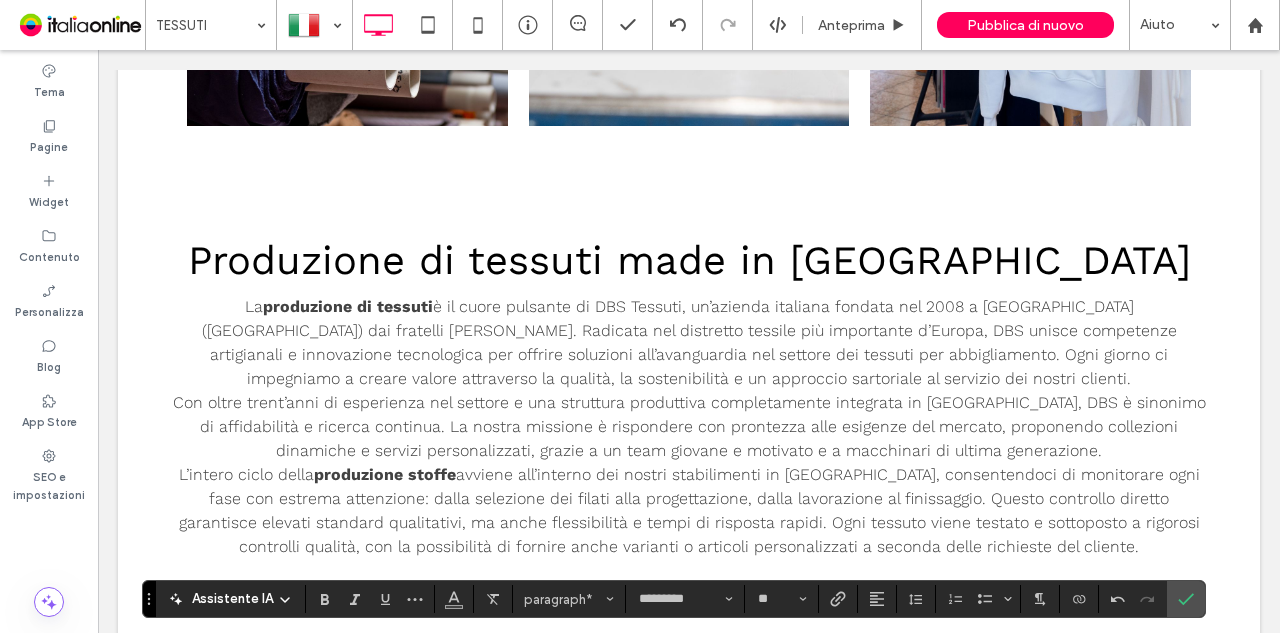 scroll, scrollTop: 1437, scrollLeft: 0, axis: vertical 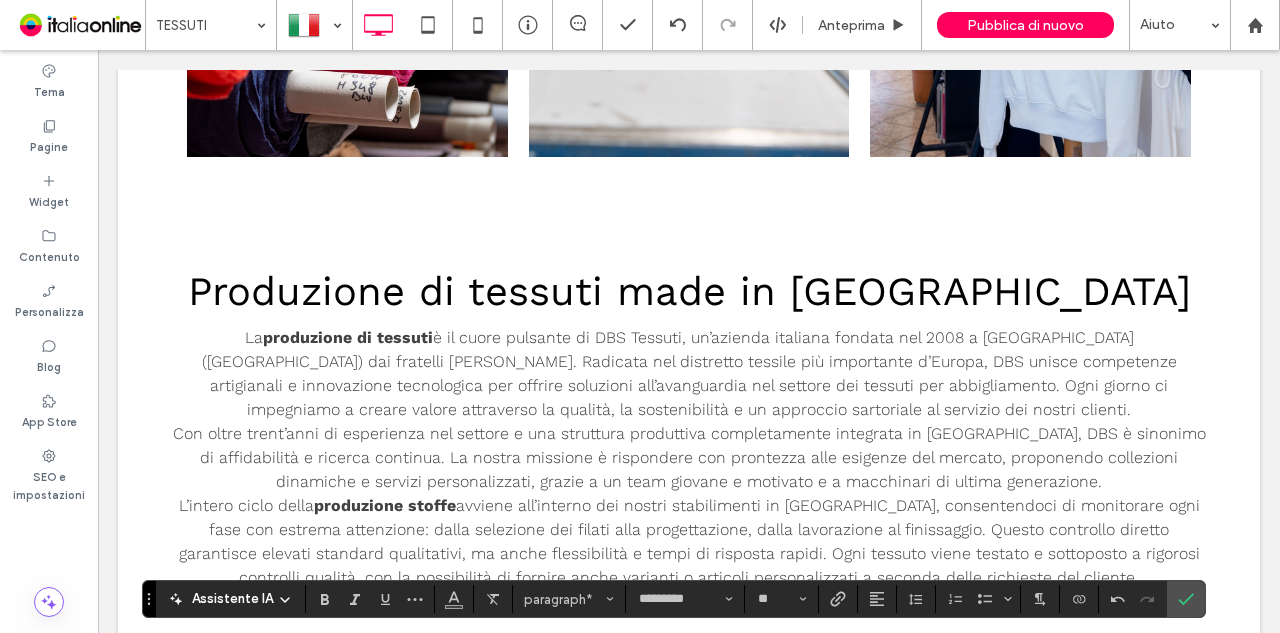 click on "Con oltre trent’anni di esperienza nel settore e una struttura produttiva completamente integrata in Italia, DBS è sinonimo di affidabilità e ricerca continua. La nostra missione è rispondere con prontezza alle esigenze del mercato, proponendo collezioni dinamiche e servizi personalizzati, grazie a un team giovane e motivato e a macchinari di ultima generazione." at bounding box center (689, 457) 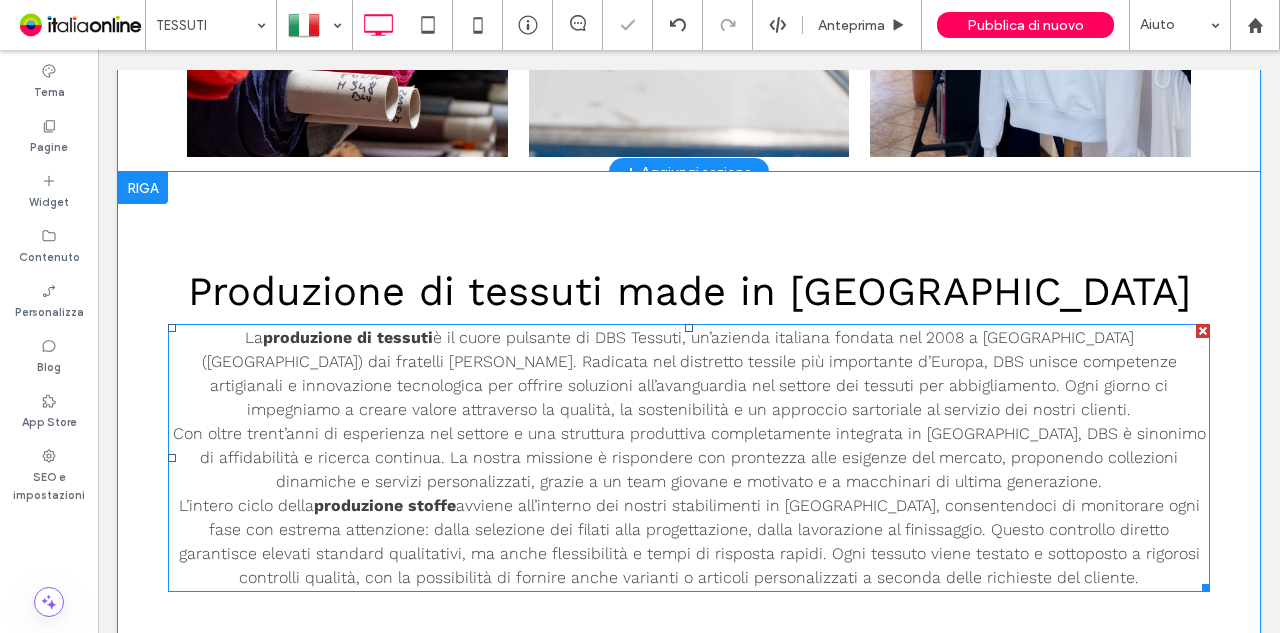 click on "Con oltre trent’anni di esperienza nel settore e una struttura produttiva completamente integrata in Italia, DBS è sinonimo di affidabilità e ricerca continua. La nostra missione è rispondere con prontezza alle esigenze del mercato, proponendo collezioni dinamiche e servizi personalizzati, grazie a un team giovane e motivato e a macchinari di ultima generazione." at bounding box center (689, 457) 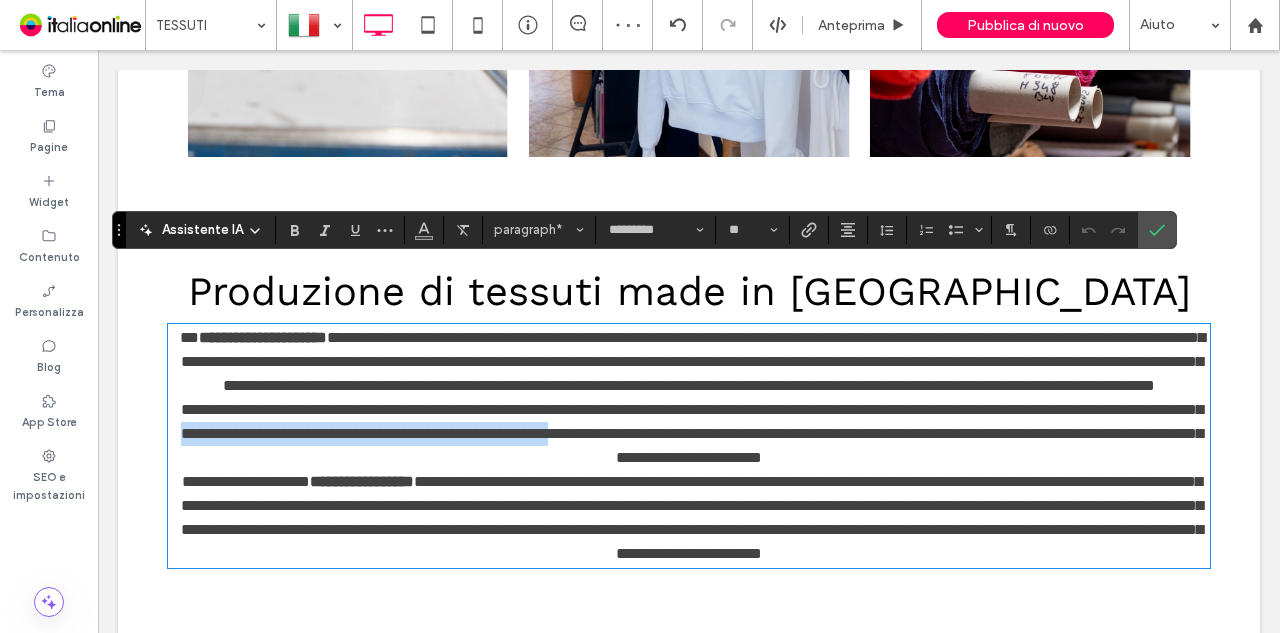 drag, startPoint x: 387, startPoint y: 396, endPoint x: 852, endPoint y: 396, distance: 465 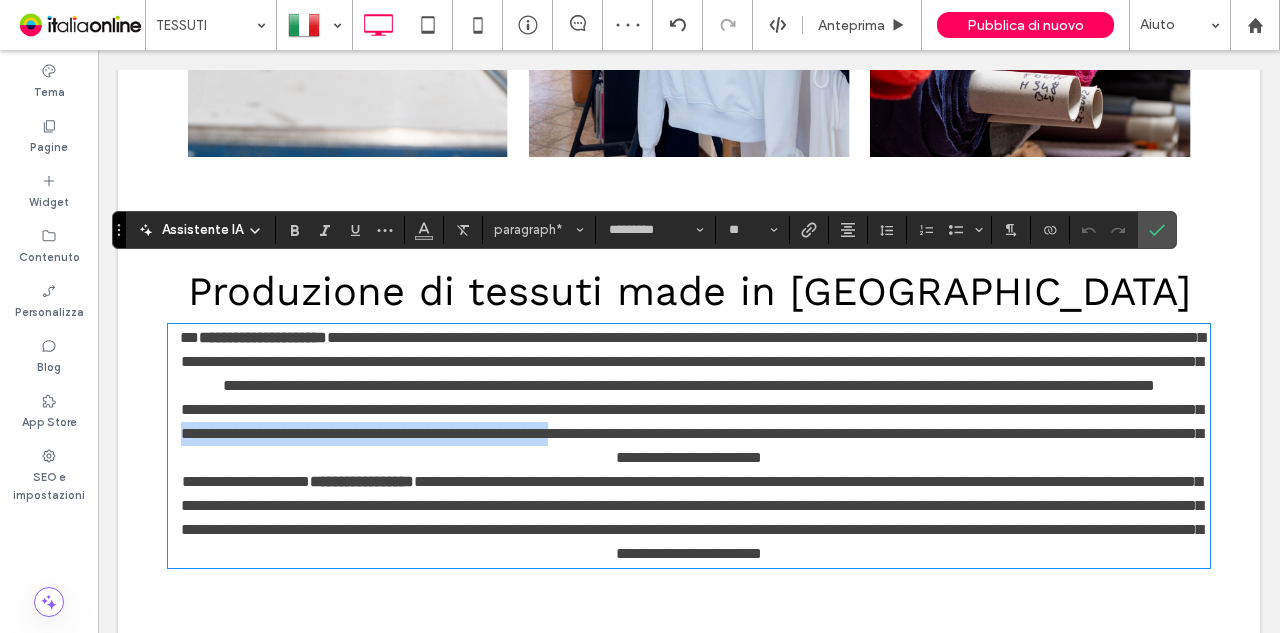 click on "**********" at bounding box center [692, 433] 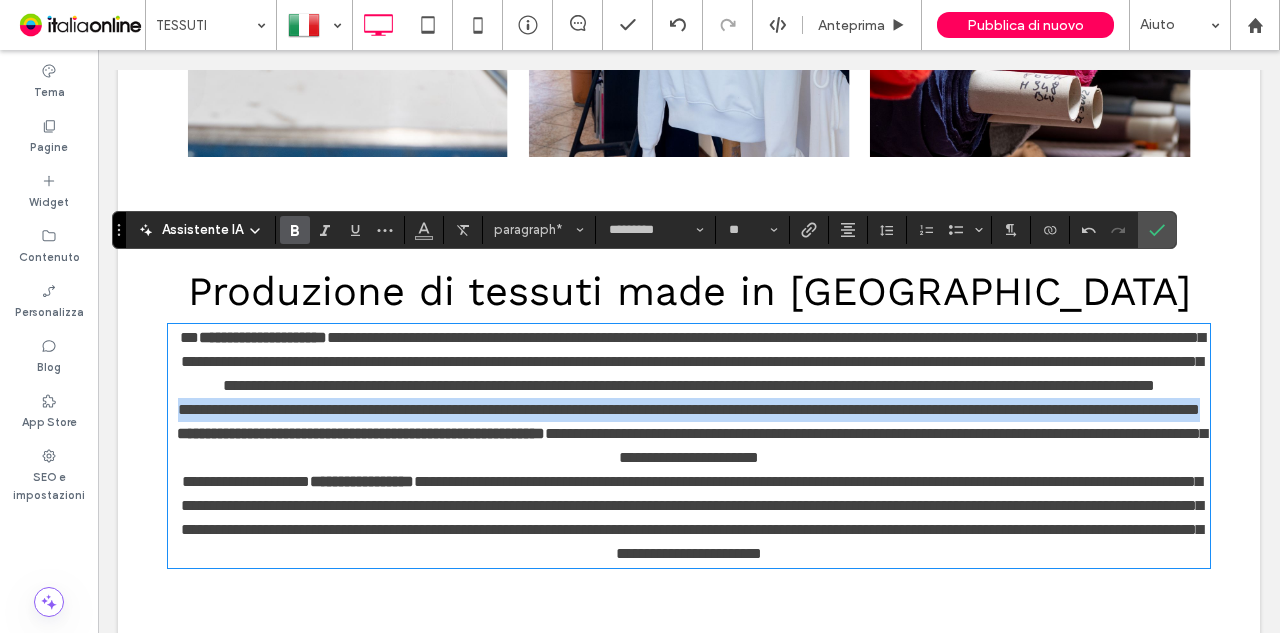 click on "**********" at bounding box center [361, 433] 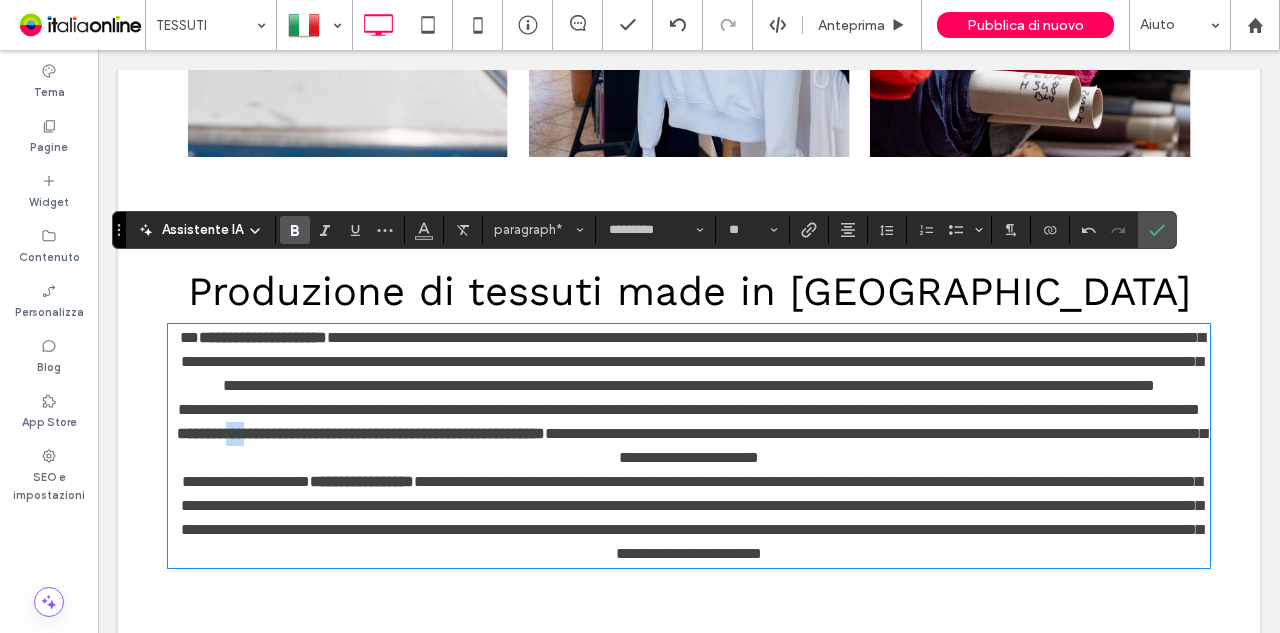 drag, startPoint x: 458, startPoint y: 393, endPoint x: 446, endPoint y: 393, distance: 12 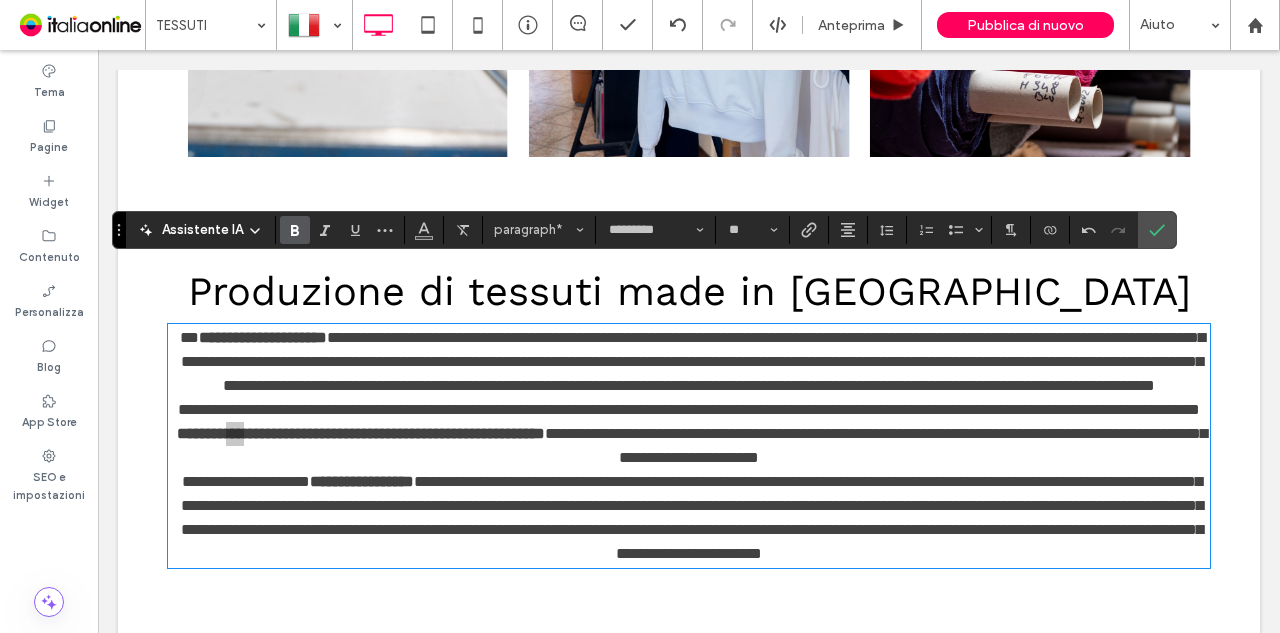 click 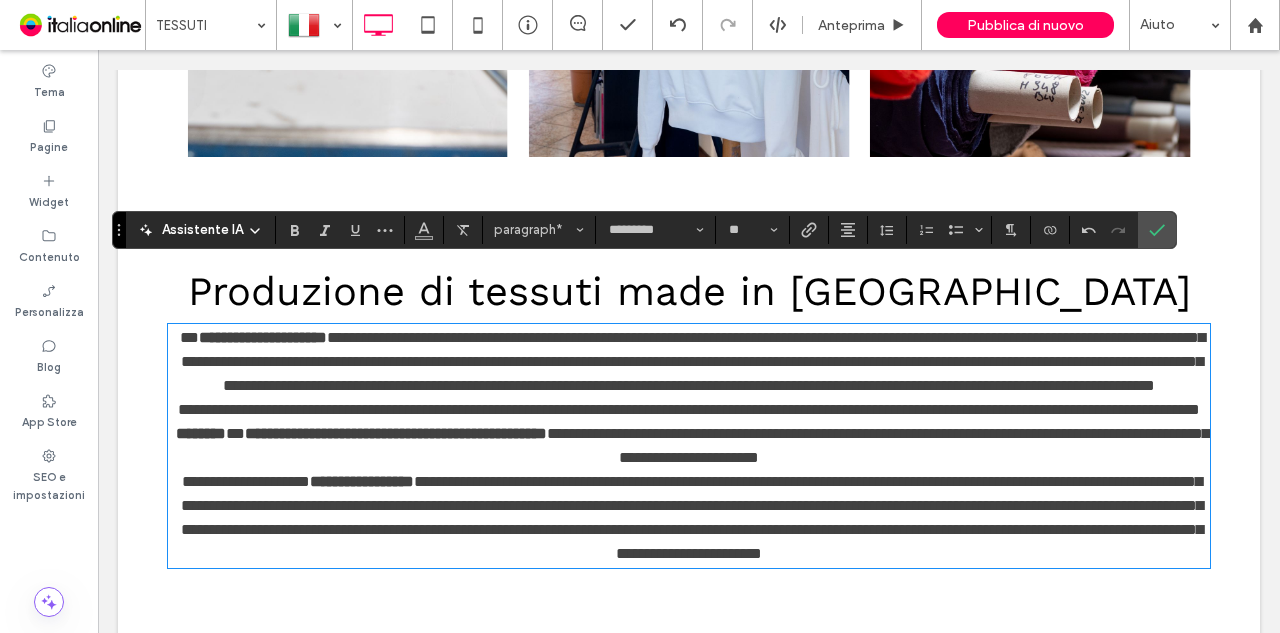 click on "**********" at bounding box center (692, 517) 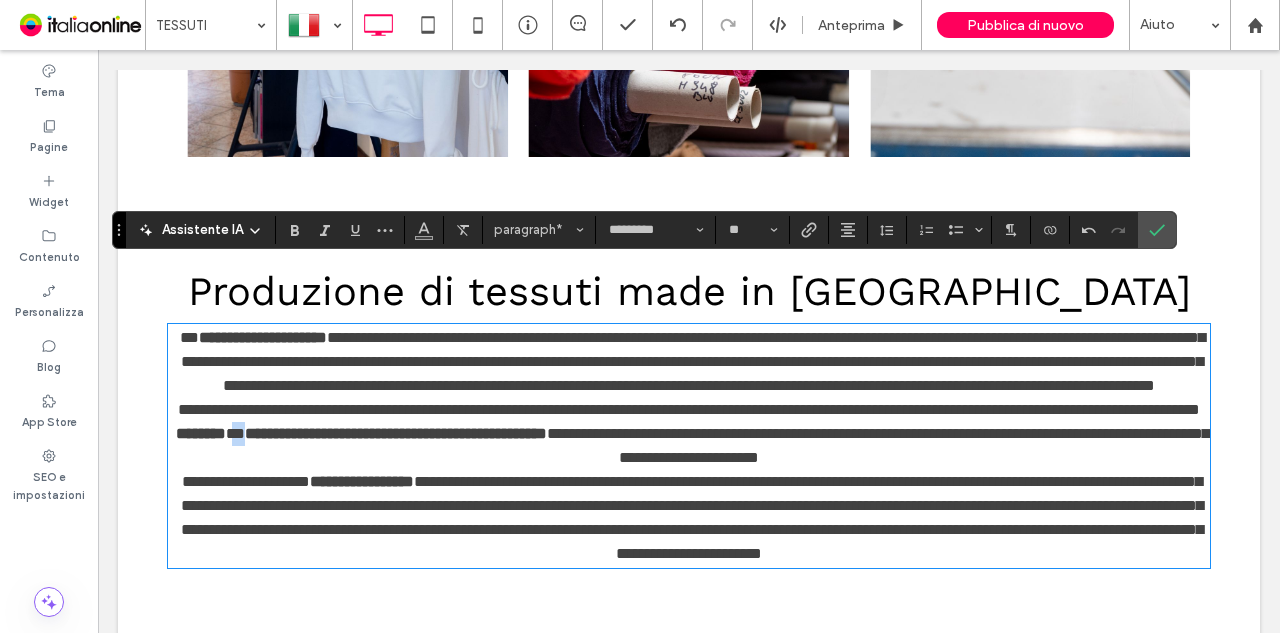 drag, startPoint x: 464, startPoint y: 399, endPoint x: 450, endPoint y: 398, distance: 14.035668 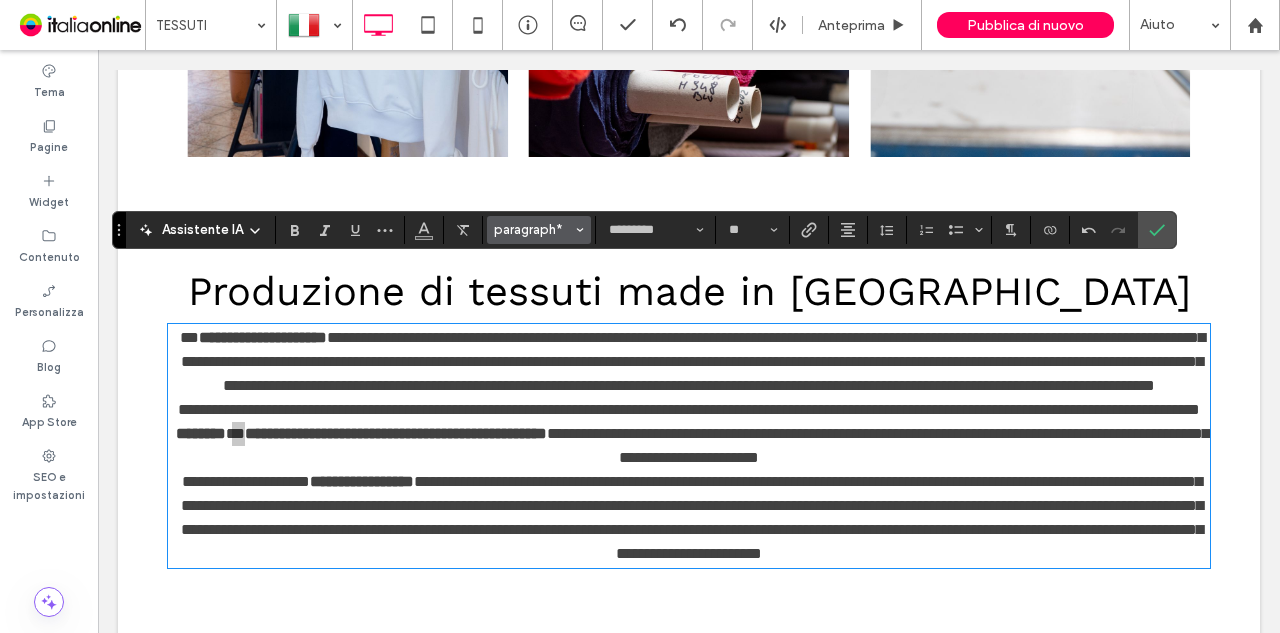 drag, startPoint x: 526, startPoint y: 229, endPoint x: 554, endPoint y: 231, distance: 28.071337 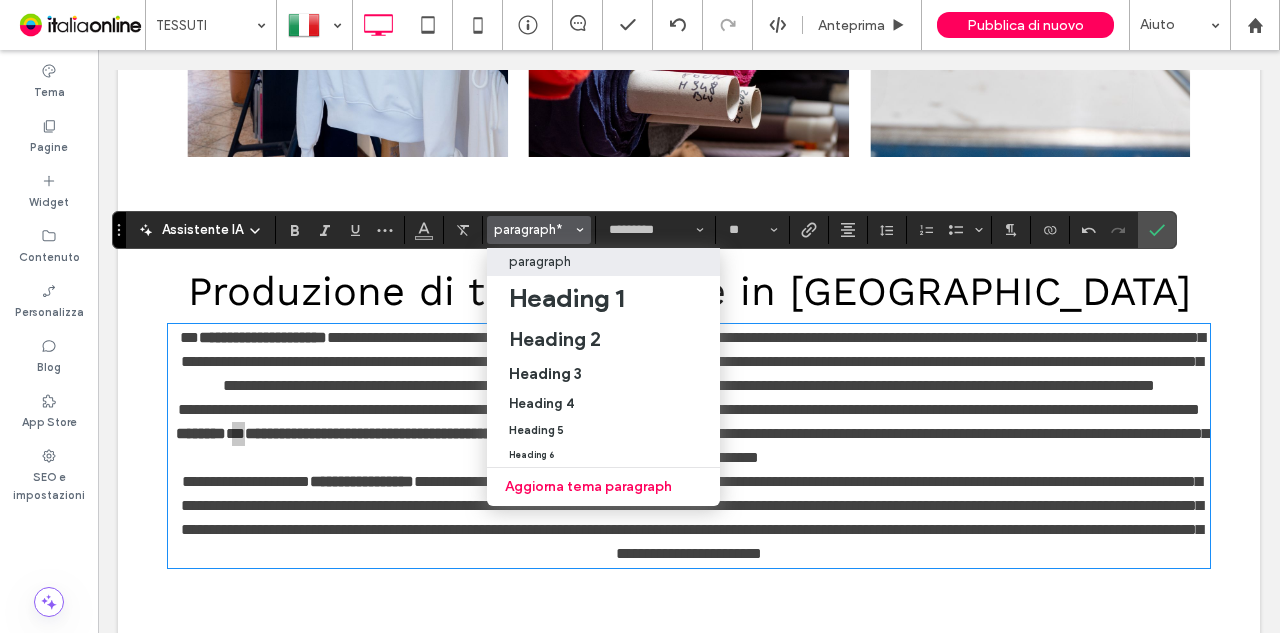 click on "paragraph" at bounding box center [603, 261] 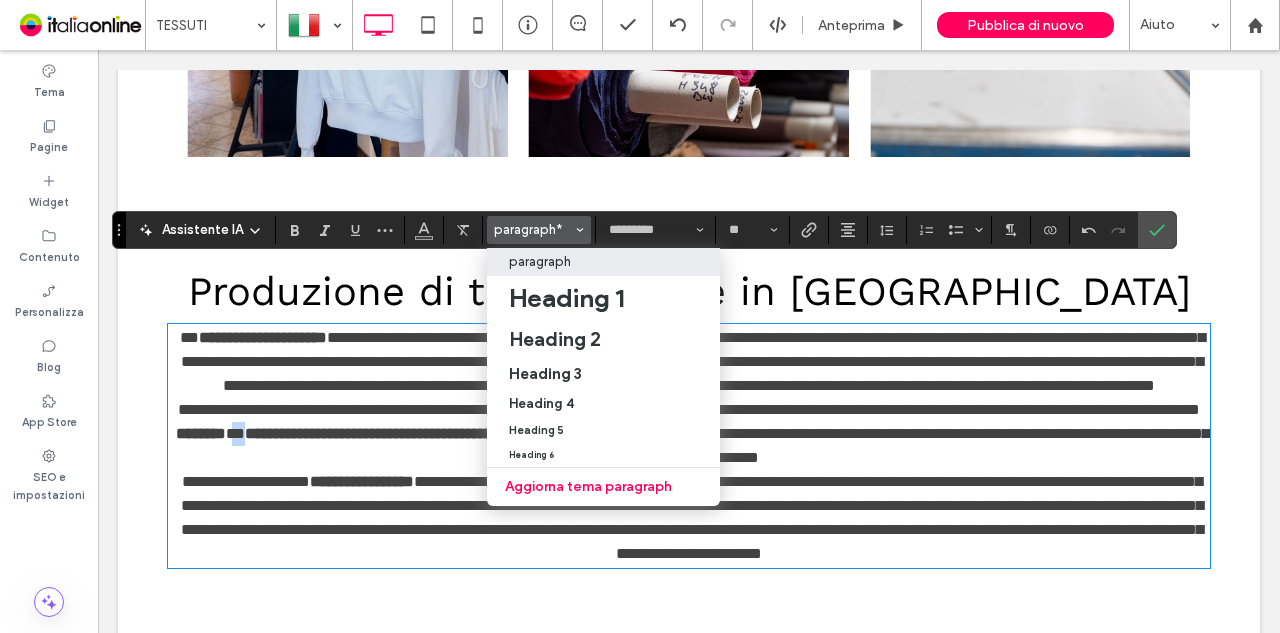 type on "**" 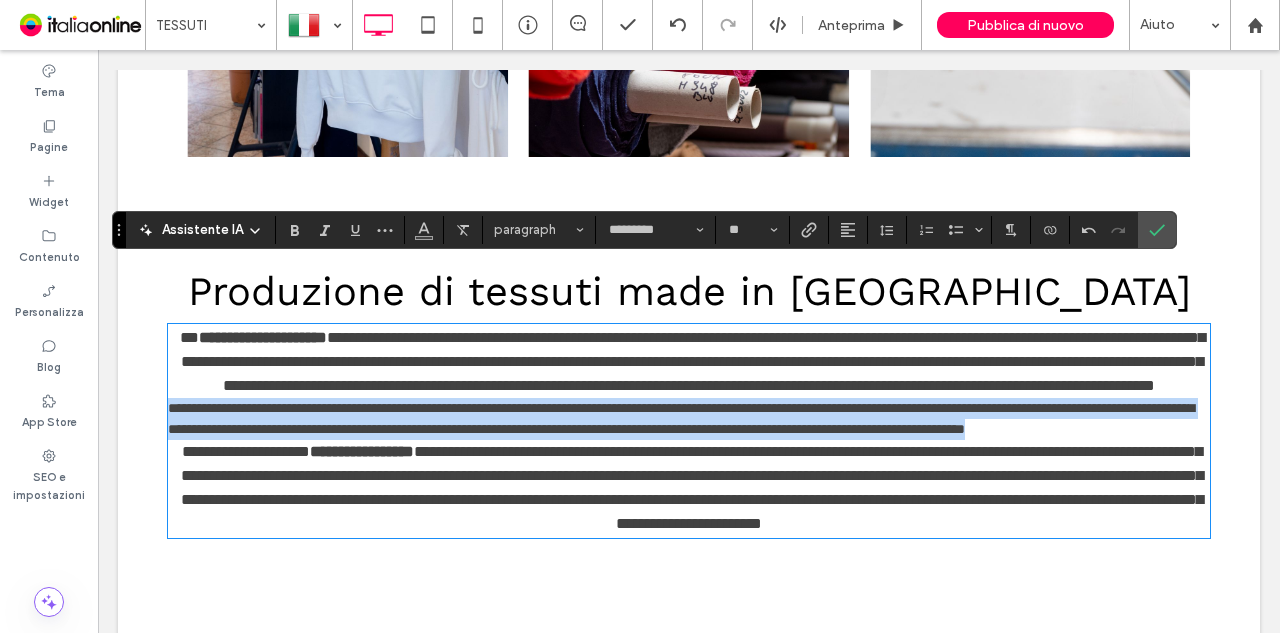 drag, startPoint x: 489, startPoint y: 413, endPoint x: 160, endPoint y: 370, distance: 331.79813 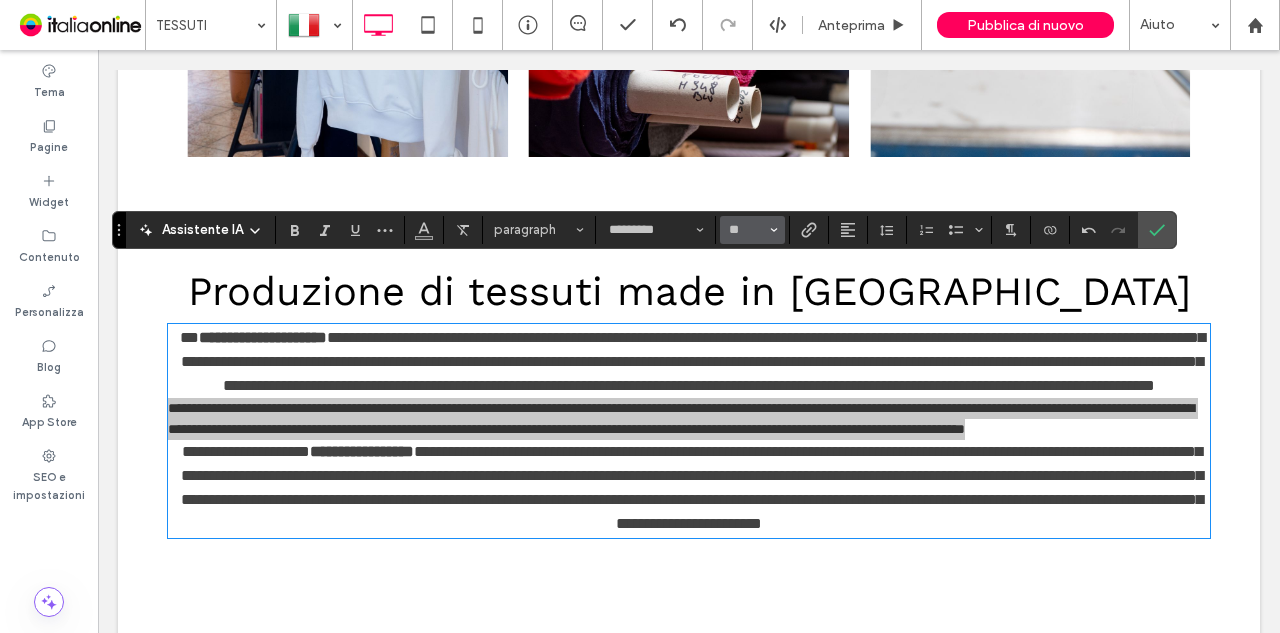 click on "**" at bounding box center (746, 230) 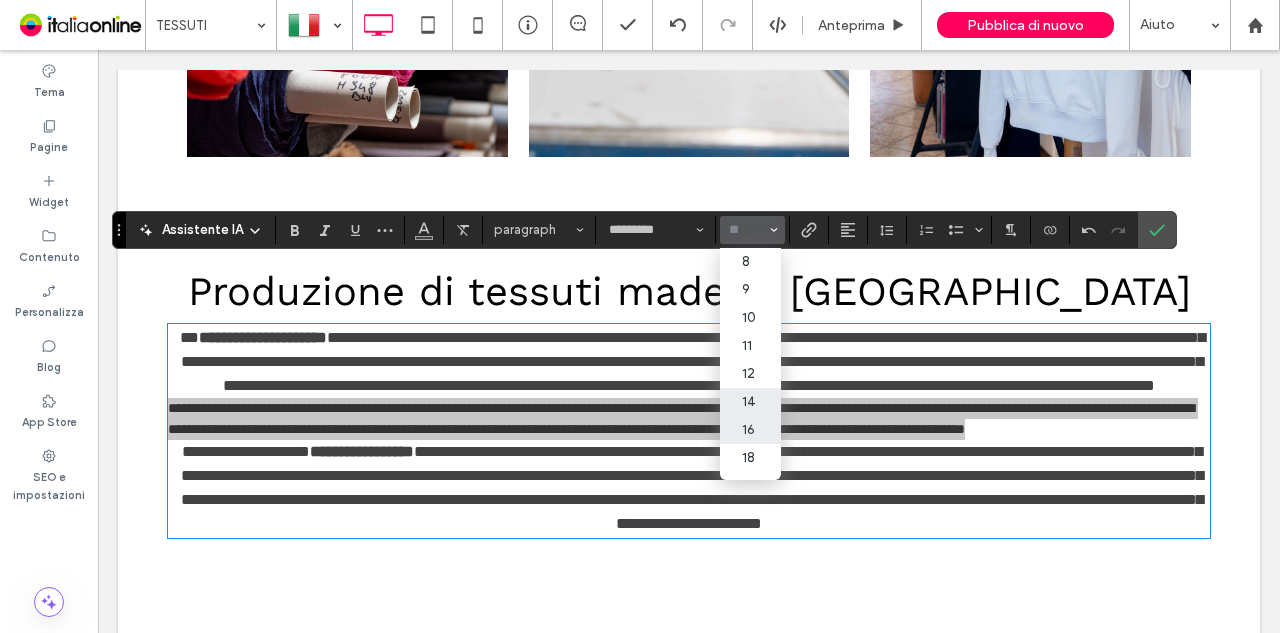 click on "16" at bounding box center (750, 430) 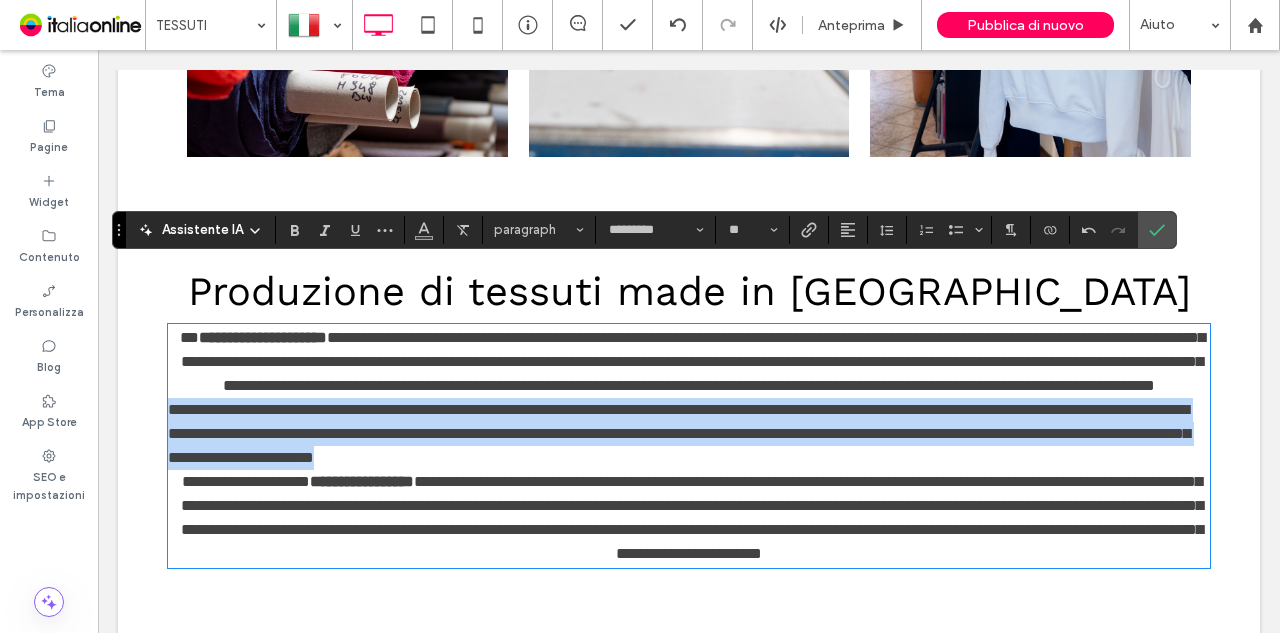 type on "**" 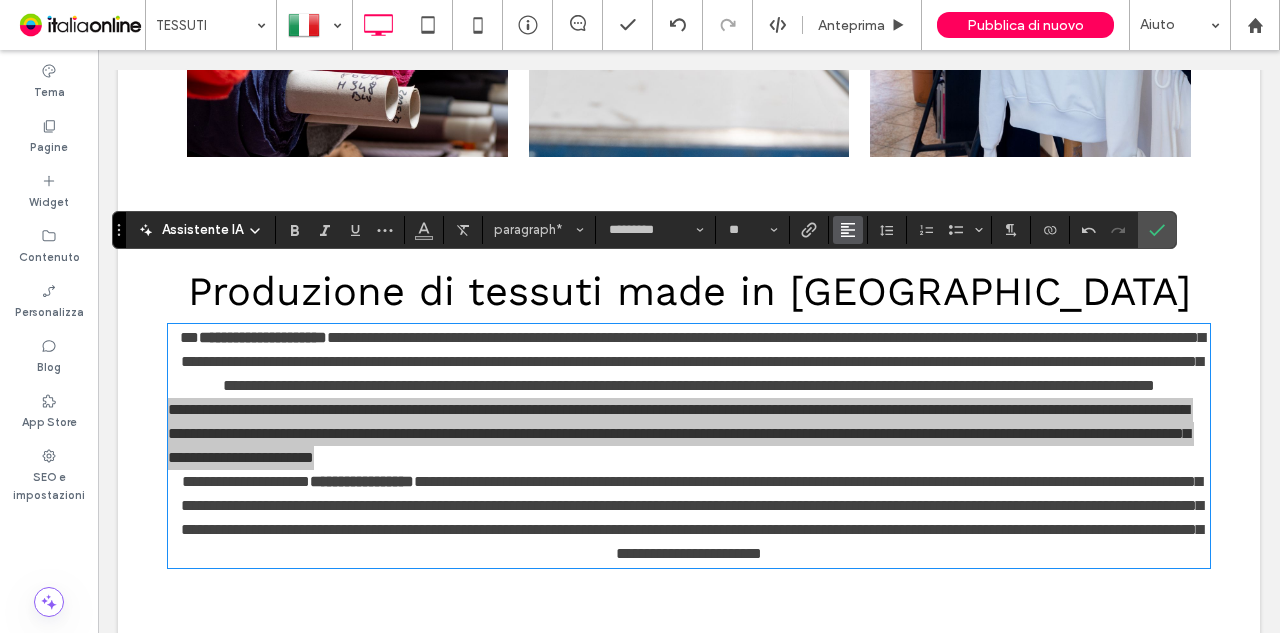 click at bounding box center (848, 230) 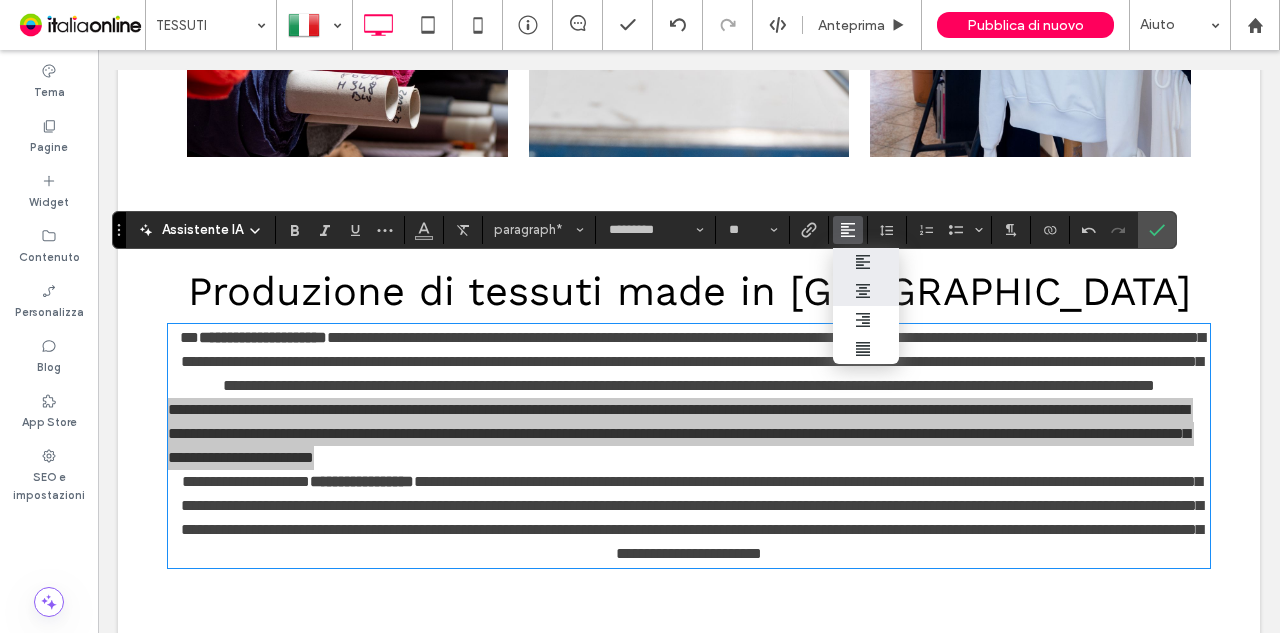 click at bounding box center (866, 291) 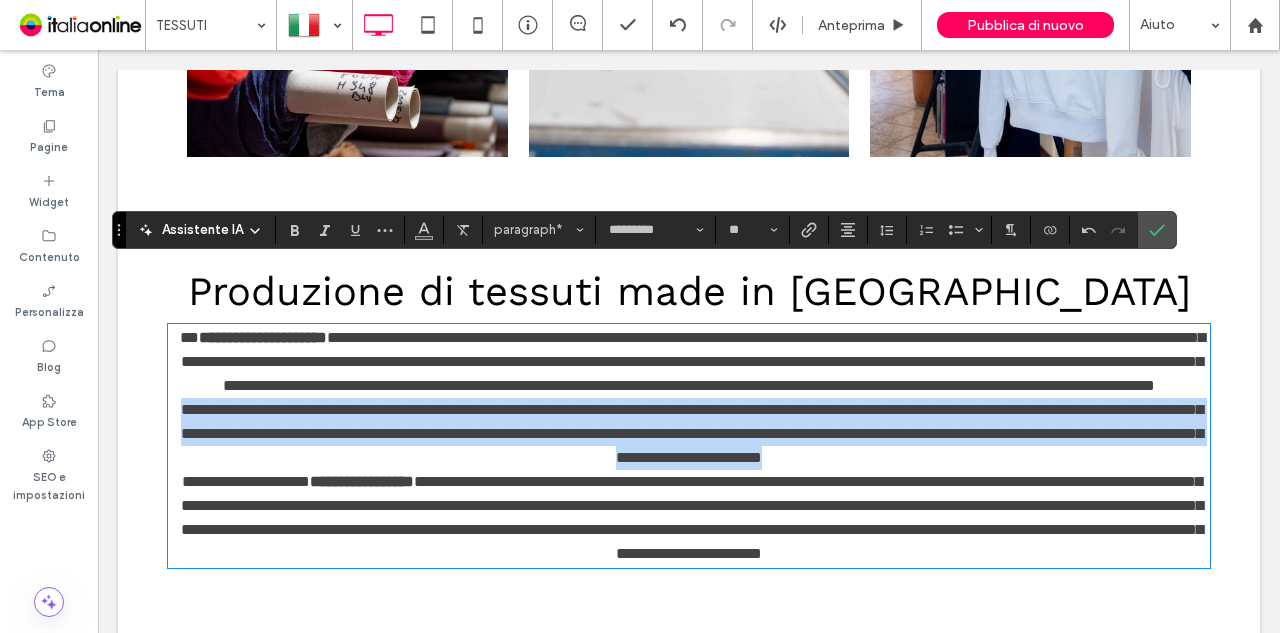 click on "**********" at bounding box center [692, 433] 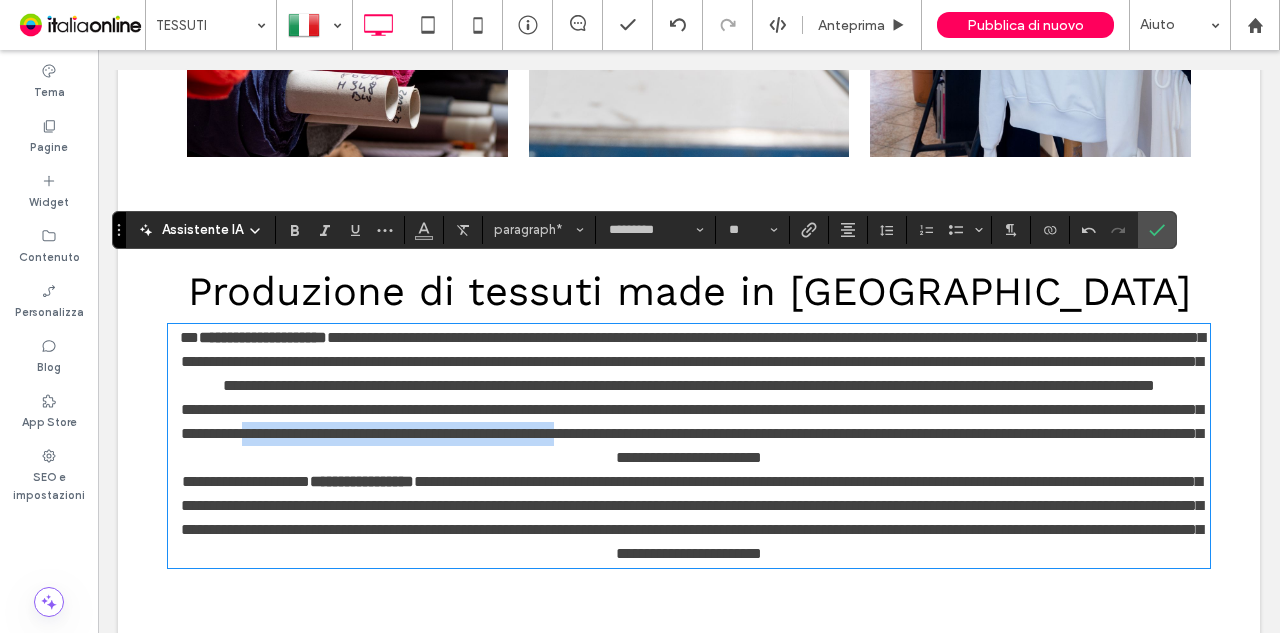 drag, startPoint x: 468, startPoint y: 401, endPoint x: 860, endPoint y: 390, distance: 392.1543 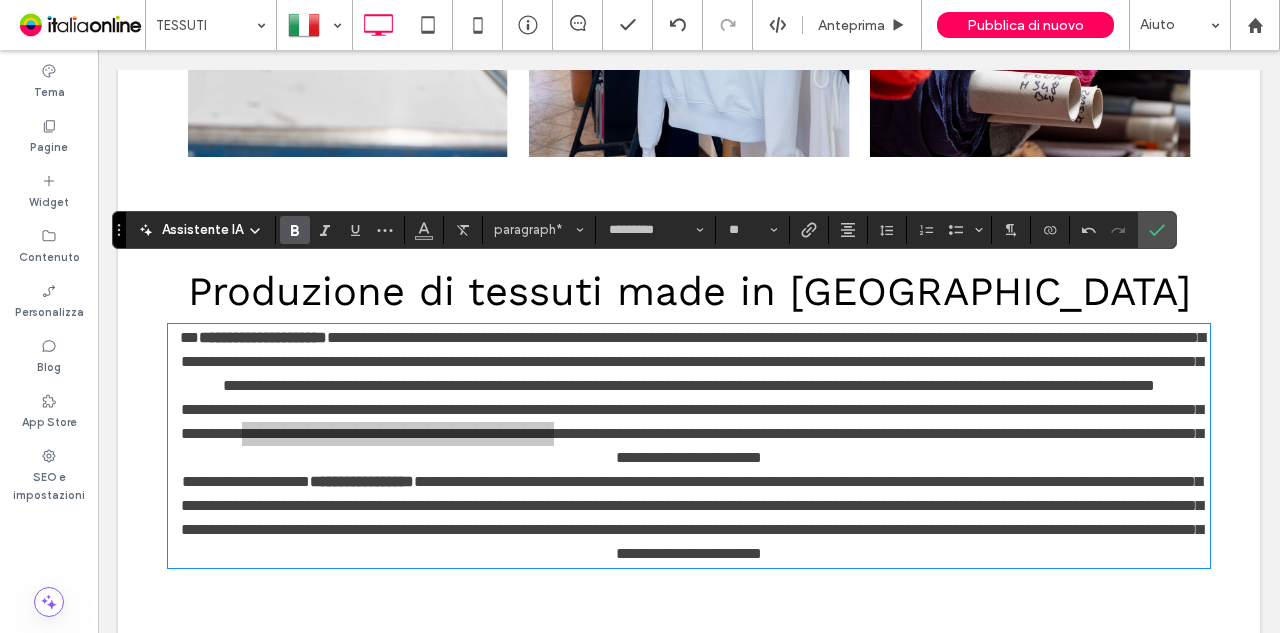 click 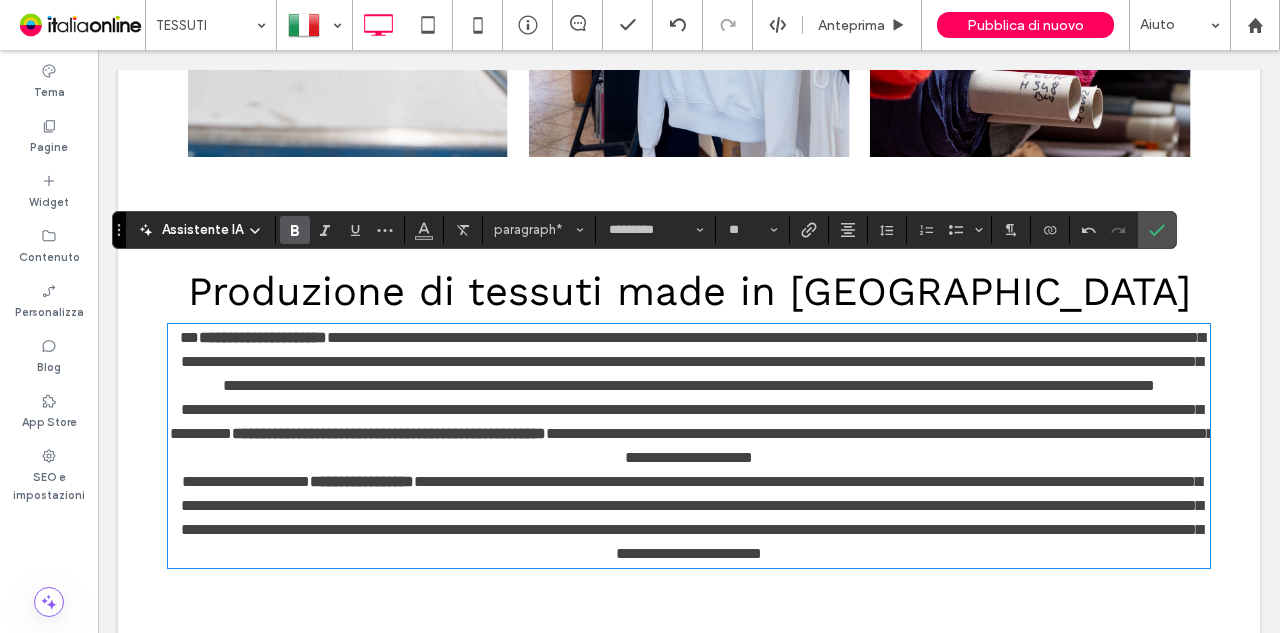 click on "**********" at bounding box center (686, 421) 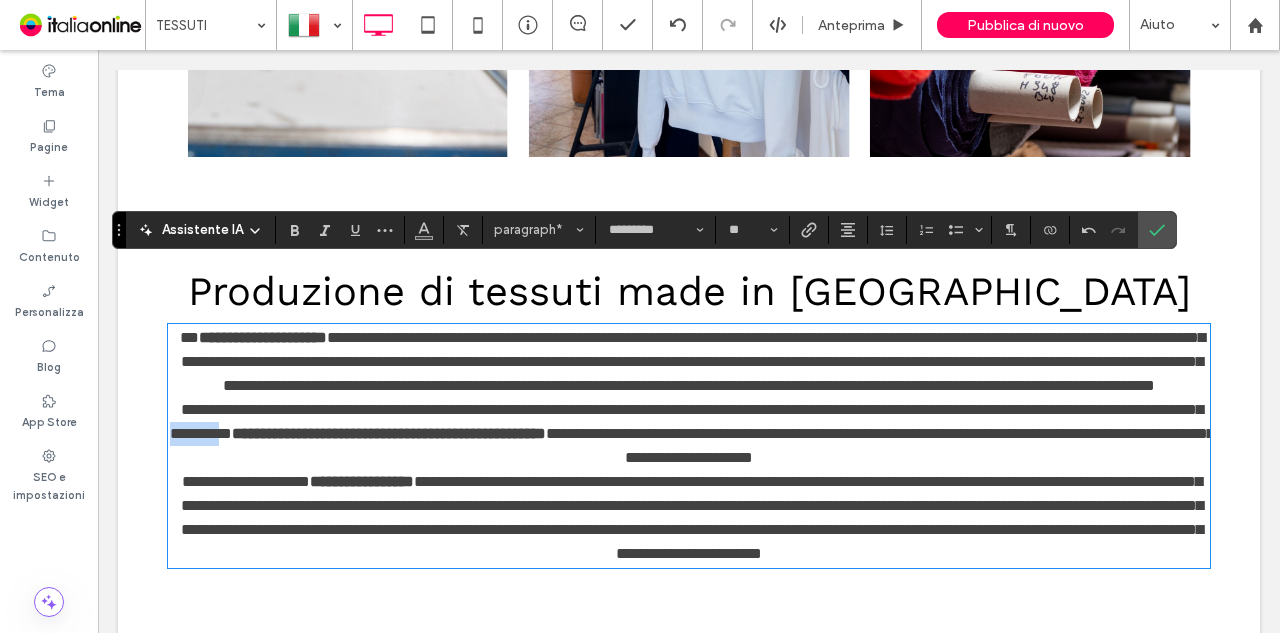 click on "**********" at bounding box center (686, 421) 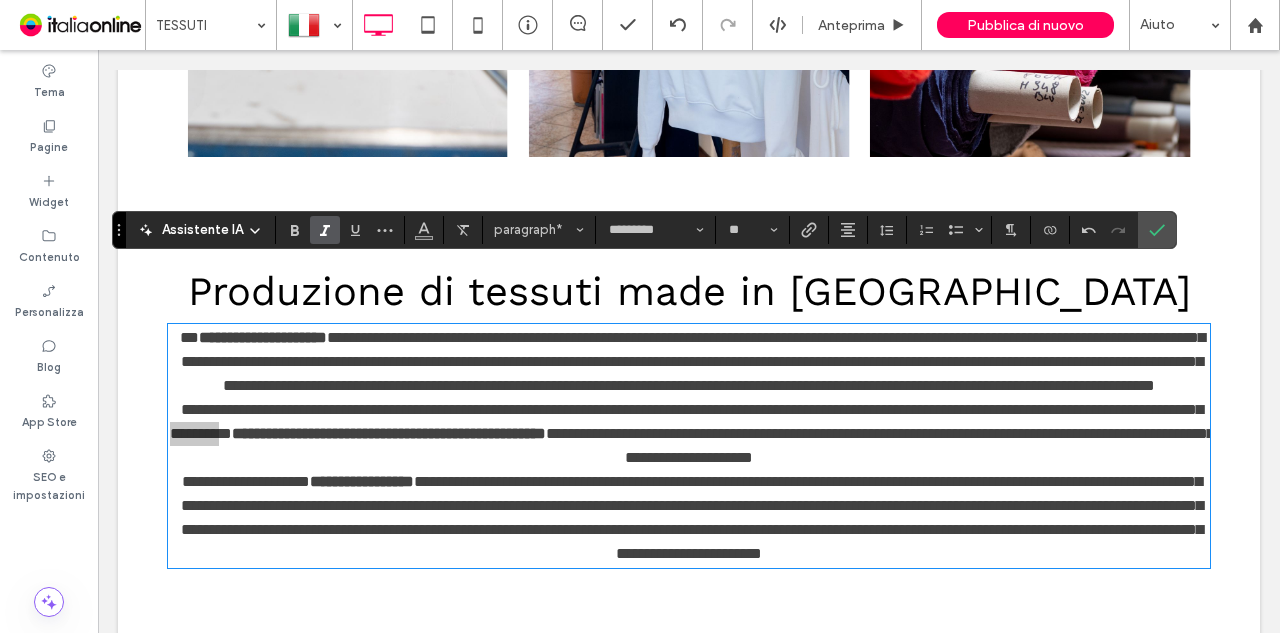 drag, startPoint x: 292, startPoint y: 236, endPoint x: 310, endPoint y: 239, distance: 18.248287 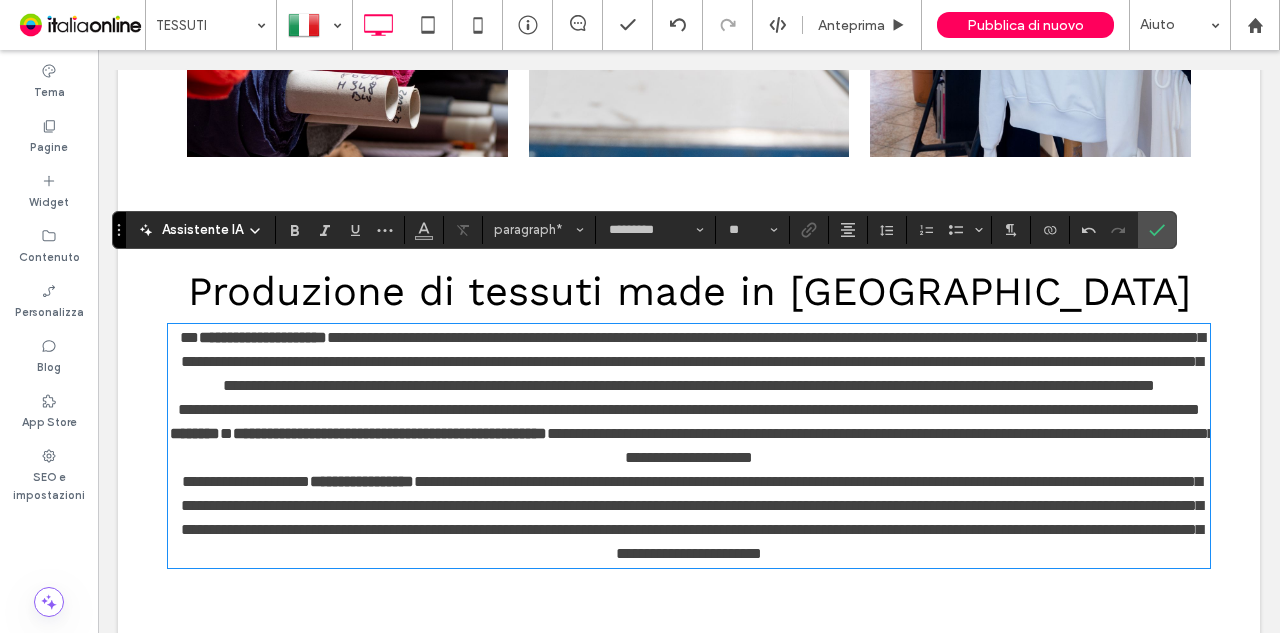 click on "**********" at bounding box center (881, 445) 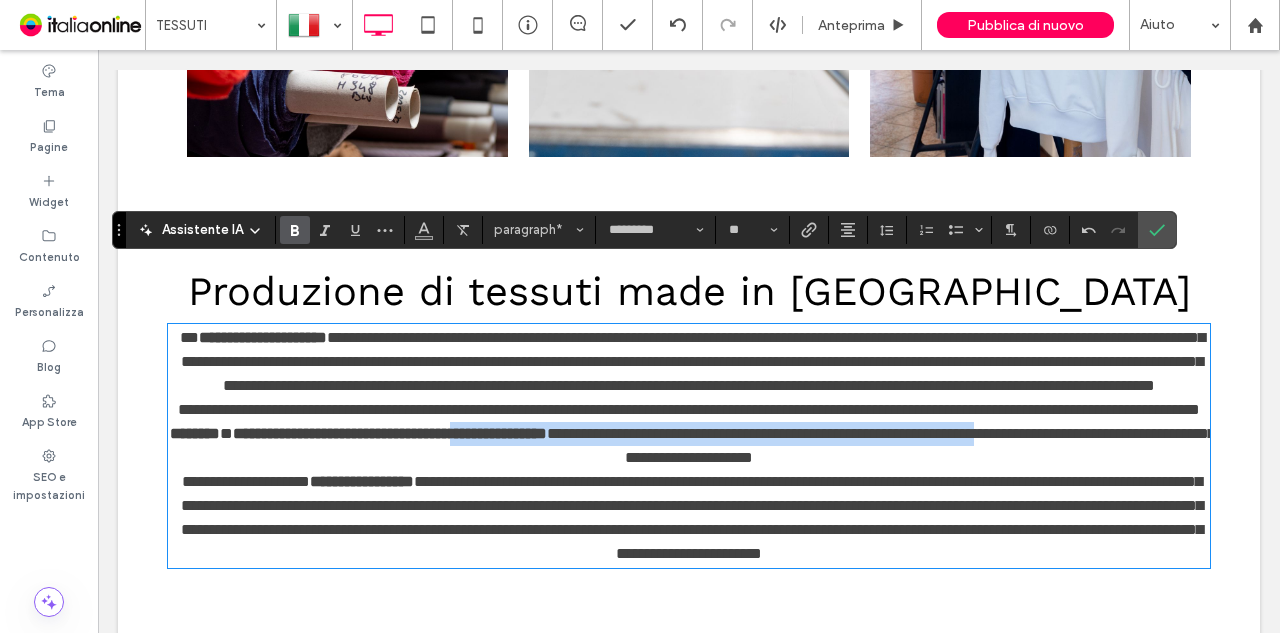 drag, startPoint x: 738, startPoint y: 405, endPoint x: 544, endPoint y: 411, distance: 194.09276 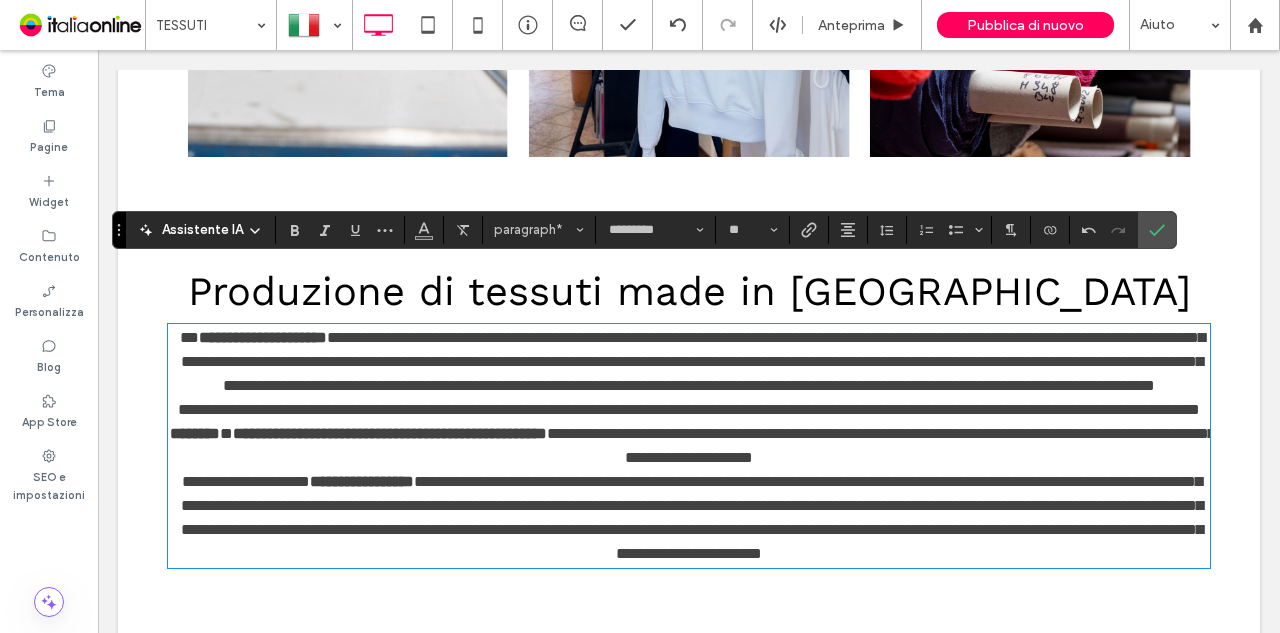 click on "**********" at bounding box center (689, 434) 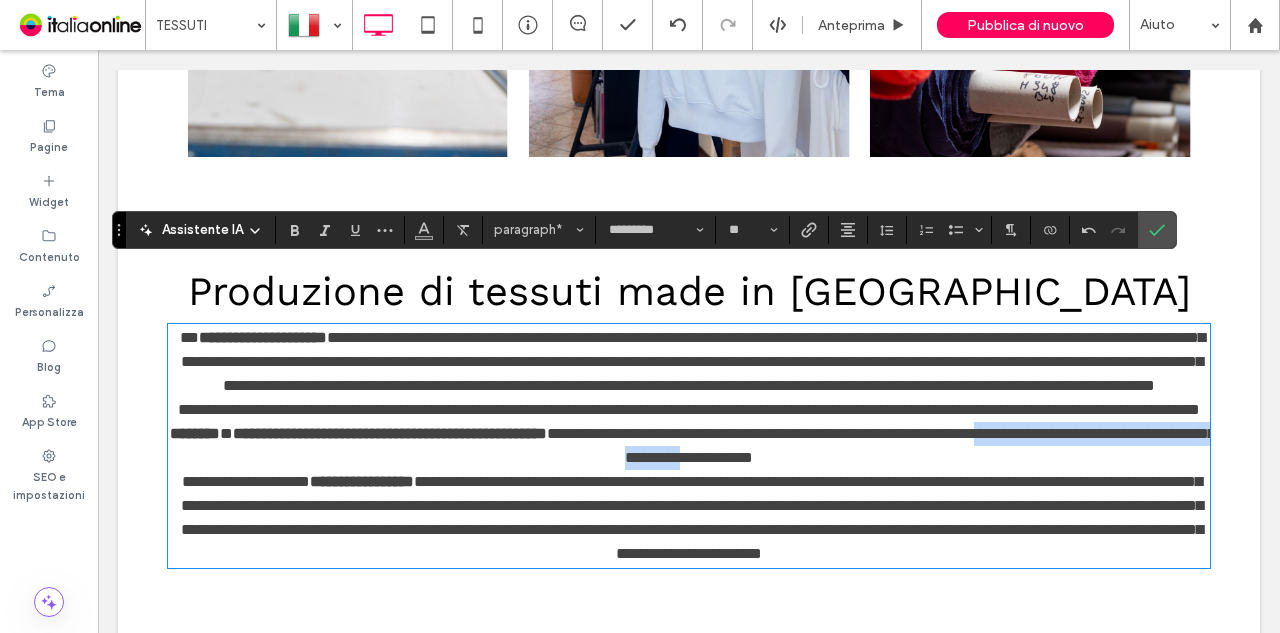 drag, startPoint x: 546, startPoint y: 414, endPoint x: 924, endPoint y: 423, distance: 378.10712 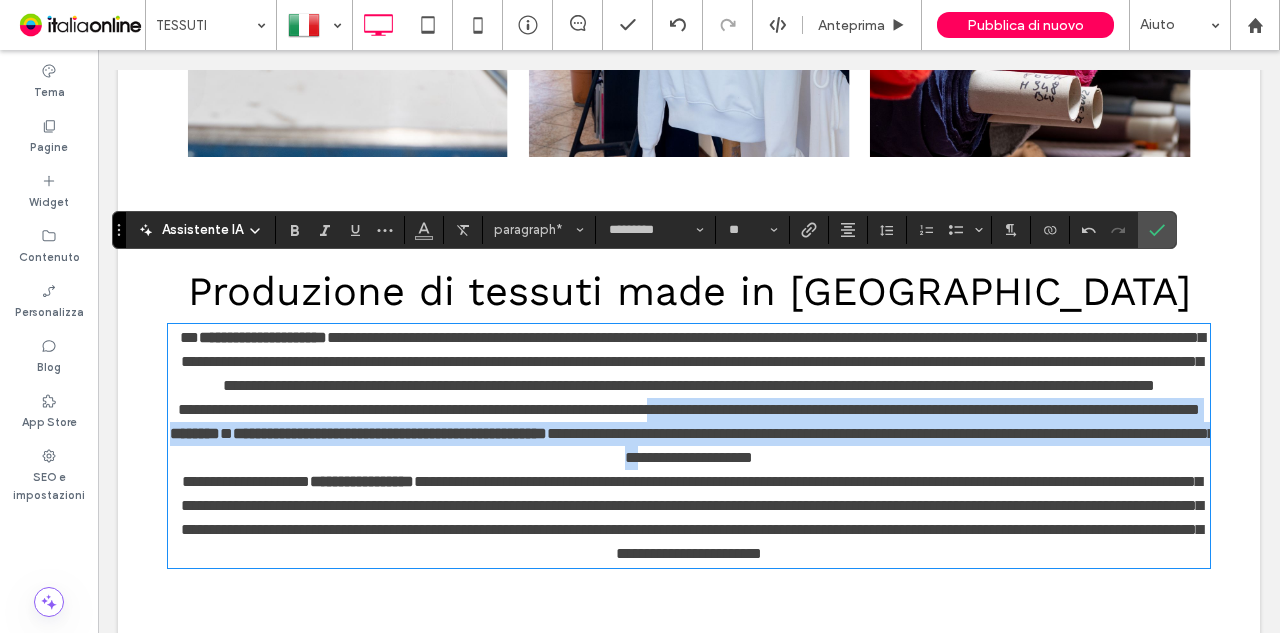 drag, startPoint x: 868, startPoint y: 416, endPoint x: 741, endPoint y: 385, distance: 130.72873 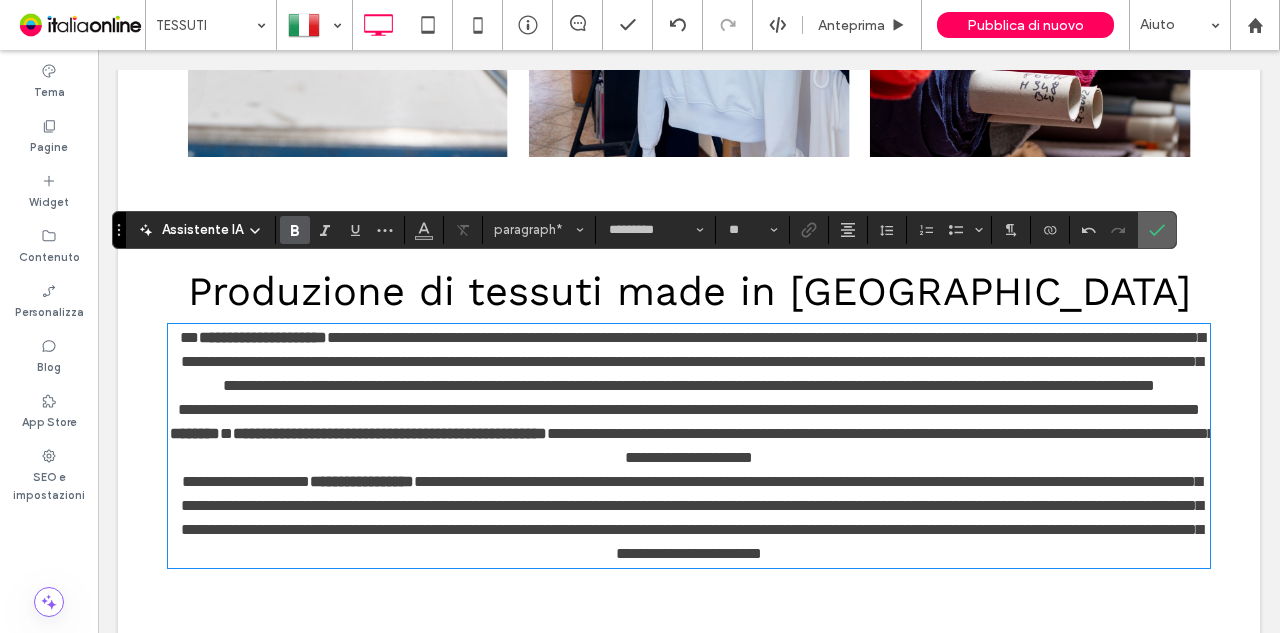 click at bounding box center (1157, 230) 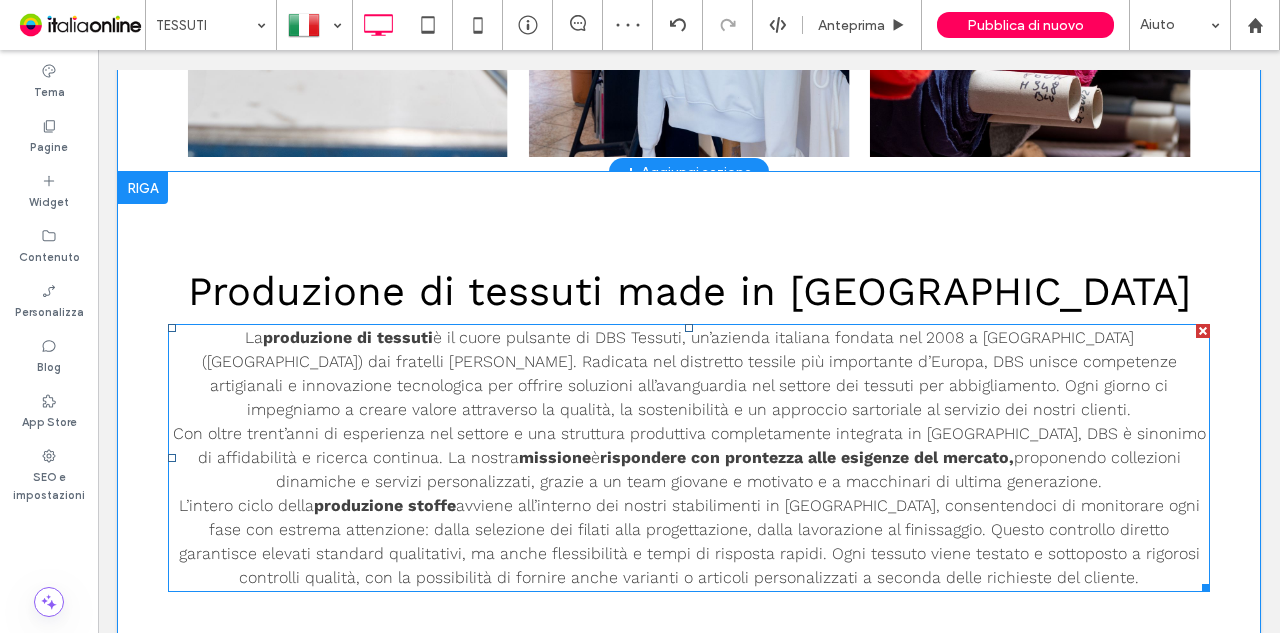 click on "Con oltre trent’anni di esperienza nel settore e una struttura produttiva completamente integrata in Italia, DBS è sinonimo di affidabilità e ricerca continua. La nostra  missione  è  rispondere con prontezza alle esigenze del mercato,  proponendo collezioni dinamiche e servizi personalizzati, grazie a un team giovane e motivato e a macchinari di ultima generazione." at bounding box center (689, 458) 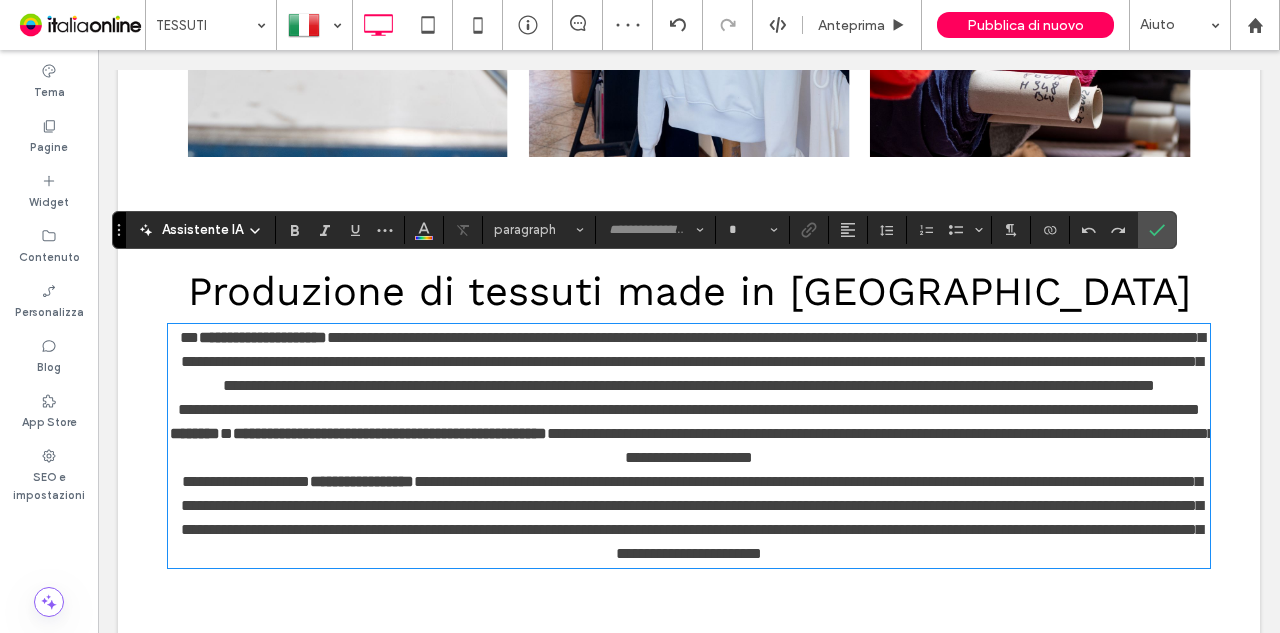 type on "*********" 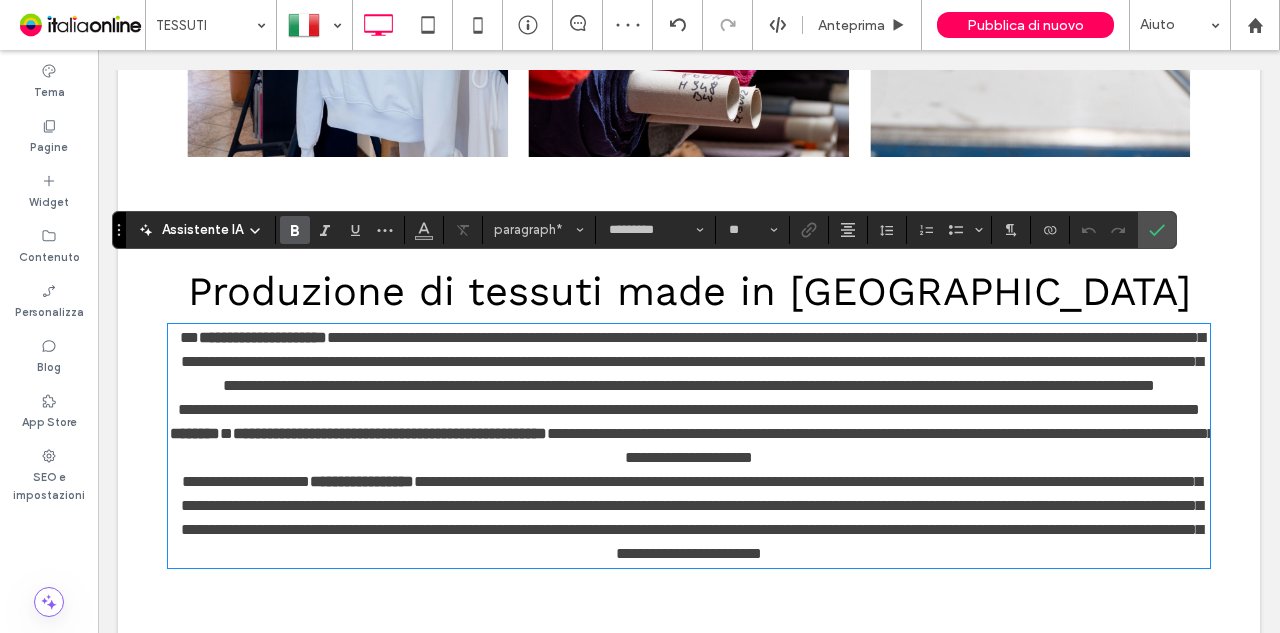 click on "**********" at bounding box center (689, 434) 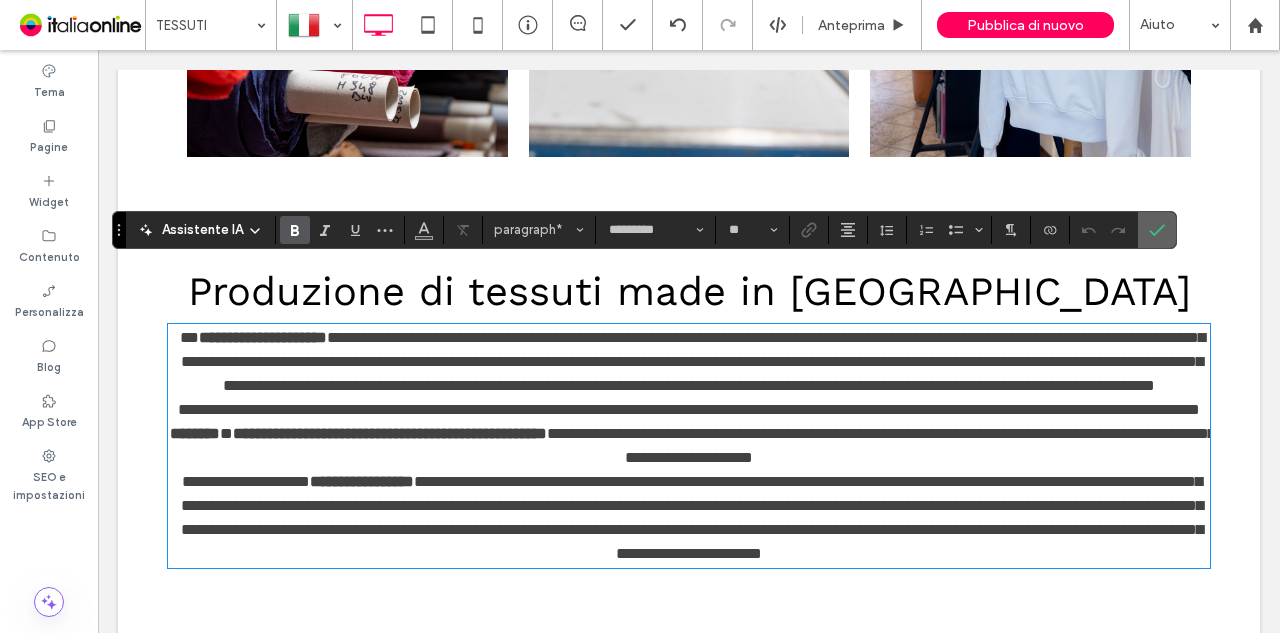 click at bounding box center (1157, 230) 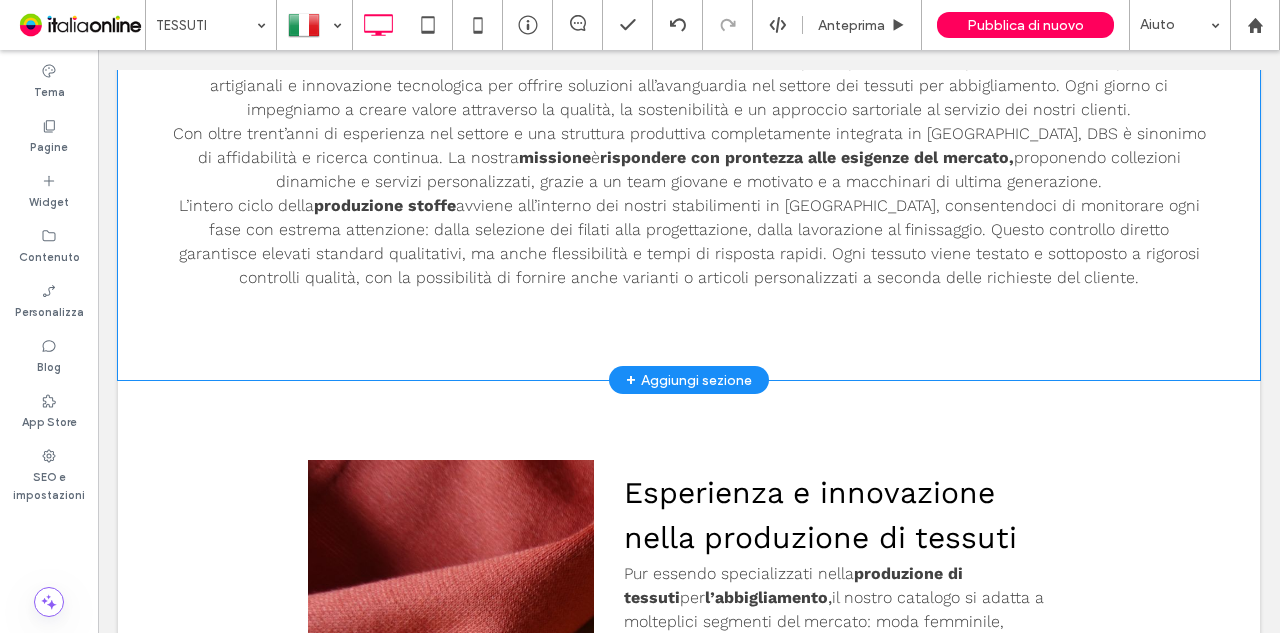scroll, scrollTop: 1337, scrollLeft: 0, axis: vertical 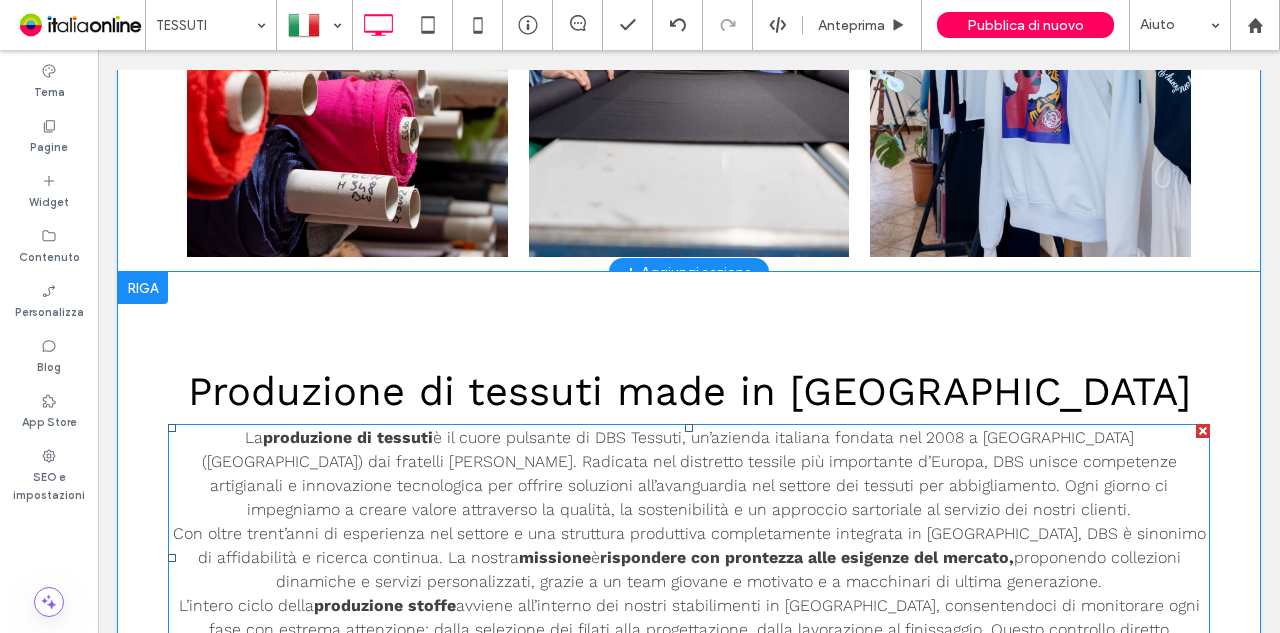 click on "è il cuore pulsante di DBS Tessuti, un’azienda italiana fondata nel 2008 a Montemurlo (Prato) dai fratelli Damiano e Bruno Squilloni. Radicata nel distretto tessile più importante d’Europa, DBS unisce competenze artigianali e innovazione tecnologica per offrire soluzioni all’avanguardia nel settore dei tessuti per abbigliamento. Ogni giorno ci impegniamo a creare valore attraverso la qualità, la sostenibilità e un approccio sartoriale al servizio dei nostri clienti." at bounding box center (689, 473) 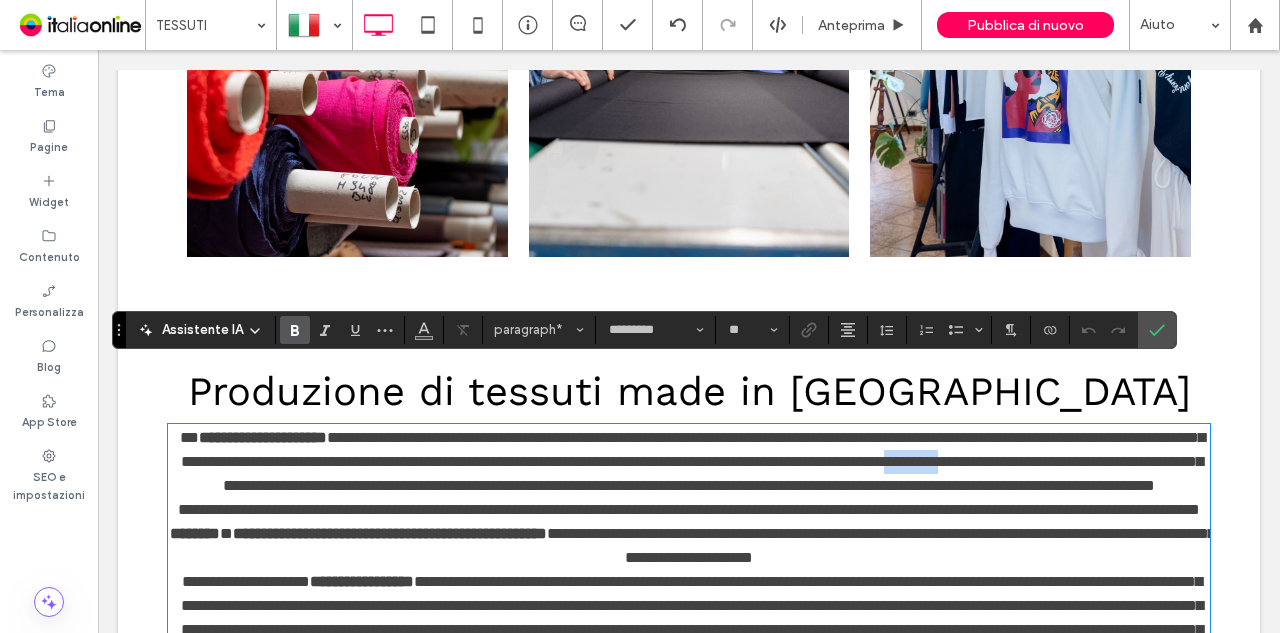 click on "**********" at bounding box center (693, 461) 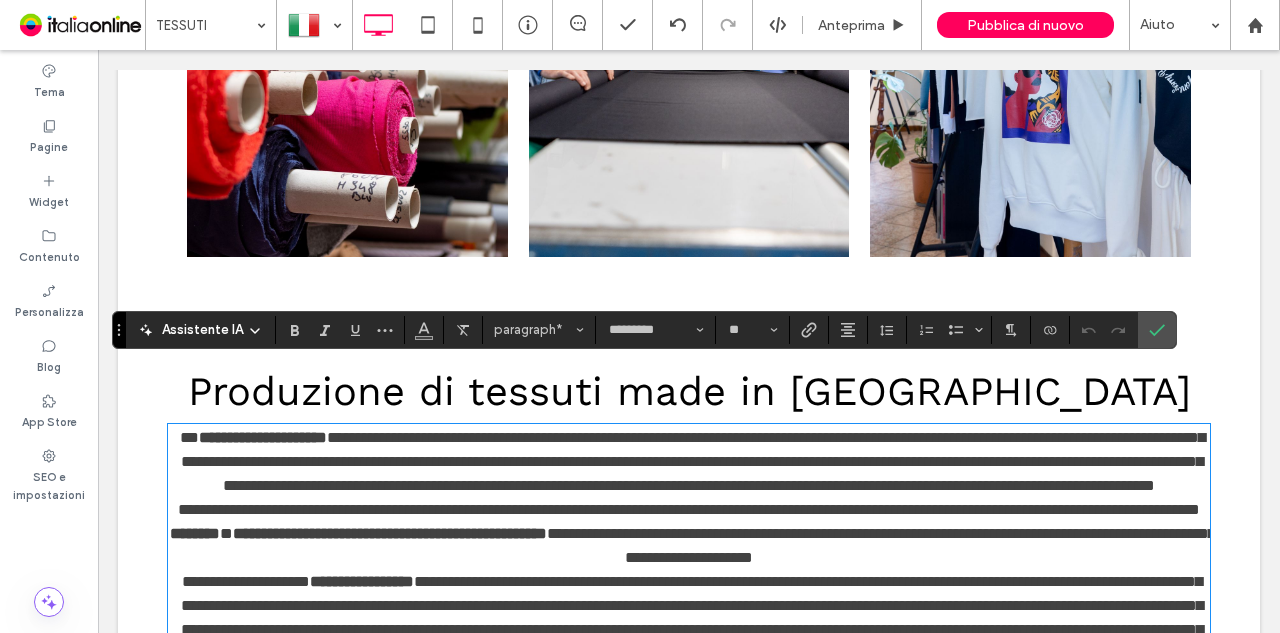 click on "Produzione di tessuti made in Italy" at bounding box center (689, 392) 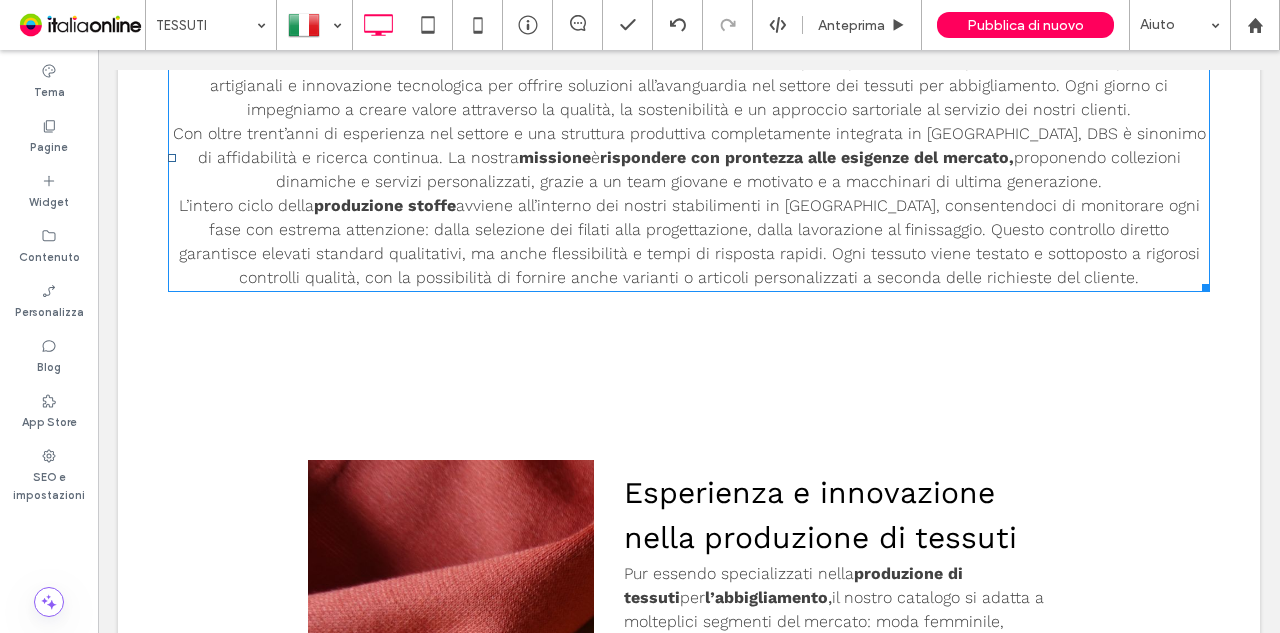scroll, scrollTop: 1337, scrollLeft: 0, axis: vertical 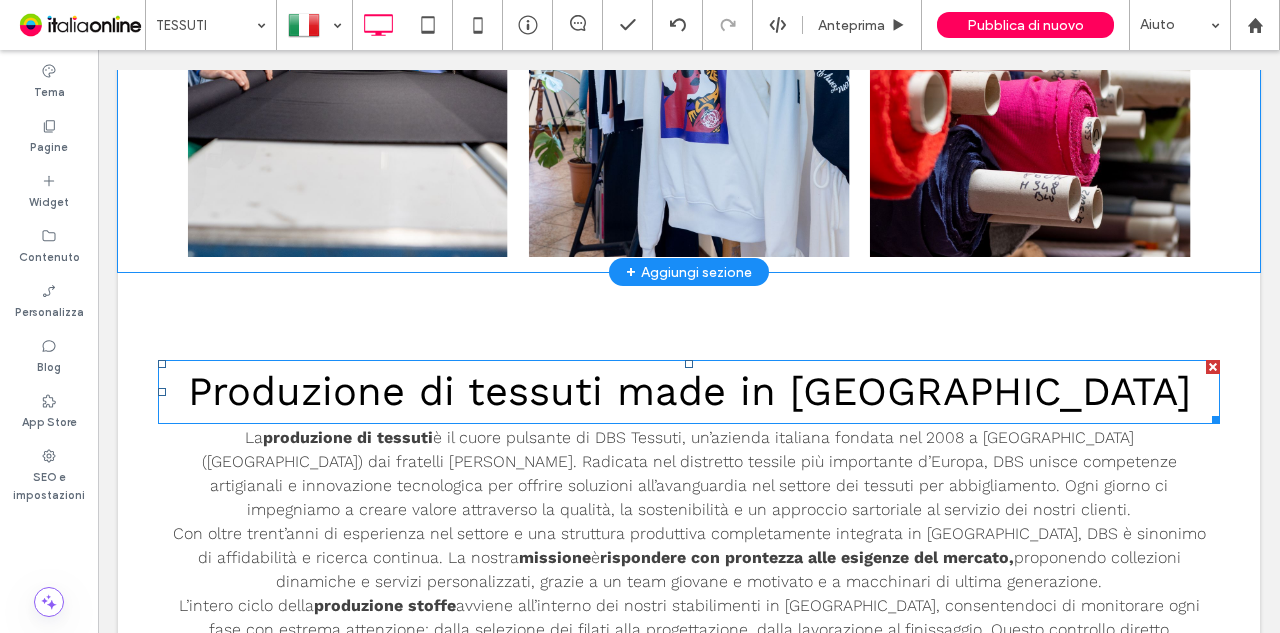 click on "Produzione di tessuti made in Italy" at bounding box center (689, 391) 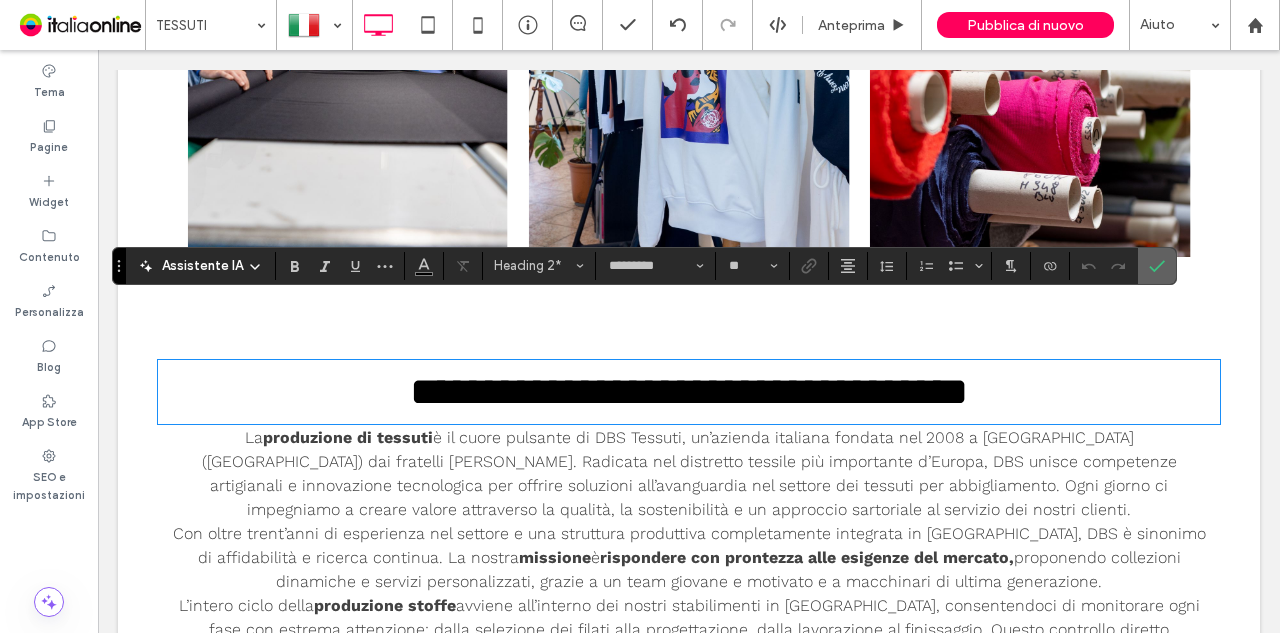 click 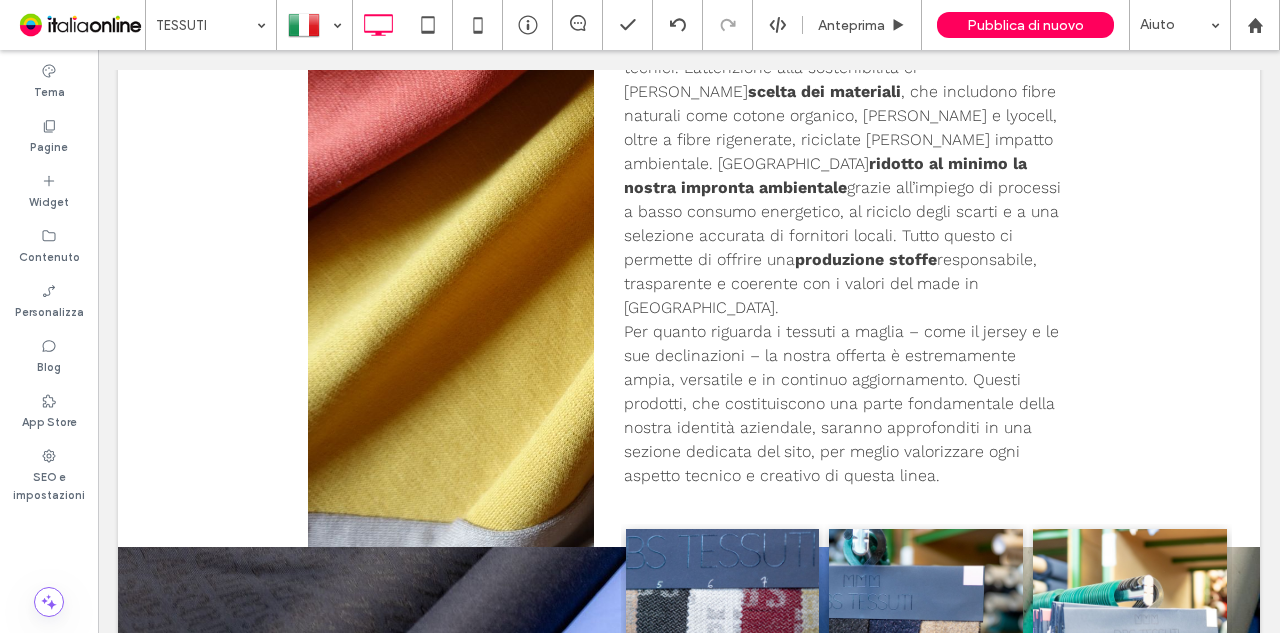 scroll, scrollTop: 2437, scrollLeft: 0, axis: vertical 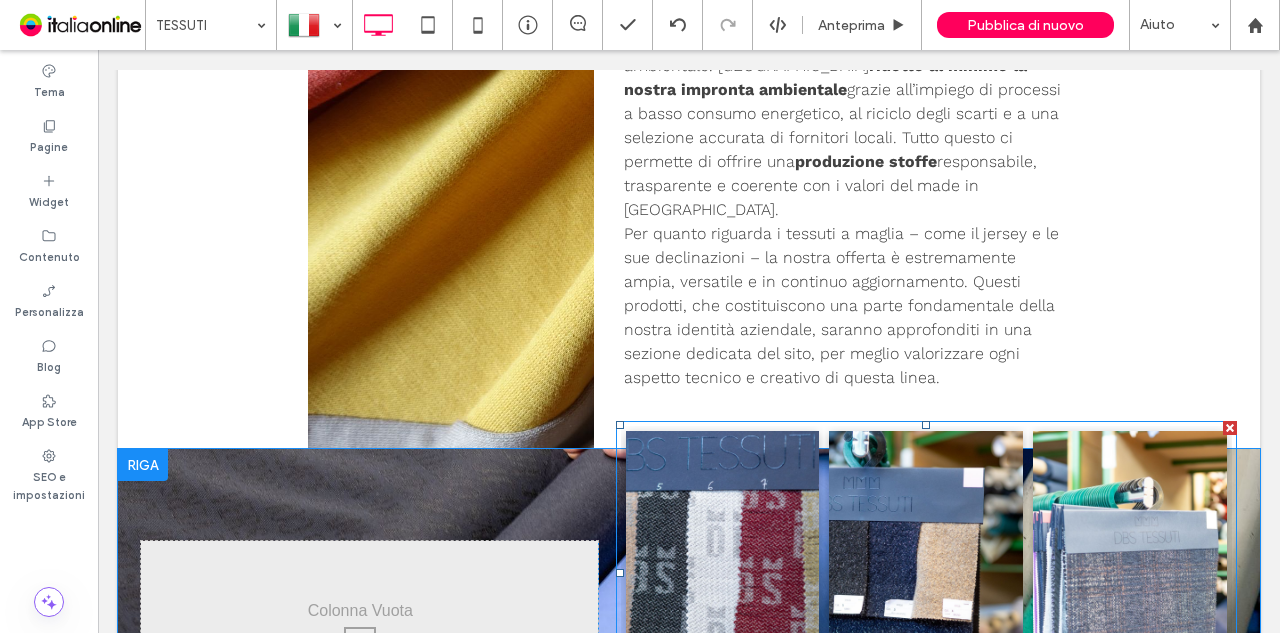click at bounding box center (723, 573) 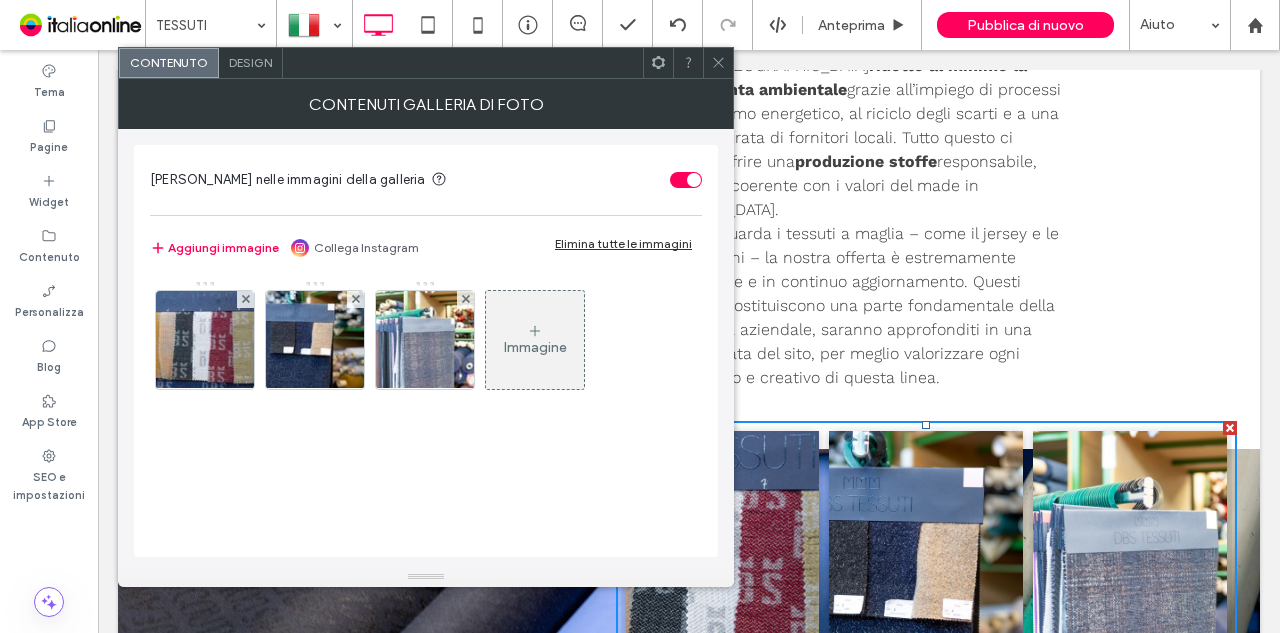 click 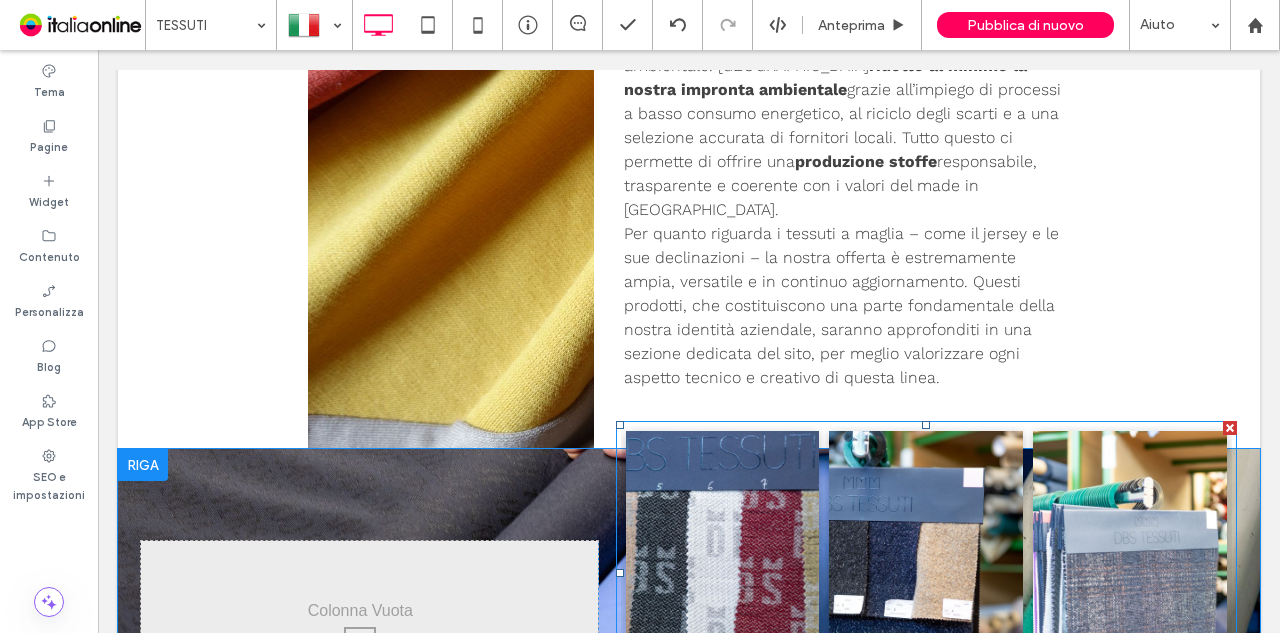 click at bounding box center (926, 573) 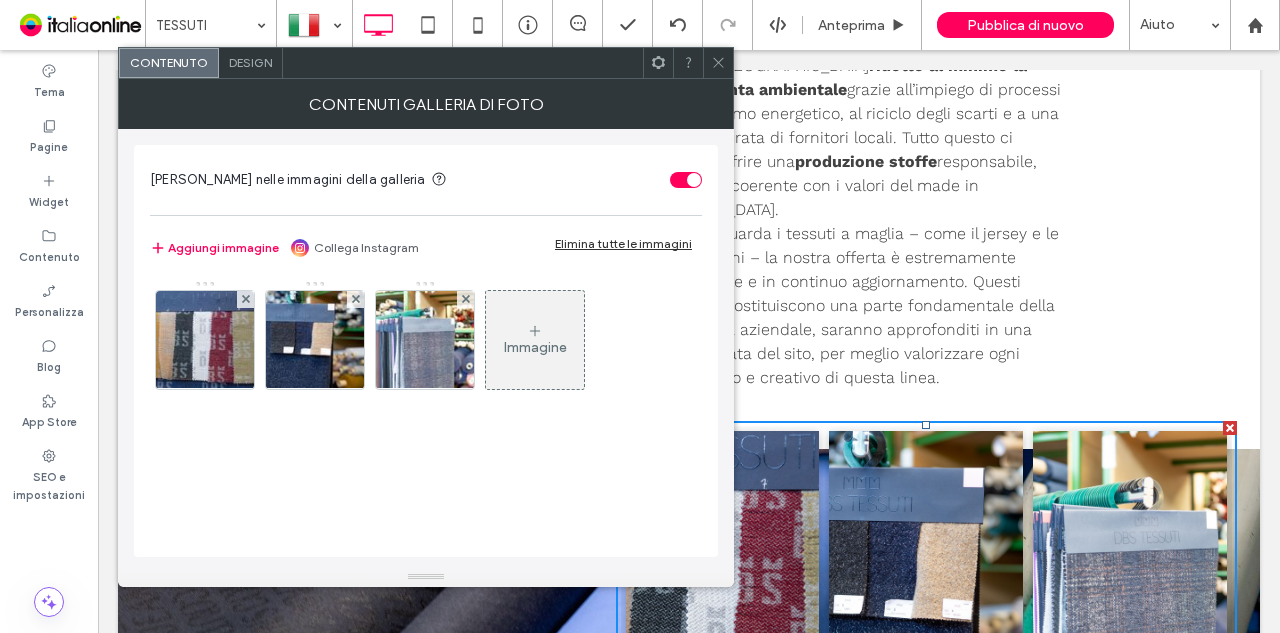 click at bounding box center (1130, 573) 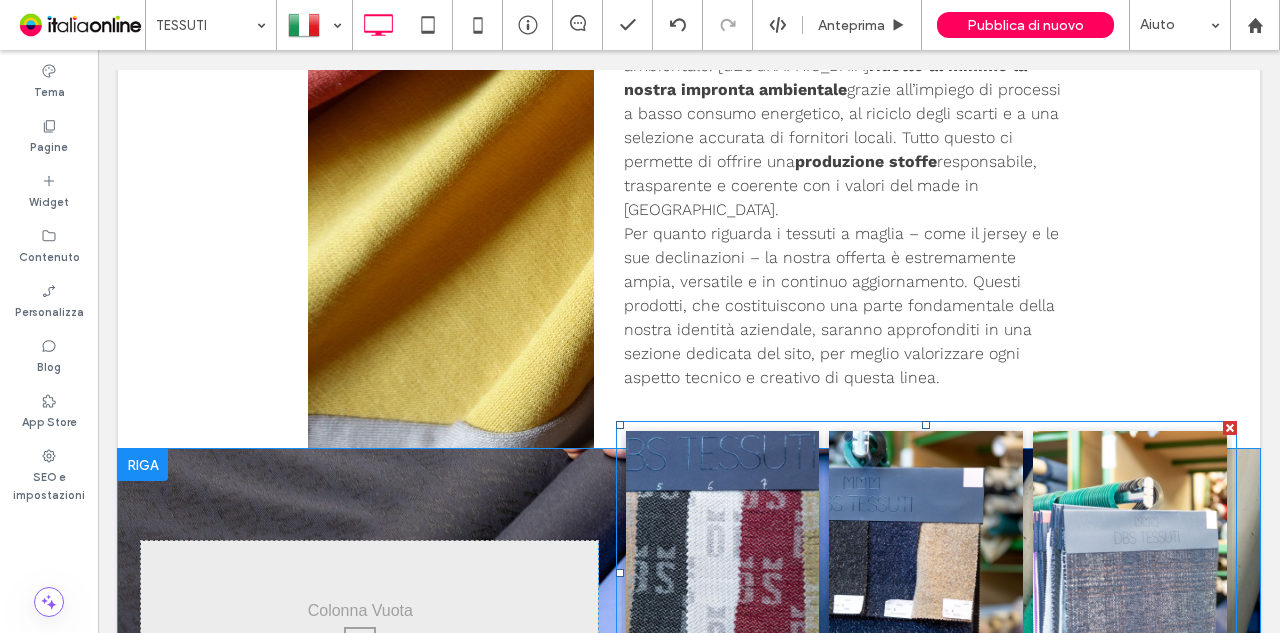 click at bounding box center (723, 573) 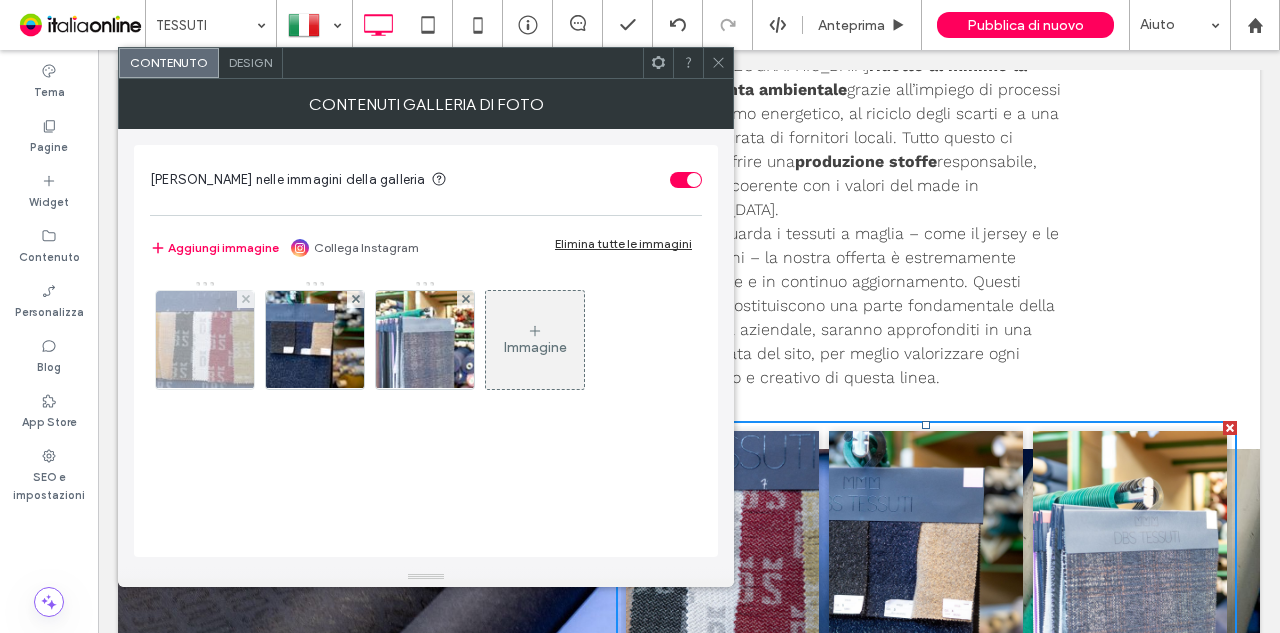 click at bounding box center [205, 340] 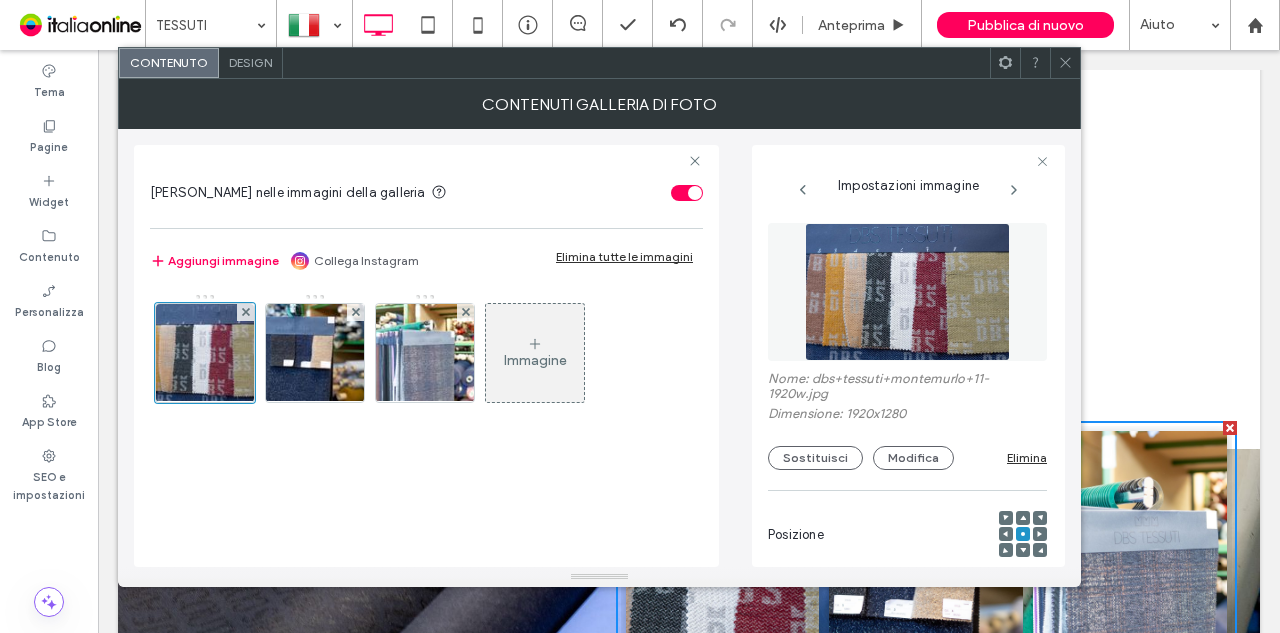 click on "Design" at bounding box center (250, 62) 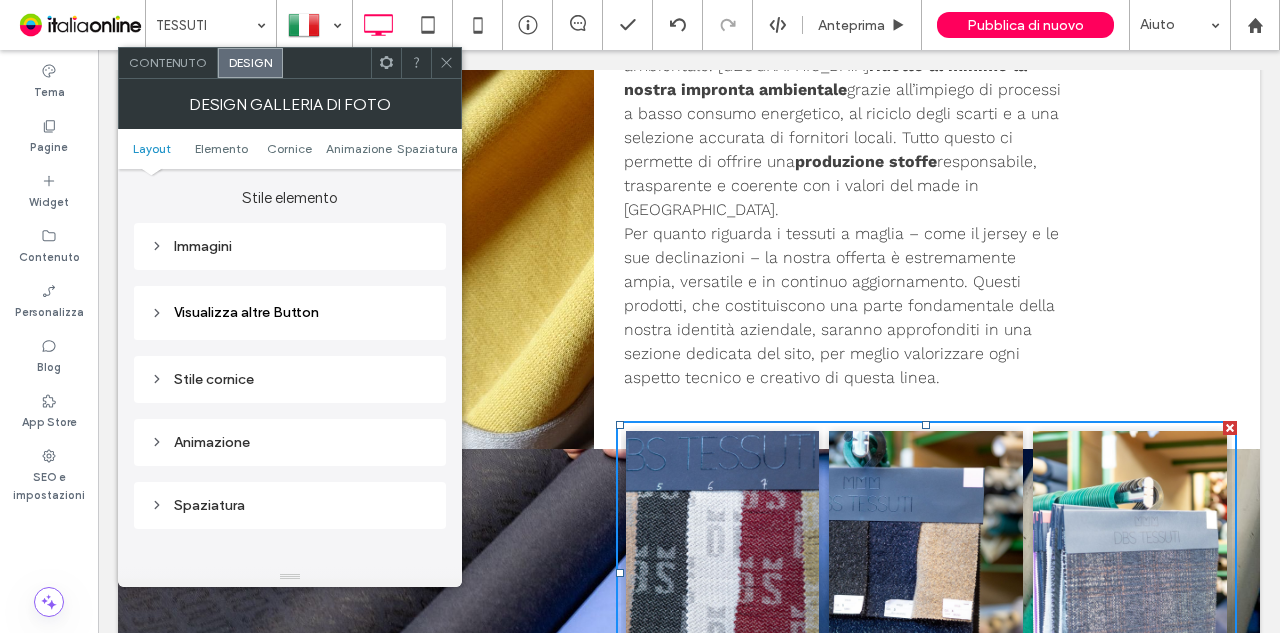 scroll, scrollTop: 800, scrollLeft: 0, axis: vertical 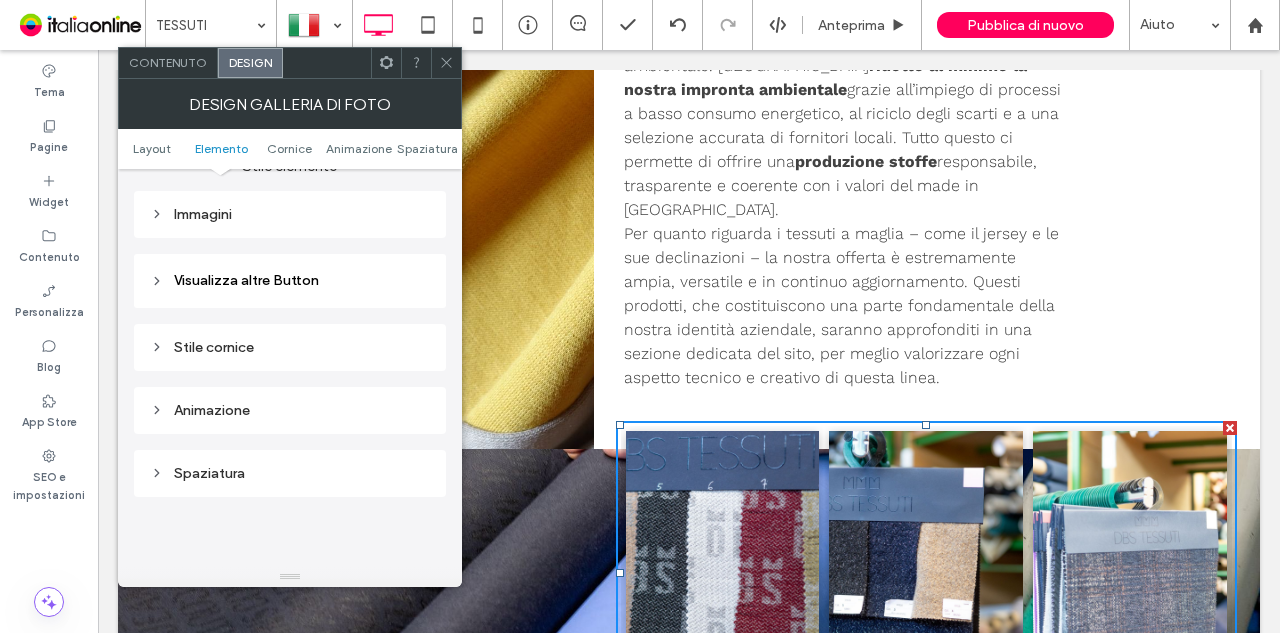 click on "Immagini" at bounding box center [290, 214] 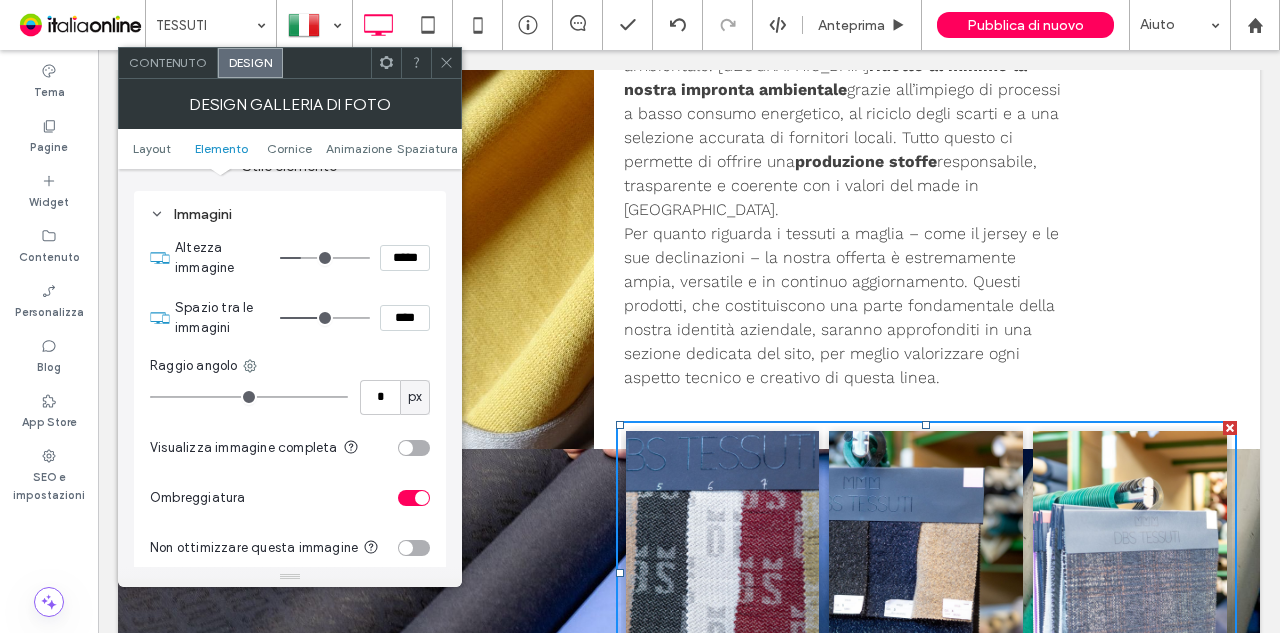 click on "Layout Elemento Cornice Animazione Spaziatura" at bounding box center [290, 149] 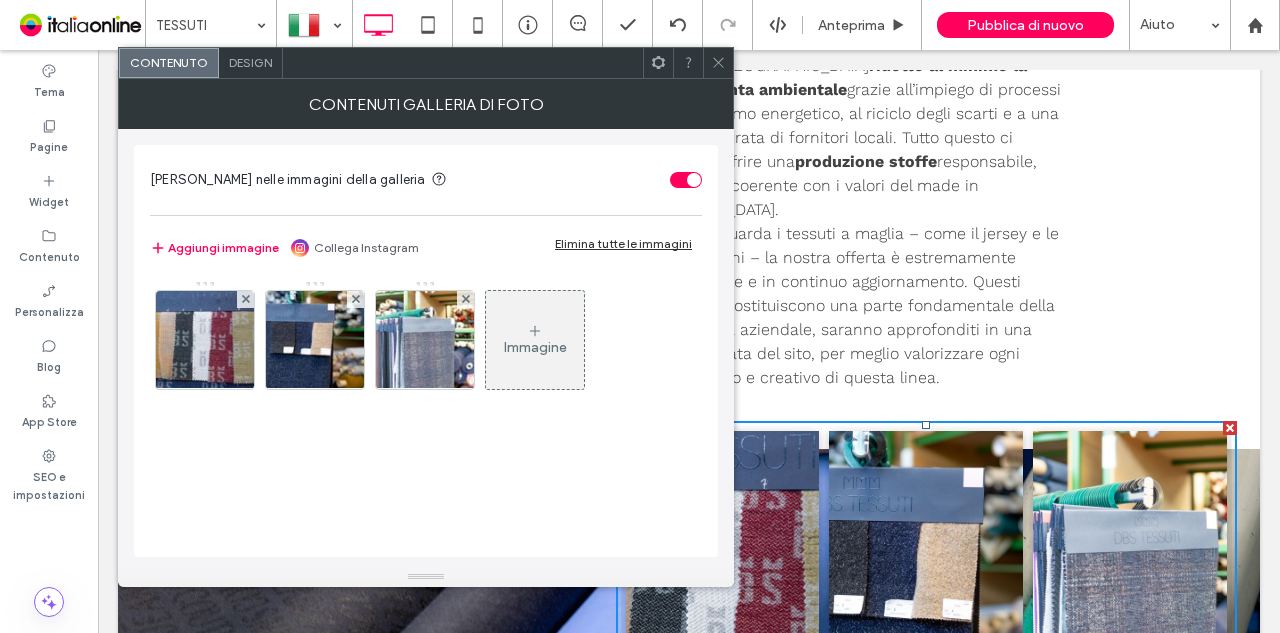 click on "Immagine" at bounding box center (535, 340) 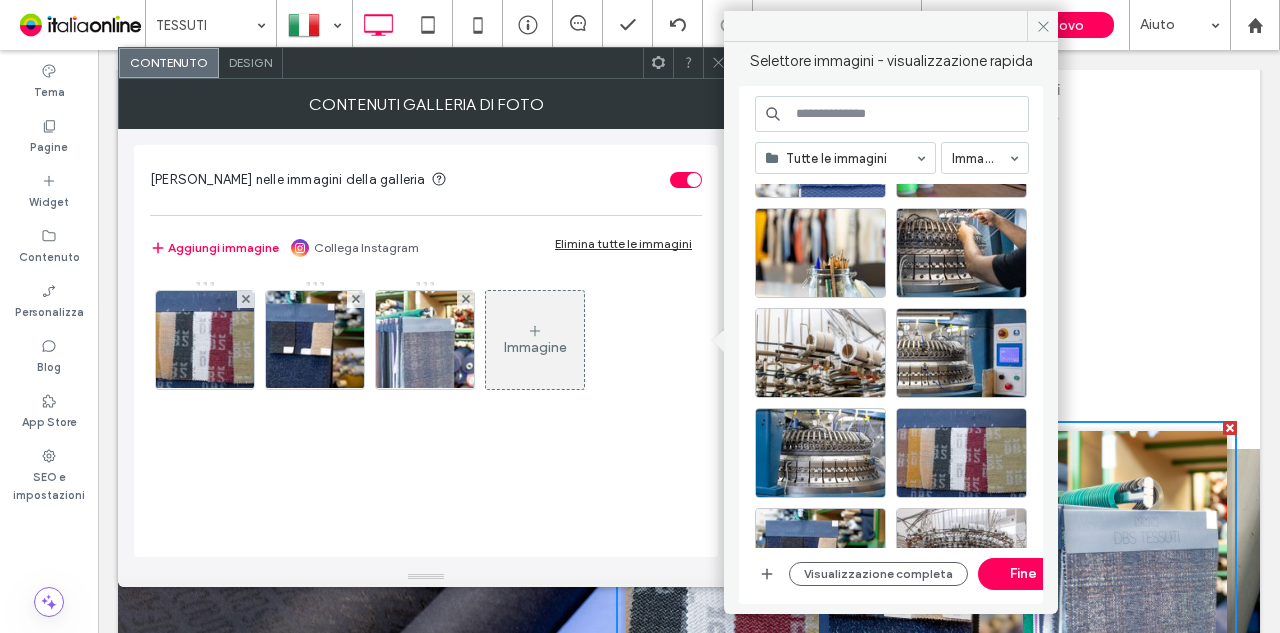 scroll, scrollTop: 500, scrollLeft: 0, axis: vertical 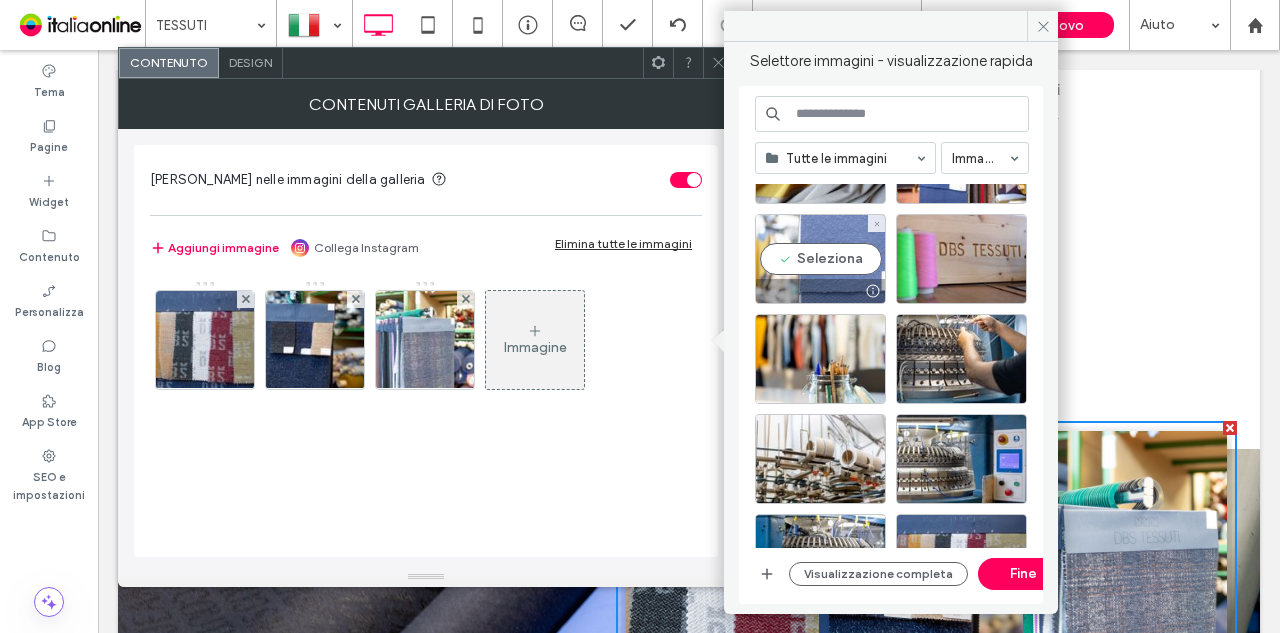 click on "Seleziona" at bounding box center [820, 259] 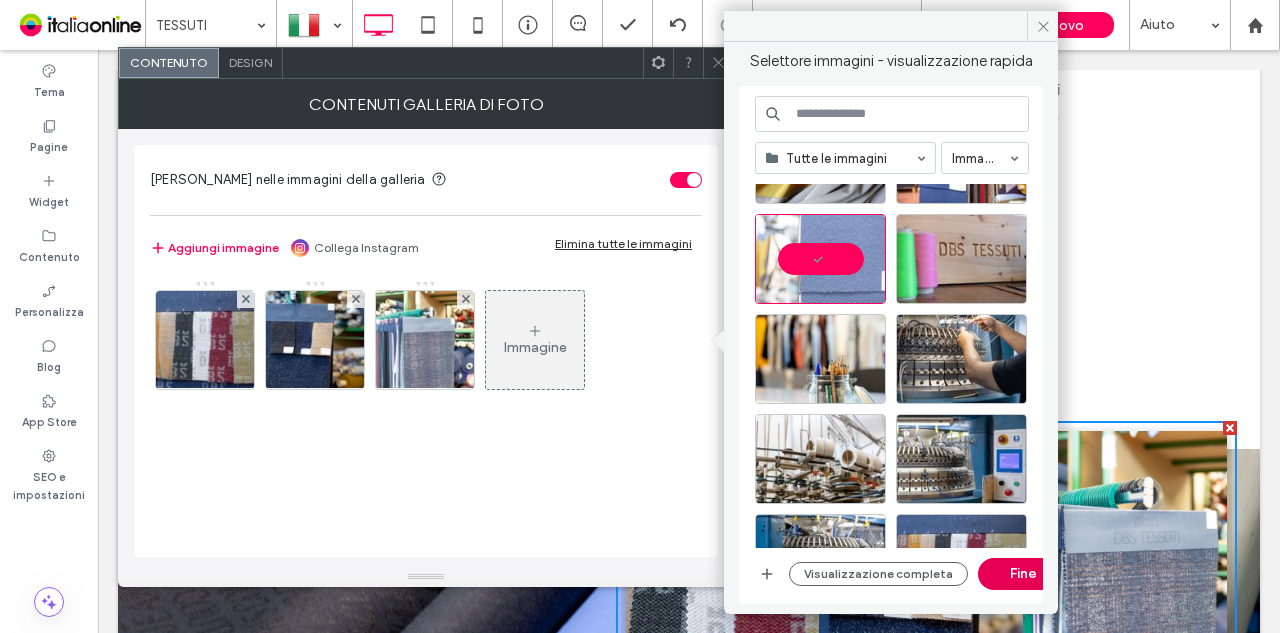 click on "Fine" at bounding box center (1023, 574) 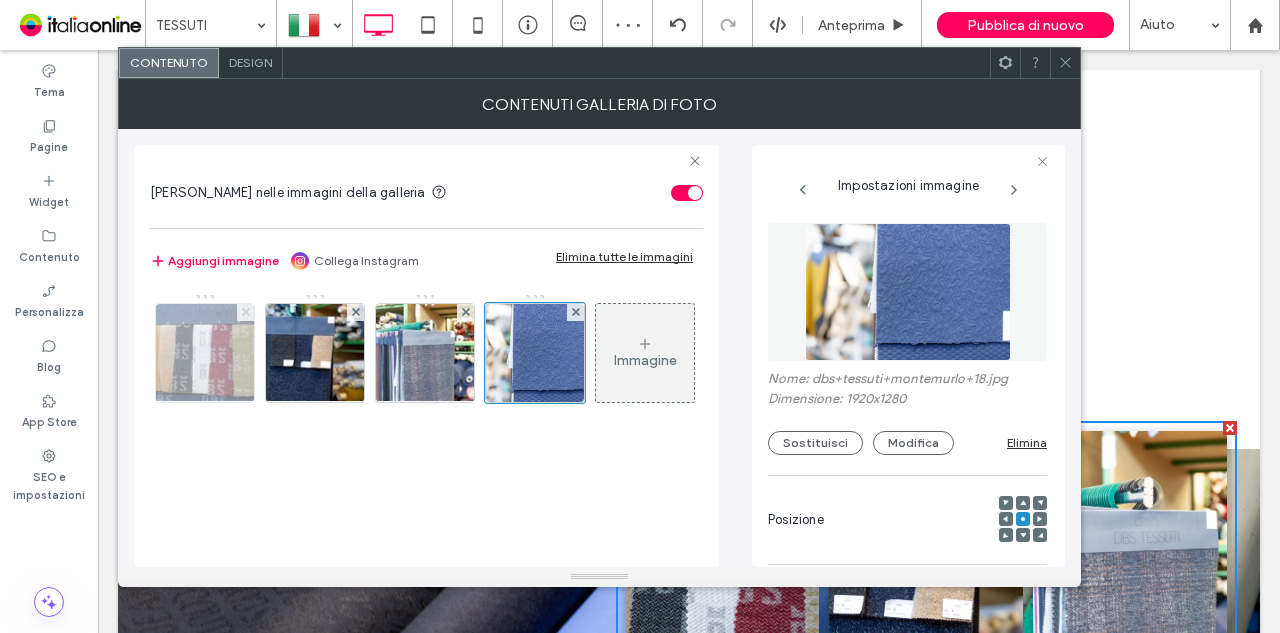 click at bounding box center [246, 312] 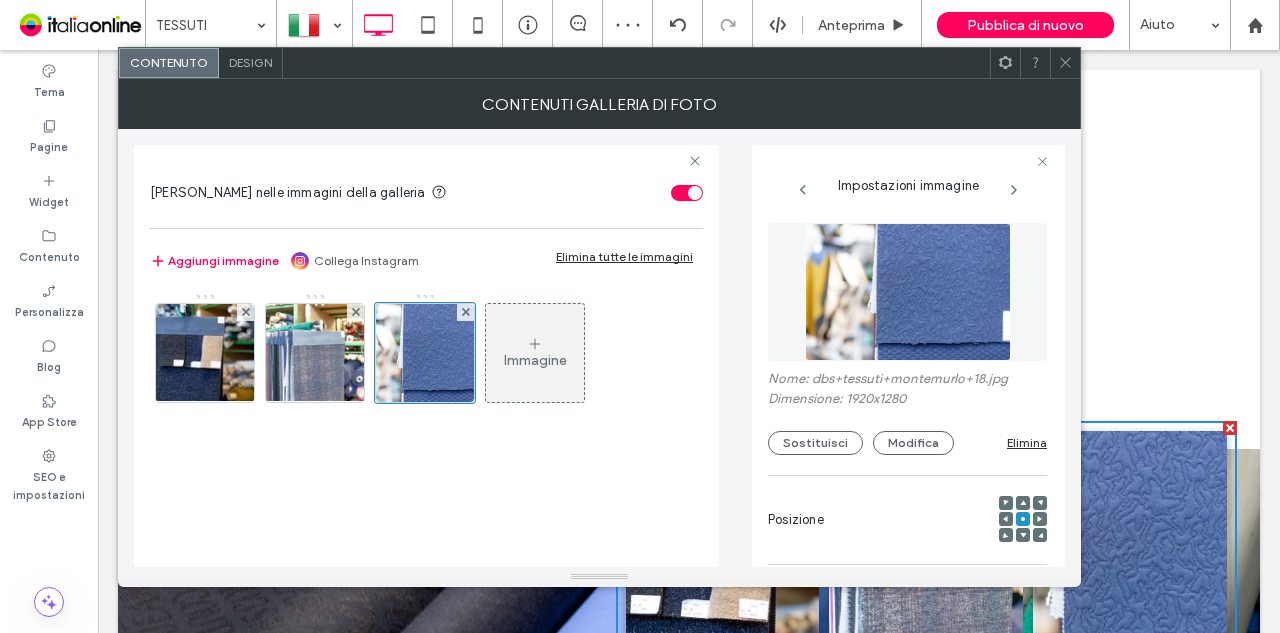 click at bounding box center [1065, 63] 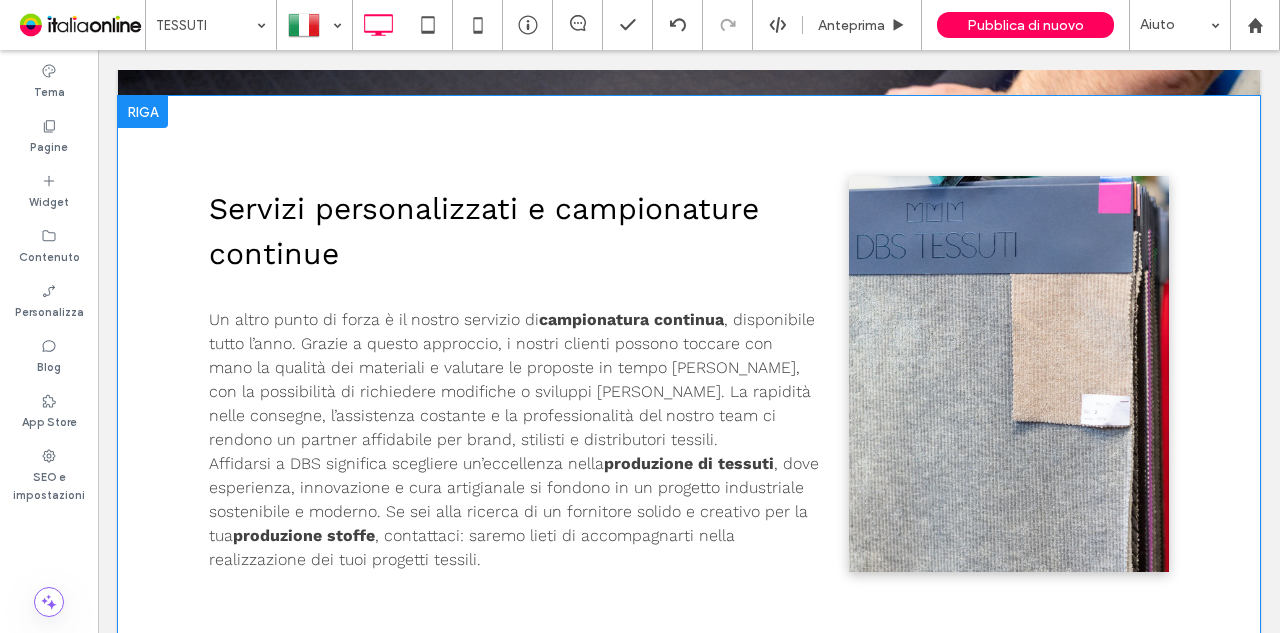 scroll, scrollTop: 3216, scrollLeft: 0, axis: vertical 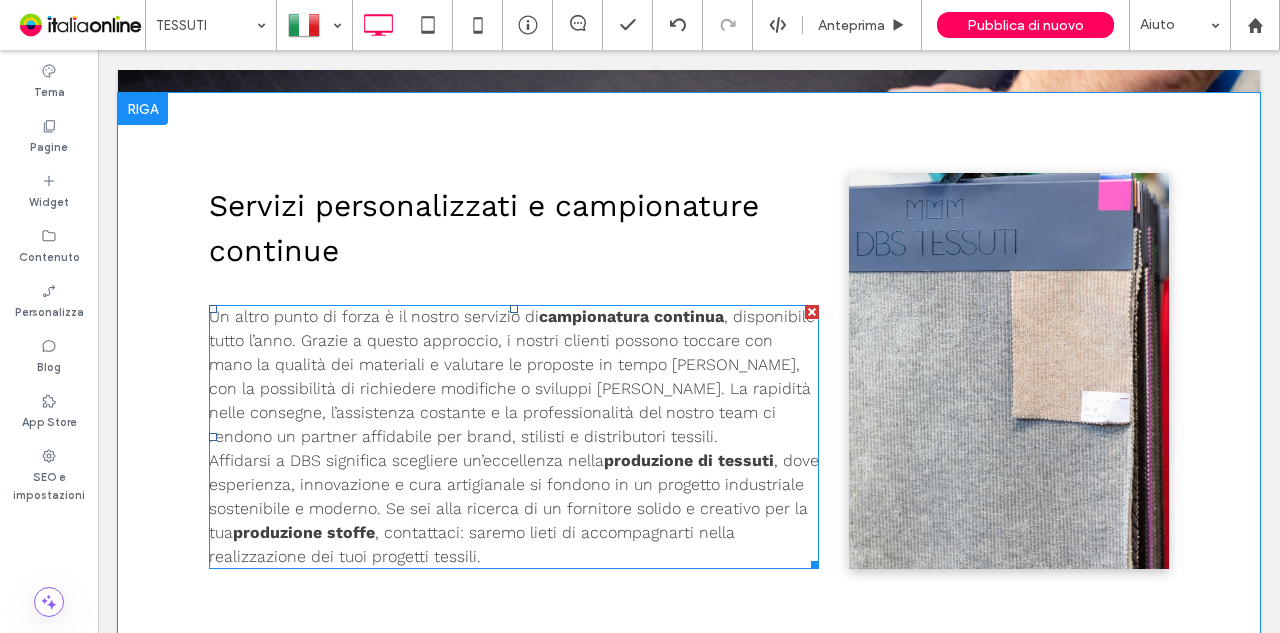 click on "Affidarsi a DBS significa scegliere un’eccellenza nella  produzione di tessuti , dove esperienza, innovazione e cura artigianale si fondono in un progetto industriale sostenibile e moderno. Se sei alla ricerca di un fornitore solido e creativo per la tua  produzione stoffe , contattaci: saremo lieti di accompagnarti nella realizzazione dei tuoi progetti tessili." at bounding box center (514, 509) 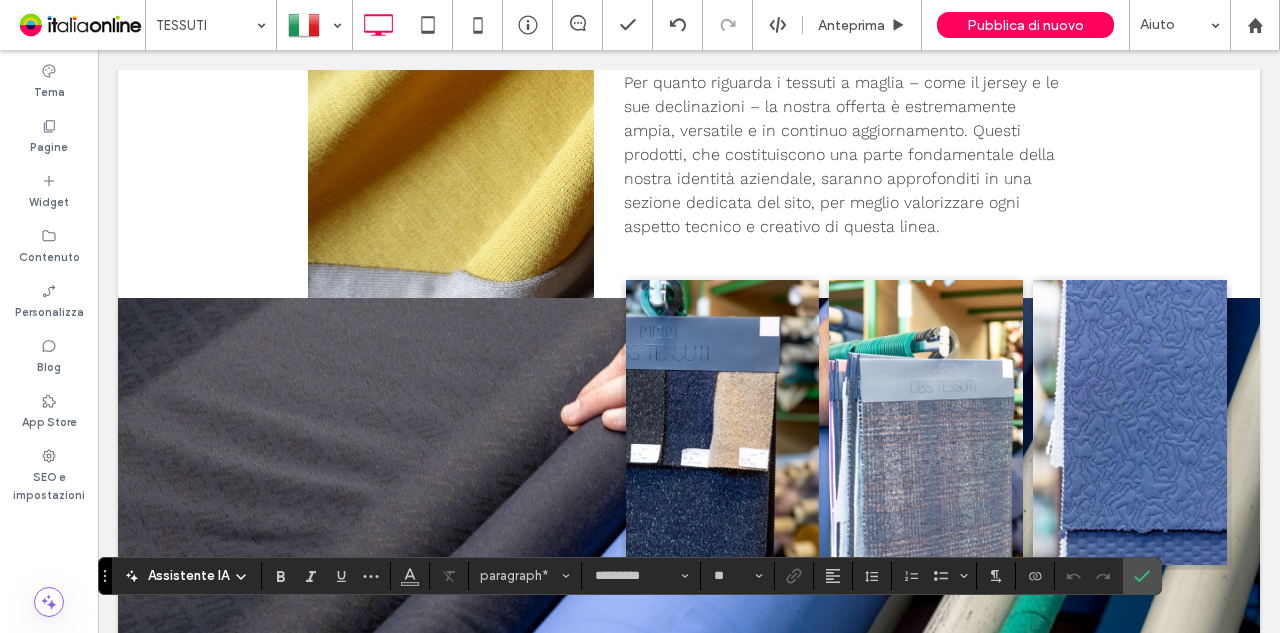 scroll, scrollTop: 2816, scrollLeft: 0, axis: vertical 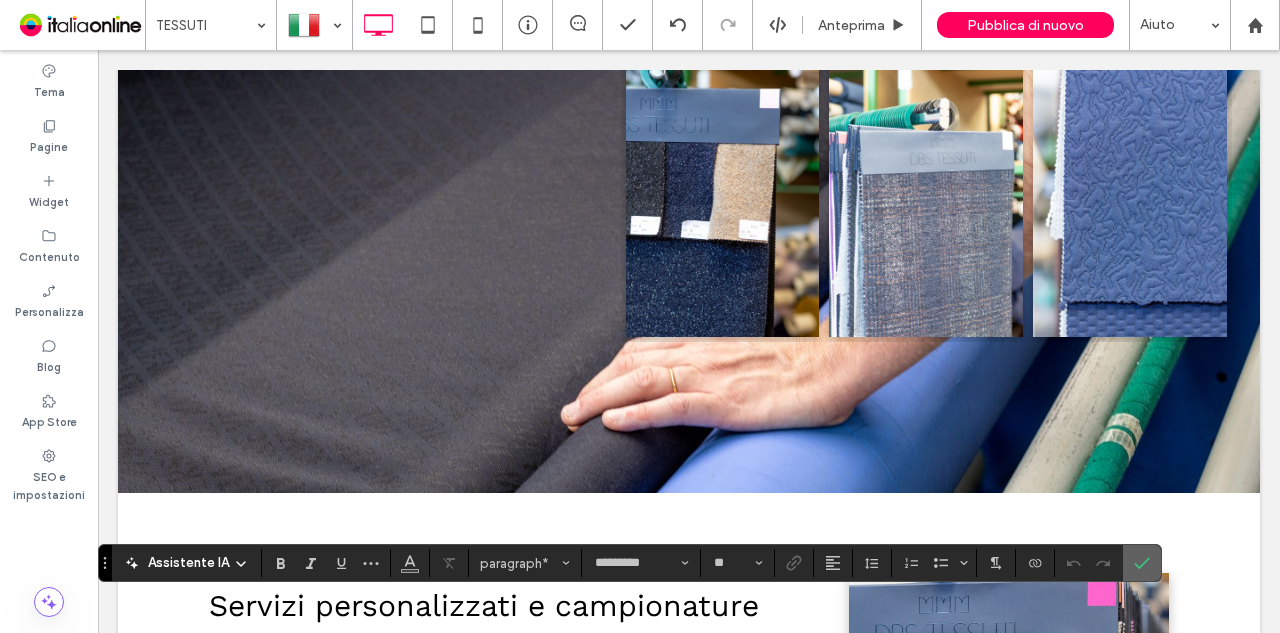 click 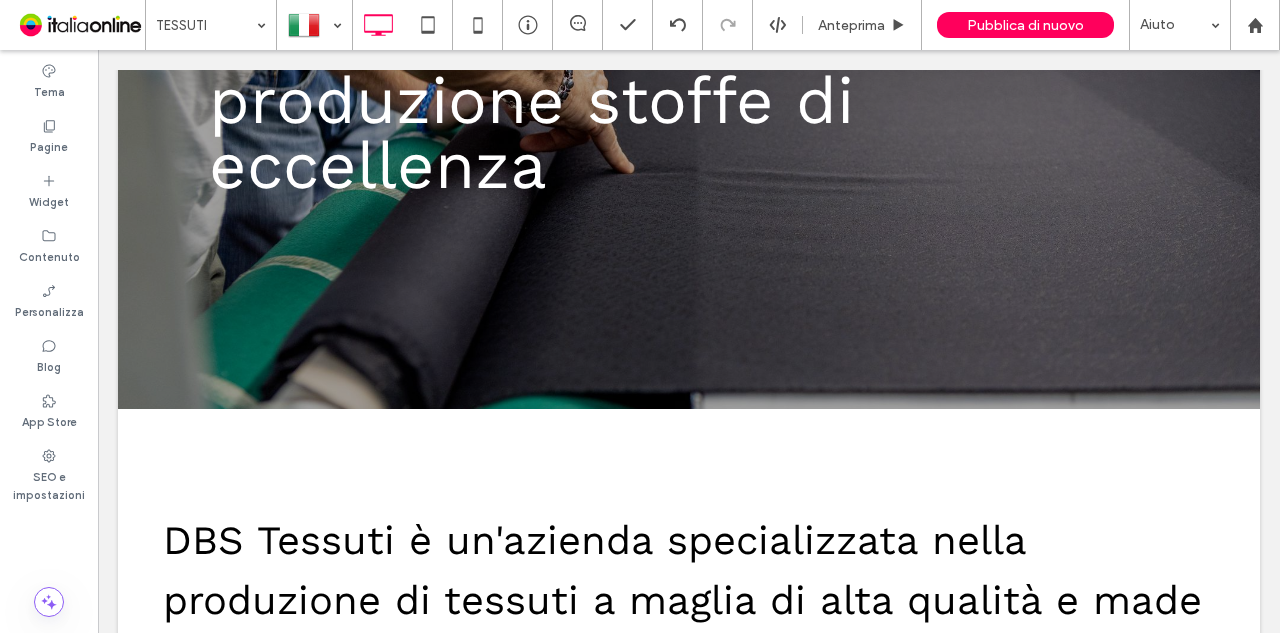 scroll, scrollTop: 616, scrollLeft: 0, axis: vertical 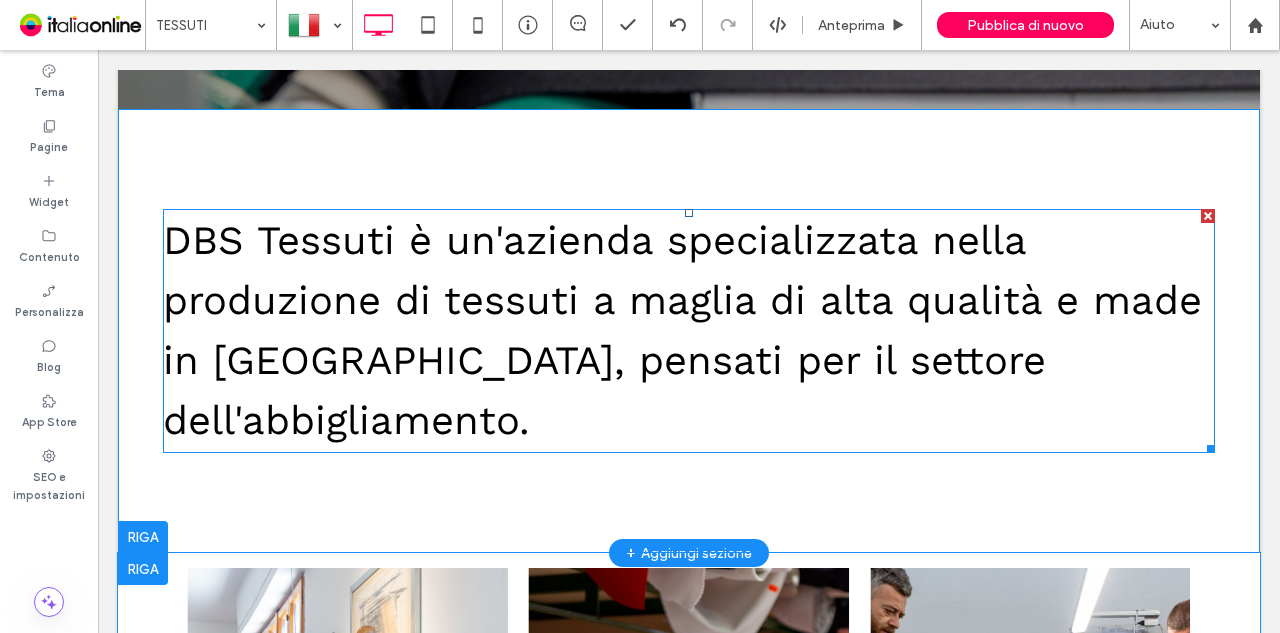 click on "DBS Tessuti è un'azienda specializzata nella produzione di tessuti a maglia di alta qualità e made in [GEOGRAPHIC_DATA], pensati per il settore dell'abbigliamento." at bounding box center (682, 330) 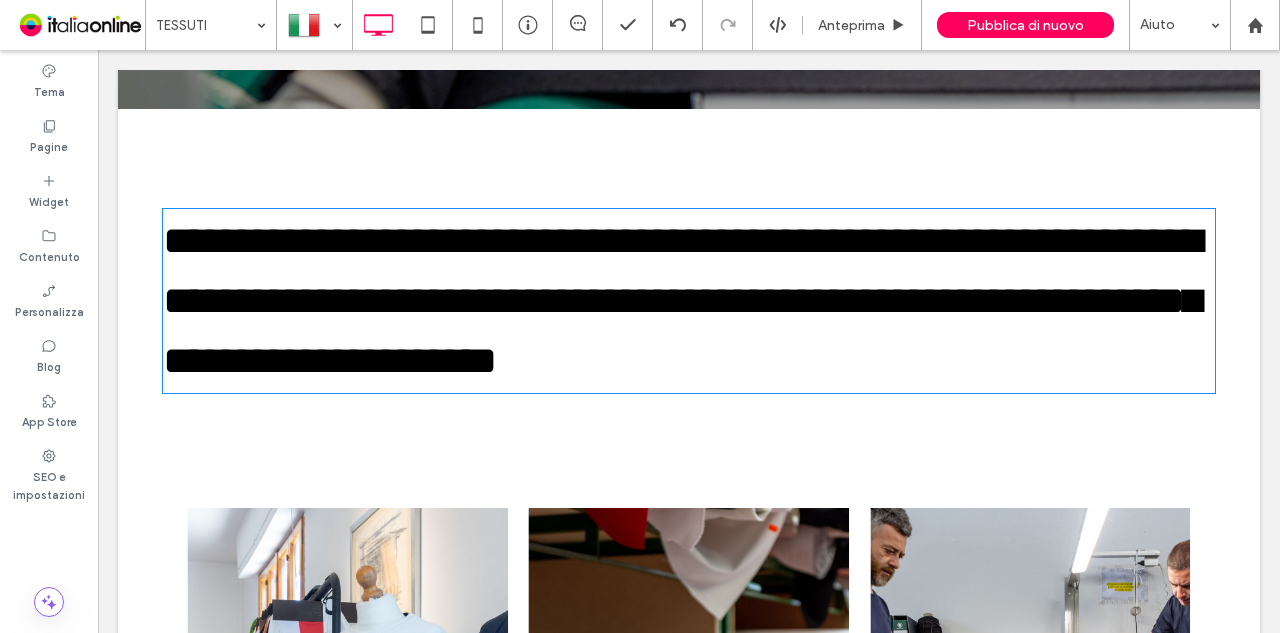 type on "*********" 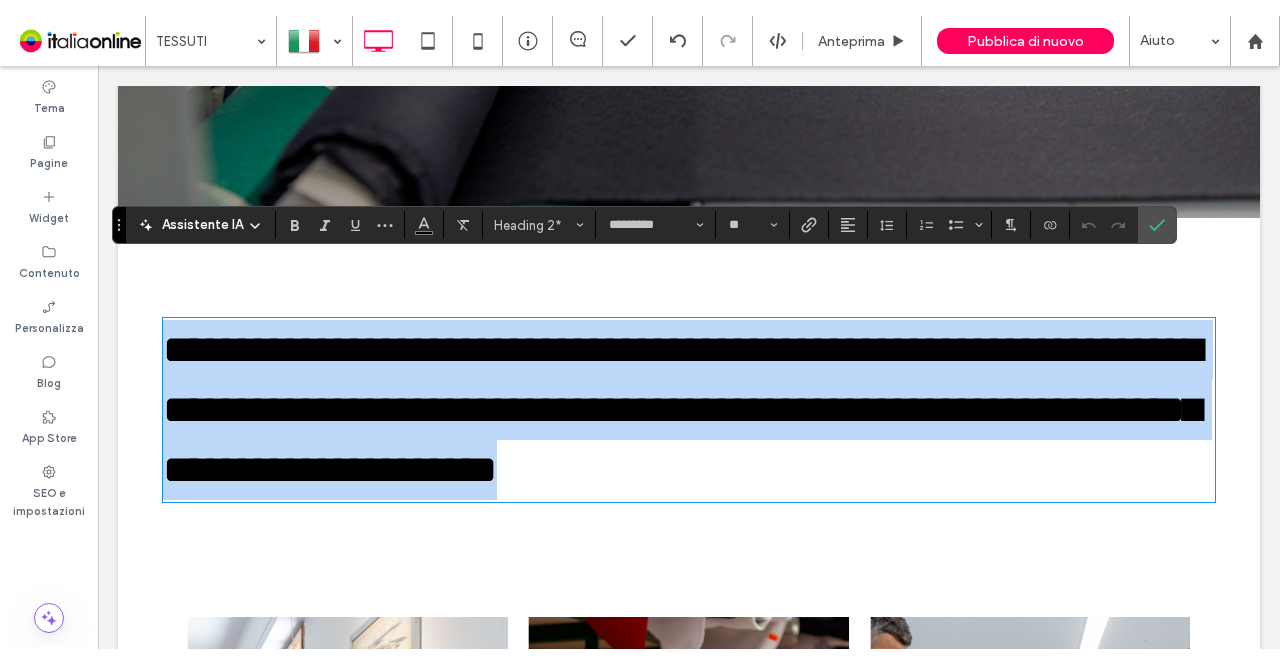scroll, scrollTop: 616, scrollLeft: 0, axis: vertical 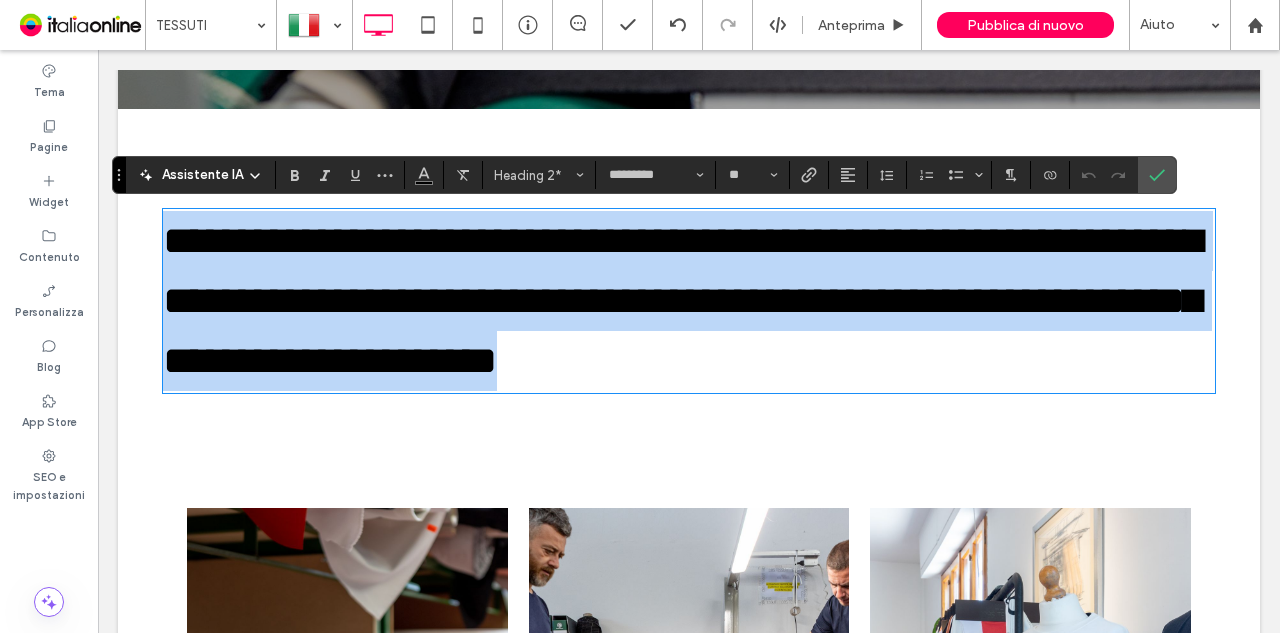 drag, startPoint x: 703, startPoint y: 271, endPoint x: 590, endPoint y: 292, distance: 114.93476 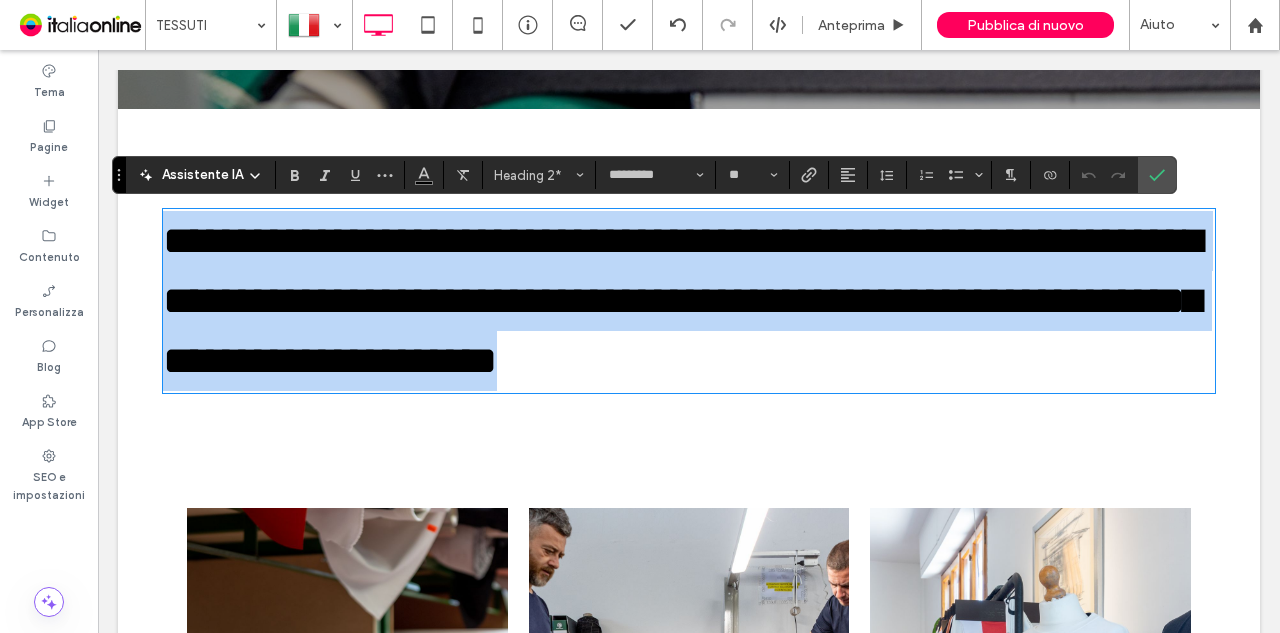 copy on "**********" 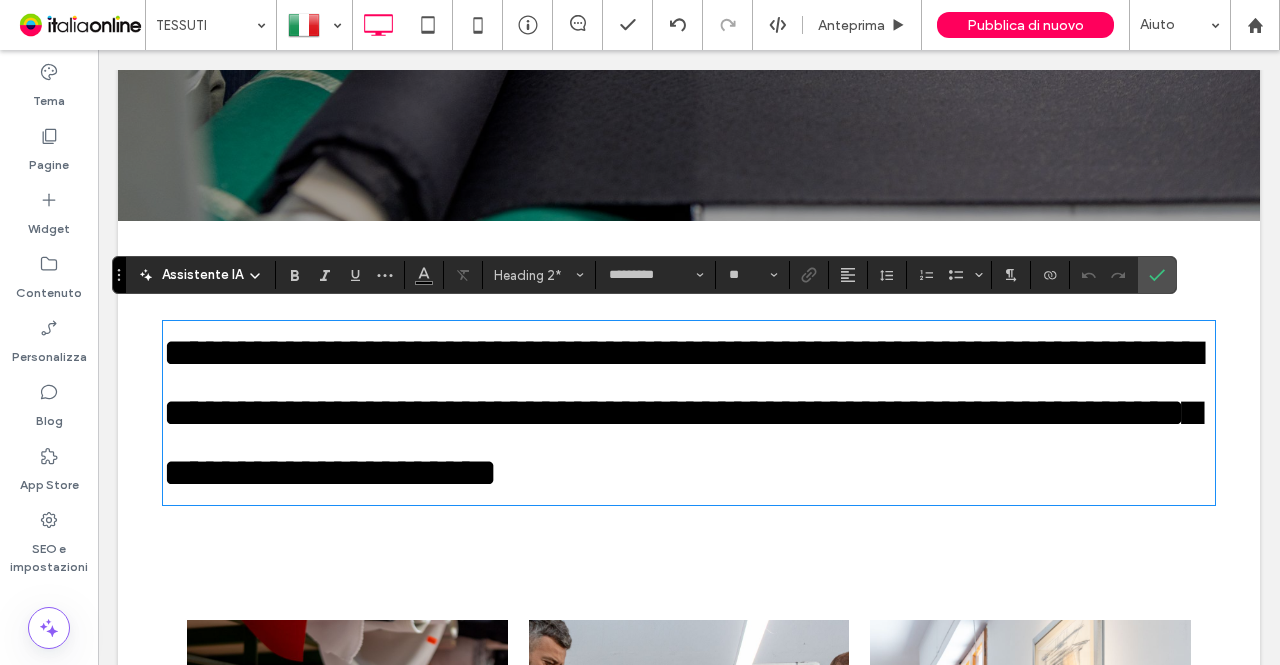 scroll, scrollTop: 516, scrollLeft: 0, axis: vertical 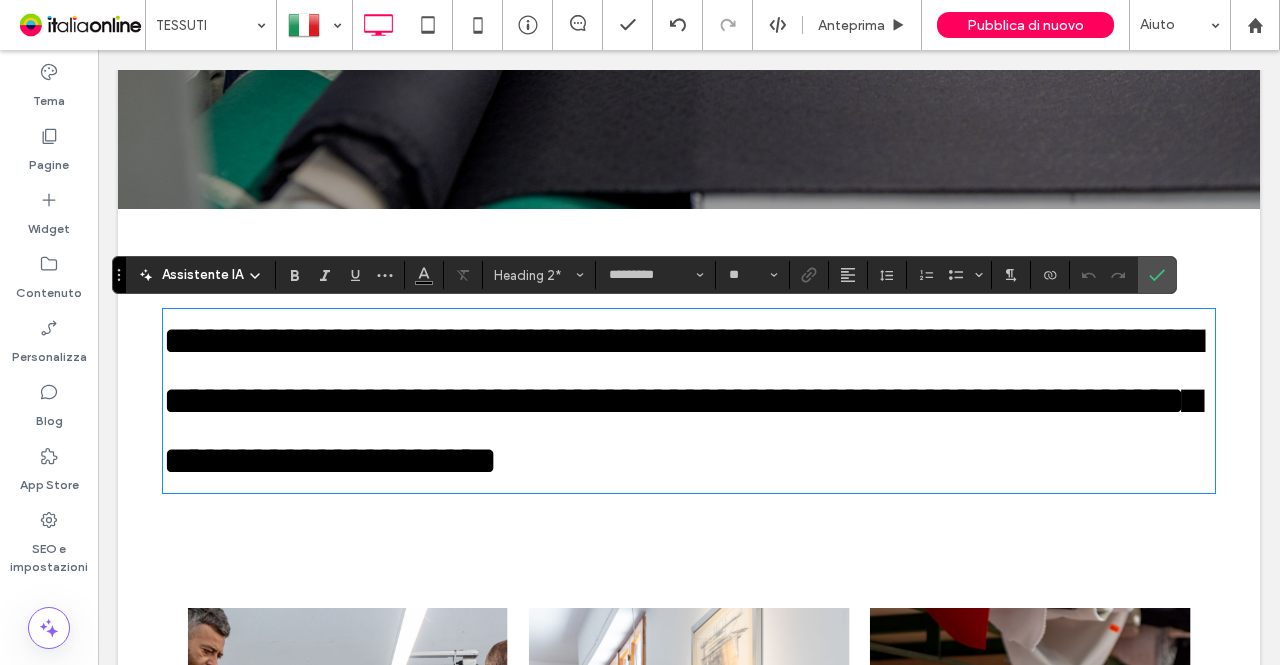 drag, startPoint x: 849, startPoint y: 333, endPoint x: 606, endPoint y: 447, distance: 268.412 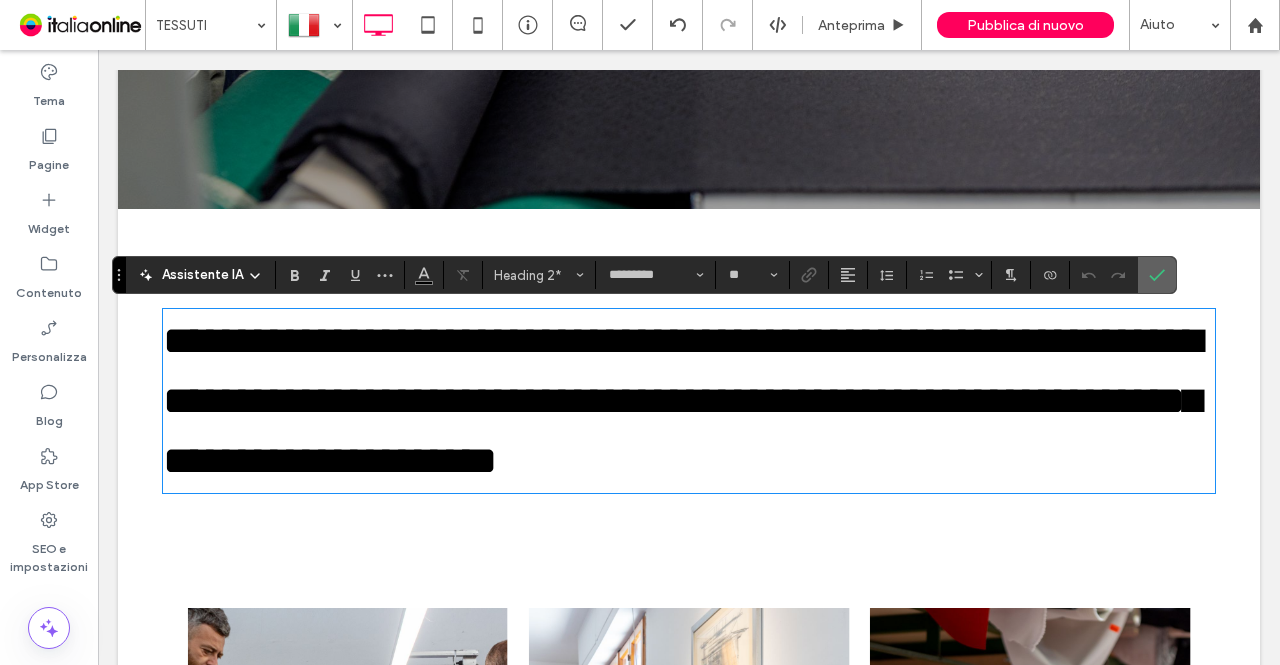 click at bounding box center (1153, 275) 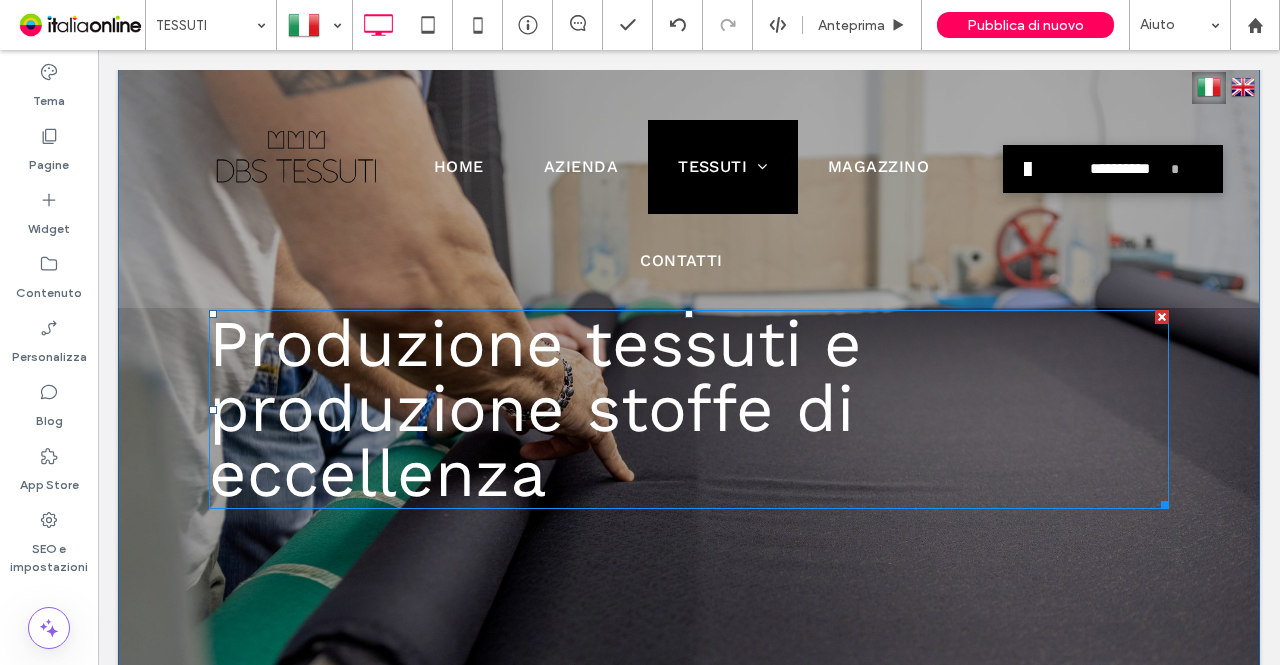 scroll, scrollTop: 0, scrollLeft: 0, axis: both 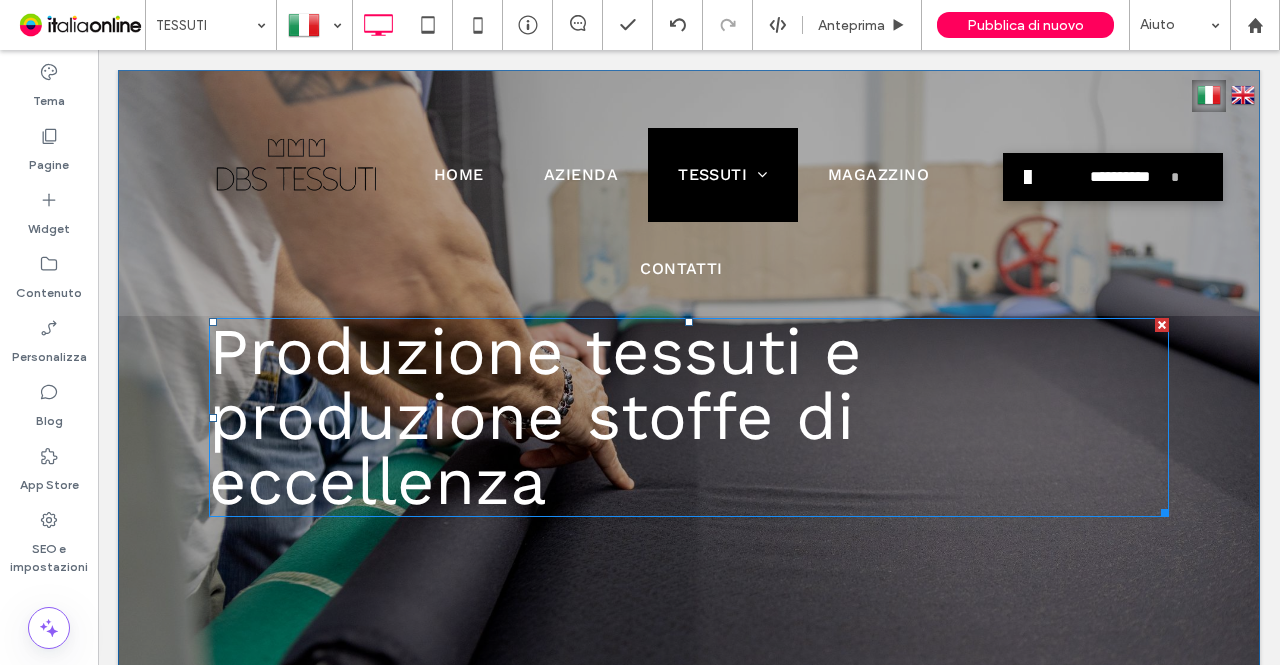 click on "Produzione tessuti e produzione stoffe di eccellenza" at bounding box center [535, 417] 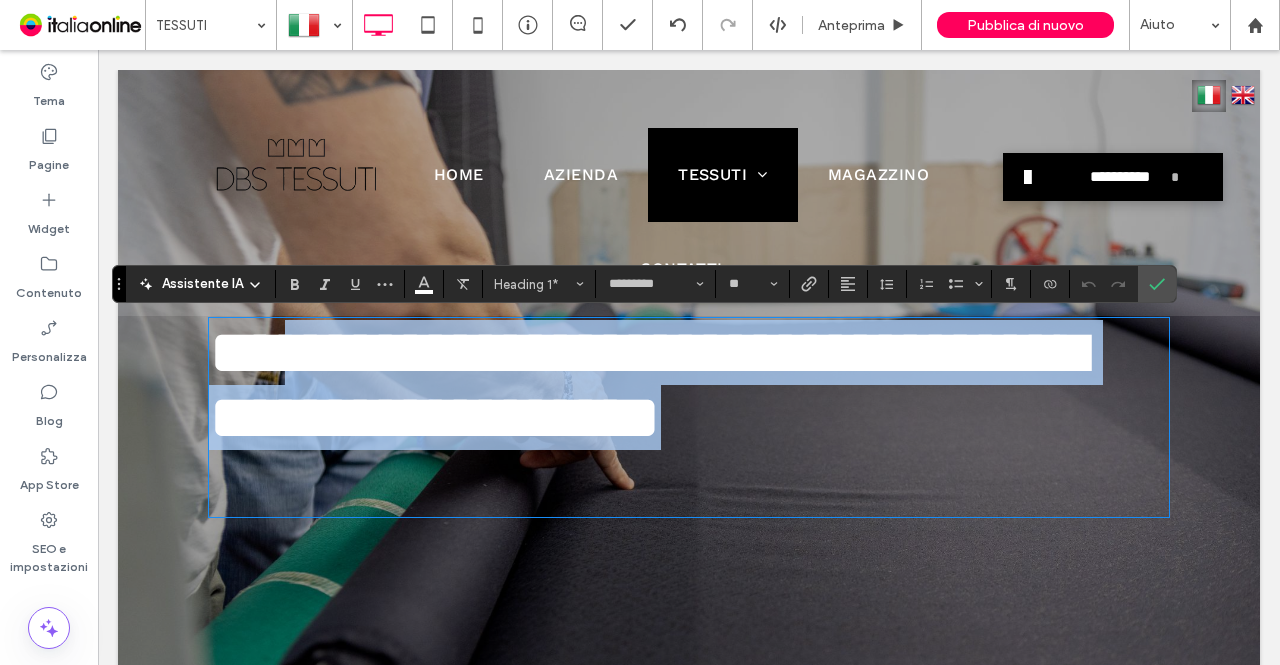 scroll, scrollTop: 0, scrollLeft: 0, axis: both 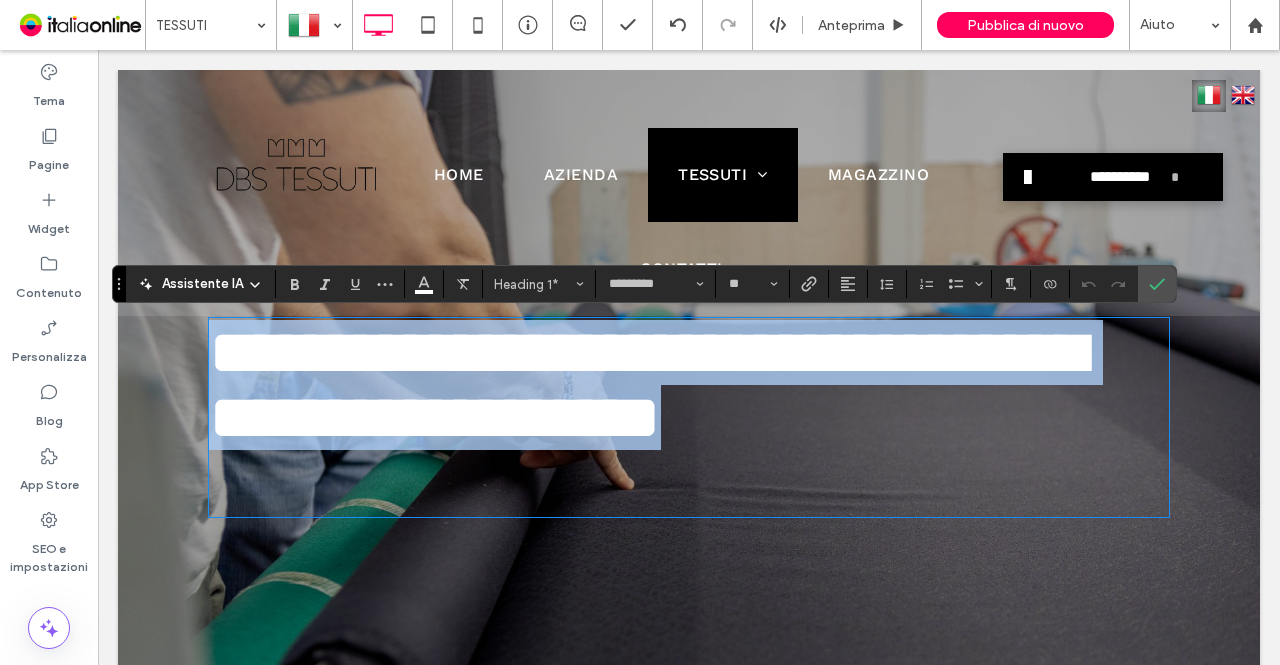 drag, startPoint x: 552, startPoint y: 488, endPoint x: 196, endPoint y: 355, distance: 380.0329 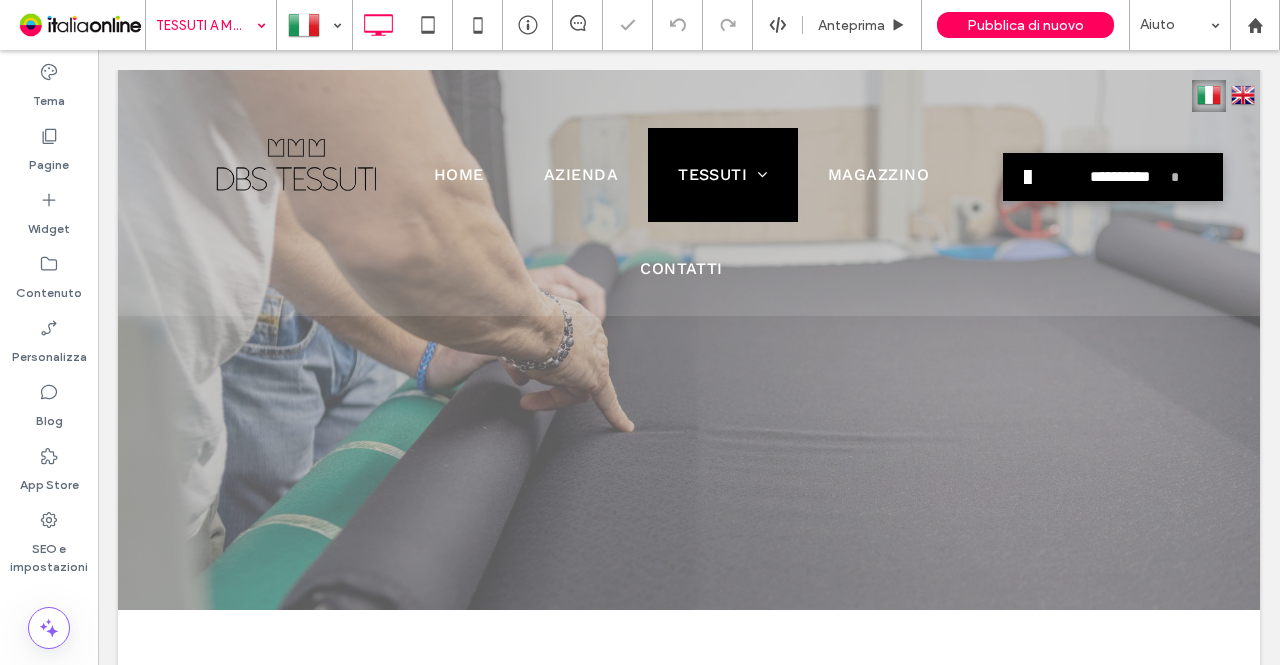 scroll, scrollTop: 0, scrollLeft: 0, axis: both 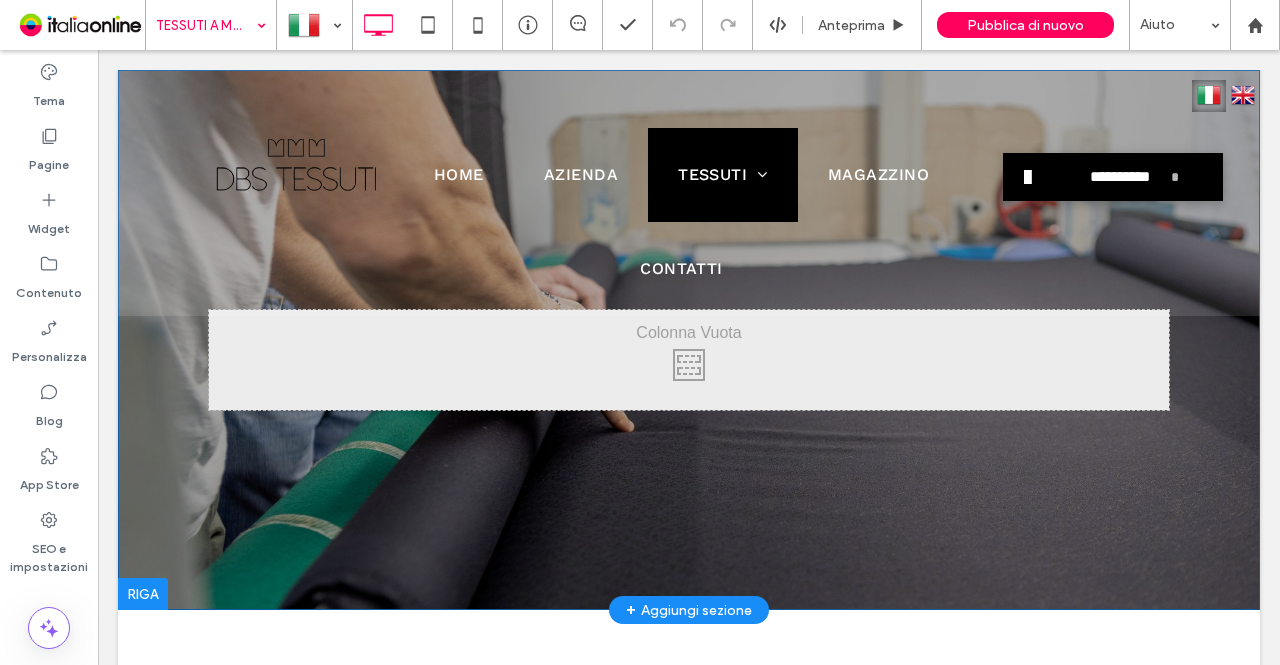 click on "Click To Paste" at bounding box center [689, 360] 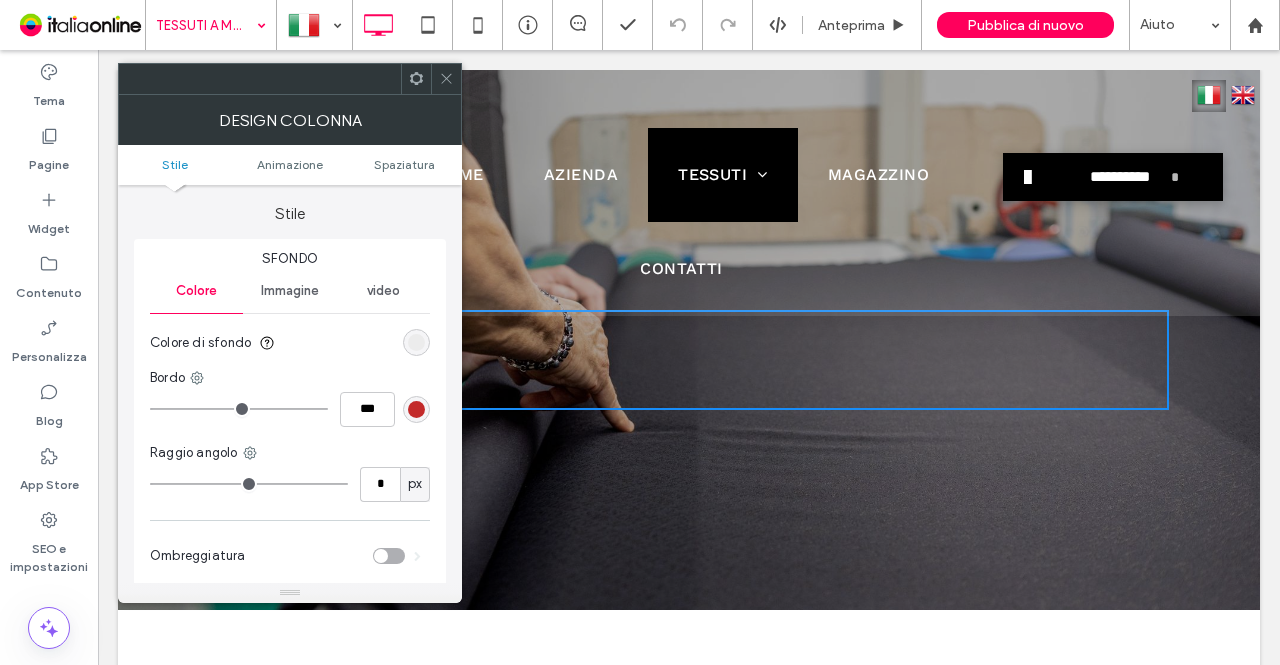 click 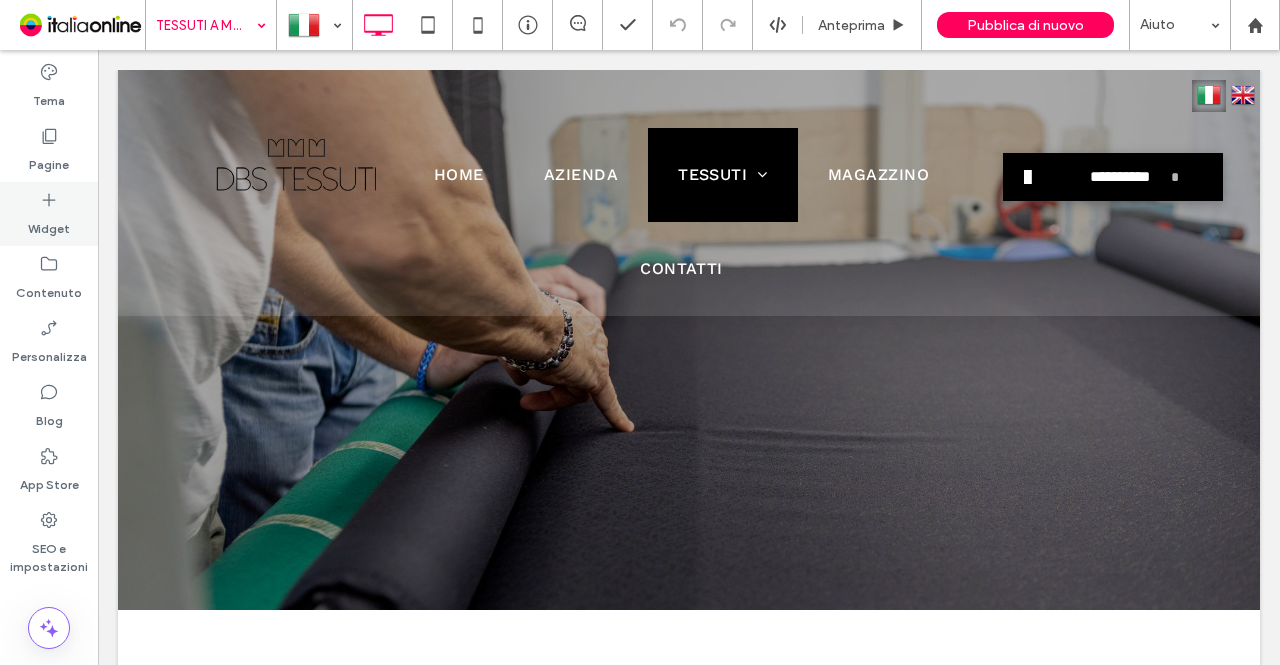 click on "Widget" at bounding box center [49, 224] 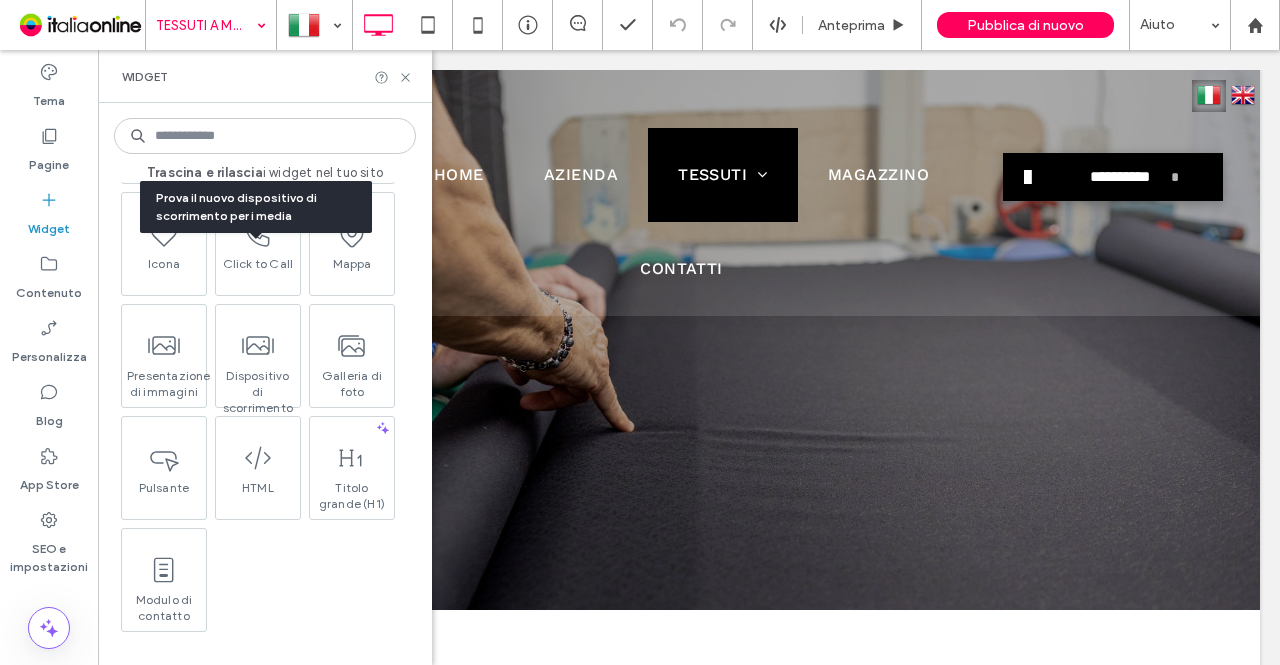 scroll, scrollTop: 500, scrollLeft: 0, axis: vertical 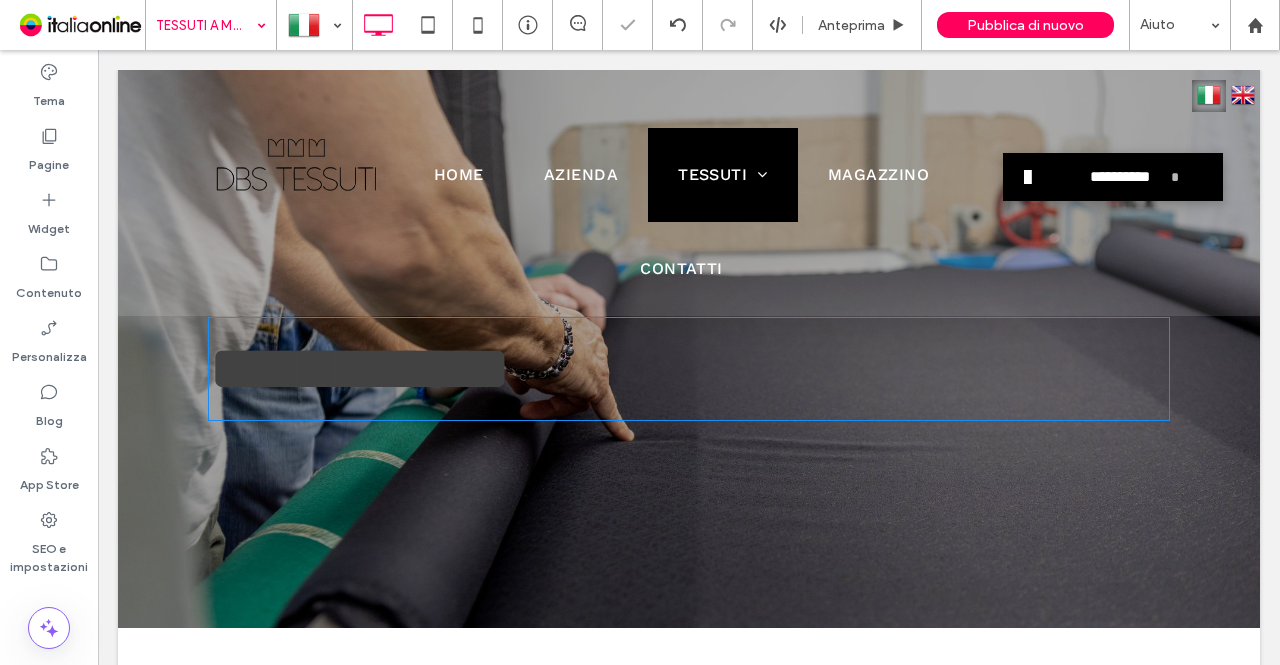 type on "*********" 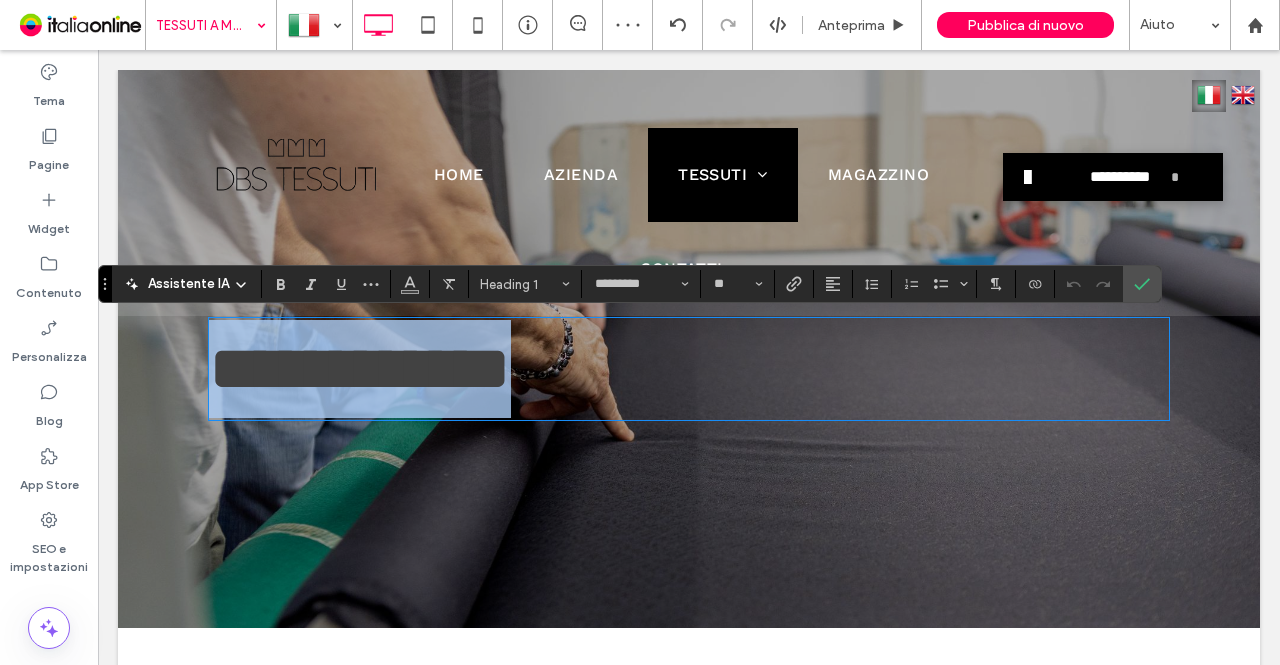 scroll, scrollTop: 0, scrollLeft: 0, axis: both 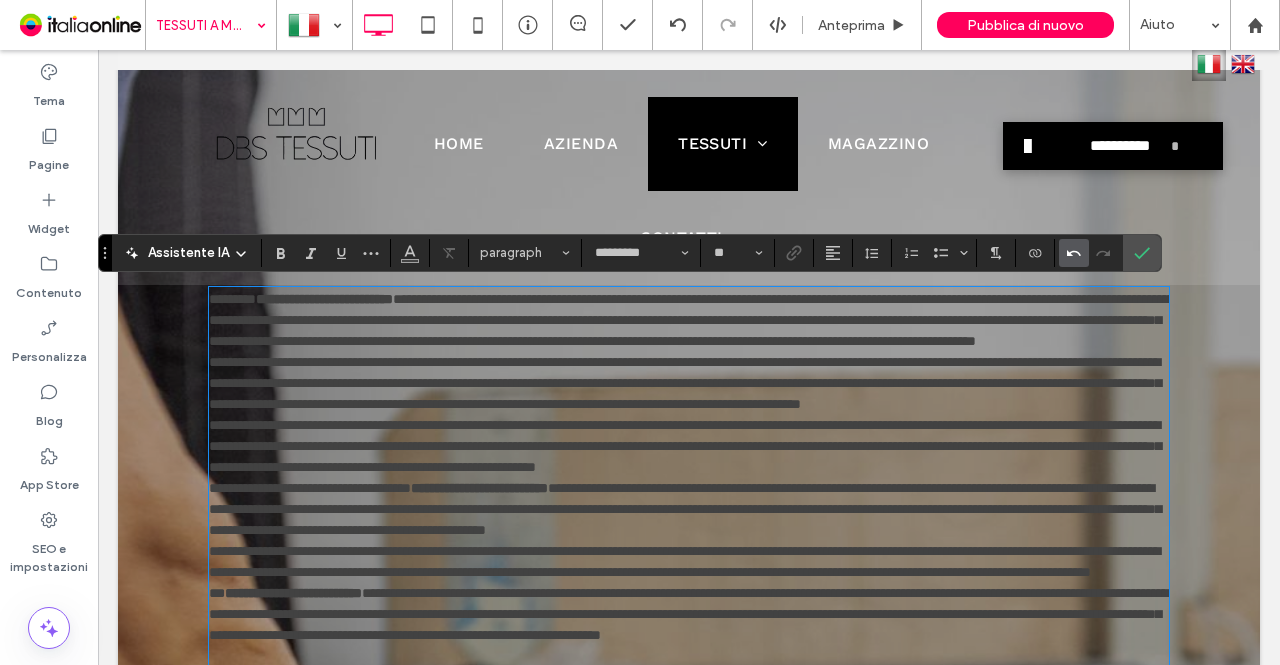 click 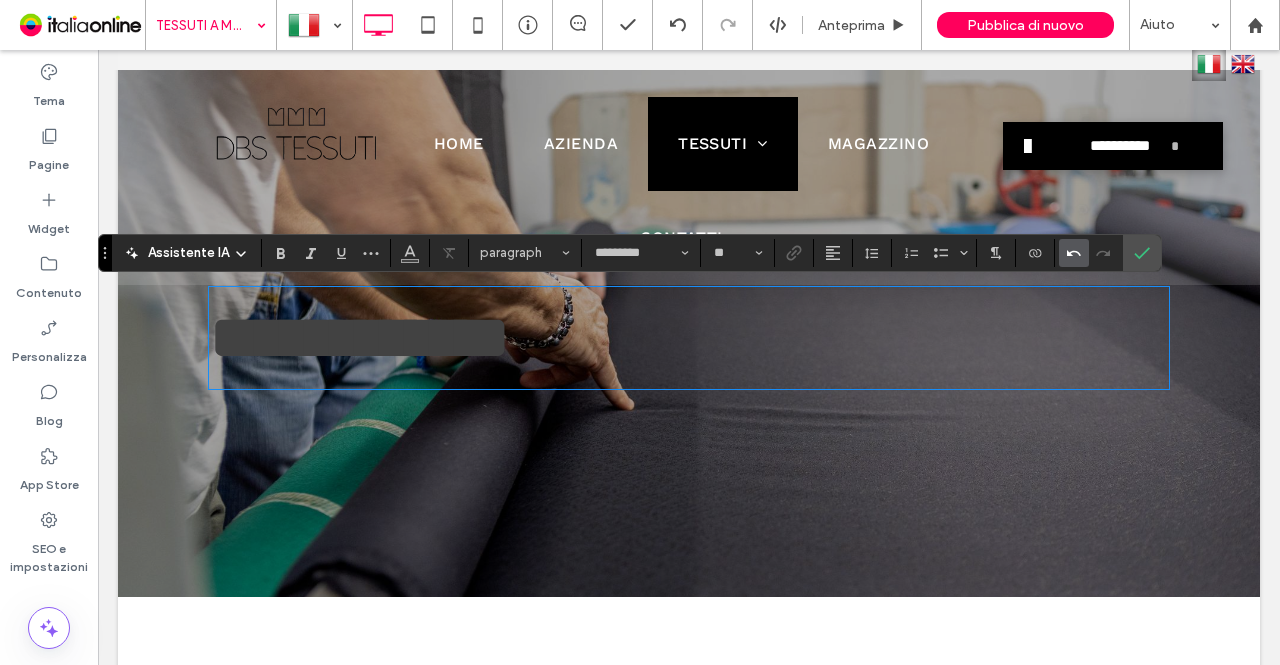 type on "**" 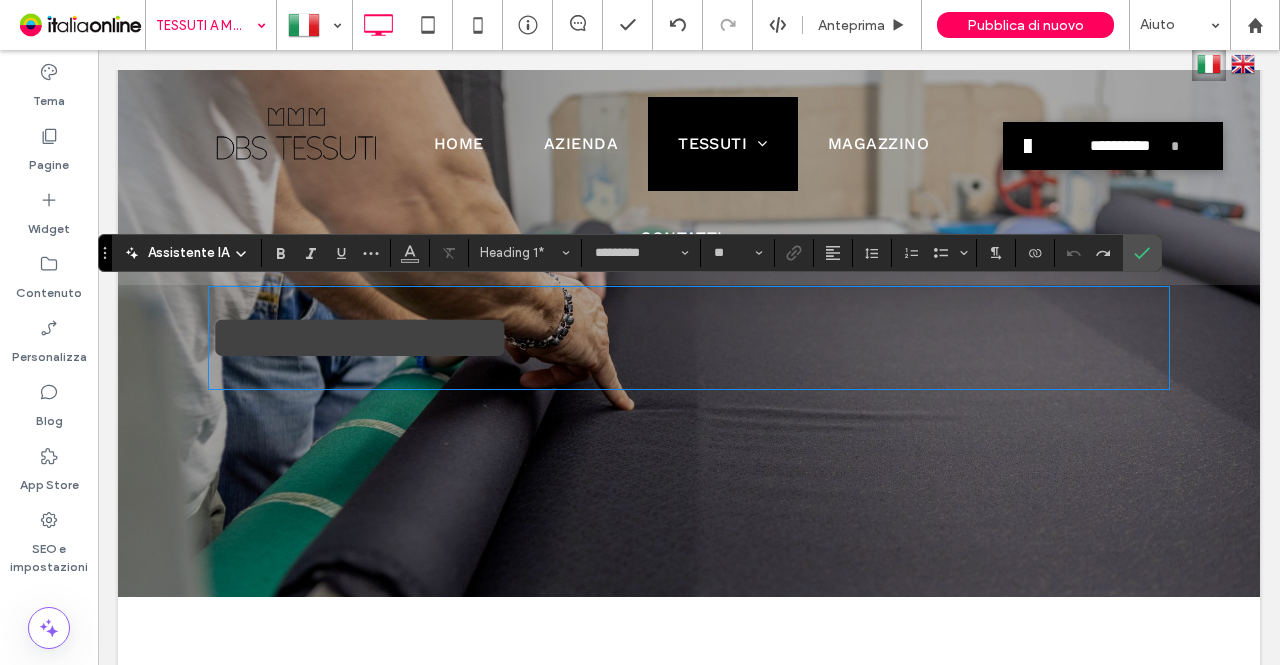 click on "**********" at bounding box center [689, 338] 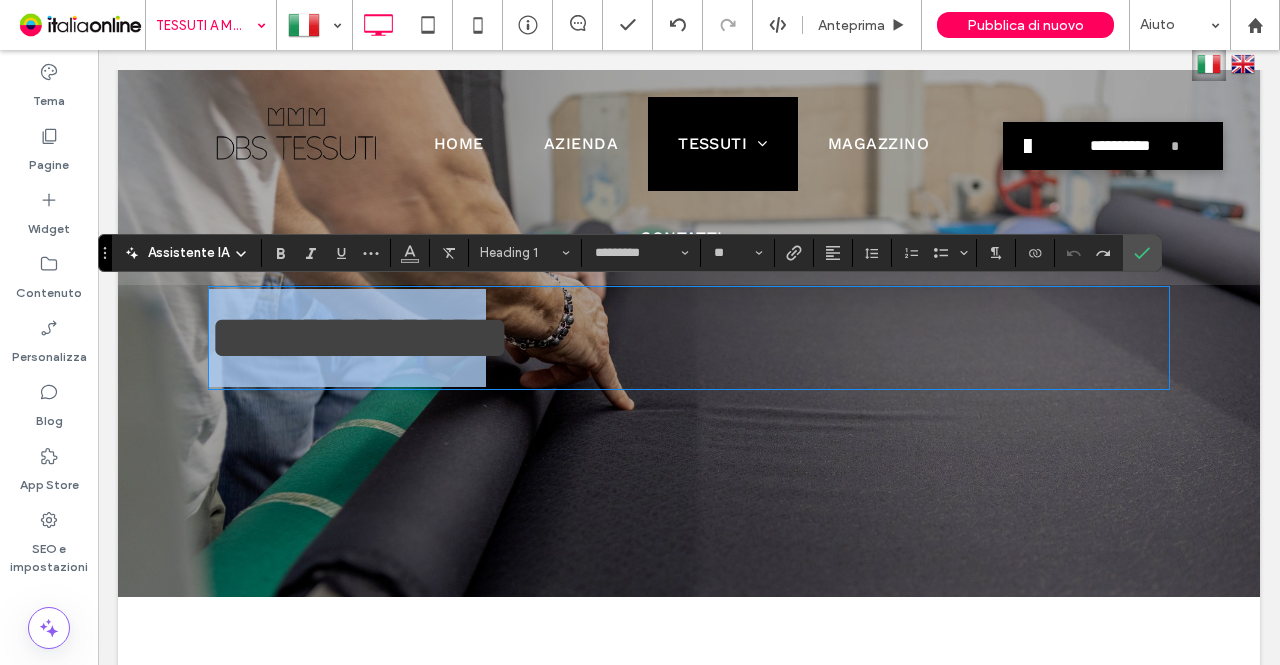 drag, startPoint x: 571, startPoint y: 351, endPoint x: 121, endPoint y: 281, distance: 455.4119 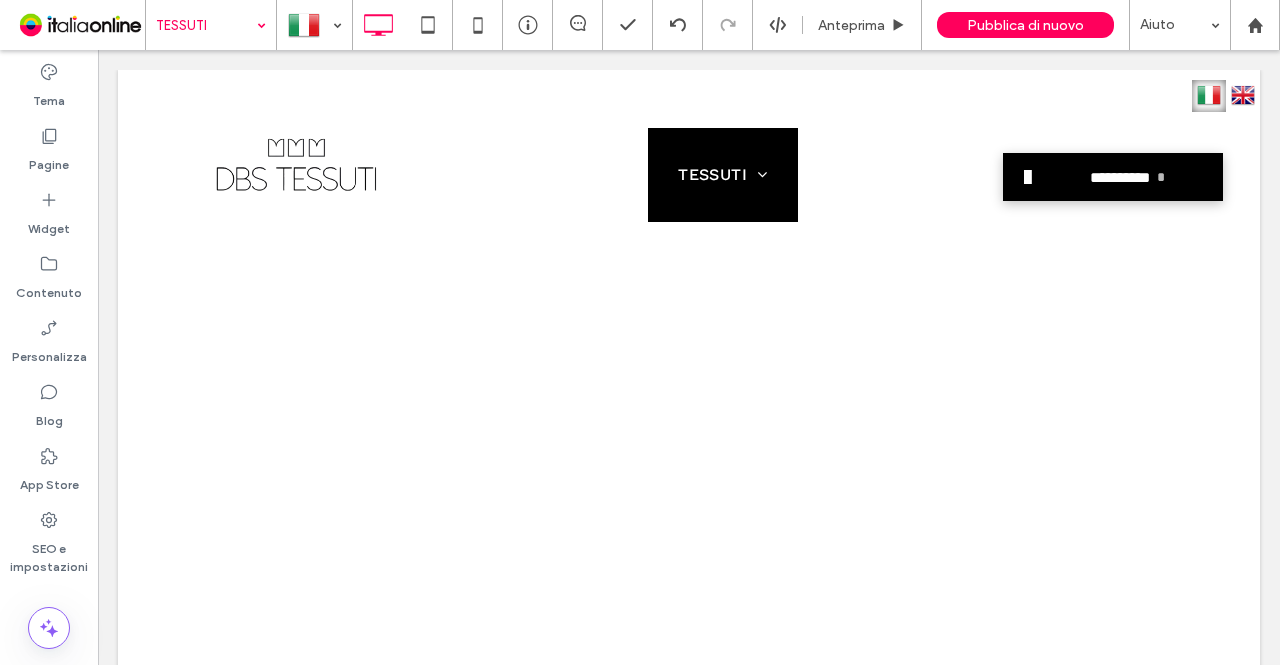 scroll, scrollTop: 0, scrollLeft: 0, axis: both 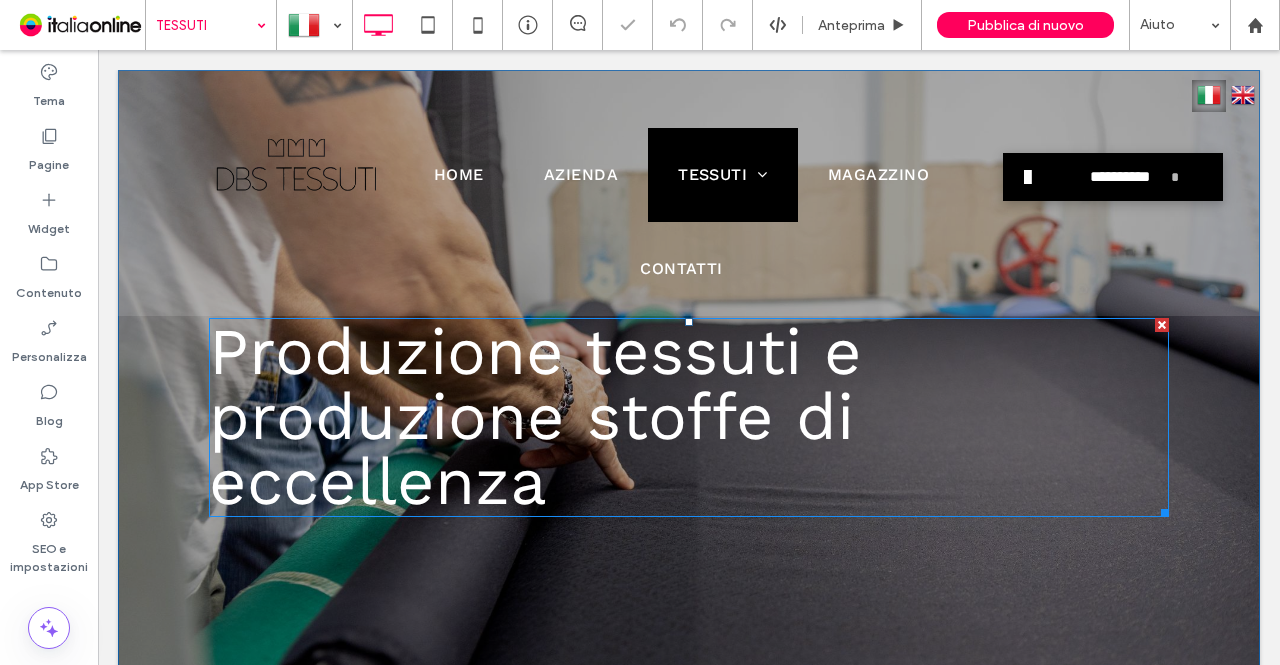 click on "Produzione tessuti e produzione stoffe di eccellenza" at bounding box center (535, 417) 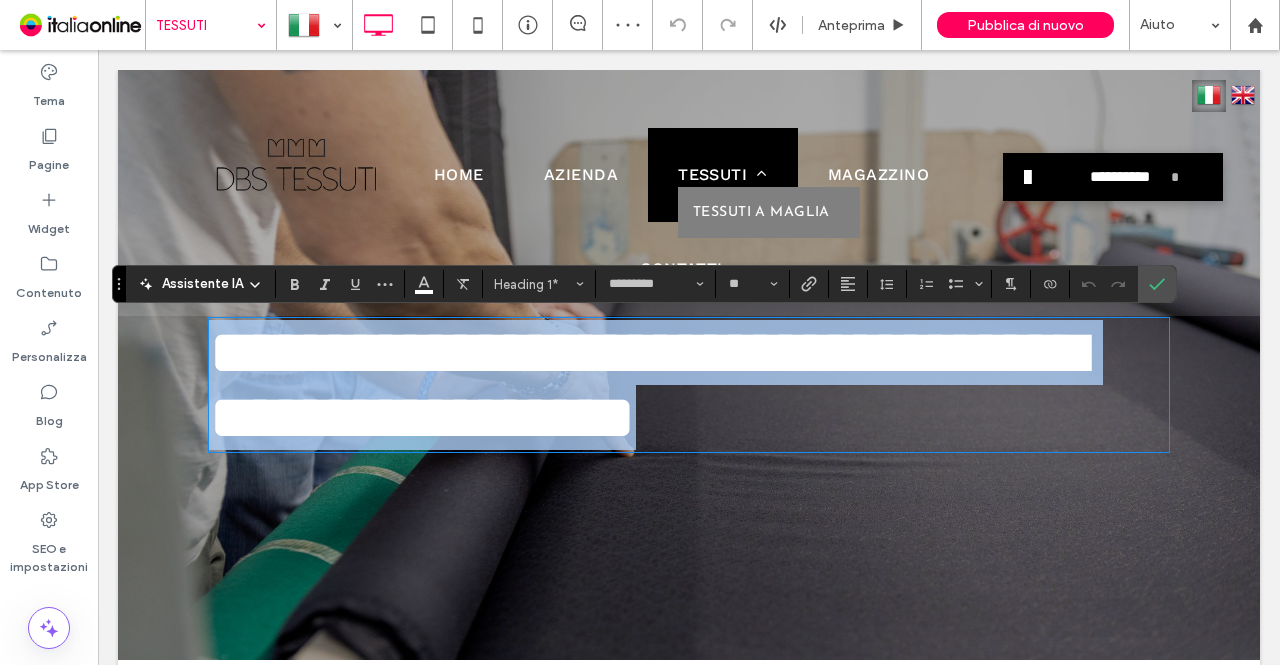 click on "TESSUTI" at bounding box center (723, 175) 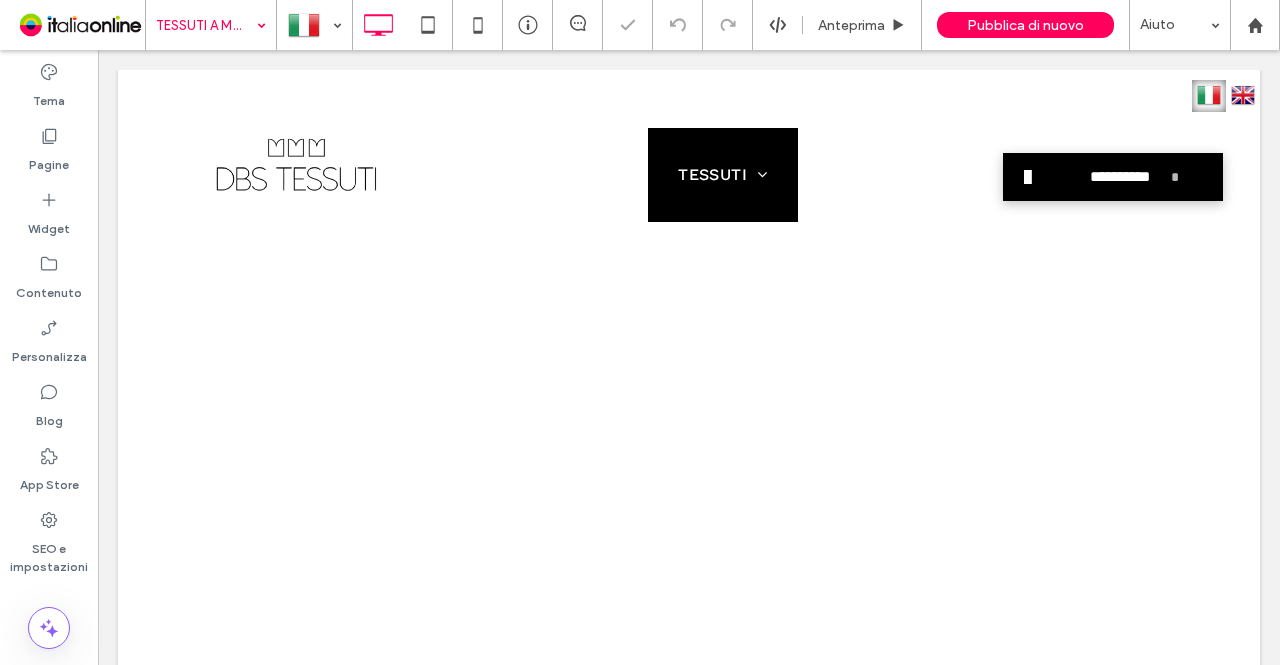 scroll, scrollTop: 0, scrollLeft: 0, axis: both 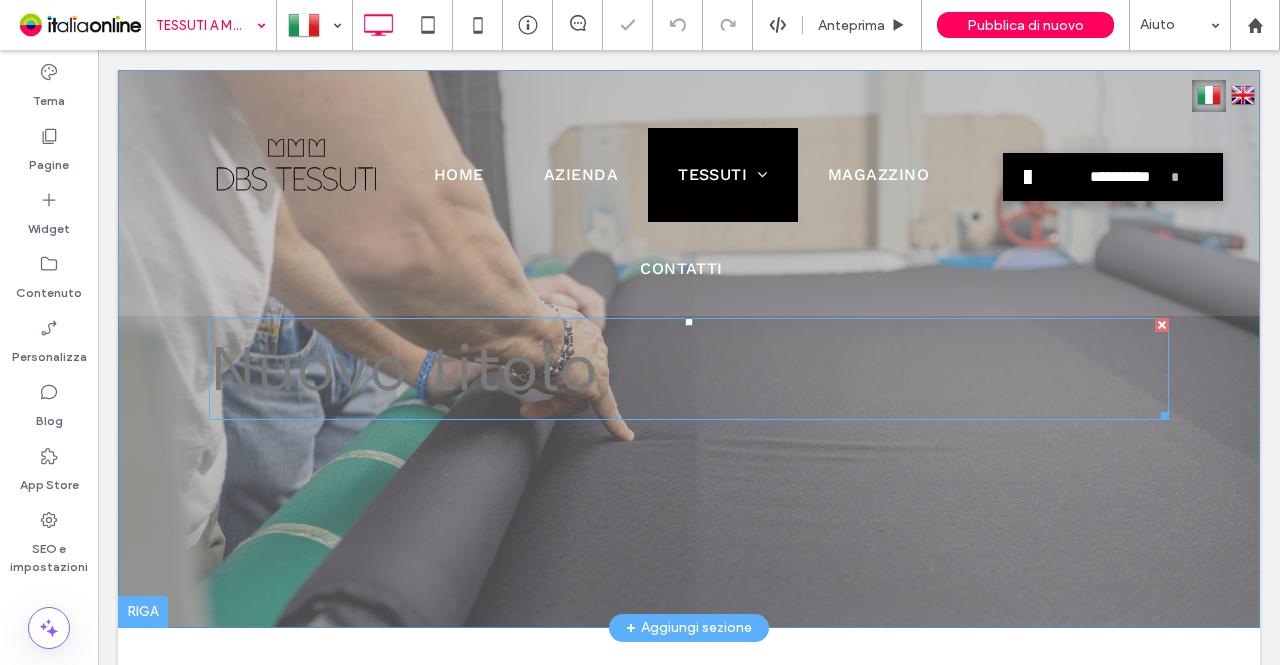click on "Nuovo titolo" at bounding box center (403, 368) 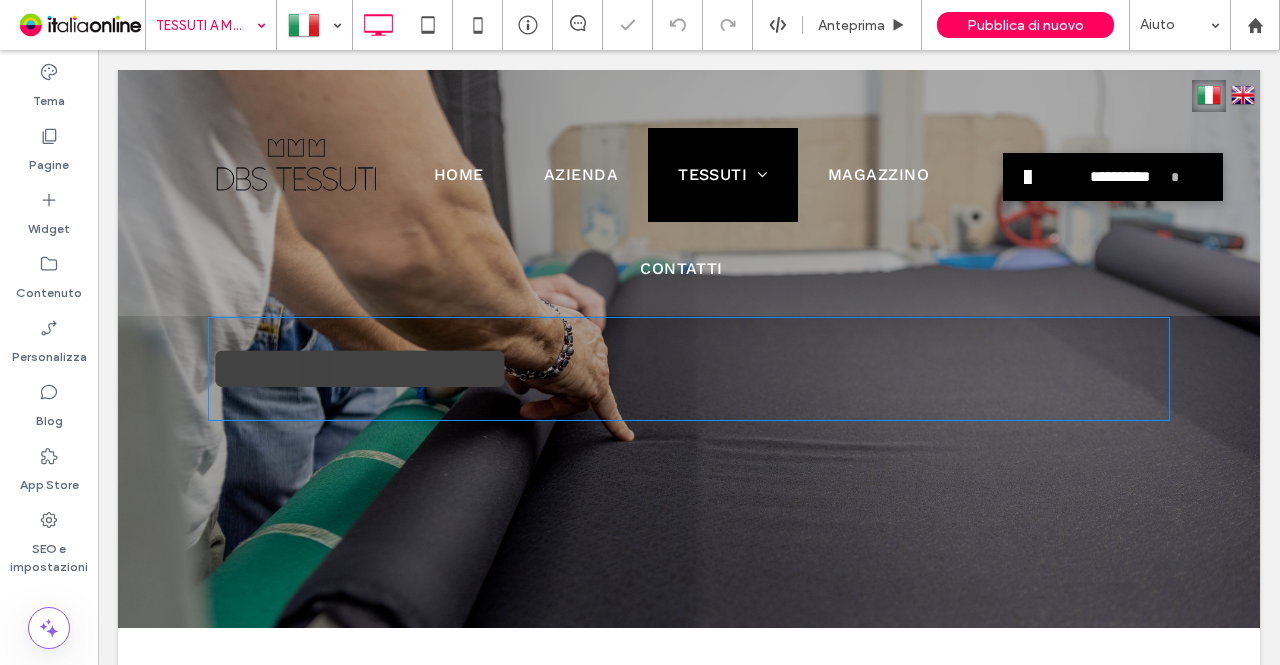 click on "**********" at bounding box center (360, 368) 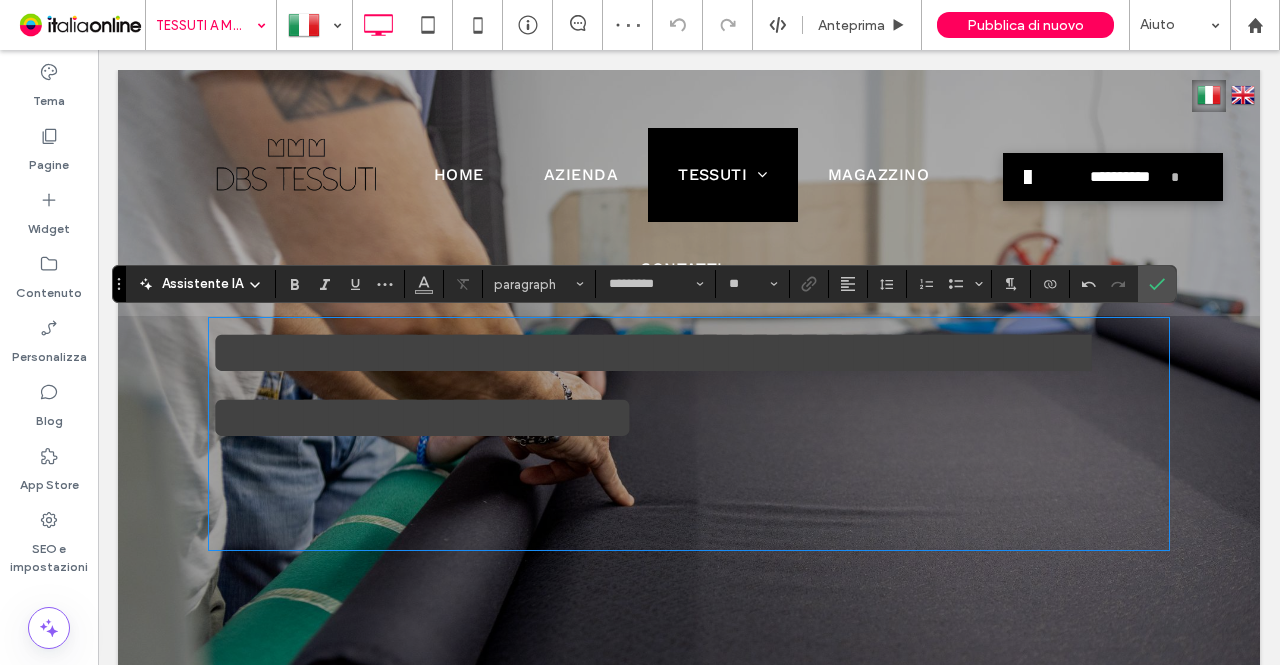click at bounding box center (689, 499) 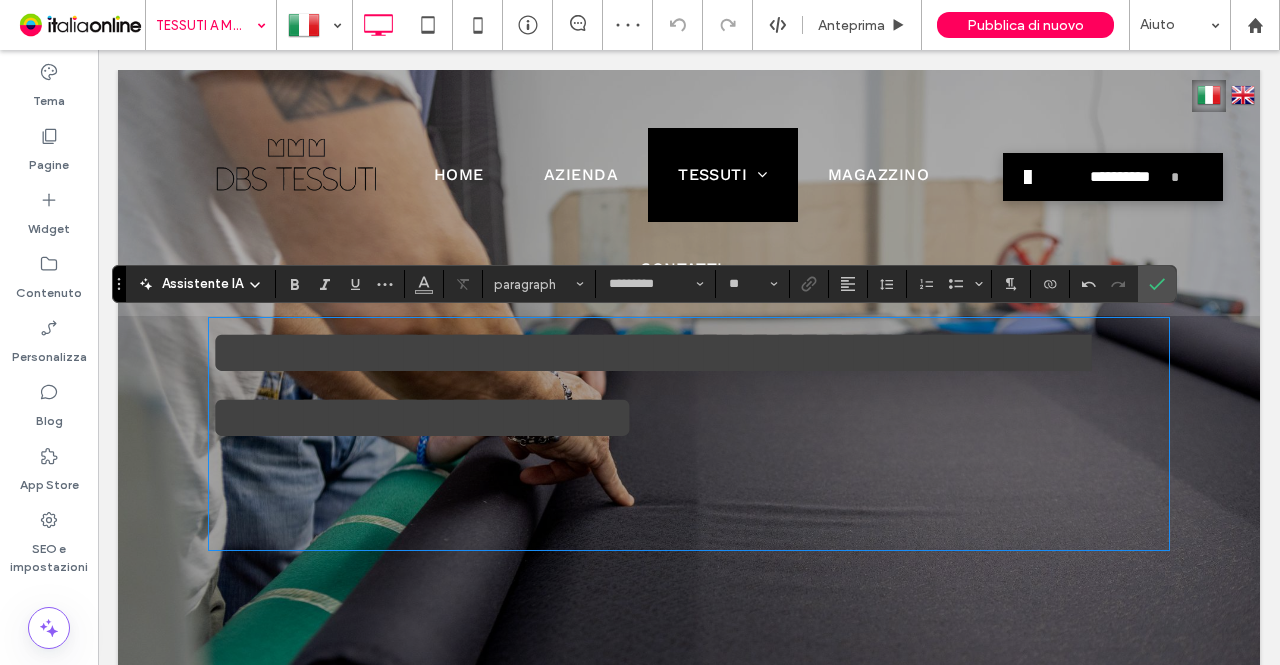 type on "**" 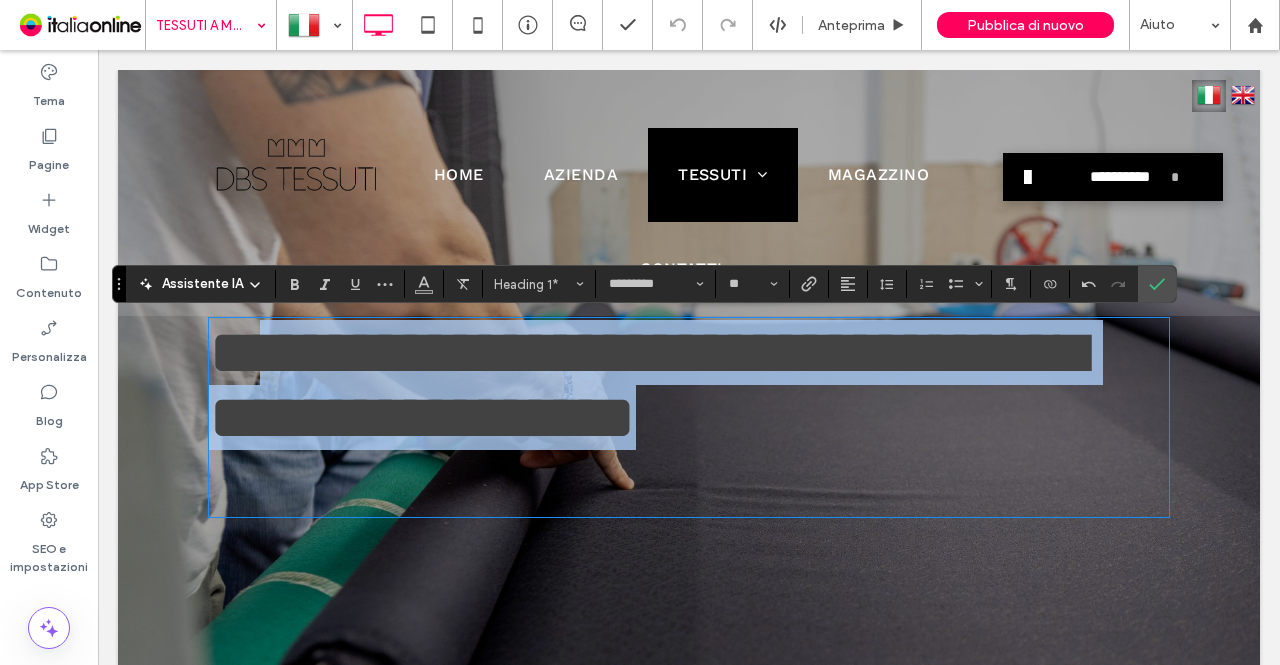 scroll, scrollTop: 0, scrollLeft: 0, axis: both 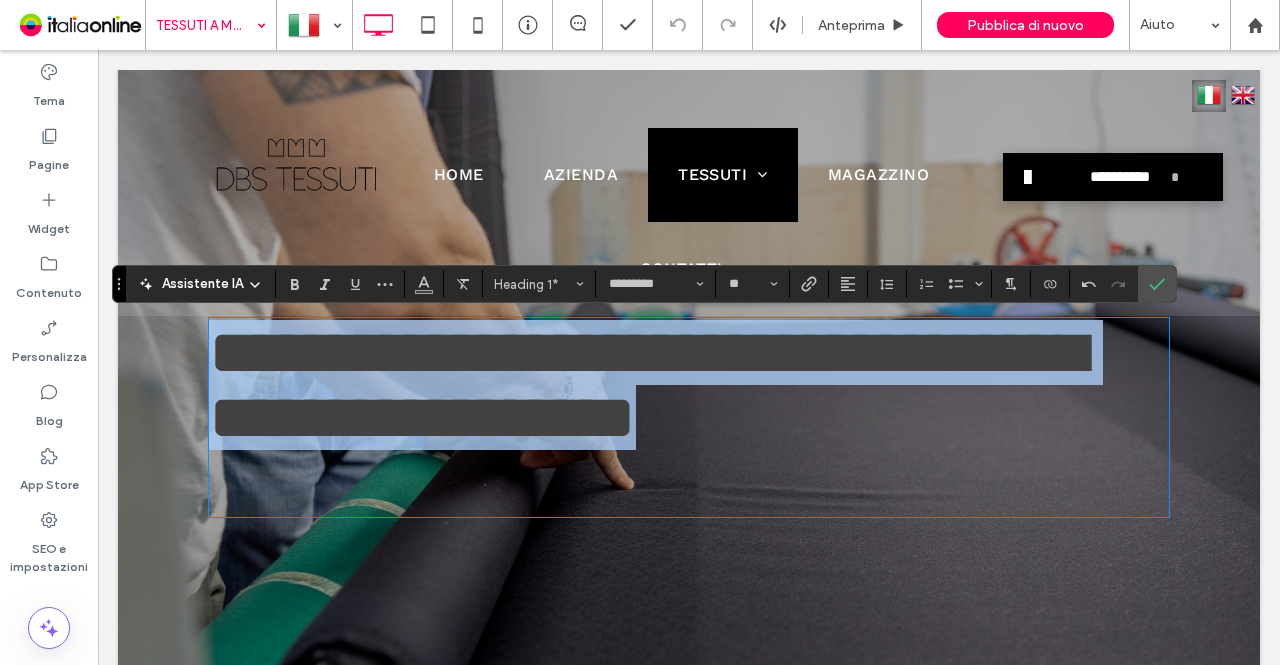 drag, startPoint x: 585, startPoint y: 497, endPoint x: 183, endPoint y: 346, distance: 429.42404 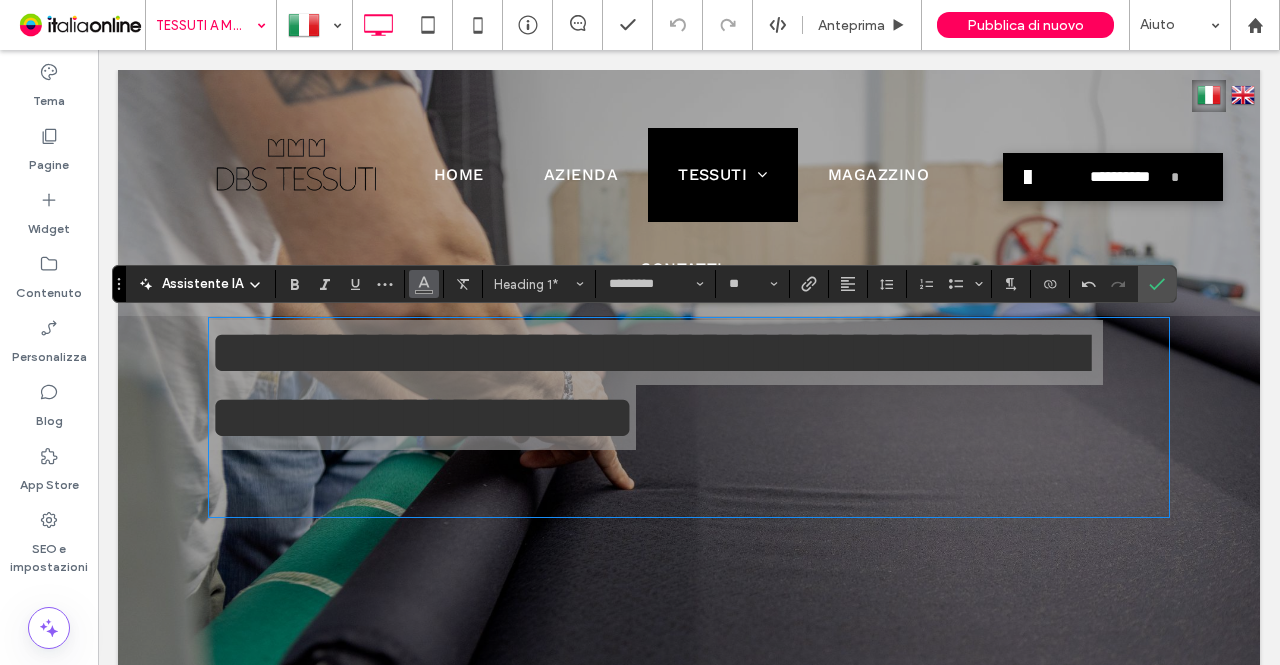 click 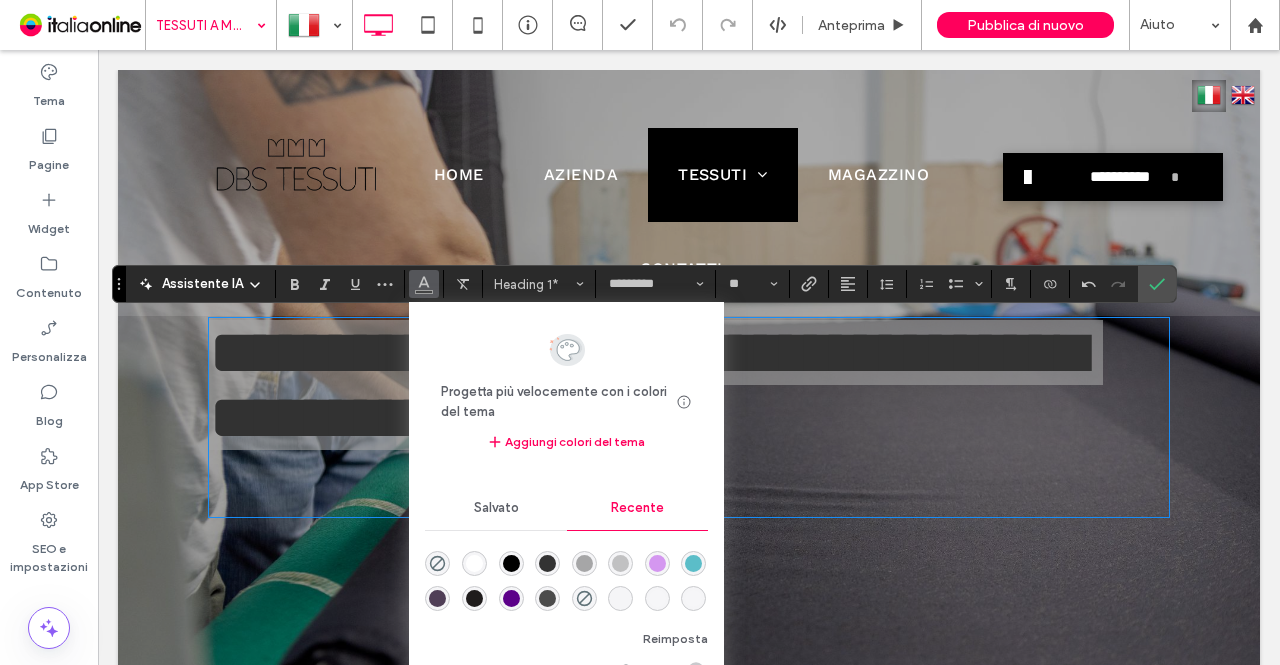 click at bounding box center (474, 563) 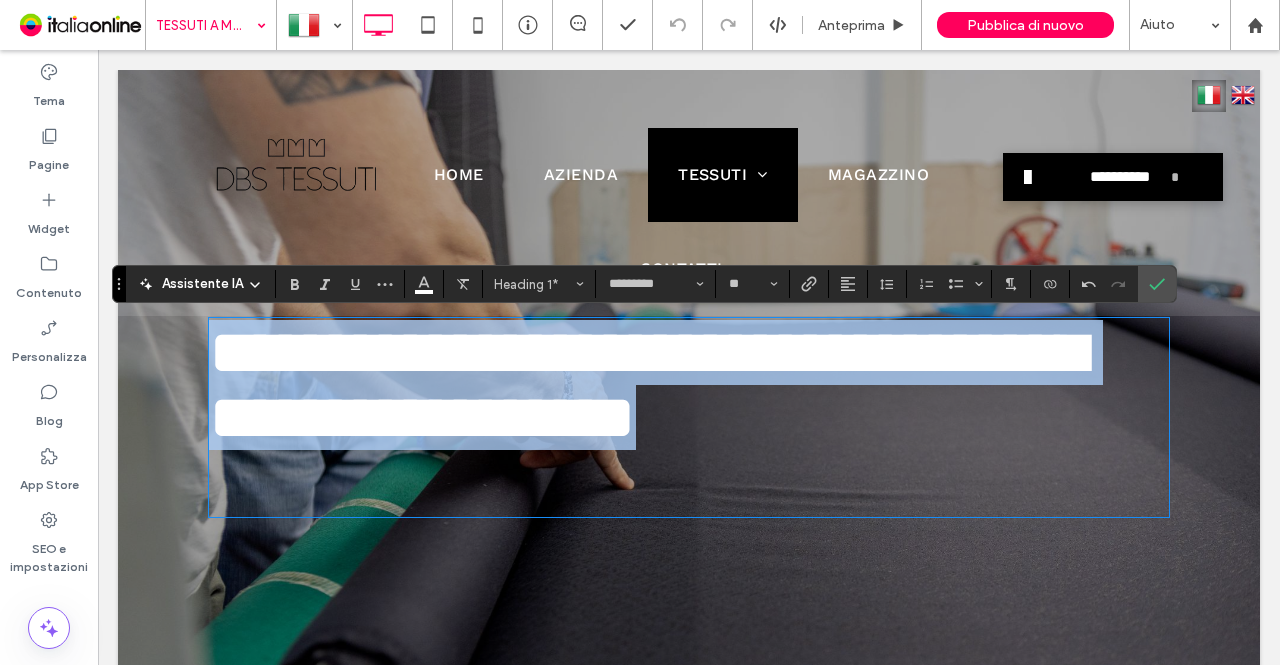 click on "**********" at bounding box center (689, 385) 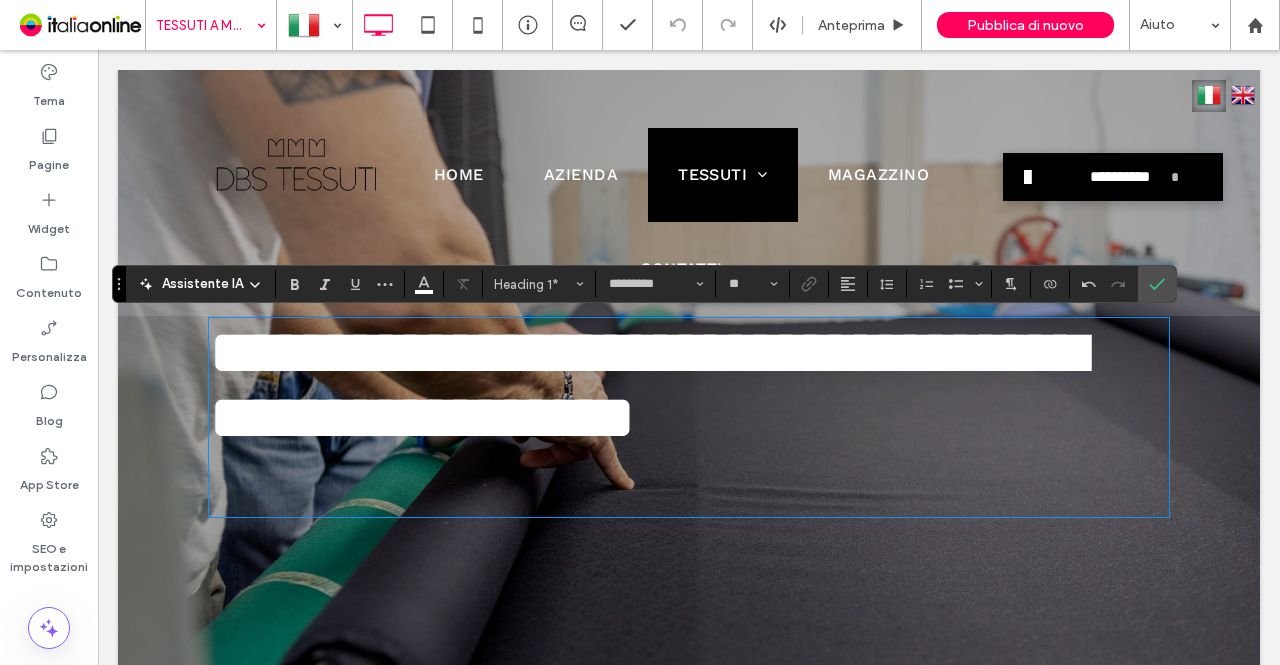 scroll, scrollTop: 5, scrollLeft: 0, axis: vertical 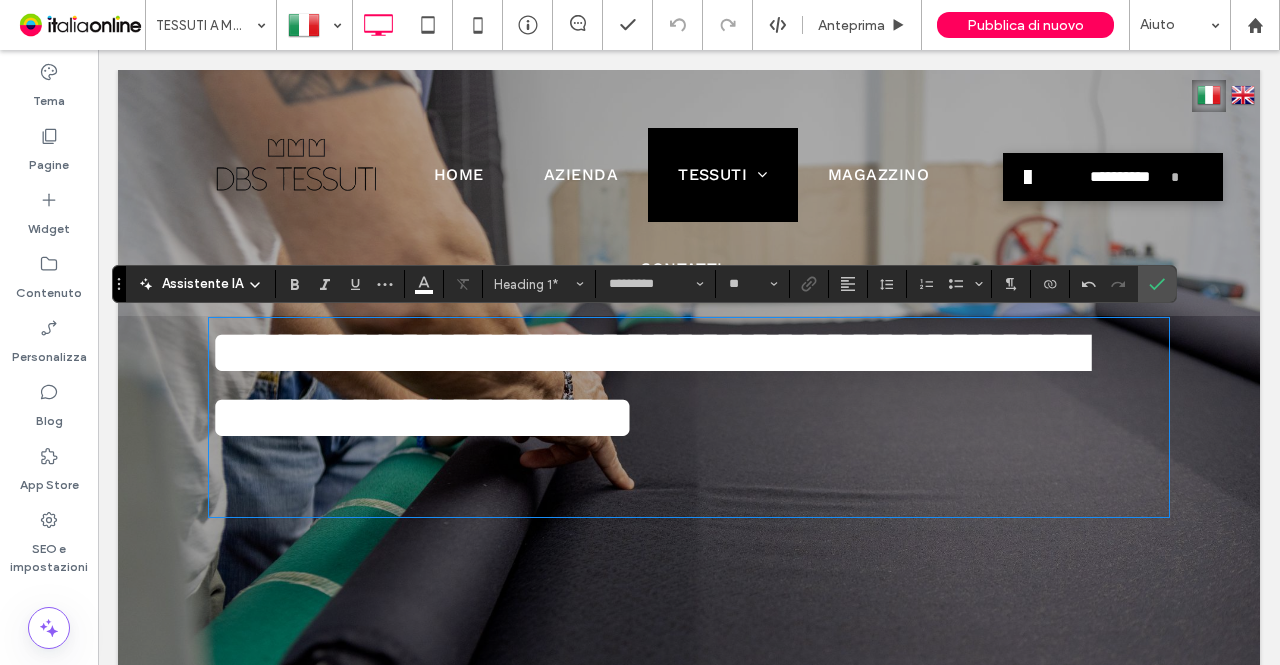 click on "**********" at bounding box center (689, 397) 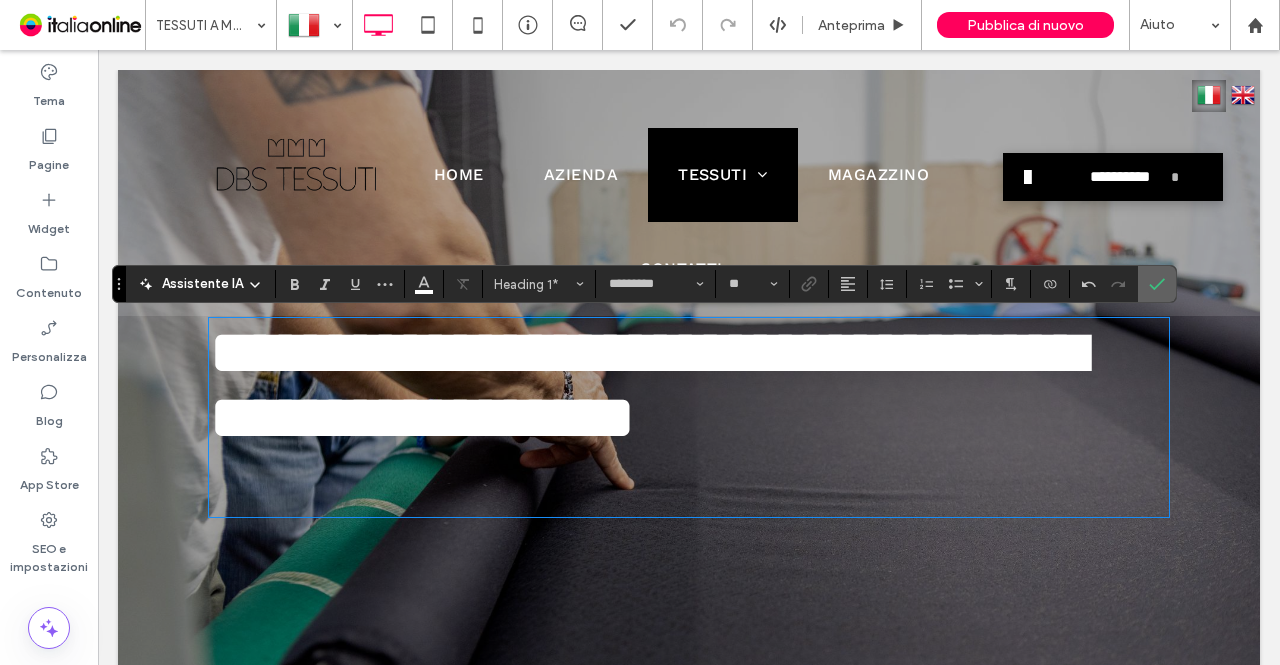 click at bounding box center [1153, 284] 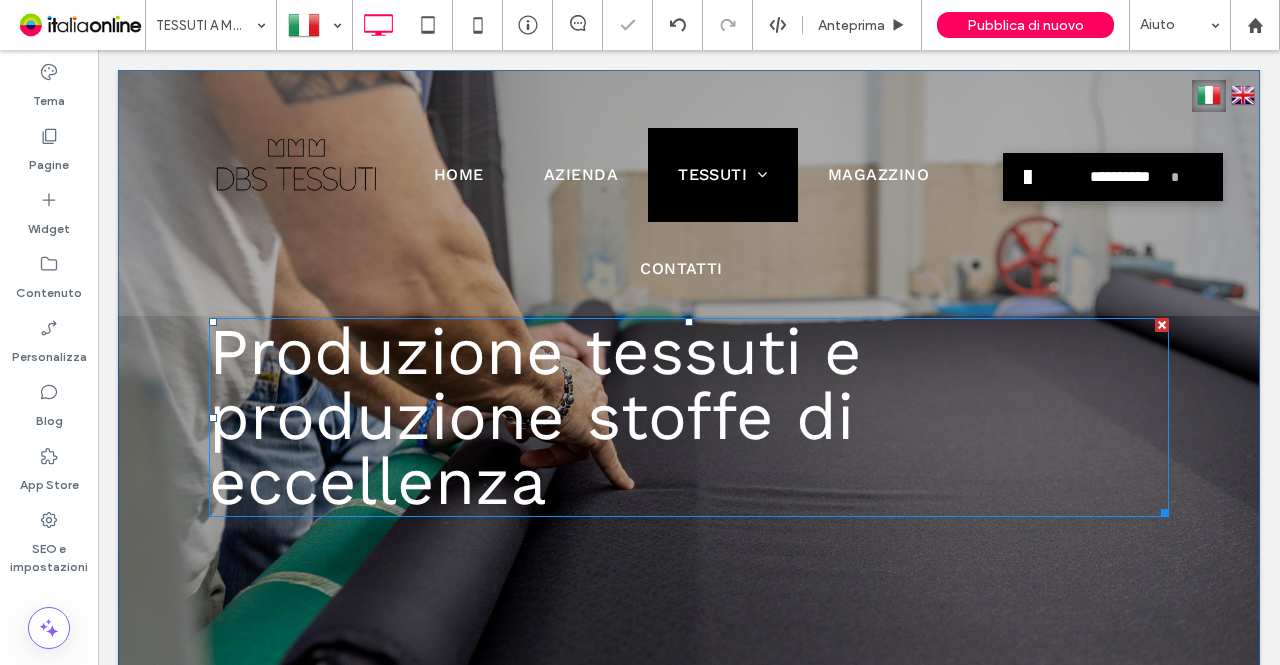 click on "Produzione tessuti e produzione stoffe di eccellenza" at bounding box center [689, 417] 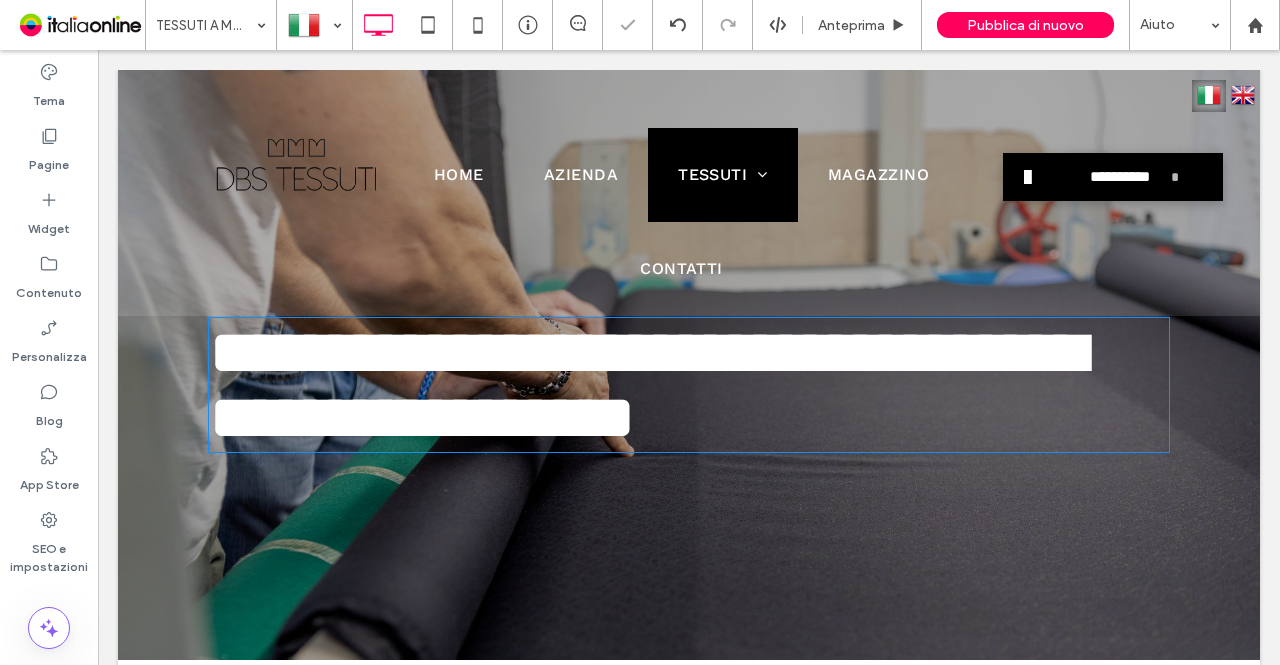 scroll, scrollTop: 5, scrollLeft: 0, axis: vertical 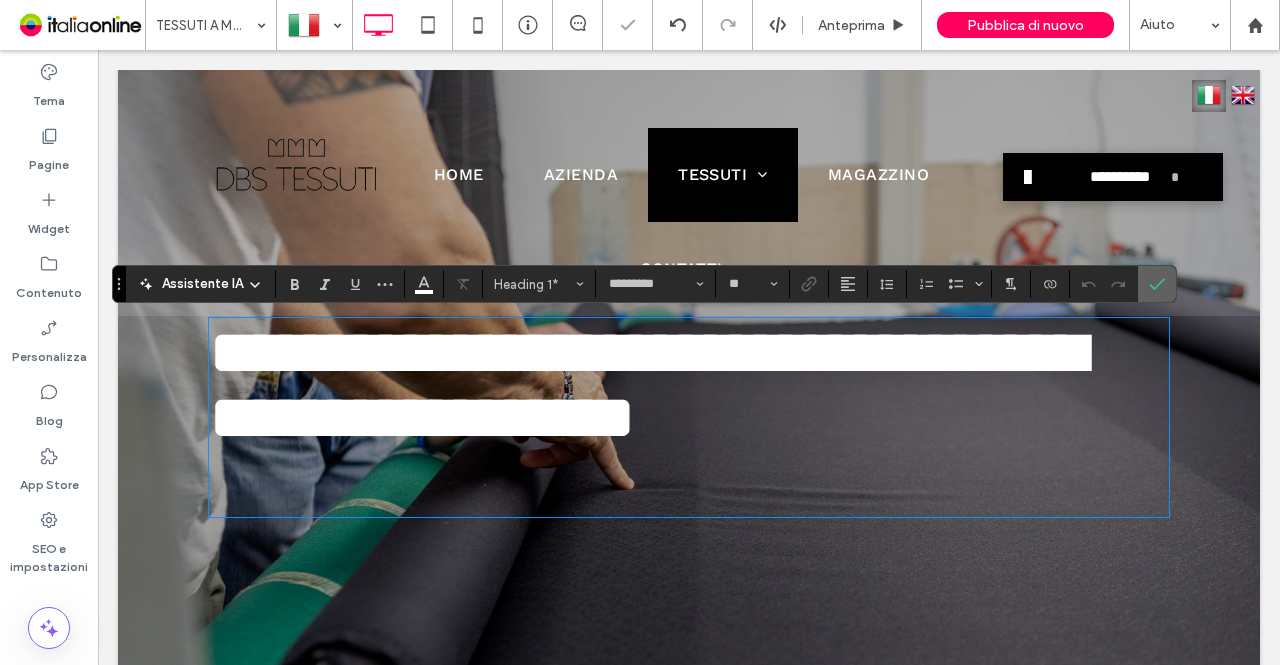 click at bounding box center [1157, 284] 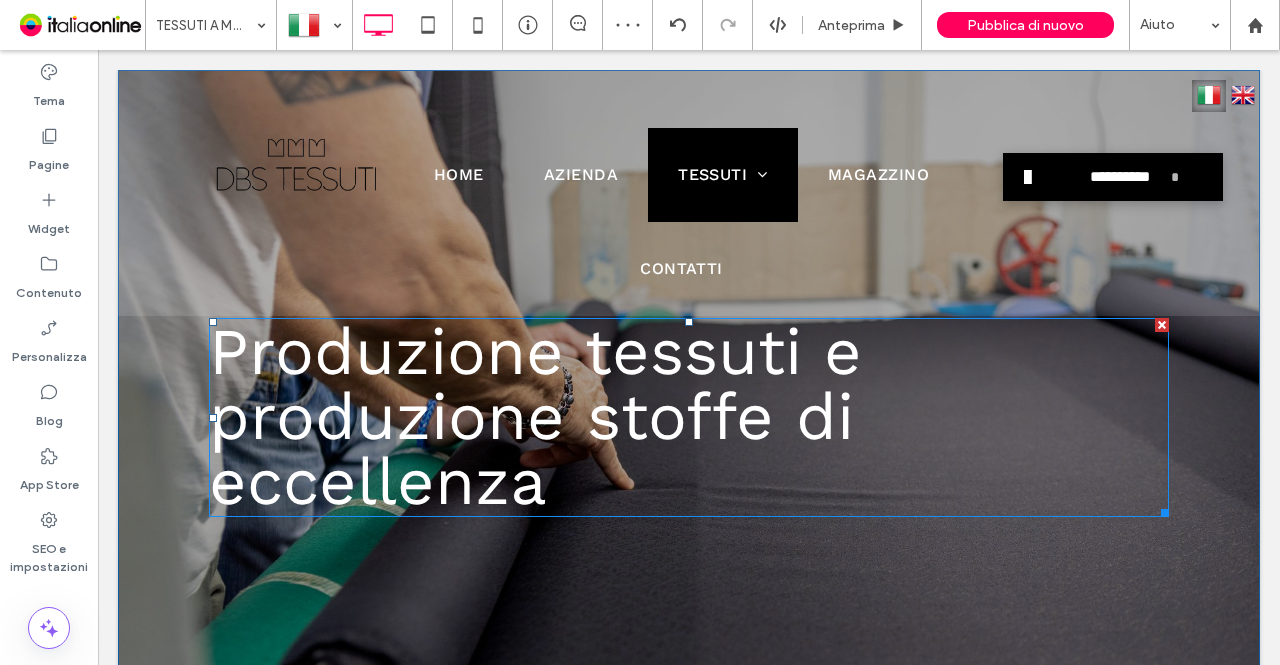 click on "Produzione tessuti e produzione stoffe di eccellenza" at bounding box center (535, 417) 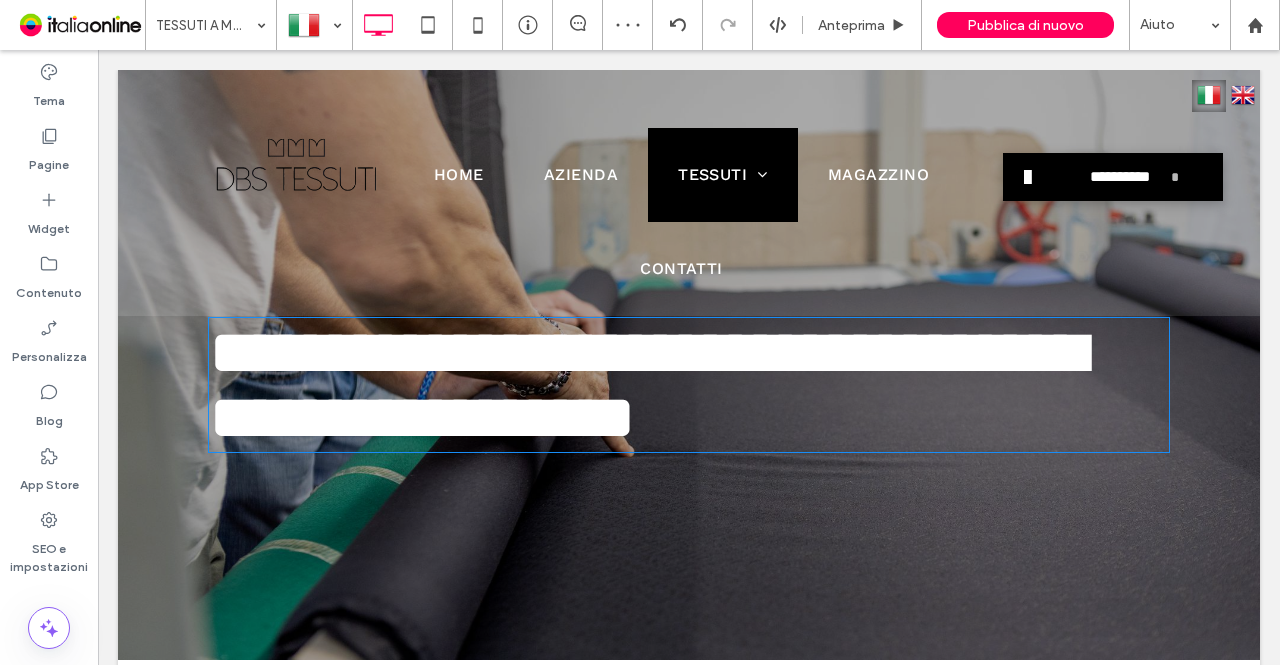 click on "**********" at bounding box center (647, 385) 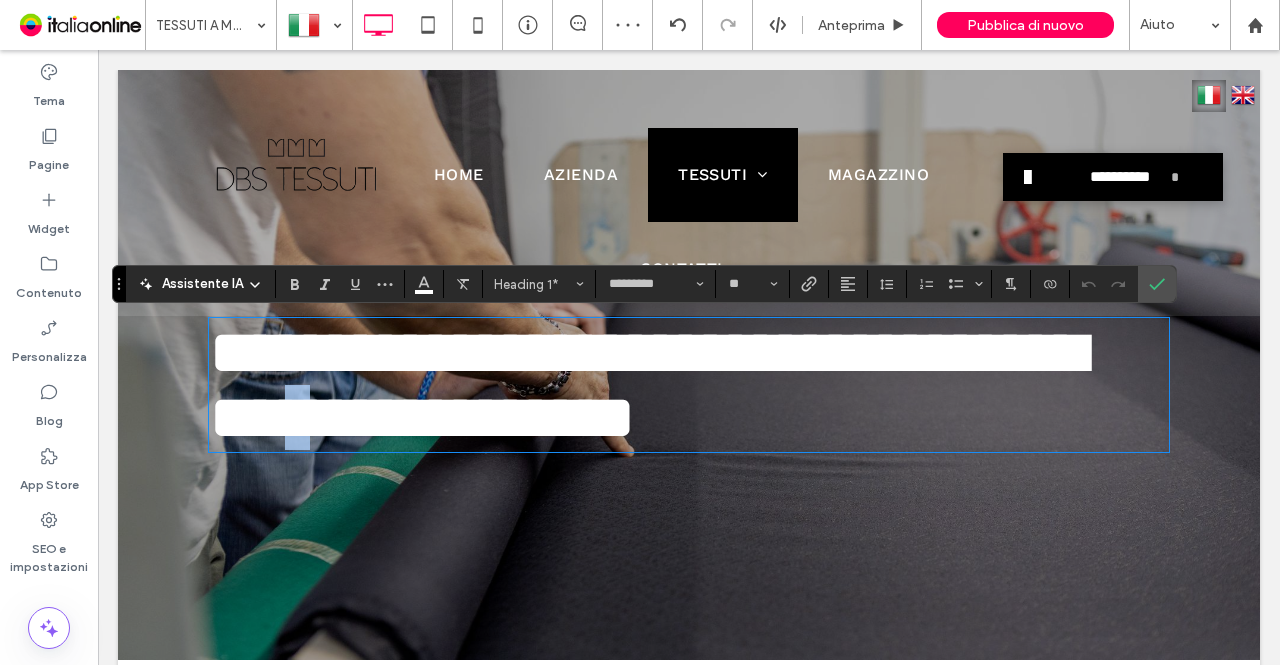scroll, scrollTop: 5, scrollLeft: 0, axis: vertical 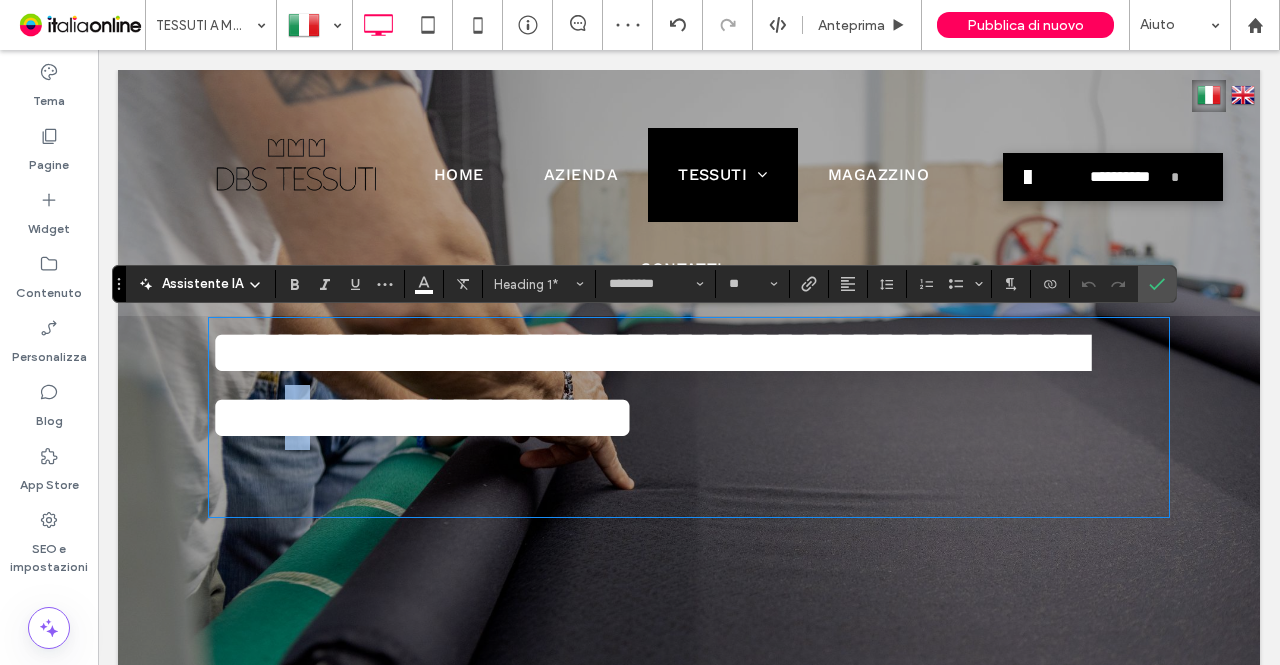 click on "**********" at bounding box center (647, 385) 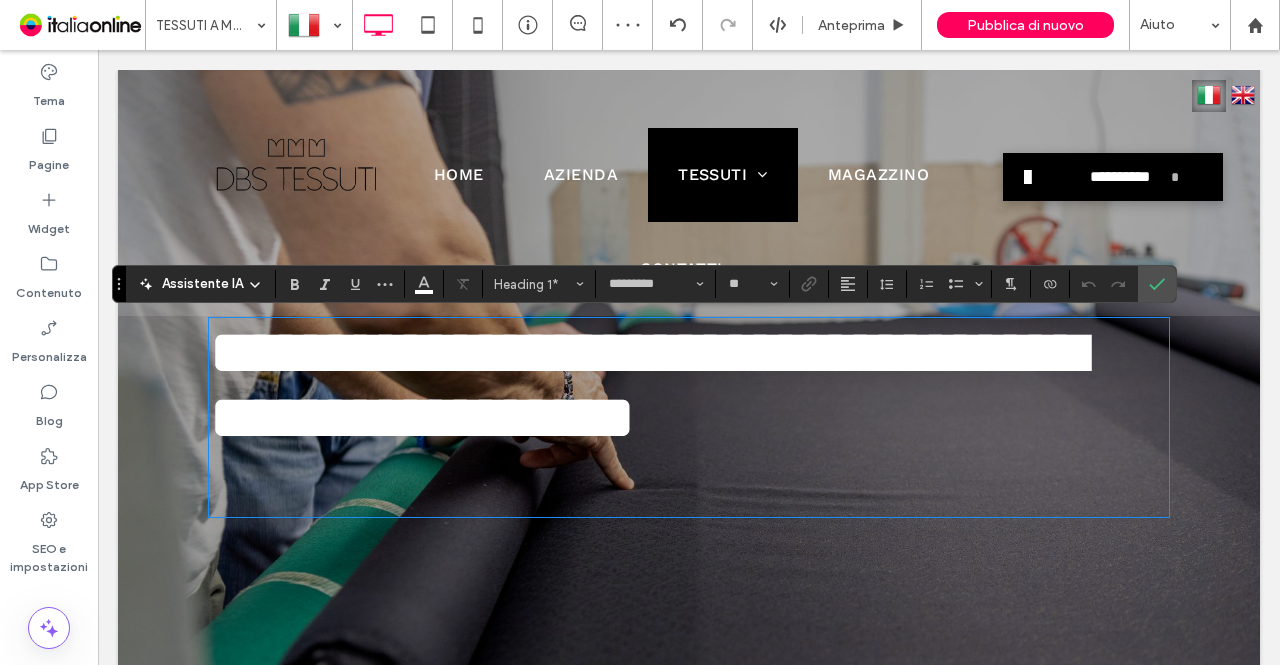 click on "**********" at bounding box center (647, 385) 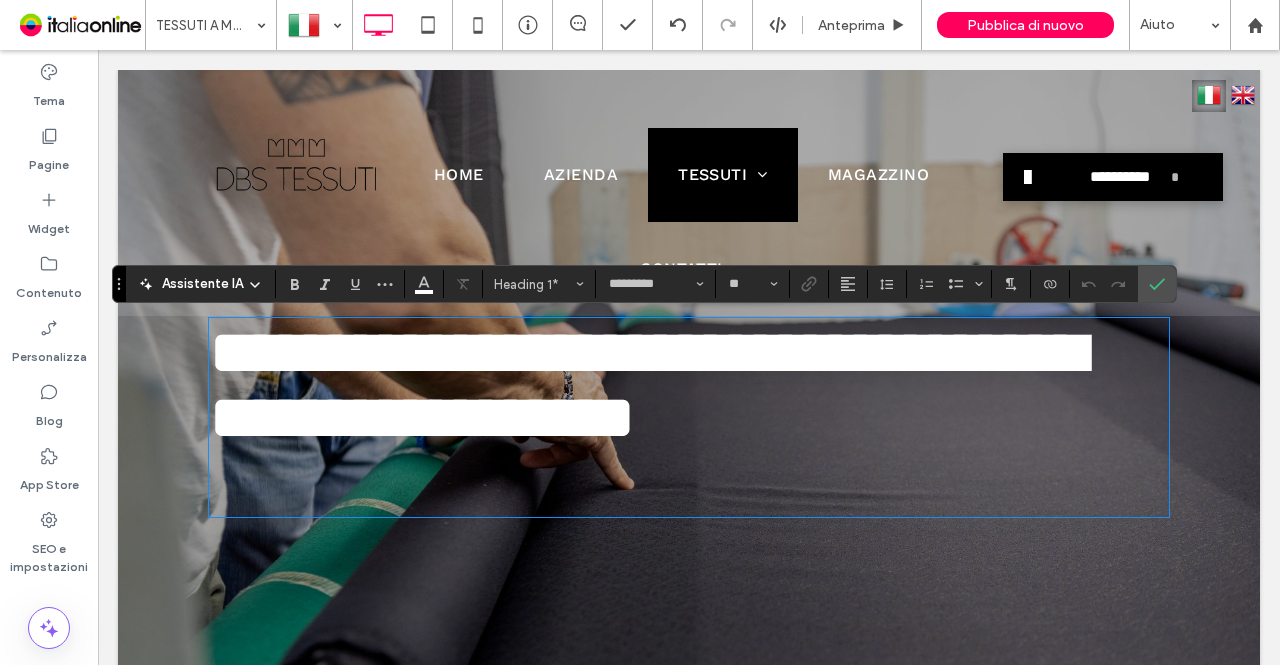 click on "**********" at bounding box center (689, 385) 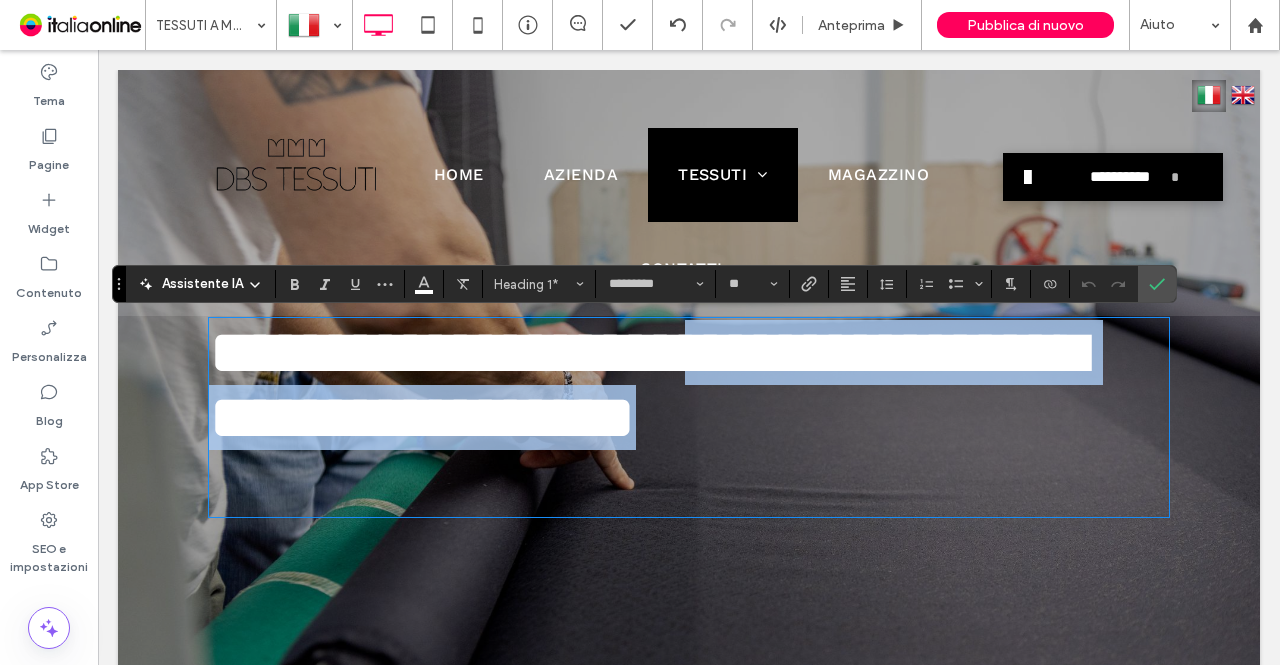 scroll, scrollTop: 0, scrollLeft: 0, axis: both 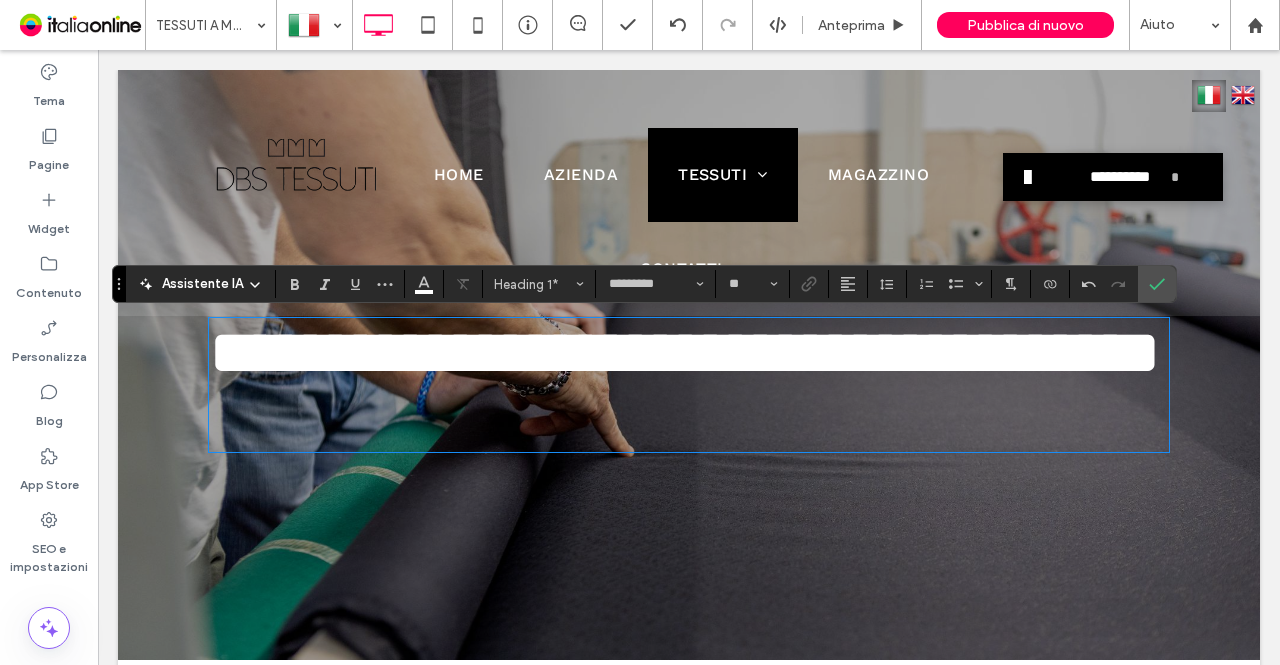 click on "**********" at bounding box center (685, 352) 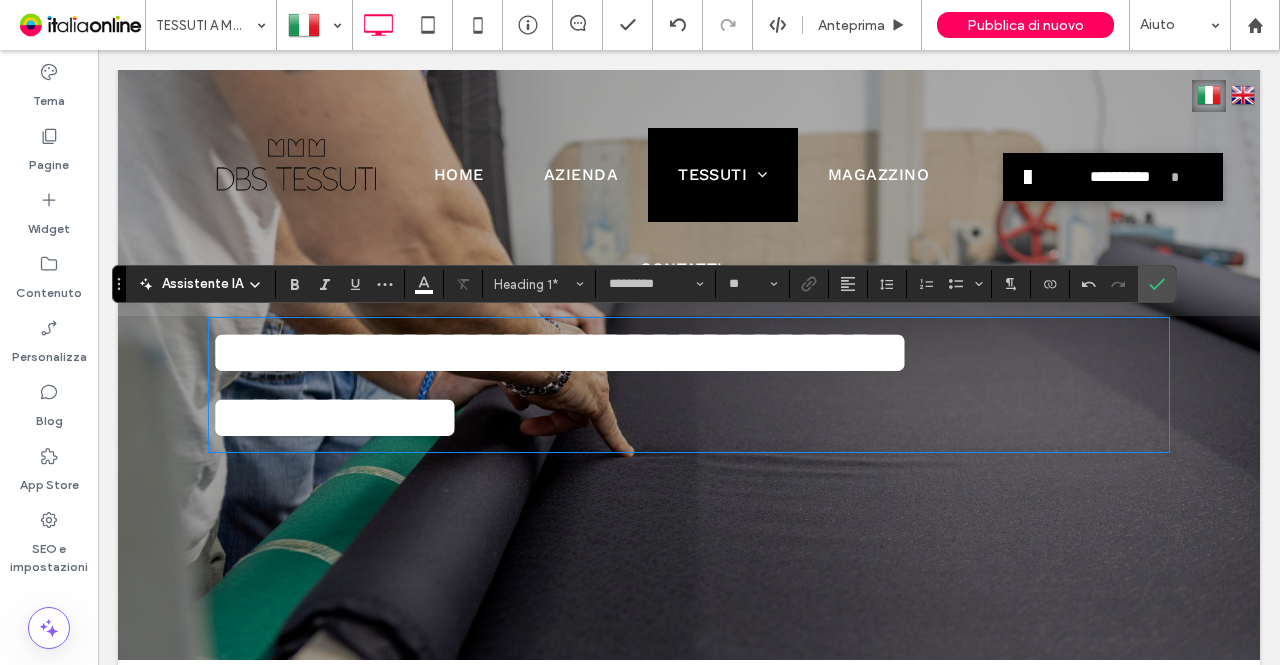 scroll, scrollTop: 6, scrollLeft: 0, axis: vertical 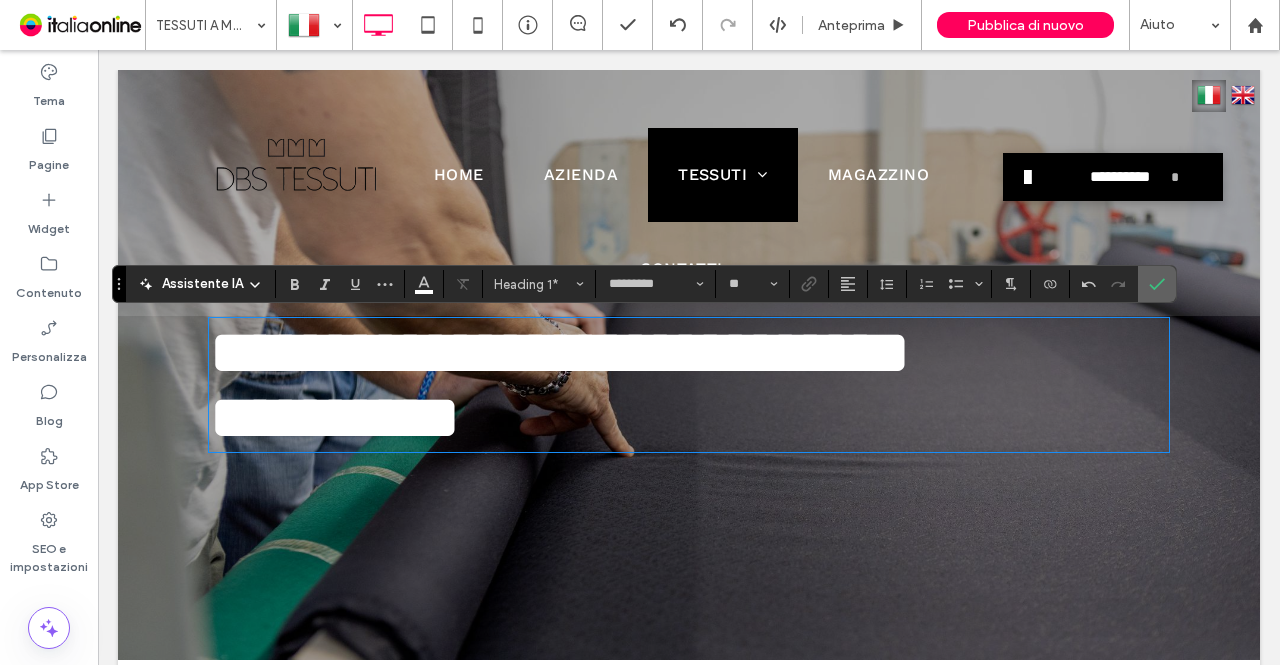 click at bounding box center [1153, 284] 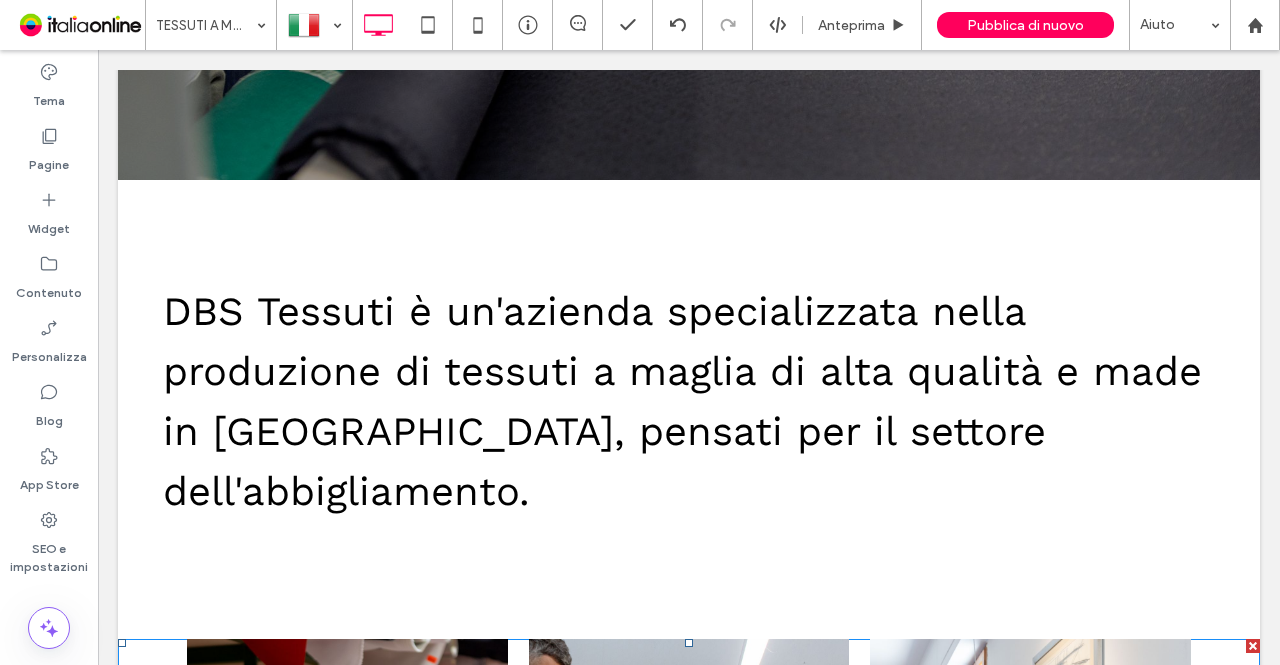 scroll, scrollTop: 452, scrollLeft: 0, axis: vertical 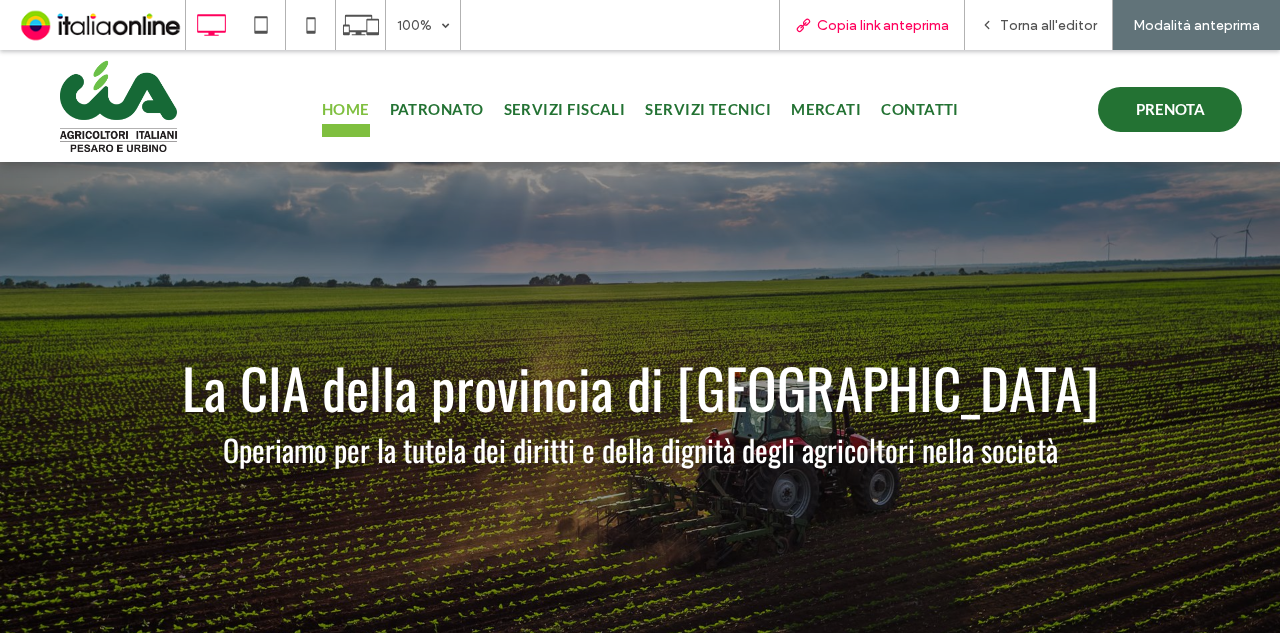 click on "Copia link anteprima" at bounding box center (883, 25) 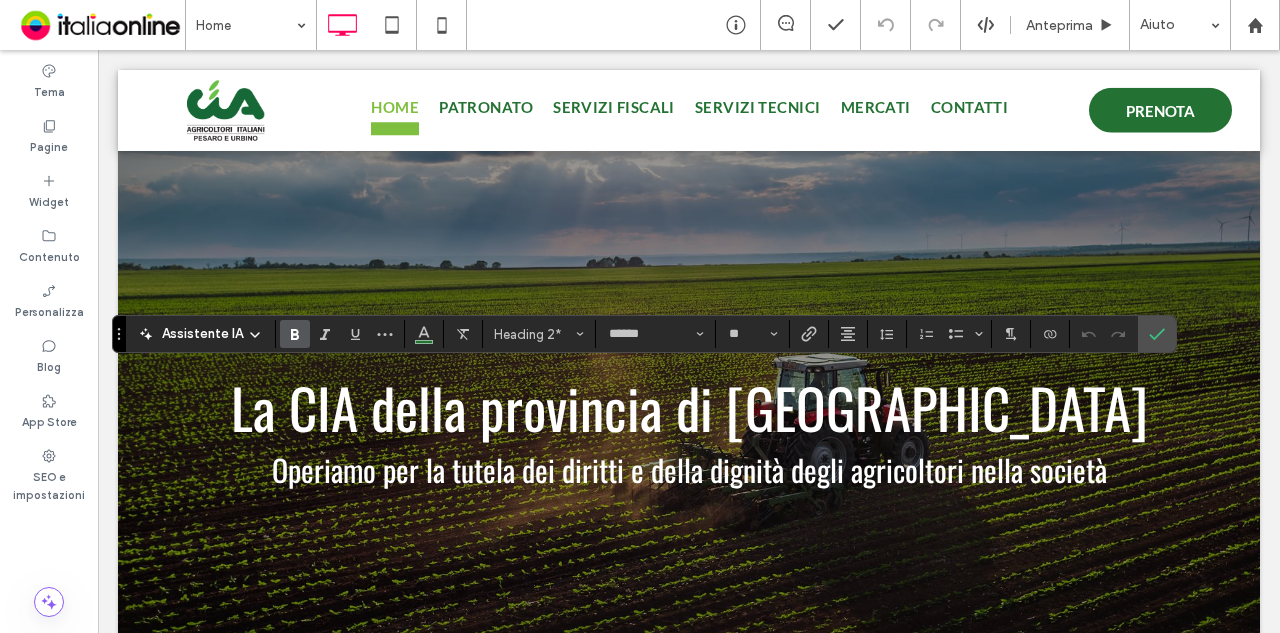 scroll, scrollTop: 400, scrollLeft: 0, axis: vertical 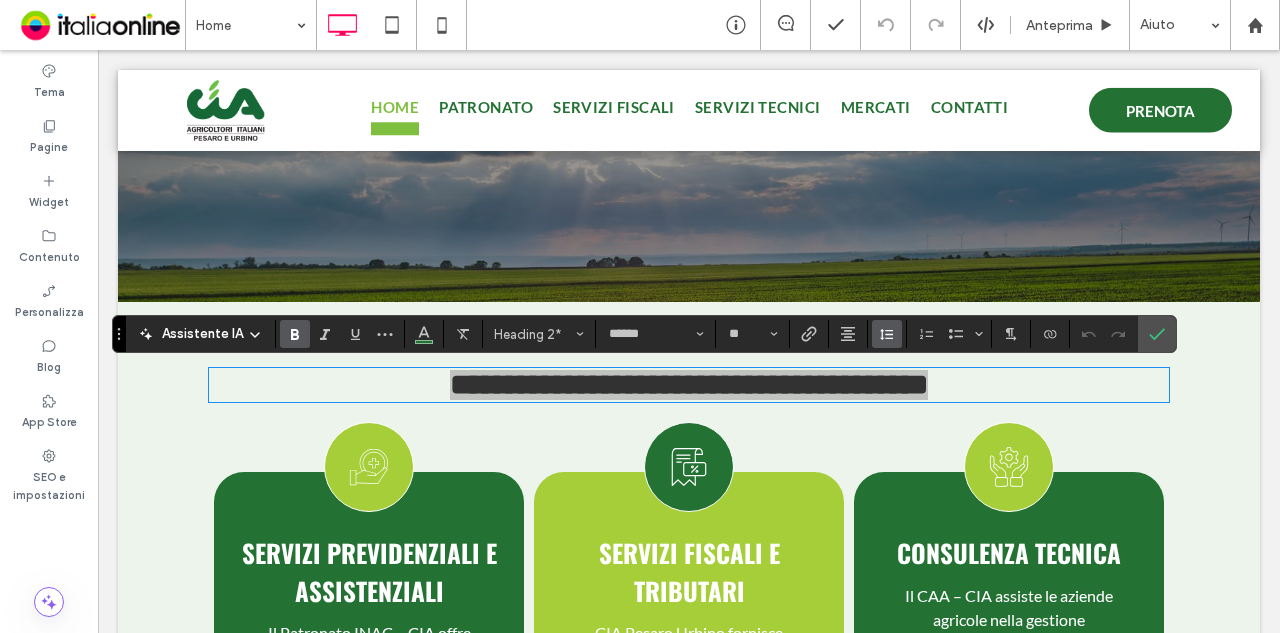 click at bounding box center (887, 334) 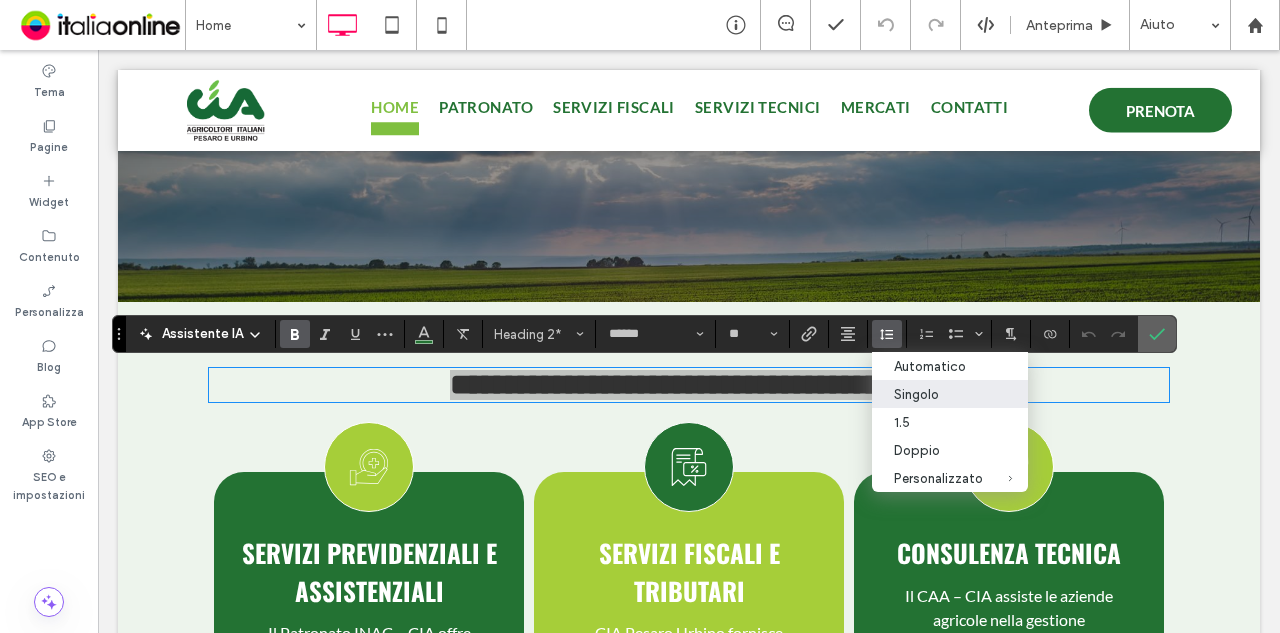 drag, startPoint x: 1156, startPoint y: 331, endPoint x: 1054, endPoint y: 285, distance: 111.89281 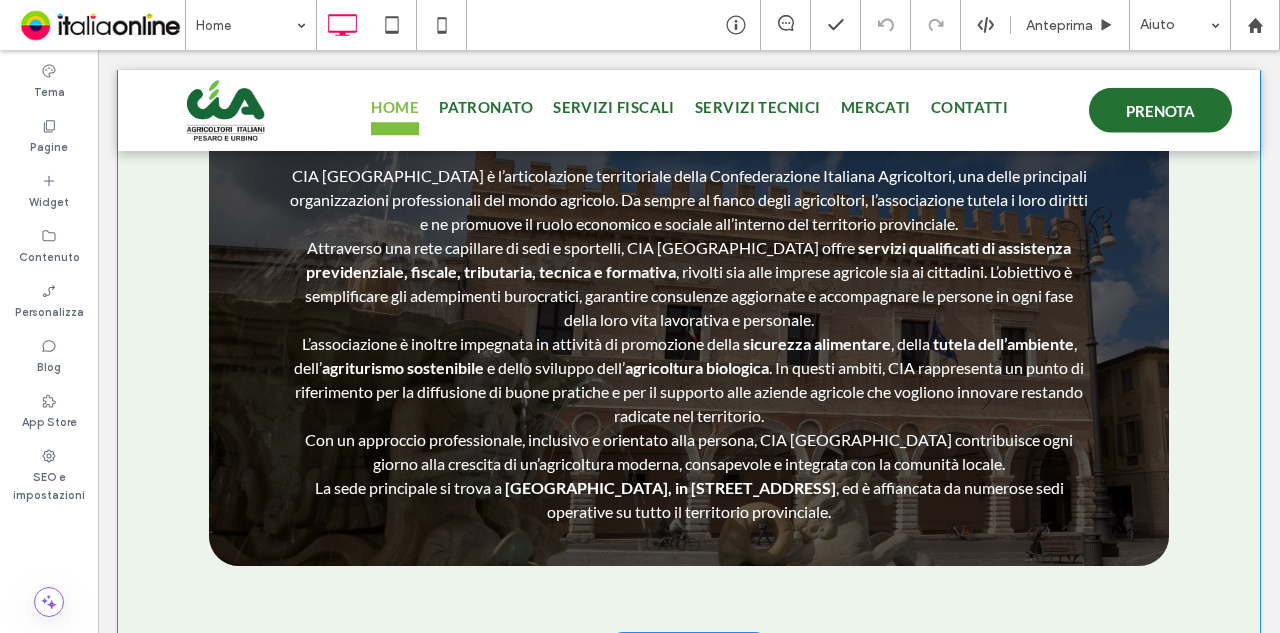 scroll, scrollTop: 1400, scrollLeft: 0, axis: vertical 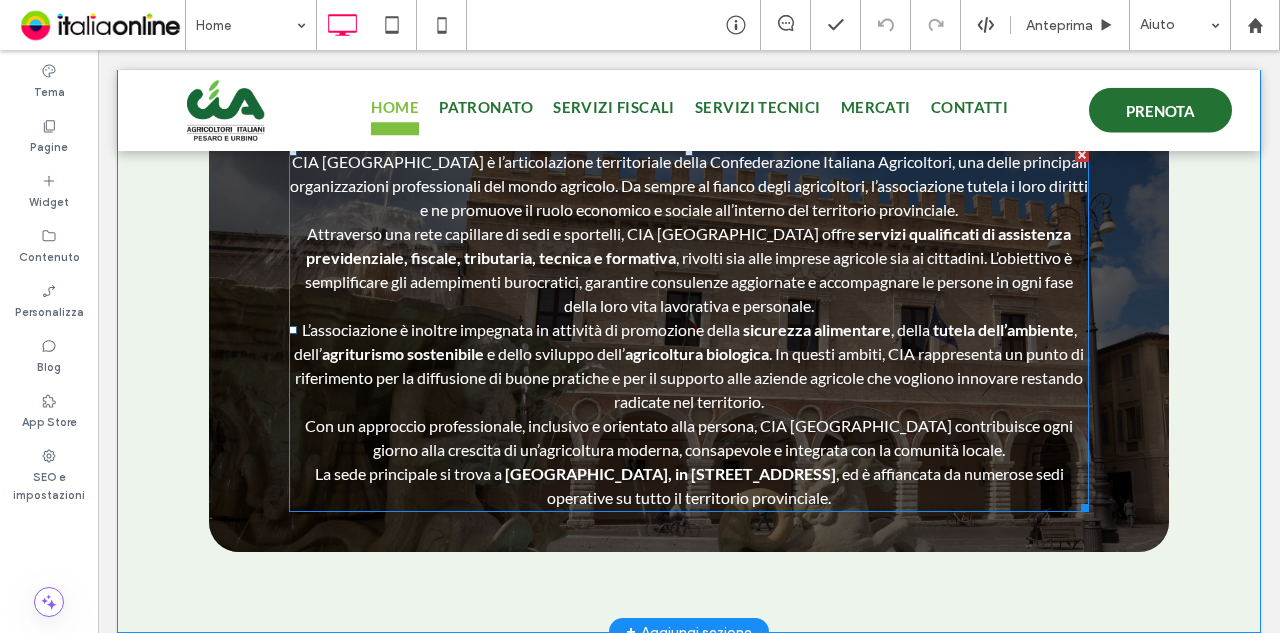 click on "agricoltura biologica" at bounding box center [697, 353] 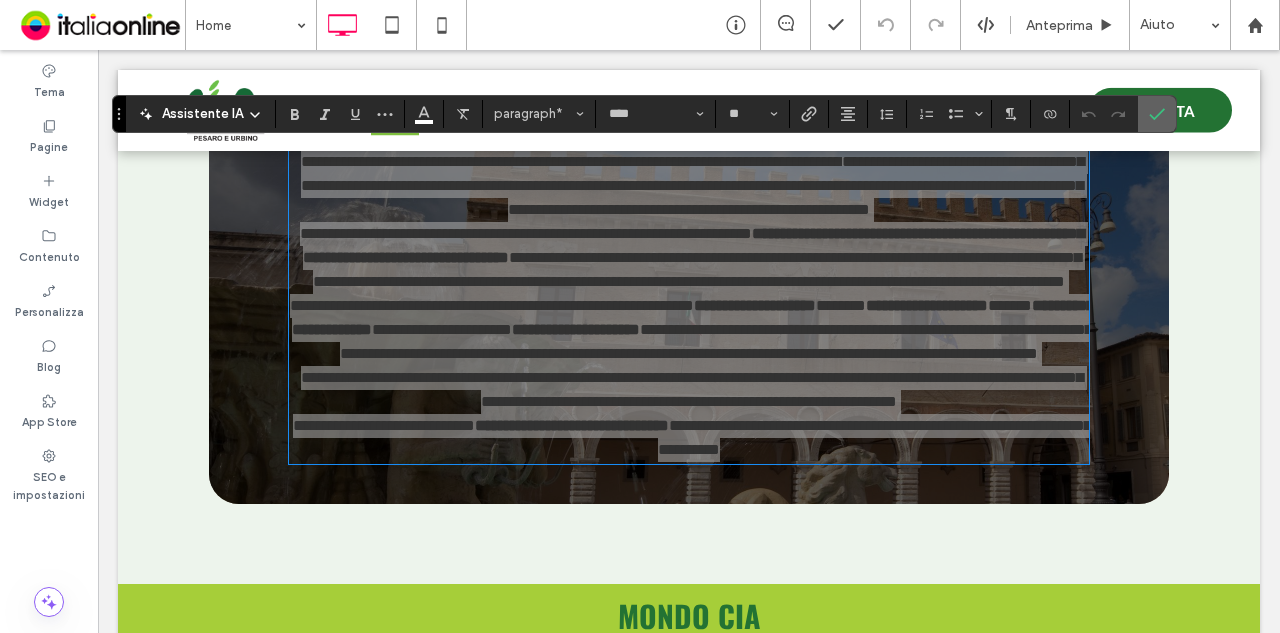 click at bounding box center (1157, 114) 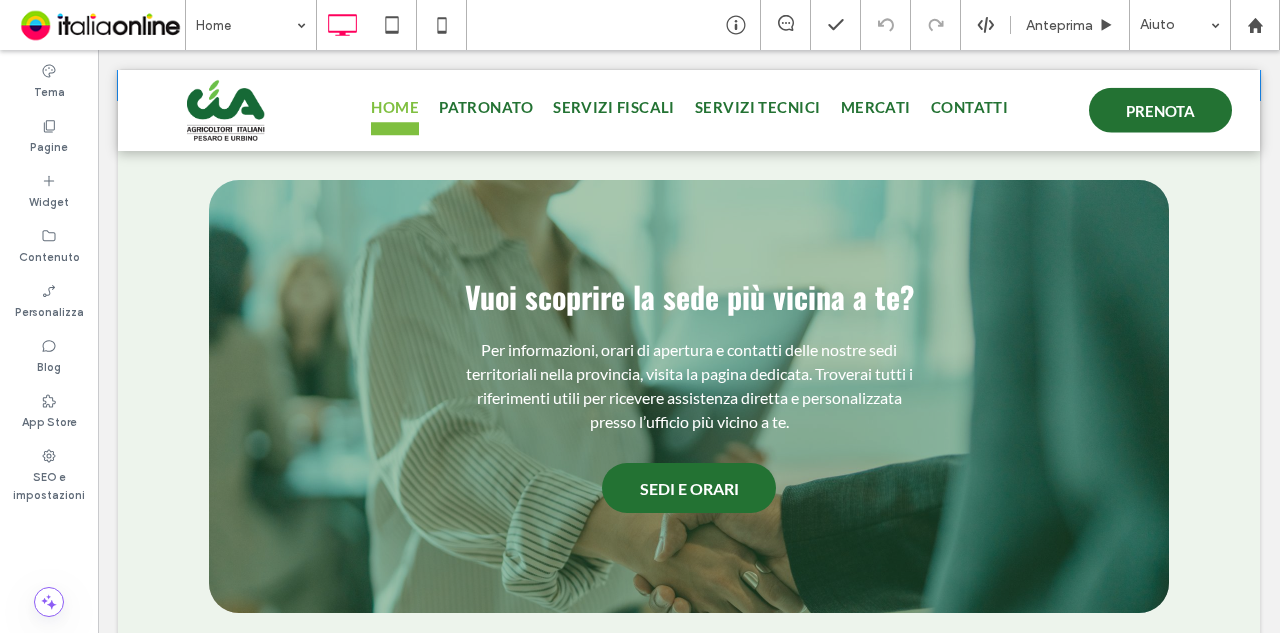 scroll, scrollTop: 2600, scrollLeft: 0, axis: vertical 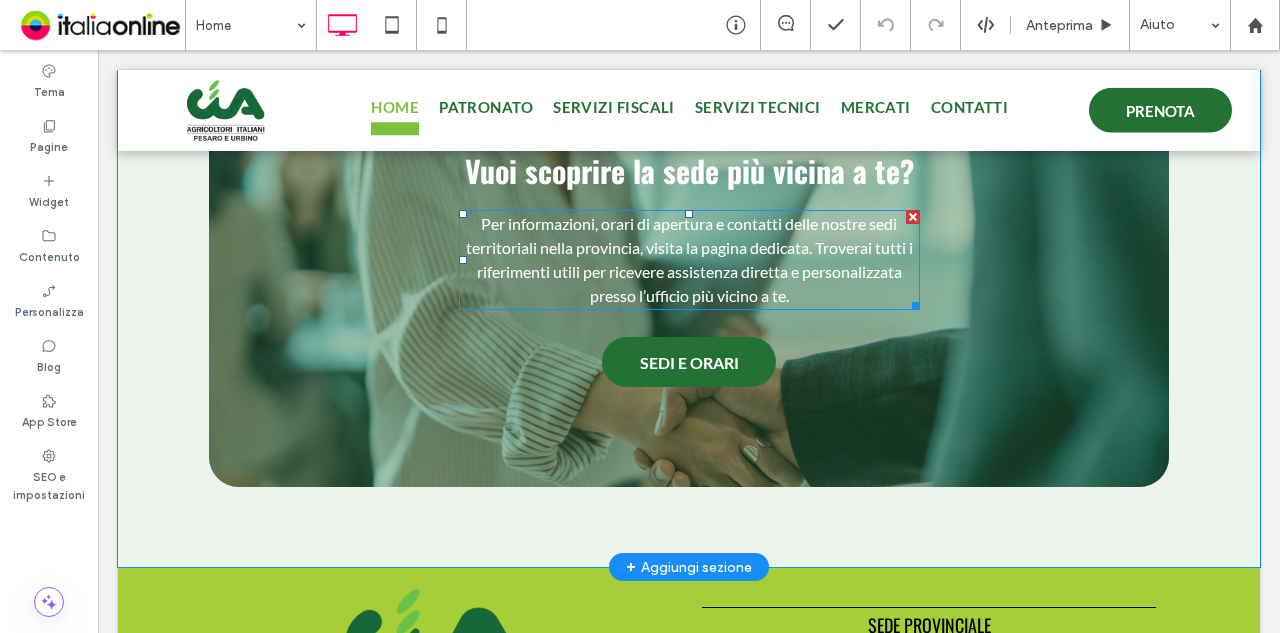 click on "Per informazioni, orari di apertura e contatti delle nostre sedi territoriali nella provincia, visita la pagina dedicata. Troverai tutti i riferimenti utili per ricevere assistenza diretta e personalizzata presso l’ufficio più vicino a te." at bounding box center [689, 260] 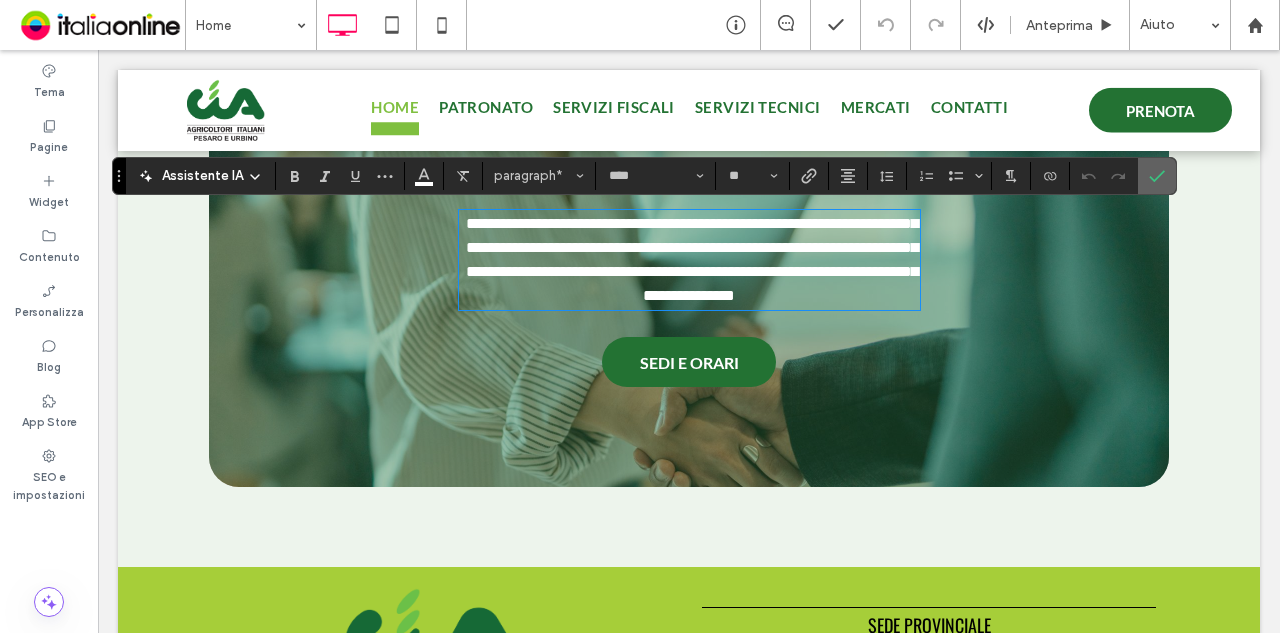 click 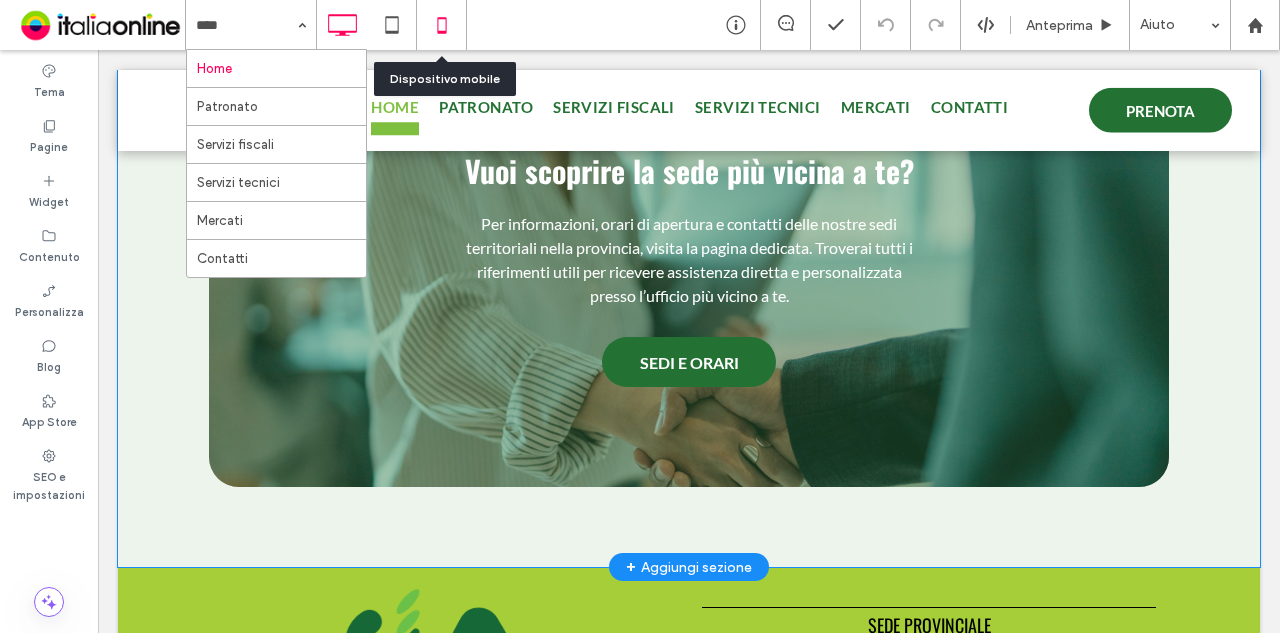 click 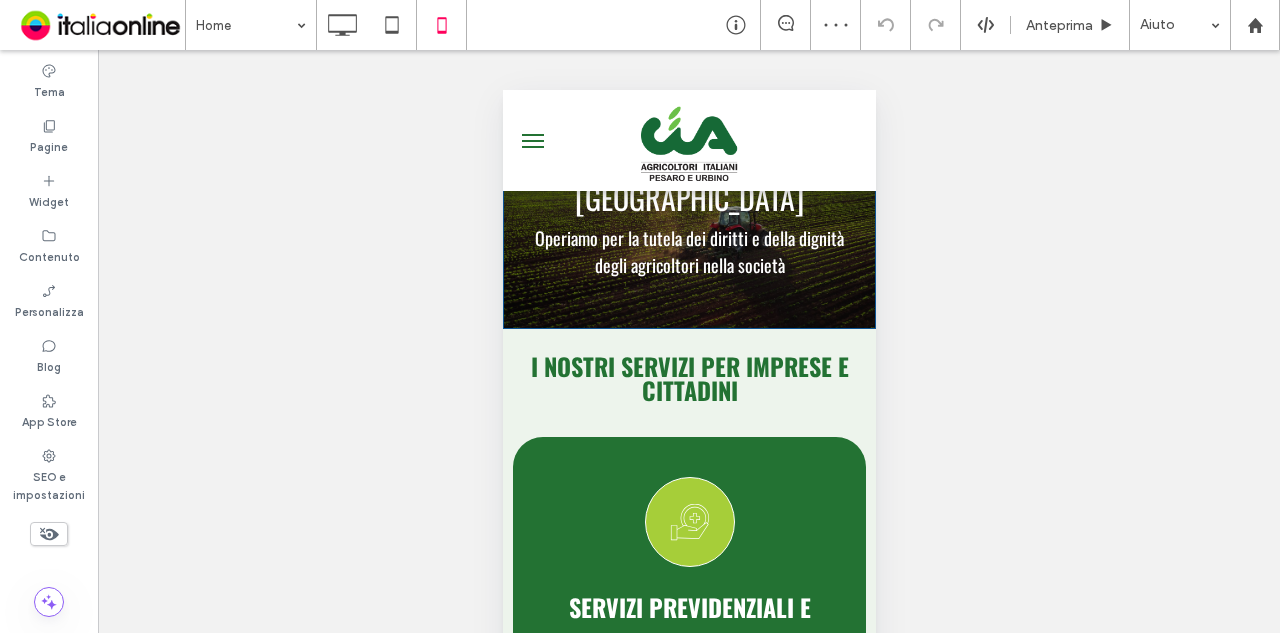 scroll, scrollTop: 0, scrollLeft: 0, axis: both 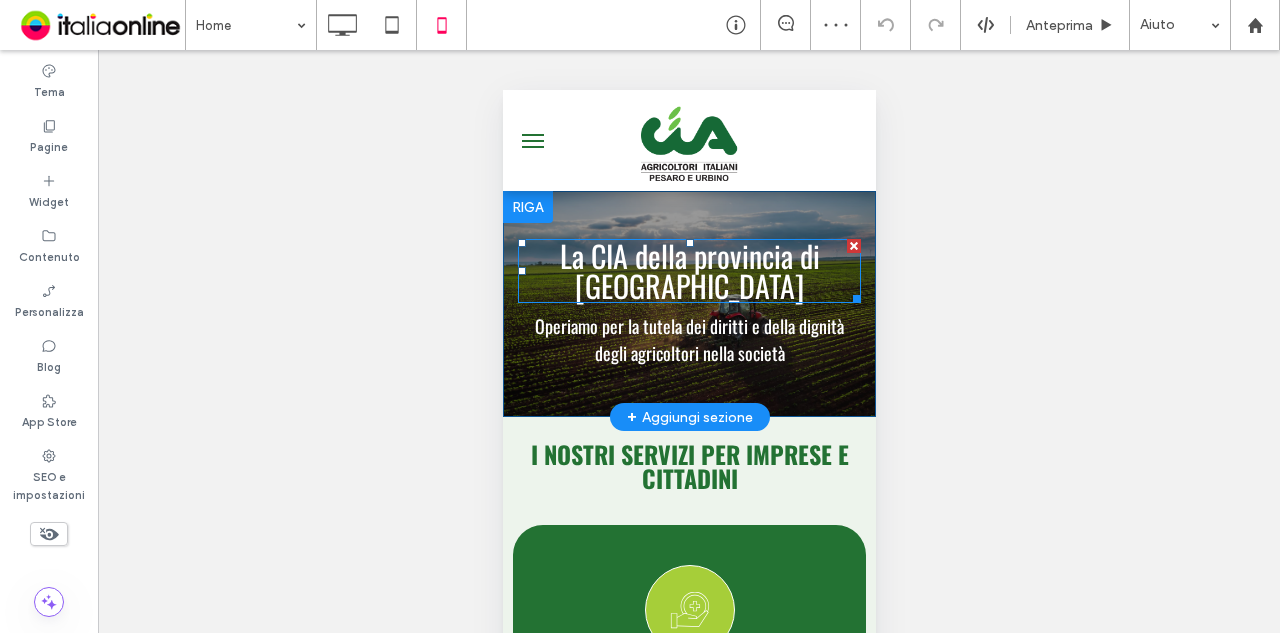 click on "La CIA della provincia di Pesaro Urbino" at bounding box center [689, 270] 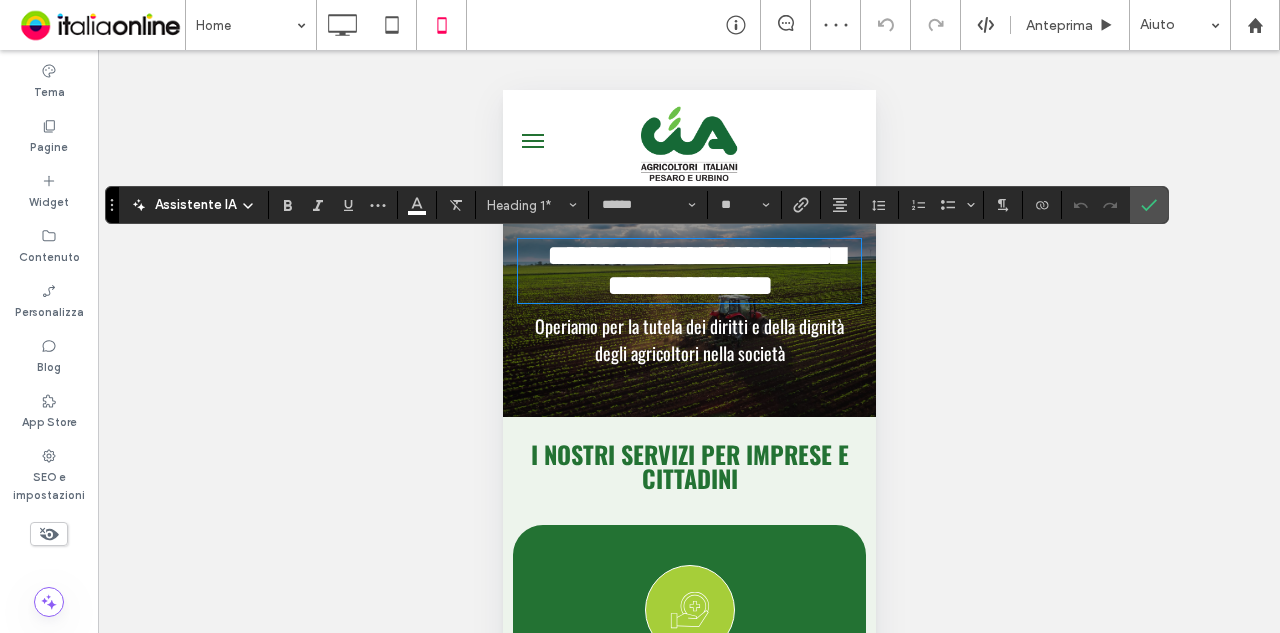 drag, startPoint x: 1145, startPoint y: 204, endPoint x: 1124, endPoint y: 217, distance: 24.698177 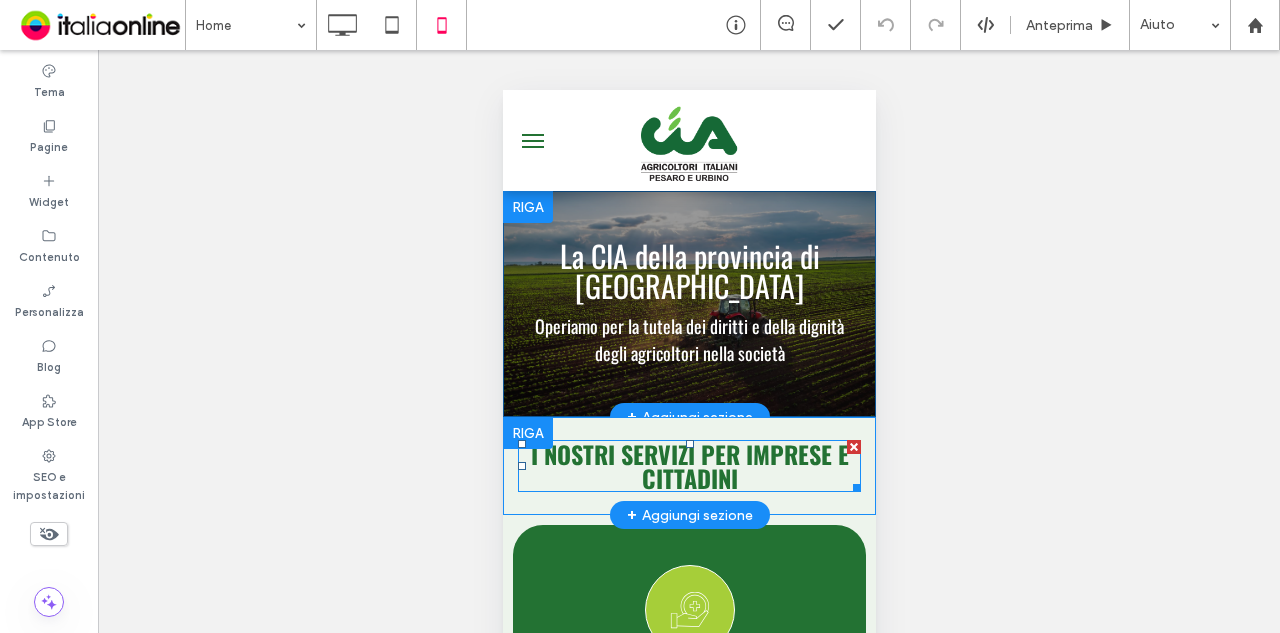 click on "I NOSTRI SERVIZI PER IMPRESE E CITTADINI" at bounding box center (689, 466) 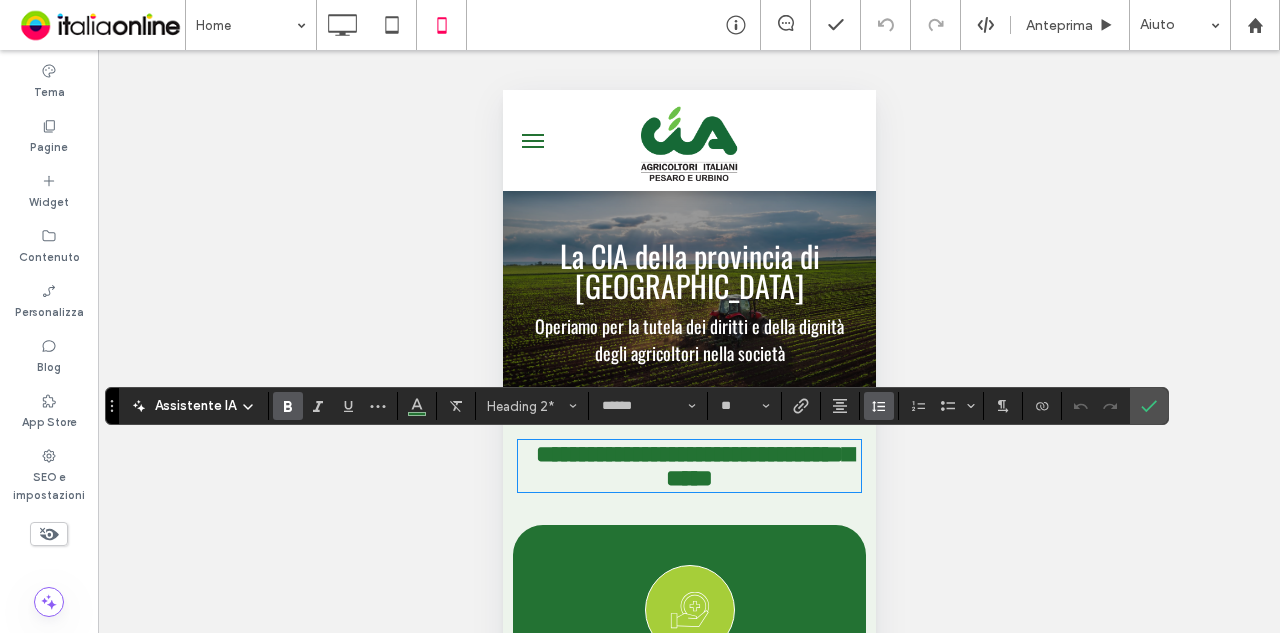 click 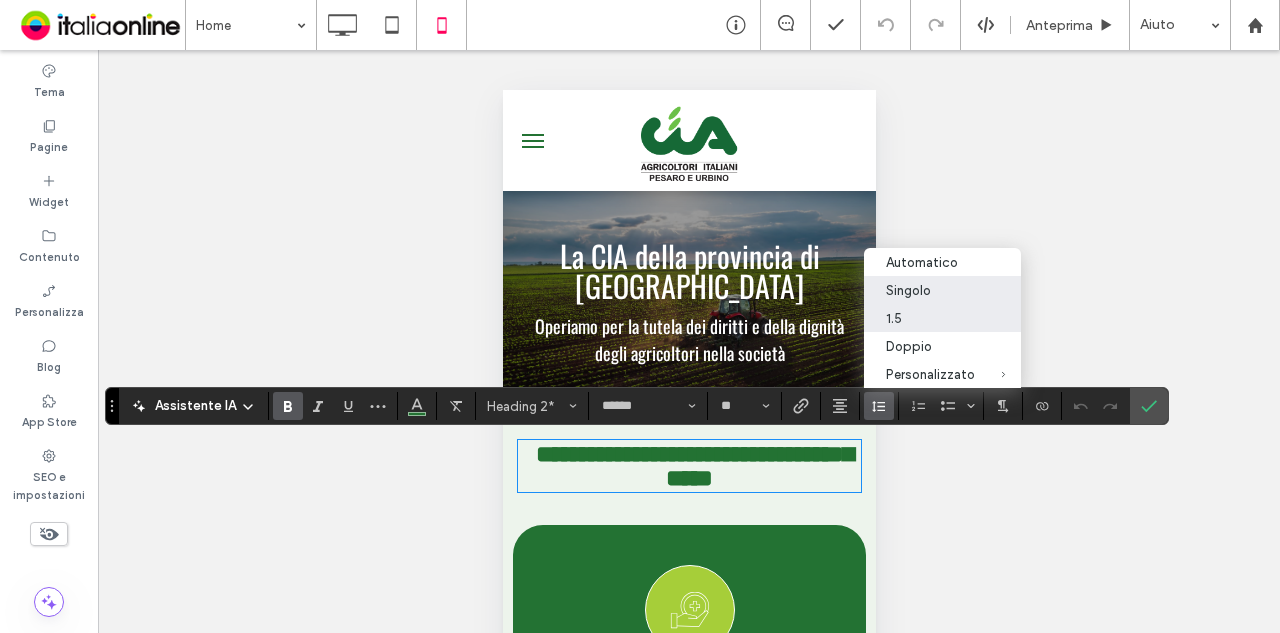 click on "1.5" at bounding box center [930, 318] 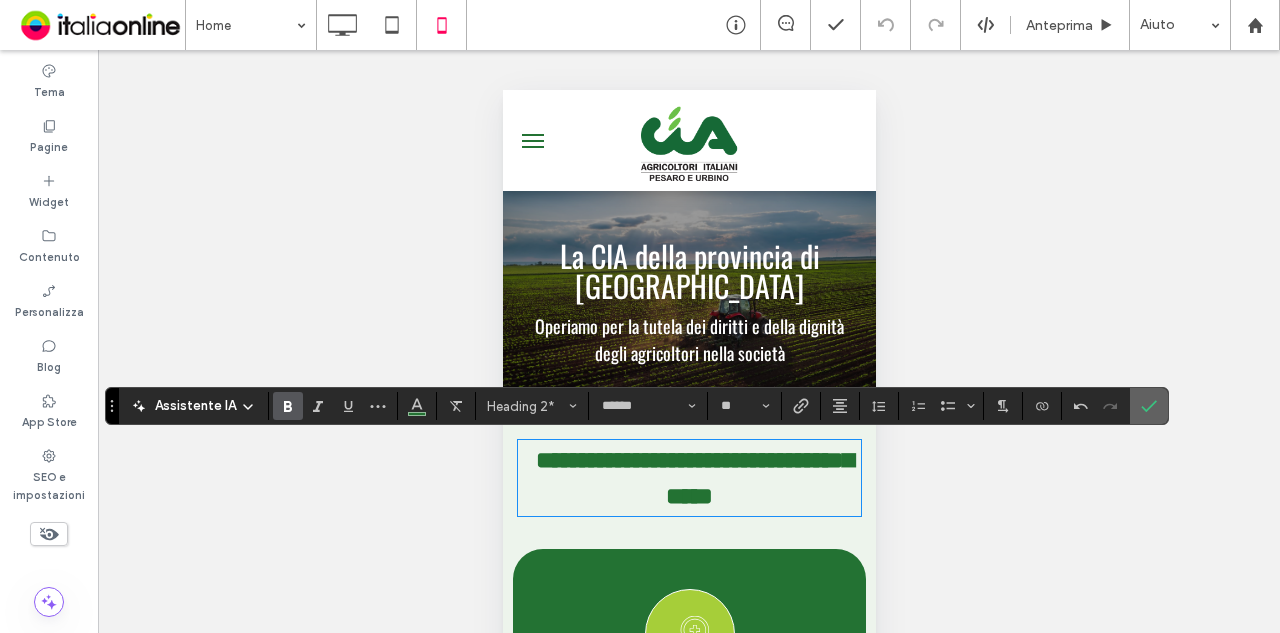 click at bounding box center [1149, 406] 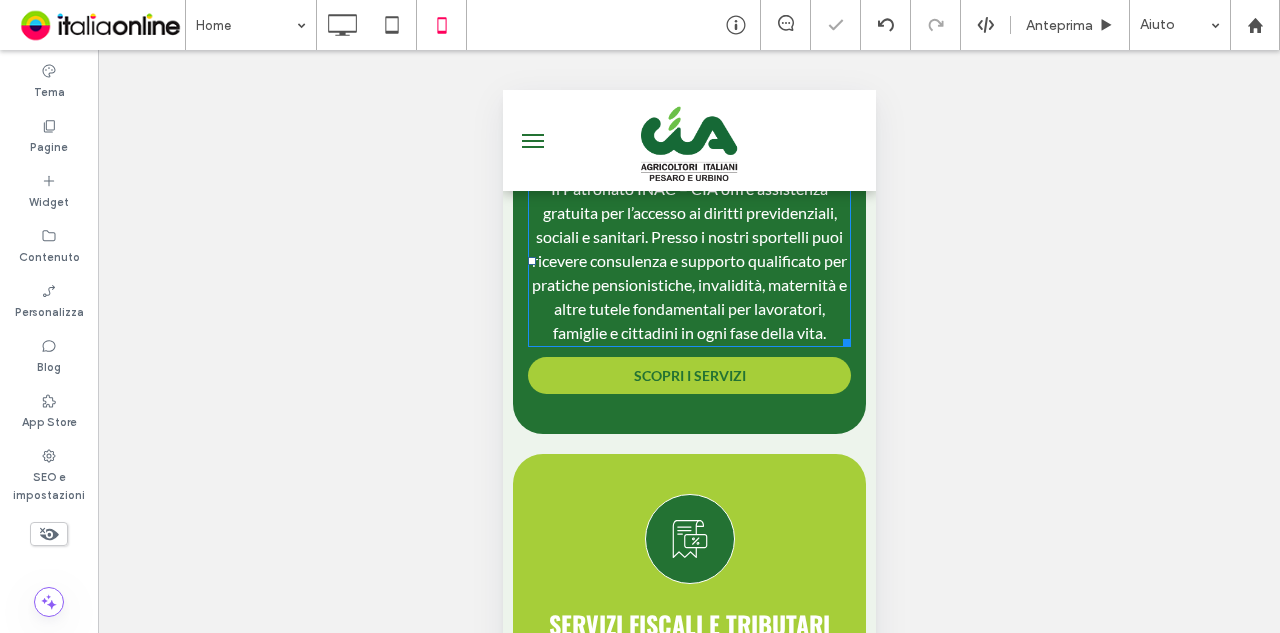 scroll, scrollTop: 800, scrollLeft: 0, axis: vertical 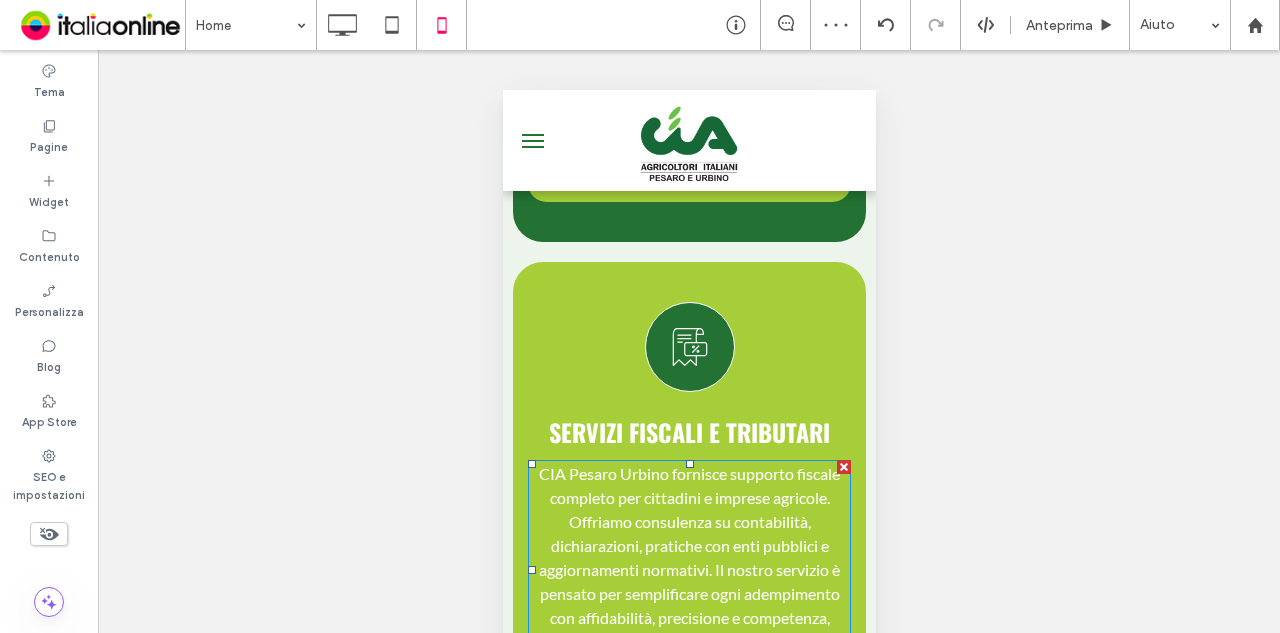 click on "CIA Pesaro Urbino fornisce supporto fiscale completo per cittadini e imprese agricole. Offriamo consulenza su contabilità, dichiarazioni, pratiche con enti pubblici e aggiornamenti normativi. Il nostro servizio è pensato per semplificare ogni adempimento con affidabilità, precisione e competenza, anche in un contesto normativo in costante cambiamento." at bounding box center (688, 569) 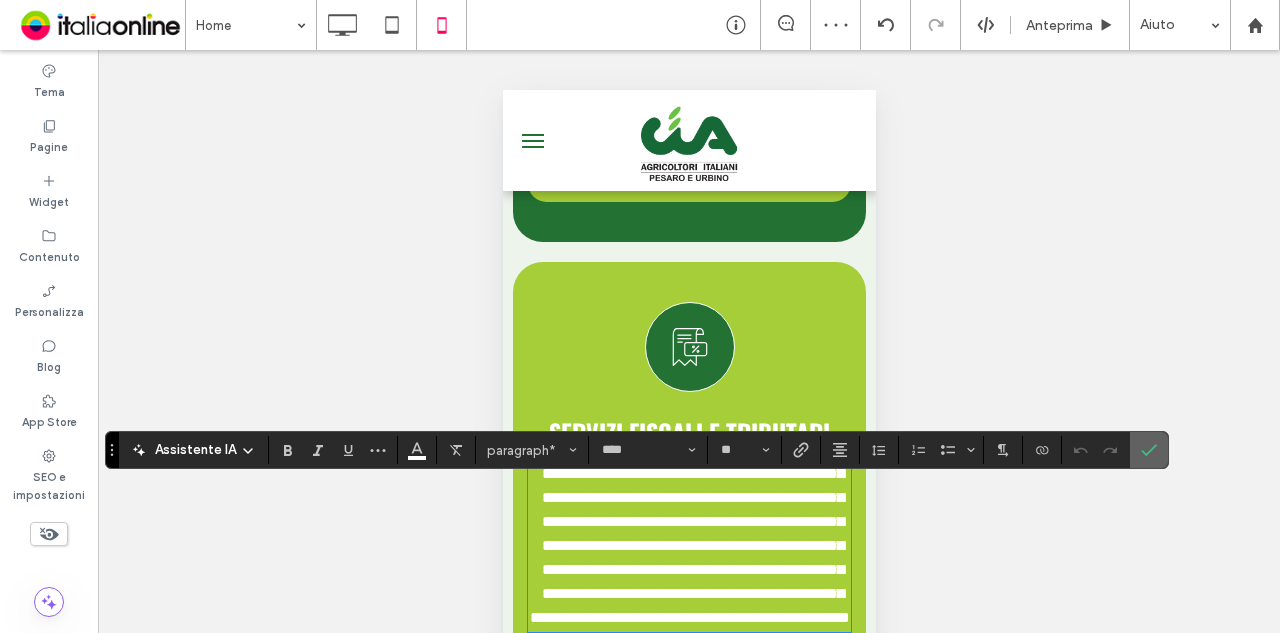 click at bounding box center [1149, 450] 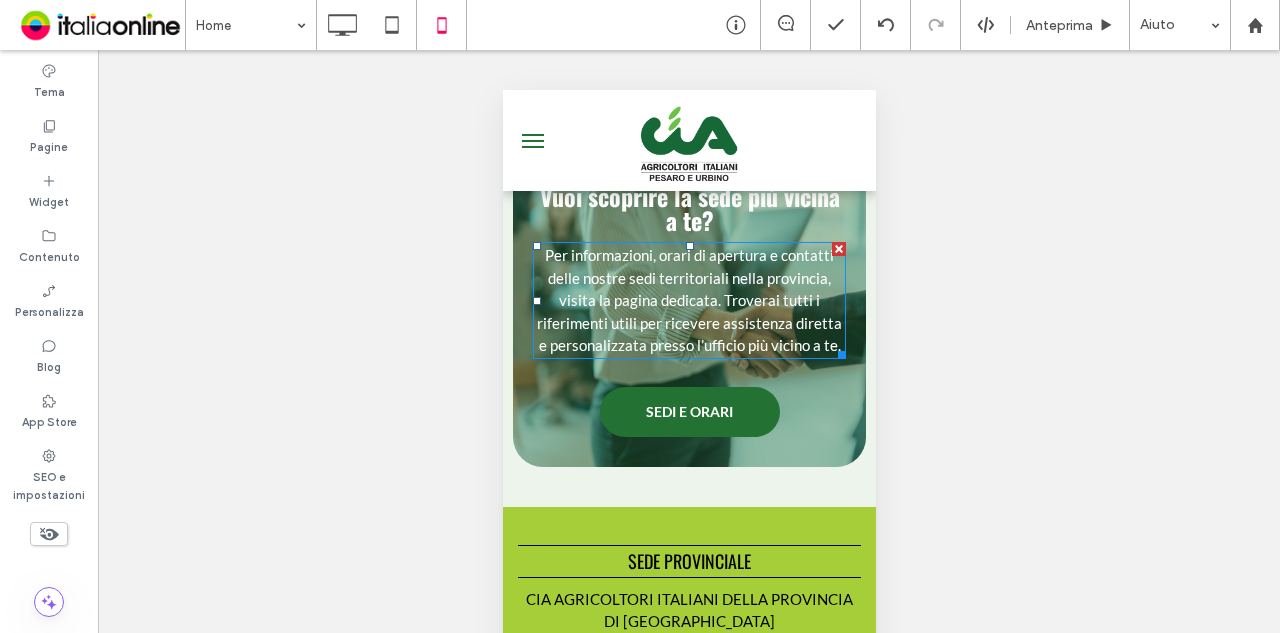 scroll, scrollTop: 3892, scrollLeft: 0, axis: vertical 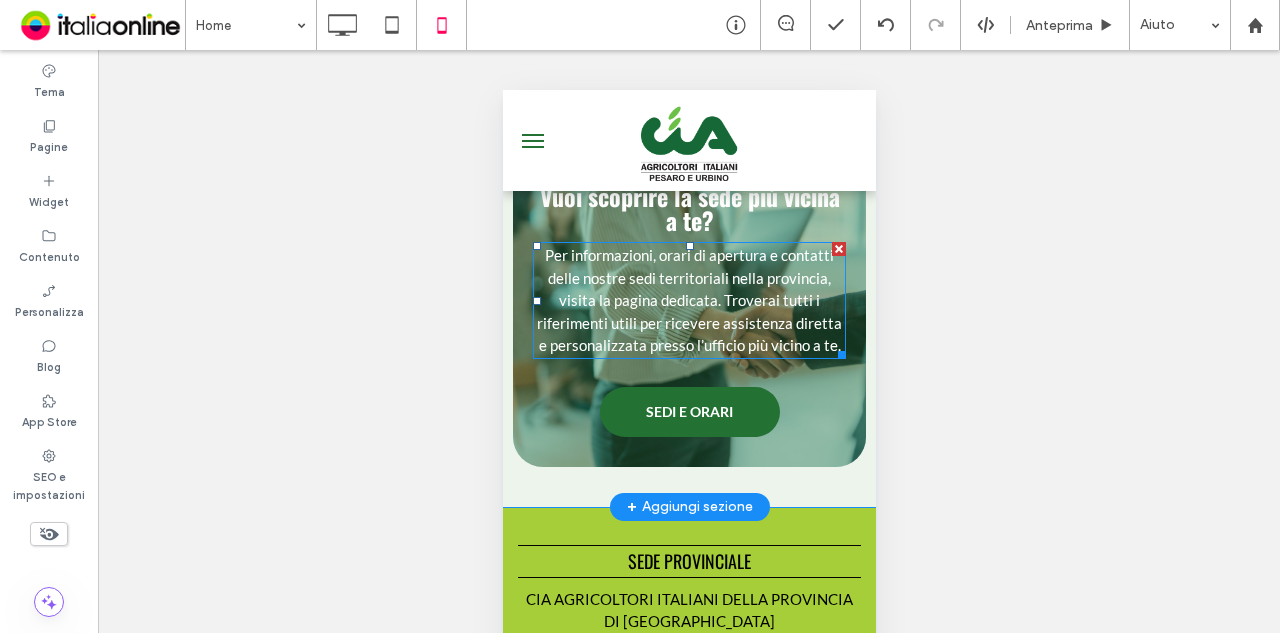 click on "Per informazioni, orari di apertura e contatti delle nostre sedi territoriali nella provincia, visita la pagina dedicata. Troverai tutti i riferimenti utili per ricevere assistenza diretta e personalizzata presso l’ufficio più vicino a te." at bounding box center [688, 300] 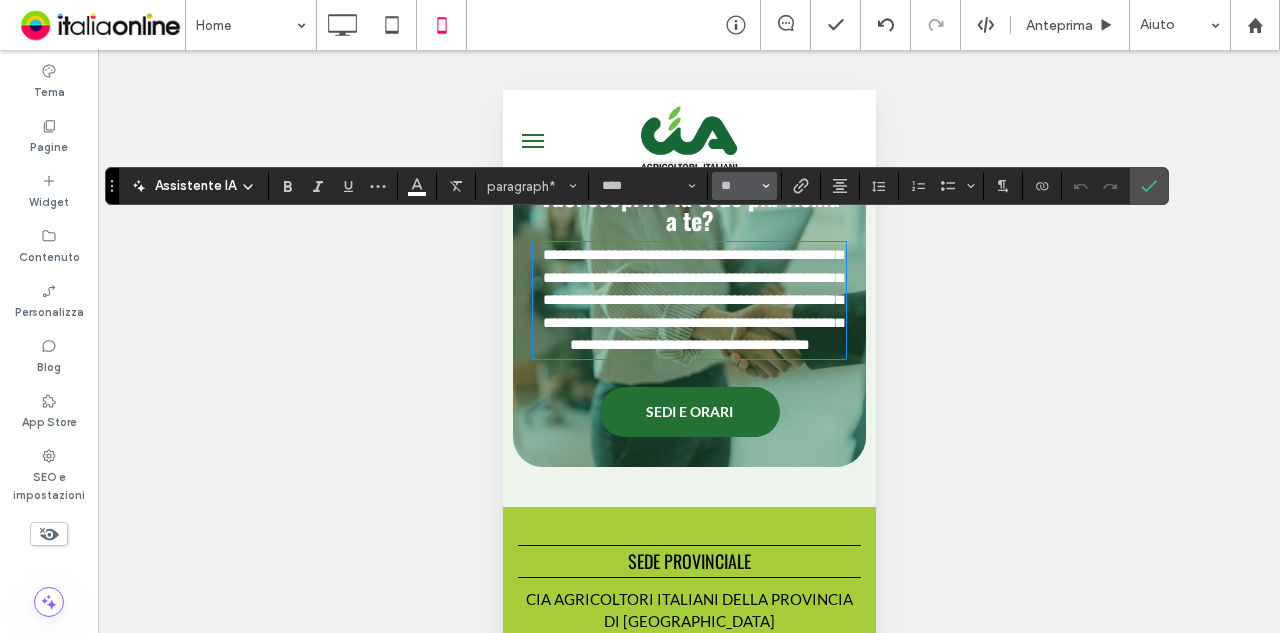 click 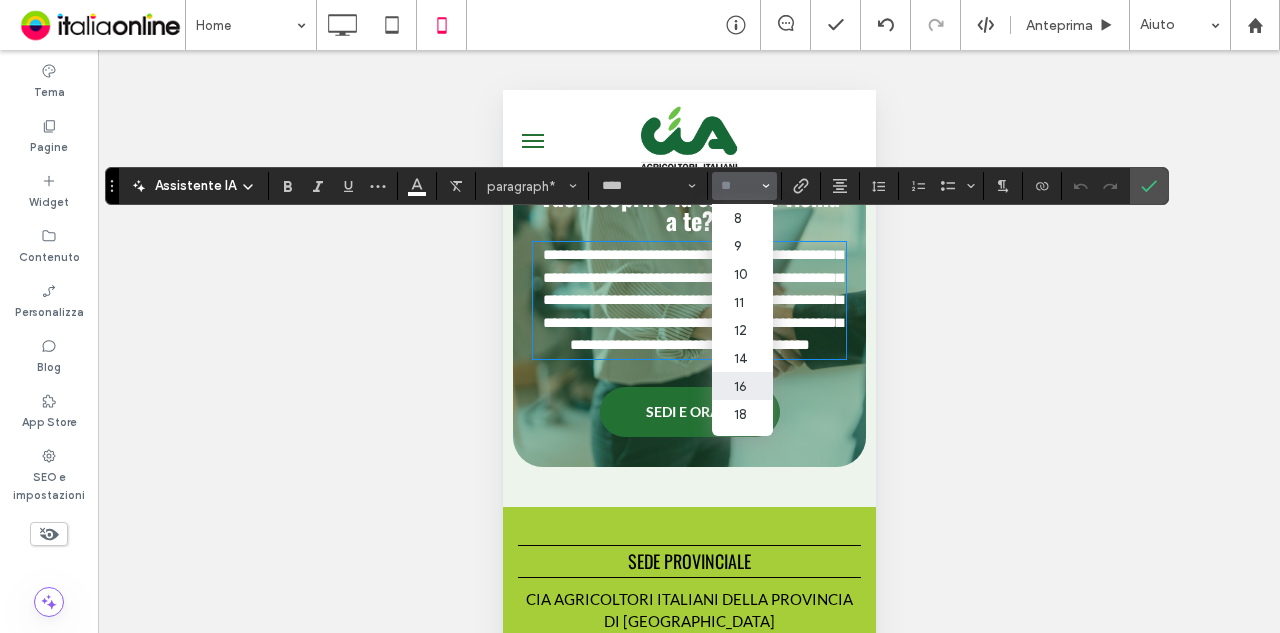 click on "16" at bounding box center (742, 386) 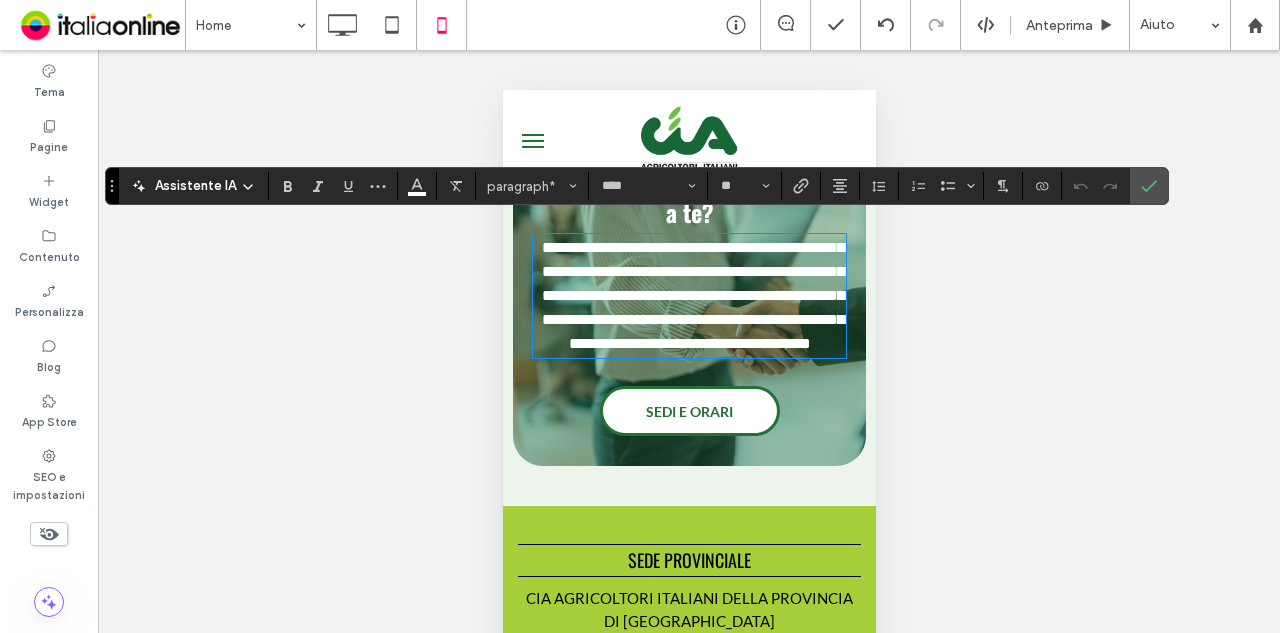 type on "**" 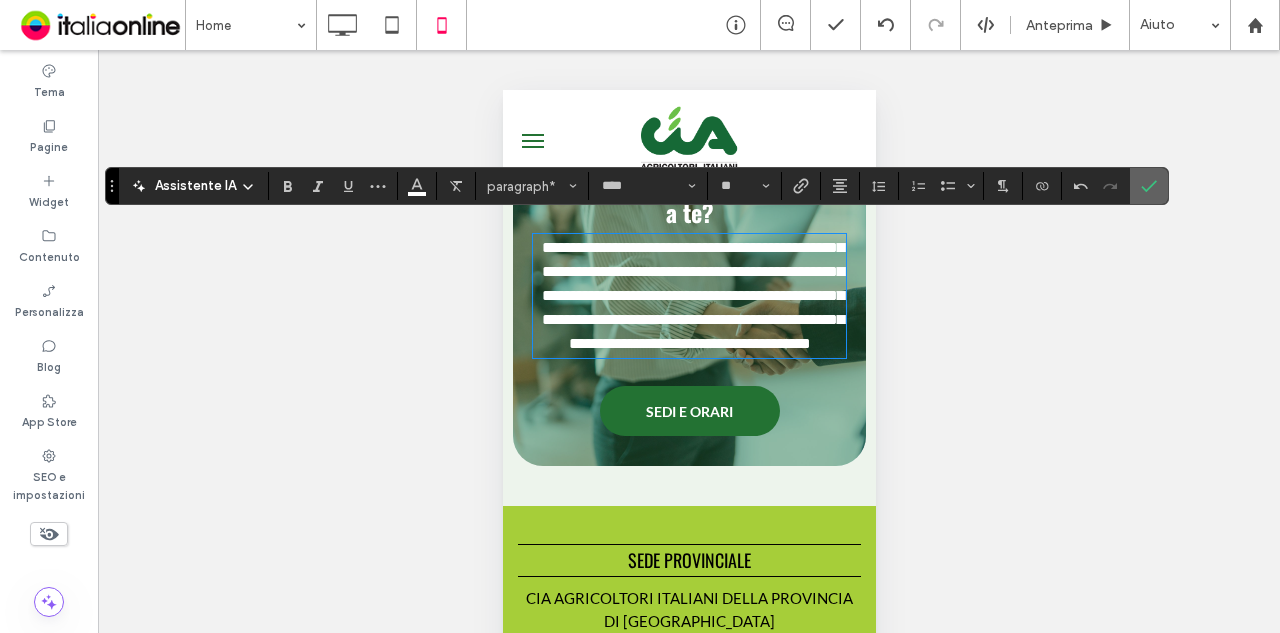 click at bounding box center (1145, 186) 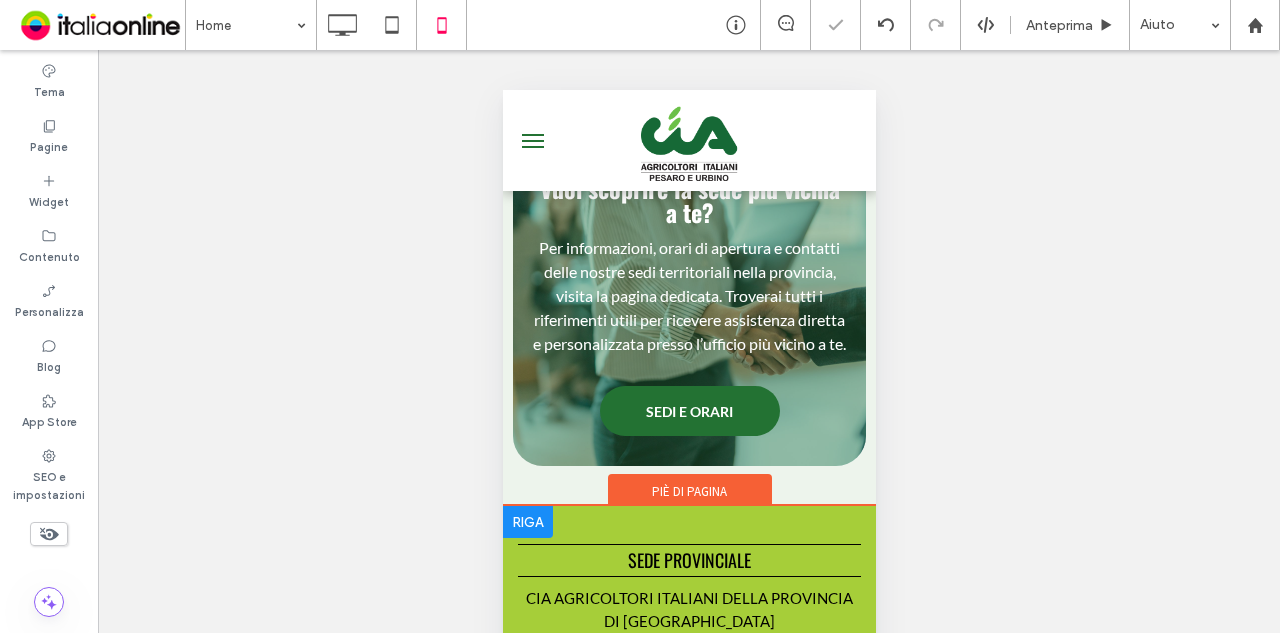 scroll, scrollTop: 3901, scrollLeft: 0, axis: vertical 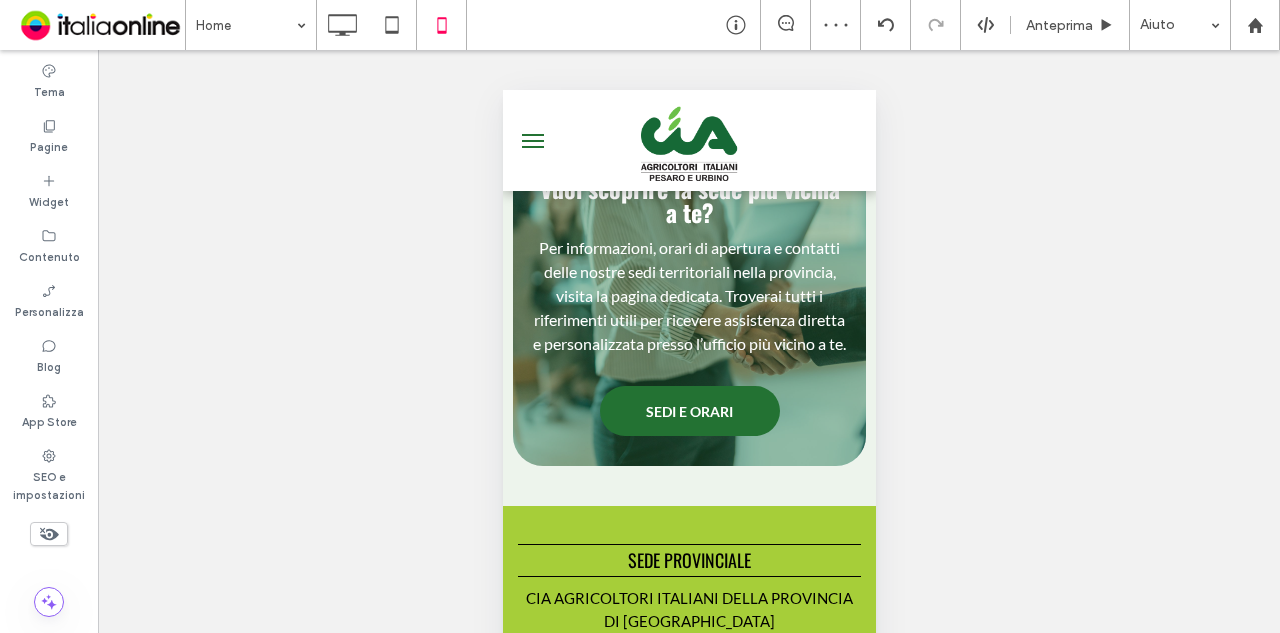 click at bounding box center [532, 141] 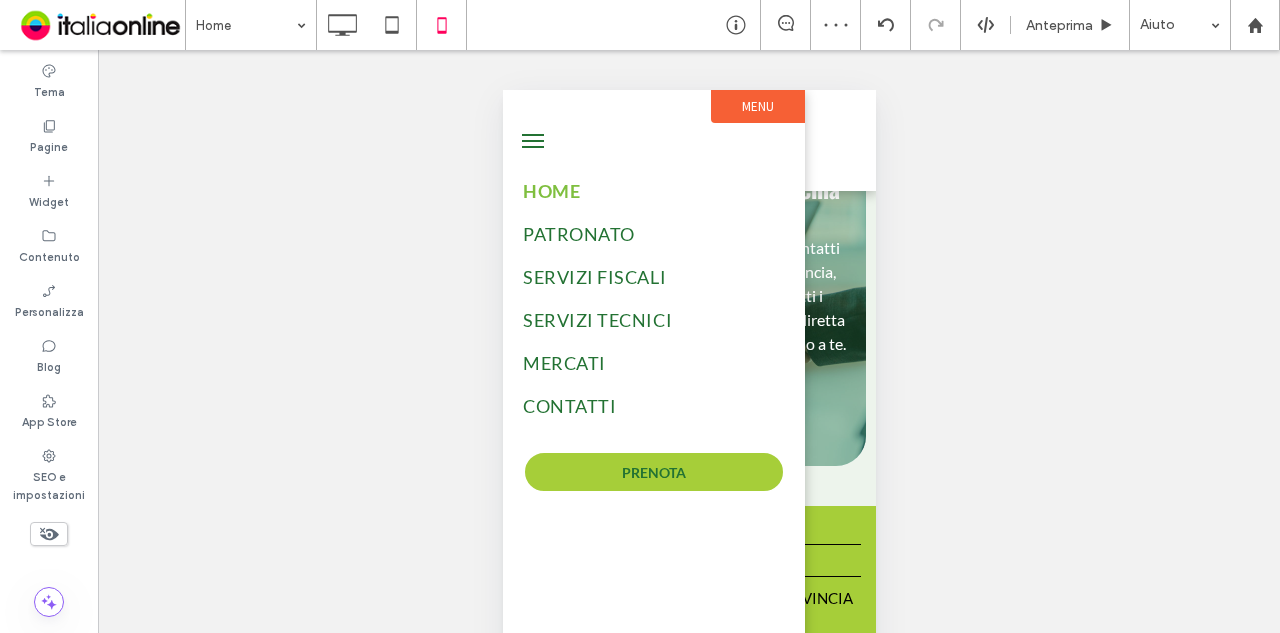 scroll, scrollTop: 3772, scrollLeft: 0, axis: vertical 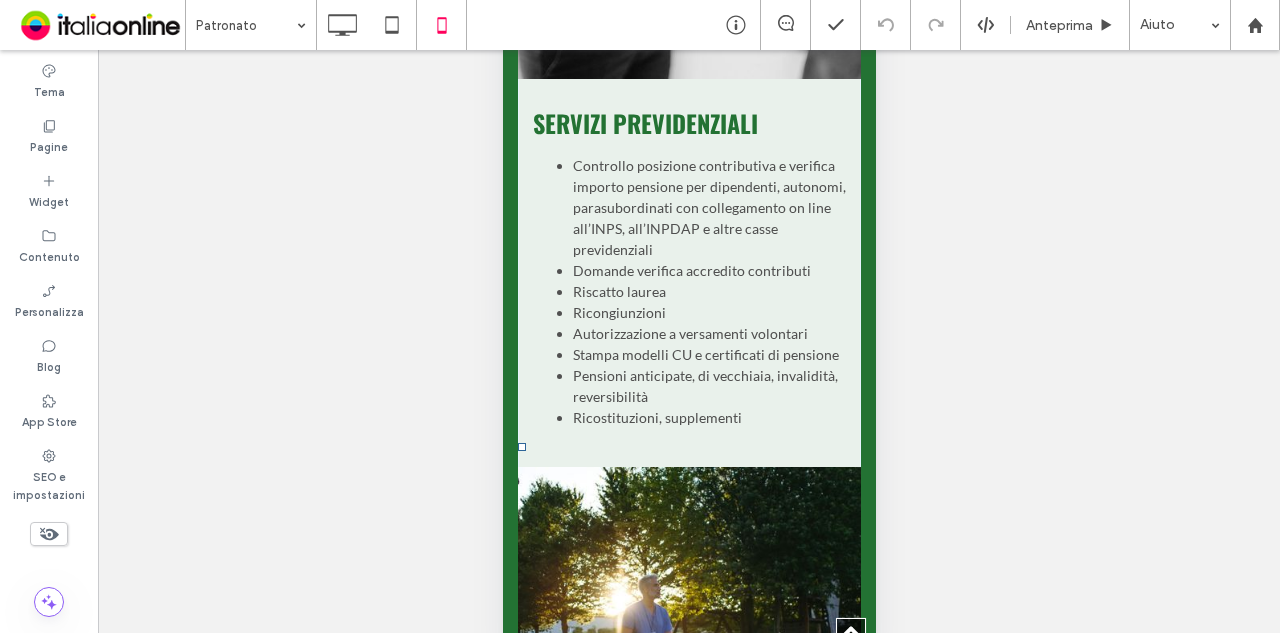 click on "Domande verifica accredito contributi" at bounding box center [708, 270] 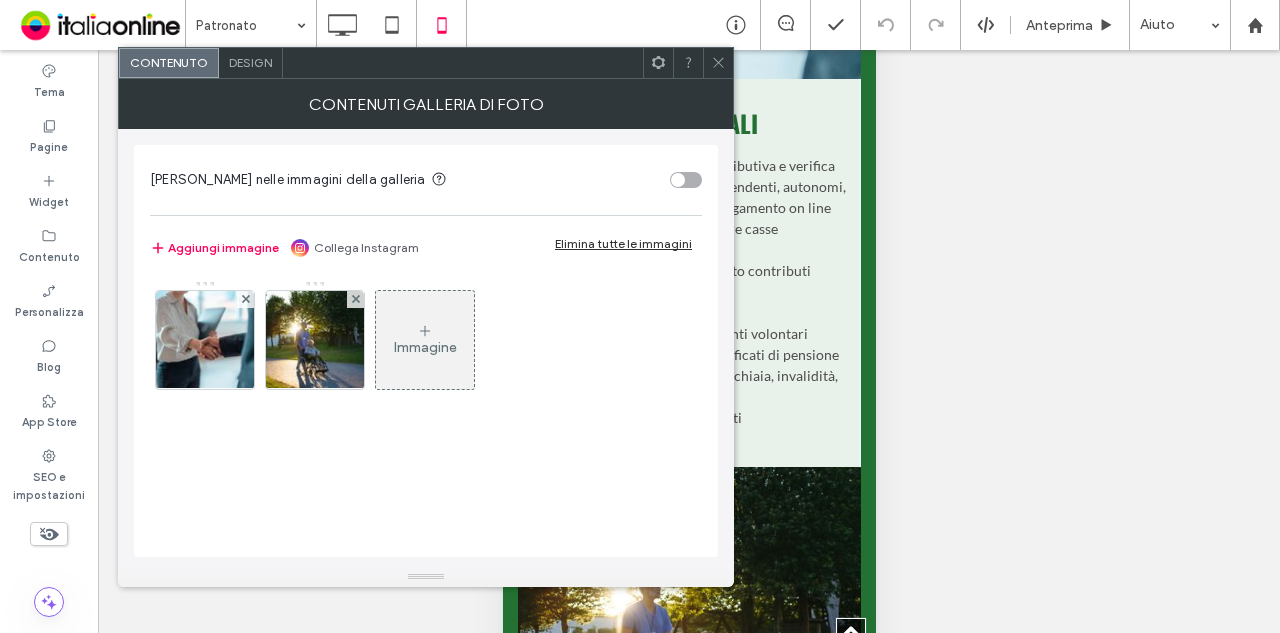 click on "Design" at bounding box center [251, 63] 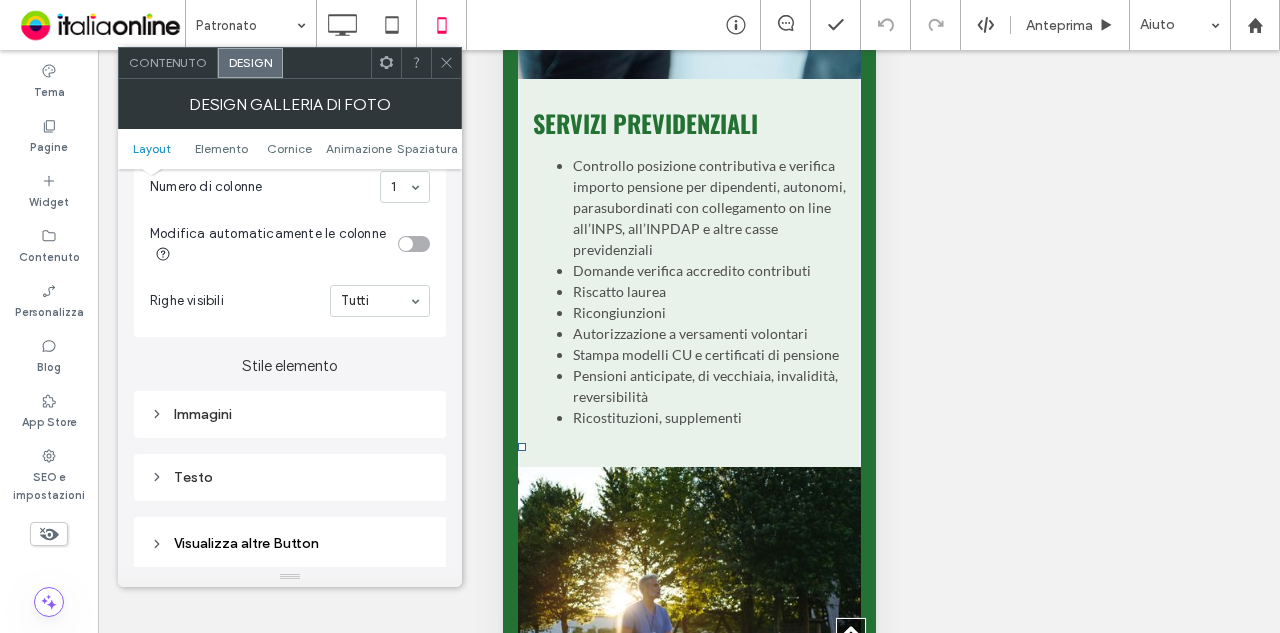 scroll, scrollTop: 800, scrollLeft: 0, axis: vertical 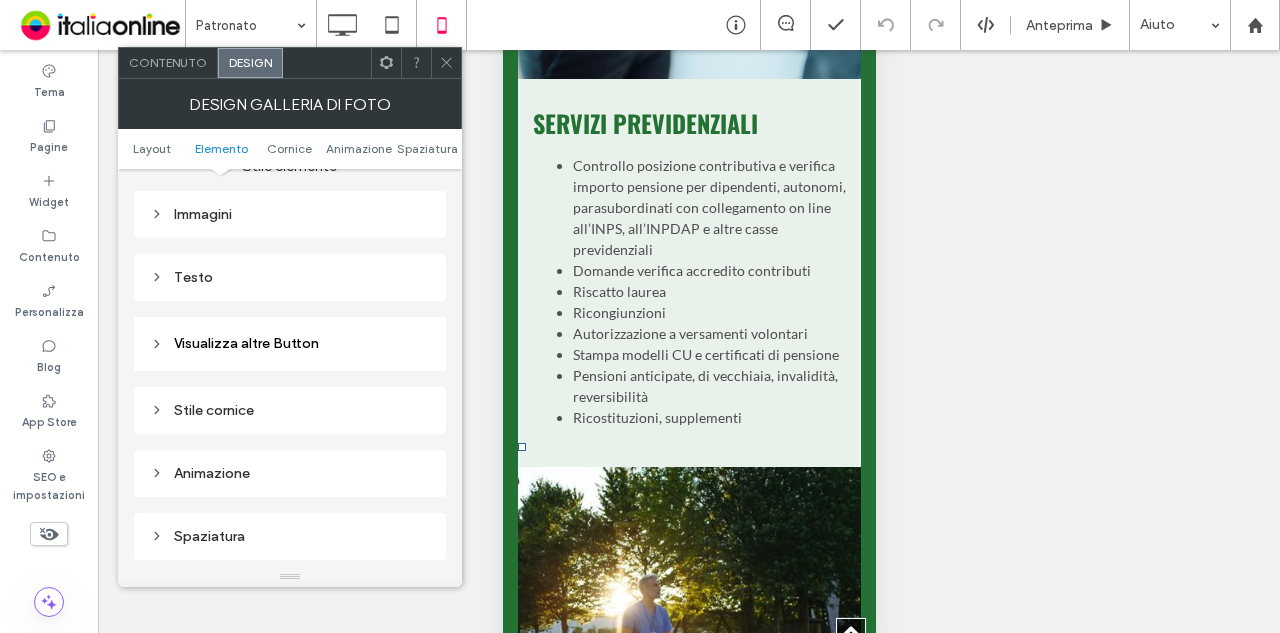 click on "Testo" at bounding box center (290, 277) 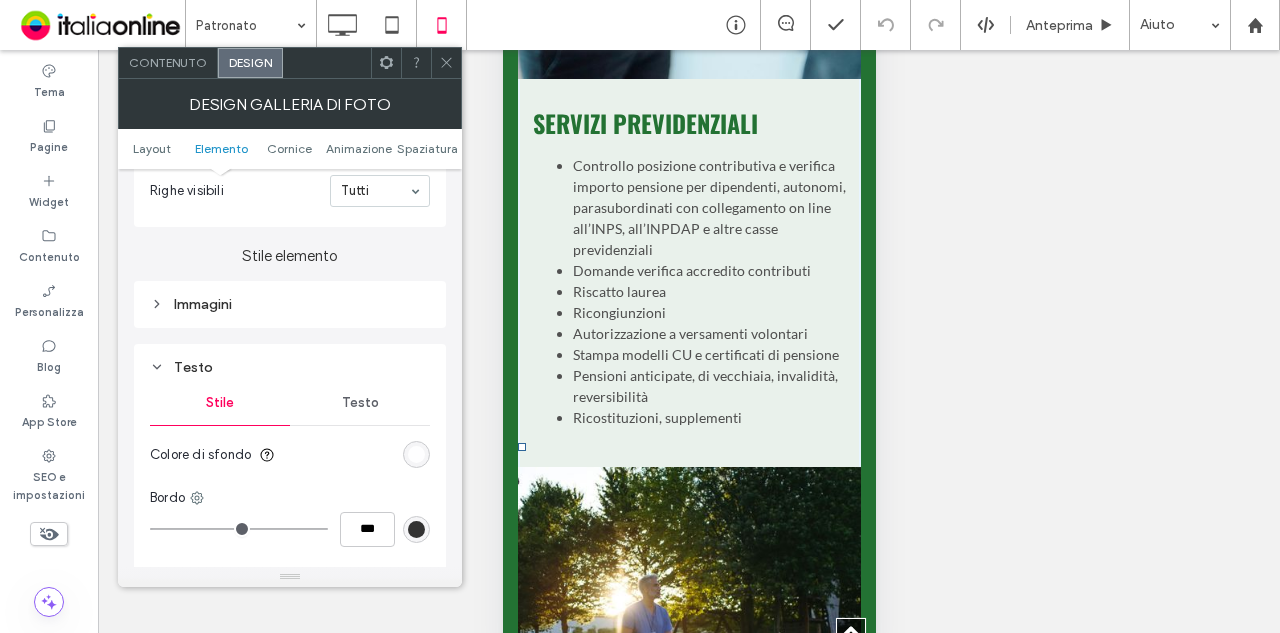 scroll, scrollTop: 800, scrollLeft: 0, axis: vertical 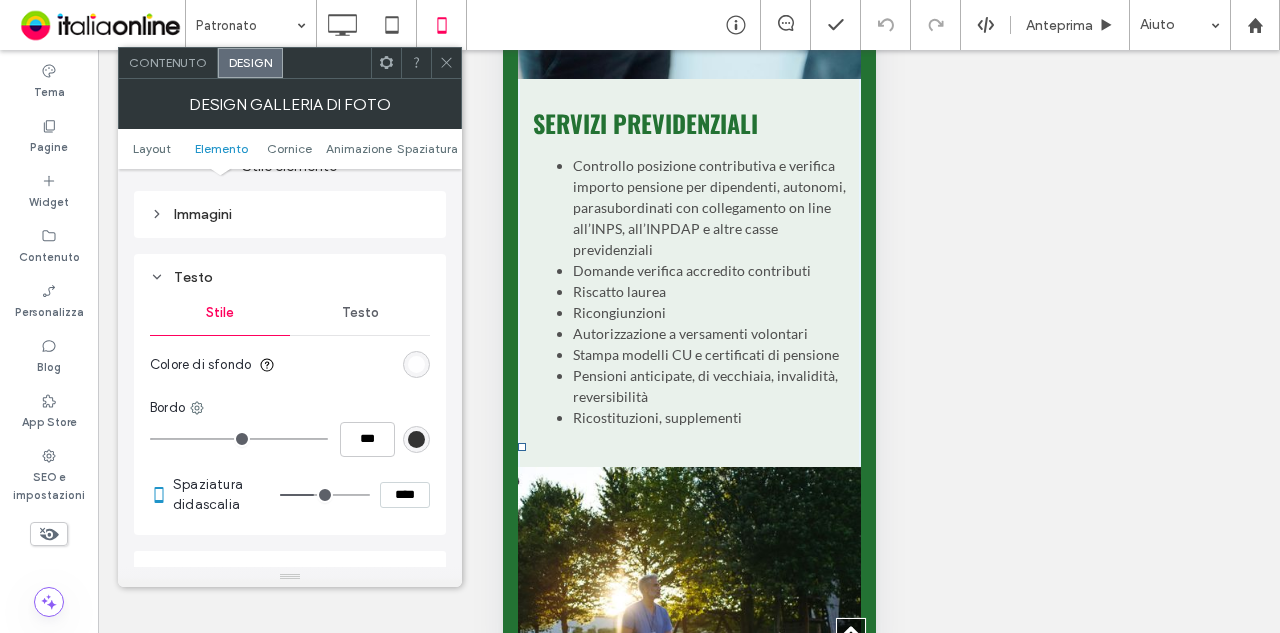 click on "Testo" at bounding box center (360, 313) 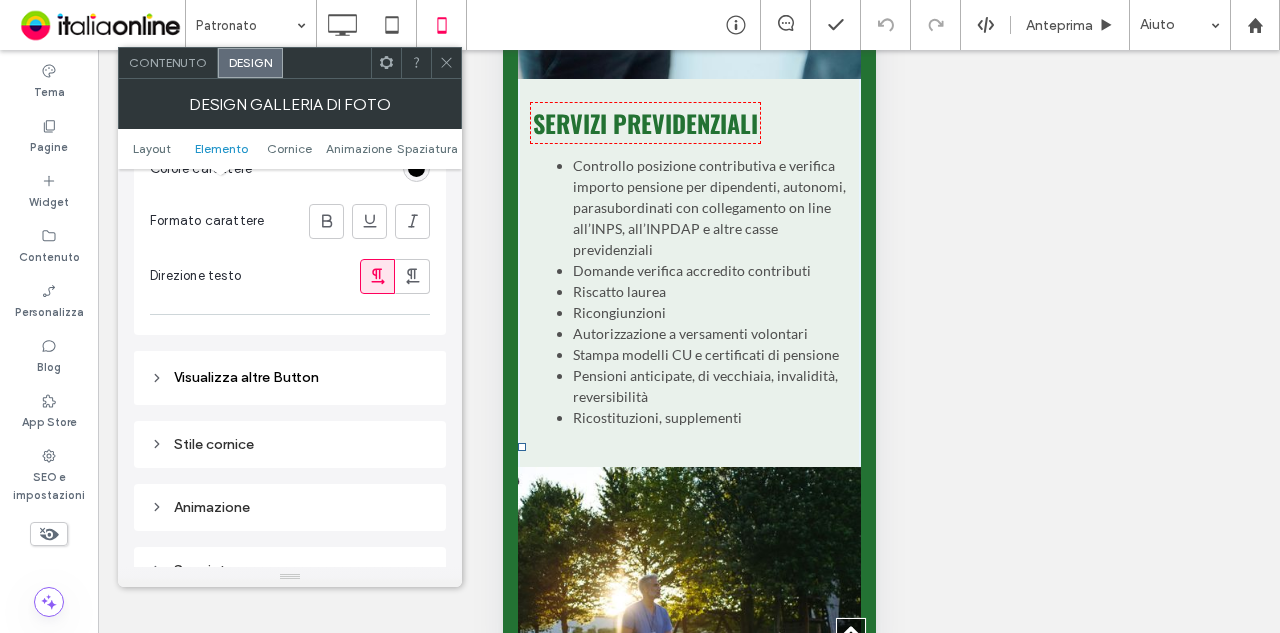 scroll, scrollTop: 1700, scrollLeft: 0, axis: vertical 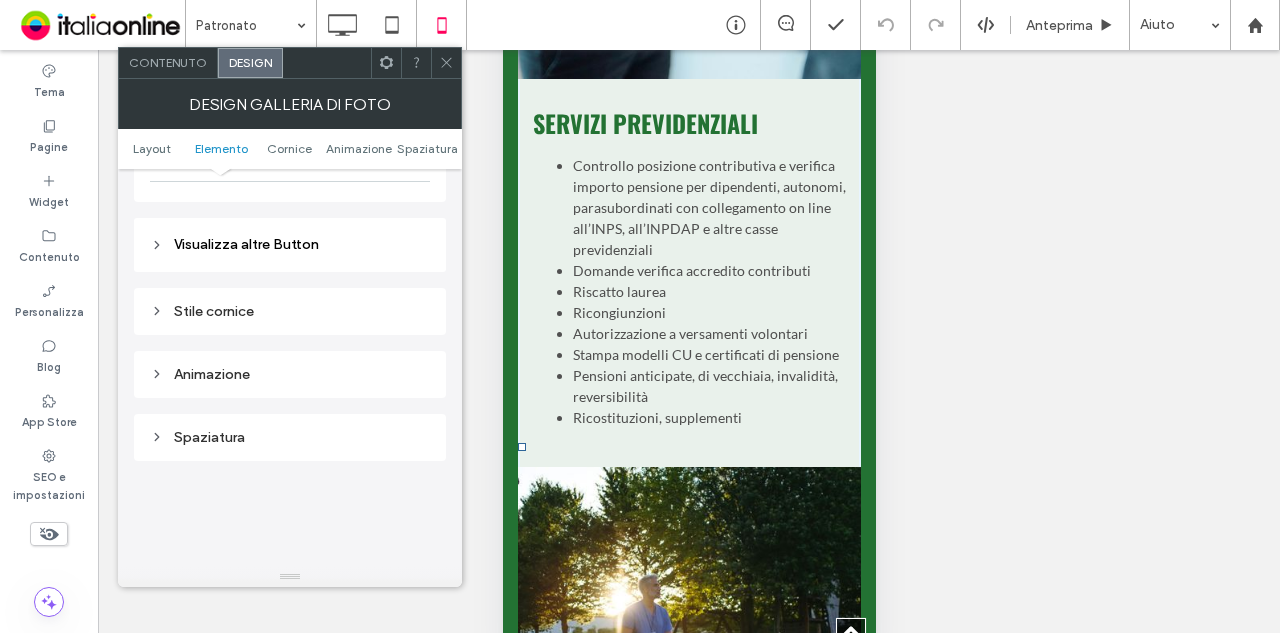 click on "Contenuto" at bounding box center (168, 62) 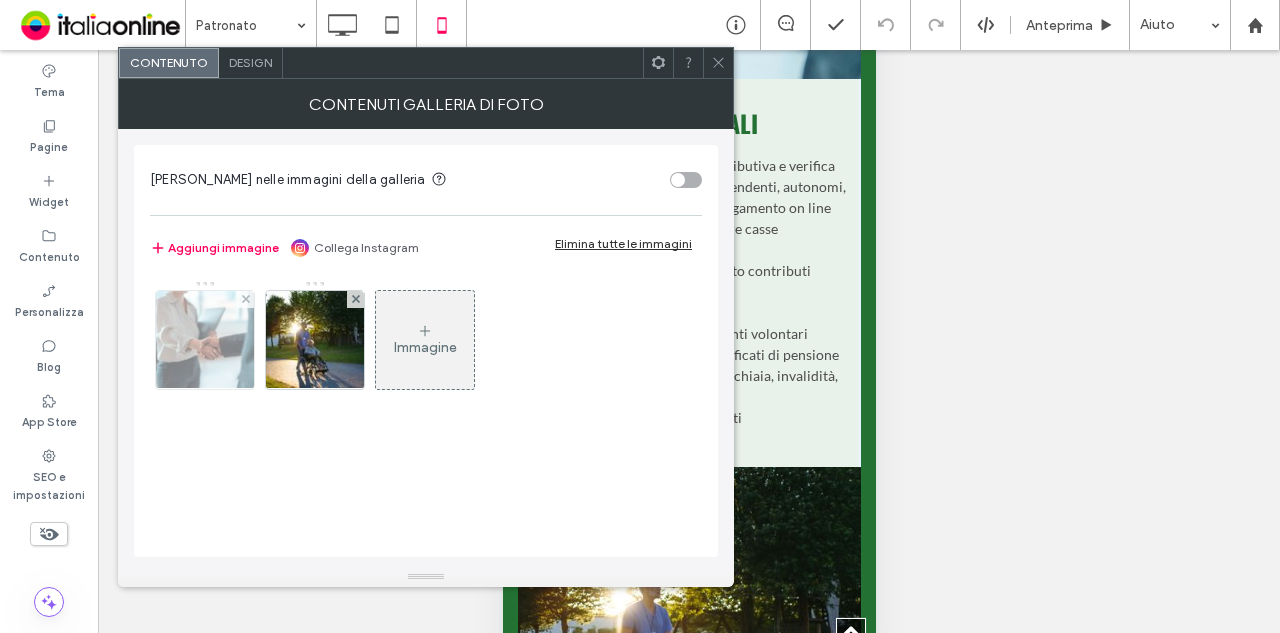click at bounding box center [205, 340] 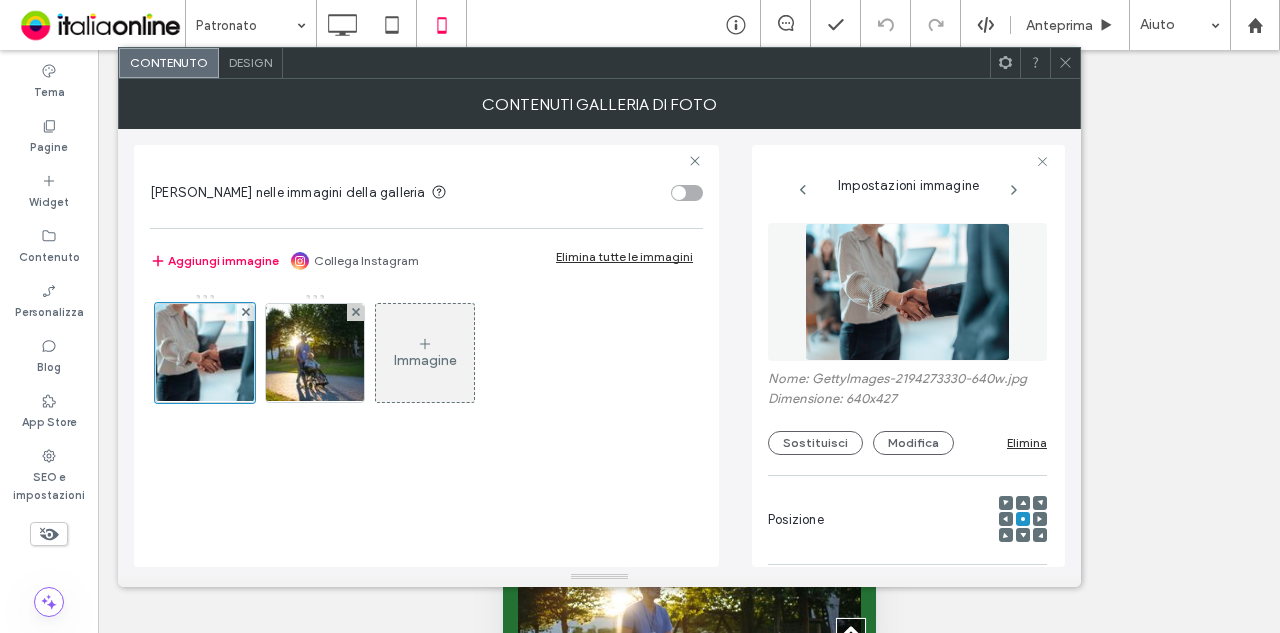 scroll, scrollTop: 0, scrollLeft: 17, axis: horizontal 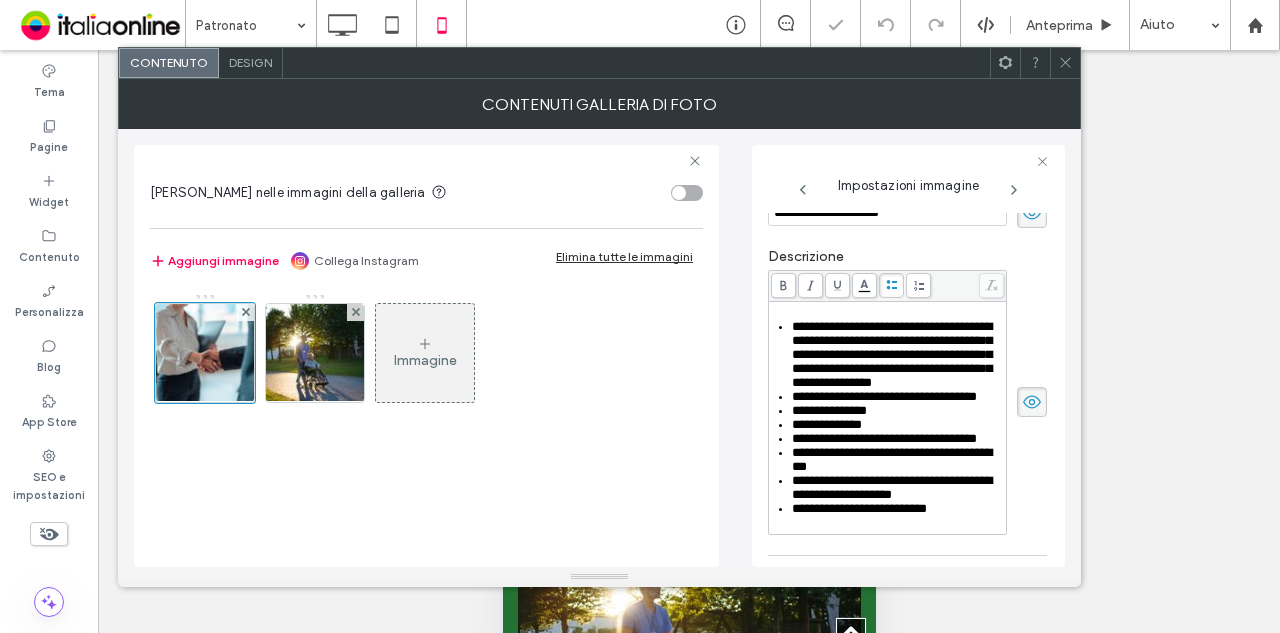 click on "Design" at bounding box center (251, 63) 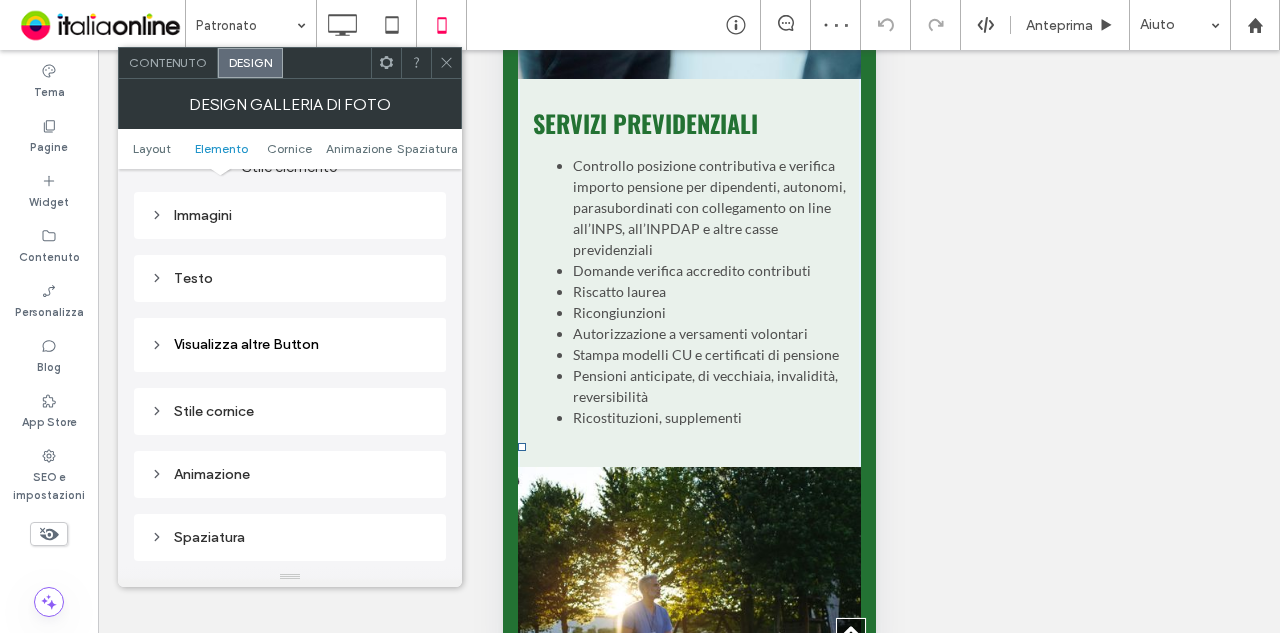 scroll, scrollTop: 800, scrollLeft: 0, axis: vertical 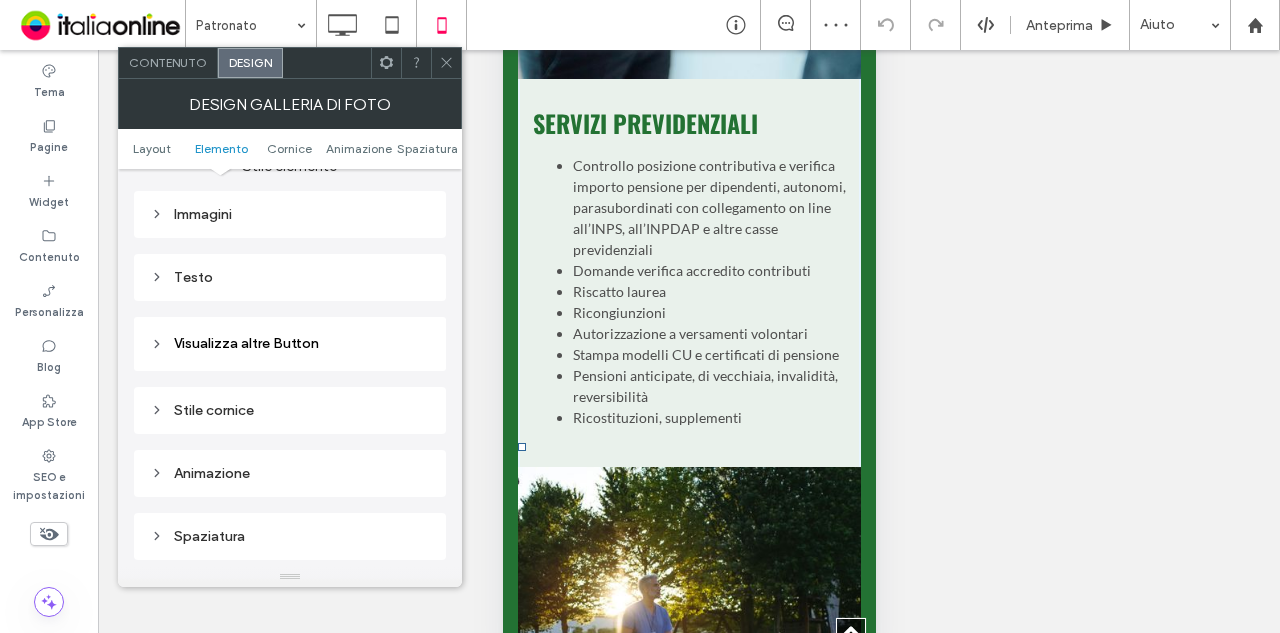 click on "Testo" at bounding box center (290, 277) 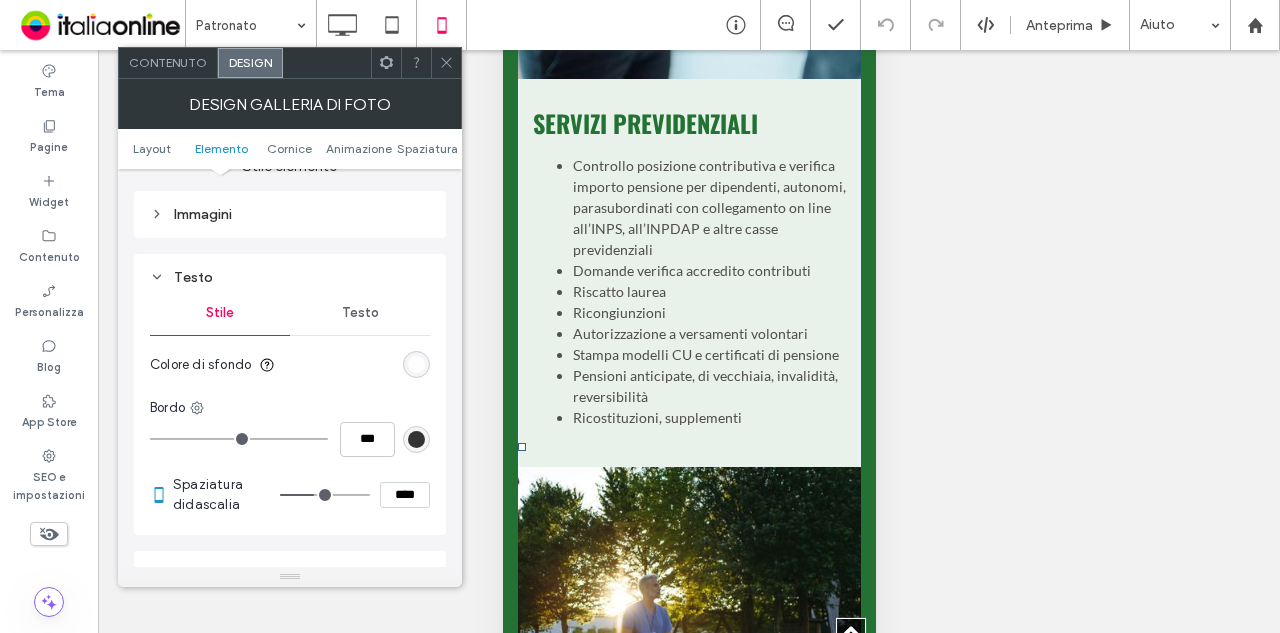 scroll, scrollTop: 800, scrollLeft: 0, axis: vertical 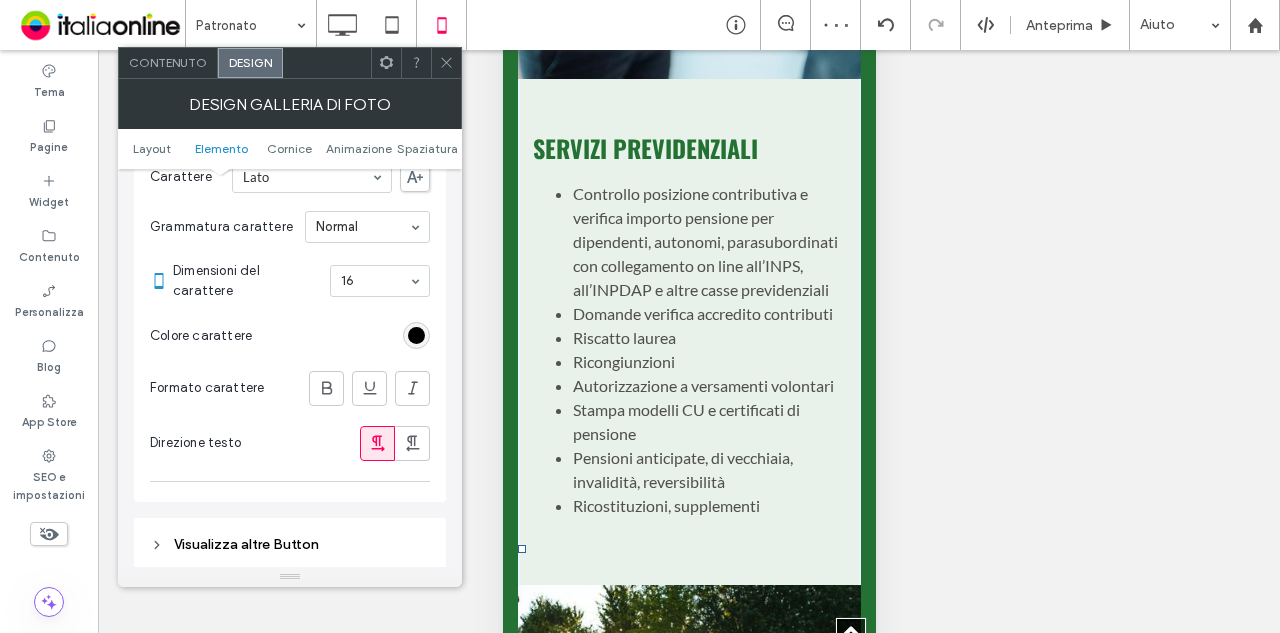 click 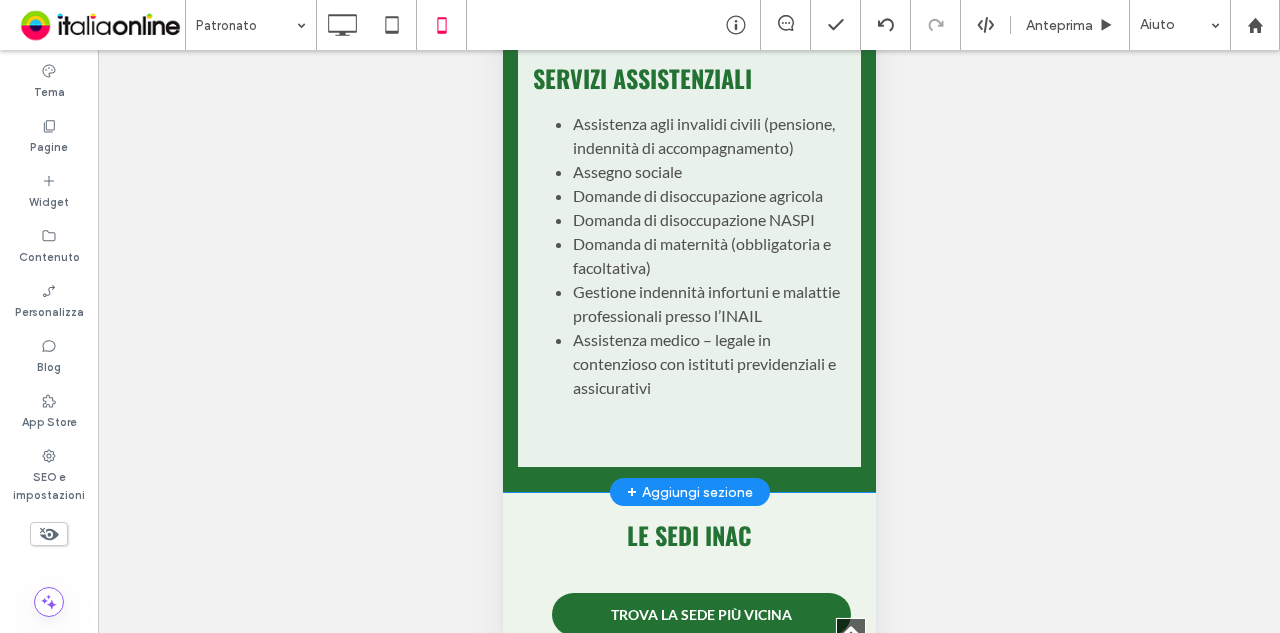 scroll, scrollTop: 2300, scrollLeft: 0, axis: vertical 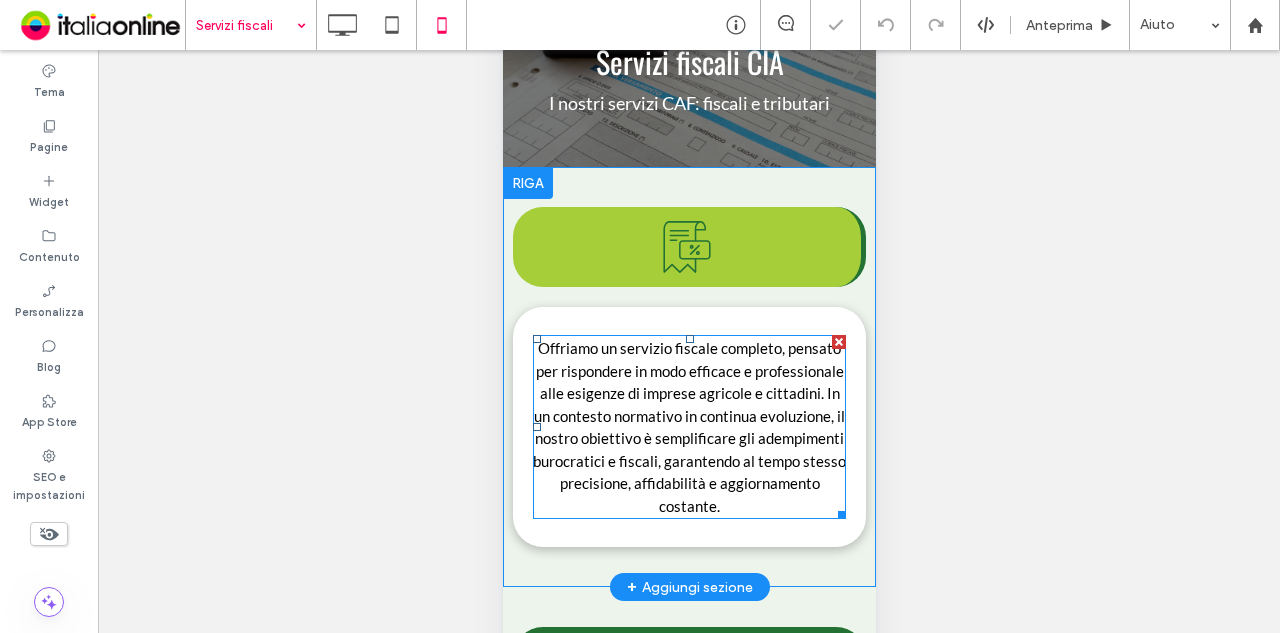 click on "Offriamo un servizio fiscale completo, pensato per rispondere in modo efficace e professionale alle esigenze di imprese agricole e cittadini. In un contesto normativo in continua evoluzione, il nostro obiettivo è semplificare gli adempimenti burocratici e fiscali, garantendo al tempo stesso precisione, affidabilità e aggiornamento costante." at bounding box center (688, 427) 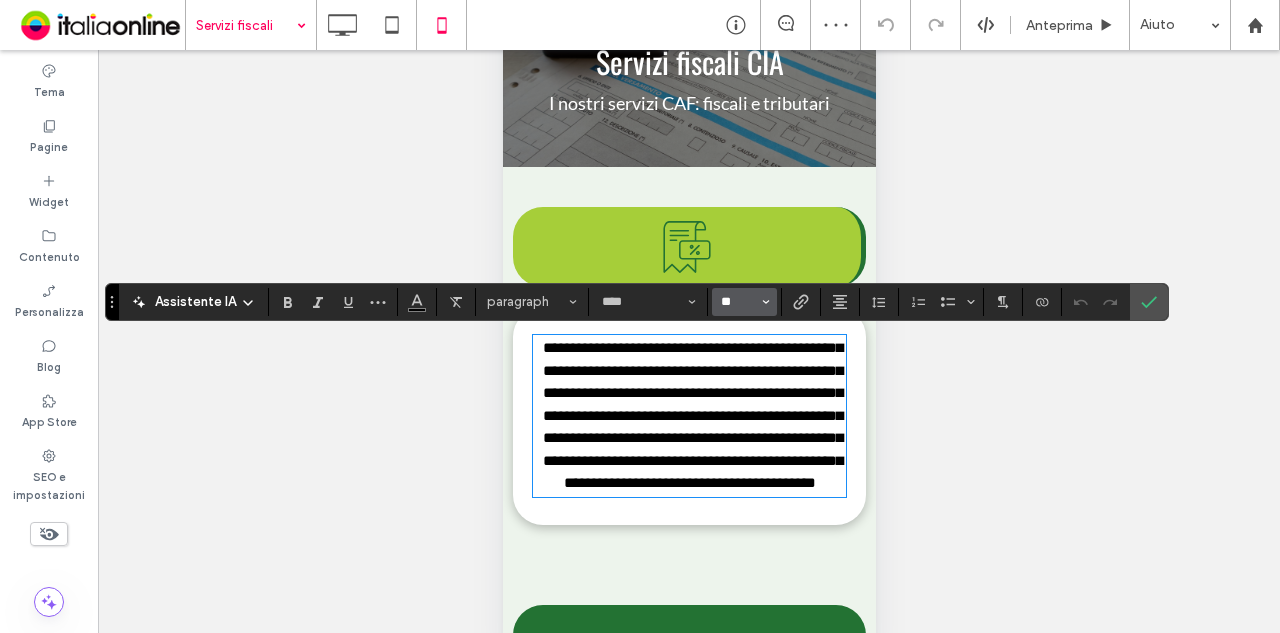 click on "**" at bounding box center [738, 302] 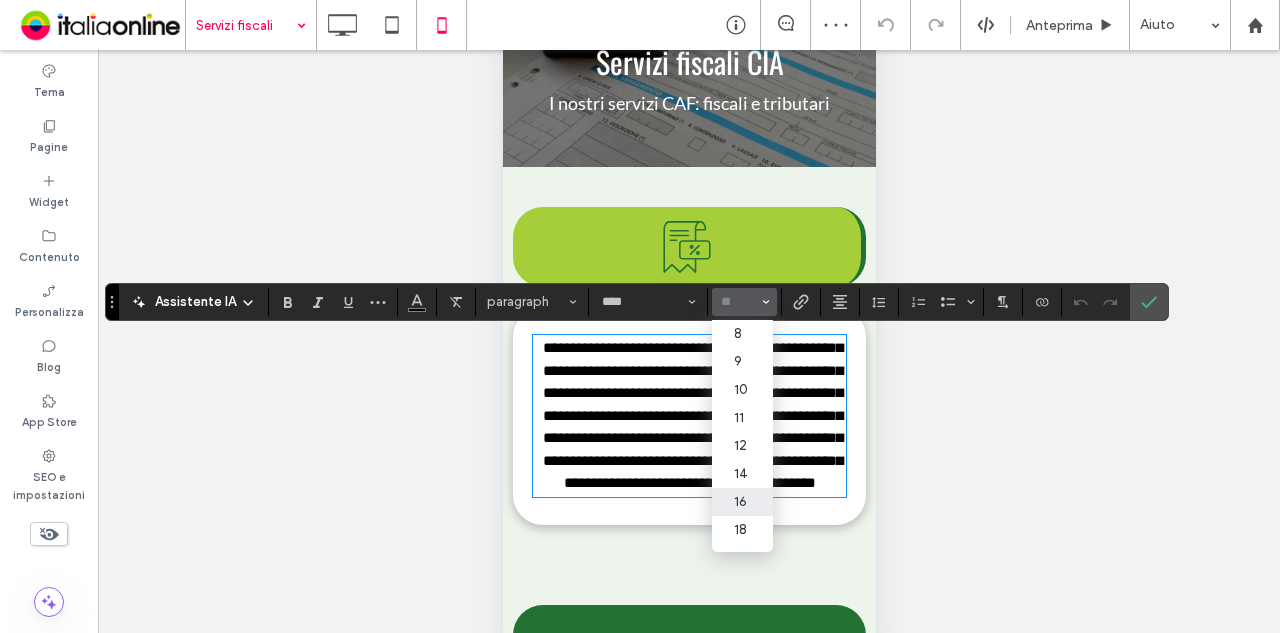 click on "16" at bounding box center [742, 502] 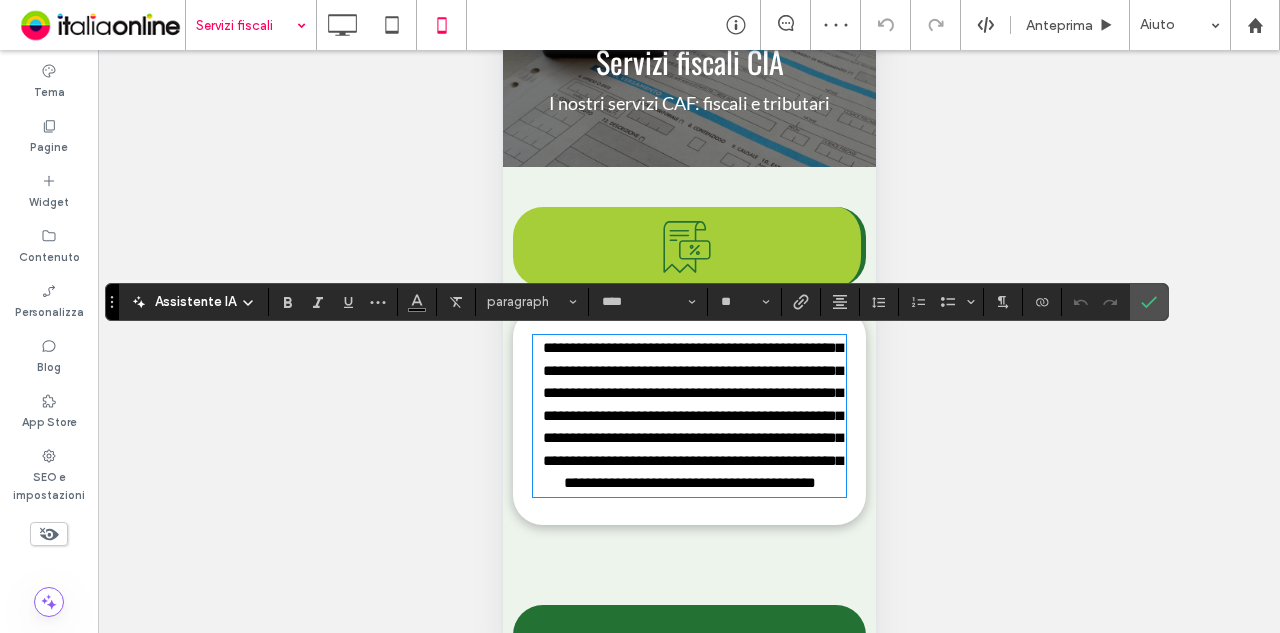 type on "**" 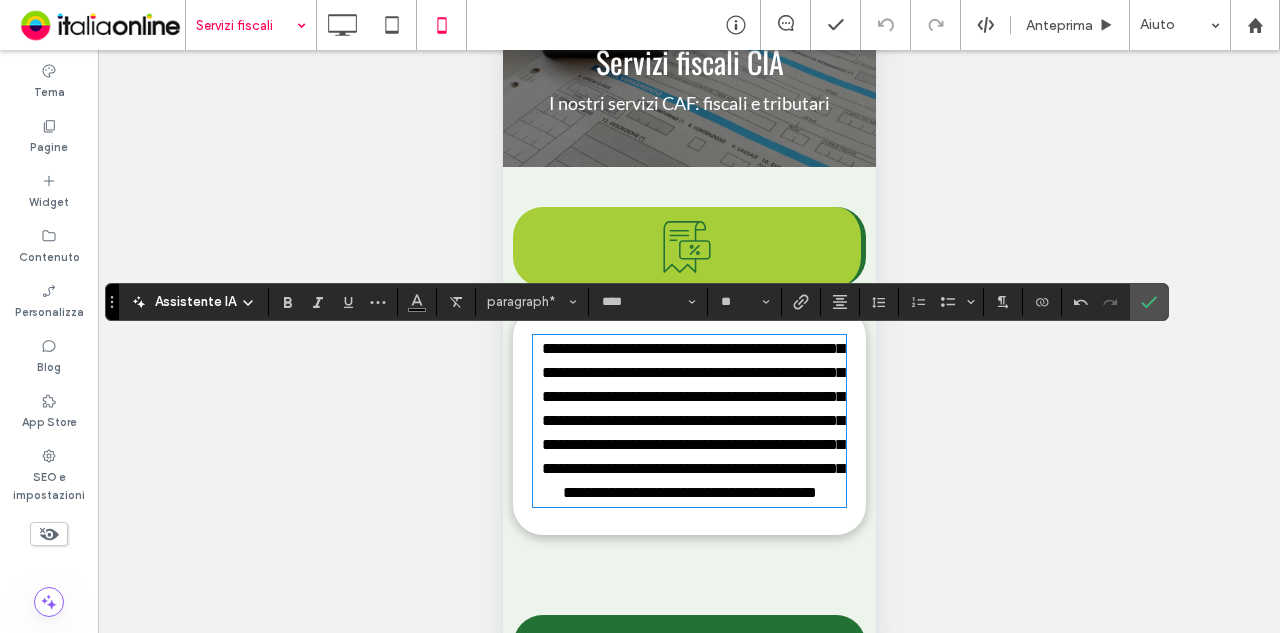 click 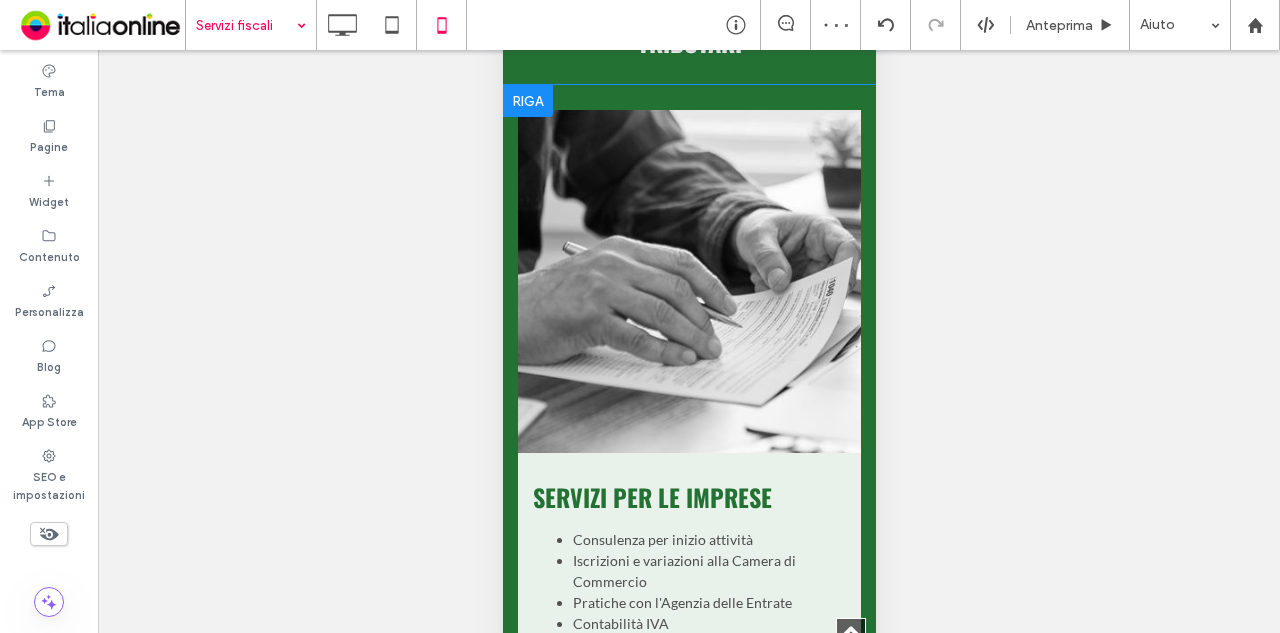 scroll, scrollTop: 1300, scrollLeft: 0, axis: vertical 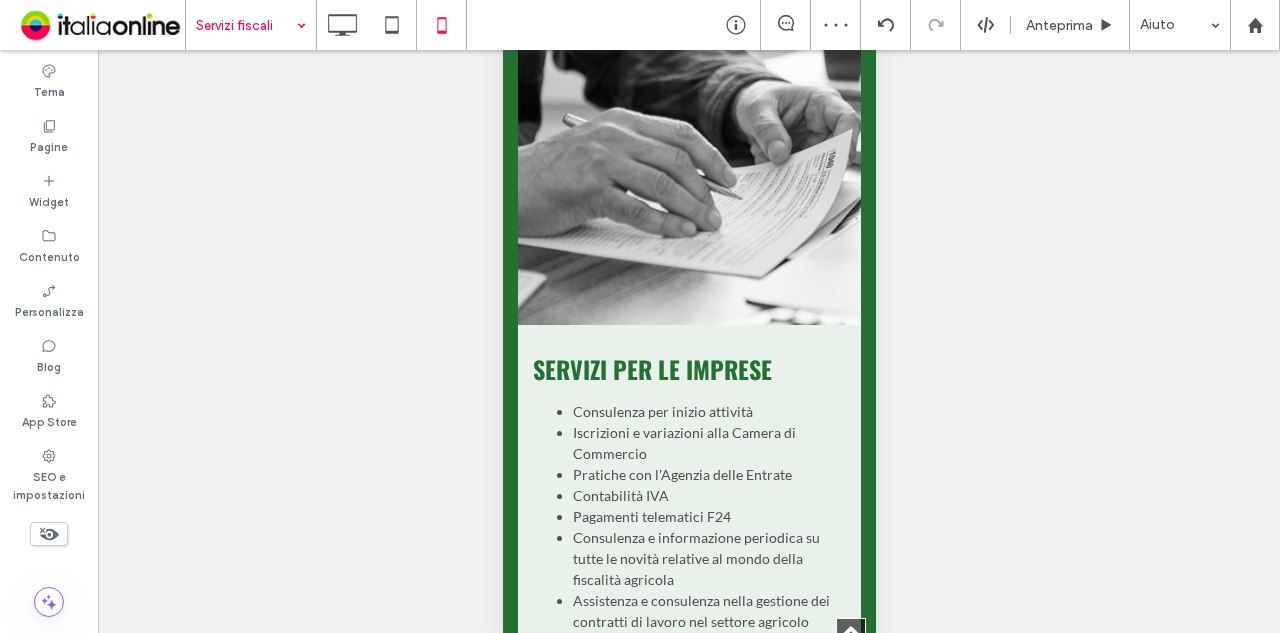 click on "Consulenza per inizio attività Iscrizioni e variazioni alla Camera di Commercio Pratiche con l'Agenzia delle Entrate Contabilità IVA Pagamenti telematici F24 Consulenza e informazione periodica su tutte le novità relative al mondo della fiscalità agricola Assistenza e consulenza nella gestione dei contratti di lavoro nel settore agricolo Servizio di tenuta delle buste paga di operai e impiegati agricoli Apertura posizione INPS Gestione completa delle comunicazioni con gli enti pubblici (INAIL, INPS) Elaborazione e presentazione modello 770" at bounding box center (688, 591) 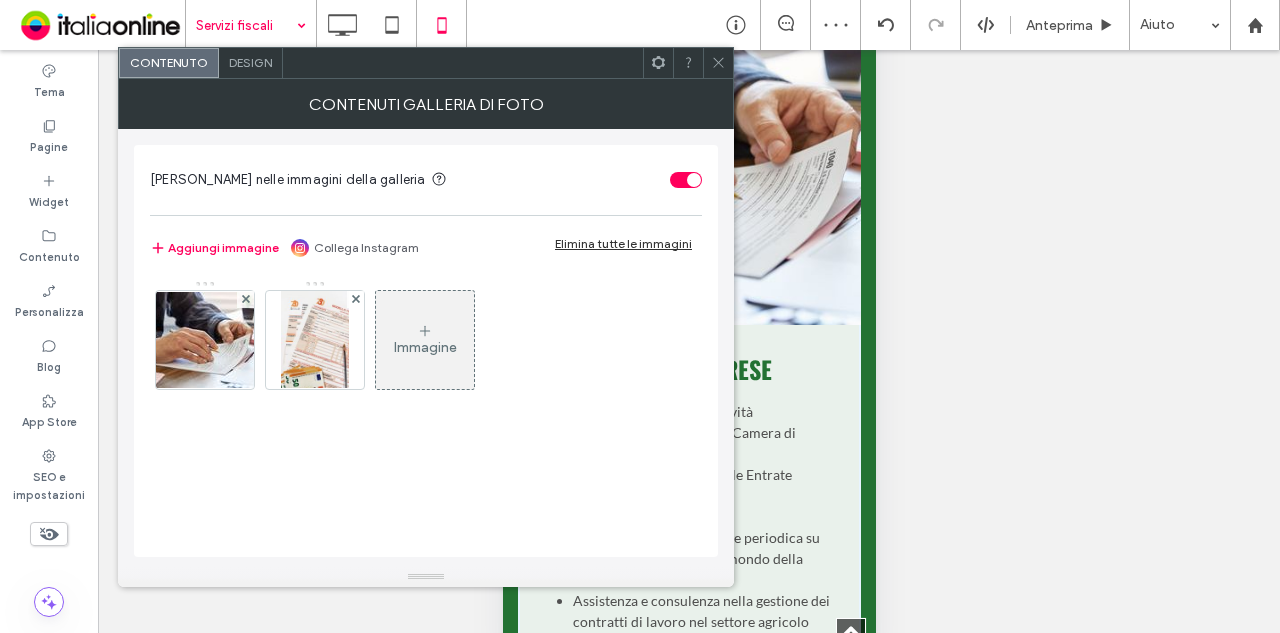 click on "Design" at bounding box center [250, 62] 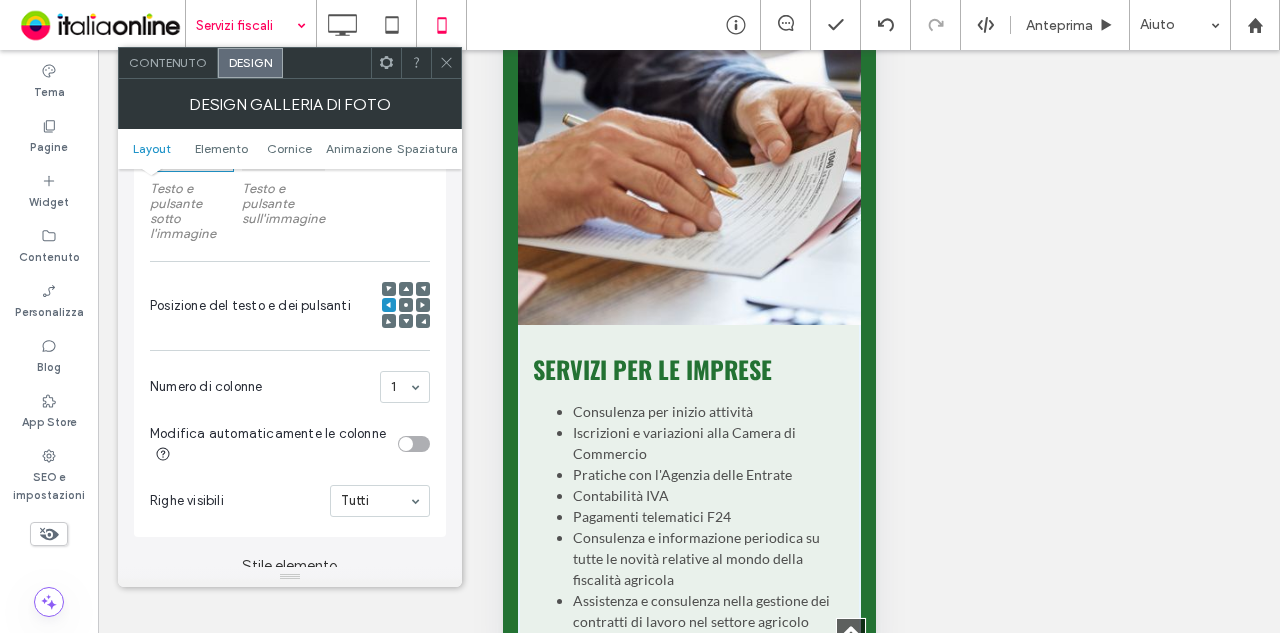 scroll, scrollTop: 700, scrollLeft: 0, axis: vertical 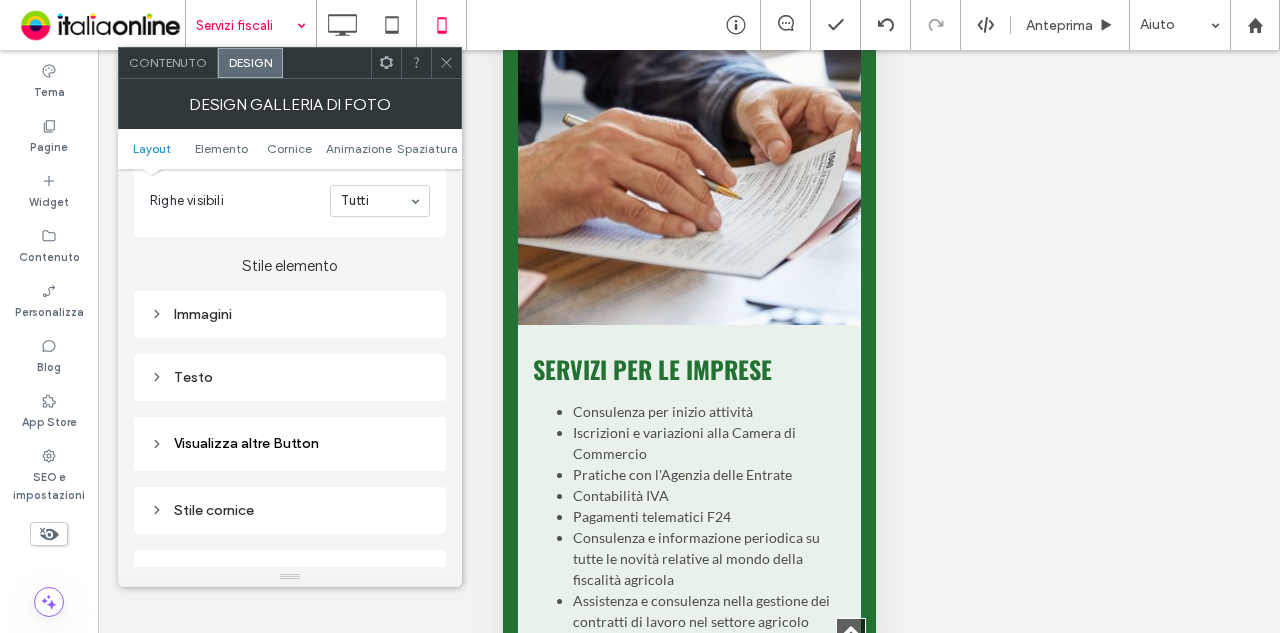 click on "Testo" at bounding box center [290, 377] 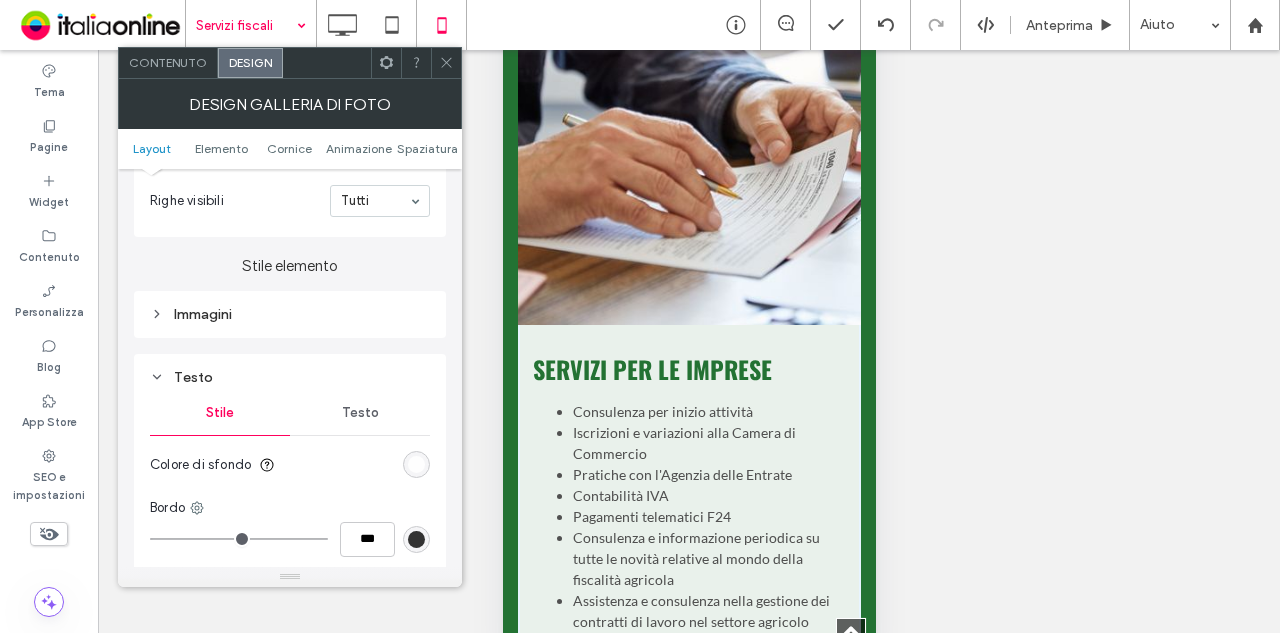click on "Testo" at bounding box center (360, 413) 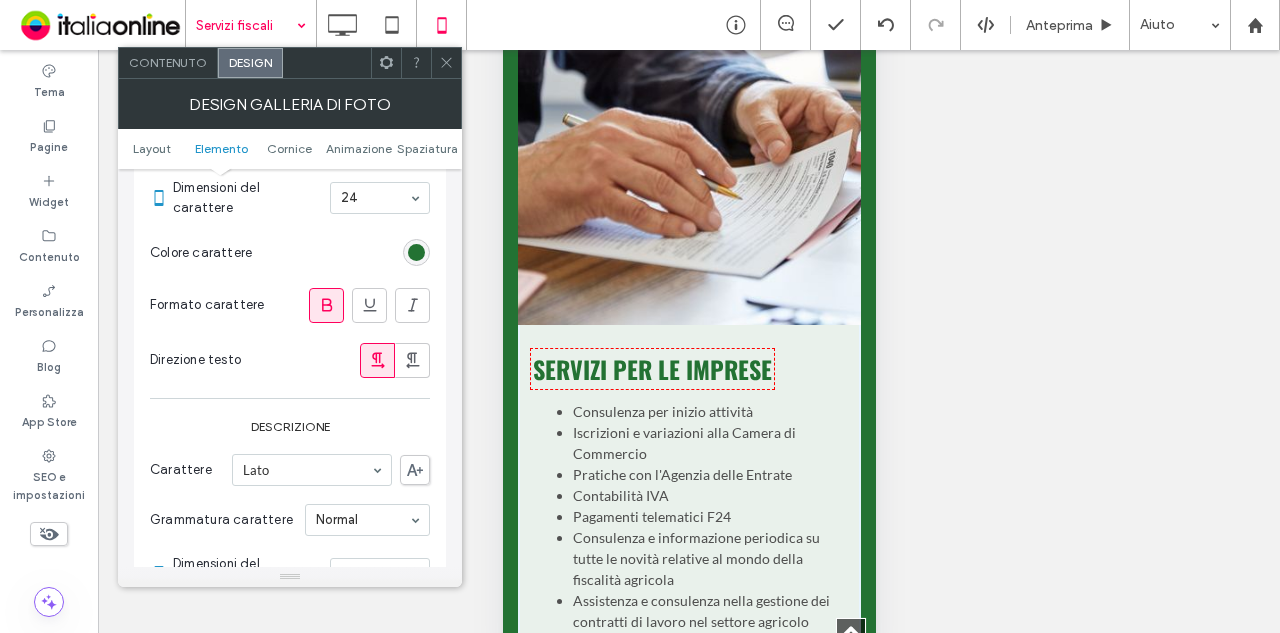 scroll, scrollTop: 1200, scrollLeft: 0, axis: vertical 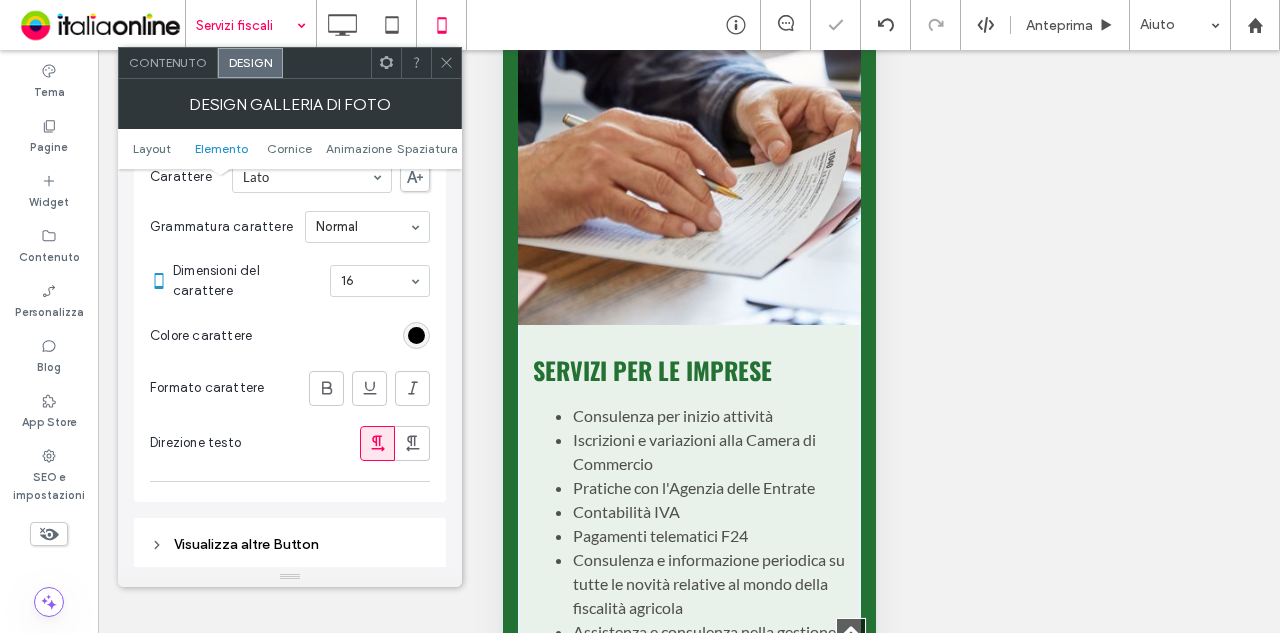 click at bounding box center [446, 63] 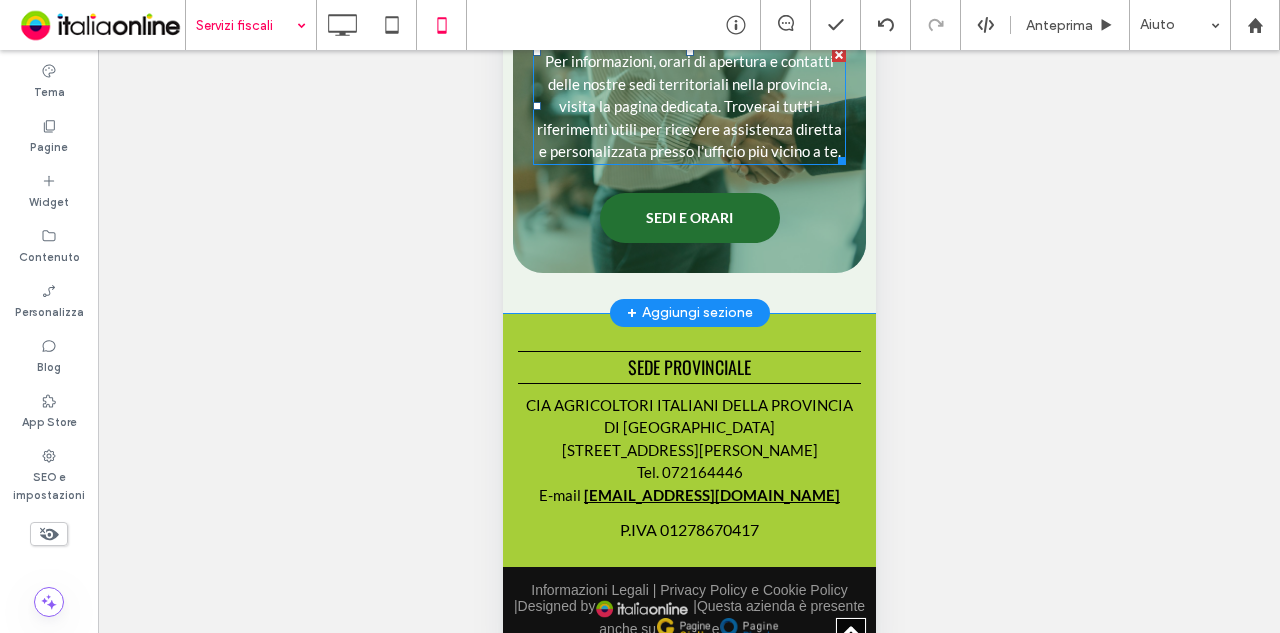 scroll, scrollTop: 6436, scrollLeft: 0, axis: vertical 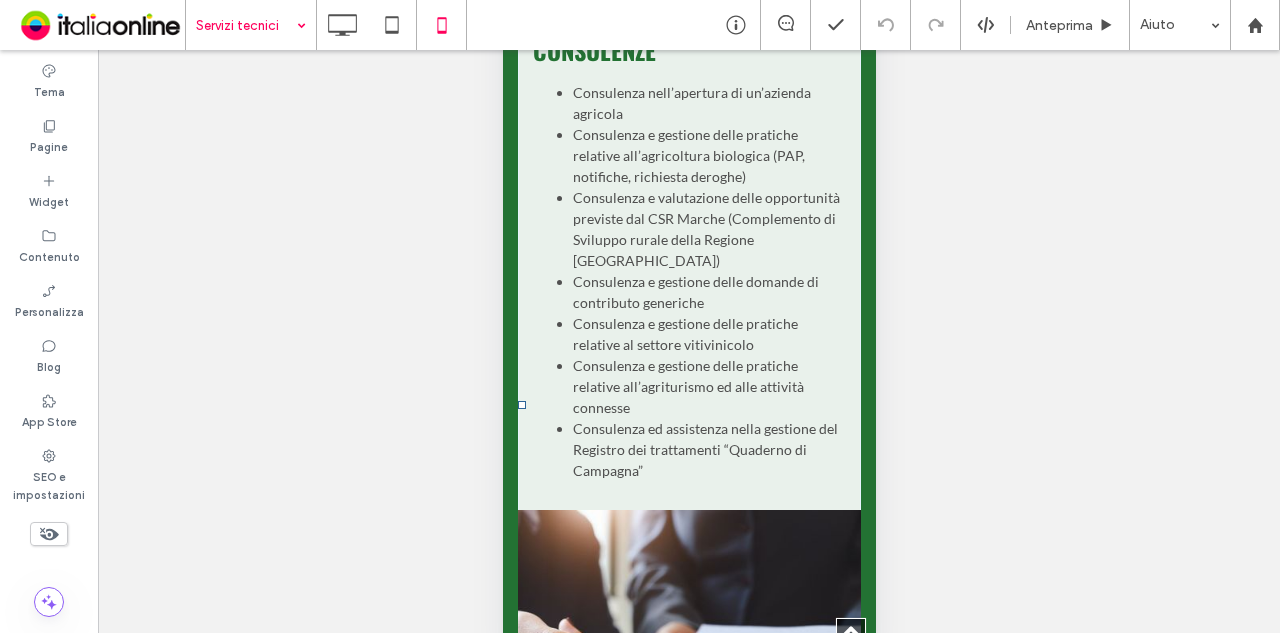 click on "Consulenza e valutazione delle opportunità previste dal CSR Marche (Complemento di Sviluppo rurale della Regione Marche)" at bounding box center [708, 229] 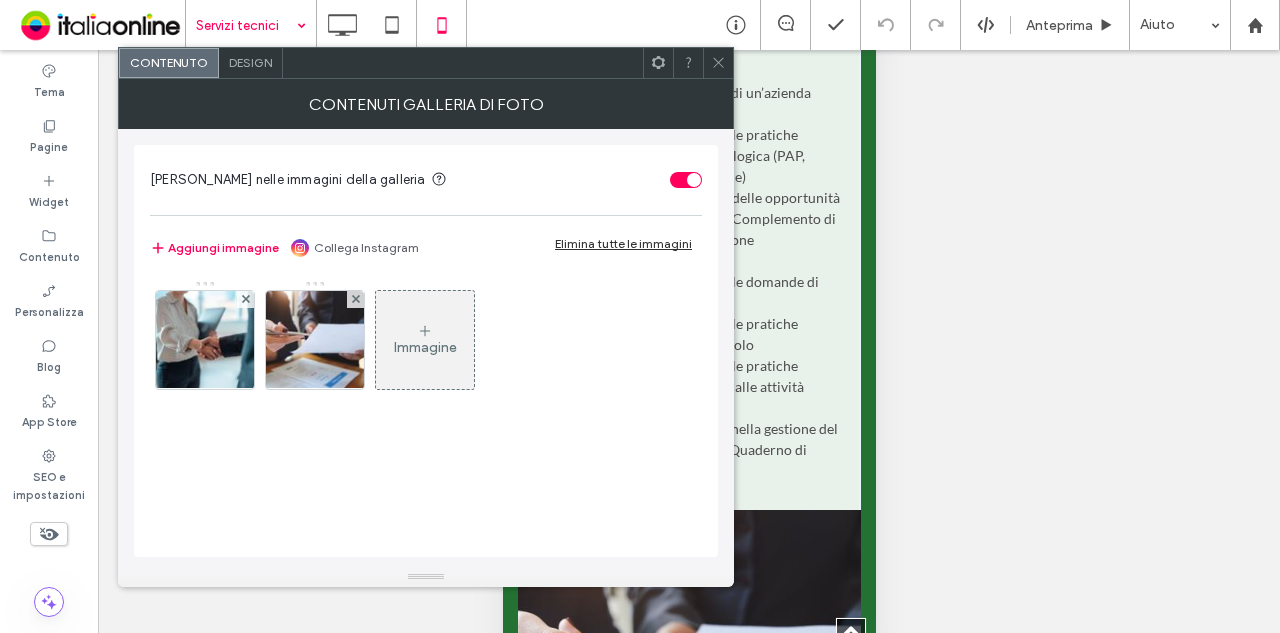 click on "Design" at bounding box center (250, 62) 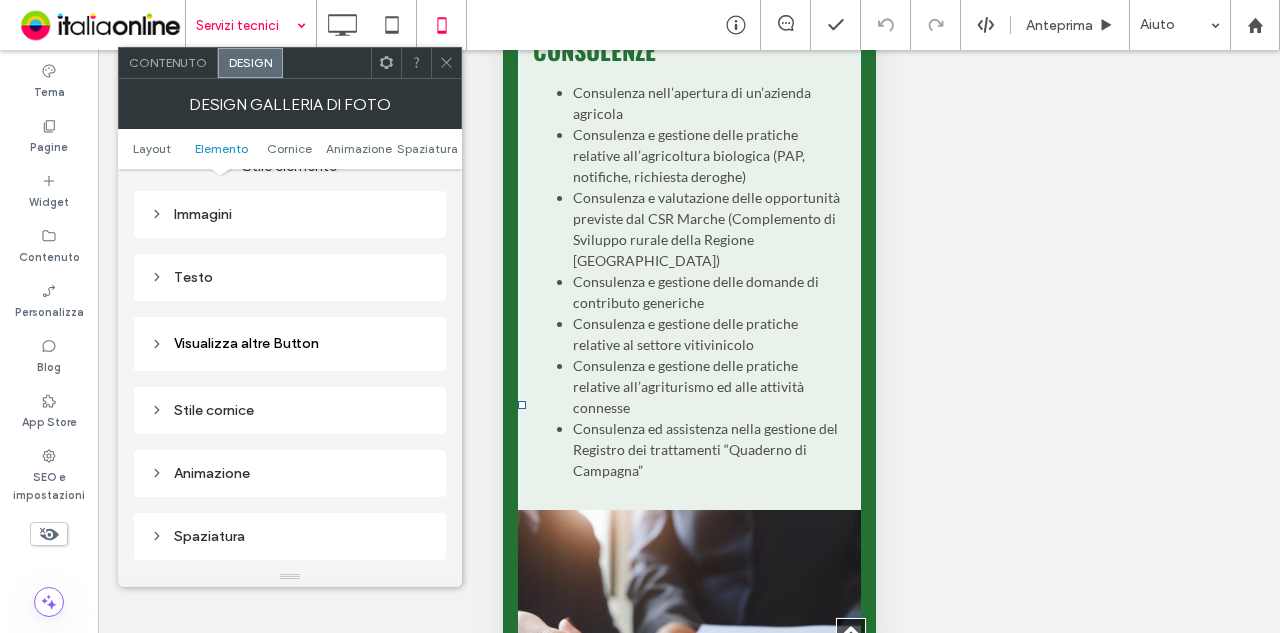 click on "Testo" at bounding box center [290, 277] 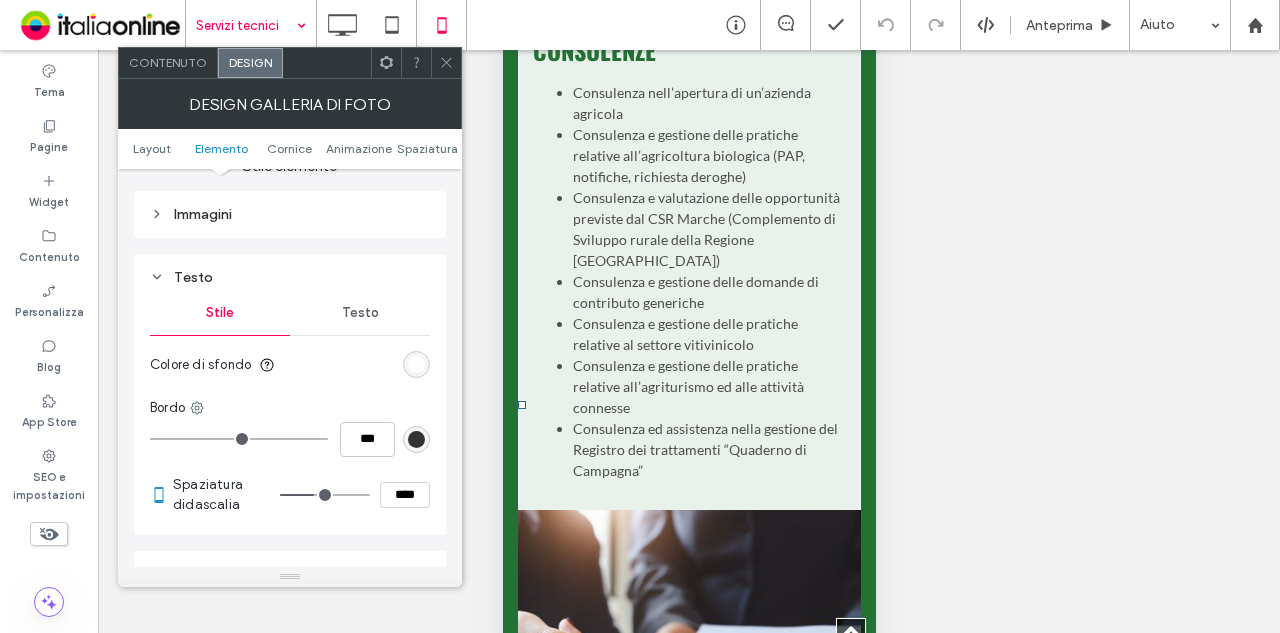 click on "Testo" at bounding box center [360, 313] 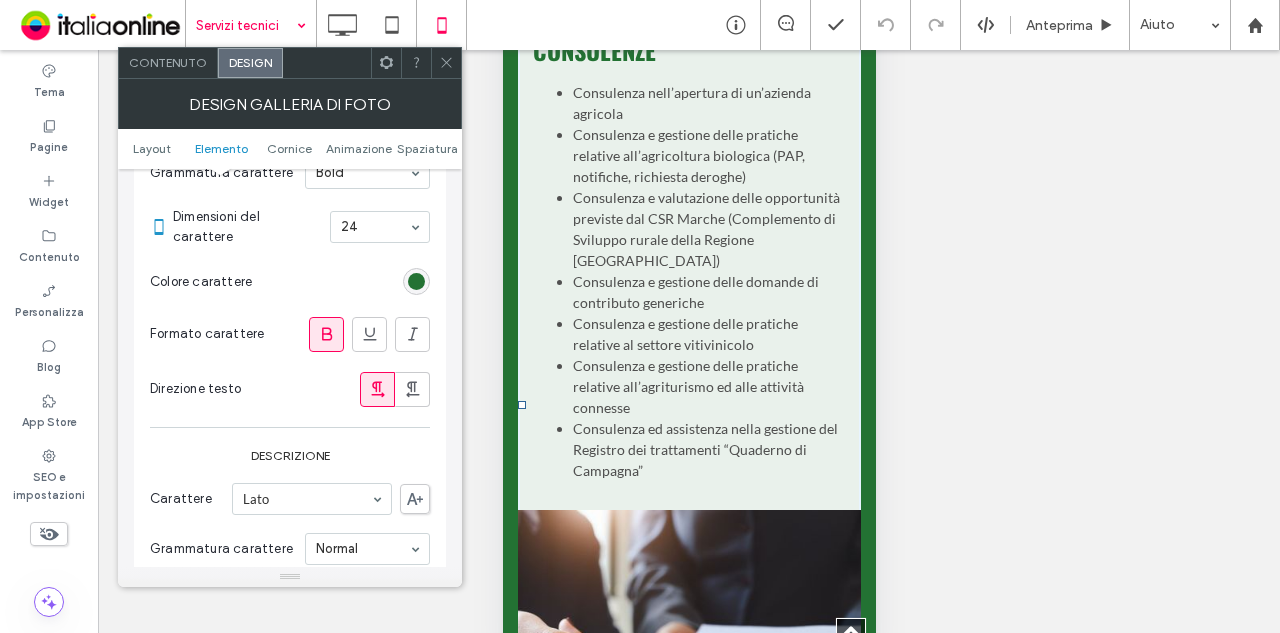 scroll, scrollTop: 1100, scrollLeft: 0, axis: vertical 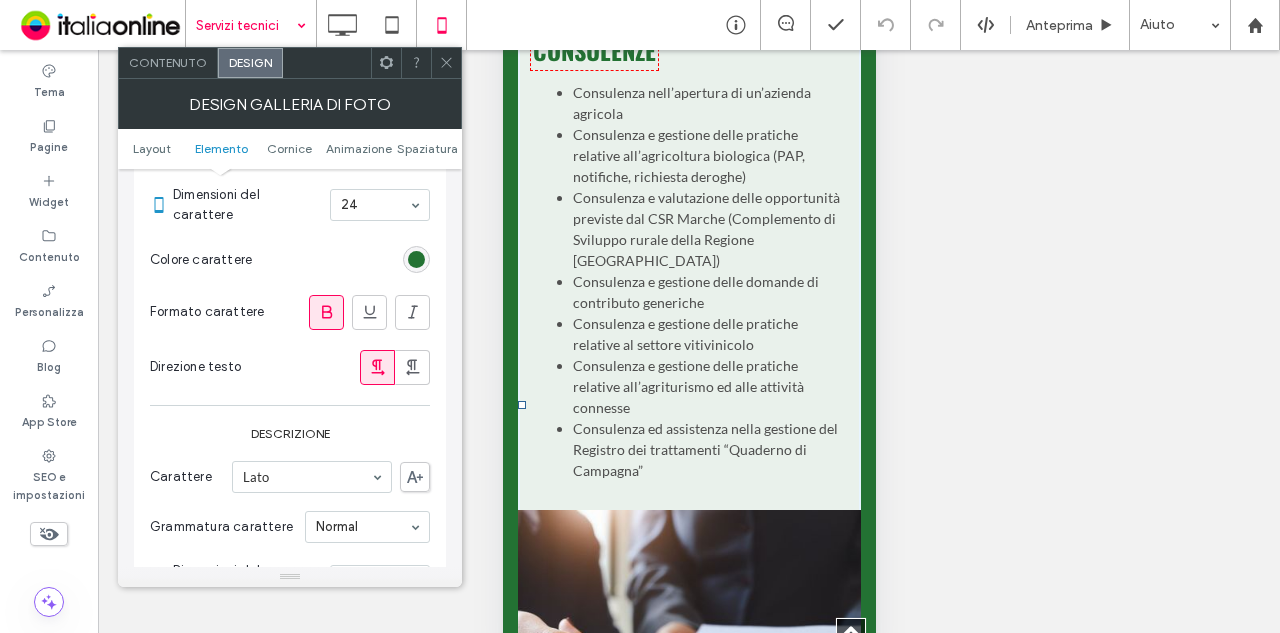 click on "Colore carattere" at bounding box center [290, 260] 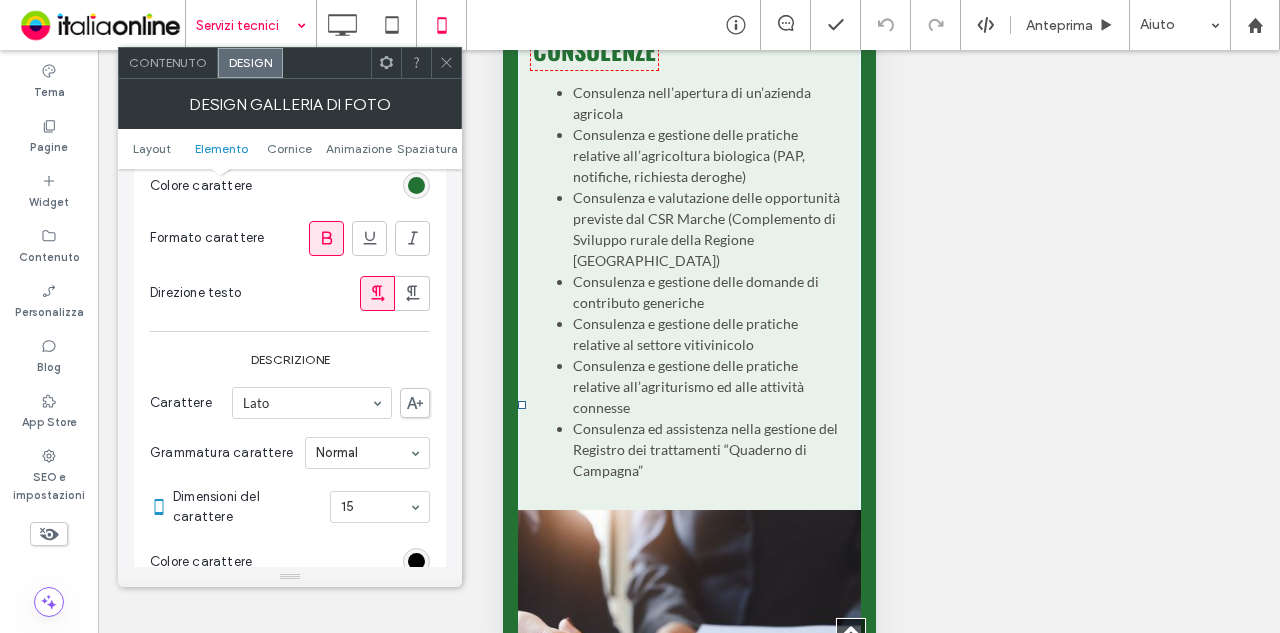 scroll, scrollTop: 1300, scrollLeft: 0, axis: vertical 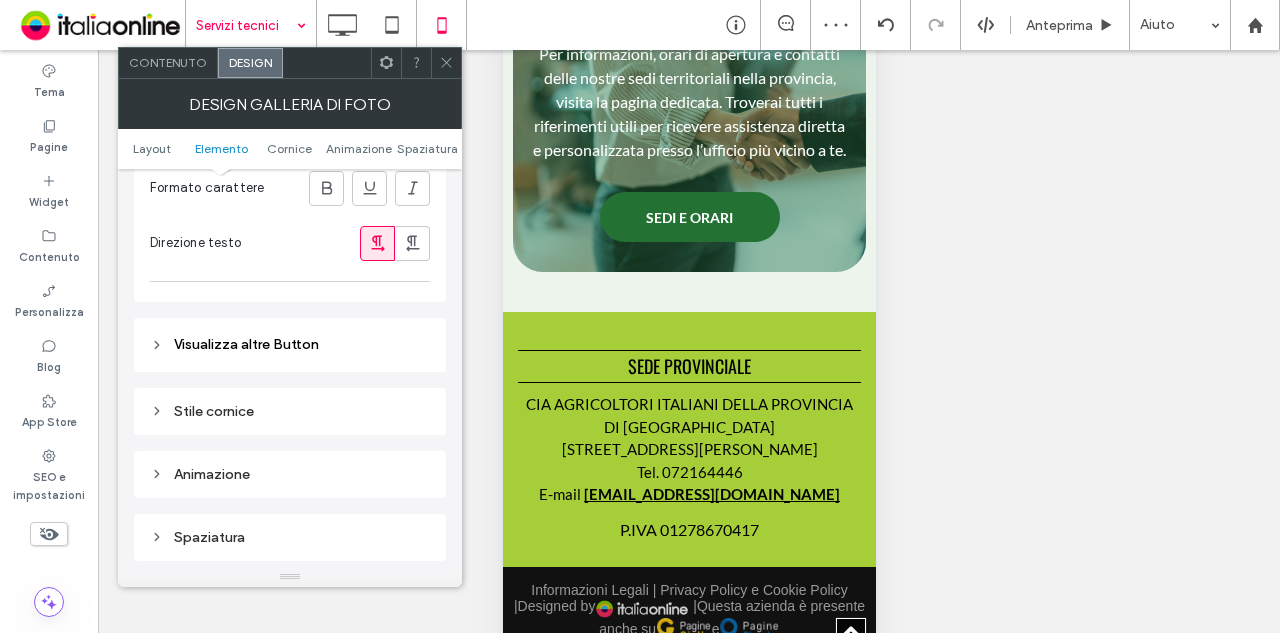 click on "Per informazioni, orari di apertura e contatti delle nostre sedi territoriali nella provincia, visita la pagina dedicata. Troverai tutti i riferimenti utili per ricevere assistenza diretta e personalizzata presso l’ufficio più vicino a te." at bounding box center [688, 102] 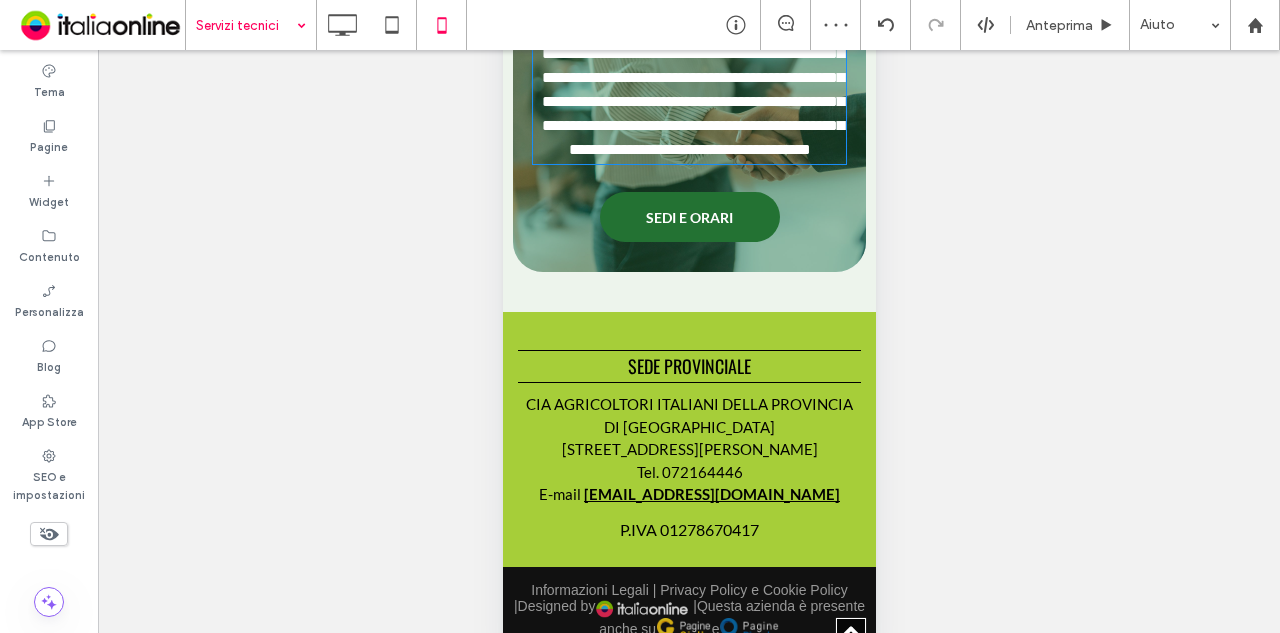 type on "****" 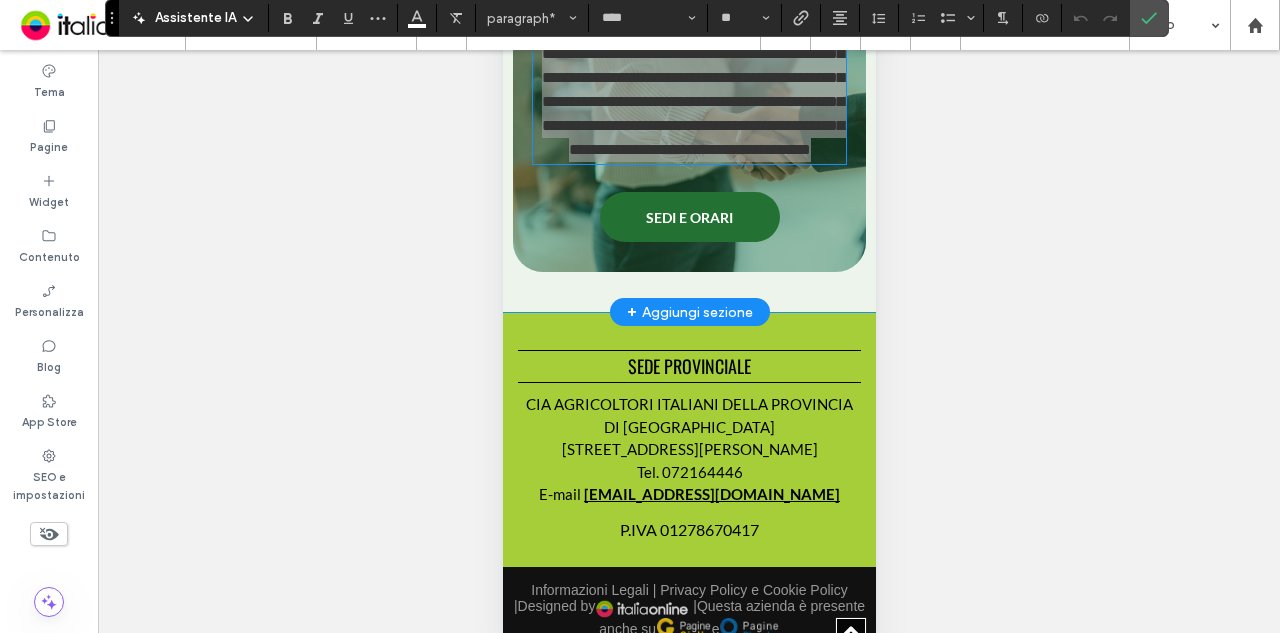 click on "Mostrare?
Sì
Mostrare?
Sì
Mostrare?
Sì
Mostrare?
Sì
Mostrare?
Sì
Mostrare?
Sì
Mostrare?
Sì
Mostrare?
Sì" at bounding box center (689, 366) 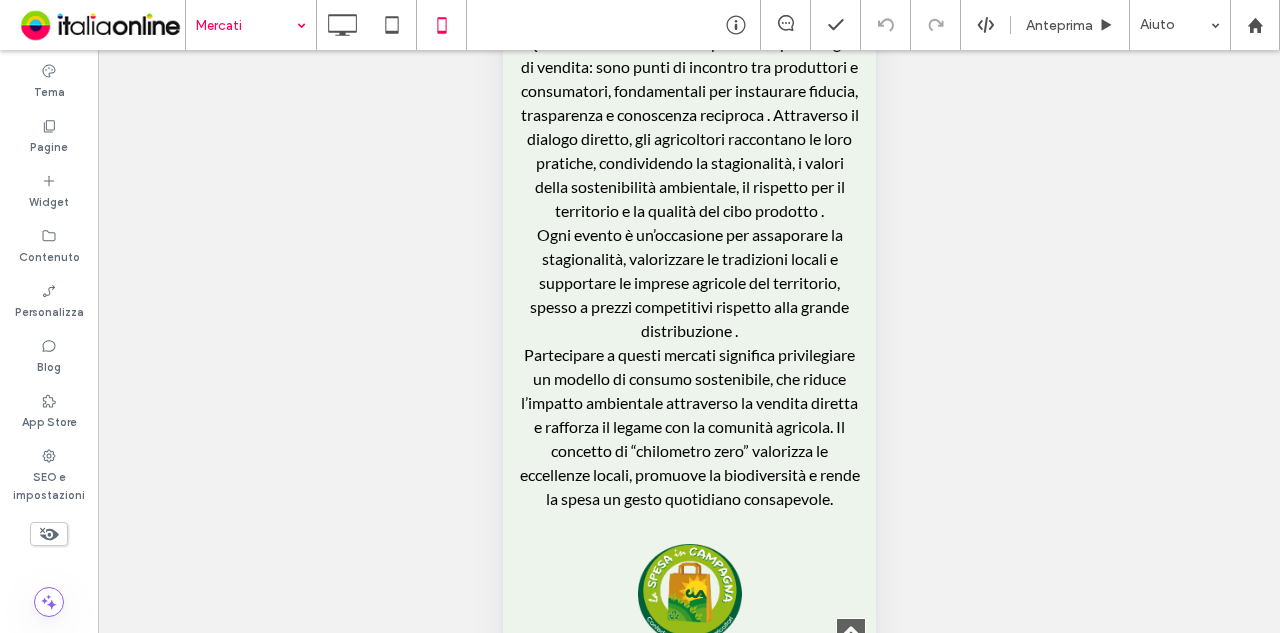 scroll, scrollTop: 1732, scrollLeft: 0, axis: vertical 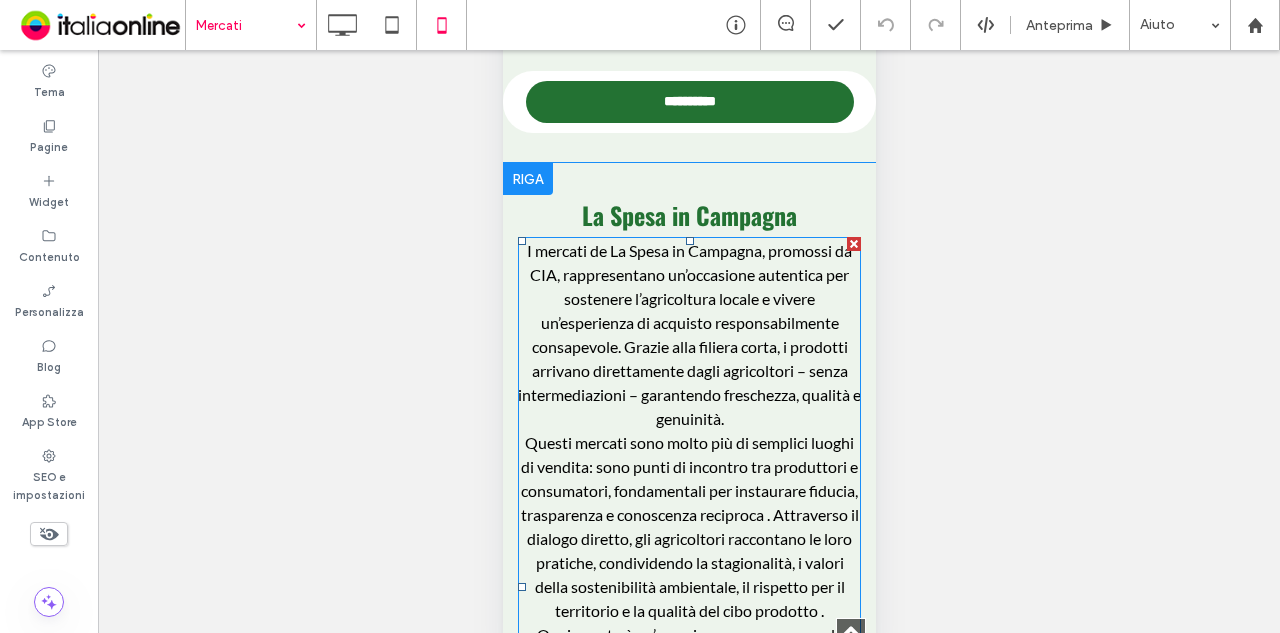 click on "I mercati de La Spesa in Campagna, promossi da CIA, rappresentano un’occasione autentica per sostenere l’agricoltura locale e vivere un’esperienza di acquisto responsabilmente consapevole. Grazie alla filiera corta, i prodotti arrivano direttamente dagli agricoltori – senza intermediazioni – garantendo freschezza, qualità e genuinità." at bounding box center (688, 335) 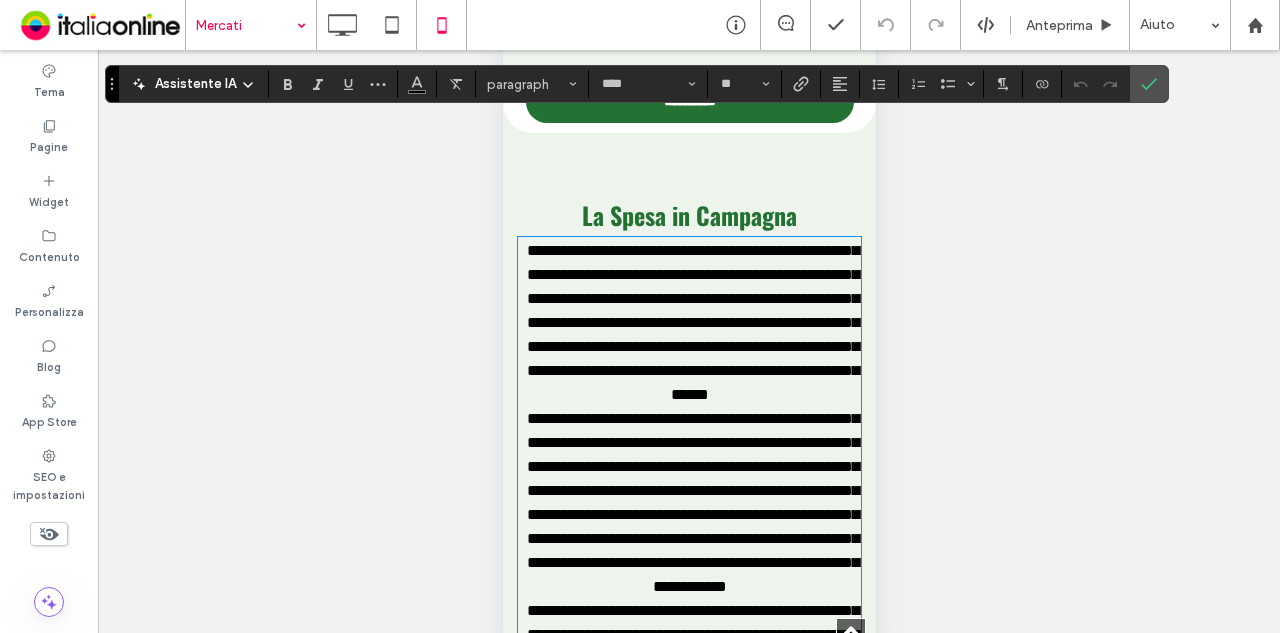scroll, scrollTop: 2042, scrollLeft: 0, axis: vertical 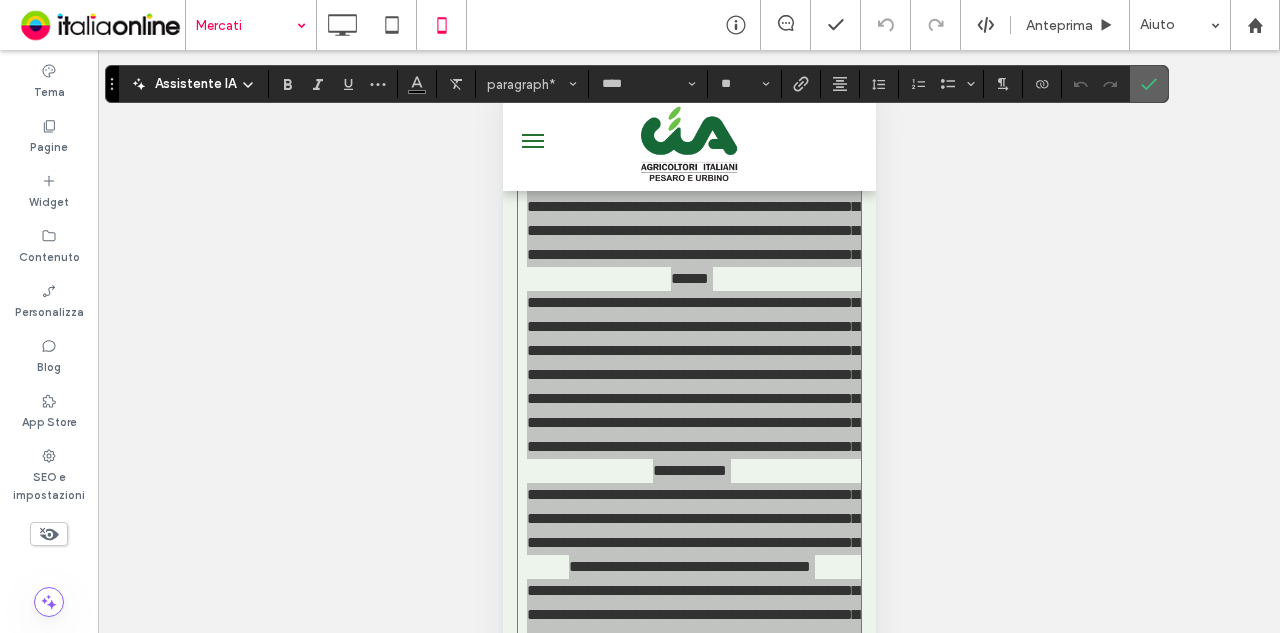 click 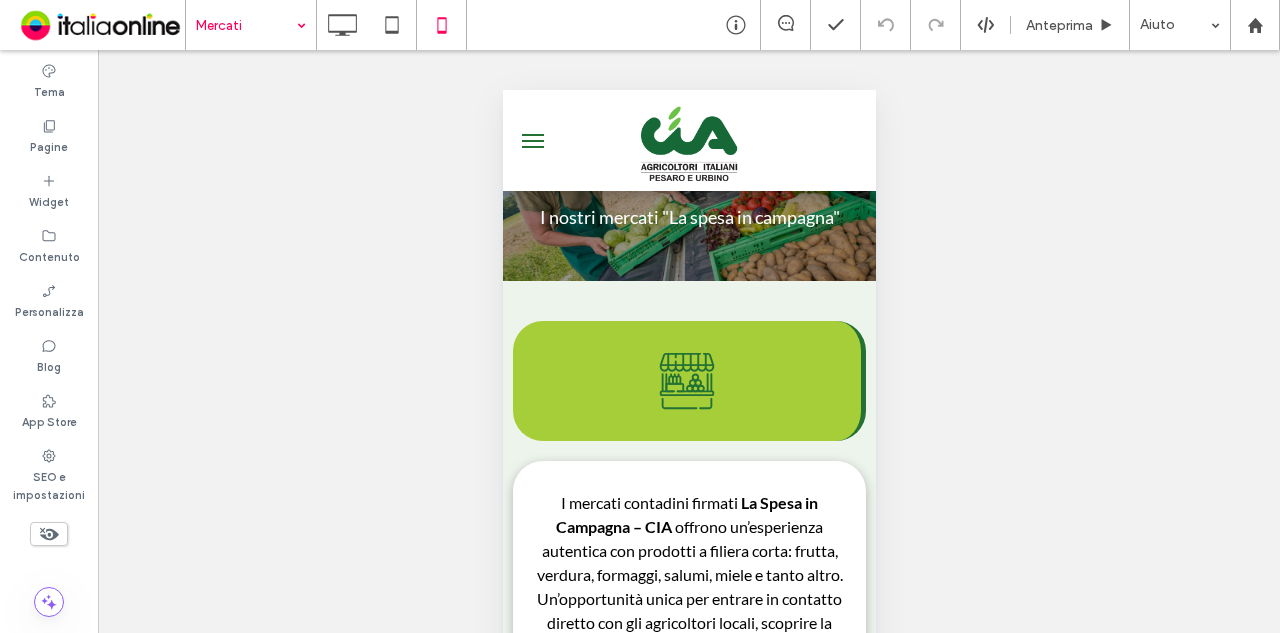 scroll, scrollTop: 0, scrollLeft: 0, axis: both 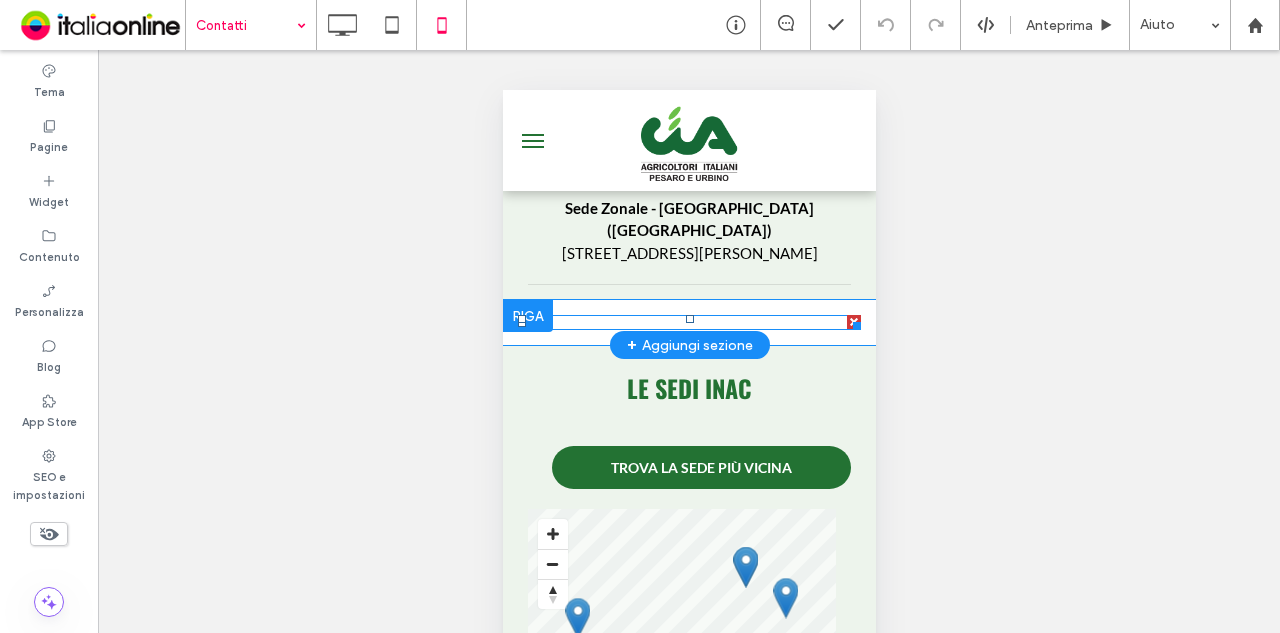 click at bounding box center (688, 322) 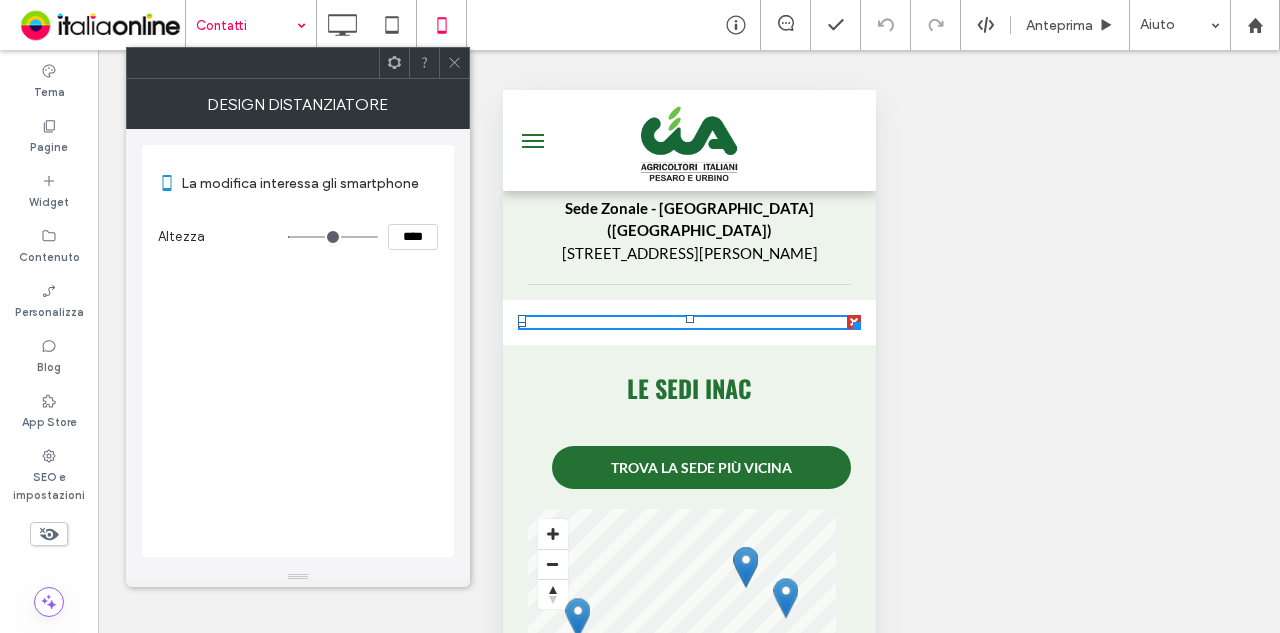 click on "Click To Paste
Riga + Aggiungi sezione" at bounding box center [688, 322] 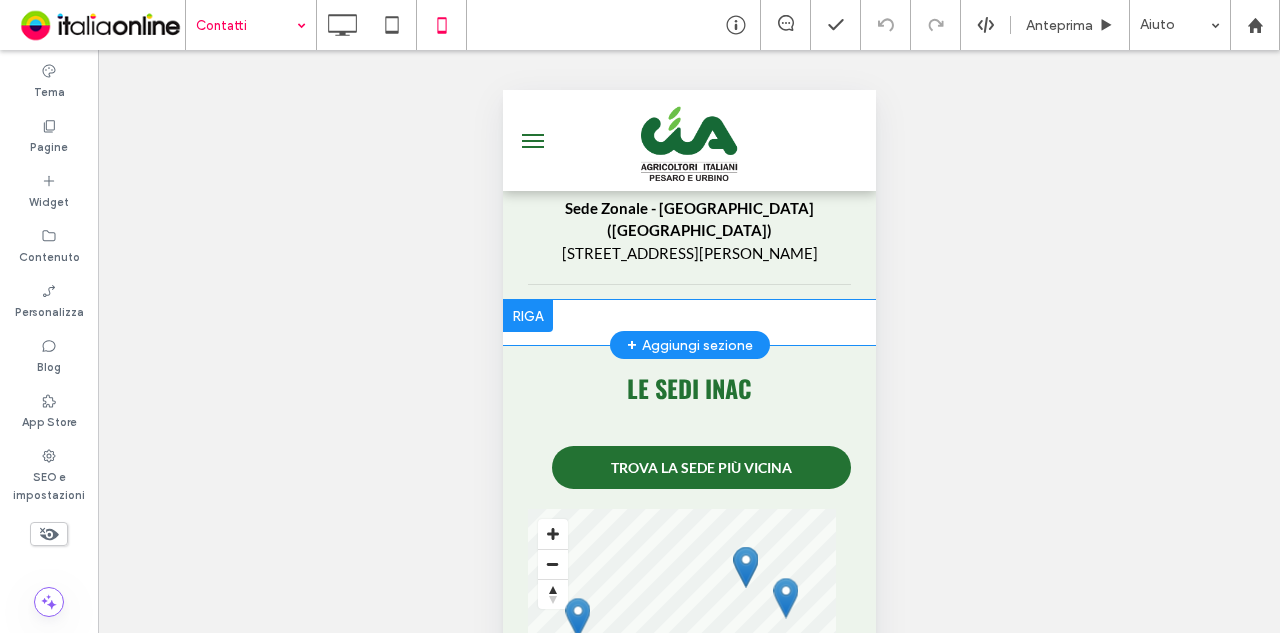click at bounding box center (527, 316) 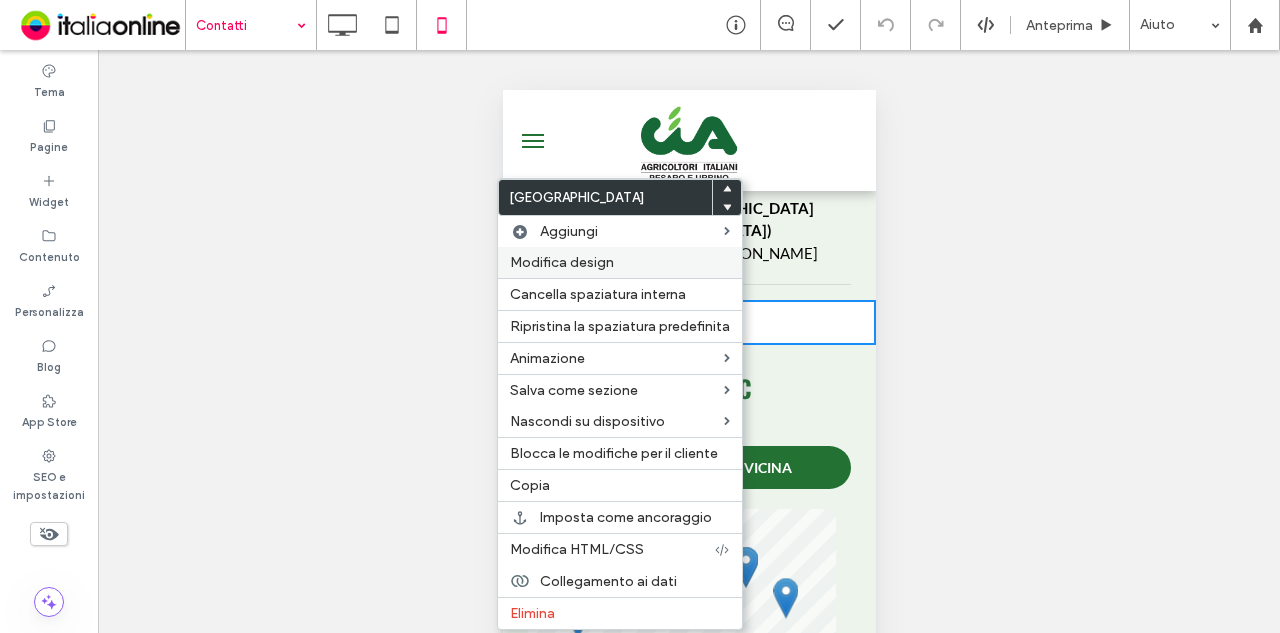 click on "Modifica design" at bounding box center (620, 262) 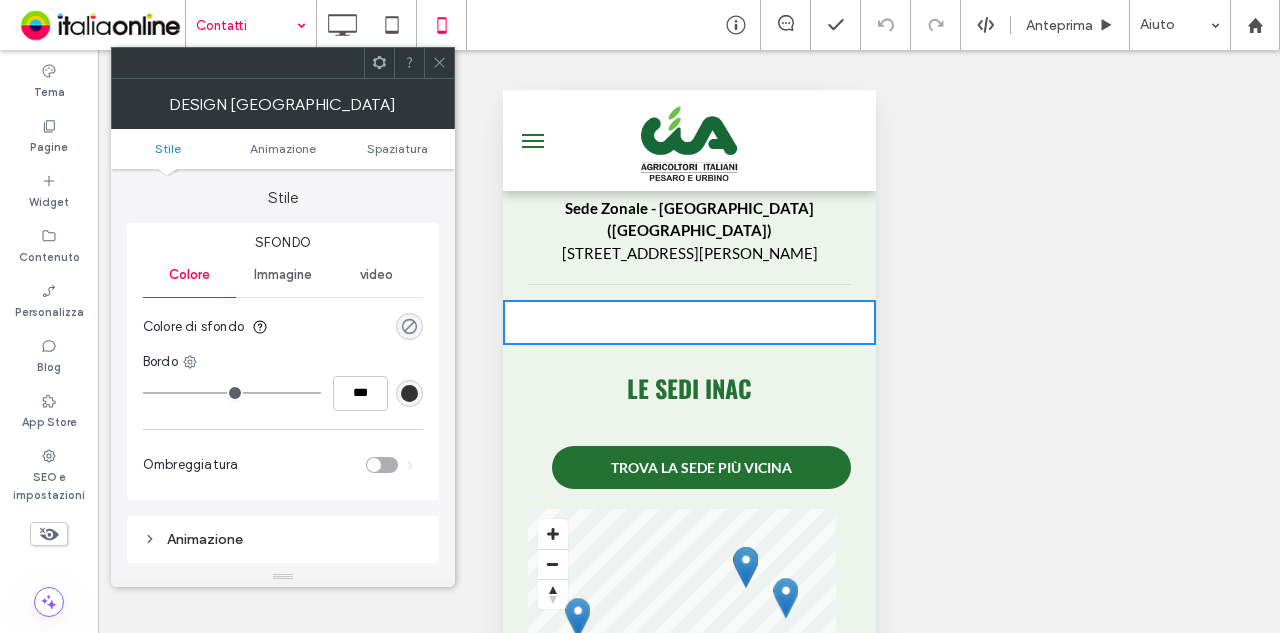click at bounding box center [409, 326] 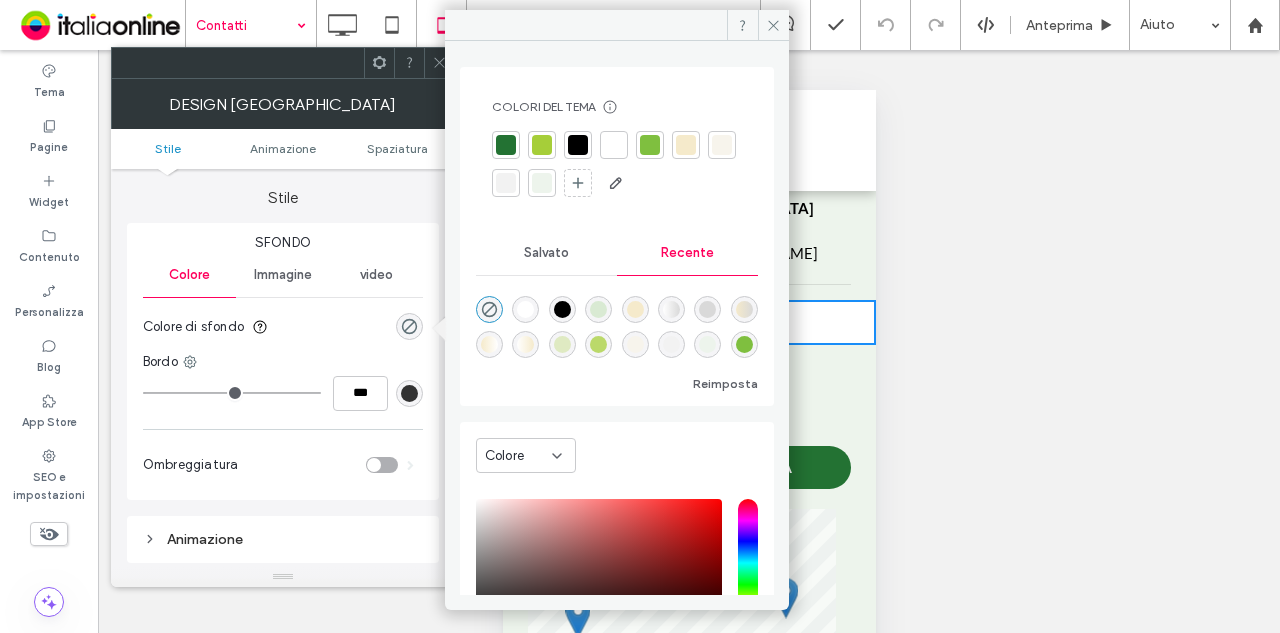 click at bounding box center [542, 183] 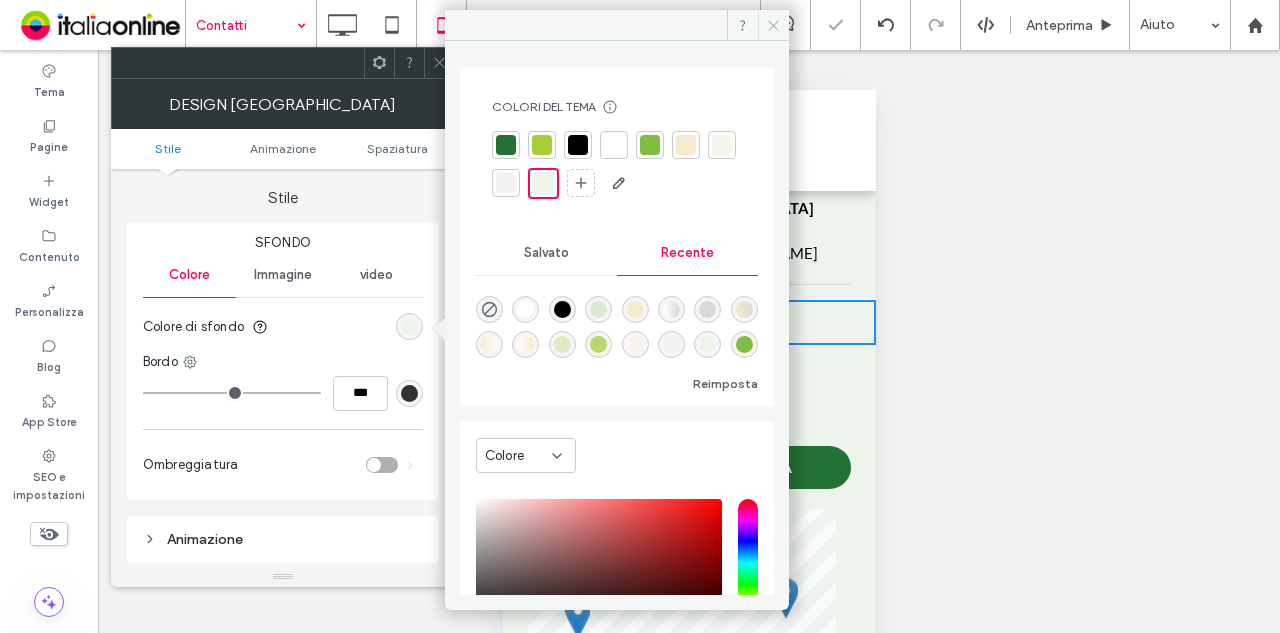 click 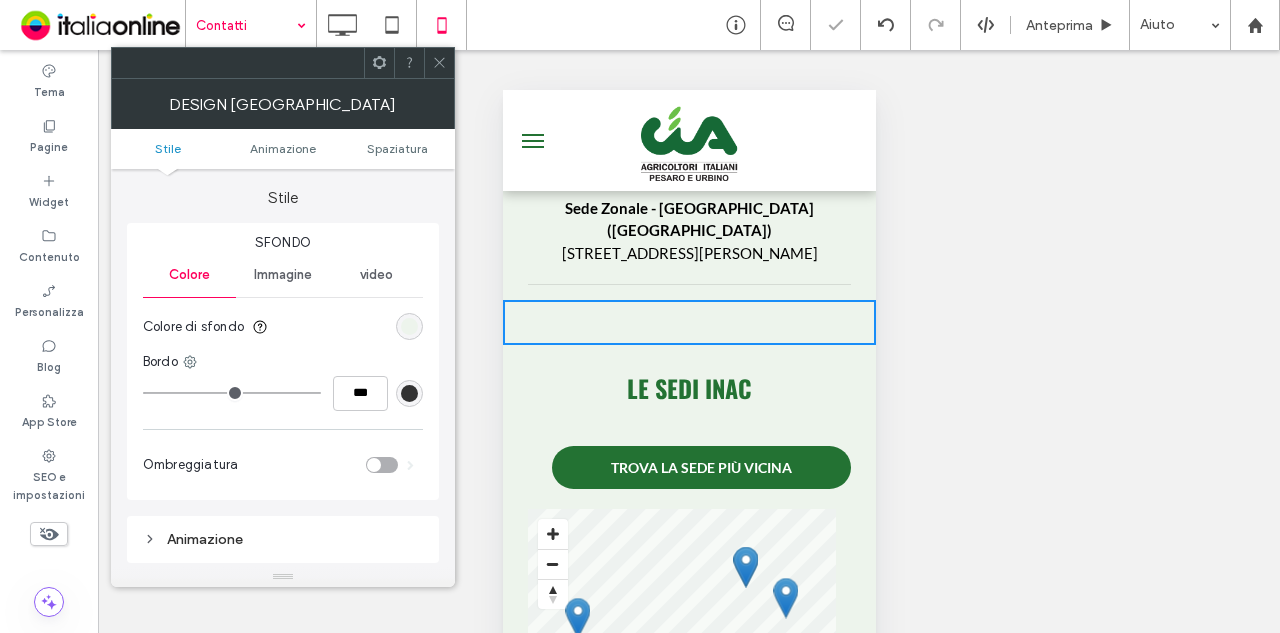 click 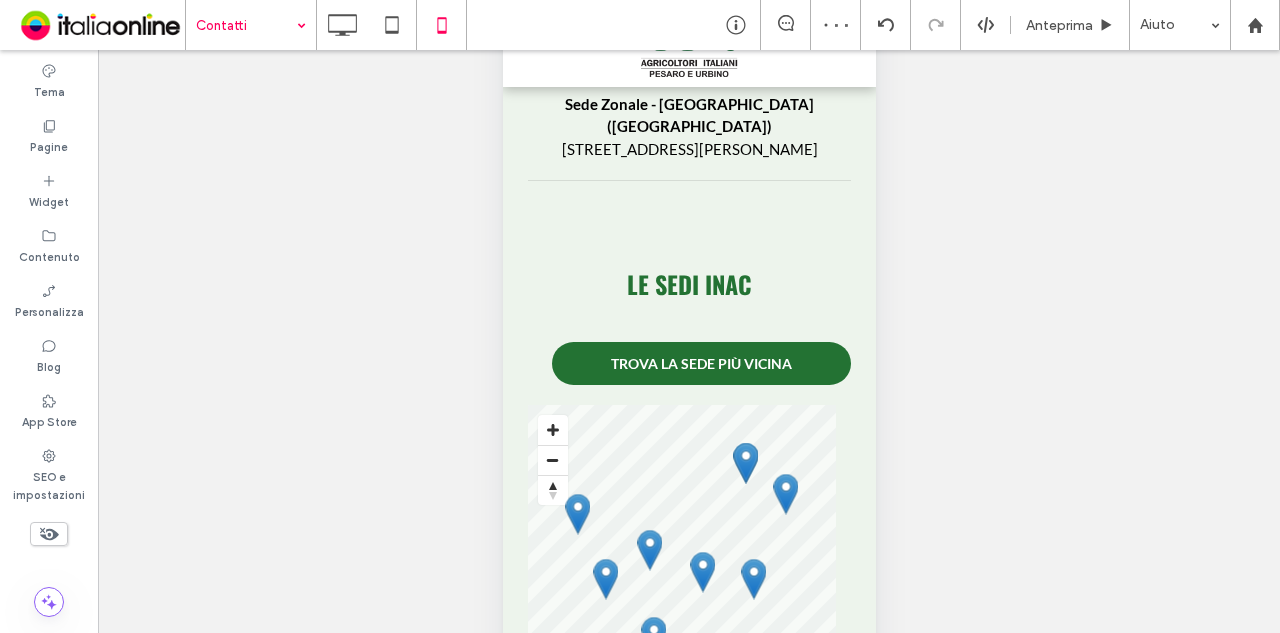 scroll, scrollTop: 194, scrollLeft: 0, axis: vertical 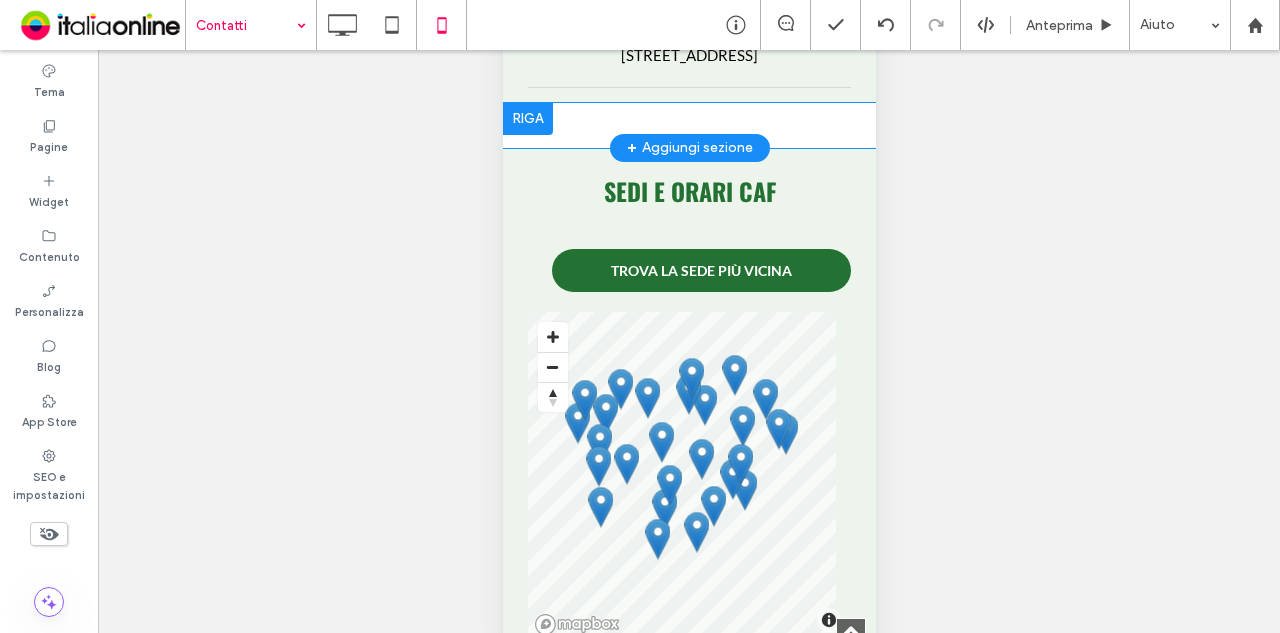 click at bounding box center [527, 119] 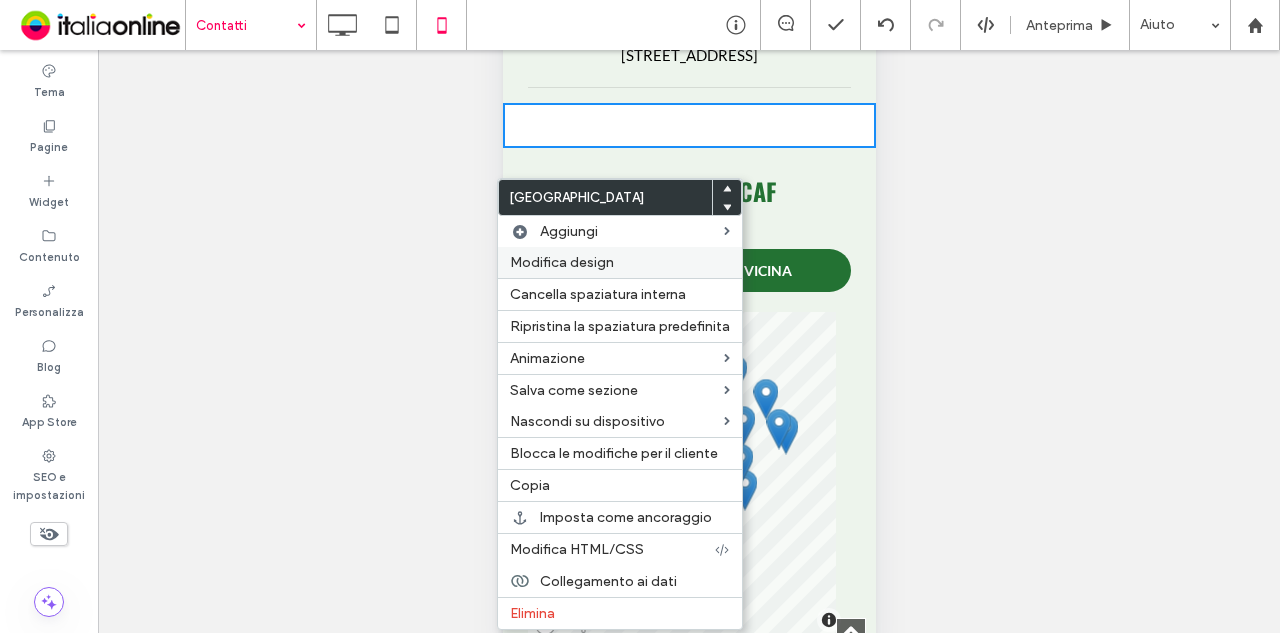 click on "Modifica design" at bounding box center (562, 262) 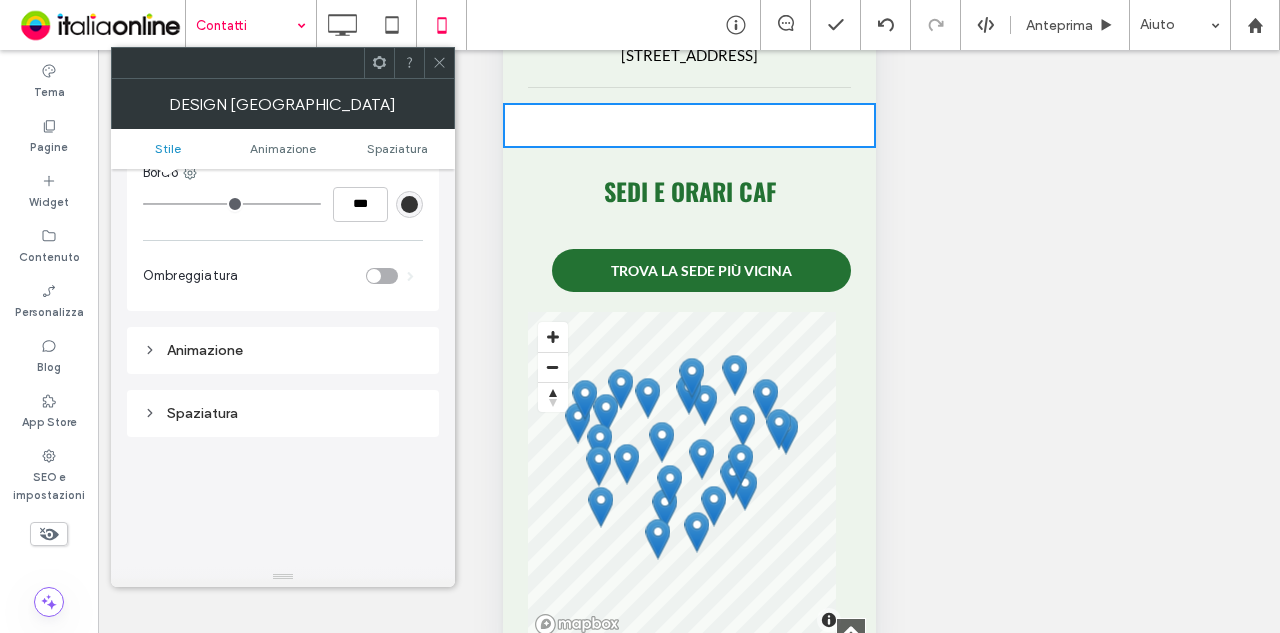scroll, scrollTop: 100, scrollLeft: 0, axis: vertical 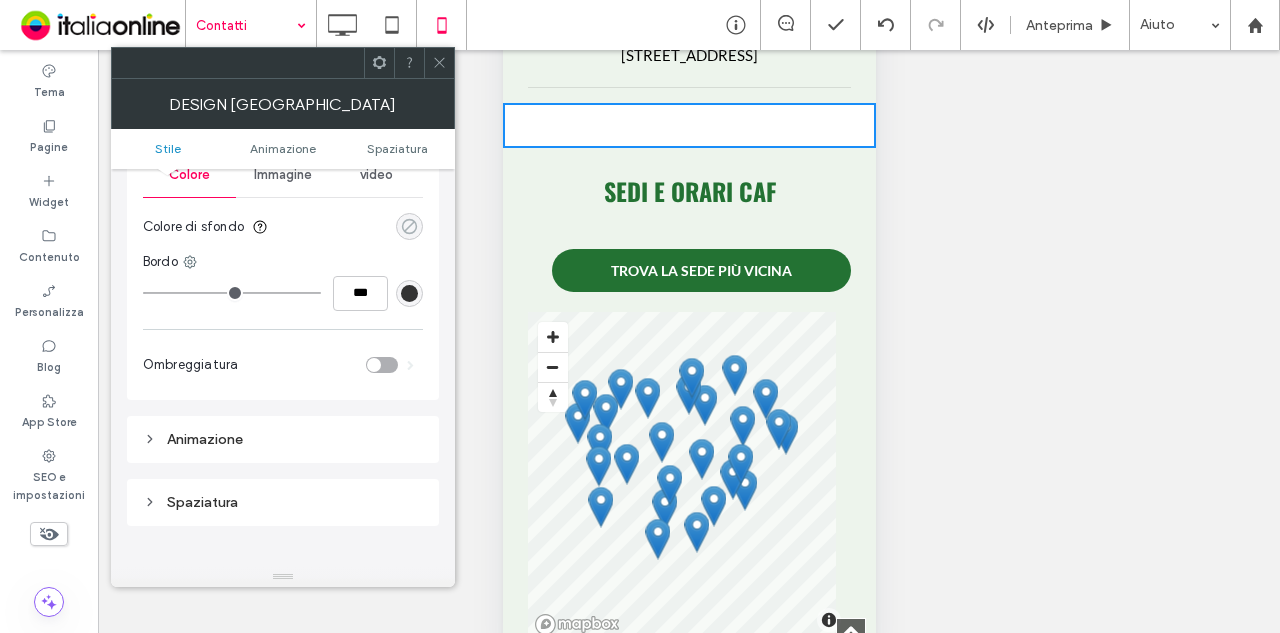 click at bounding box center [409, 226] 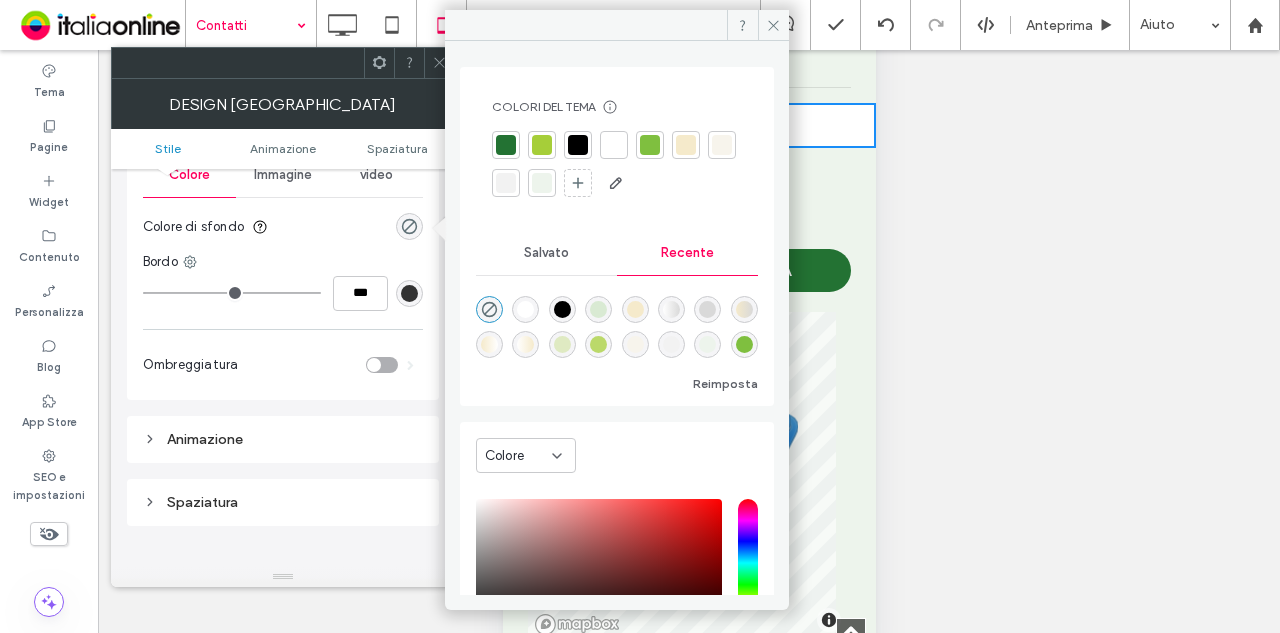 click at bounding box center [542, 183] 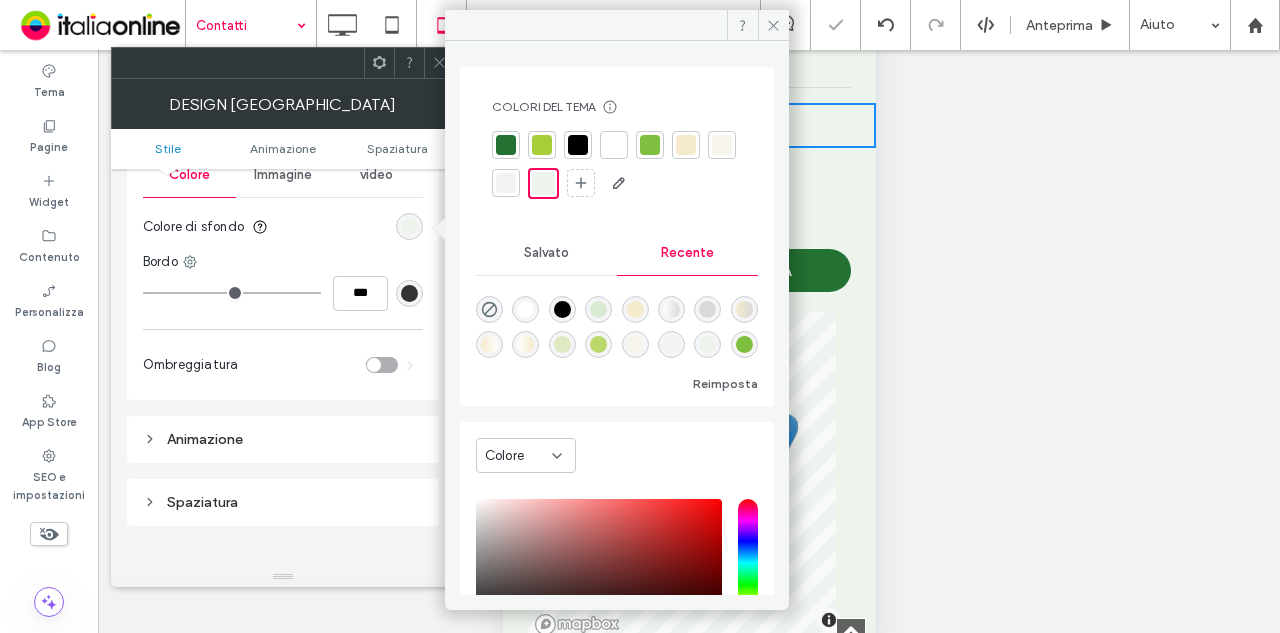 click 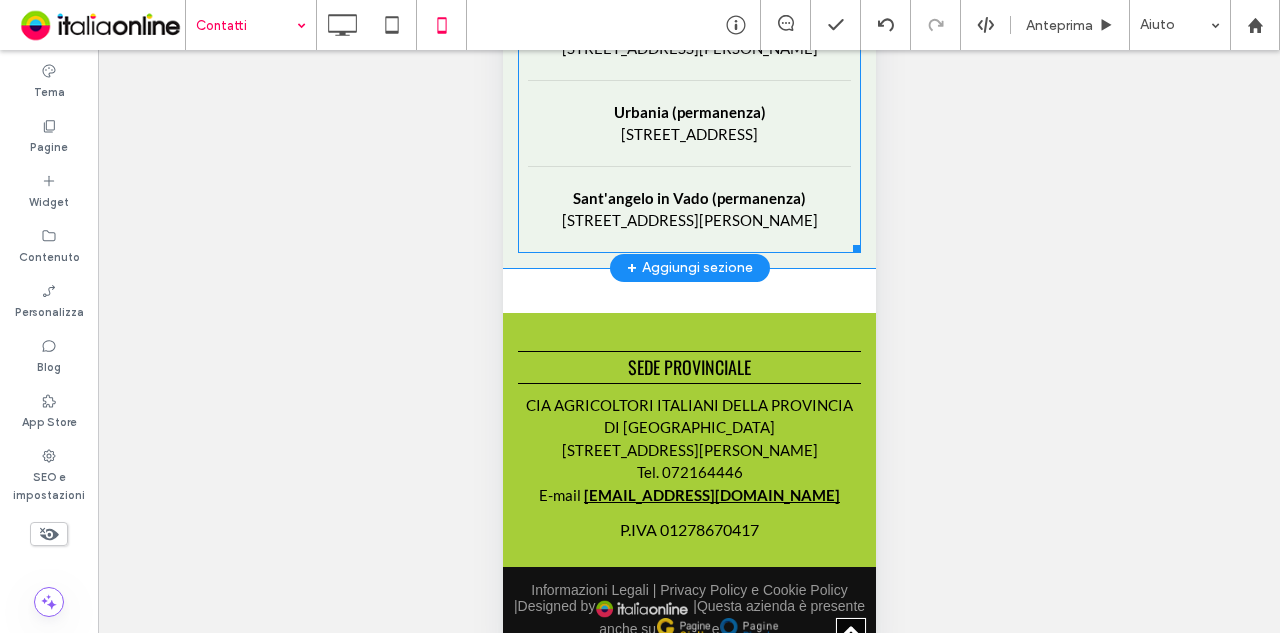 scroll, scrollTop: 8300, scrollLeft: 0, axis: vertical 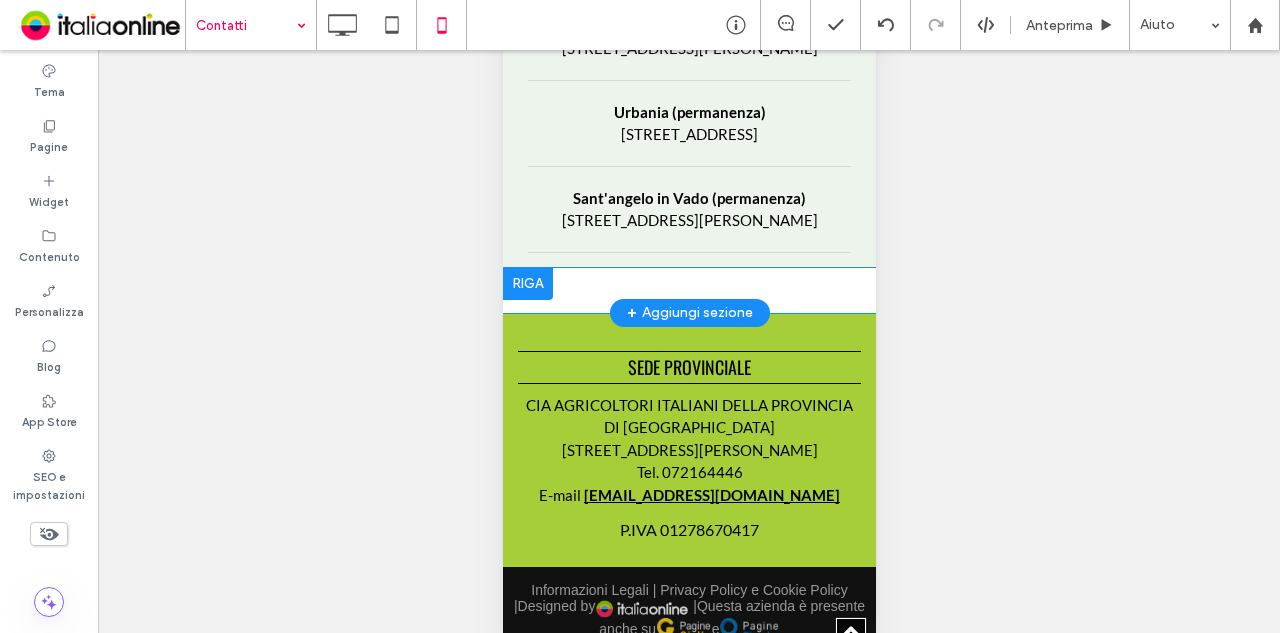 click at bounding box center (527, 284) 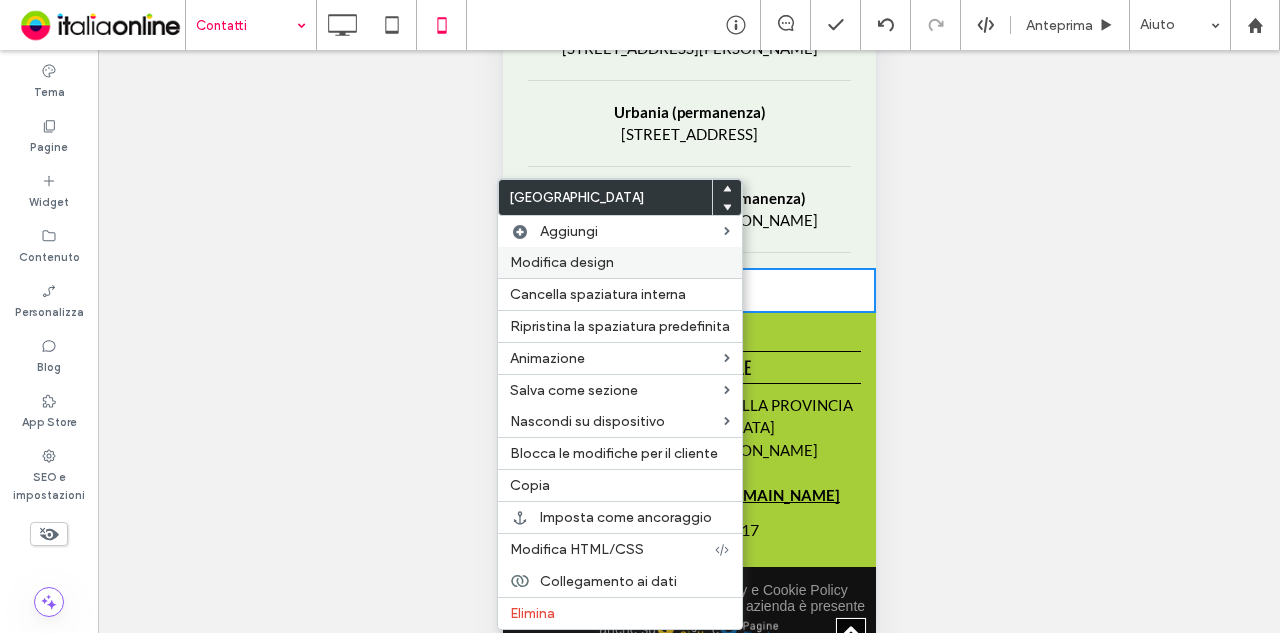 click on "Modifica design" at bounding box center [562, 262] 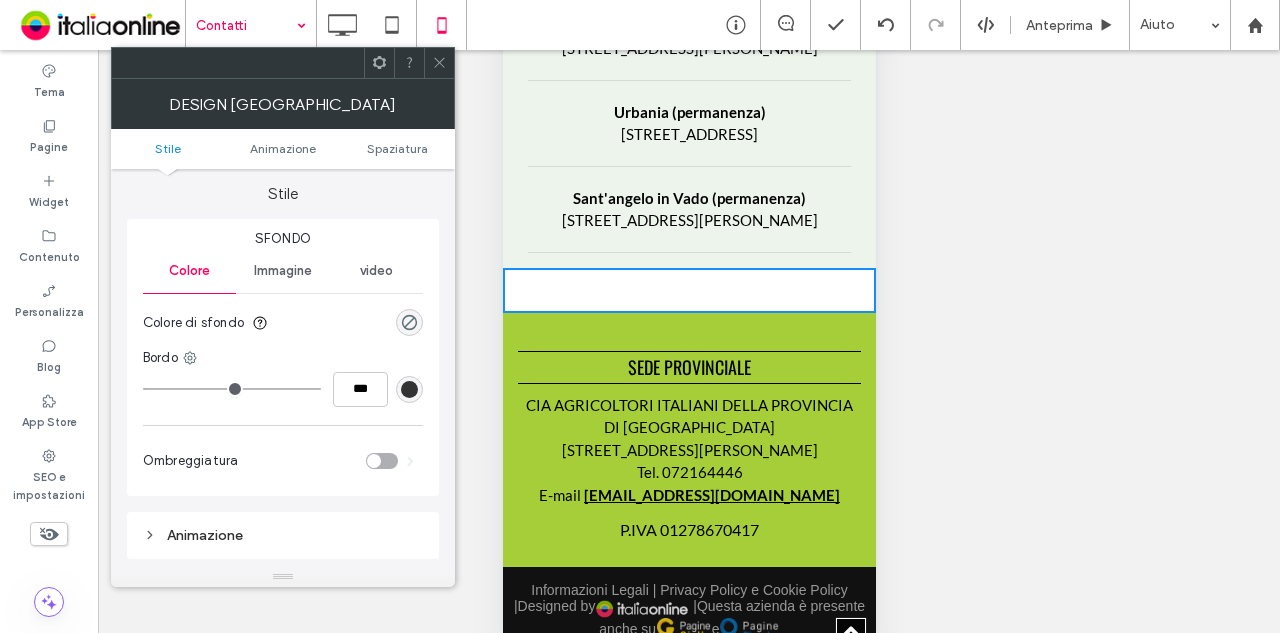 scroll, scrollTop: 0, scrollLeft: 0, axis: both 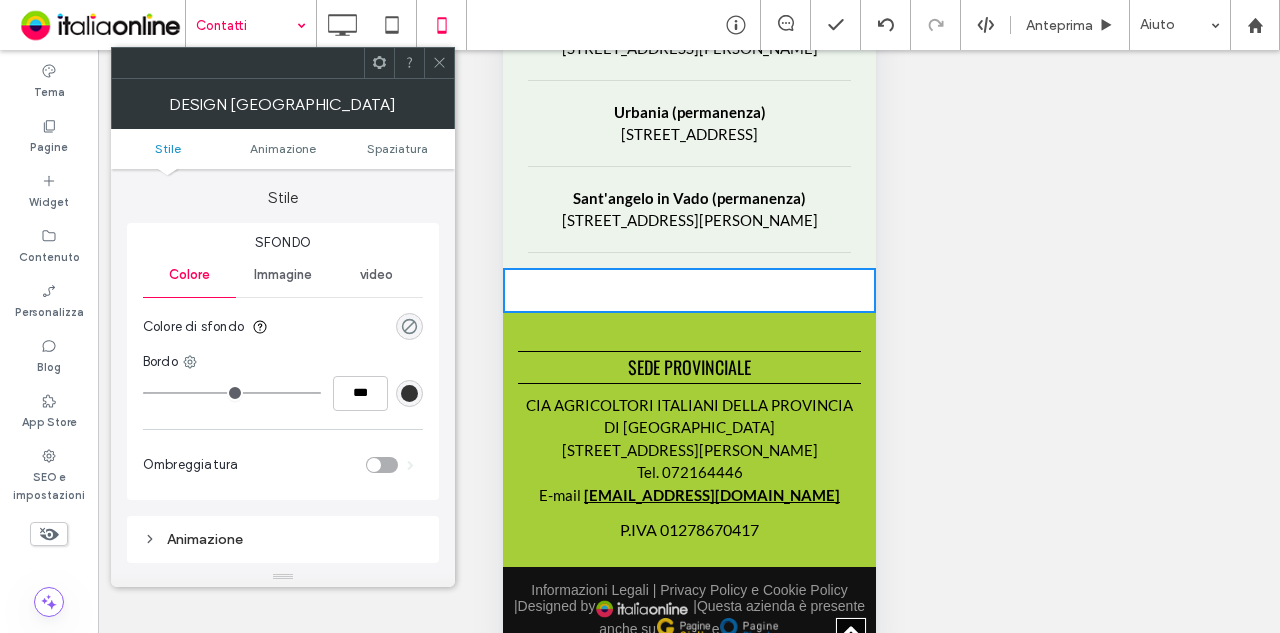 click at bounding box center [409, 326] 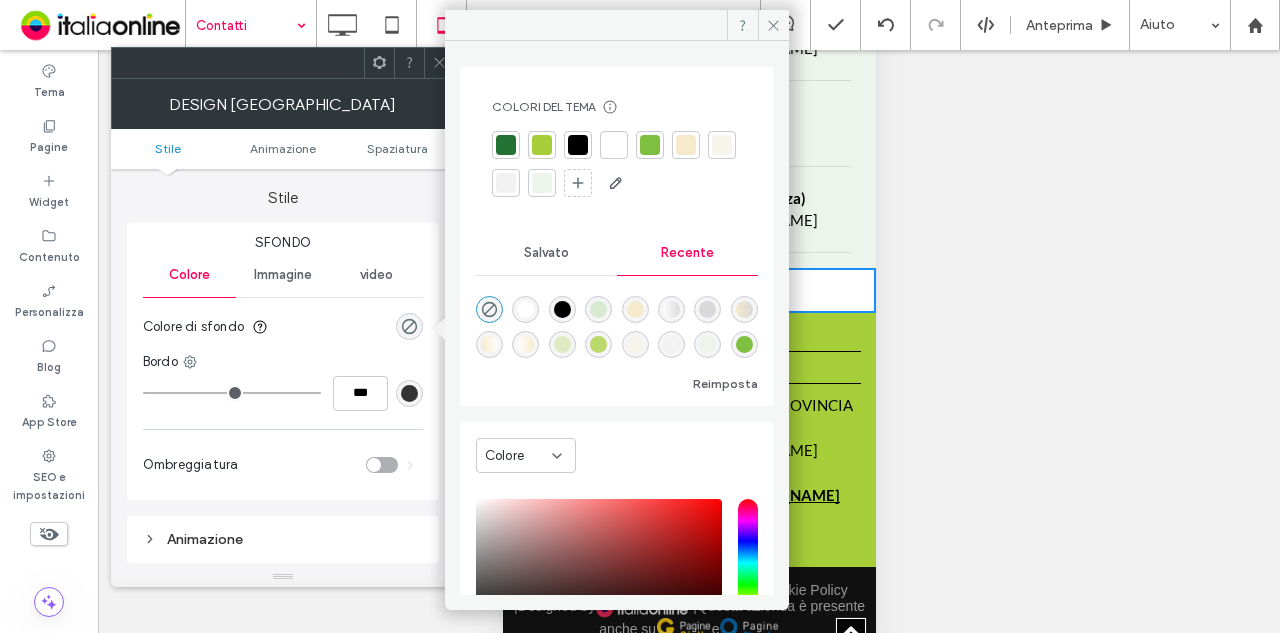 click at bounding box center [542, 183] 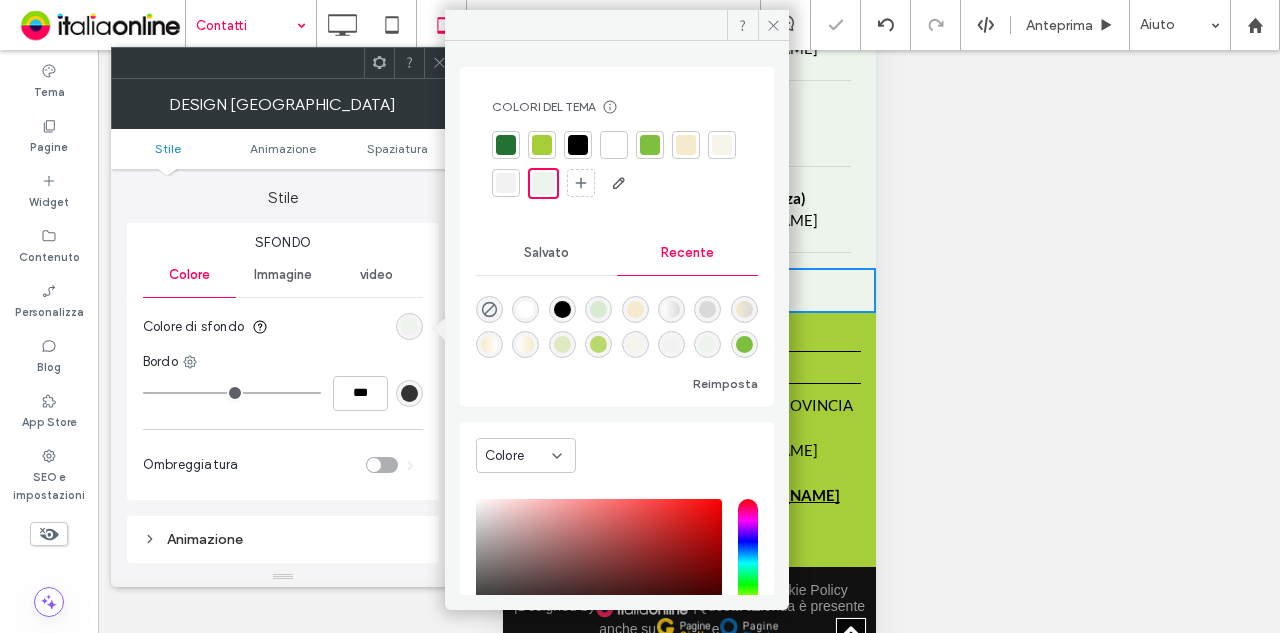 click 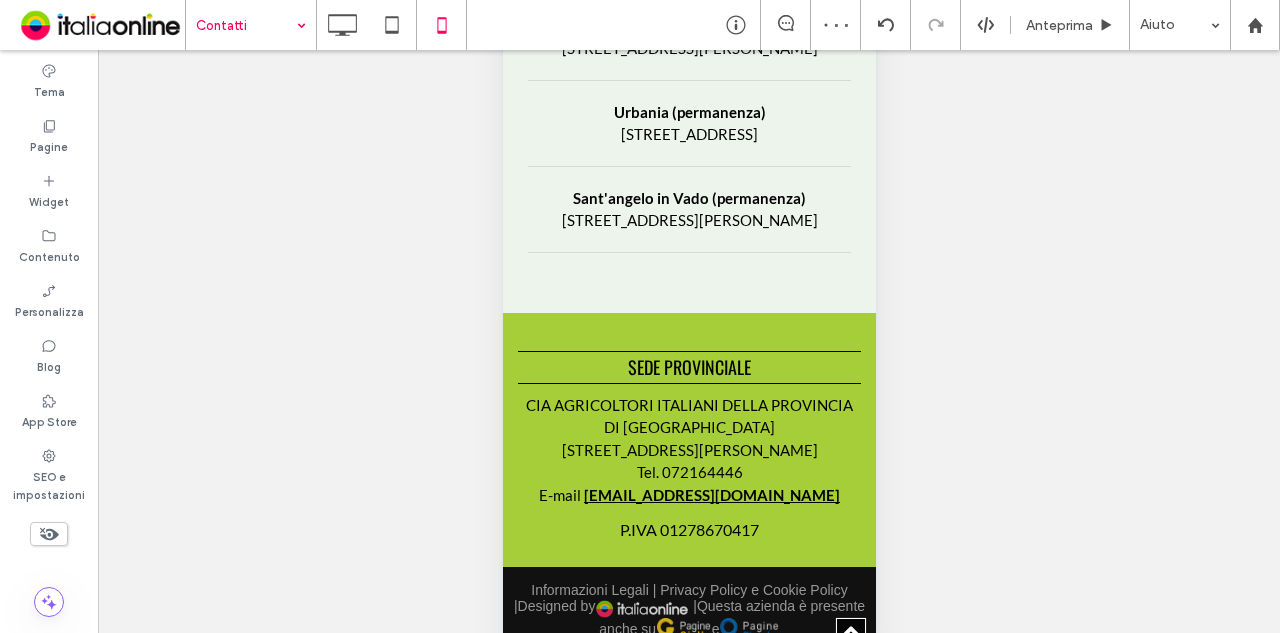 scroll, scrollTop: 0, scrollLeft: 0, axis: both 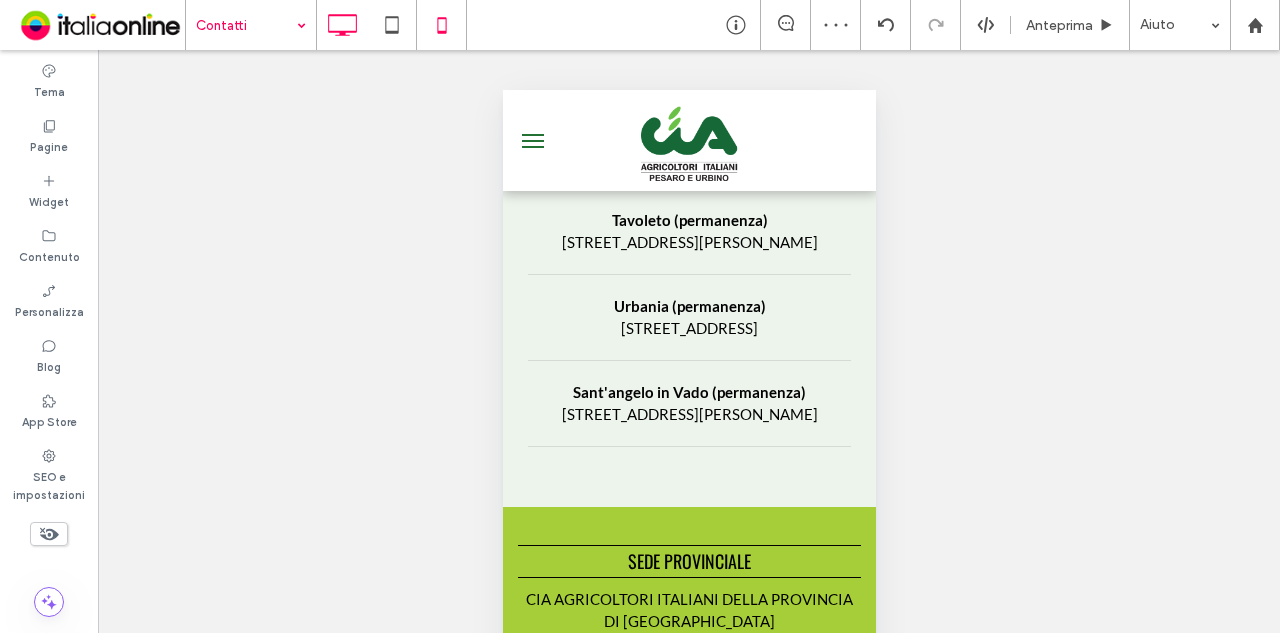 click 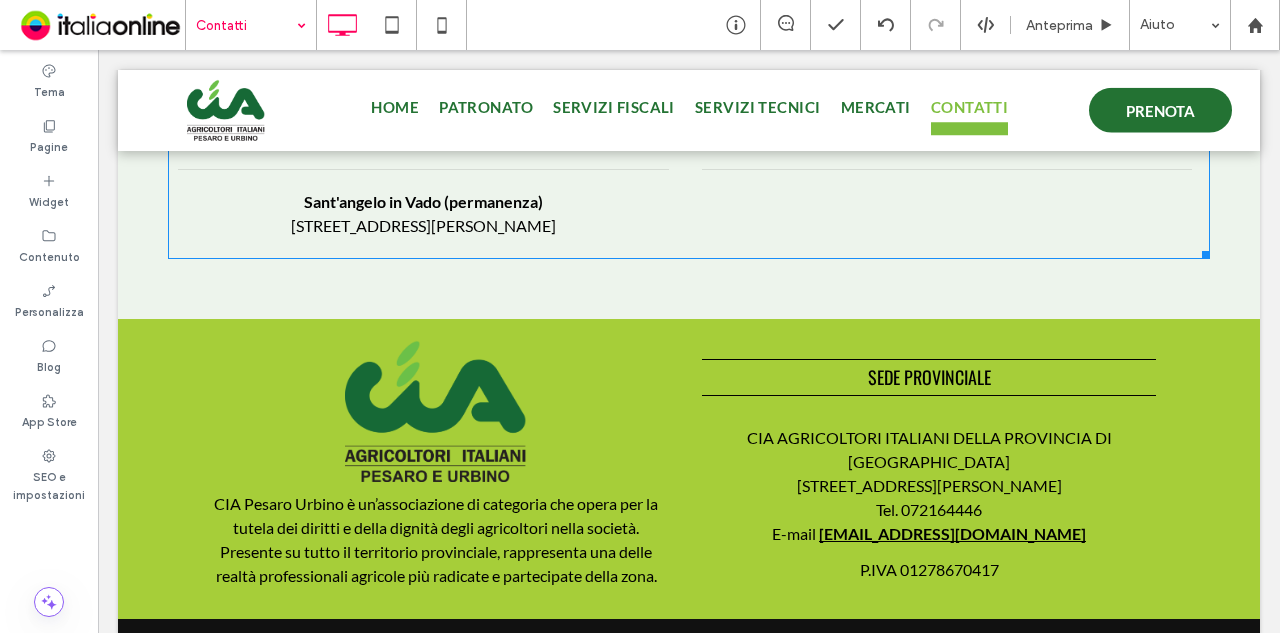 scroll, scrollTop: 5612, scrollLeft: 0, axis: vertical 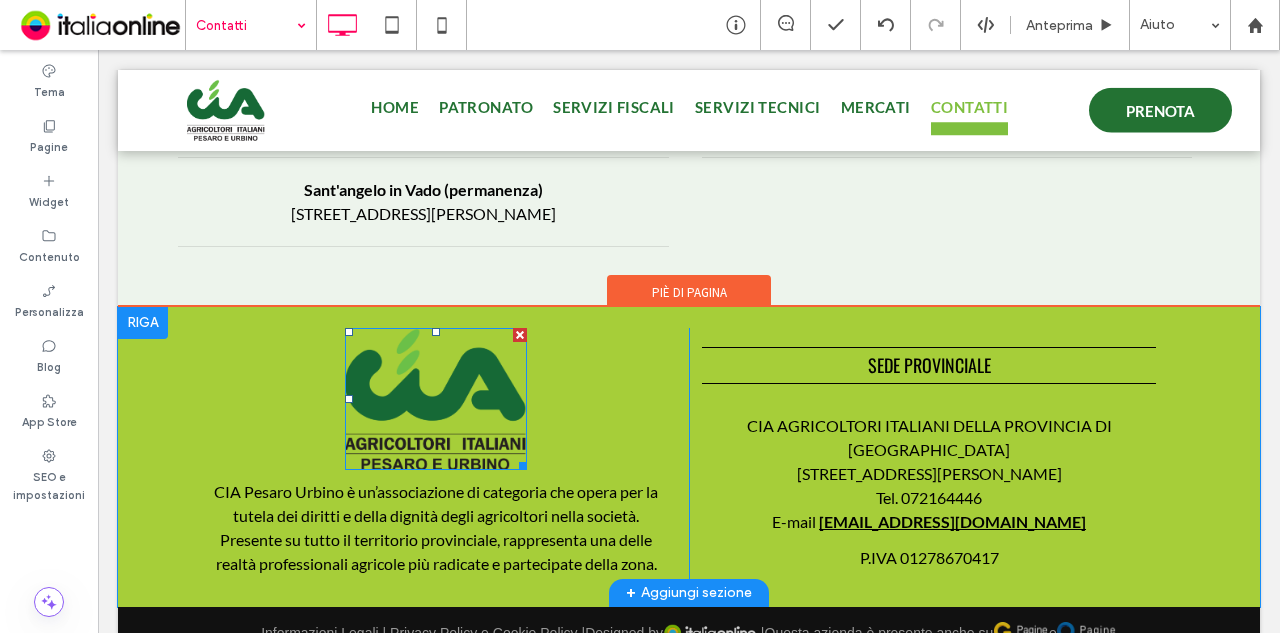 click at bounding box center [436, 399] 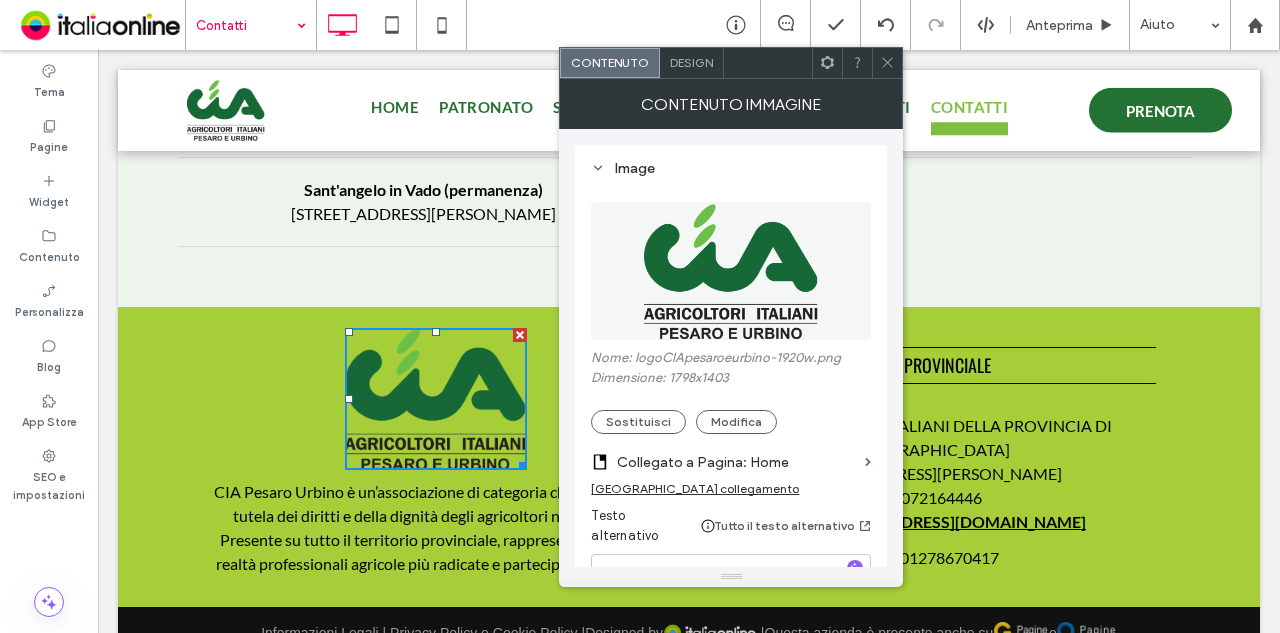 click at bounding box center (887, 63) 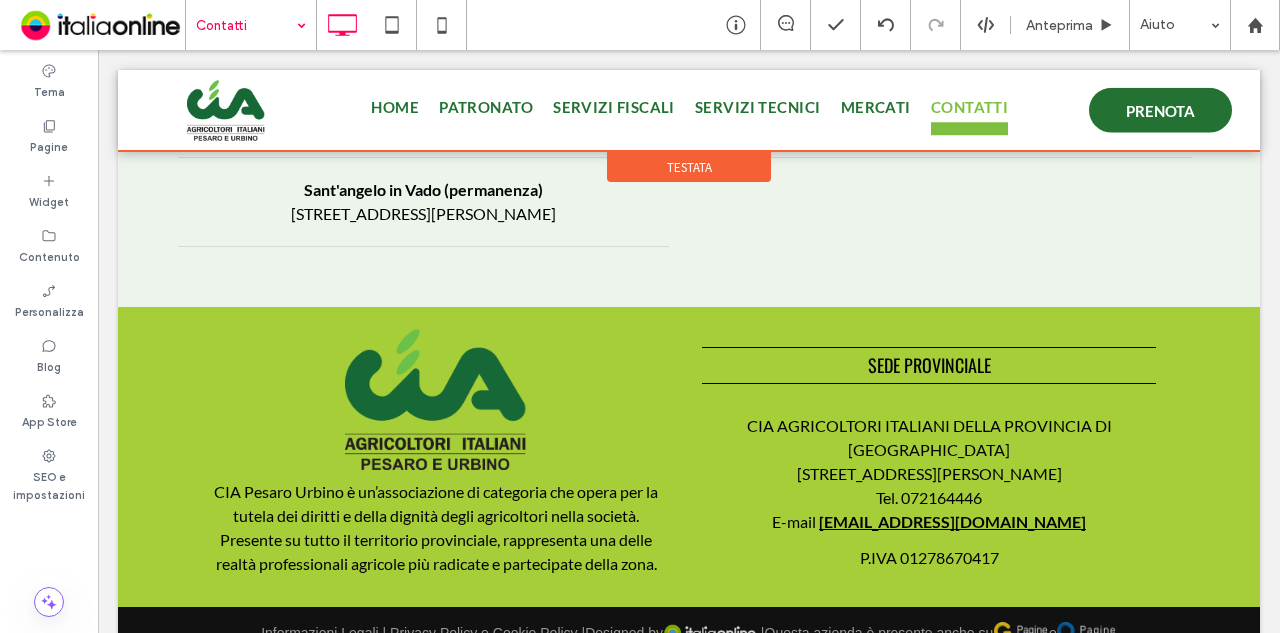 click at bounding box center (689, 110) 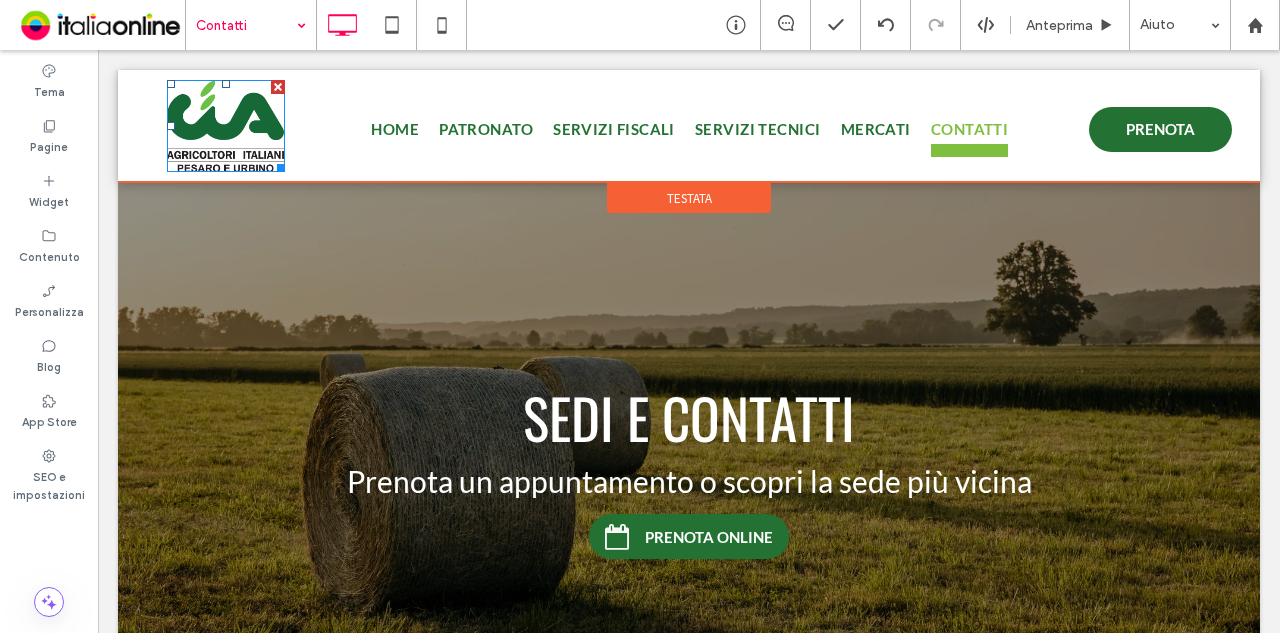 scroll, scrollTop: 0, scrollLeft: 0, axis: both 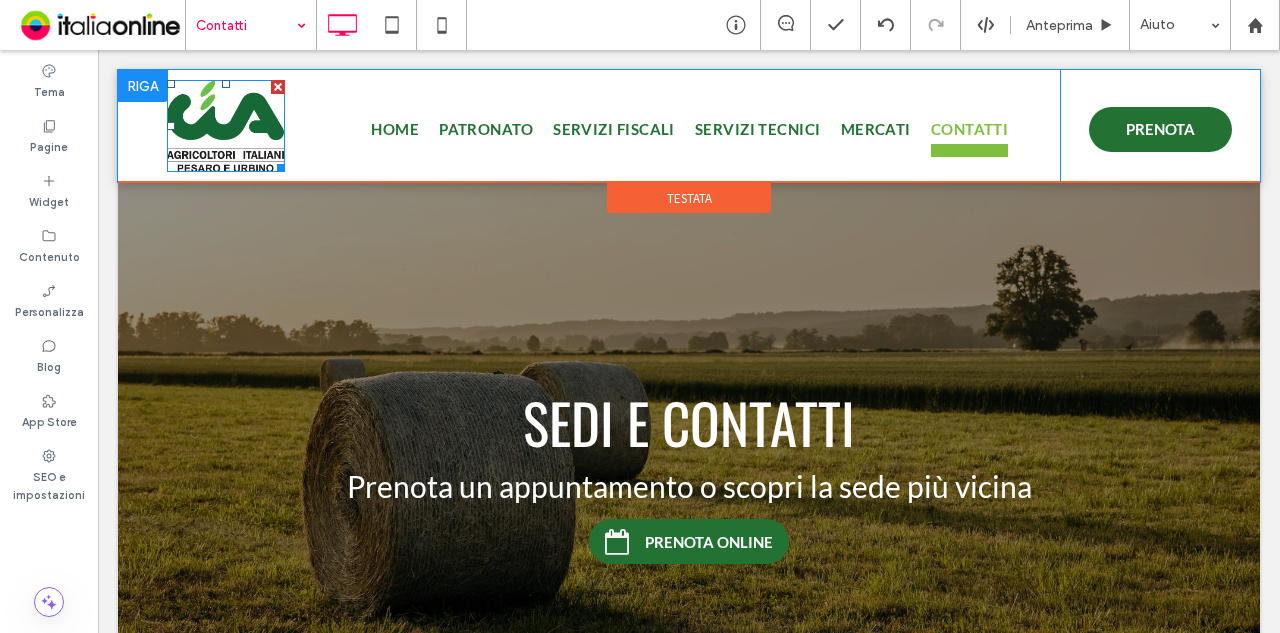 click at bounding box center (226, 126) 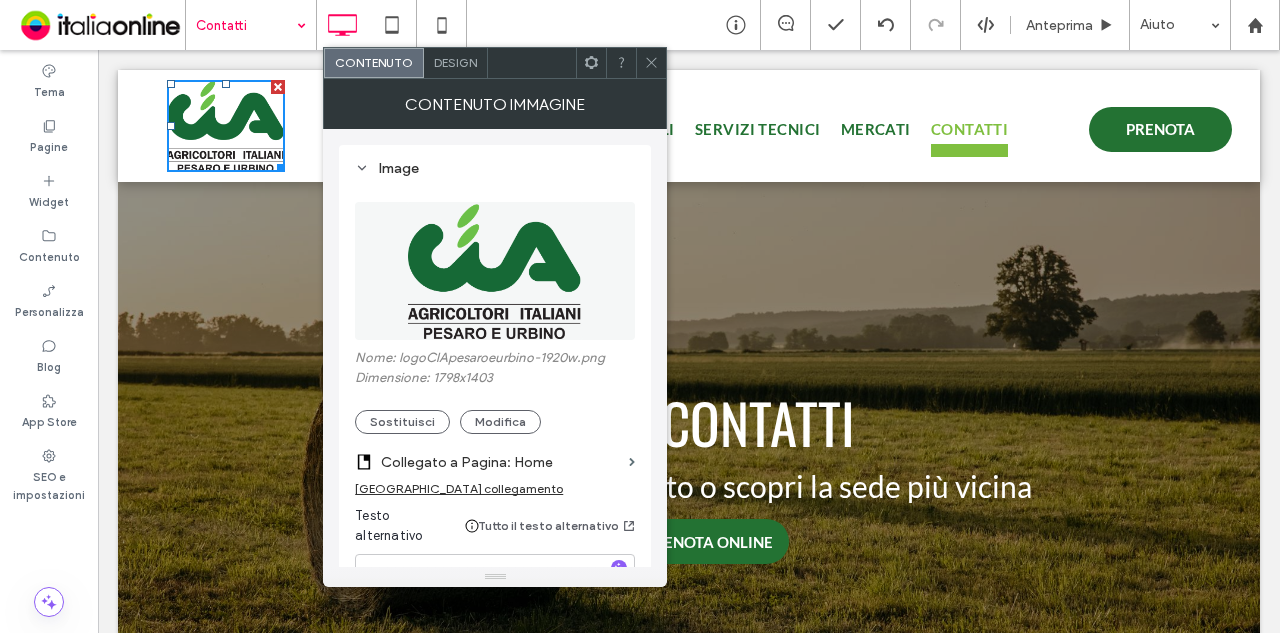 click 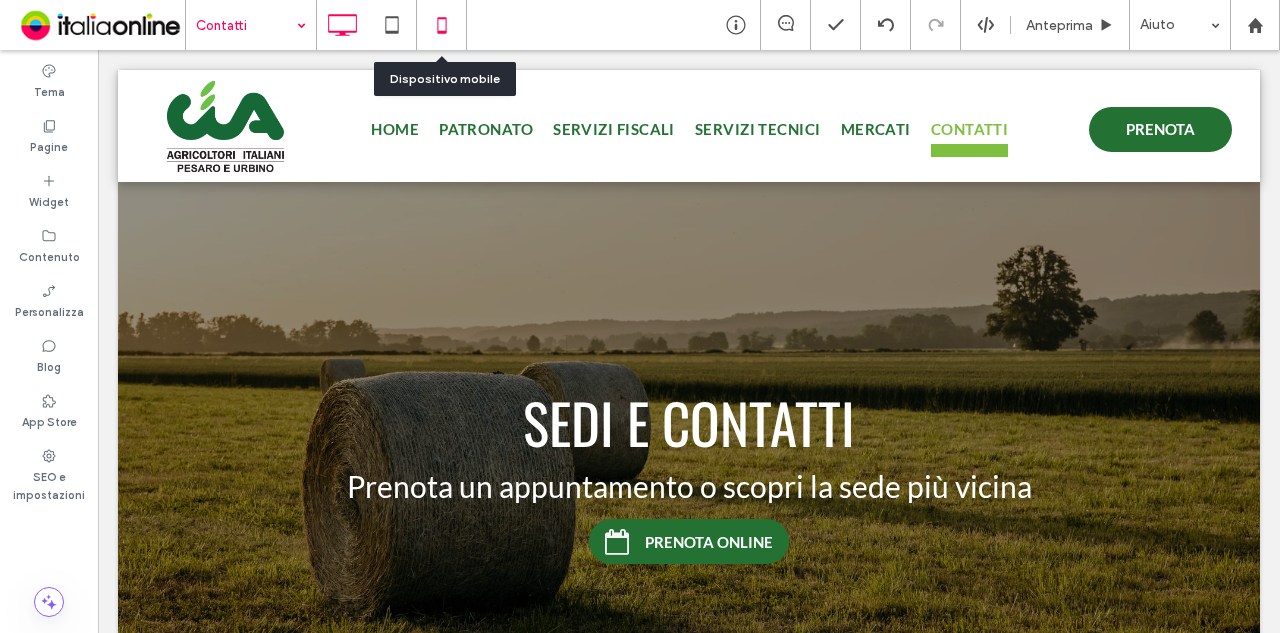 click 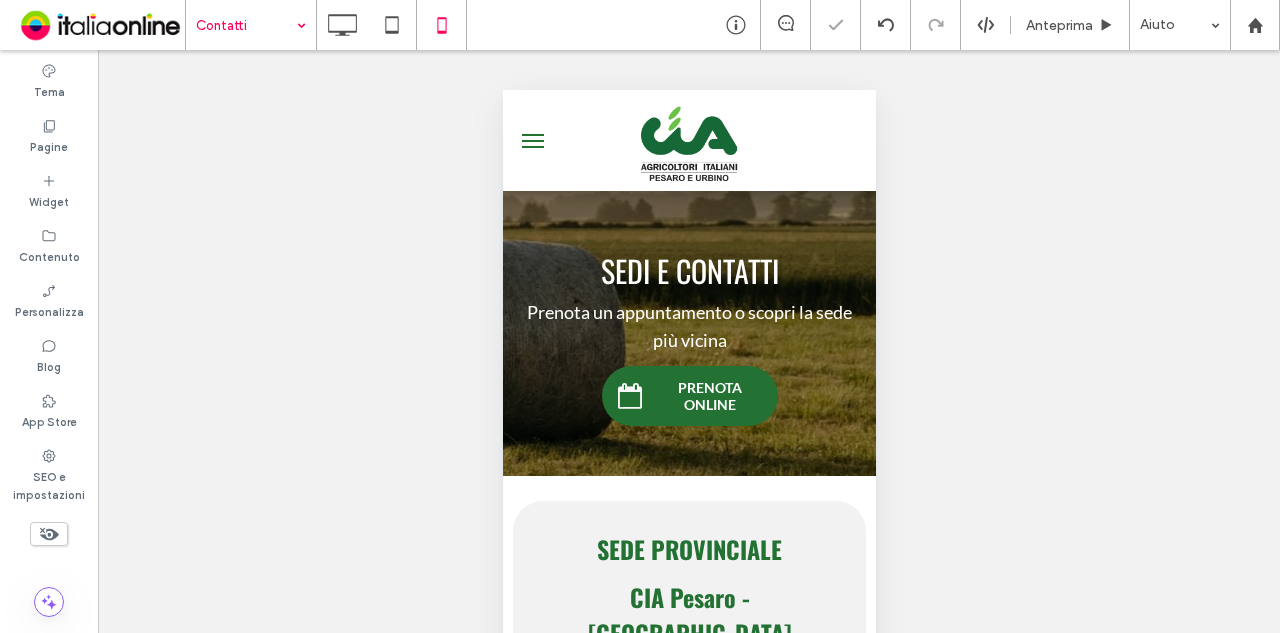 scroll, scrollTop: 0, scrollLeft: 0, axis: both 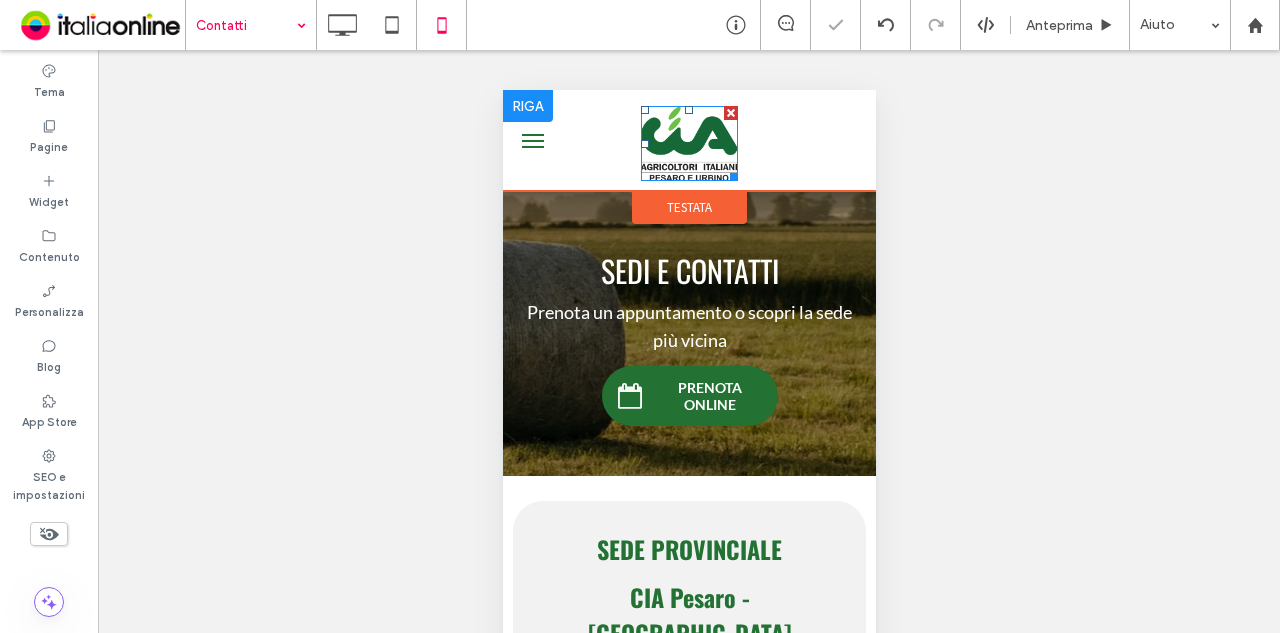 click at bounding box center (688, 143) 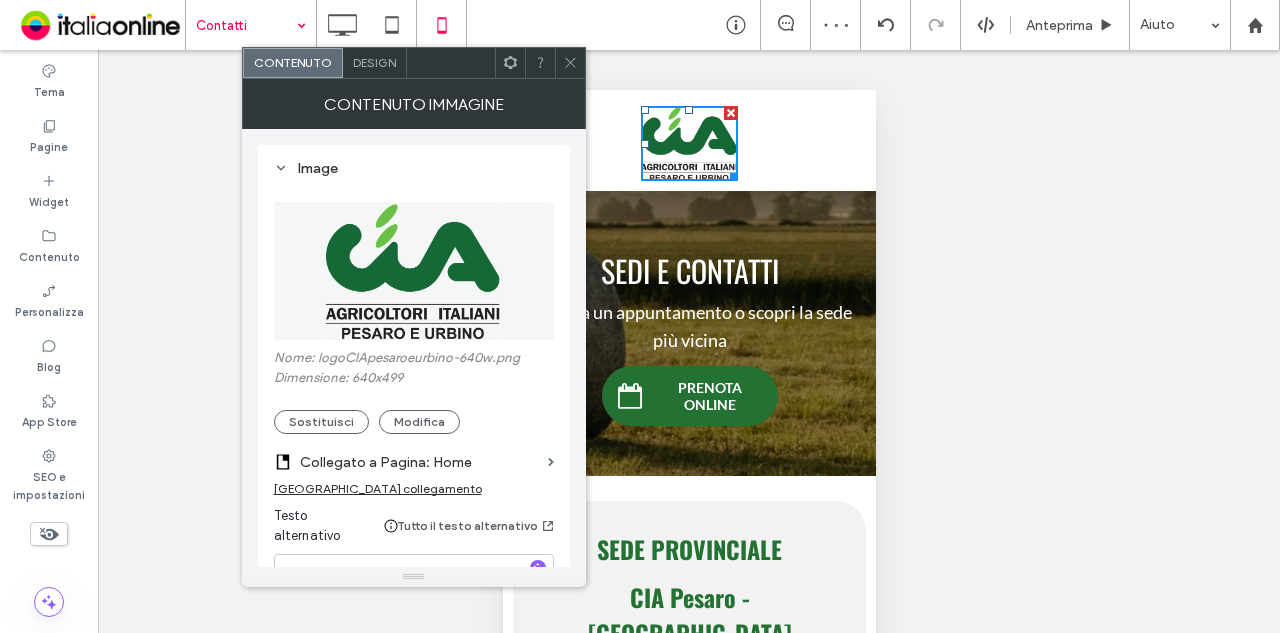 drag, startPoint x: 570, startPoint y: 63, endPoint x: 507, endPoint y: 46, distance: 65.25335 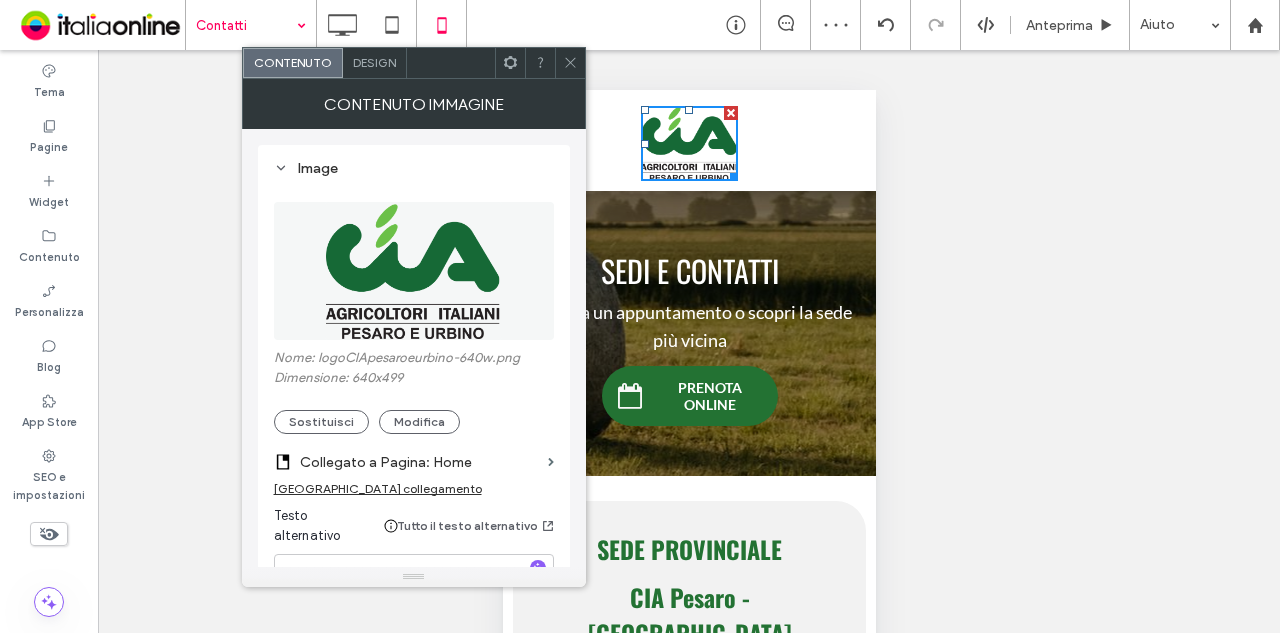click 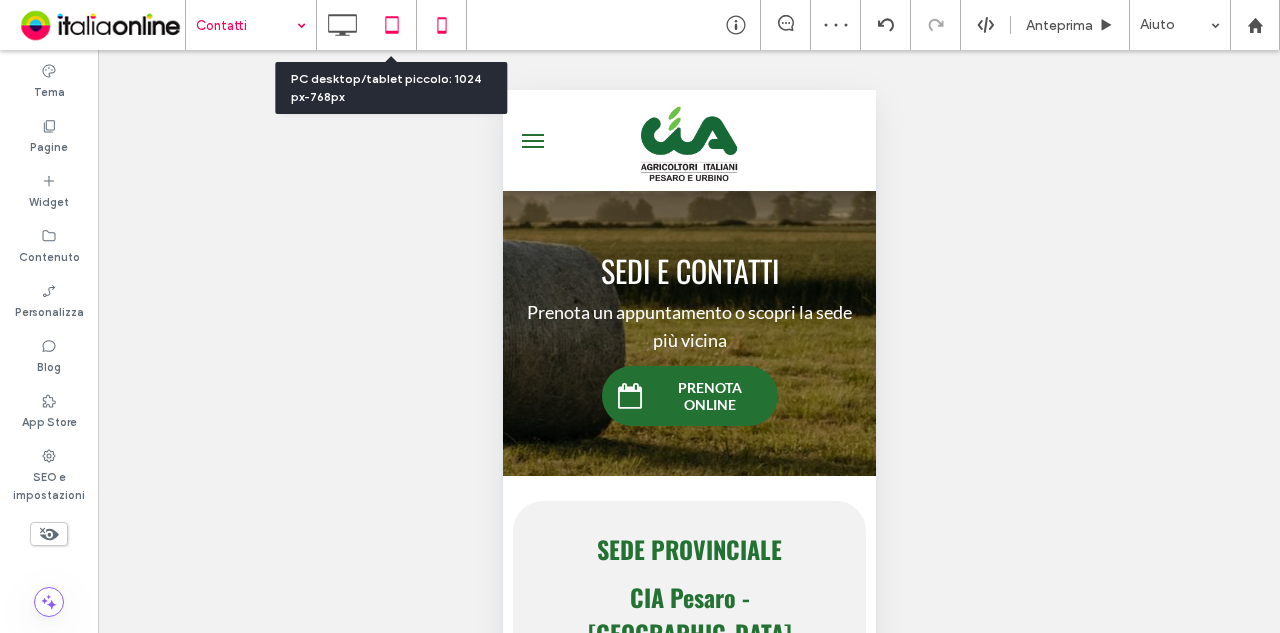 click 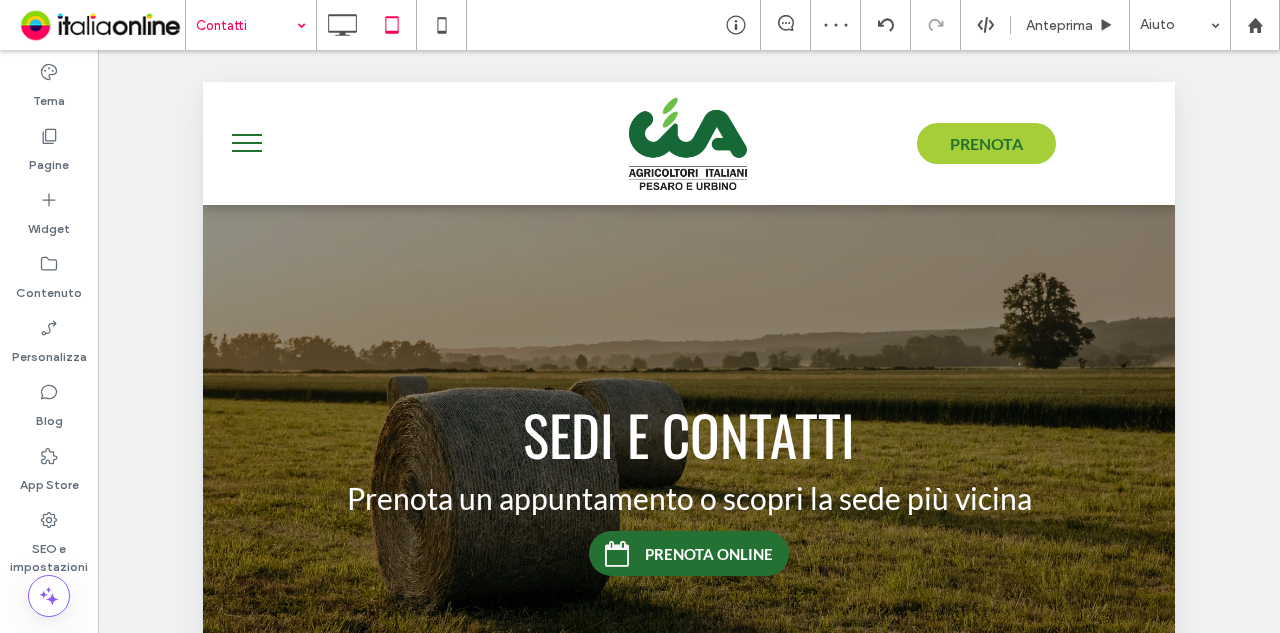 scroll, scrollTop: 0, scrollLeft: 0, axis: both 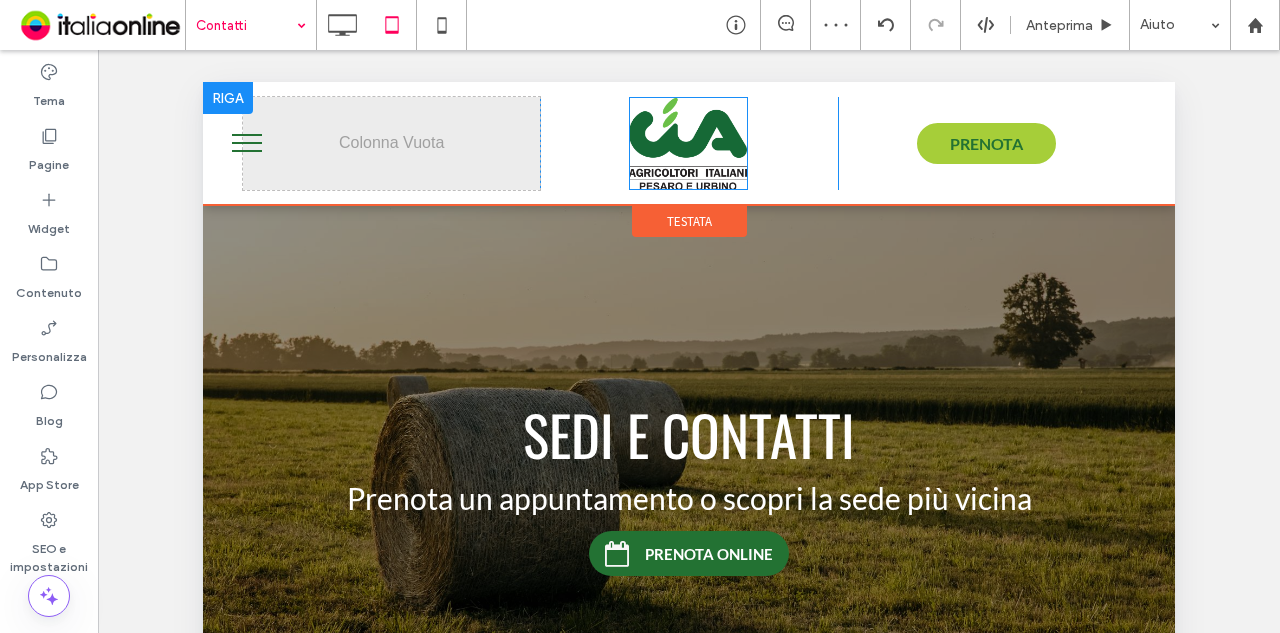 click at bounding box center [688, 143] 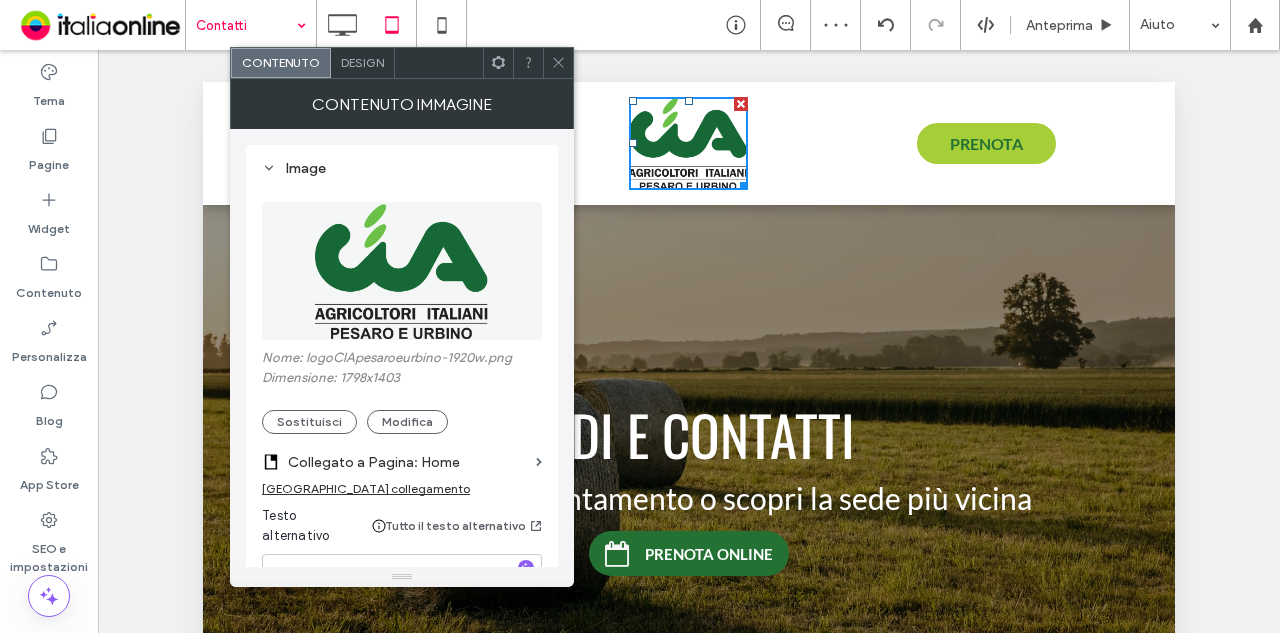 click 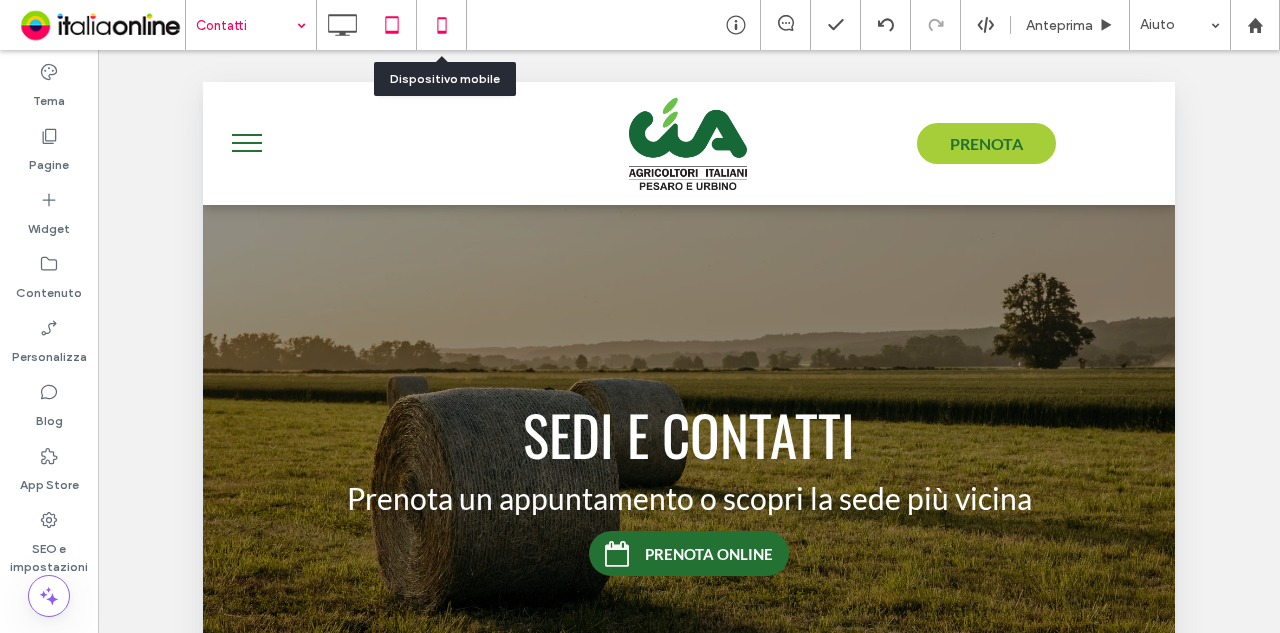 click 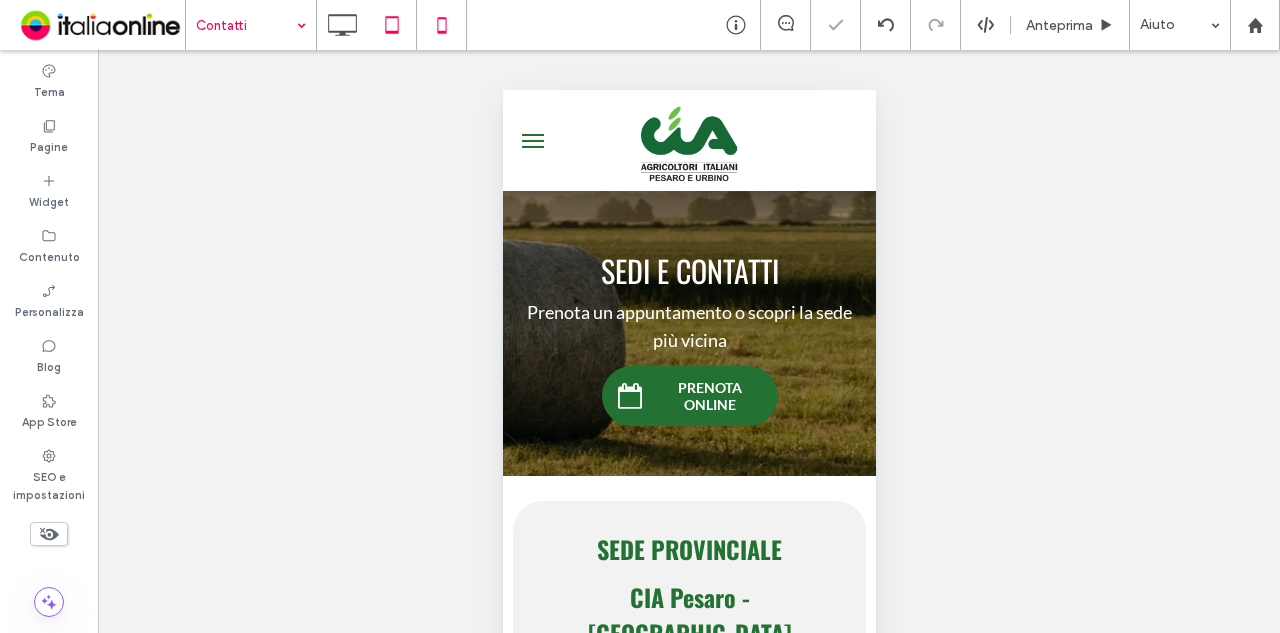 scroll, scrollTop: 0, scrollLeft: 0, axis: both 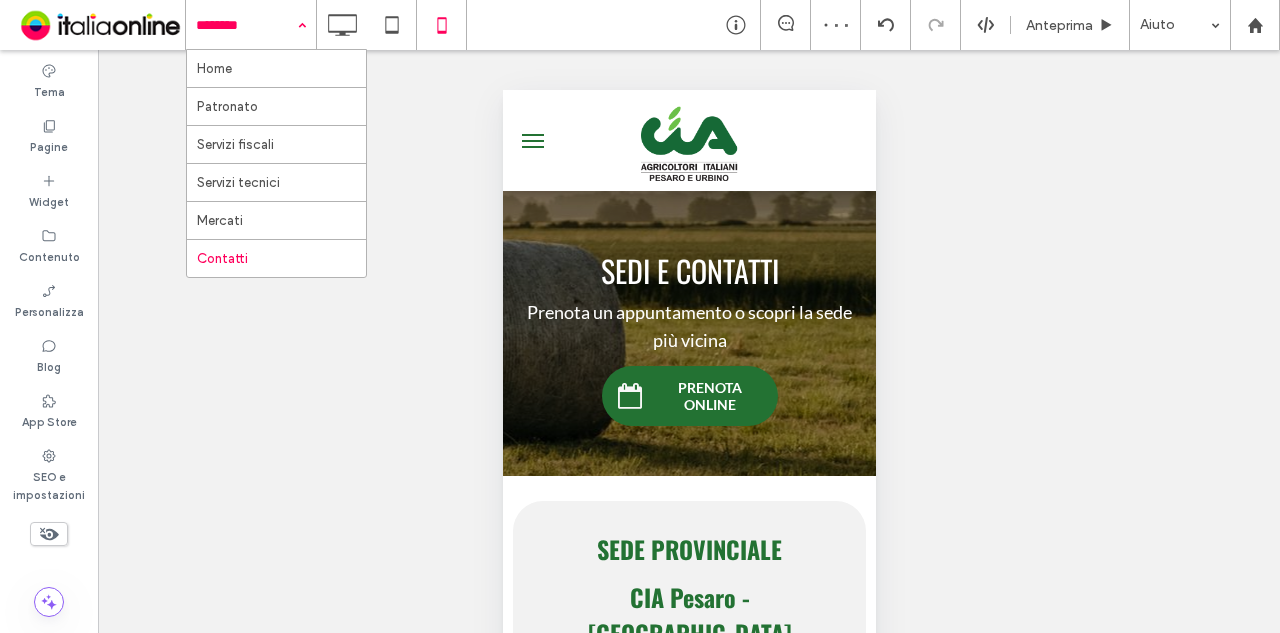 drag, startPoint x: 276, startPoint y: 63, endPoint x: 285, endPoint y: 78, distance: 17.492855 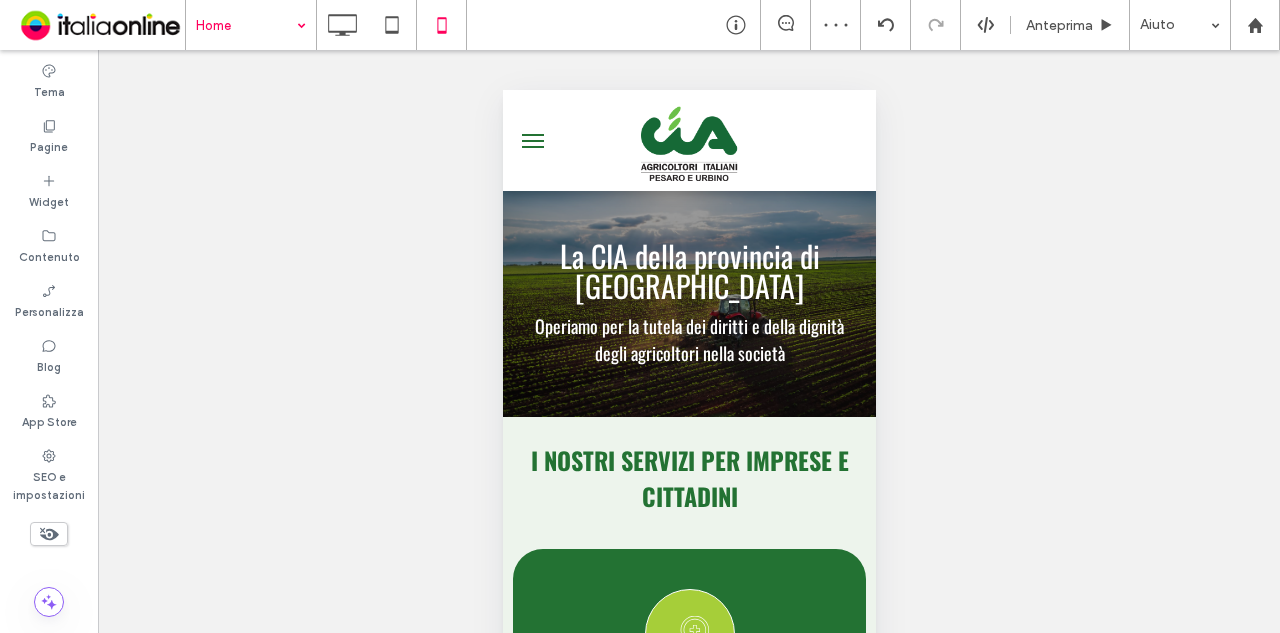 scroll, scrollTop: 0, scrollLeft: 0, axis: both 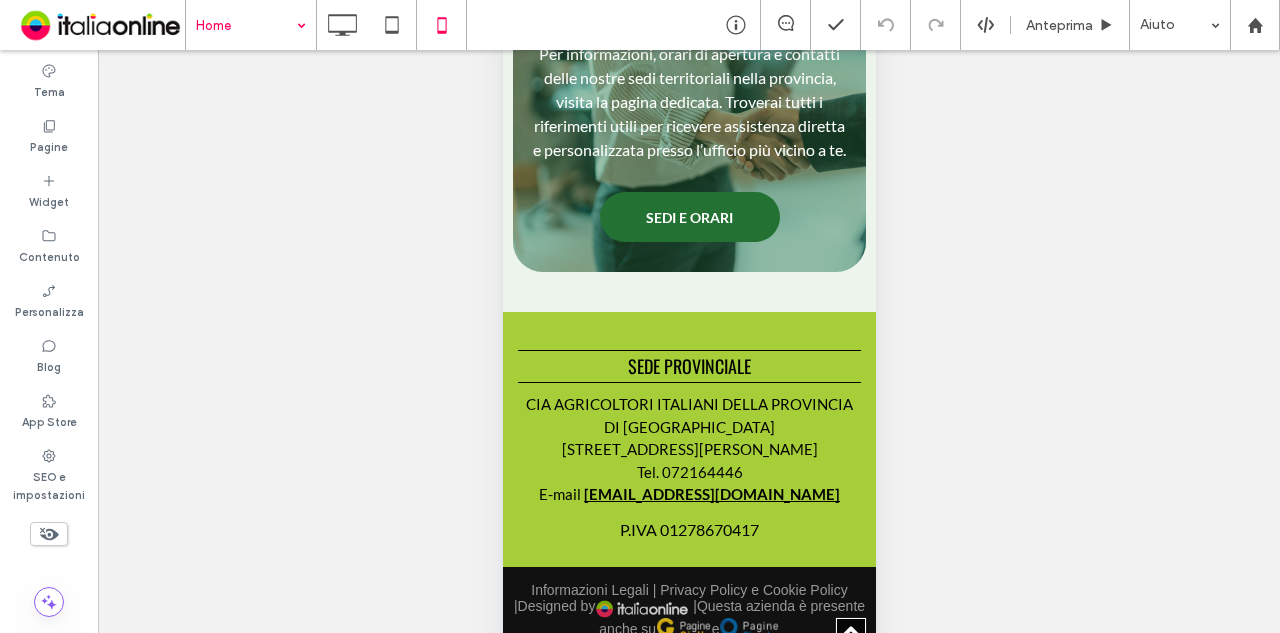 click on "Home" at bounding box center (251, 25) 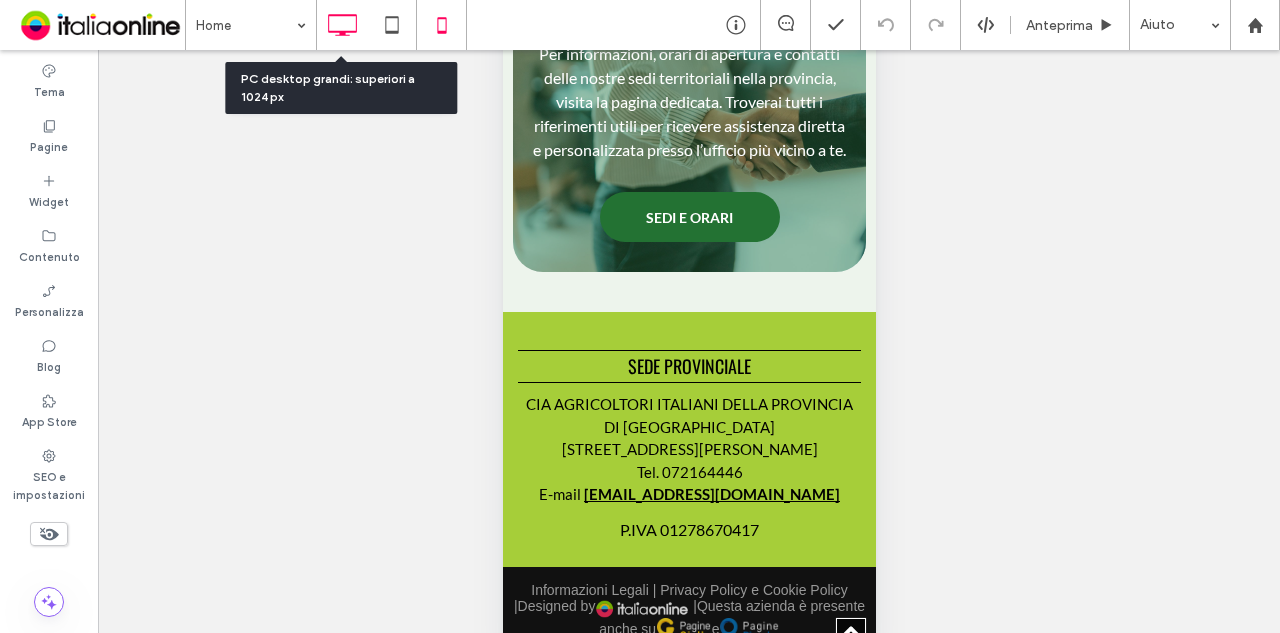 click 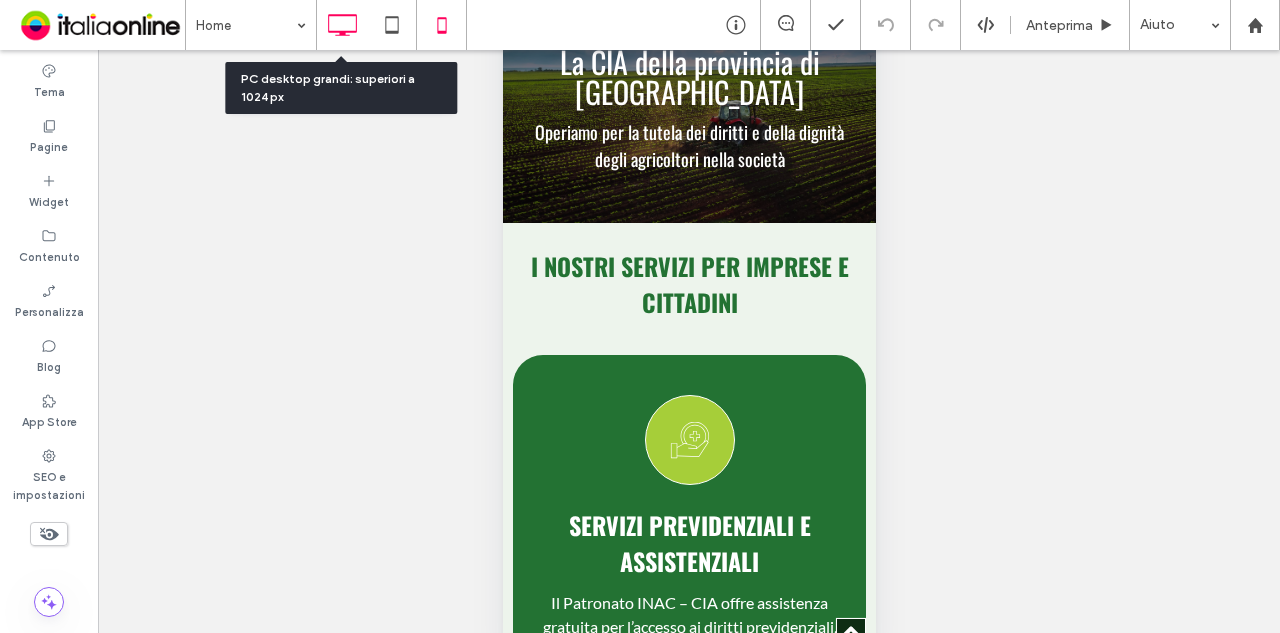 scroll, scrollTop: 0, scrollLeft: 0, axis: both 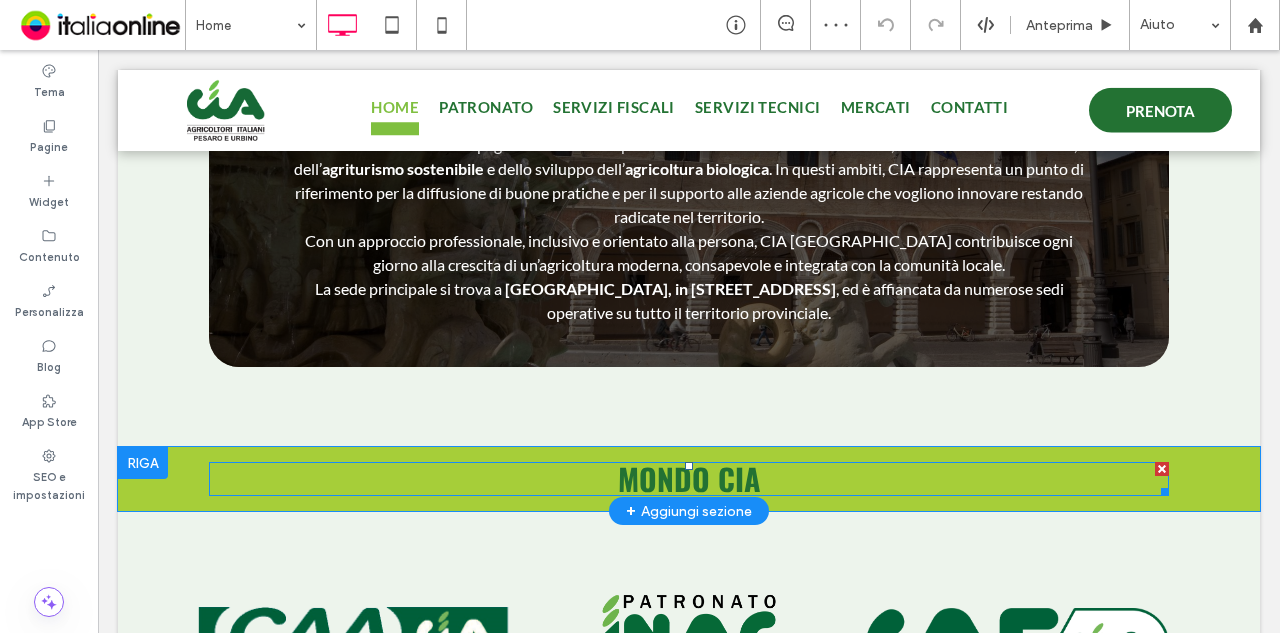 click on "MONDO CIA" at bounding box center (689, 478) 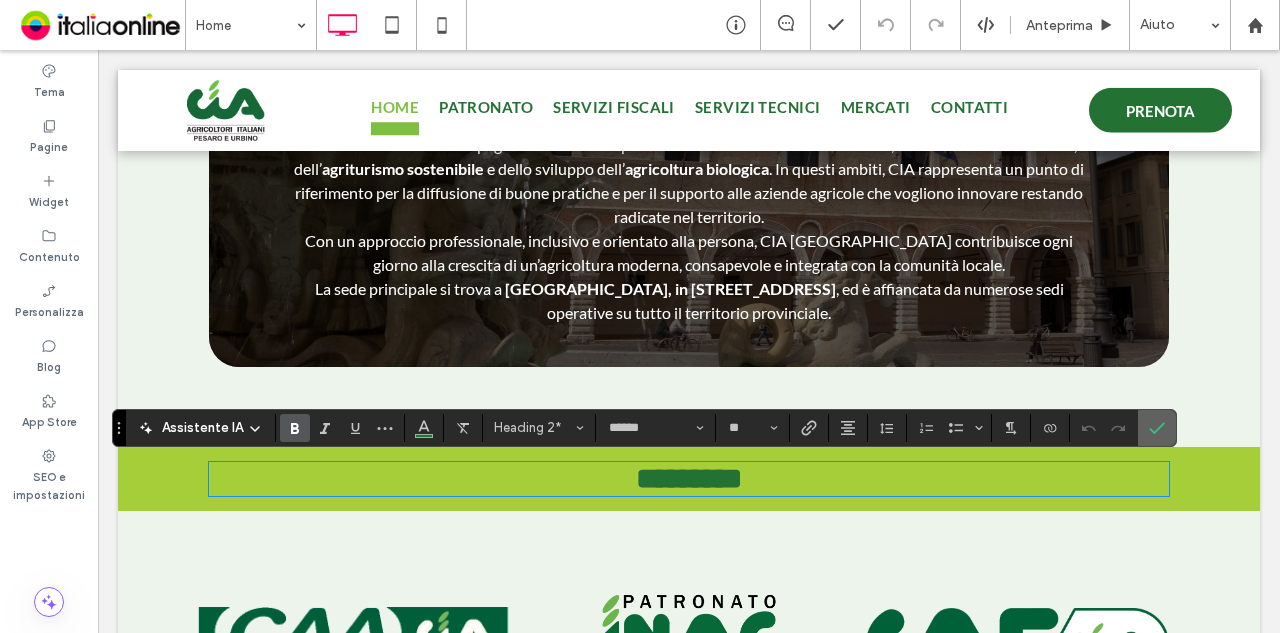 click 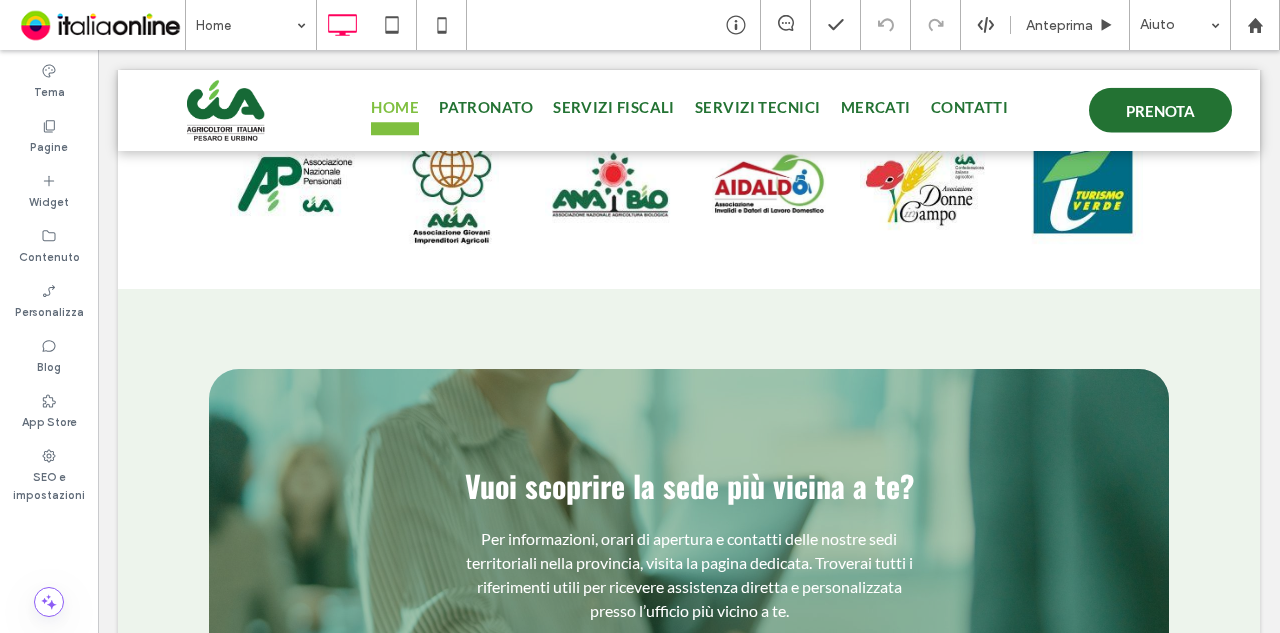 scroll, scrollTop: 2600, scrollLeft: 0, axis: vertical 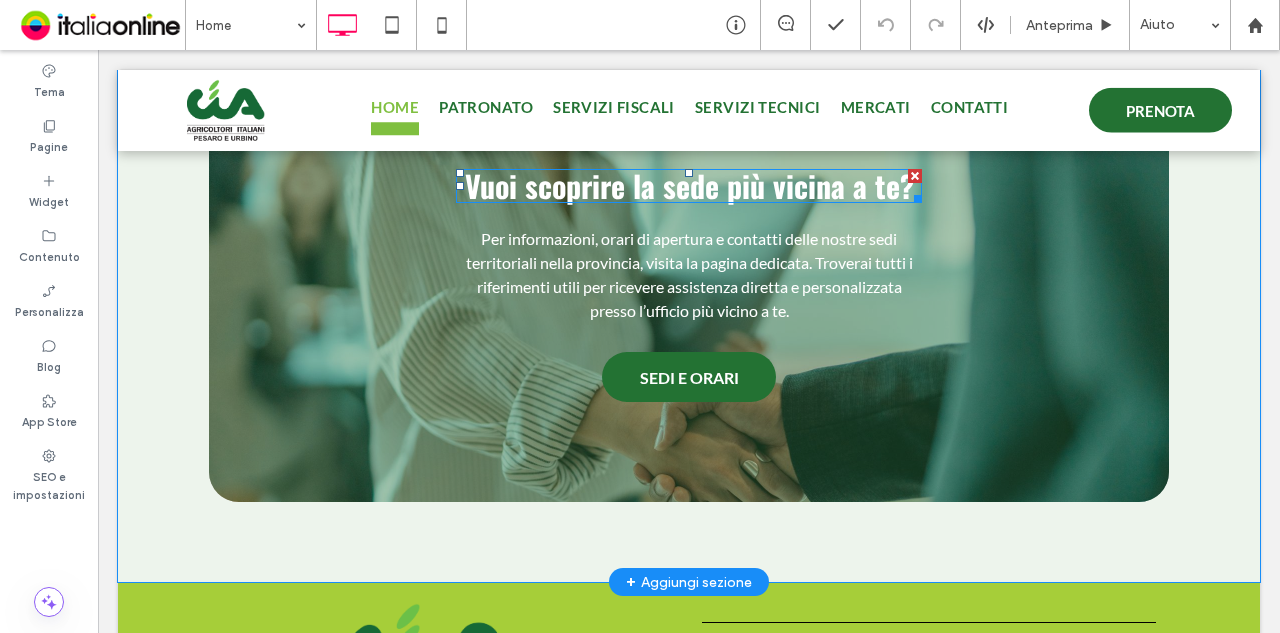 click on "Vuoi scoprire la sede più vicina a te?" at bounding box center [689, 185] 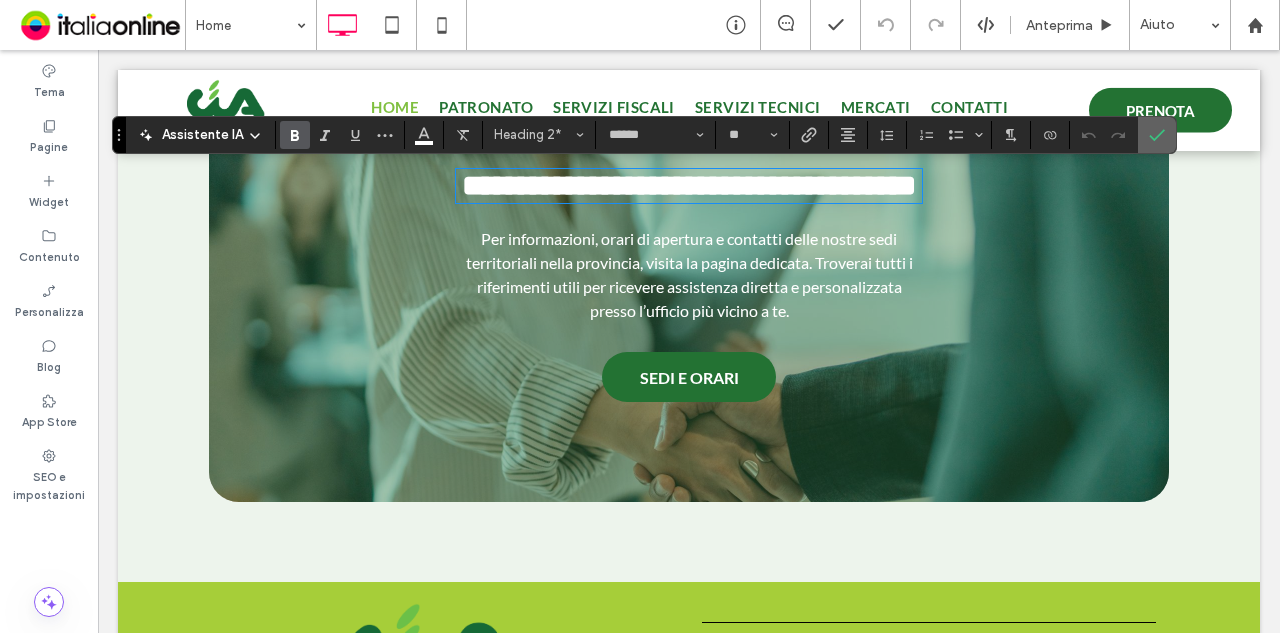 click at bounding box center [1153, 135] 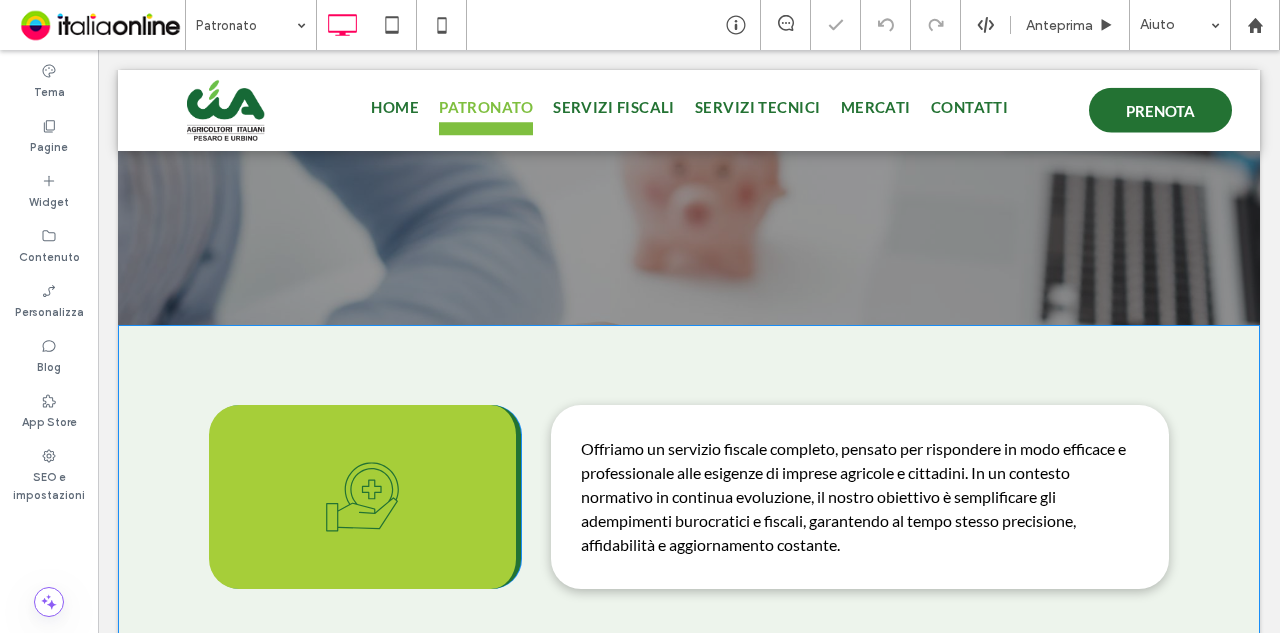 scroll, scrollTop: 500, scrollLeft: 0, axis: vertical 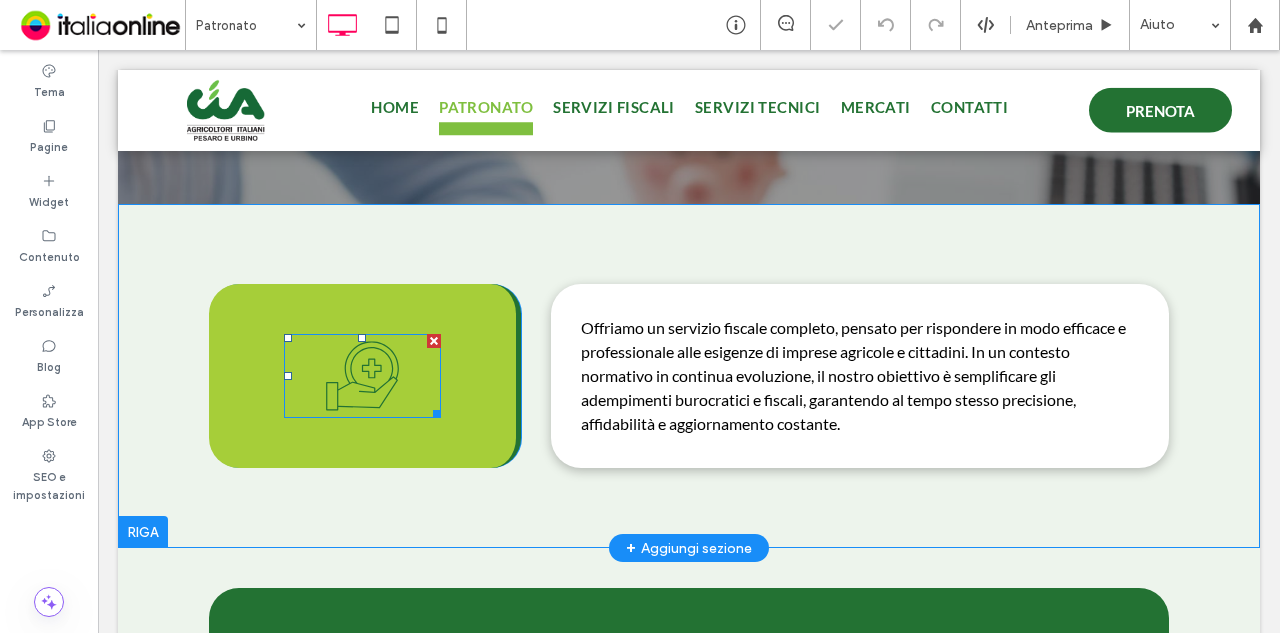 click on "Icona servizi patronato" 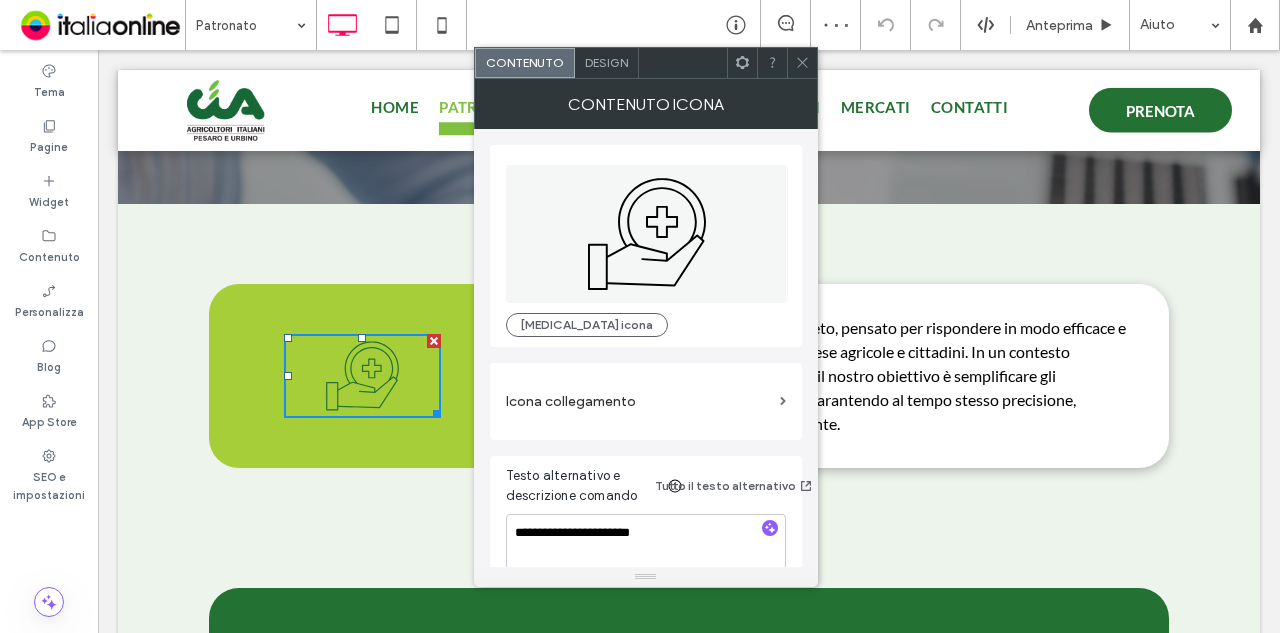 click on "Design" at bounding box center [606, 62] 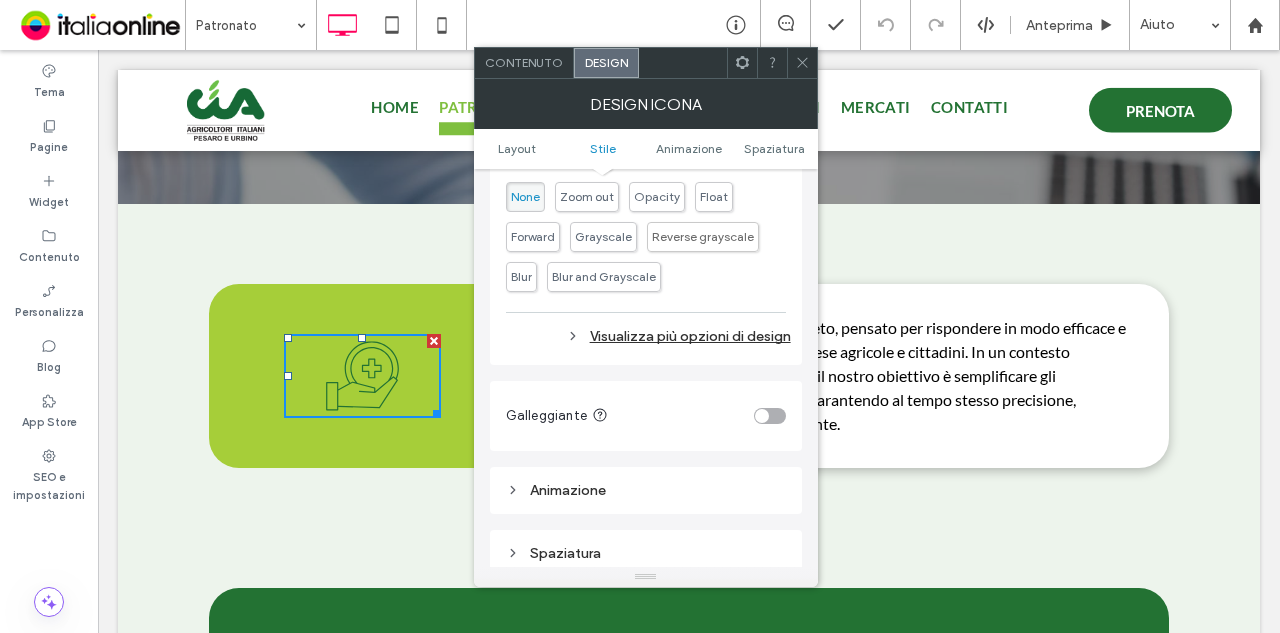 scroll, scrollTop: 700, scrollLeft: 0, axis: vertical 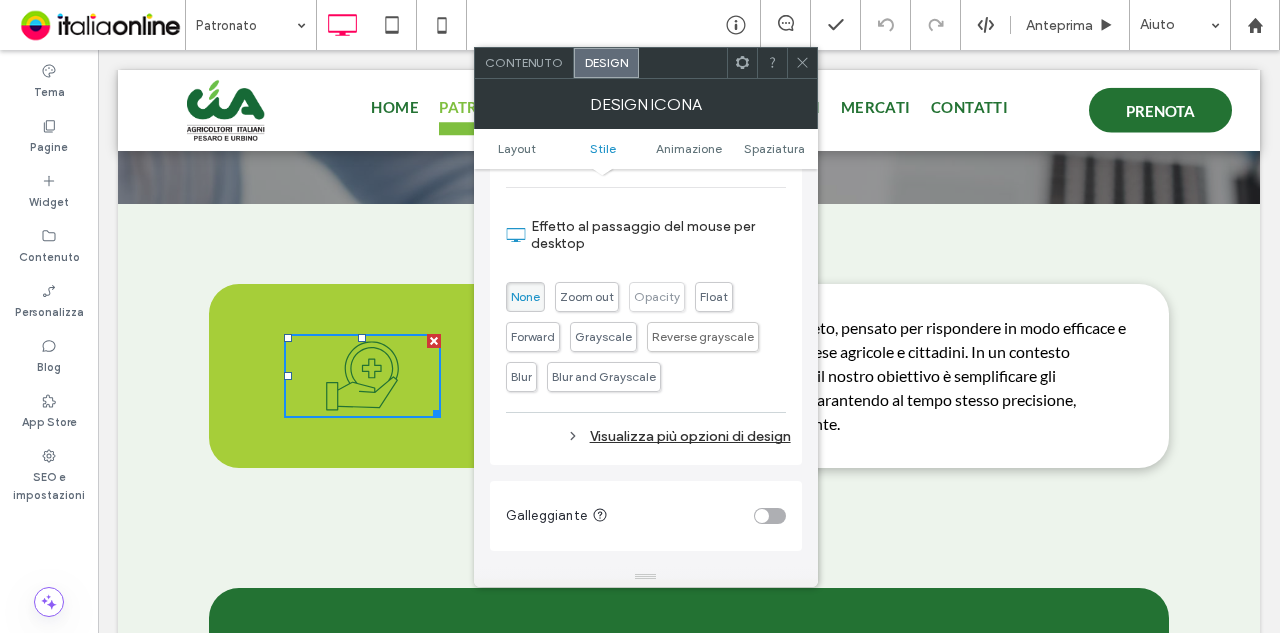click on "Opacity" at bounding box center (657, 296) 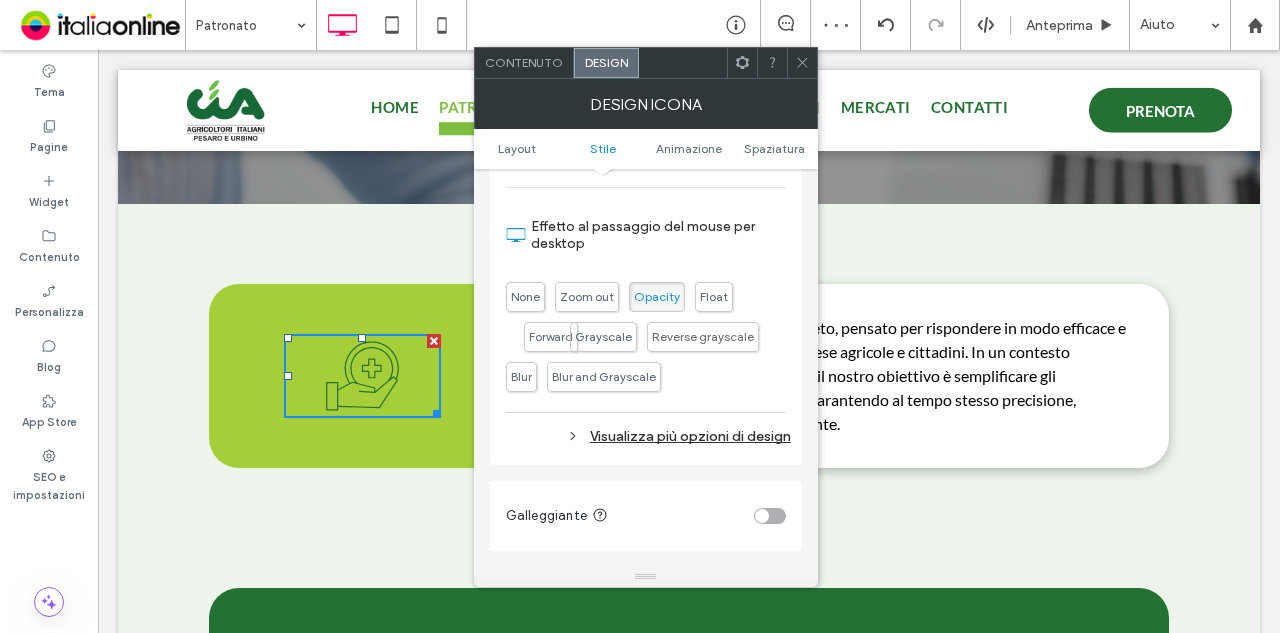 click on "Forward" at bounding box center (551, 336) 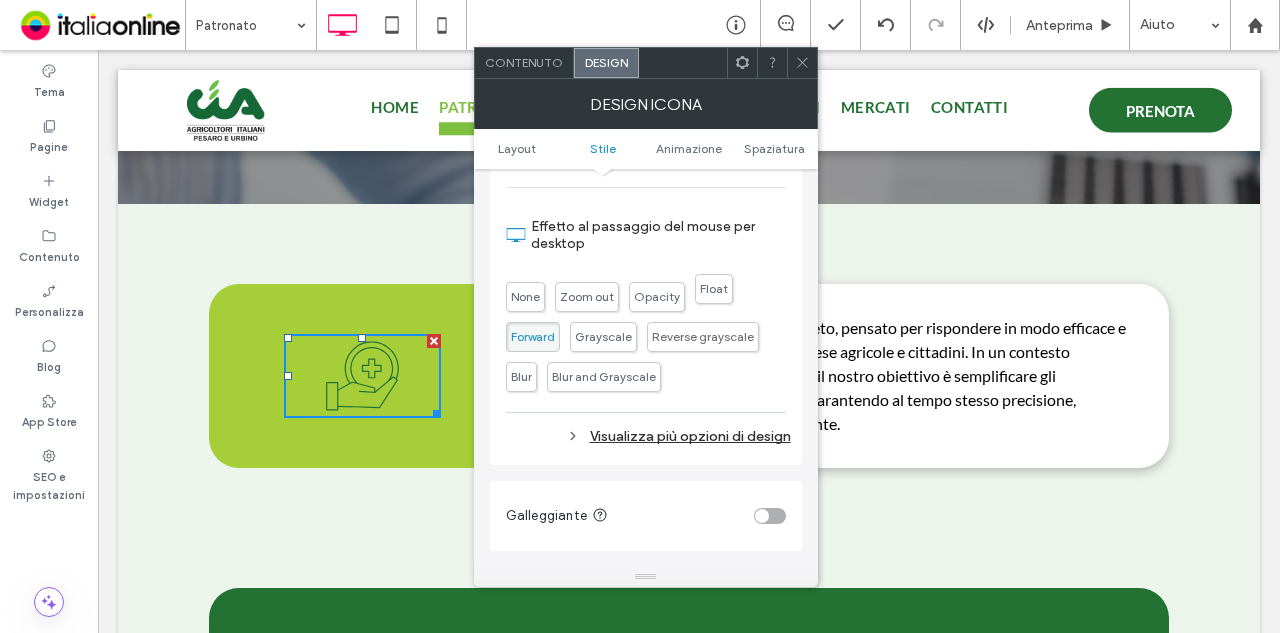 click on "Float" at bounding box center (714, 289) 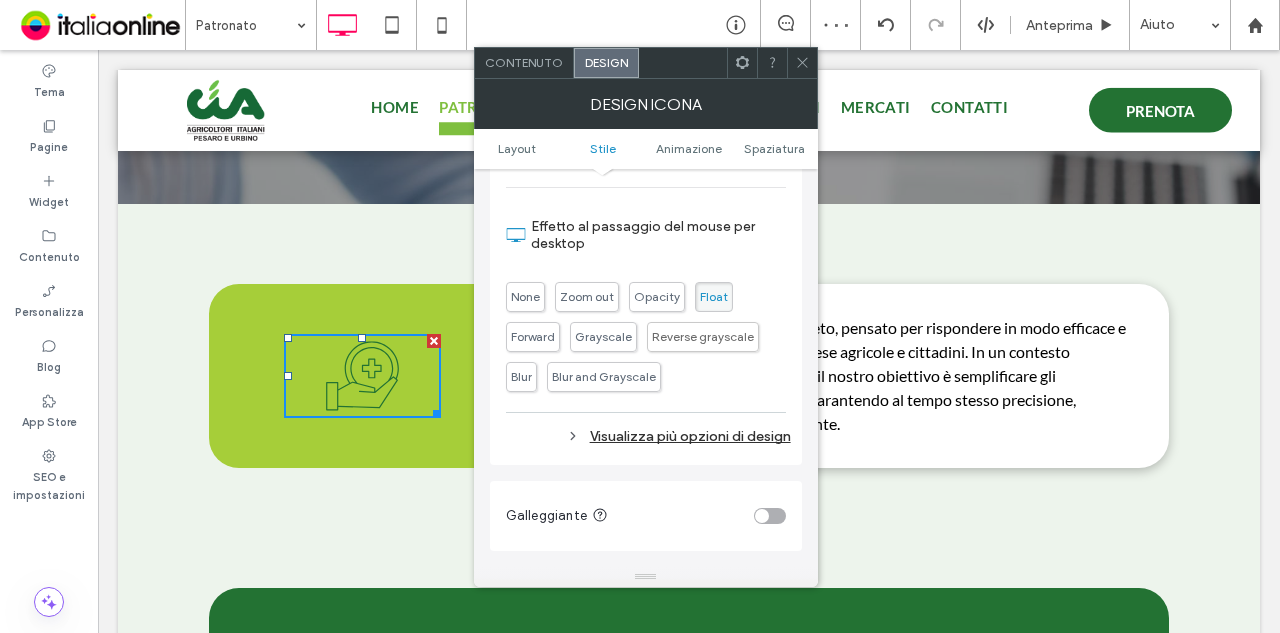 click at bounding box center [802, 63] 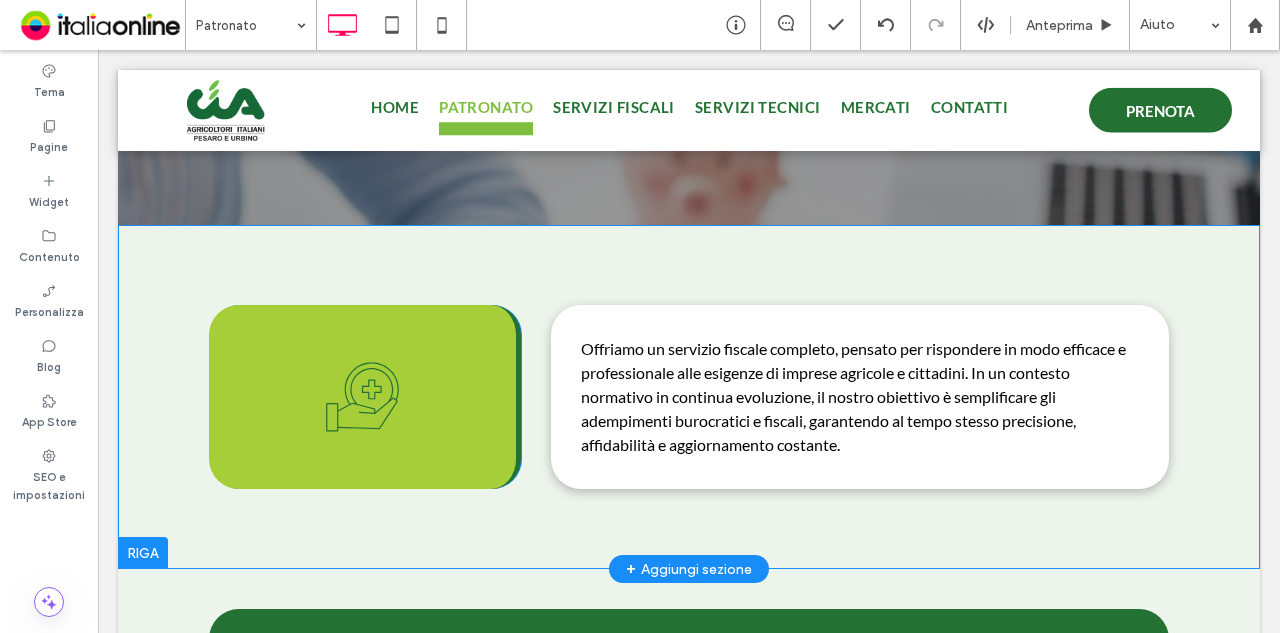 scroll, scrollTop: 400, scrollLeft: 0, axis: vertical 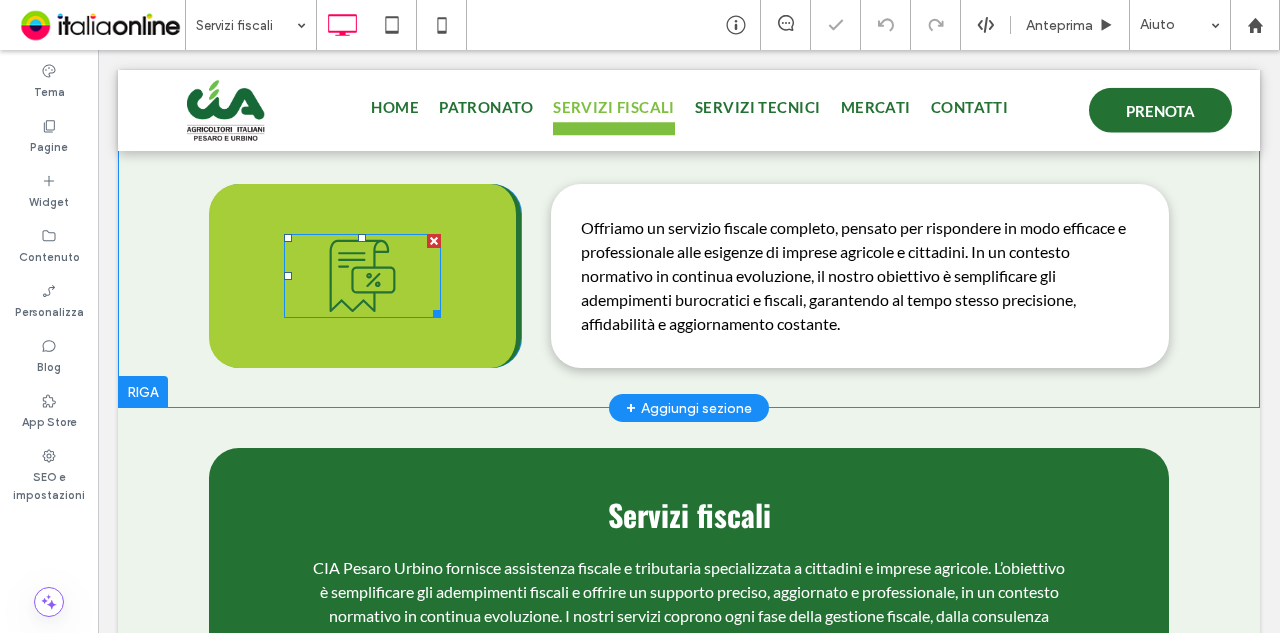 click on "Logo Servizi Fiscali" 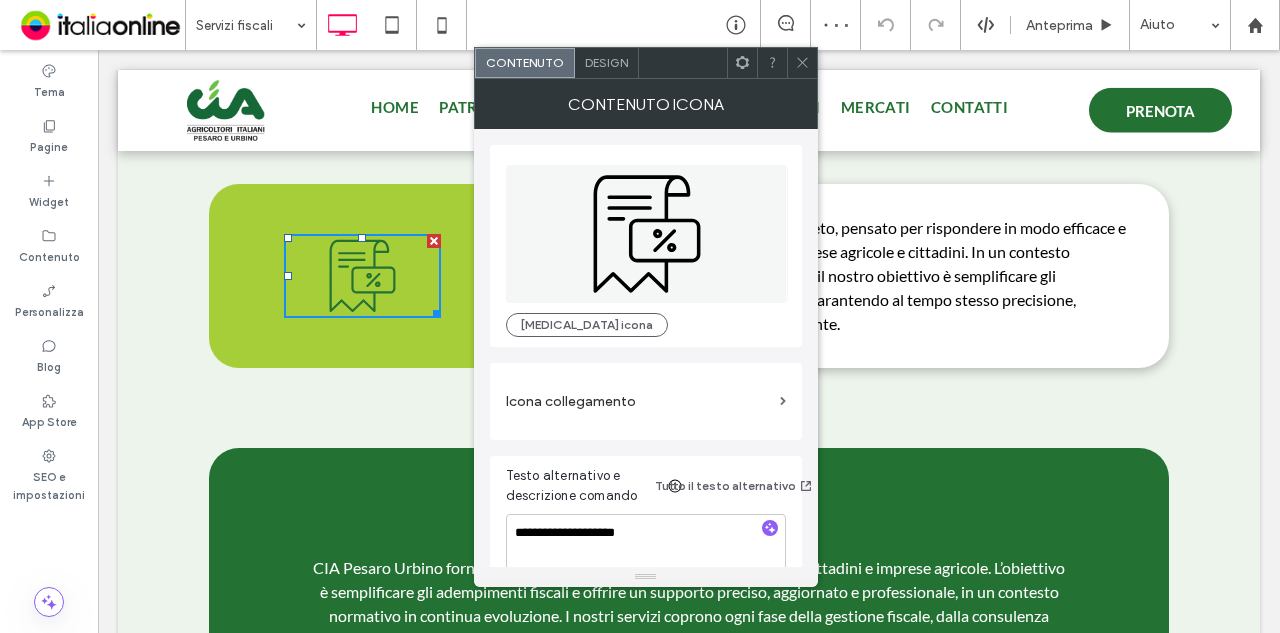 scroll, scrollTop: 19, scrollLeft: 0, axis: vertical 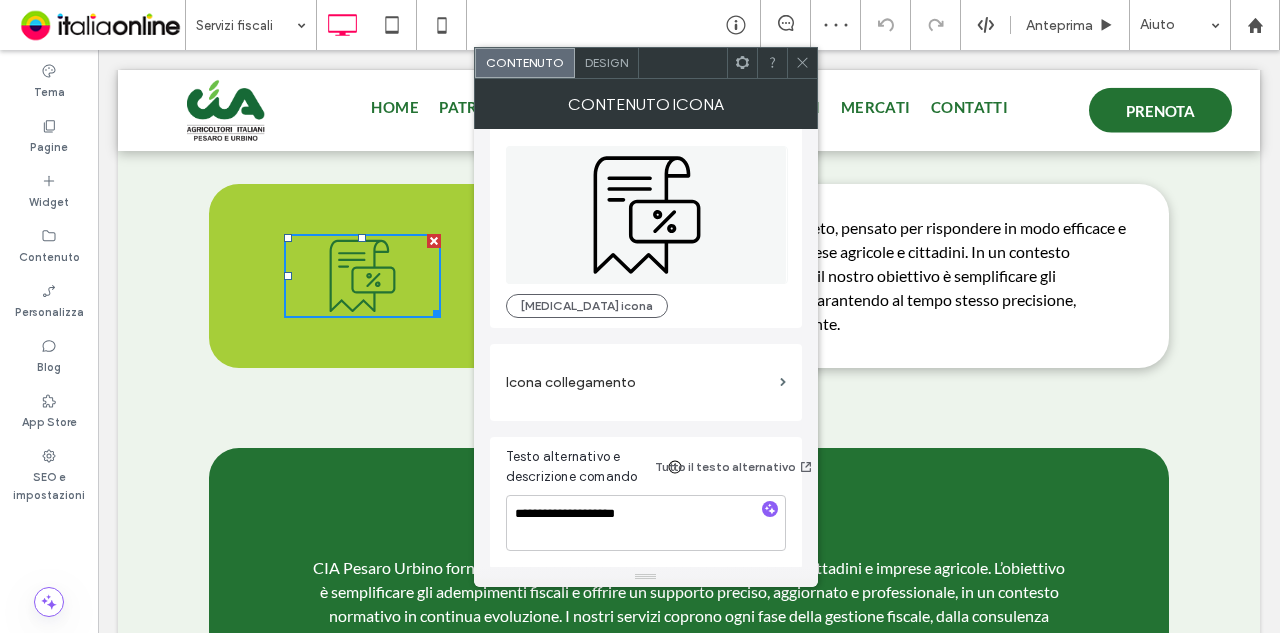 click on "Design" at bounding box center (606, 62) 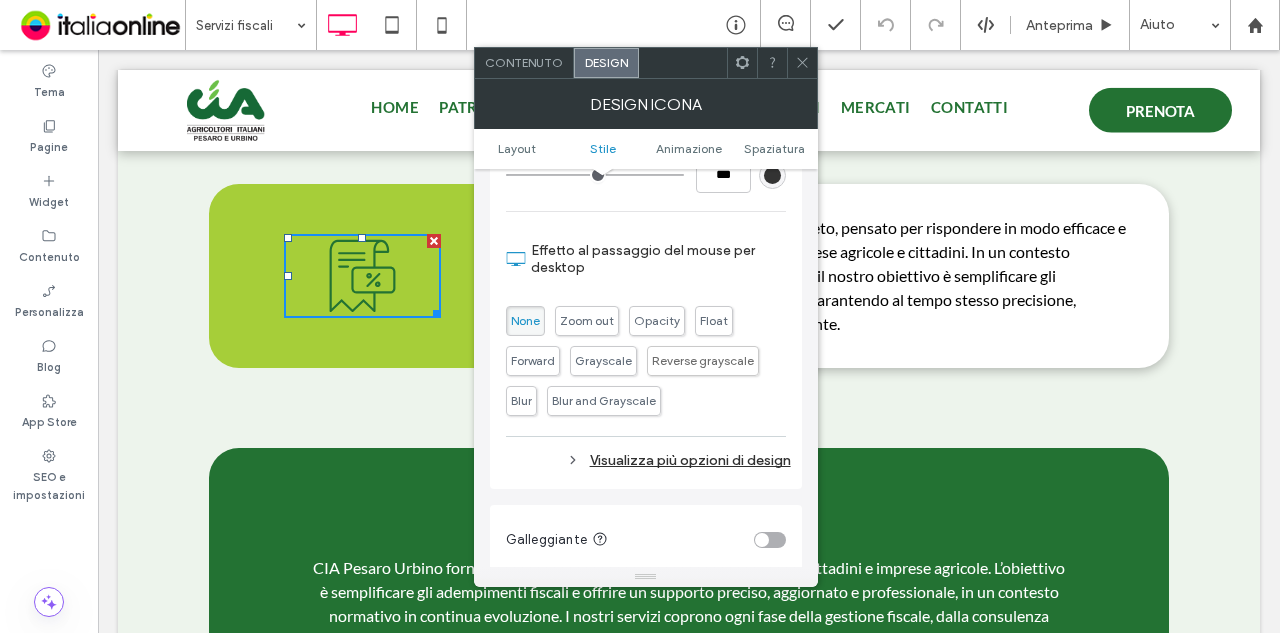 scroll, scrollTop: 700, scrollLeft: 0, axis: vertical 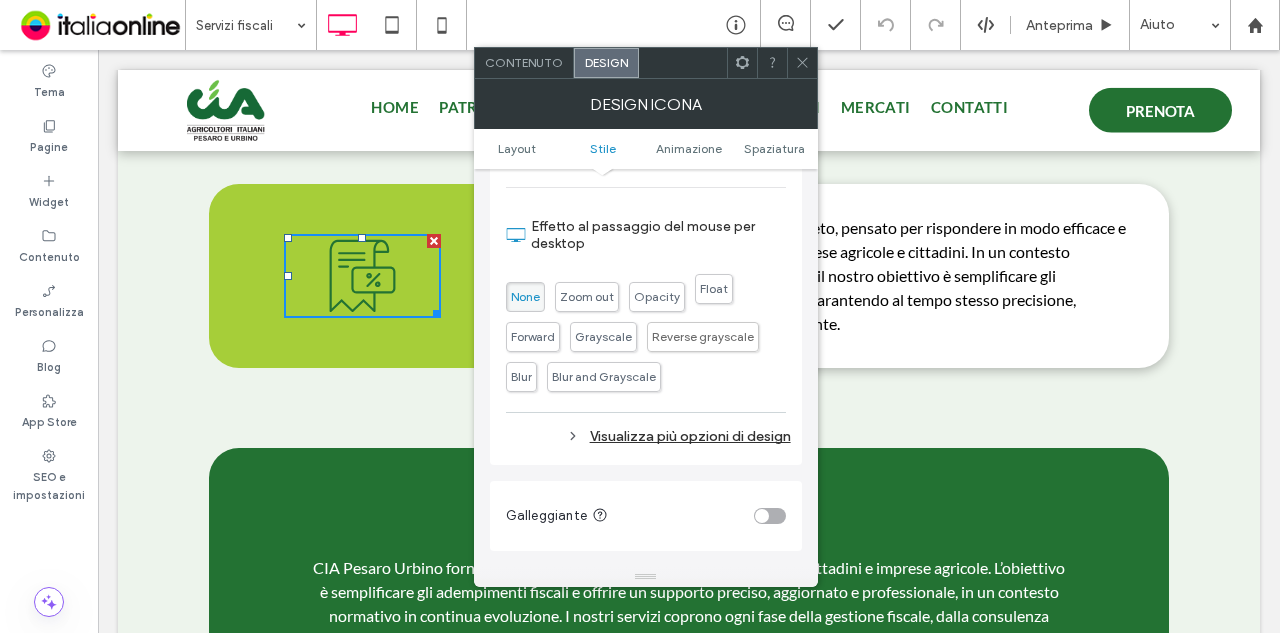 drag, startPoint x: 716, startPoint y: 300, endPoint x: 791, endPoint y: 221, distance: 108.93117 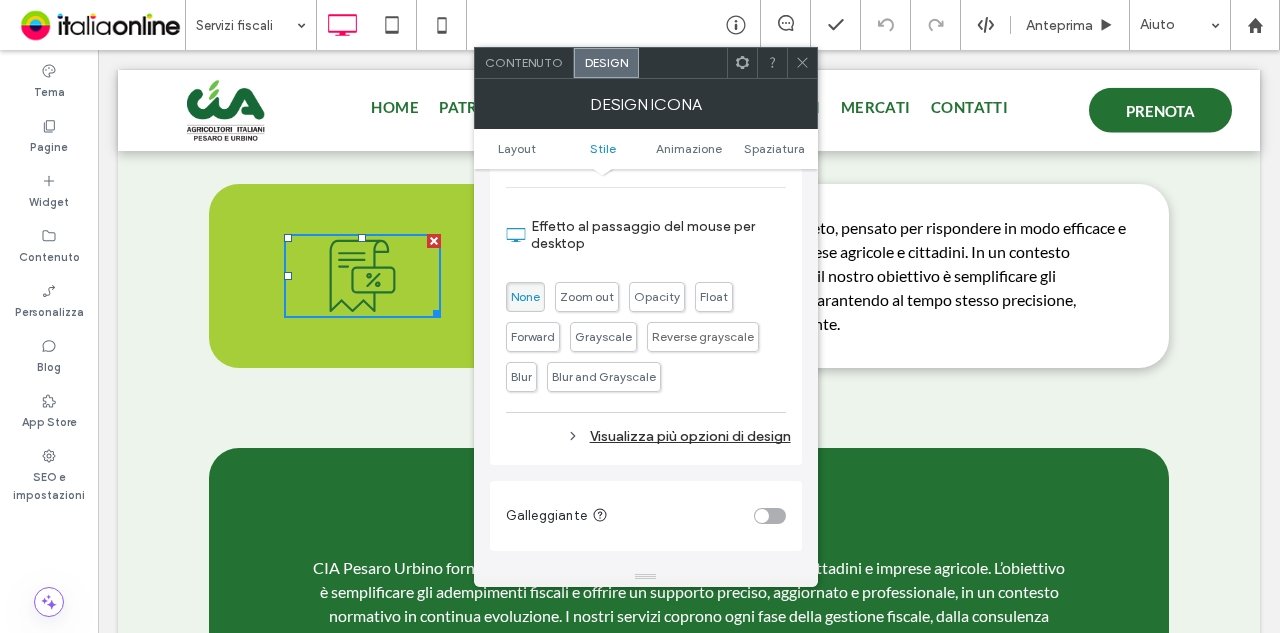 click on "Float" at bounding box center [714, 297] 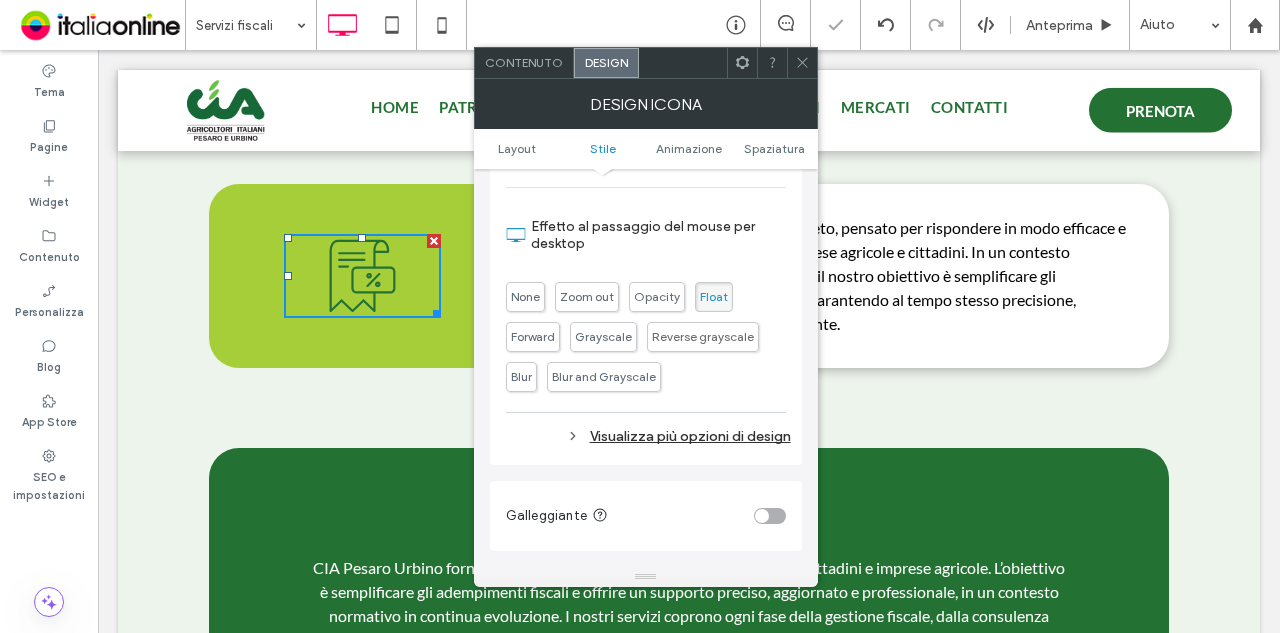 drag, startPoint x: 812, startPoint y: 74, endPoint x: 793, endPoint y: 84, distance: 21.470911 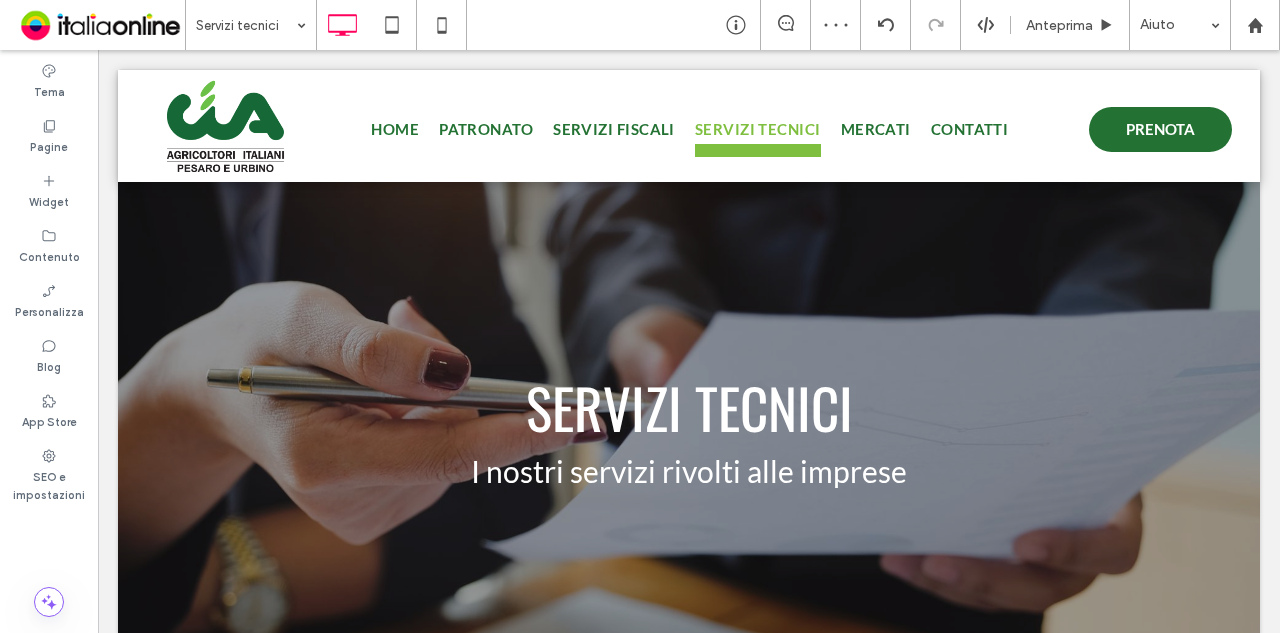 scroll, scrollTop: 0, scrollLeft: 0, axis: both 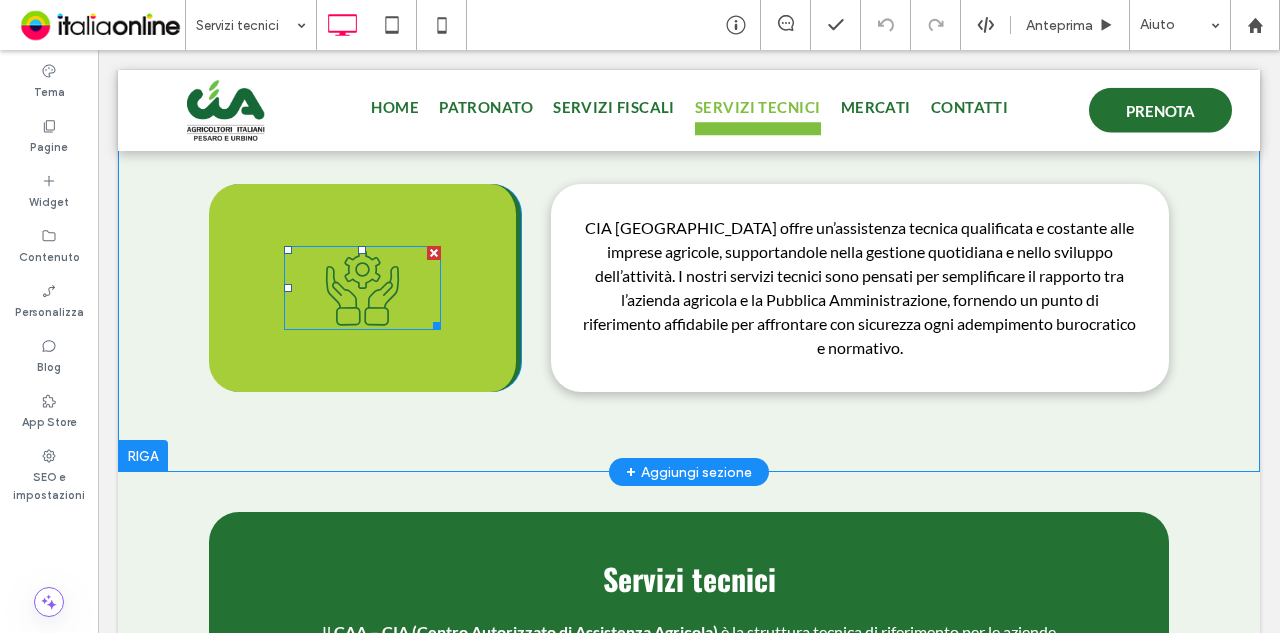 click 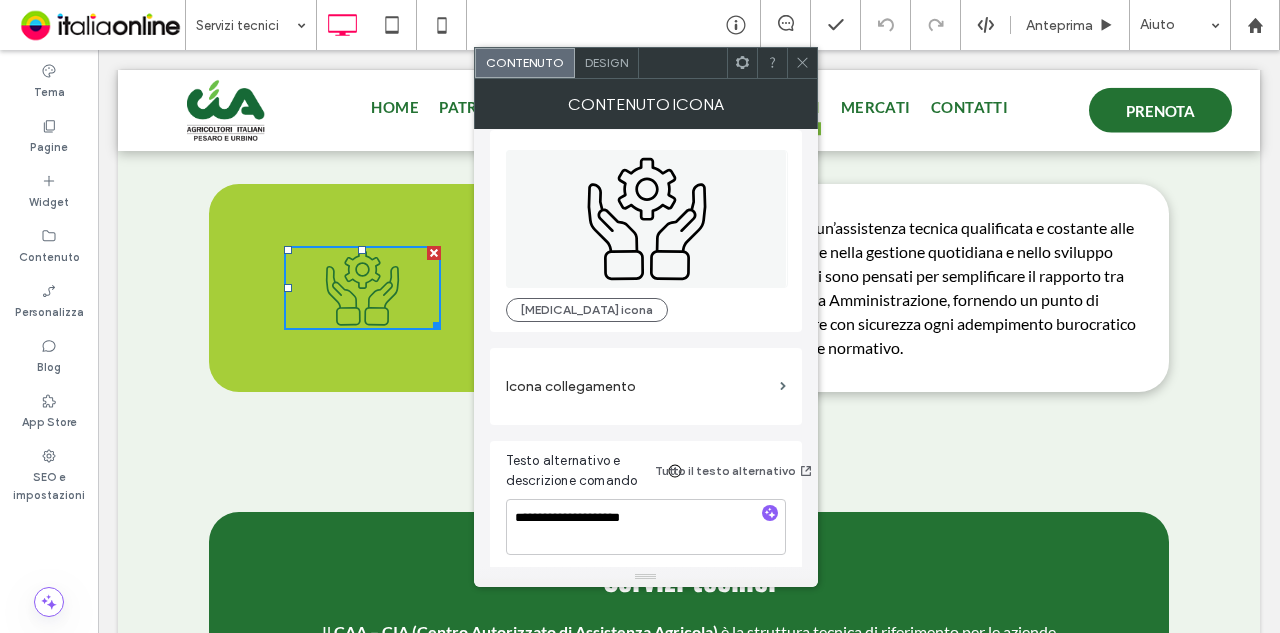 scroll, scrollTop: 19, scrollLeft: 0, axis: vertical 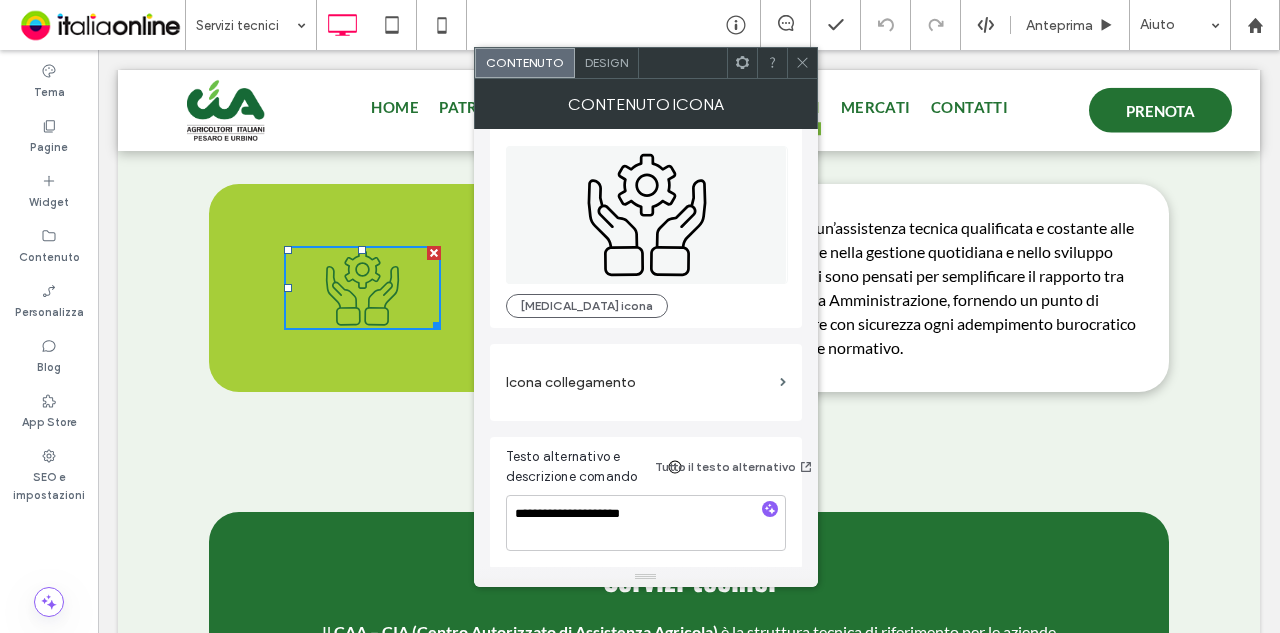 click on "Design" at bounding box center (607, 63) 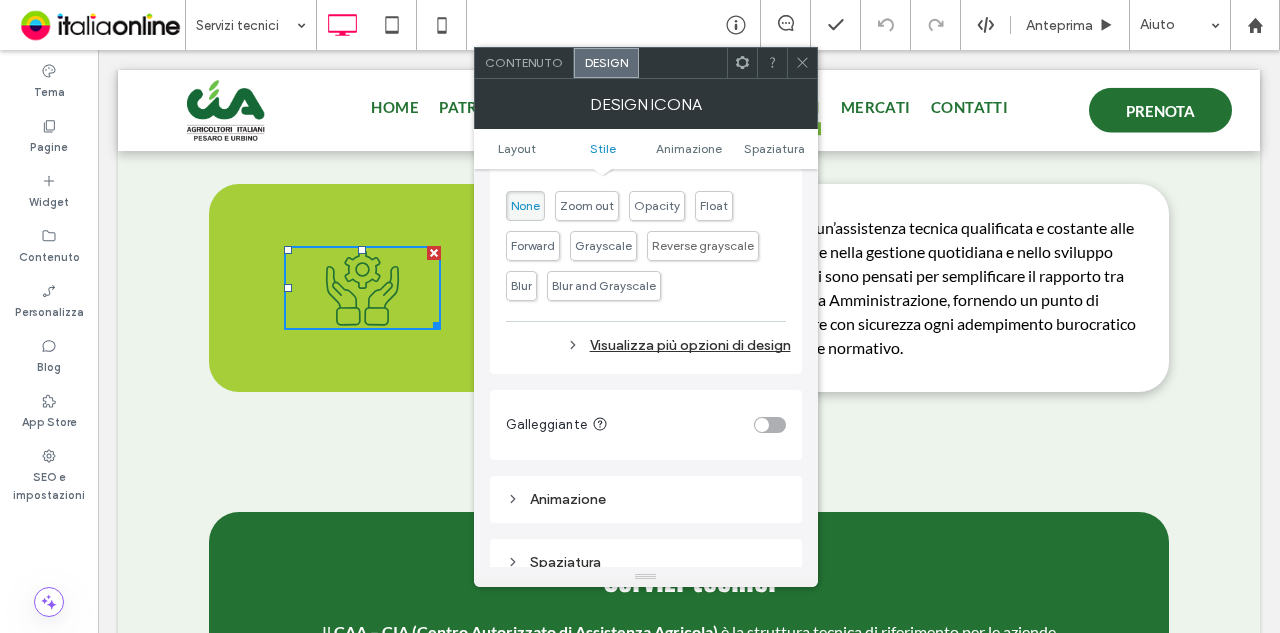 scroll, scrollTop: 800, scrollLeft: 0, axis: vertical 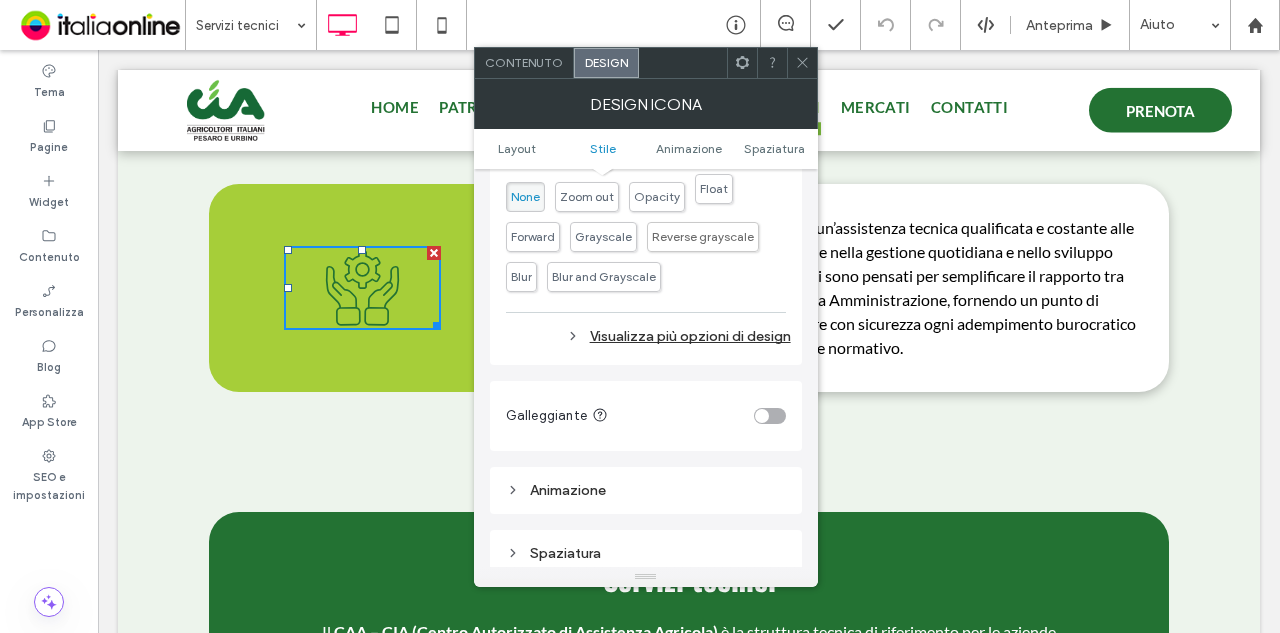 click on "Float" at bounding box center (714, 189) 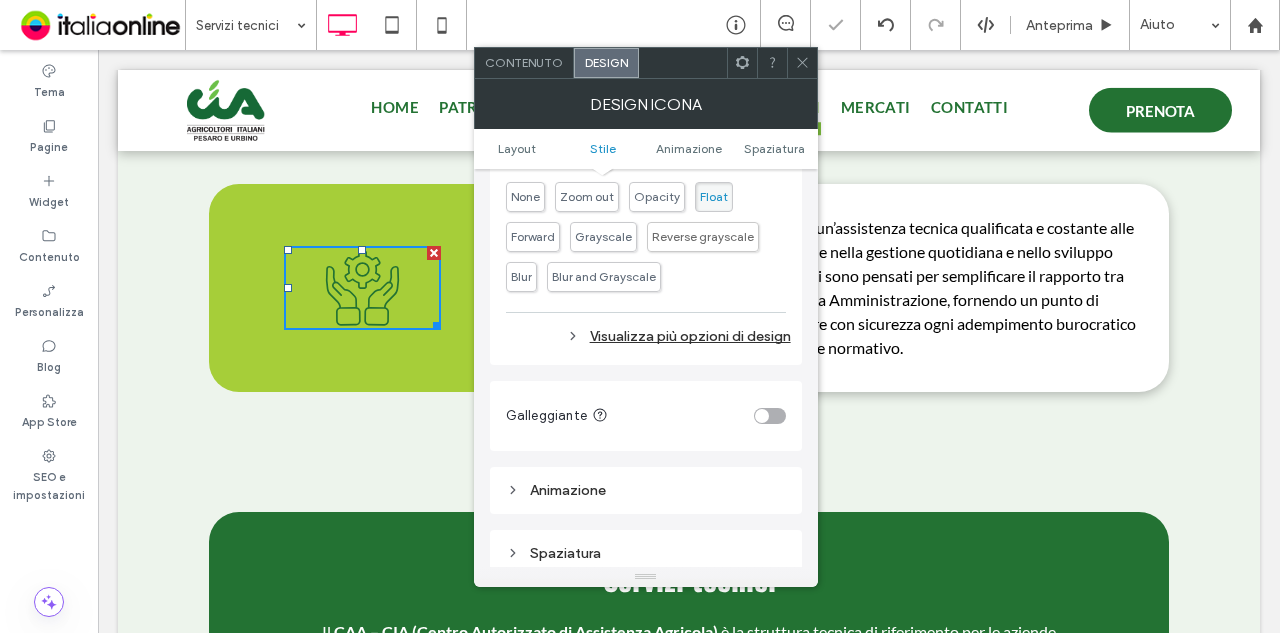 click at bounding box center [802, 63] 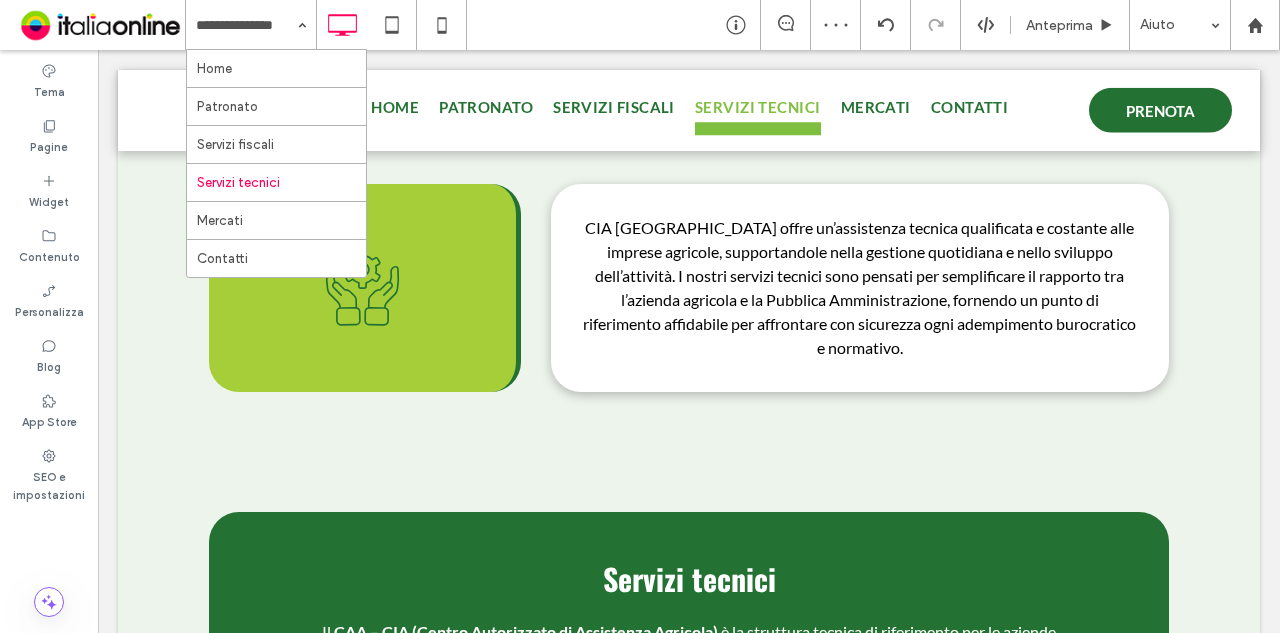 drag, startPoint x: 243, startPoint y: 29, endPoint x: 259, endPoint y: 35, distance: 17.088007 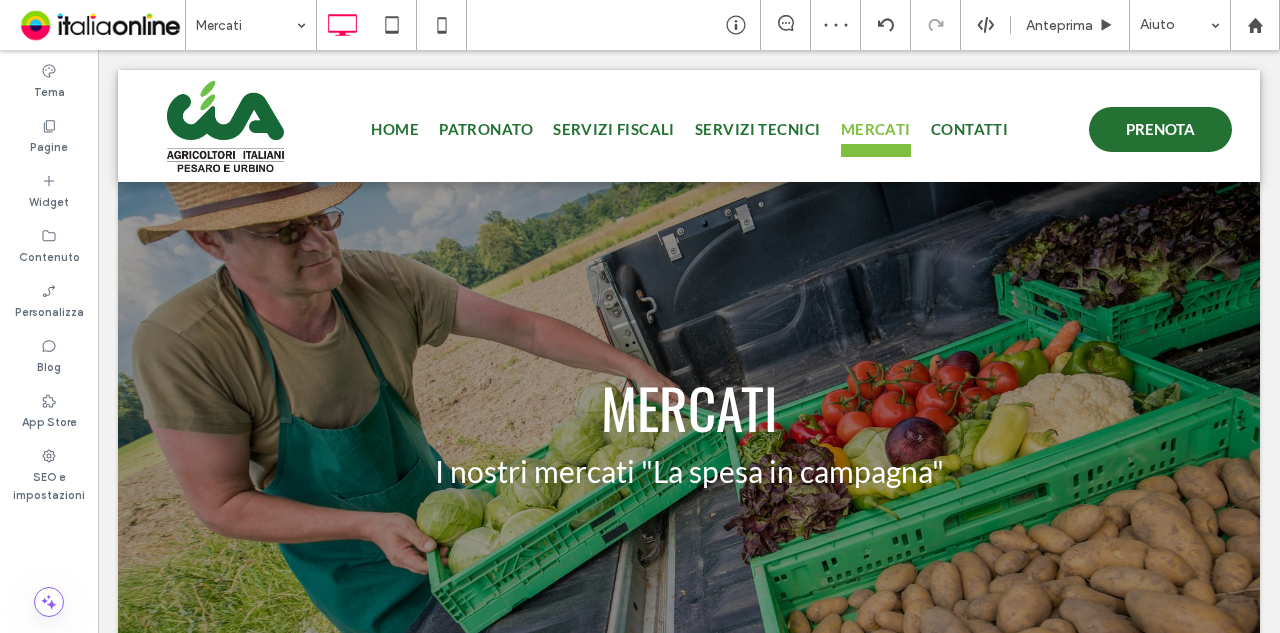scroll, scrollTop: 0, scrollLeft: 0, axis: both 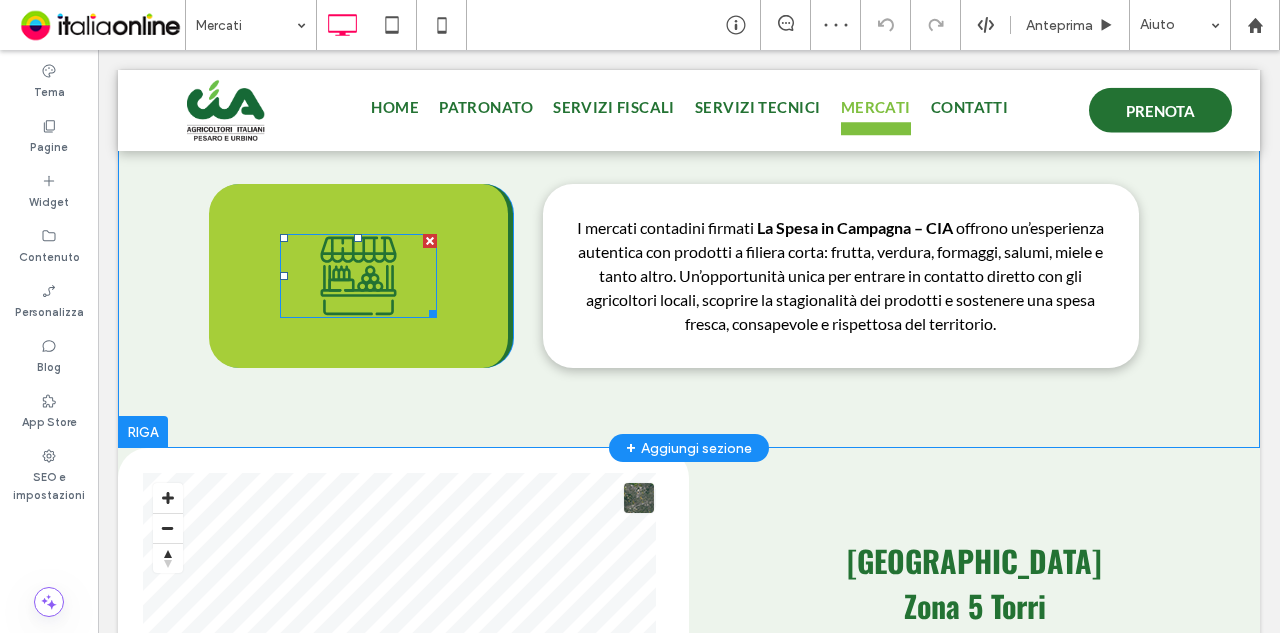 click on "Icona banco del mercato" 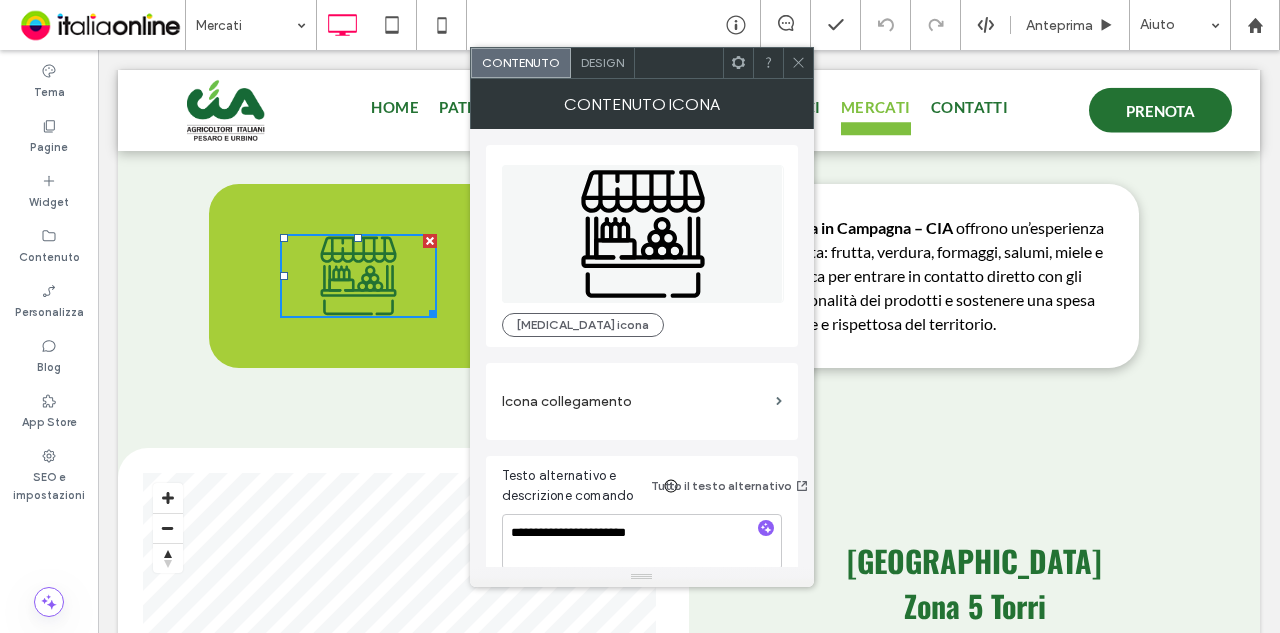 click on "Design" at bounding box center [603, 63] 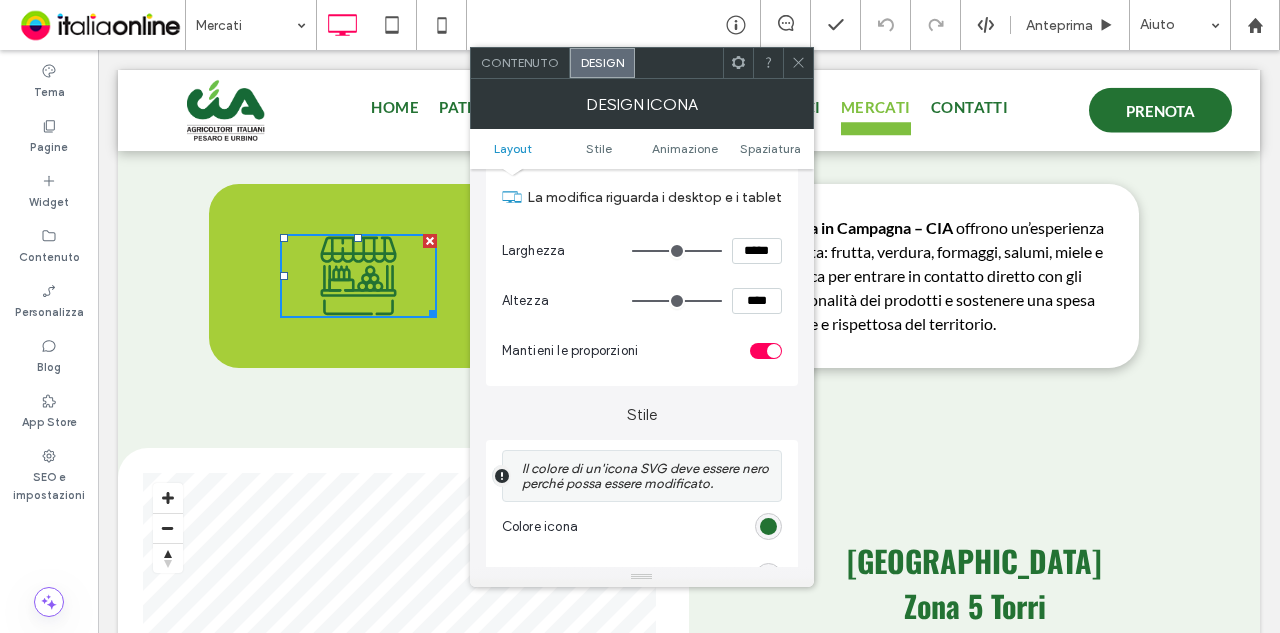scroll, scrollTop: 400, scrollLeft: 0, axis: vertical 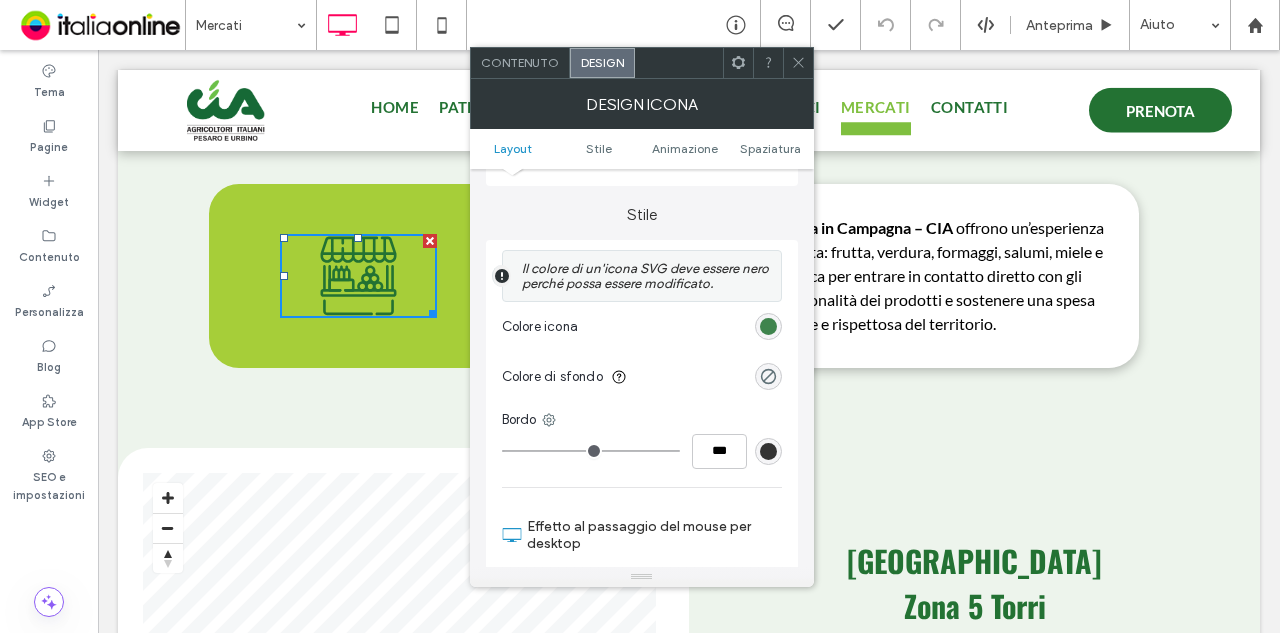 click at bounding box center (768, 326) 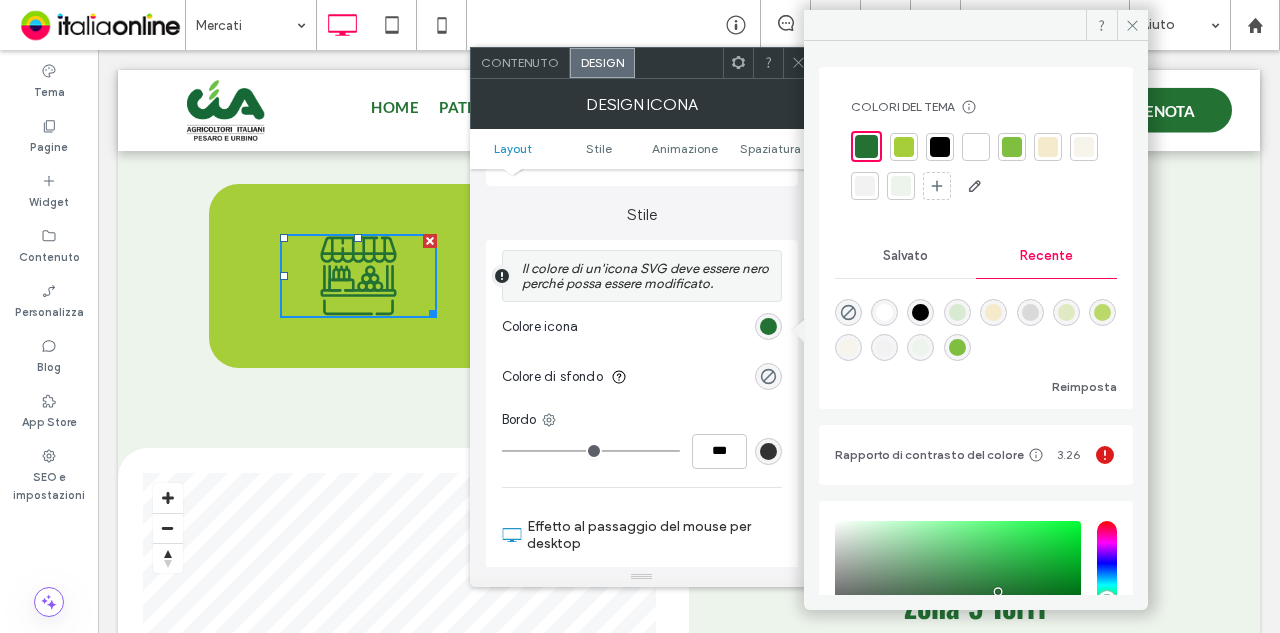 click at bounding box center [1012, 147] 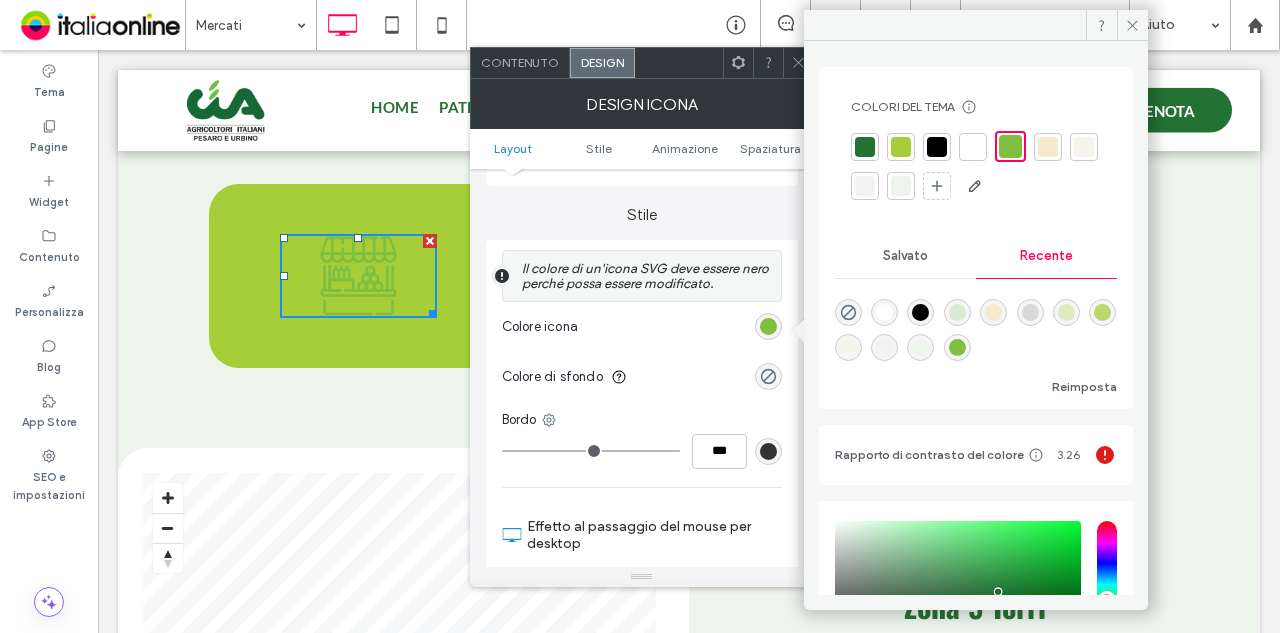 click at bounding box center [865, 147] 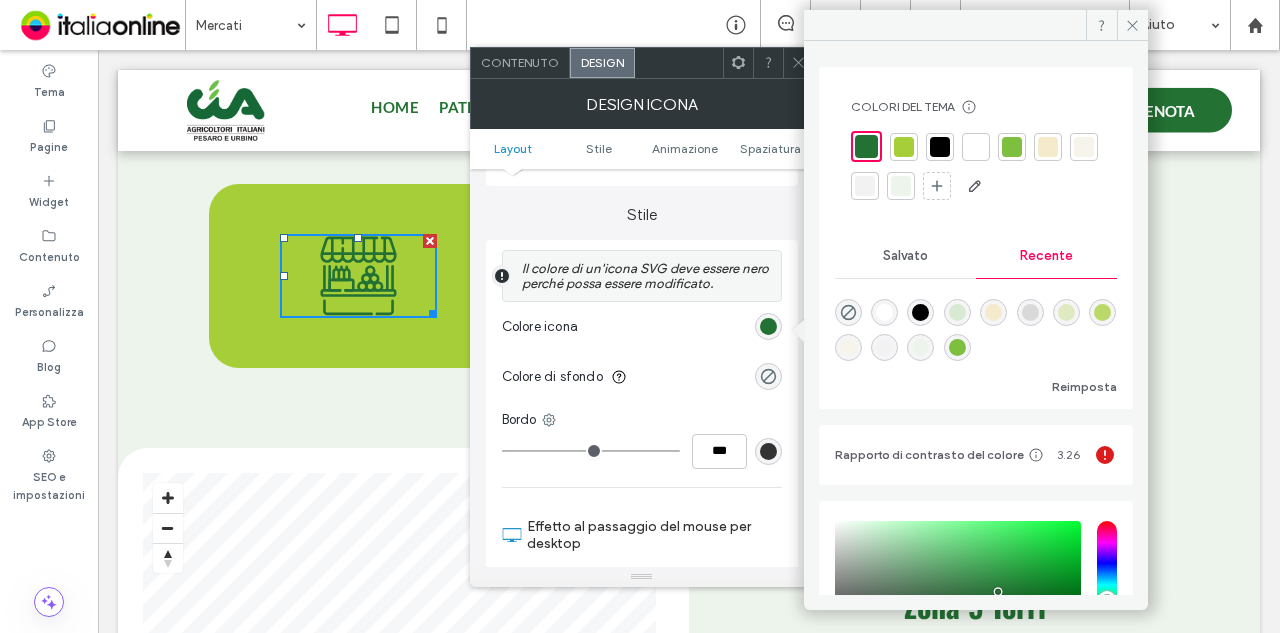 click on "Colore di sfondo" at bounding box center [642, 377] 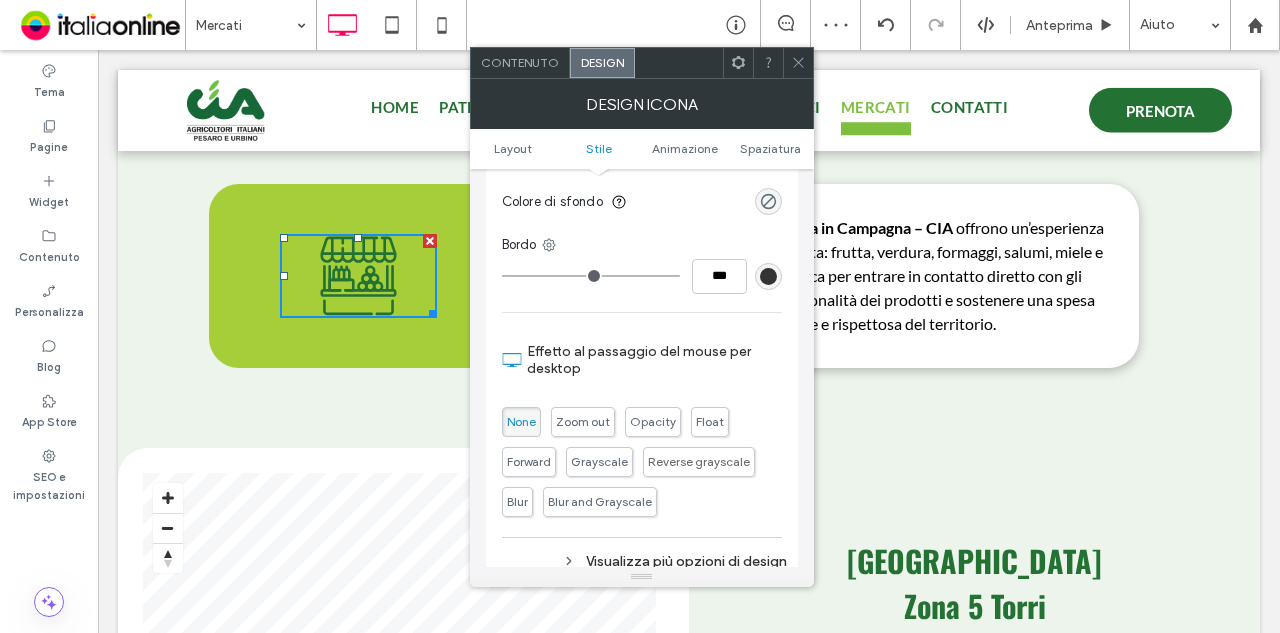 scroll, scrollTop: 700, scrollLeft: 0, axis: vertical 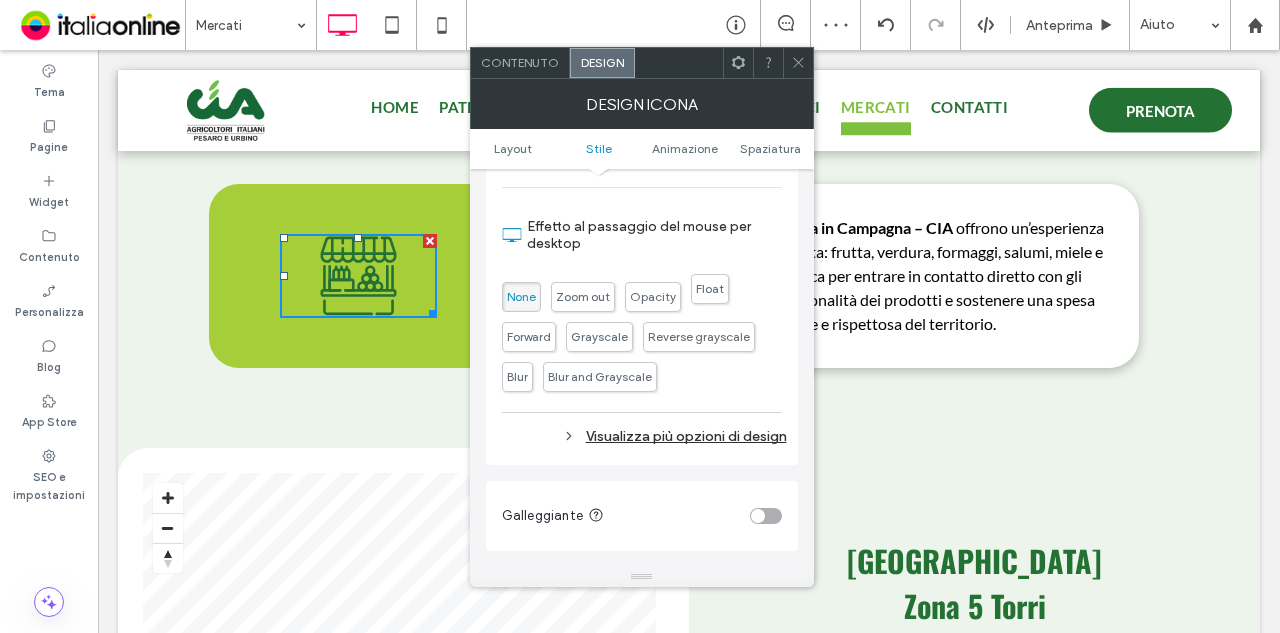 click on "Float" at bounding box center (710, 288) 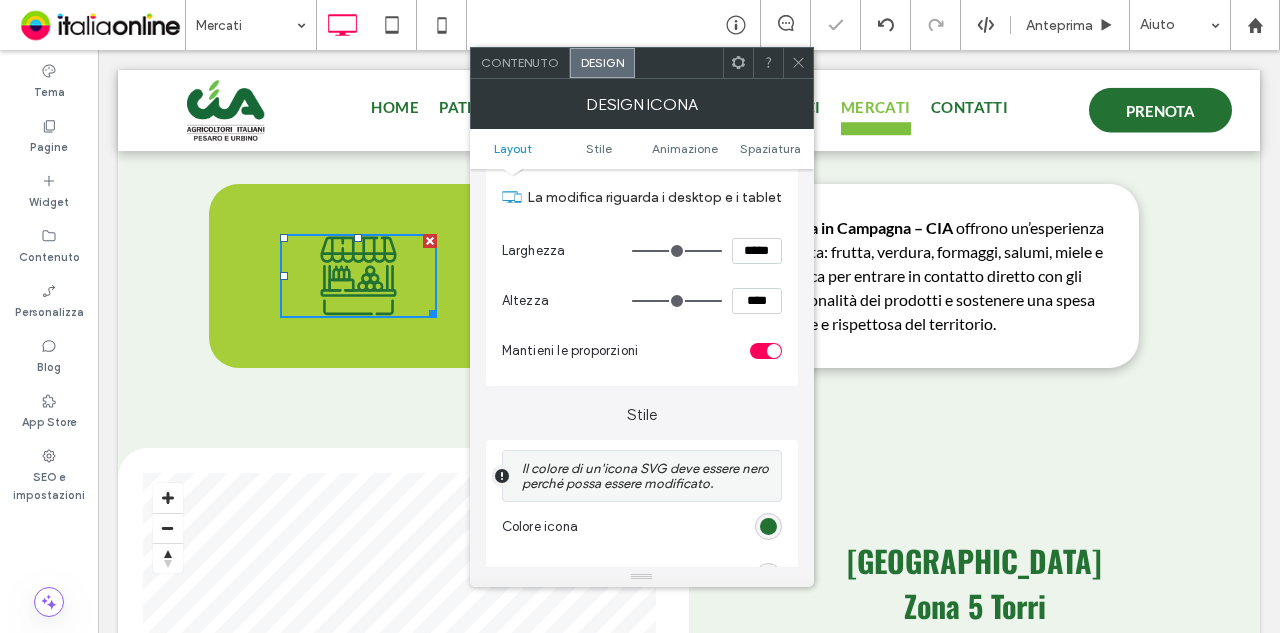 scroll, scrollTop: 0, scrollLeft: 0, axis: both 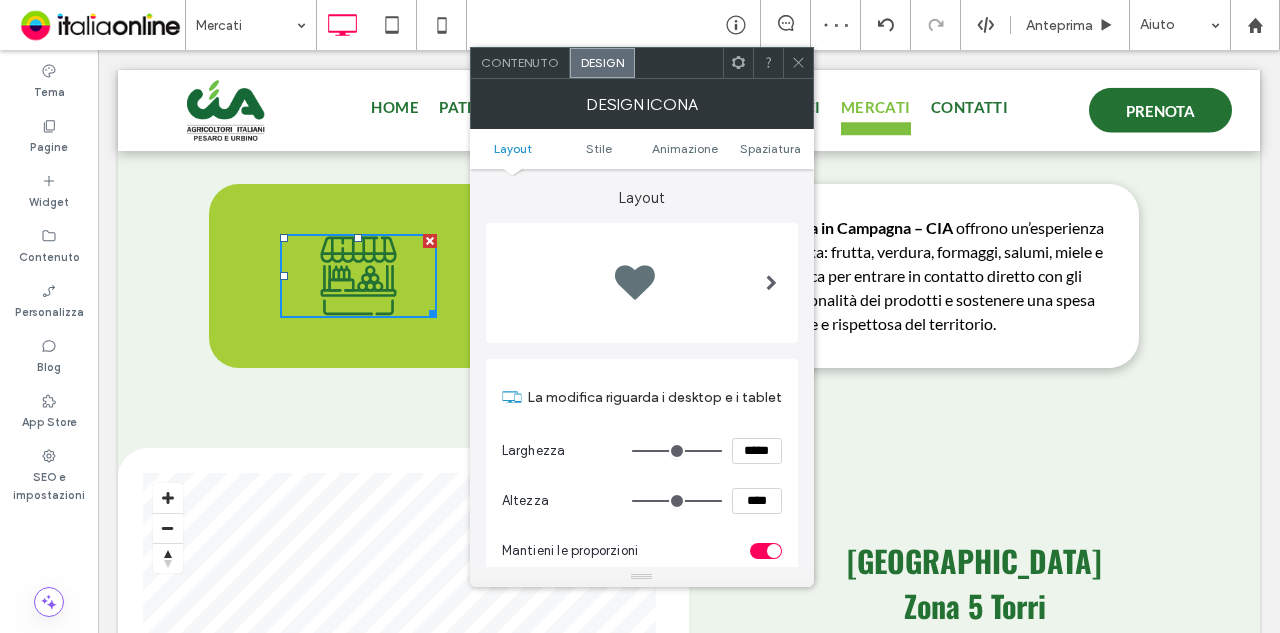click on "Contenuto" at bounding box center (520, 62) 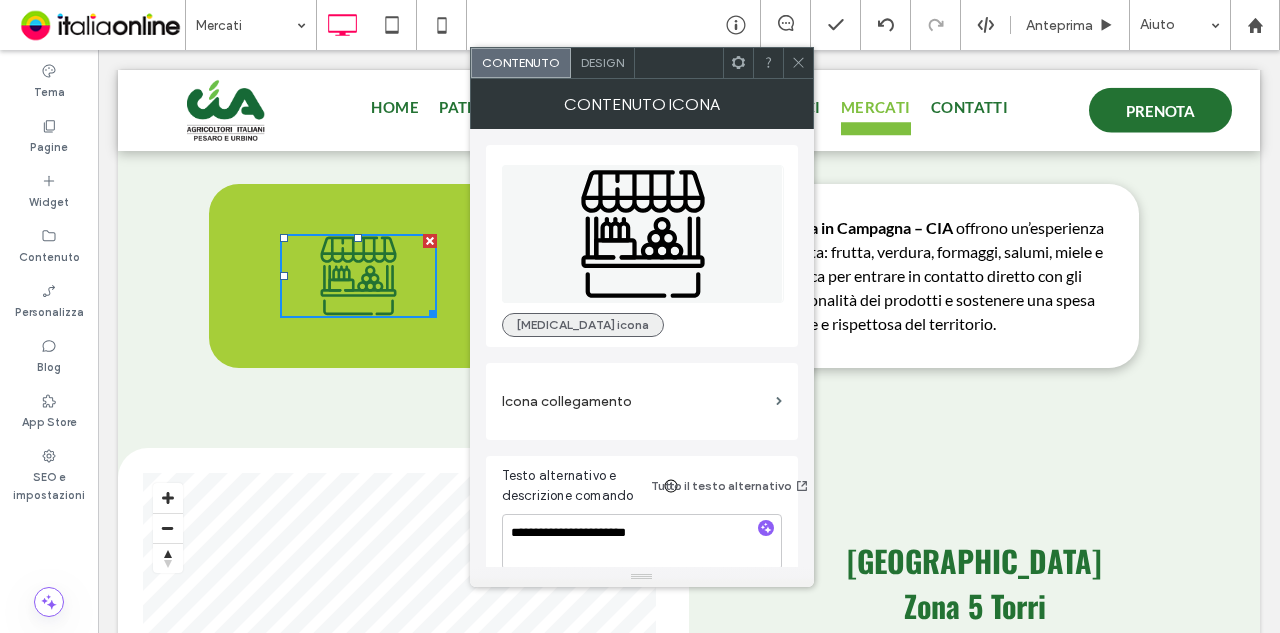 click on "Cambia icona" at bounding box center [583, 325] 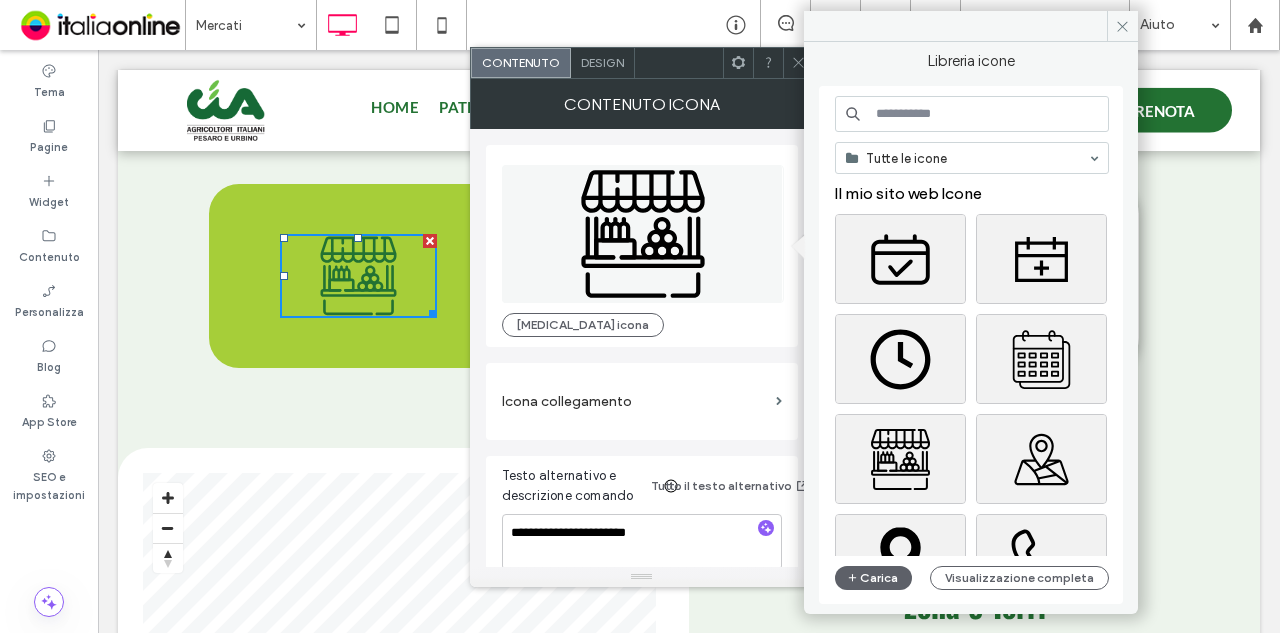 click at bounding box center (972, 114) 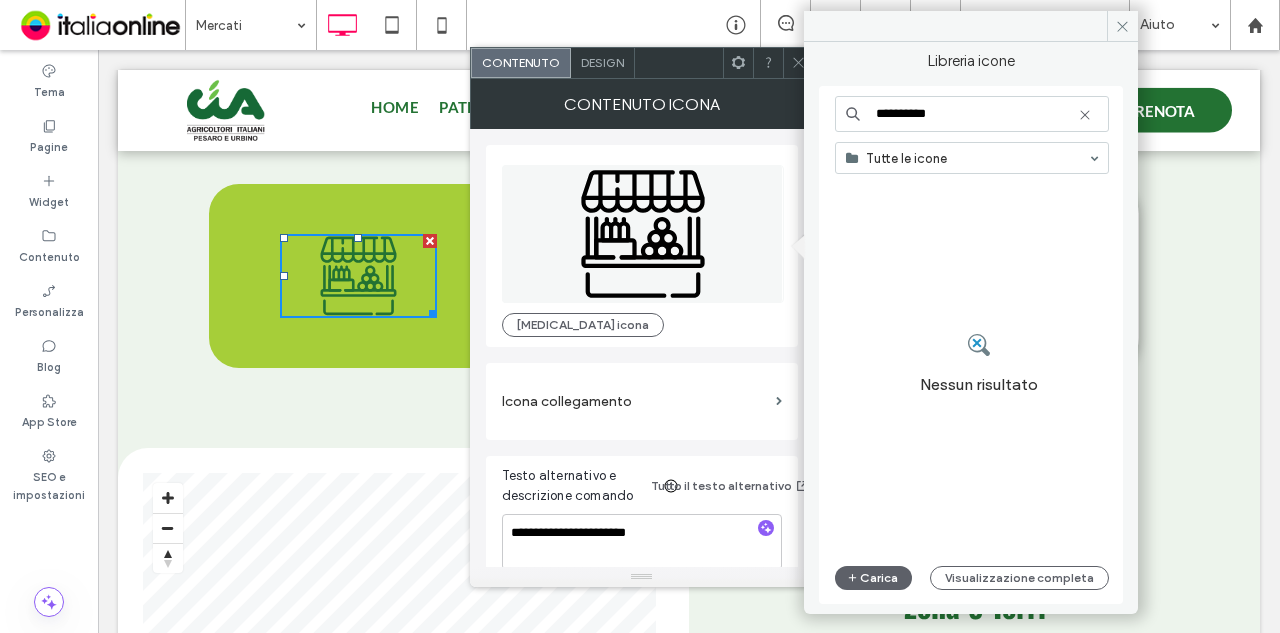 type on "**********" 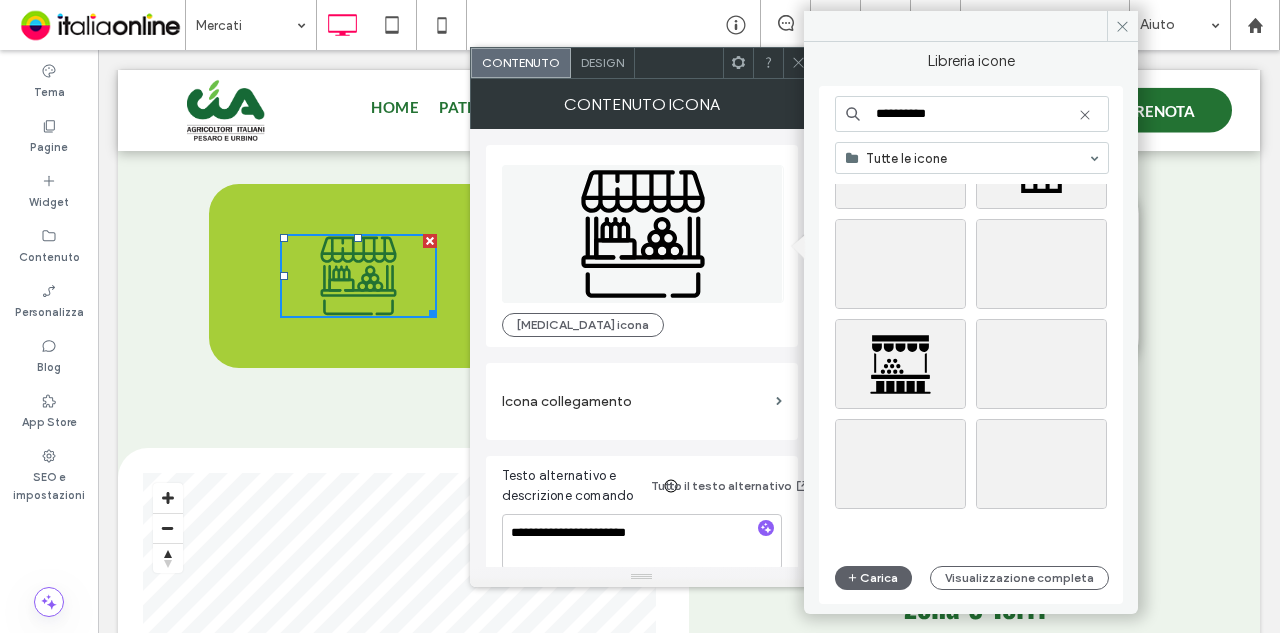 scroll, scrollTop: 800, scrollLeft: 0, axis: vertical 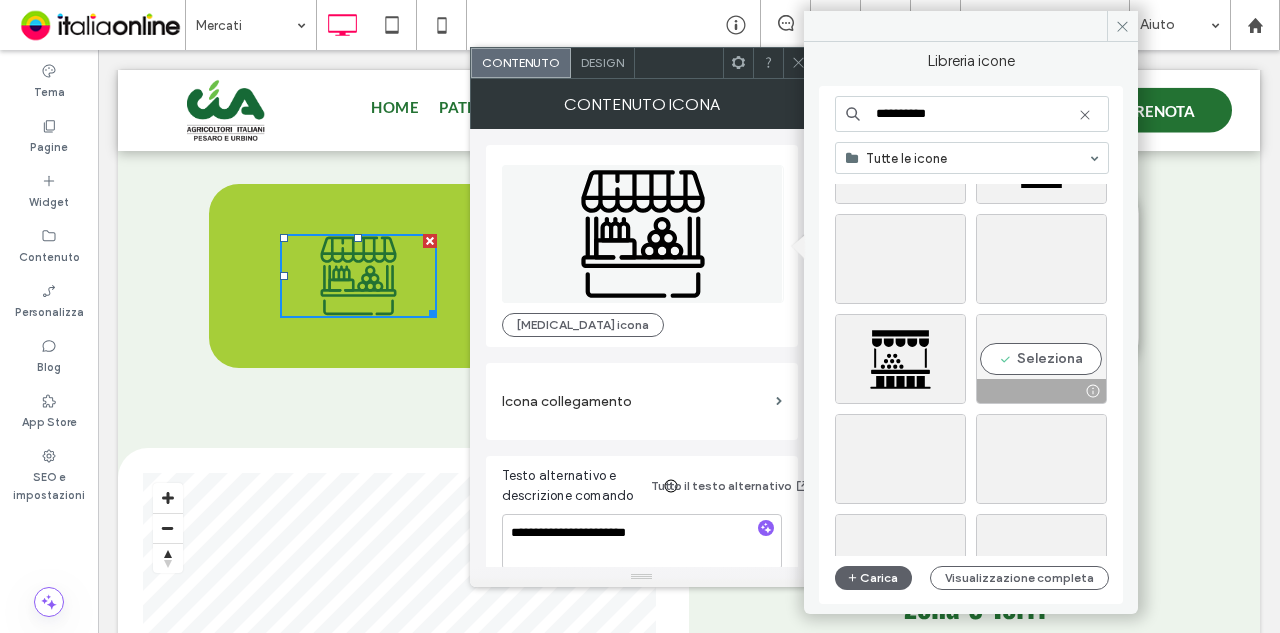 click on "Seleziona" at bounding box center (1041, 359) 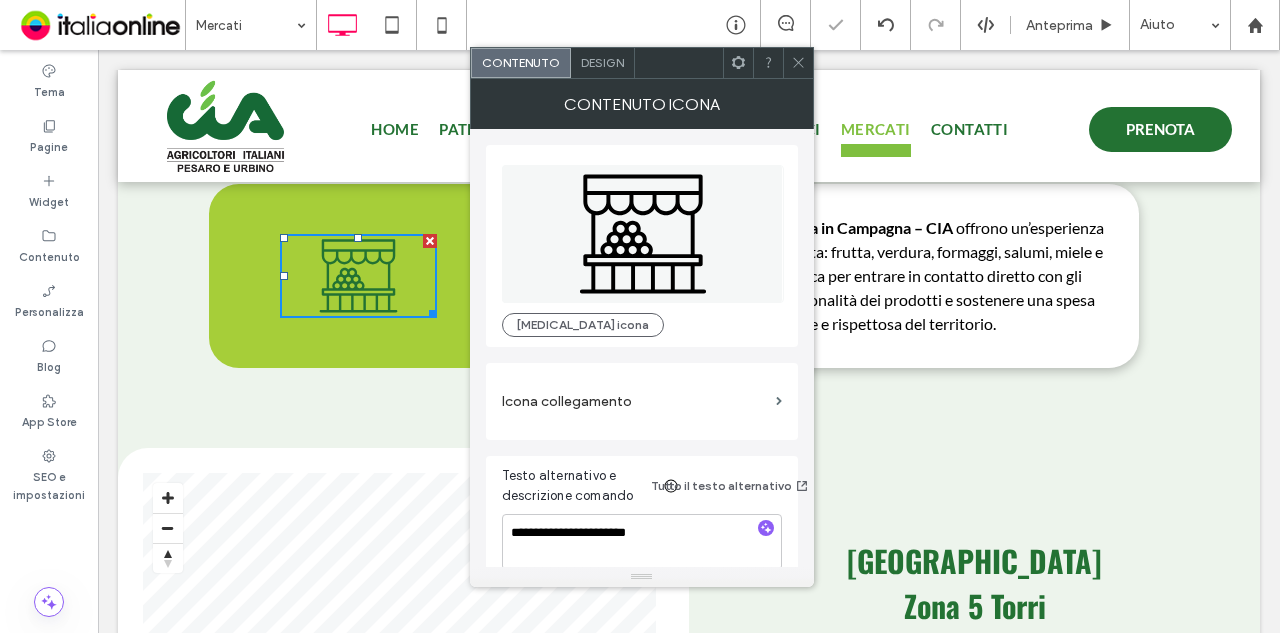 drag, startPoint x: 798, startPoint y: 57, endPoint x: 796, endPoint y: 82, distance: 25.079872 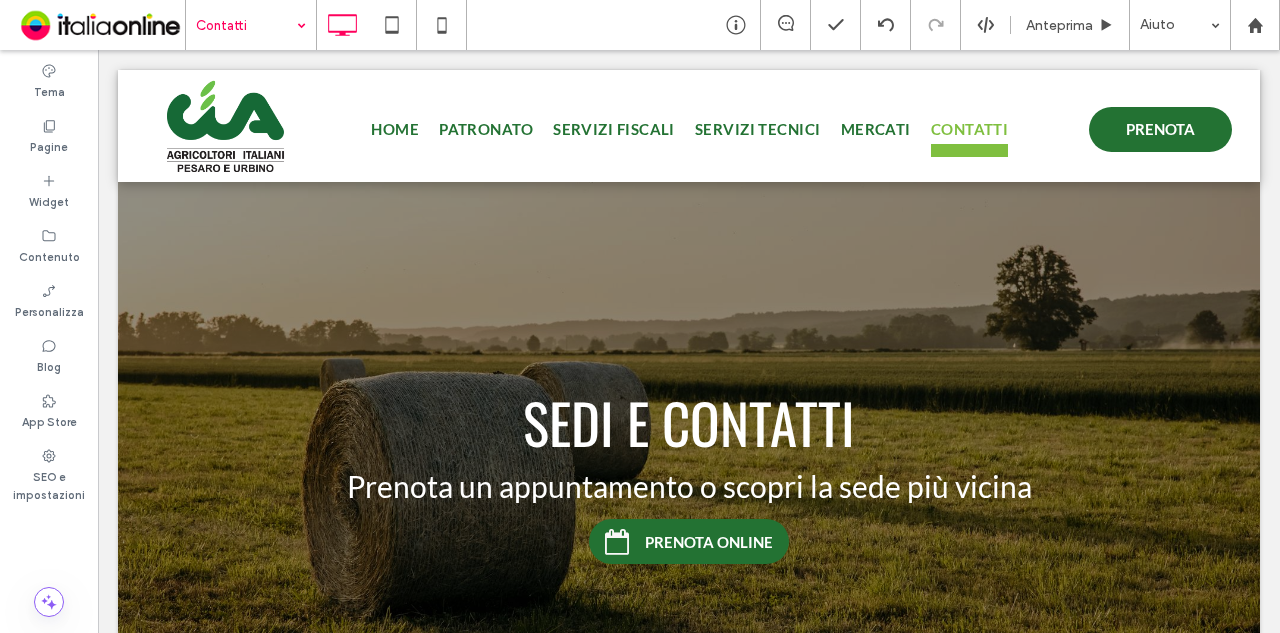 scroll, scrollTop: 0, scrollLeft: 0, axis: both 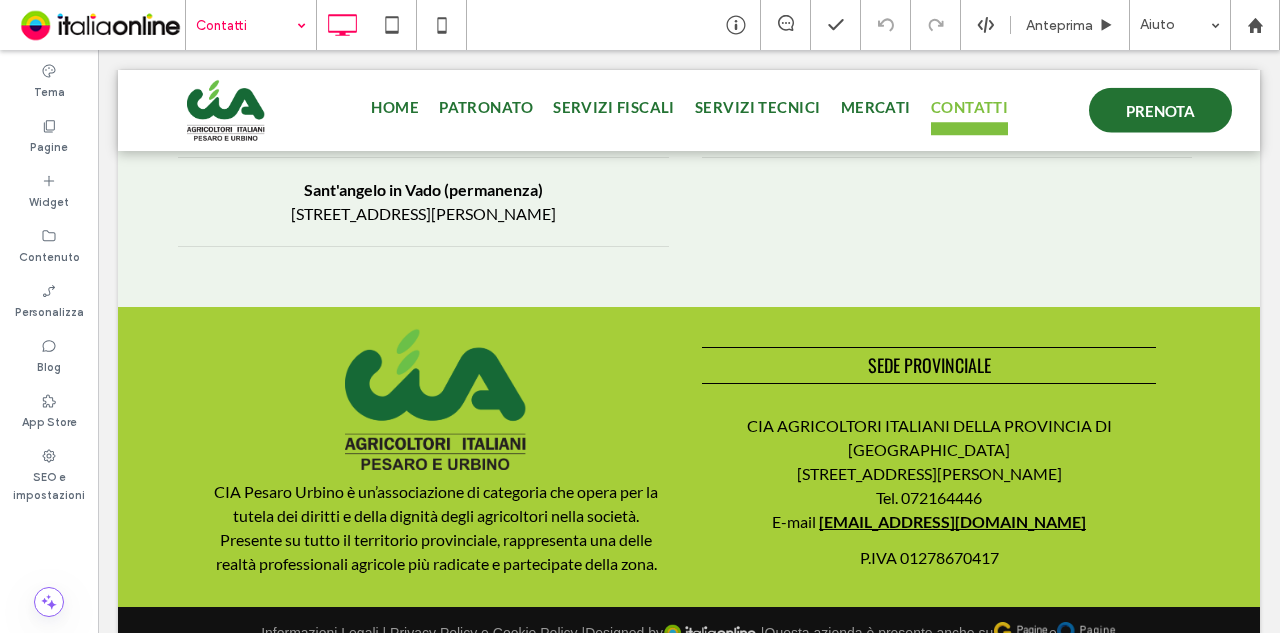 click at bounding box center [246, 25] 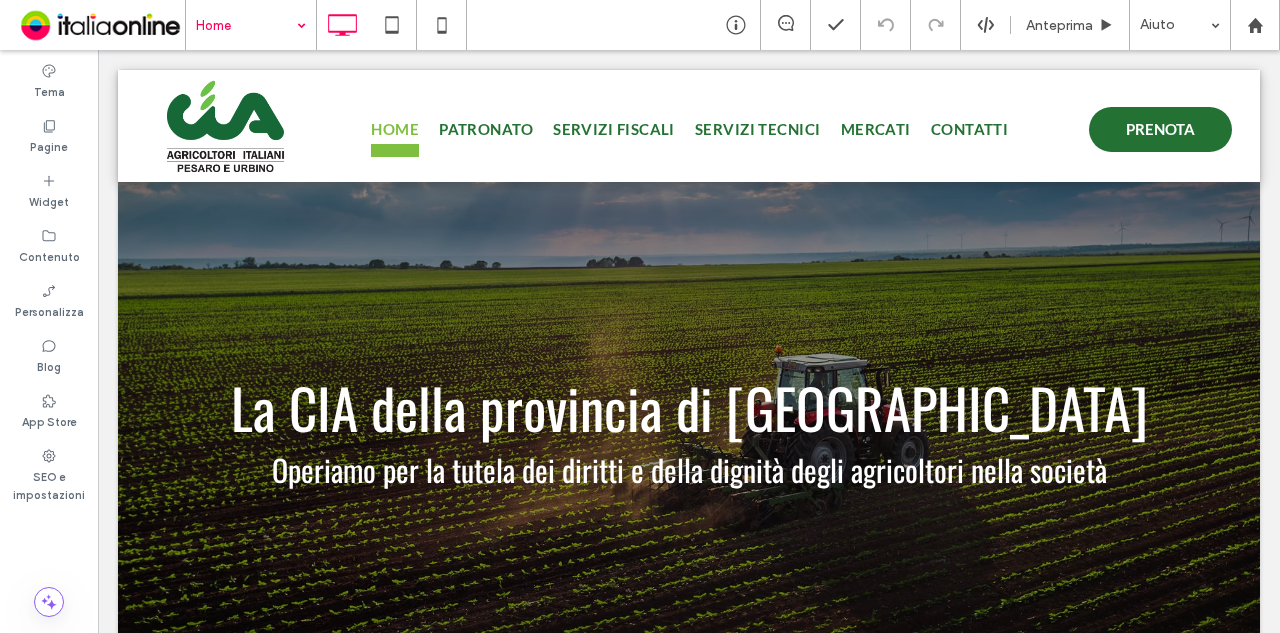 scroll, scrollTop: 0, scrollLeft: 0, axis: both 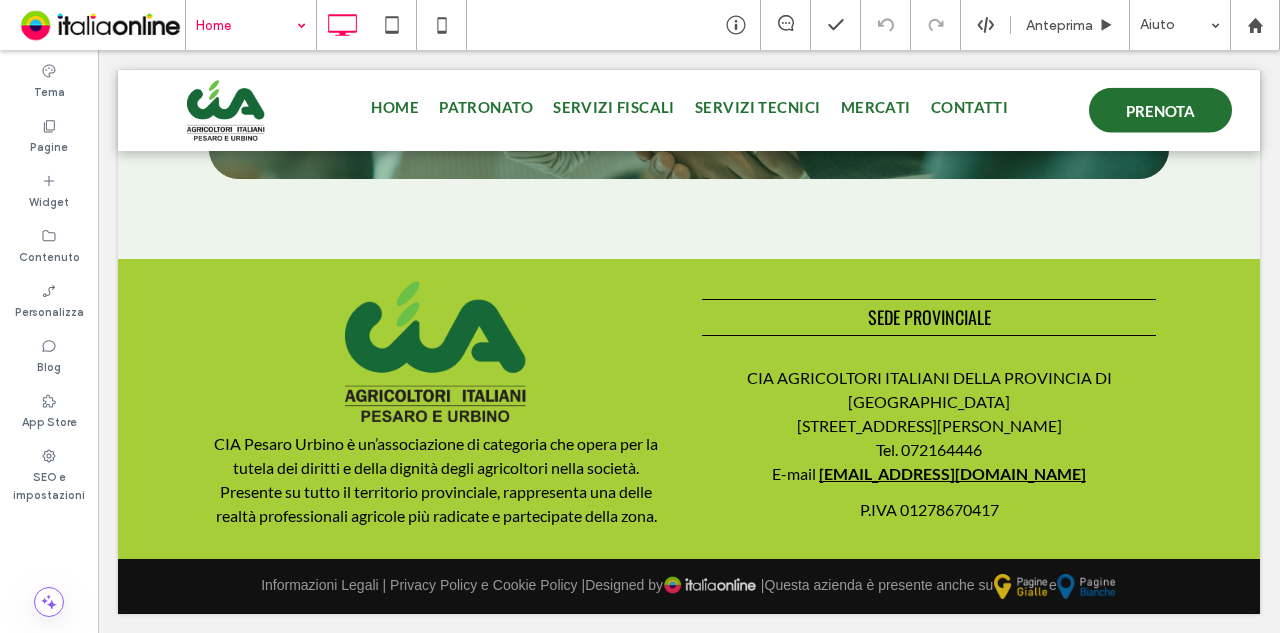 click at bounding box center (246, 25) 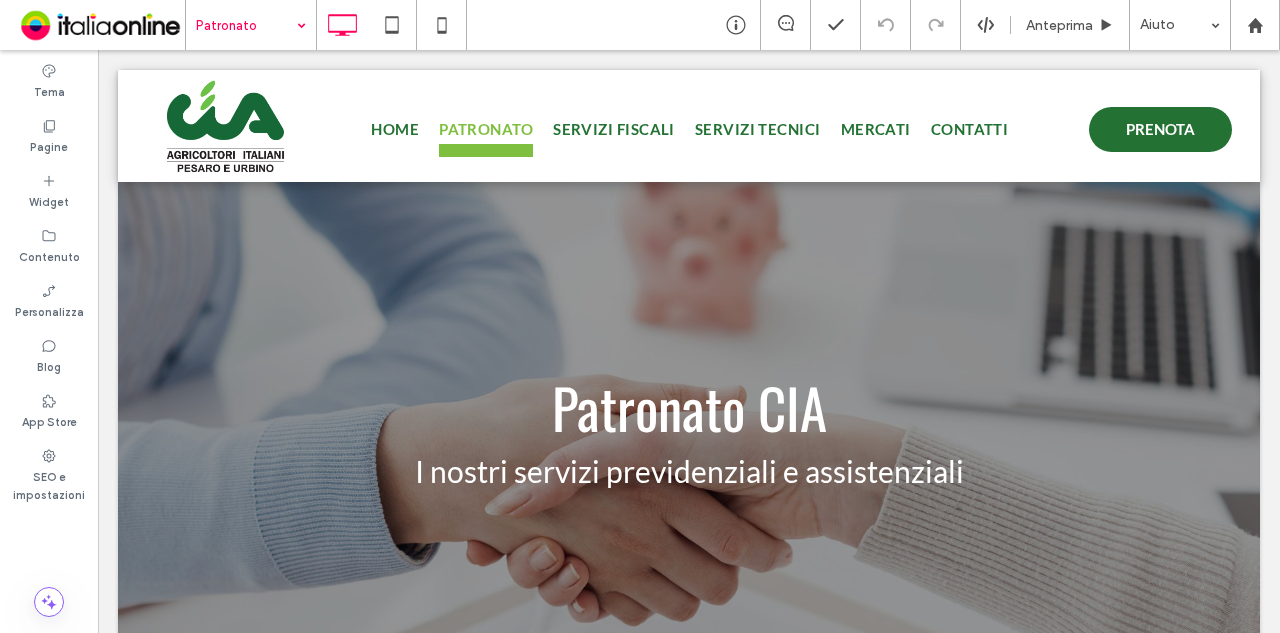 scroll, scrollTop: 0, scrollLeft: 0, axis: both 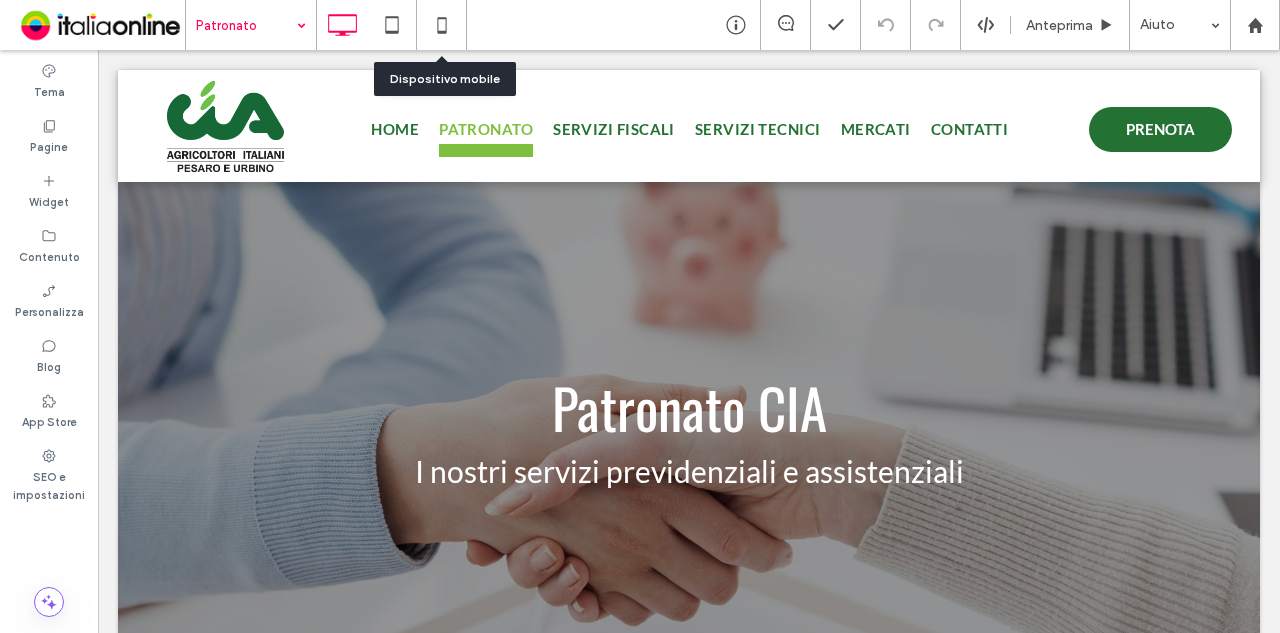 drag, startPoint x: 444, startPoint y: 23, endPoint x: 452, endPoint y: 39, distance: 17.888544 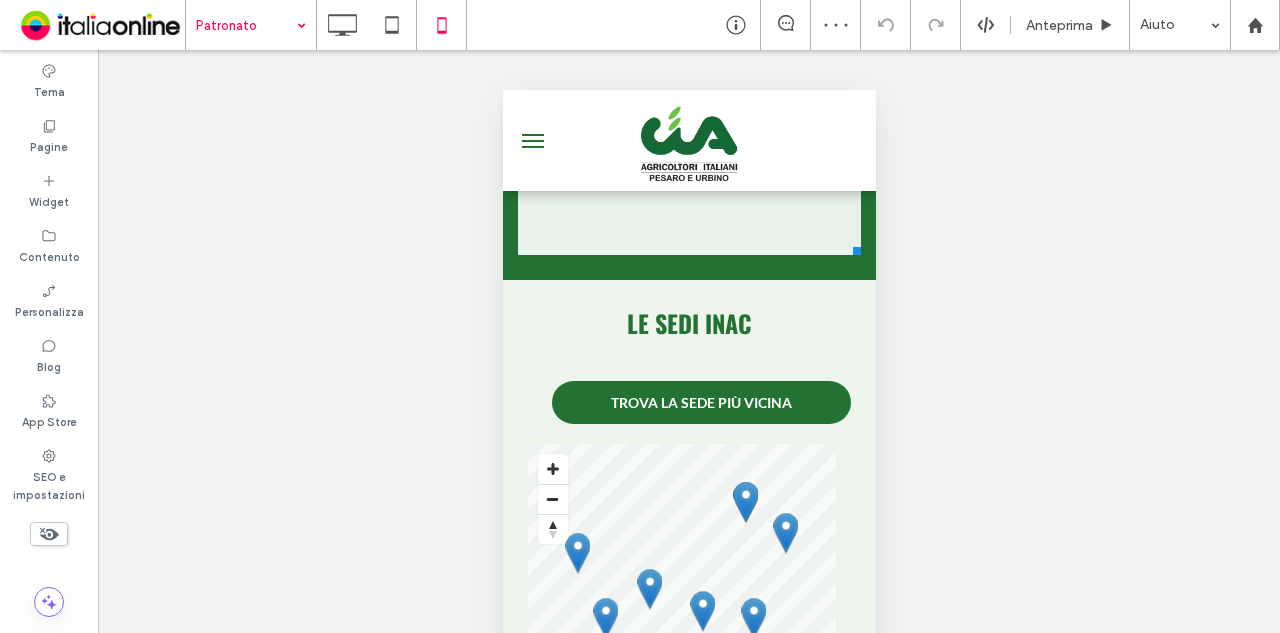 scroll, scrollTop: 3100, scrollLeft: 0, axis: vertical 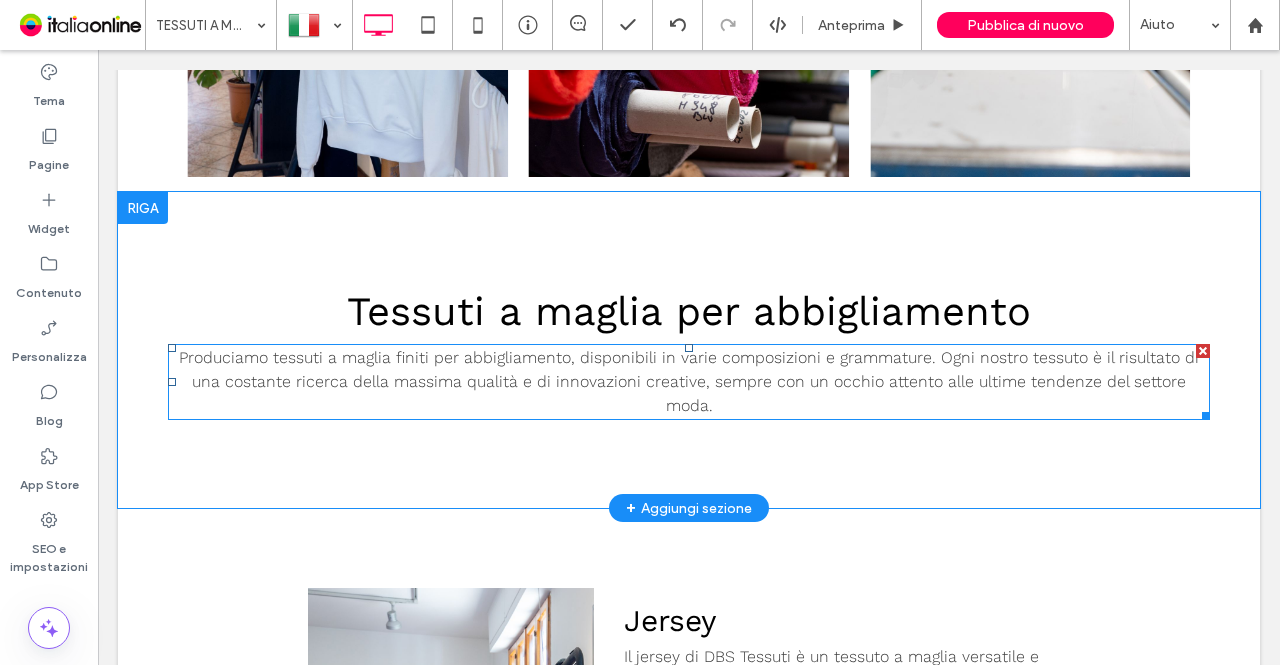 click on "Produciamo tessuti a maglia finiti per abbigliamento, disponibili in varie composizioni e grammature. Ogni nostro tessuto è il risultato di una costante ricerca della massima qualità e di innovazioni creative, sempre con un occhio attento alle ultime tendenze del settore moda." at bounding box center (689, 381) 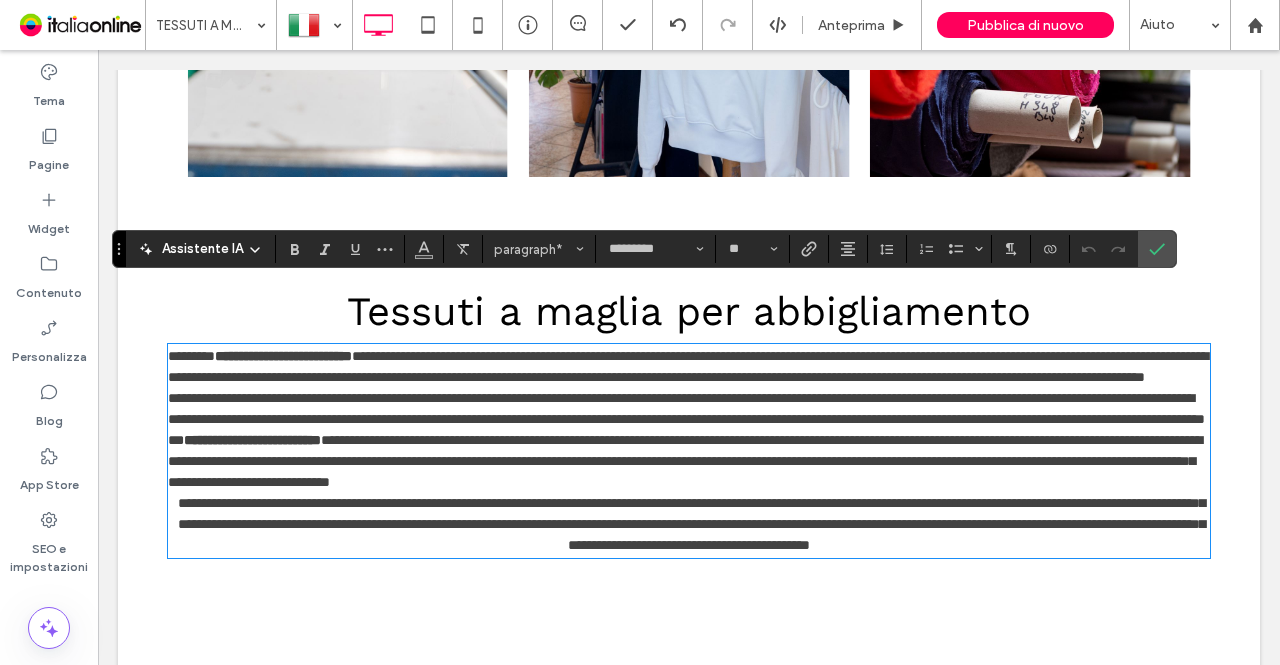 type on "**" 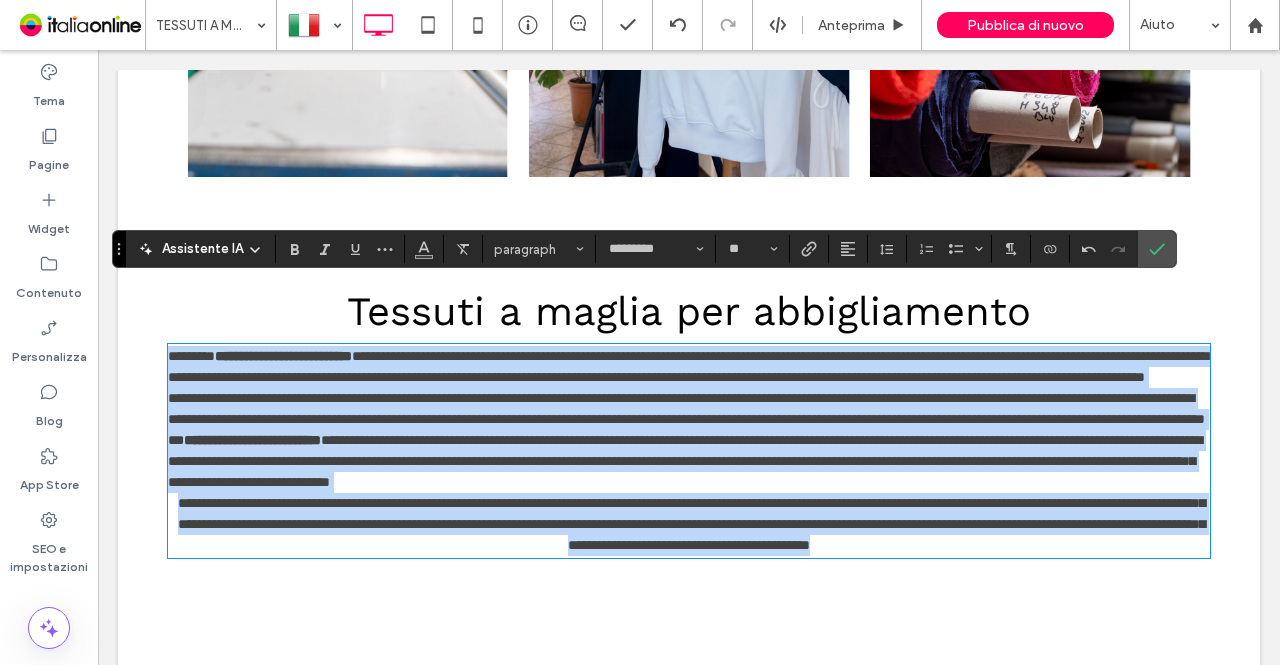 drag, startPoint x: 1142, startPoint y: 528, endPoint x: 456, endPoint y: 312, distance: 719.20233 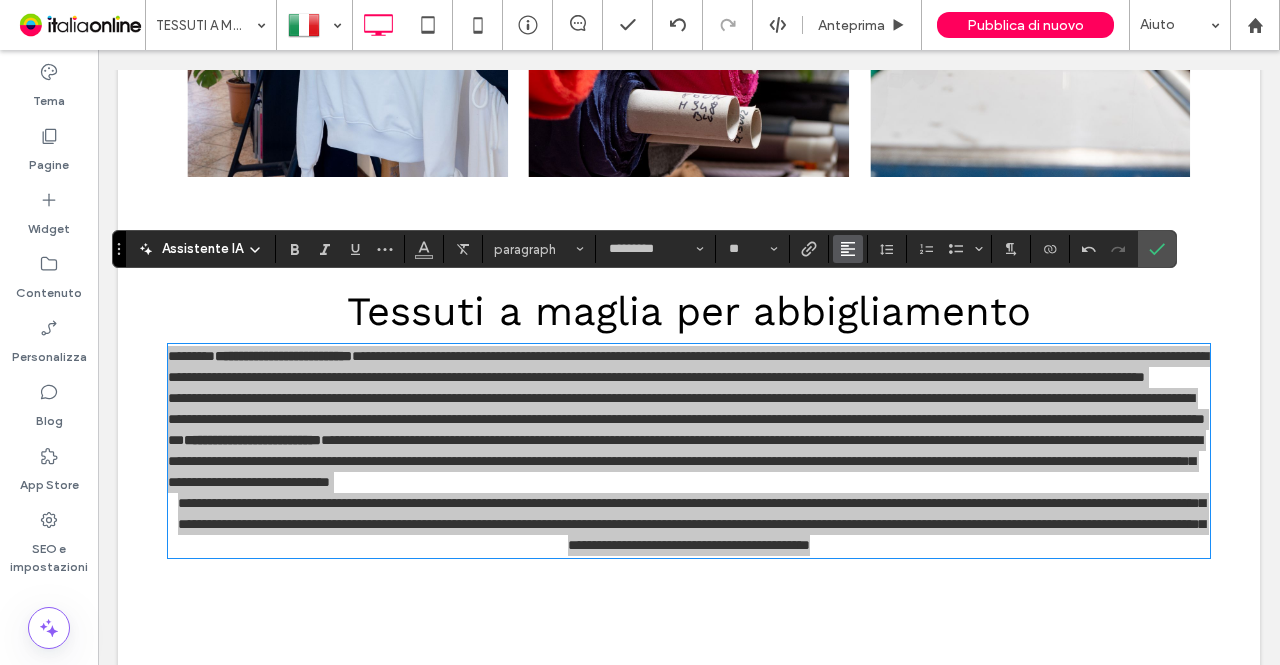 click 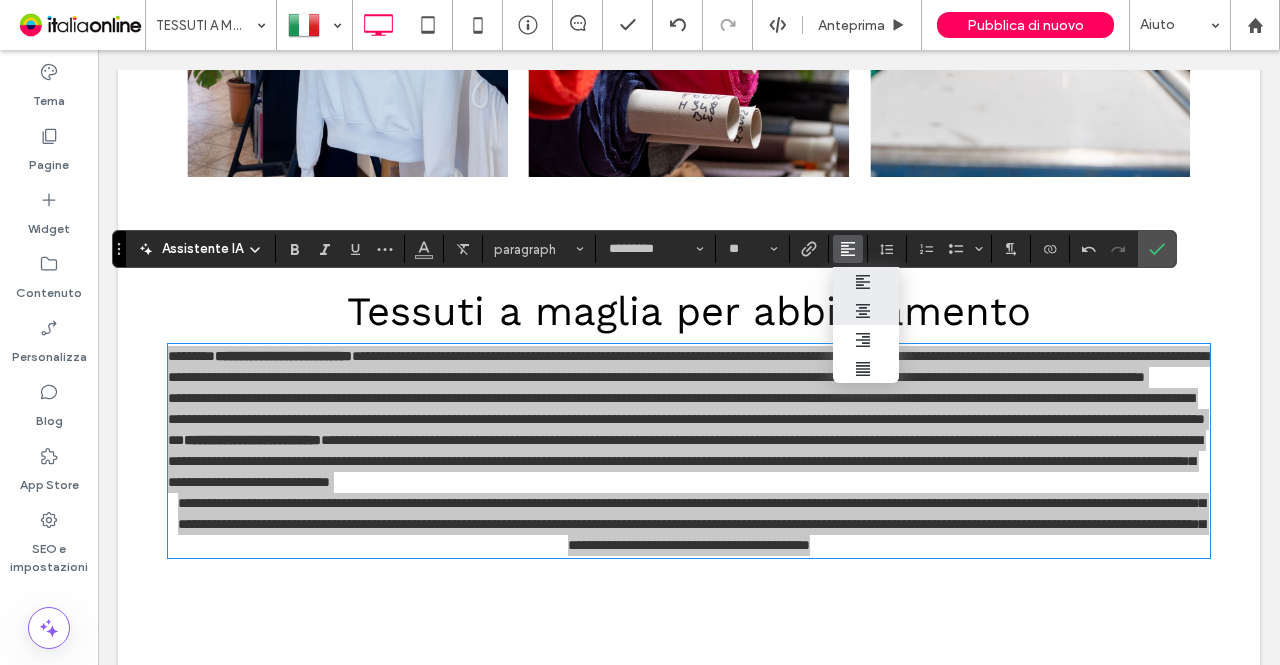 click at bounding box center [844, 310] 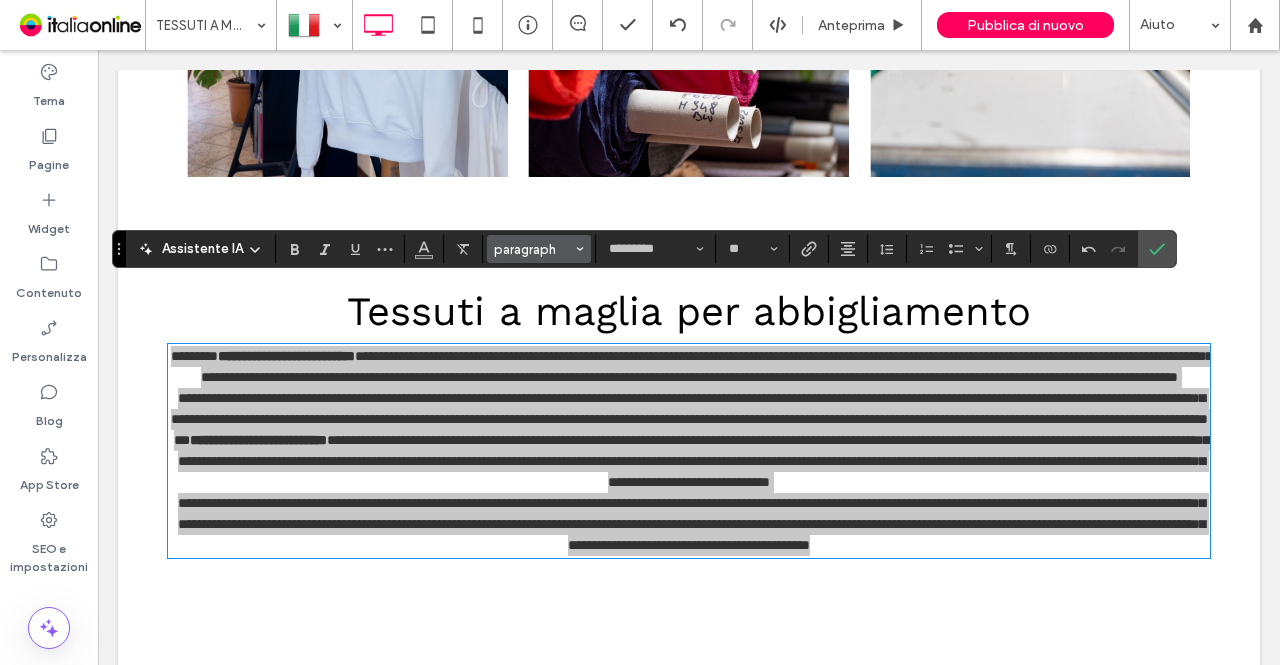 click on "paragraph" at bounding box center [533, 249] 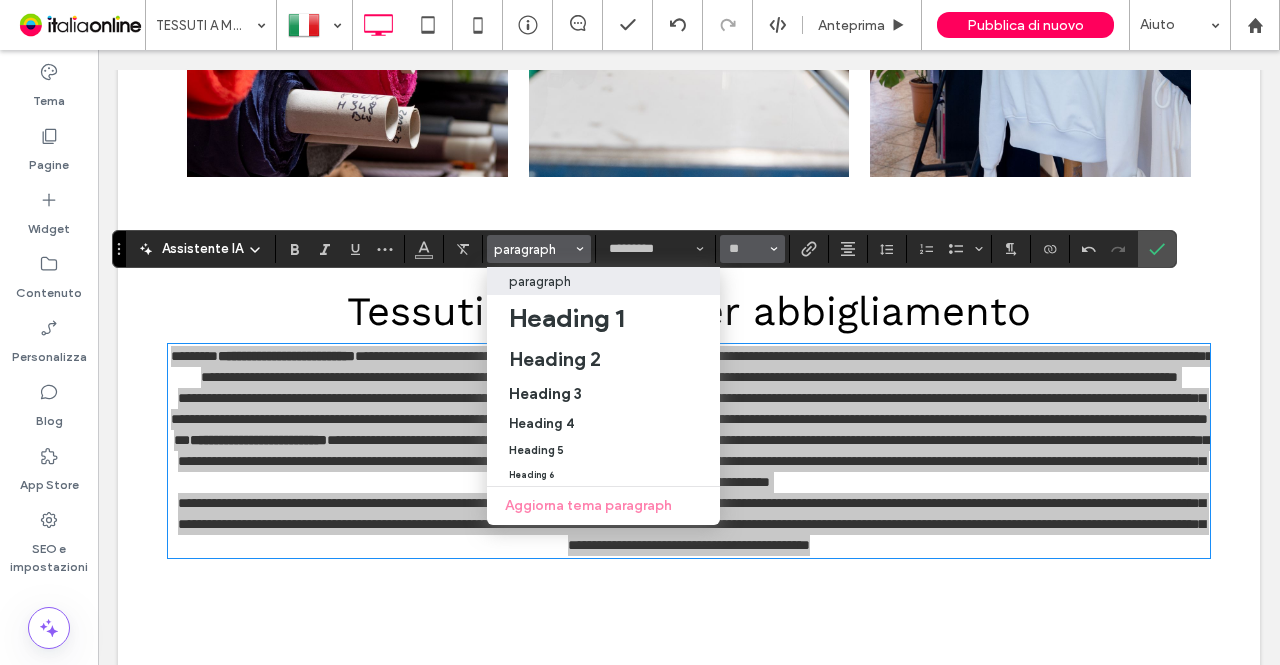 click 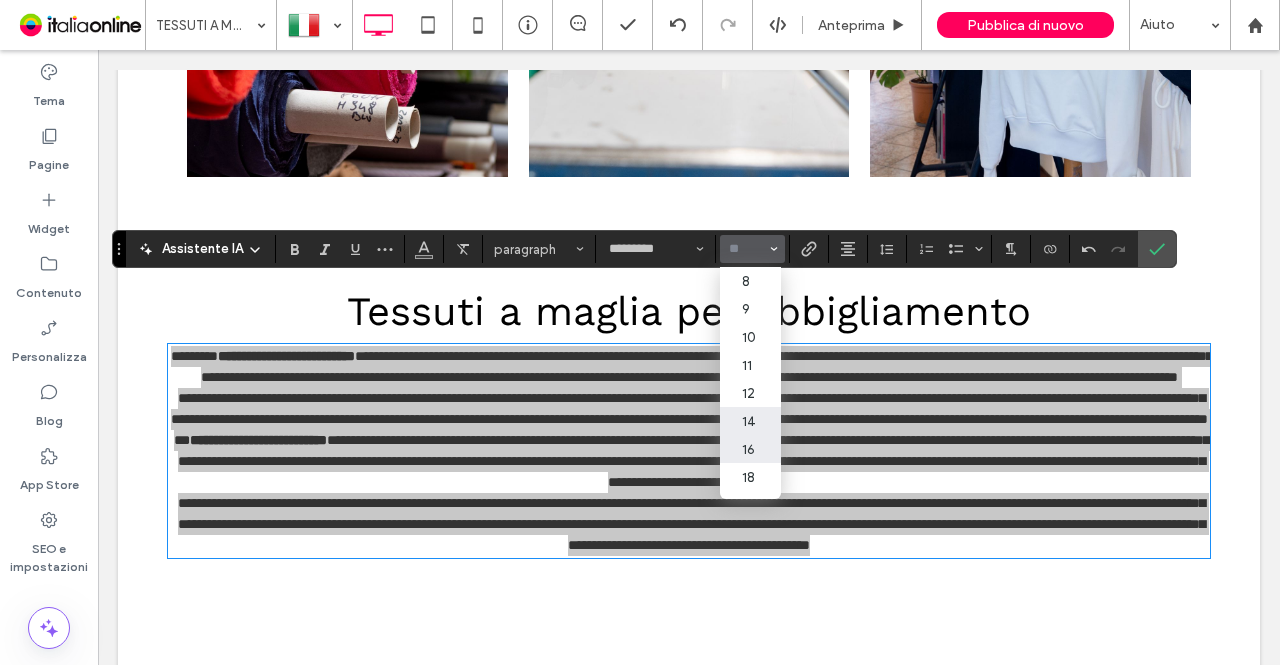 click on "16" at bounding box center [750, 449] 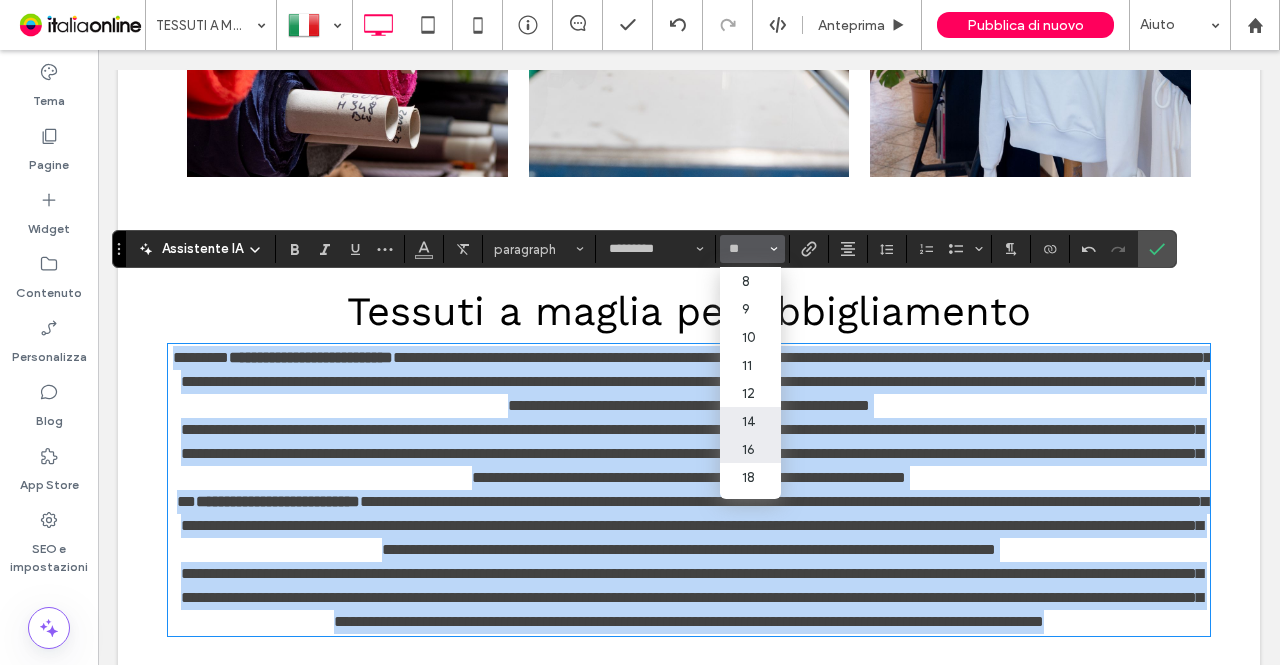 type on "**" 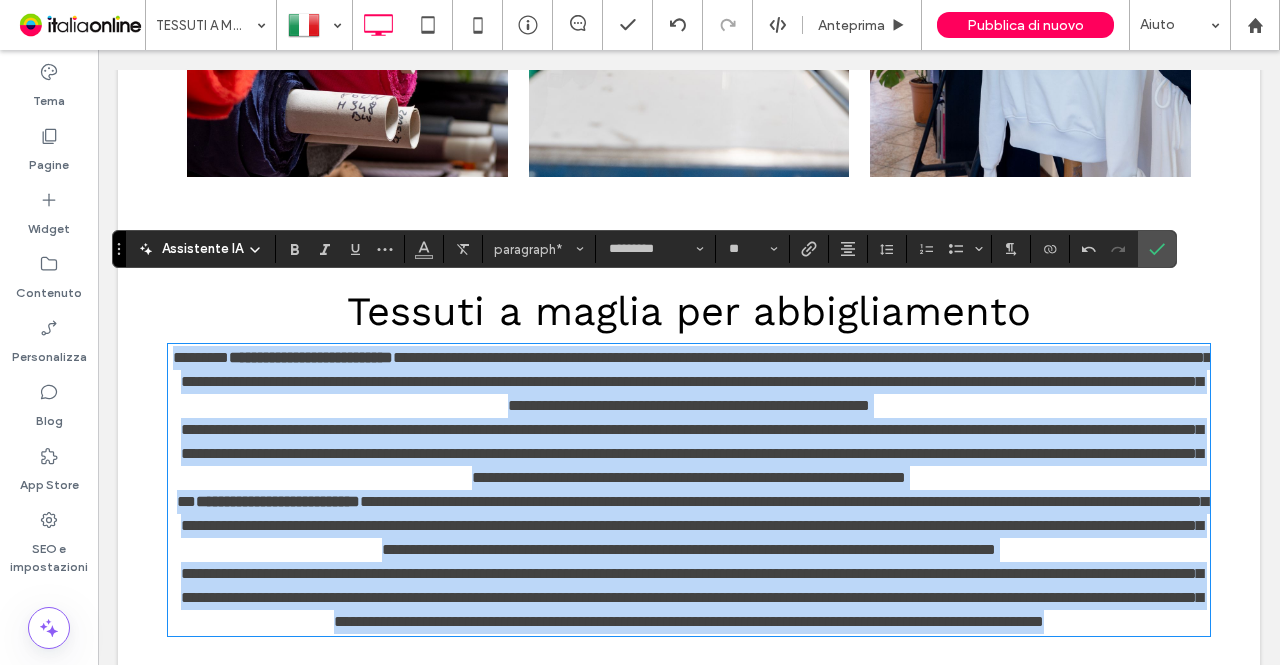 click on "**********" at bounding box center (692, 453) 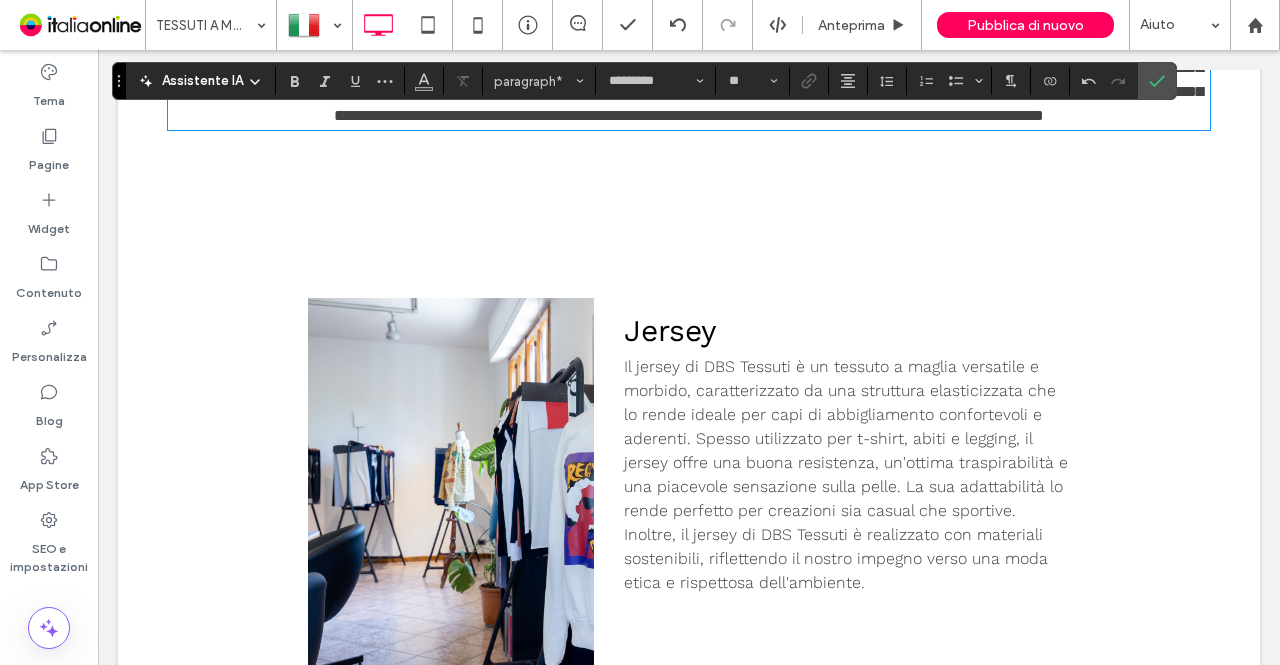 scroll, scrollTop: 2052, scrollLeft: 0, axis: vertical 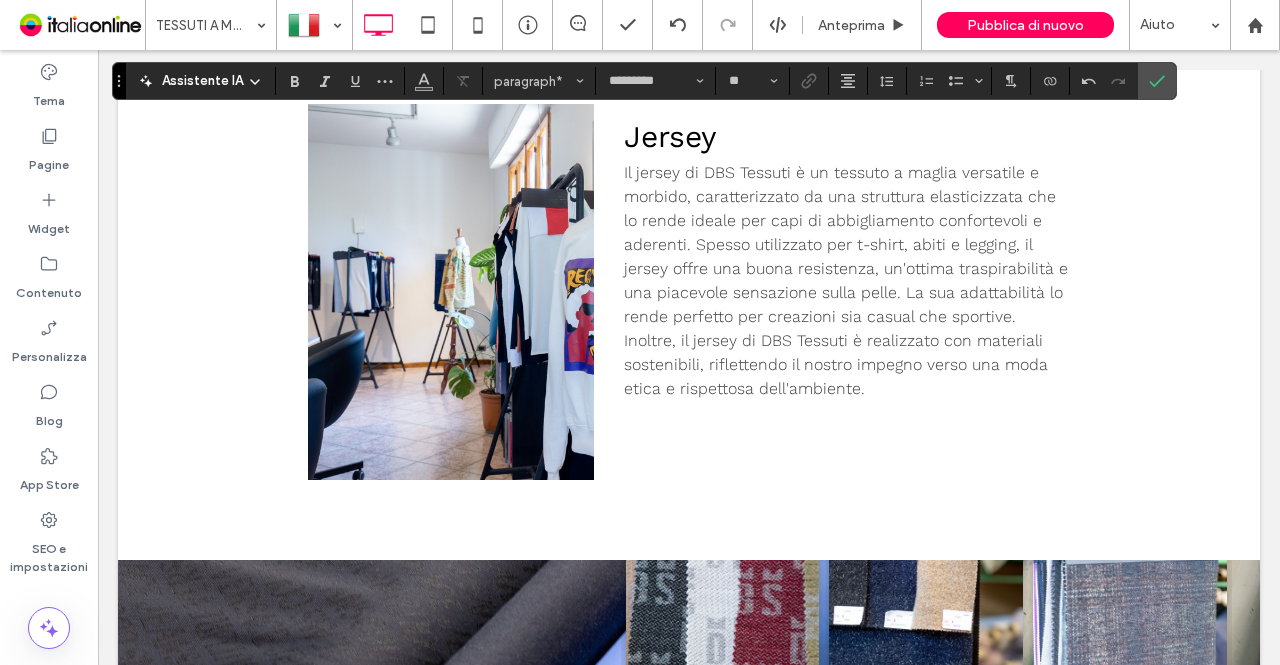 click on "Il jersey di DBS Tessuti è un tessuto a maglia versatile e morbido, caratterizzato da una struttura elasticizzata che lo rende ideale per capi di abbigliamento confortevoli e aderenti. Spesso utilizzato per t-shirt, abiti e legging, il jersey offre una buona resistenza, un'ottima traspirabilità e una piacevole sensazione sulla pelle. La sua adattabilità lo rende perfetto per creazioni sia casual che sportive. Inoltre, il jersey di DBS Tessuti è realizzato con materiali sostenibili, riflettendo il nostro impegno verso una moda etica e rispettosa dell'ambiente." at bounding box center [846, 280] 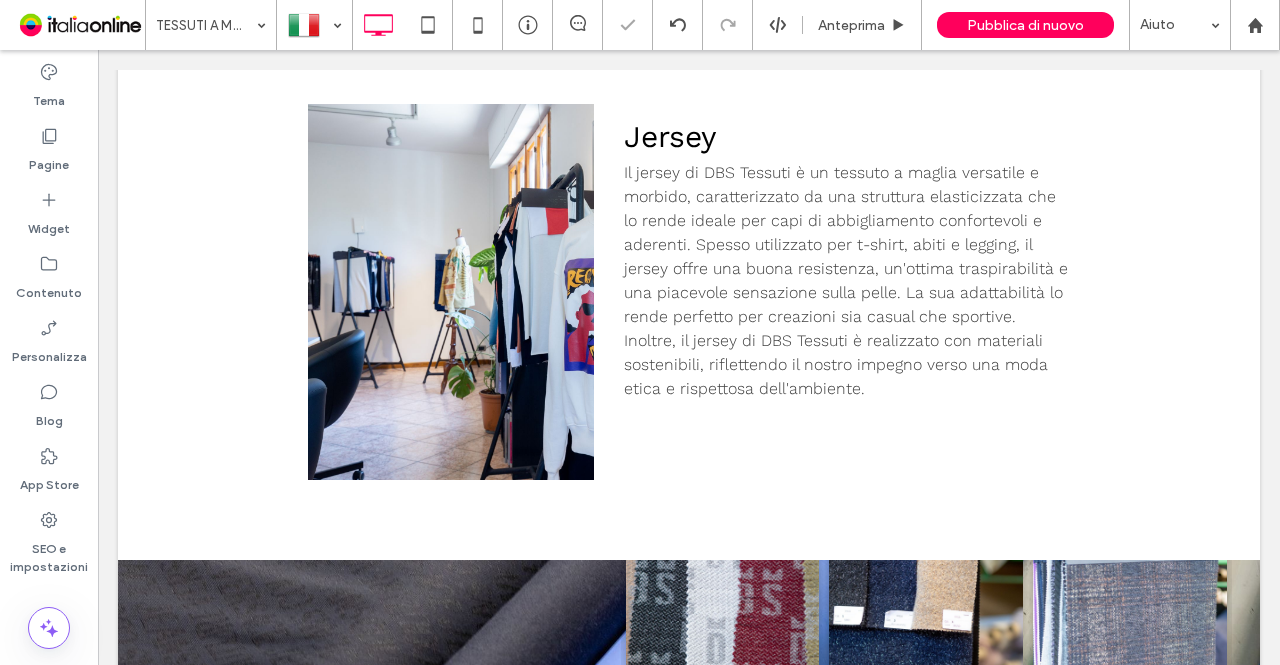 click on "Il jersey di DBS Tessuti è un tessuto a maglia versatile e morbido, caratterizzato da una struttura elasticizzata che lo rende ideale per capi di abbigliamento confortevoli e aderenti. Spesso utilizzato per t-shirt, abiti e legging, il jersey offre una buona resistenza, un'ottima traspirabilità e una piacevole sensazione sulla pelle. La sua adattabilità lo rende perfetto per creazioni sia casual che sportive. Inoltre, il jersey di DBS Tessuti è realizzato con materiali sostenibili, riflettendo il nostro impegno verso una moda etica e rispettosa dell'ambiente." at bounding box center (846, 280) 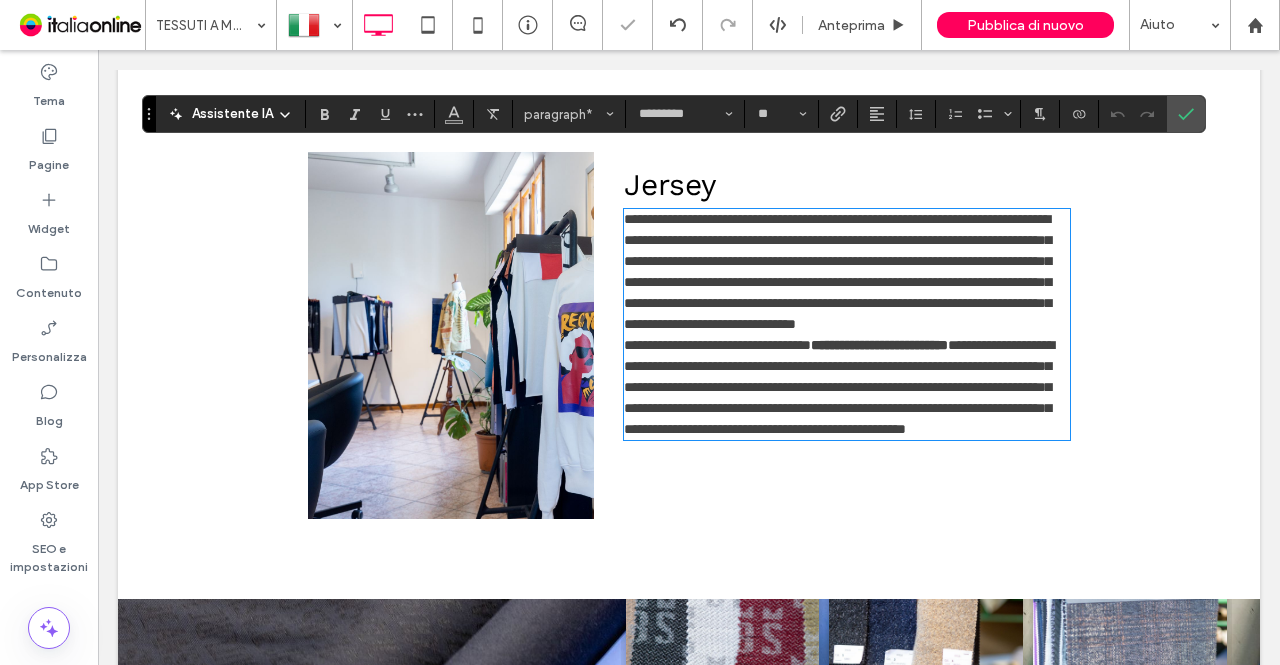 scroll, scrollTop: 0, scrollLeft: 0, axis: both 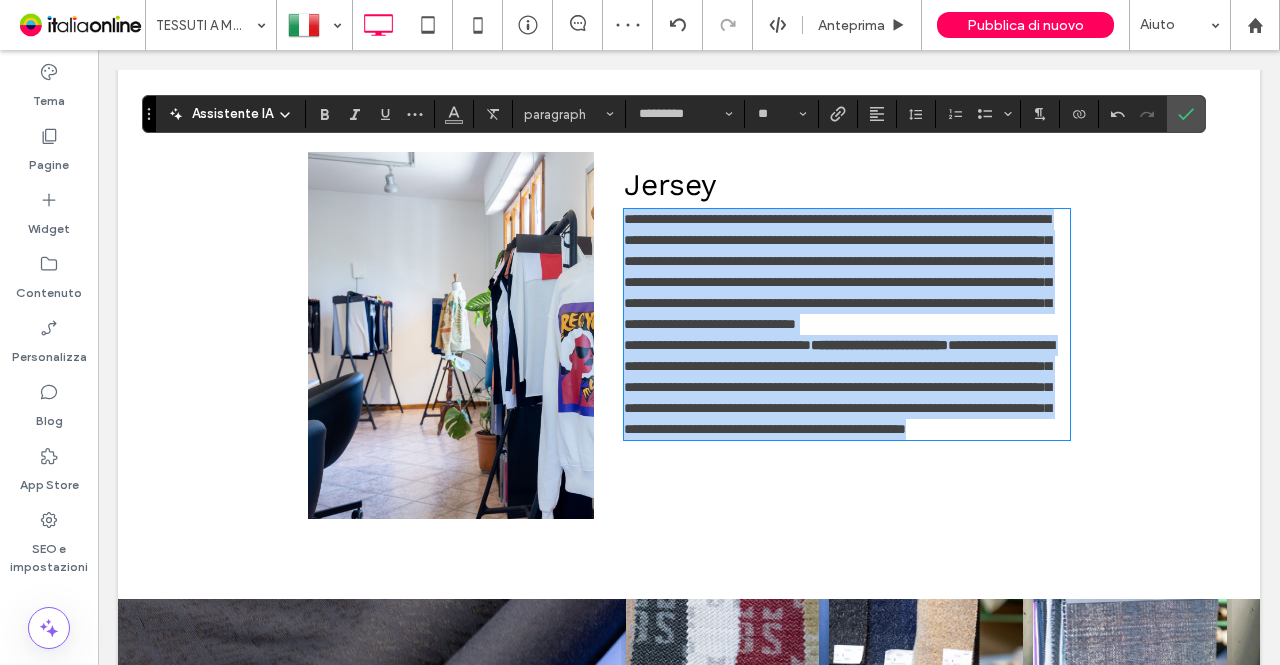 drag, startPoint x: 987, startPoint y: 404, endPoint x: 546, endPoint y: 150, distance: 508.91748 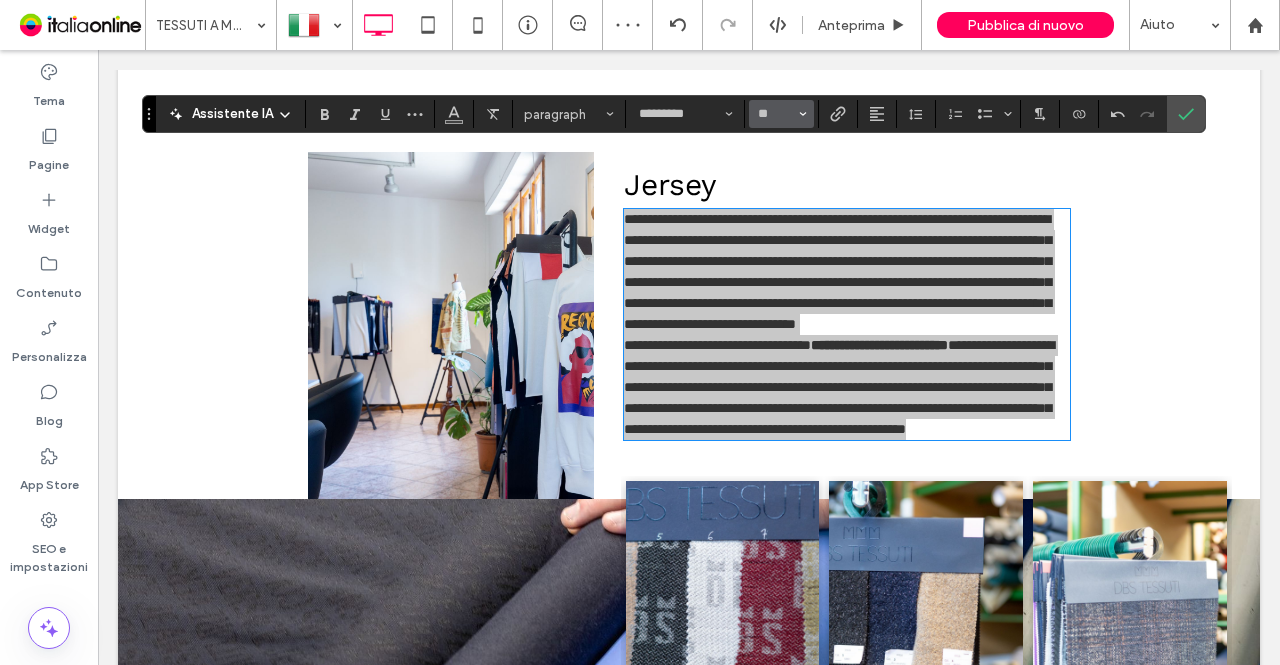 click on "**" at bounding box center [781, 114] 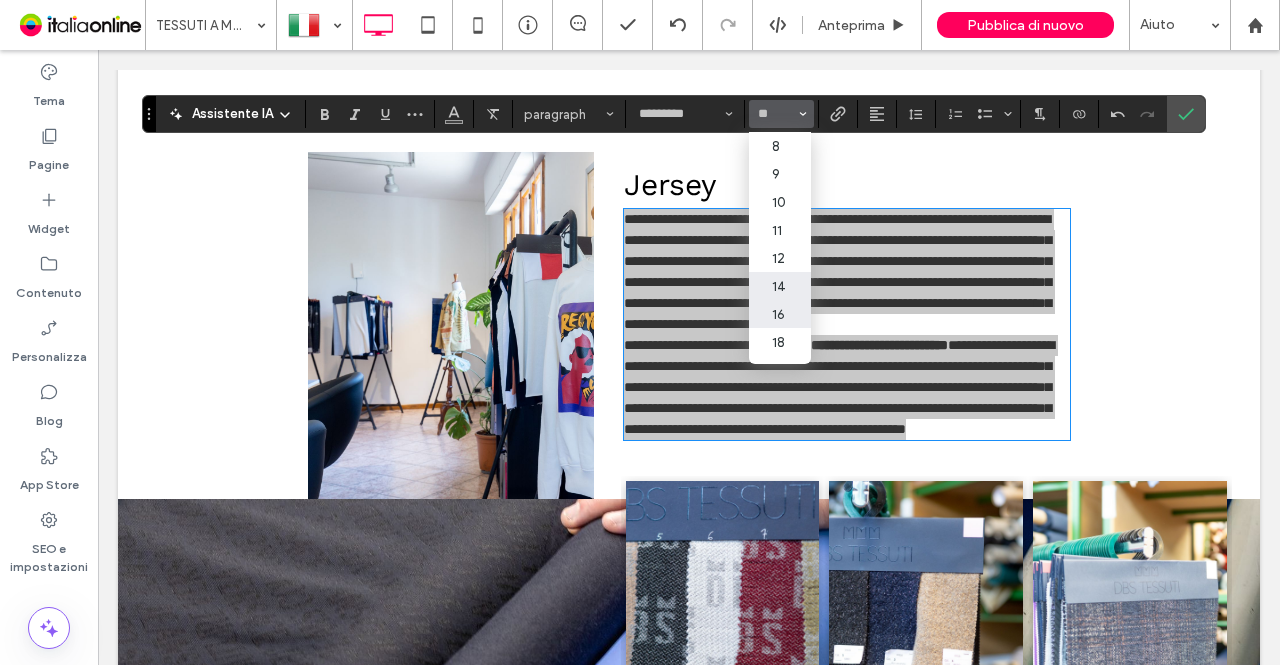 click on "16" at bounding box center (779, 314) 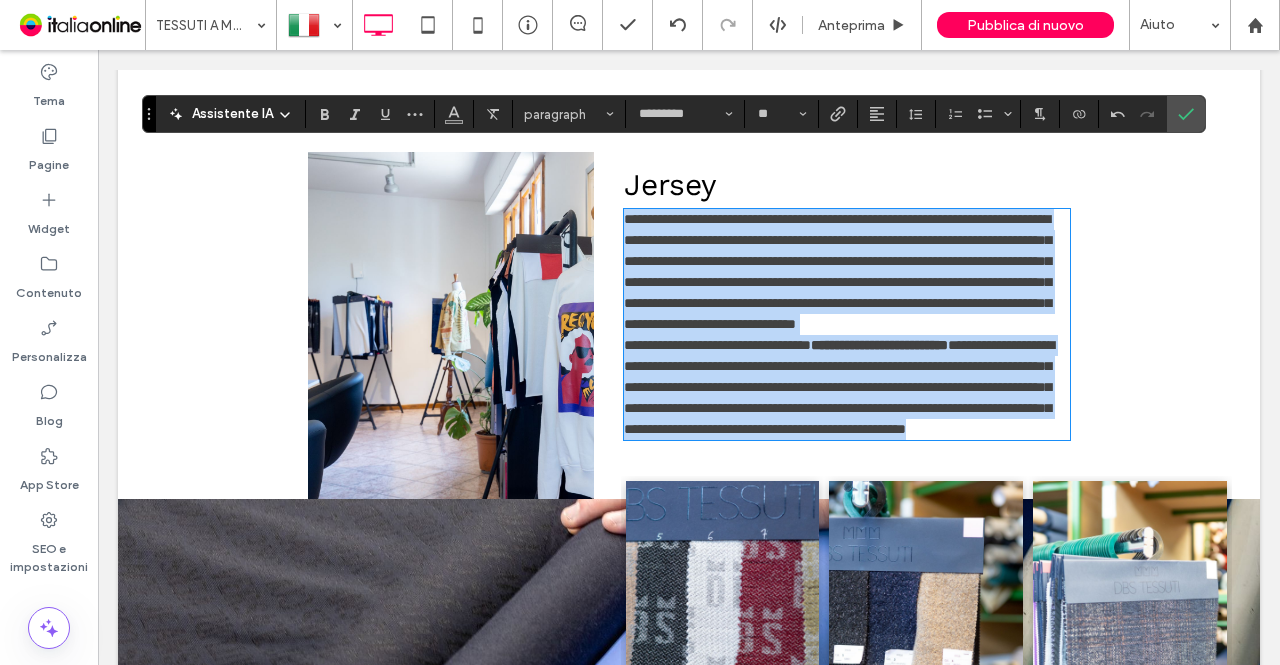 type on "**" 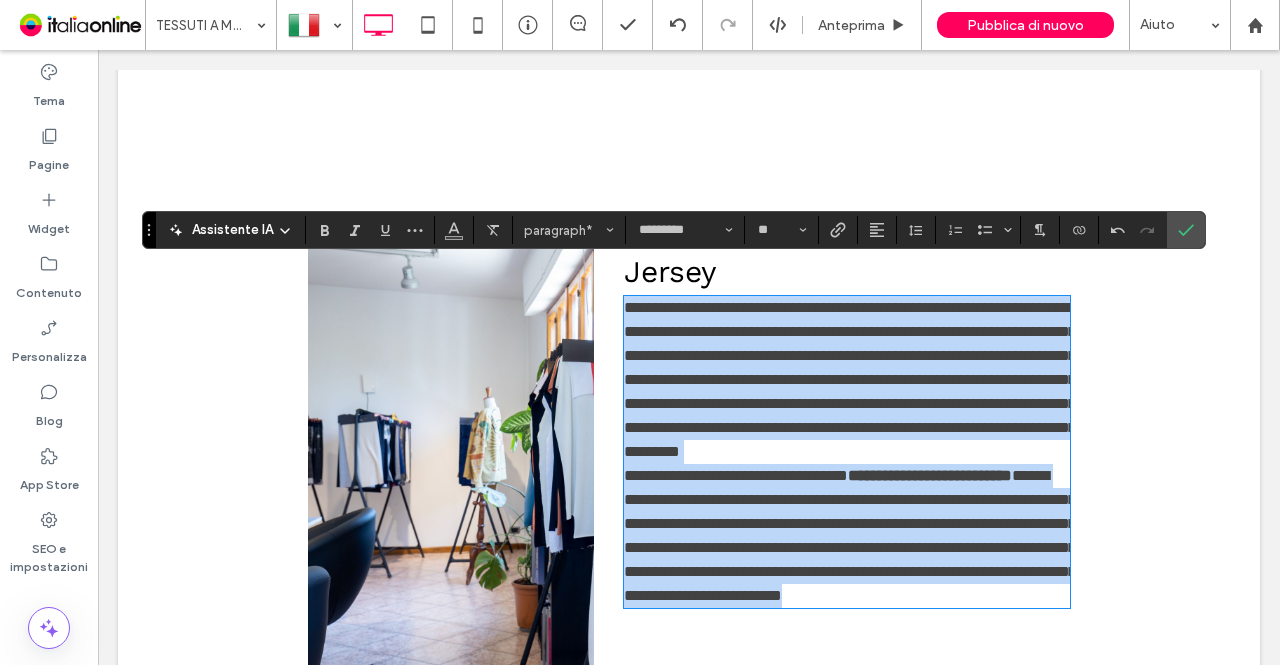 scroll, scrollTop: 1852, scrollLeft: 0, axis: vertical 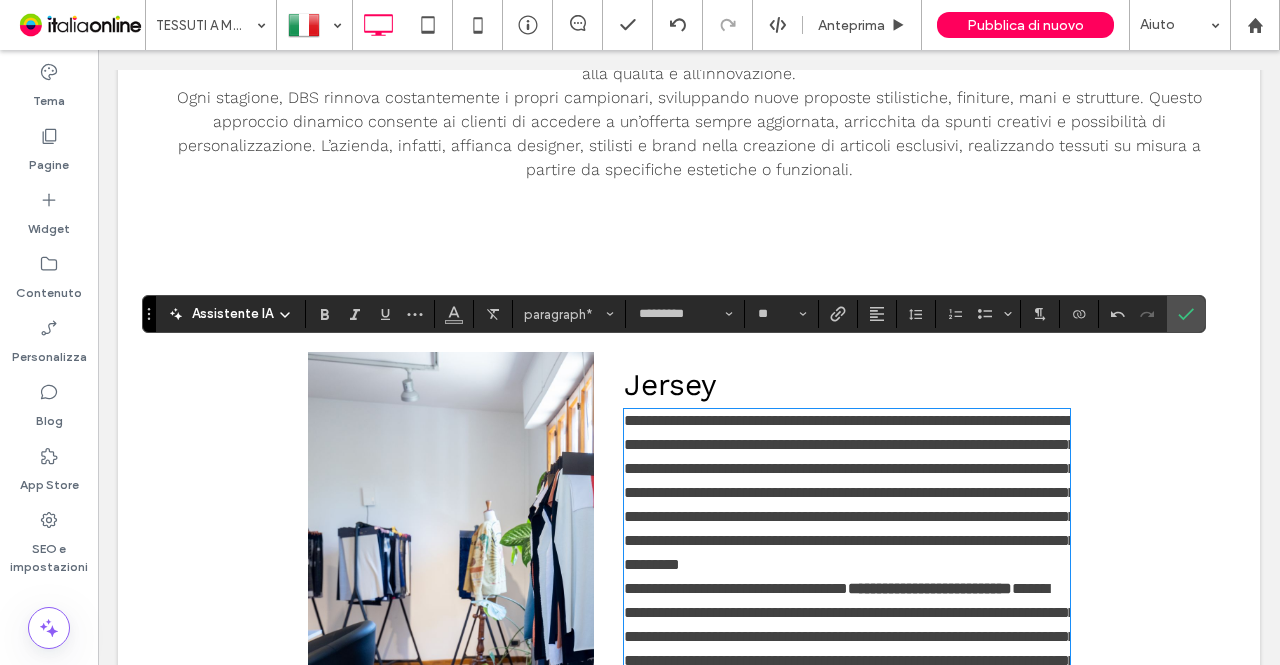click on "Tessuti a maglia per abbigliamento
L’intera  produzione tessuti a maglia  di DBS Tessuti si sviluppa in [GEOGRAPHIC_DATA], nel cuore del distretto [GEOGRAPHIC_DATA], all’interno di strutture moderne e integrate. Ogni fase del processo produttivo – dalla scelta delle materie prime al finissaggio – viene seguita direttamente, garantendo il massimo controllo sulla qualità e la possibilità di adattare ogni articolo alle esigenze specifiche del cliente. La varietà dei tessuti a maglia realizzati è uno dei principali punti di forza dell’azienda. DBS produce jersey, interlock, punto milano, felpati, accoppiati, jacquard, costine ed elasticizzati, utilizzando diverse tecniche di lavorazione per offrire tessuti che uniscono comfort, estetica e prestazioni. Queste soluzioni sono pensate per il mondo della moda, dallo sportswear all’abbigliamento casual e tecnico. La  produzione tessuti a maglia
Click To Paste
[GEOGRAPHIC_DATA] + Aggiungi sezione" at bounding box center (689, -18) 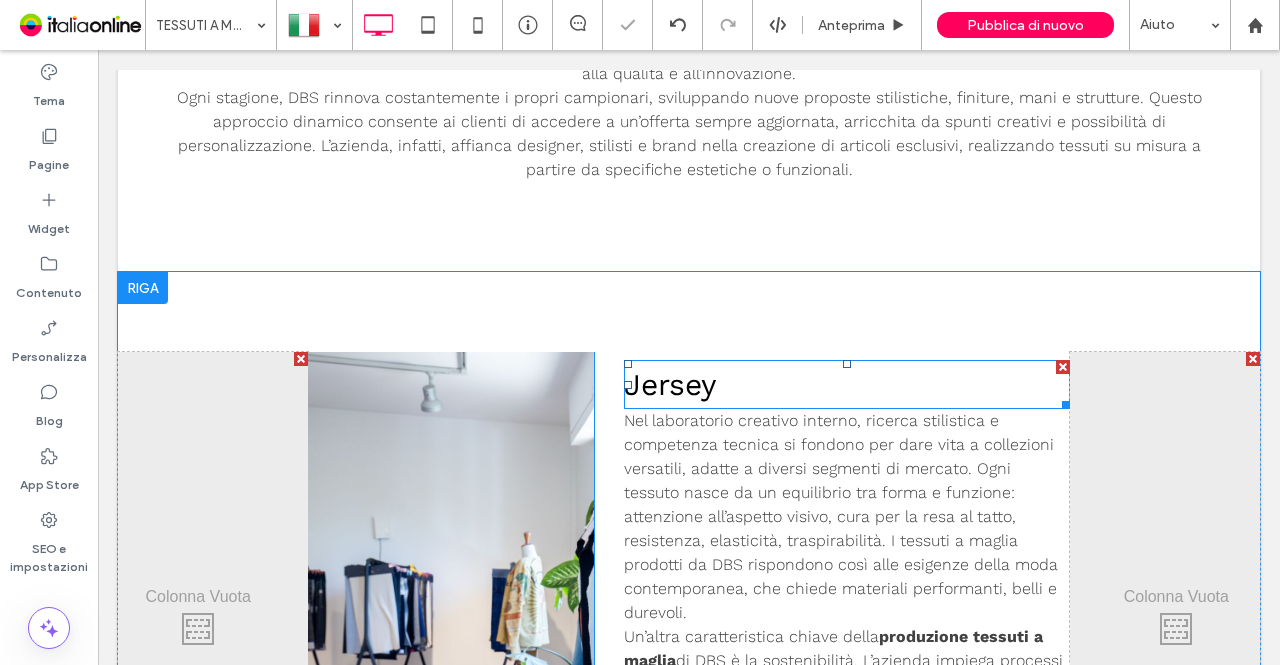 click on "Jersey" at bounding box center [670, 384] 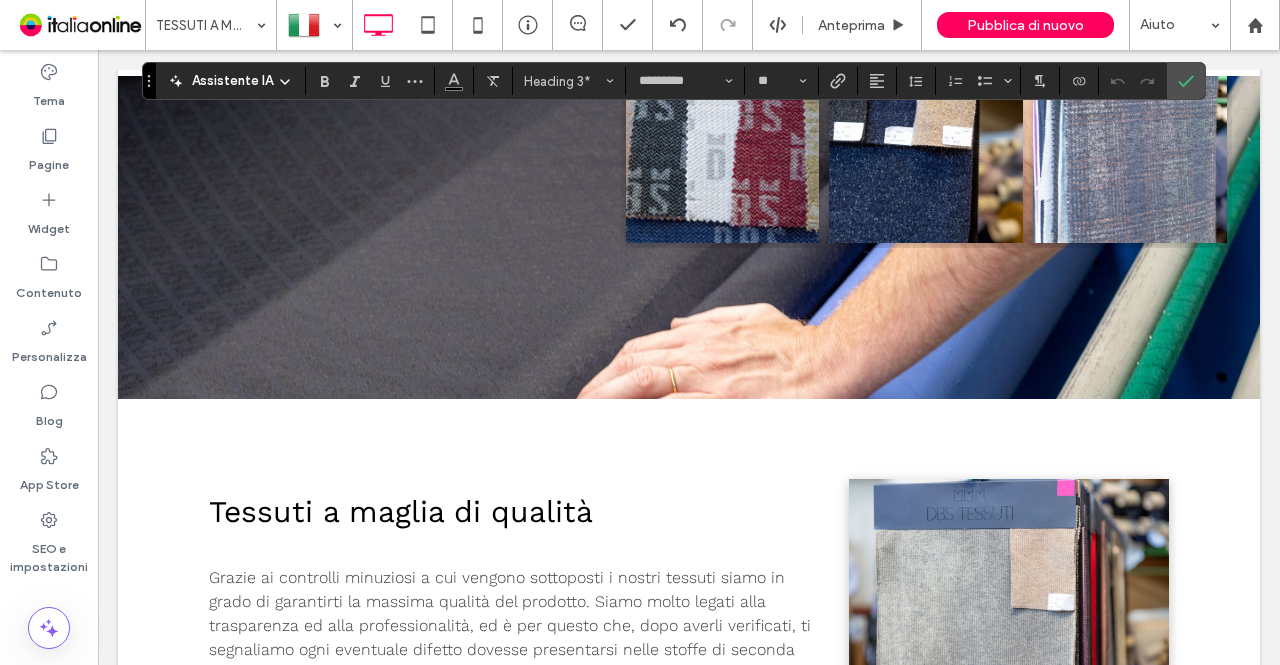 scroll, scrollTop: 2952, scrollLeft: 0, axis: vertical 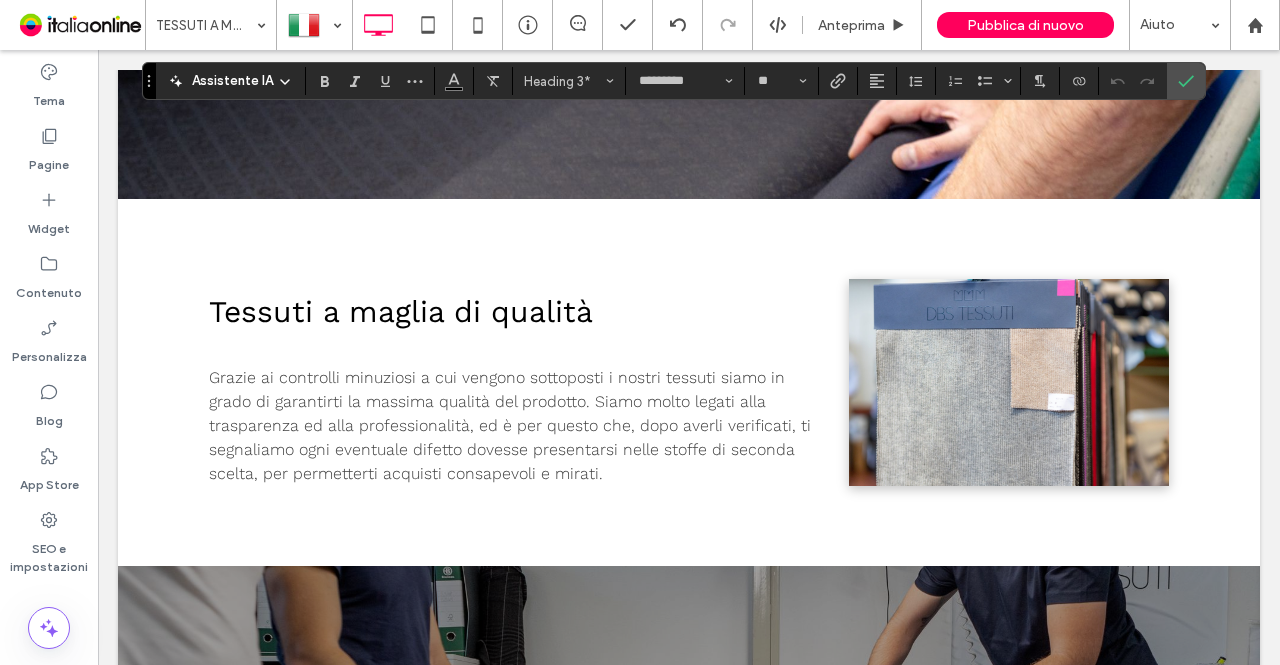 click on "Grazie ai controlli minuziosi a cui vengono sottoposti i nostri tessuti siamo in grado di garantirti la massima qualità del prodotto. Siamo molto legati alla trasparenza ed alla professionalità, ed è per questo che, dopo averli verificati, ti segnaliamo ogni eventuale difetto dovesse presentarsi nelle stoffe di seconda scelta, per permetterti acquisti consapevoli e mirati." at bounding box center [510, 425] 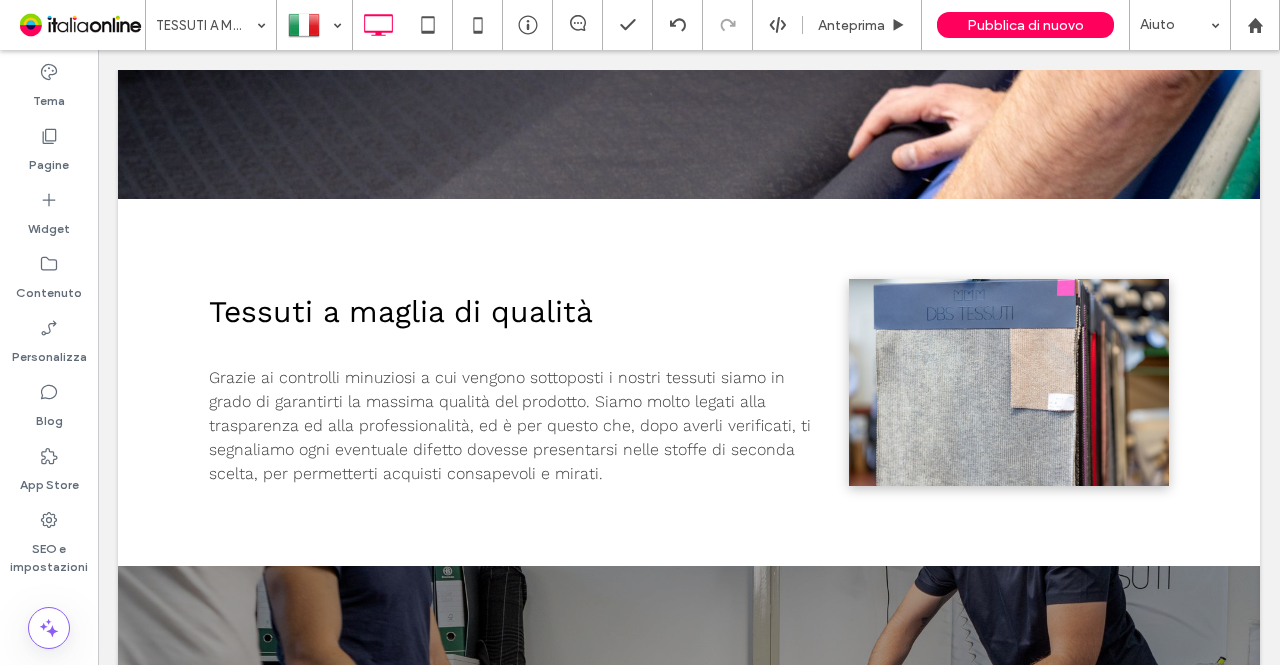 click on "Grazie ai controlli minuziosi a cui vengono sottoposti i nostri tessuti siamo in grado di garantirti la massima qualità del prodotto. Siamo molto legati alla trasparenza ed alla professionalità, ed è per questo che, dopo averli verificati, ti segnaliamo ogni eventuale difetto dovesse presentarsi nelle stoffe di seconda scelta, per permetterti acquisti consapevoli e mirati." at bounding box center [510, 425] 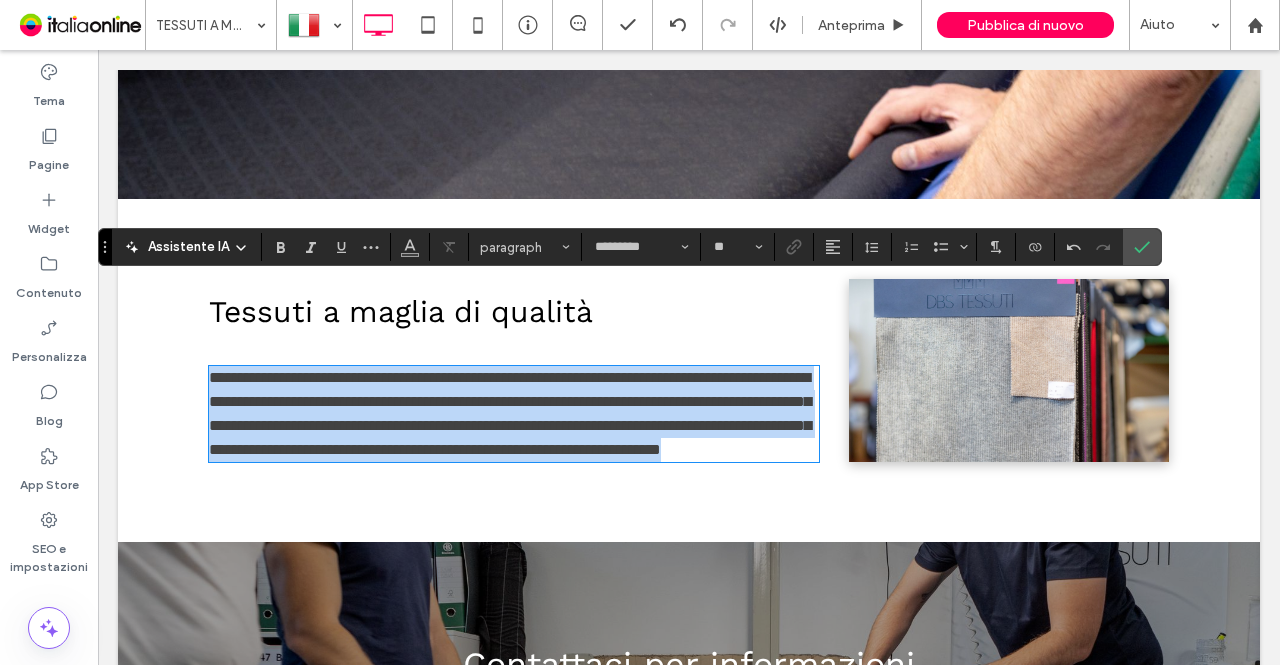 scroll, scrollTop: 0, scrollLeft: 0, axis: both 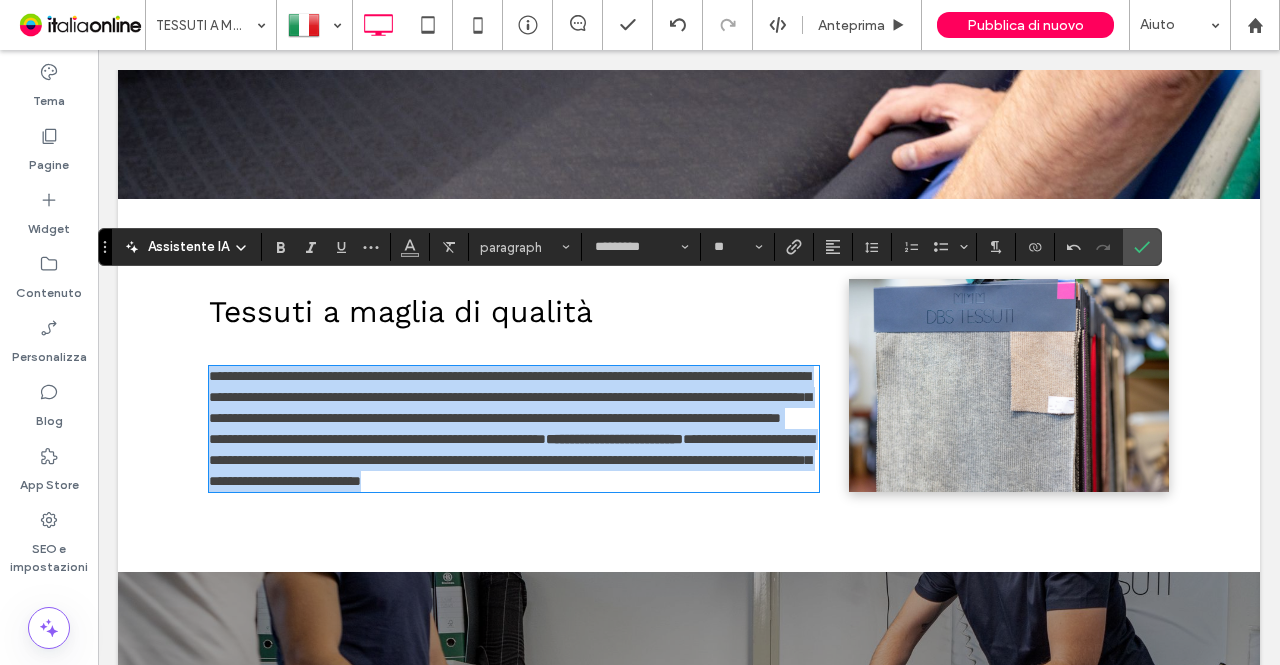 drag, startPoint x: 713, startPoint y: 413, endPoint x: 184, endPoint y: 285, distance: 544.26556 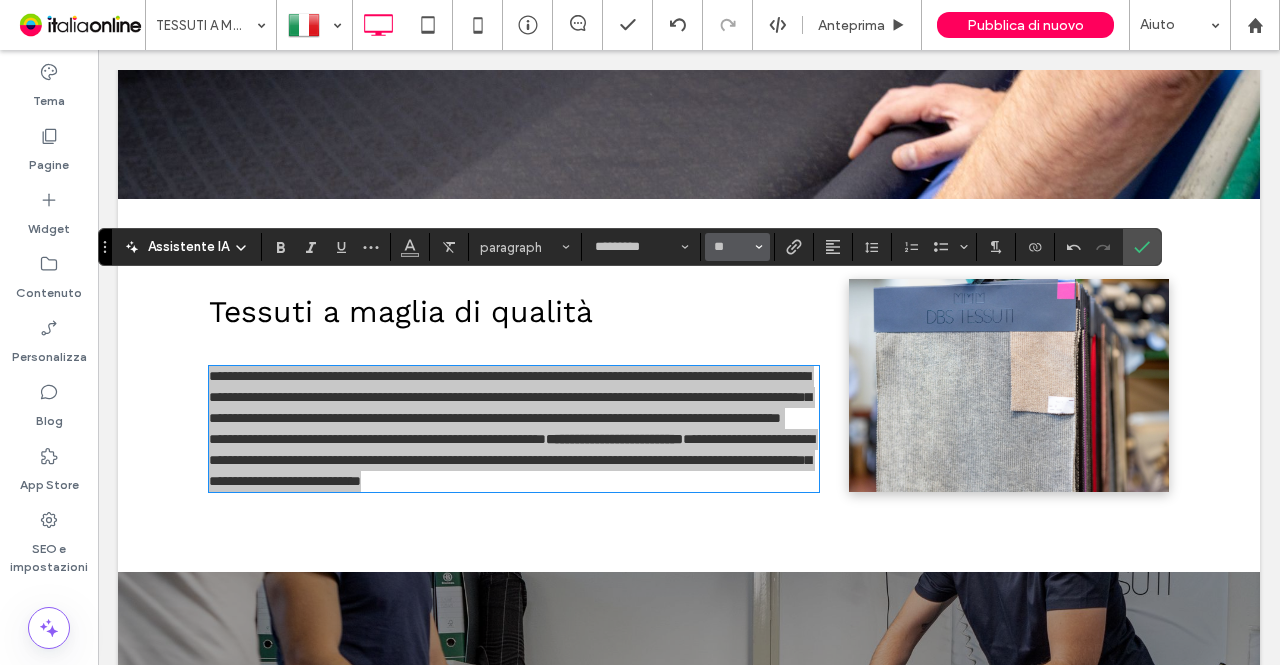 click on "**" at bounding box center (737, 247) 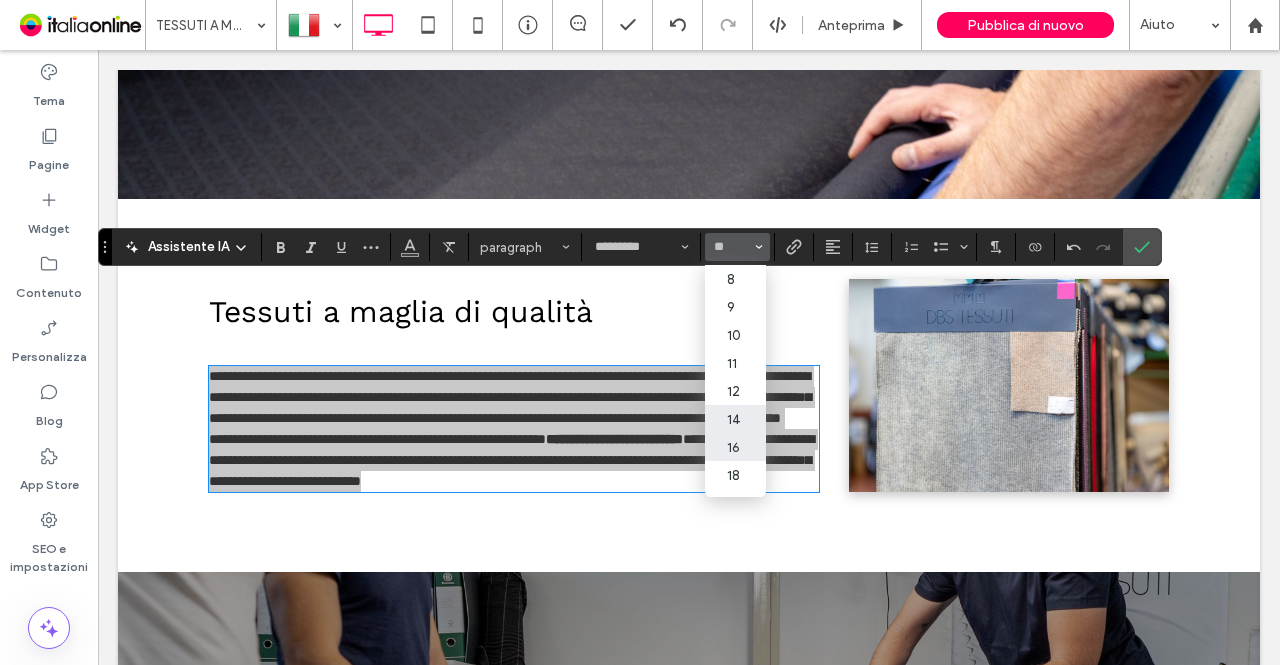 click on "16" at bounding box center (735, 447) 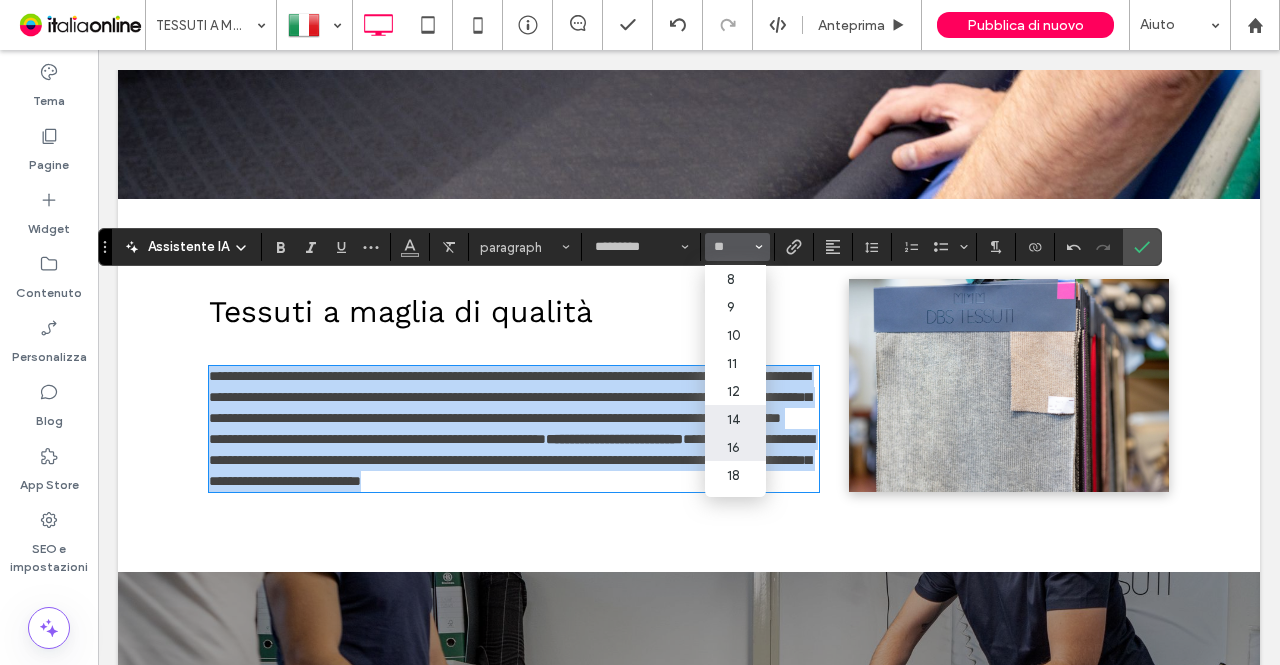 type on "**" 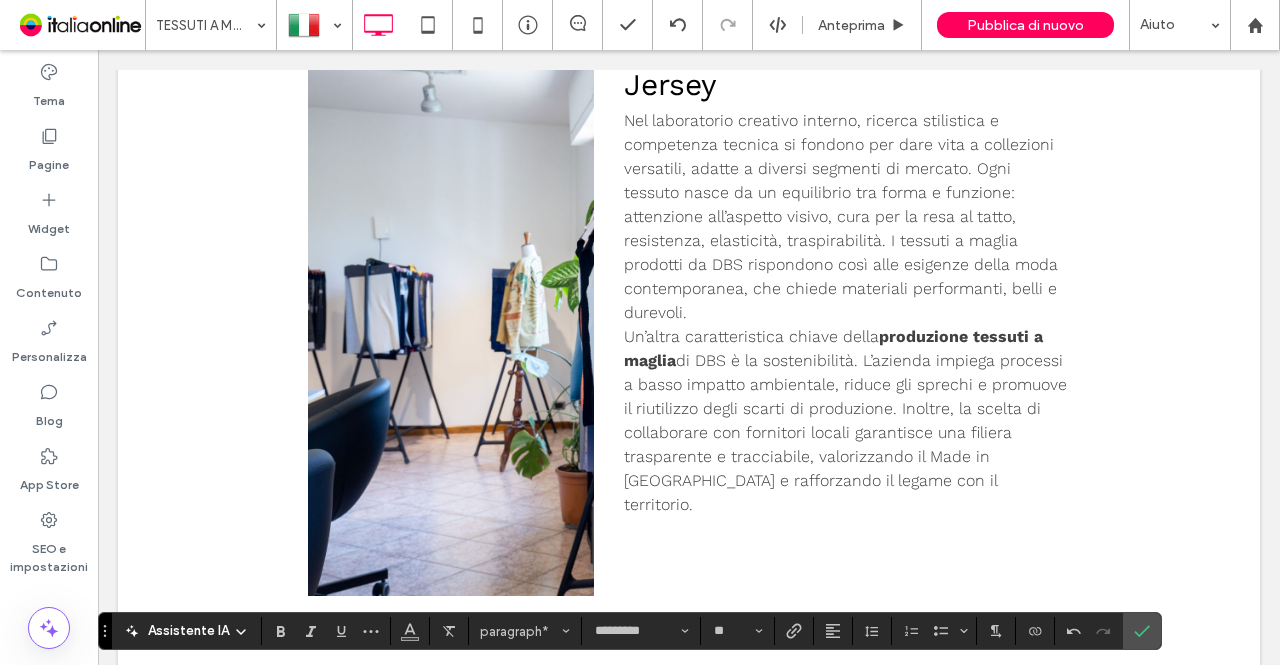 scroll, scrollTop: 1952, scrollLeft: 0, axis: vertical 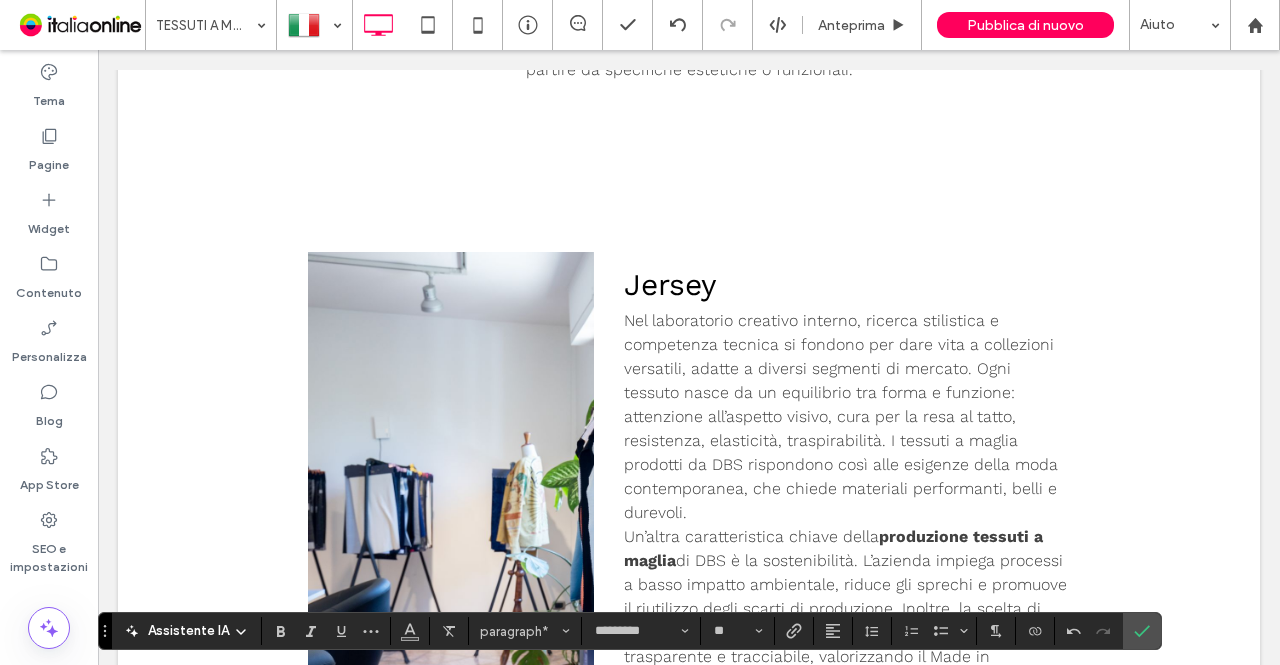 click on "Jersey" at bounding box center [670, 284] 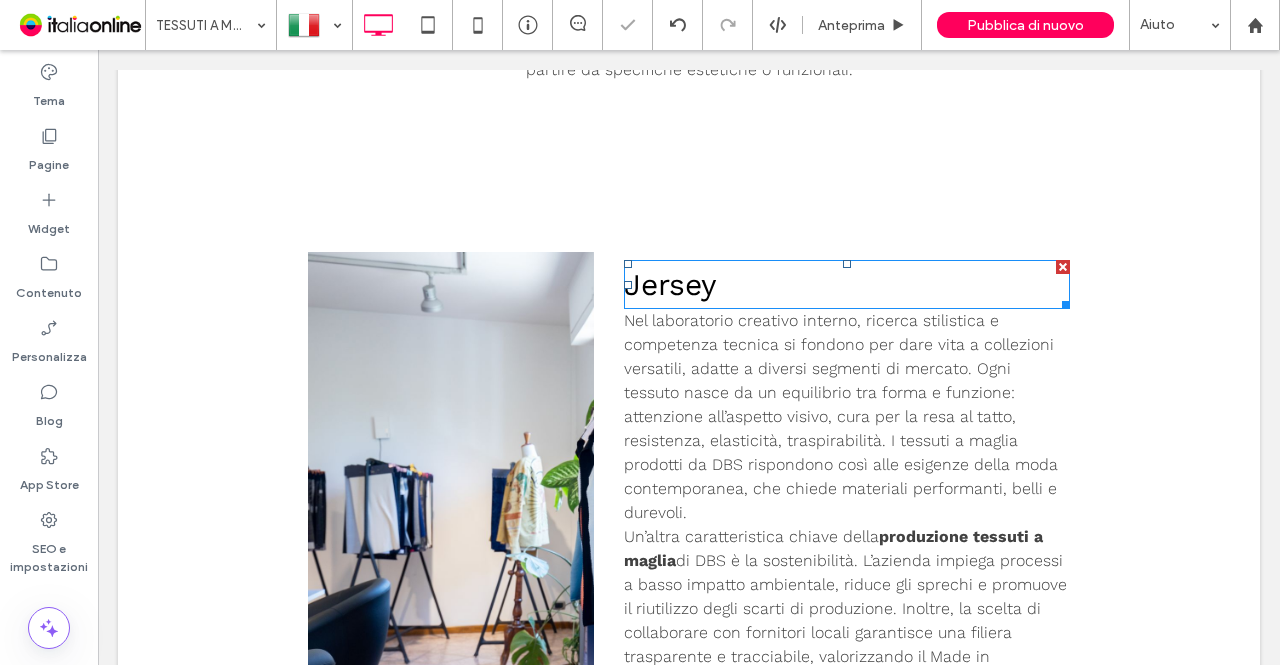 click on "Jersey" at bounding box center [670, 284] 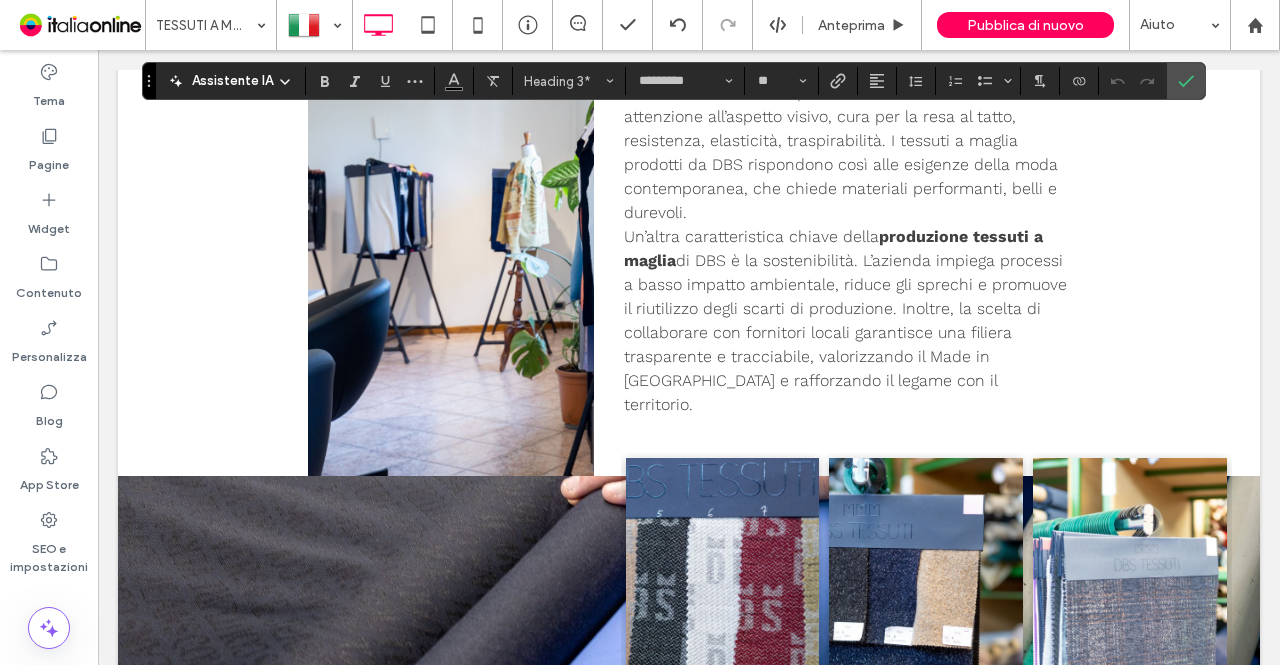 scroll, scrollTop: 1952, scrollLeft: 0, axis: vertical 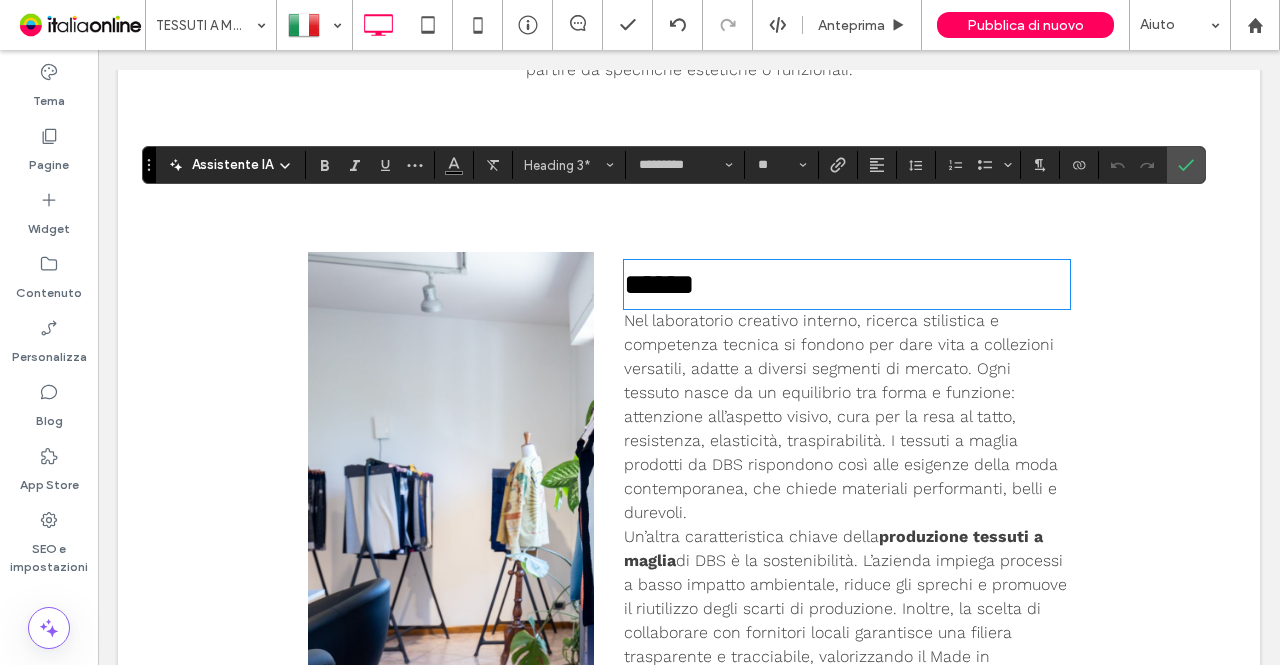 type 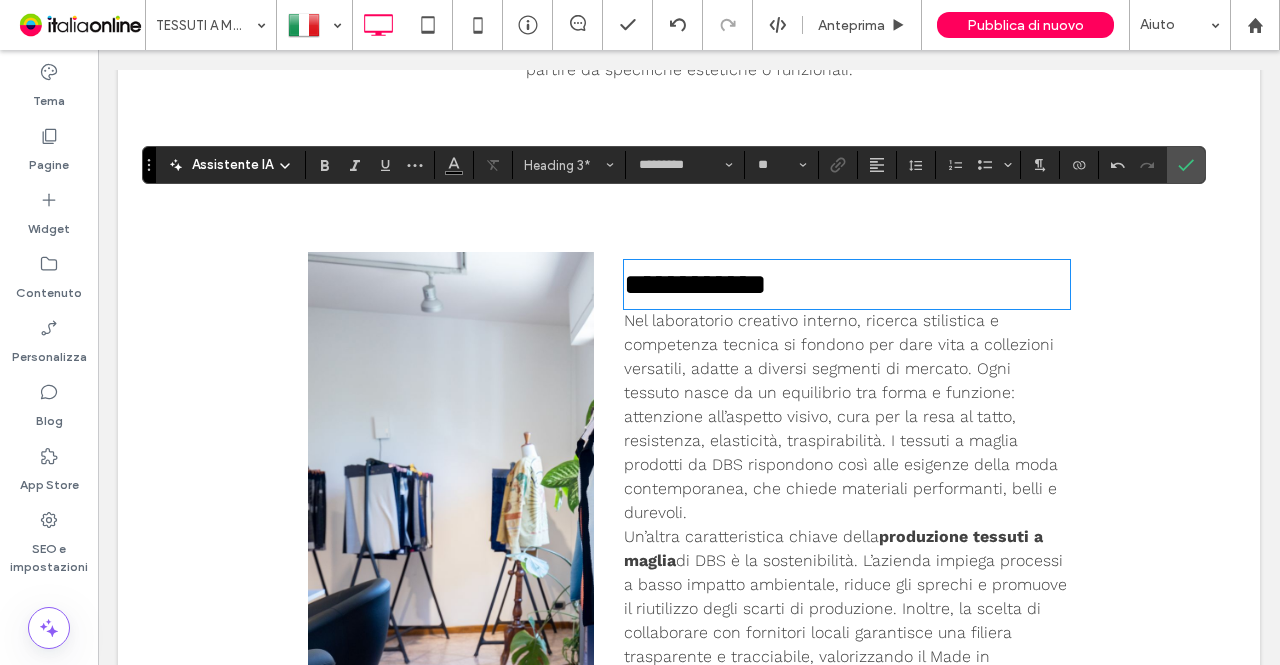 click on "**********" at bounding box center (695, 284) 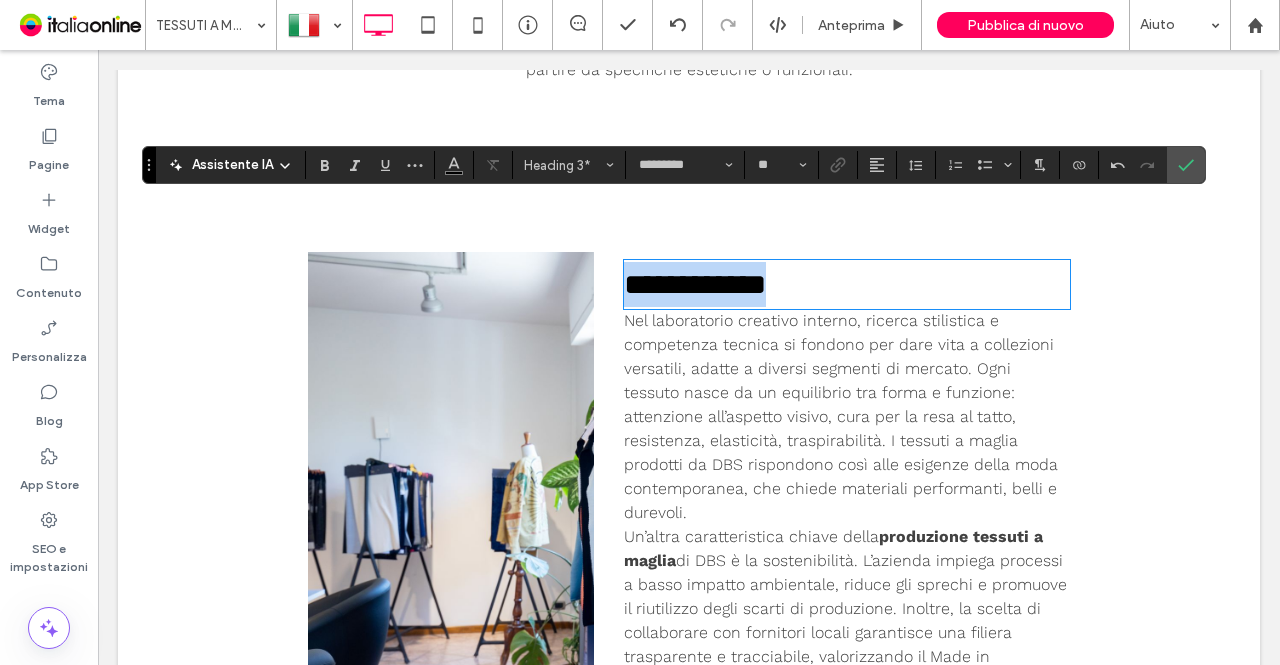click on "**********" at bounding box center [695, 284] 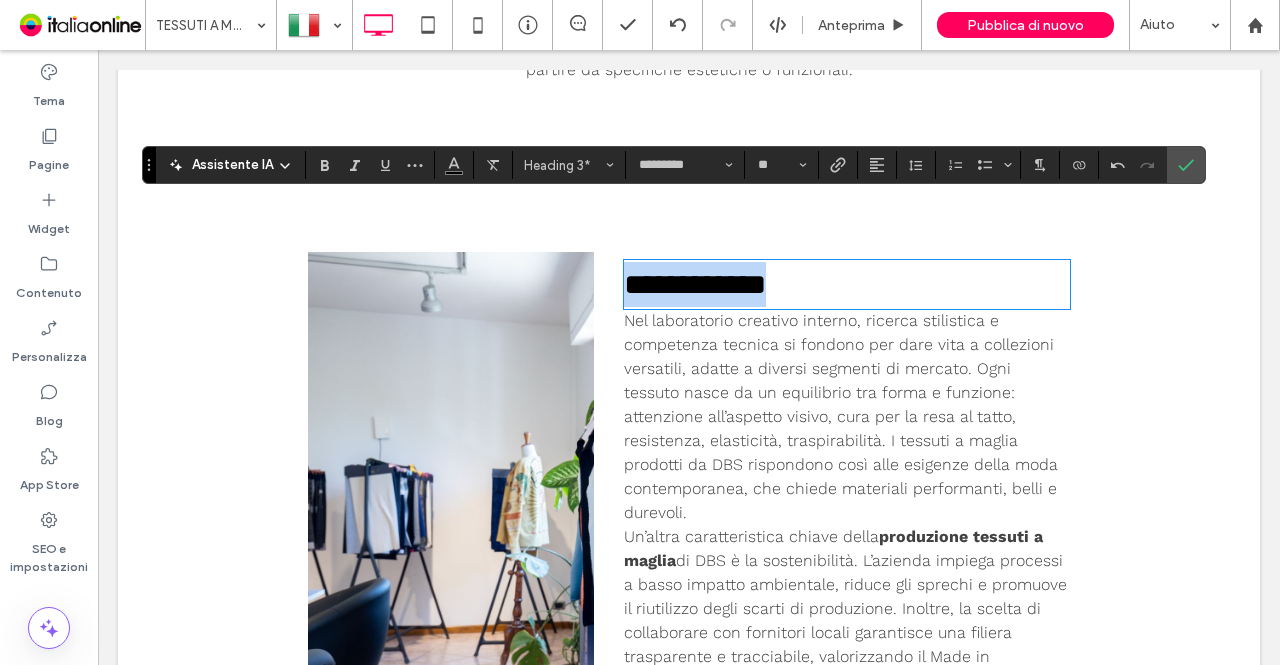 paste 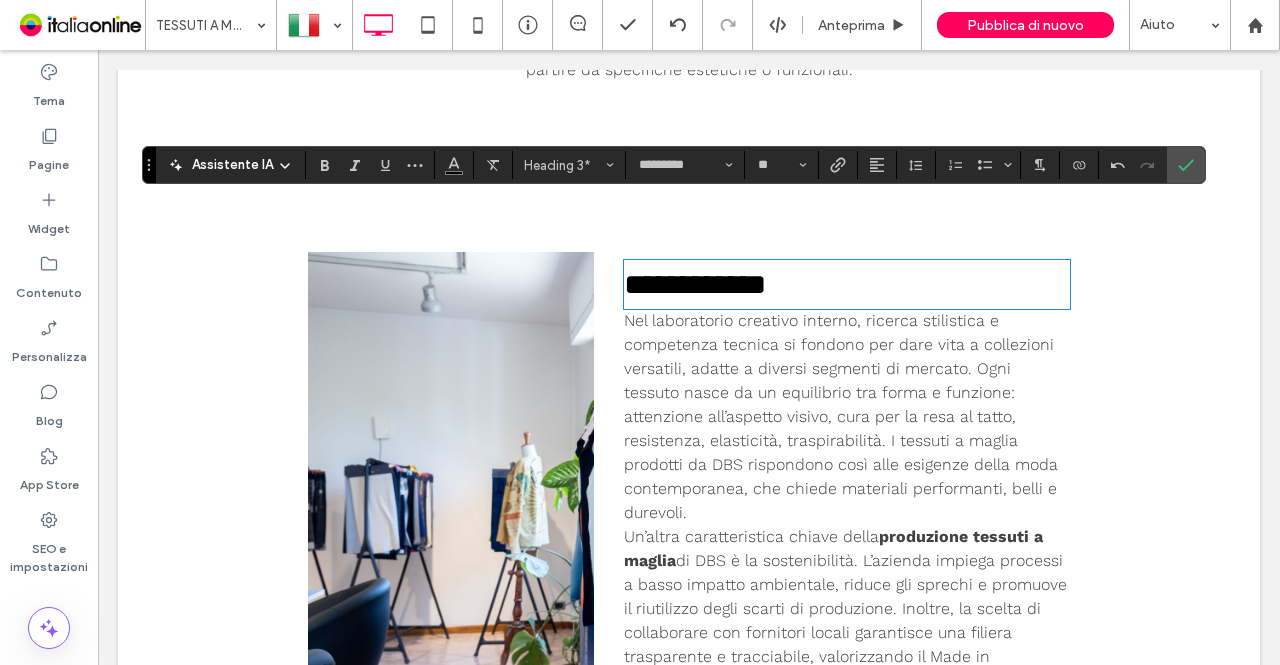 type on "**" 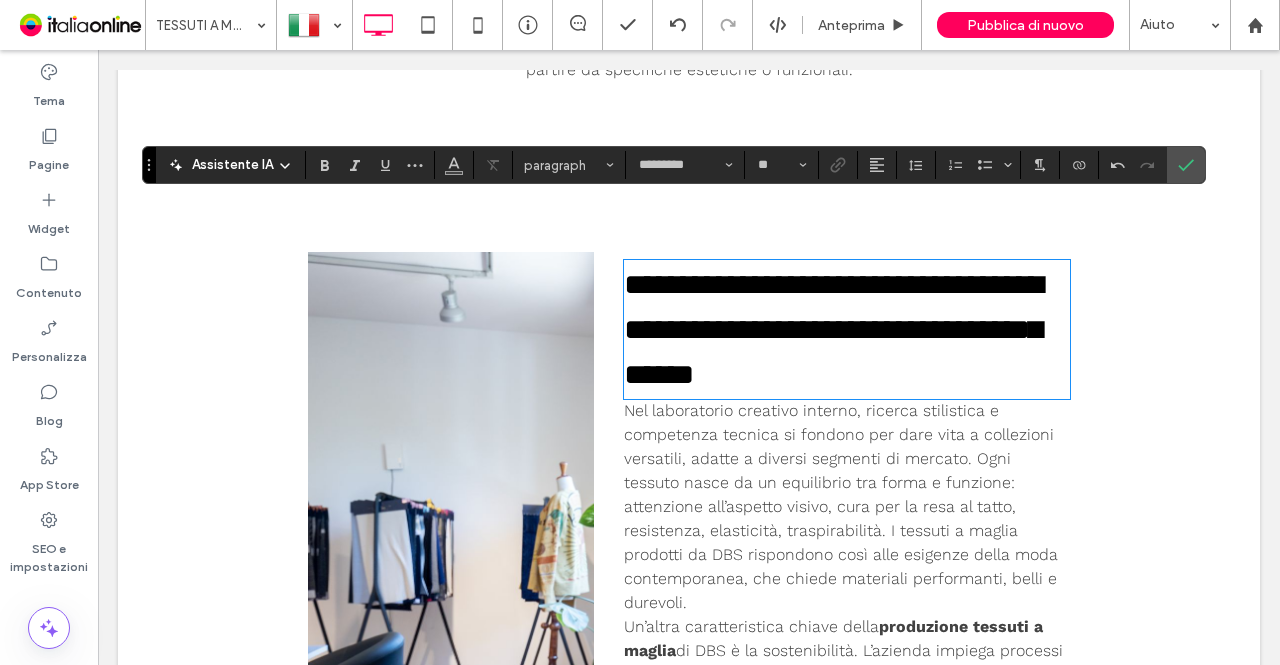 type on "**" 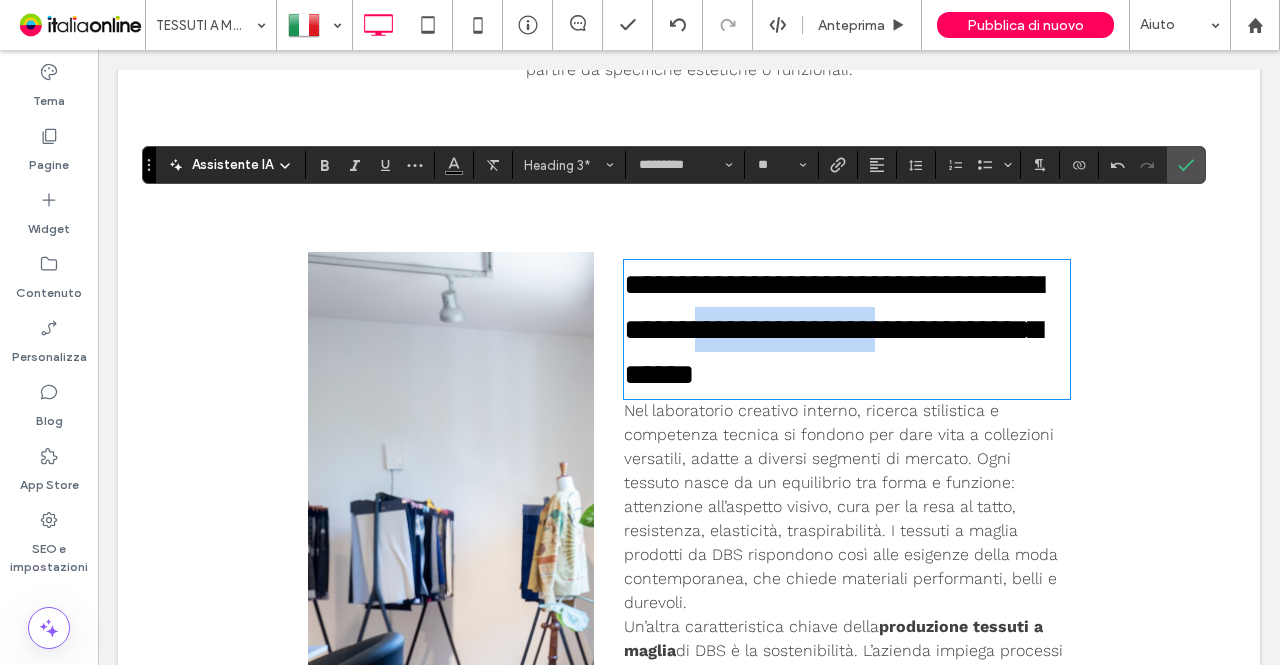 drag, startPoint x: 818, startPoint y: 273, endPoint x: 1009, endPoint y: 269, distance: 191.04189 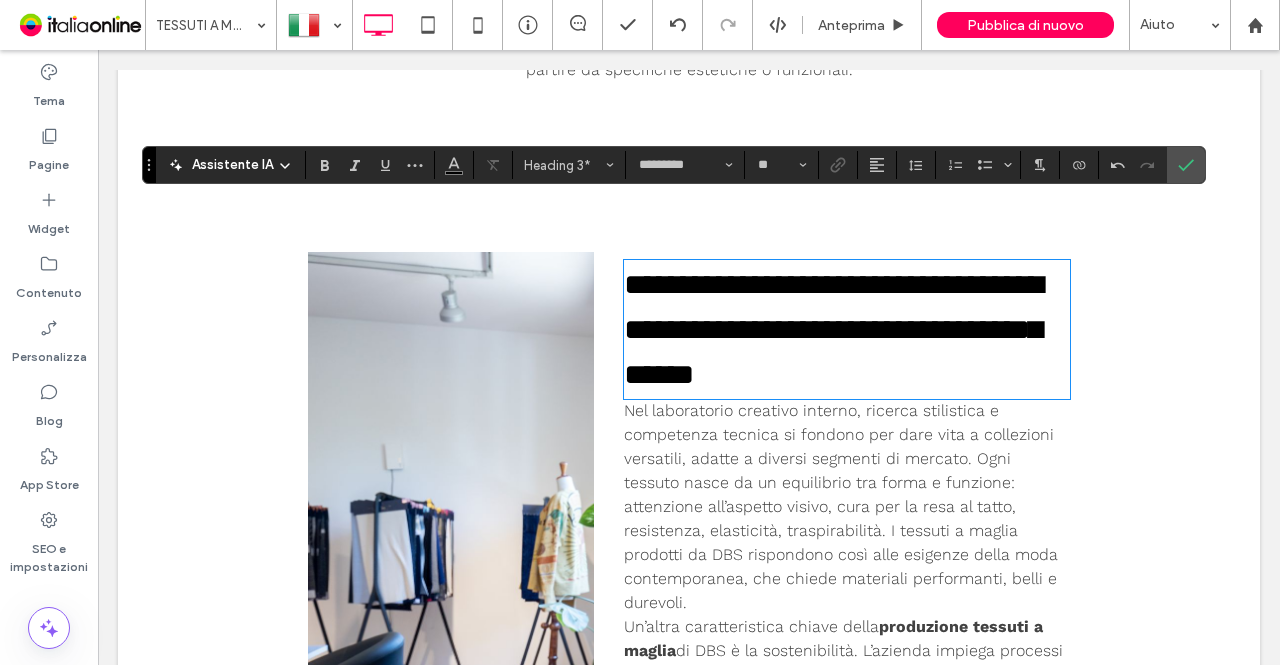 click on "**********" at bounding box center [847, 329] 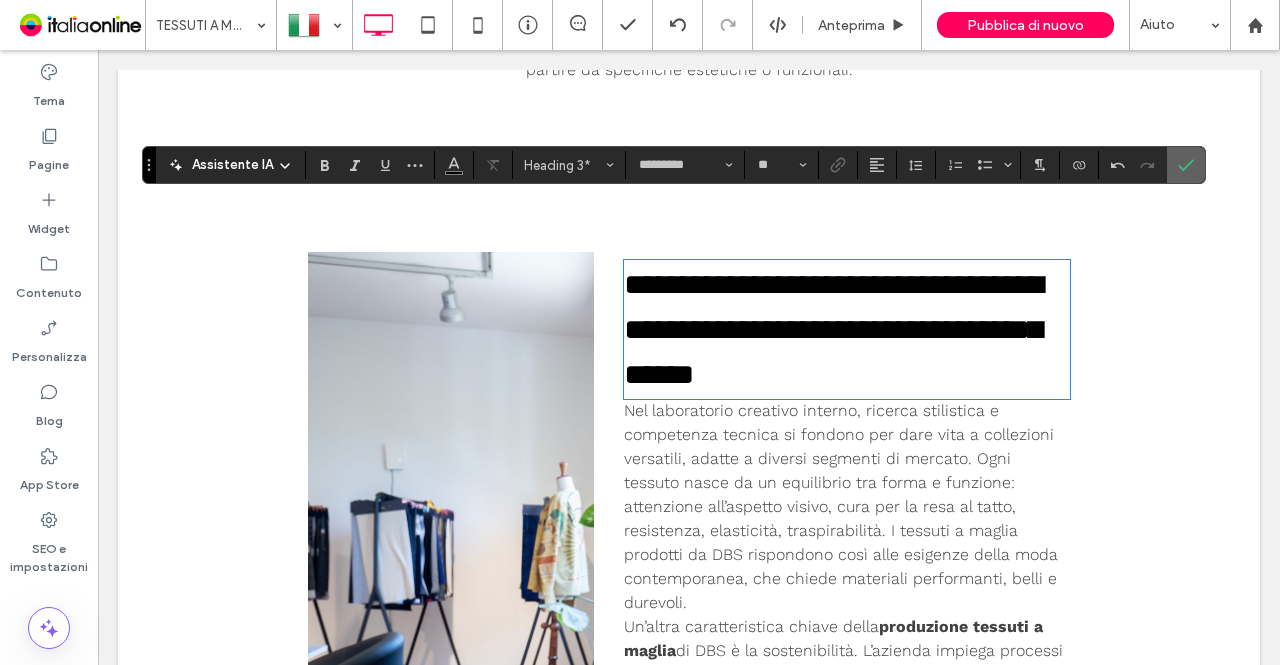 click 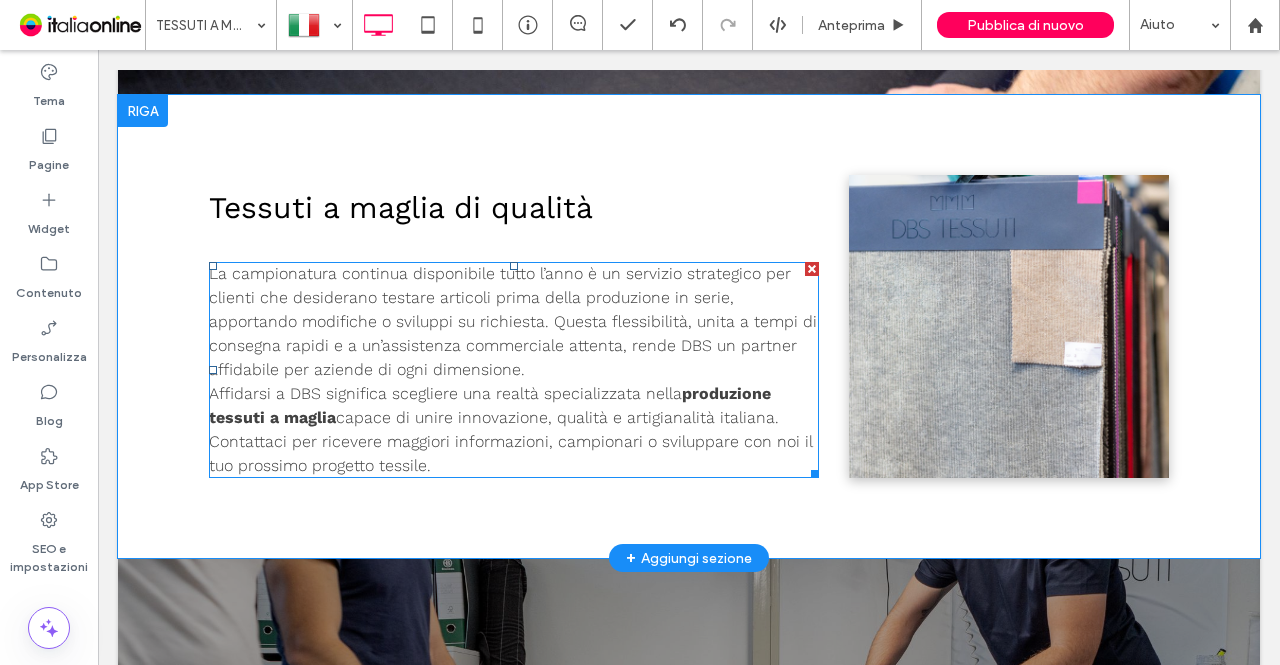 scroll, scrollTop: 3046, scrollLeft: 0, axis: vertical 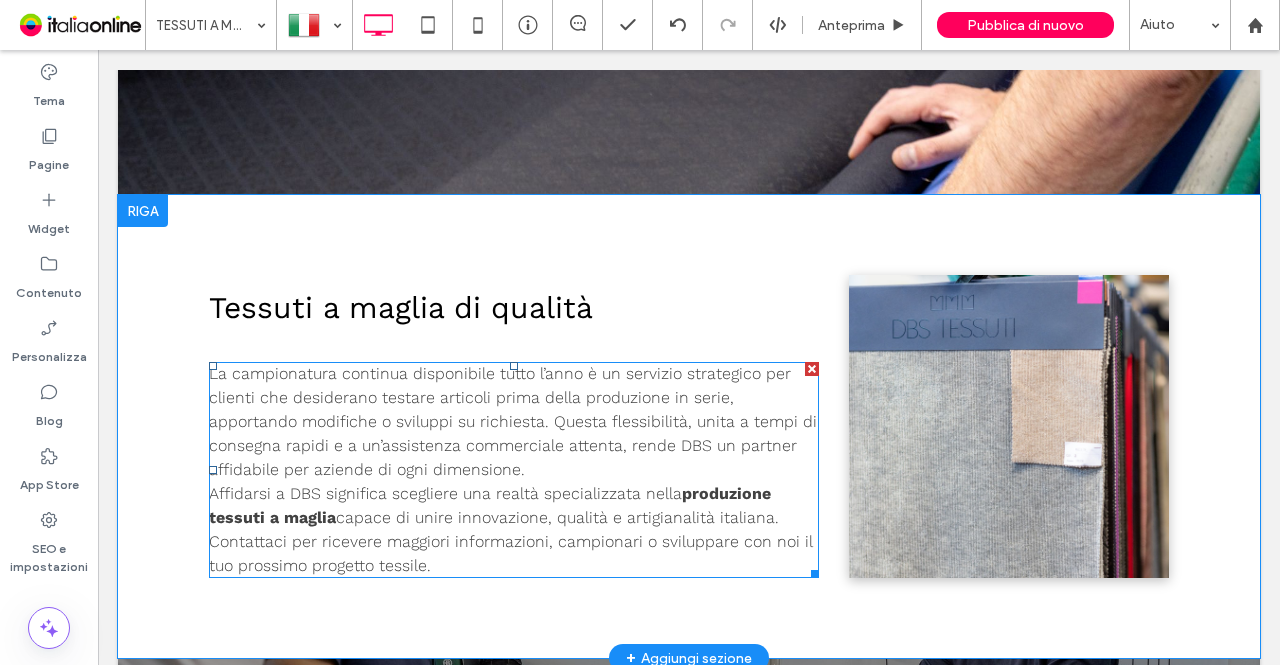 click on "La campionatura continua disponibile tutto l’anno è un servizio strategico per clienti che desiderano testare articoli prima della produzione in serie, apportando modifiche o sviluppi su richiesta. Questa flessibilità, unita a tempi di consegna rapidi e a un’assistenza commerciale attenta, rende DBS un partner affidabile per aziende di ogni dimensione." at bounding box center [514, 422] 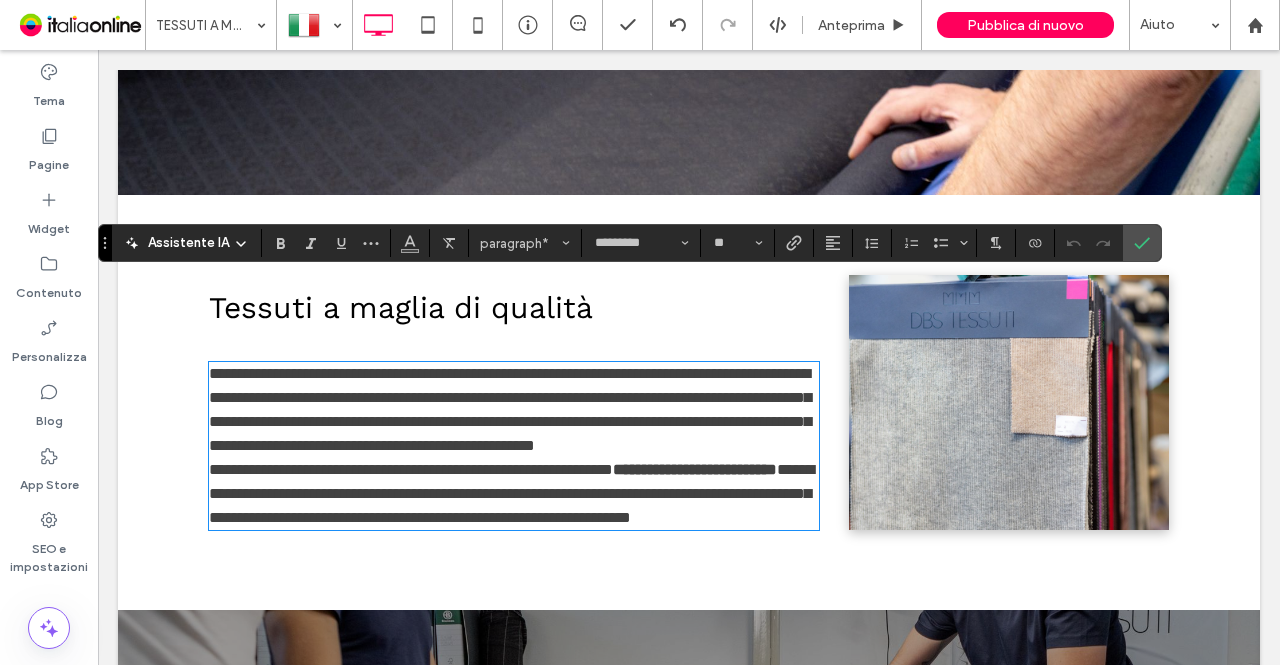 scroll, scrollTop: 0, scrollLeft: 0, axis: both 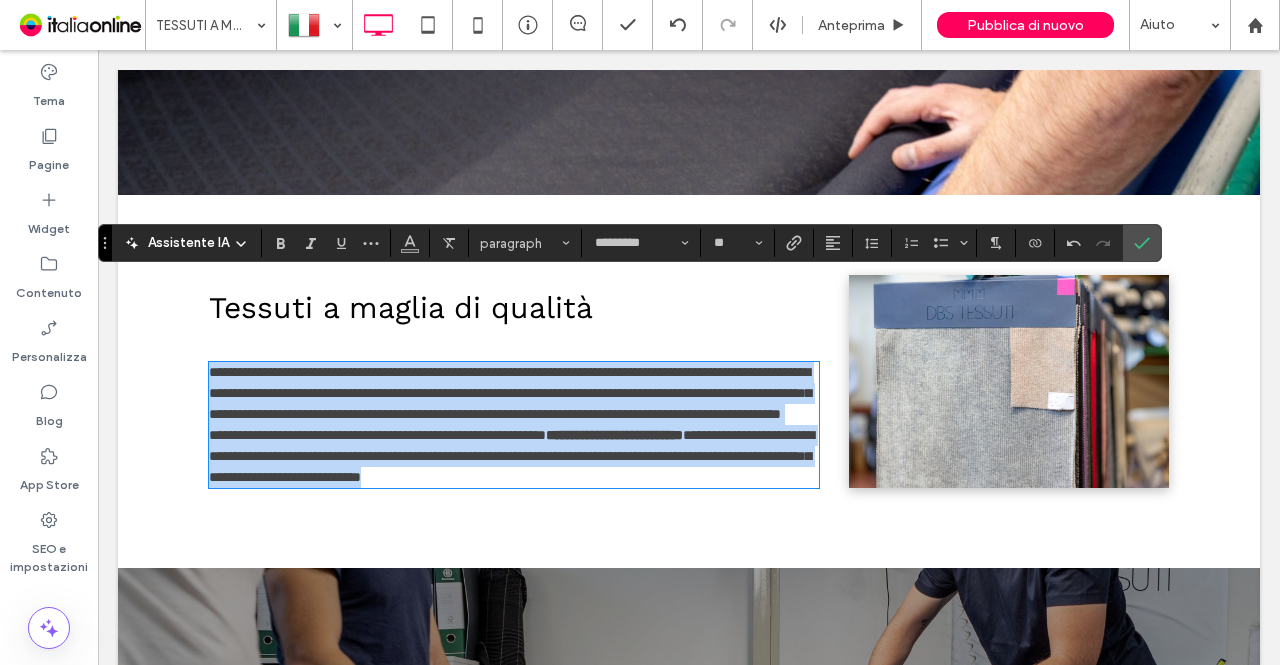 drag, startPoint x: 750, startPoint y: 413, endPoint x: 185, endPoint y: 300, distance: 576.1892 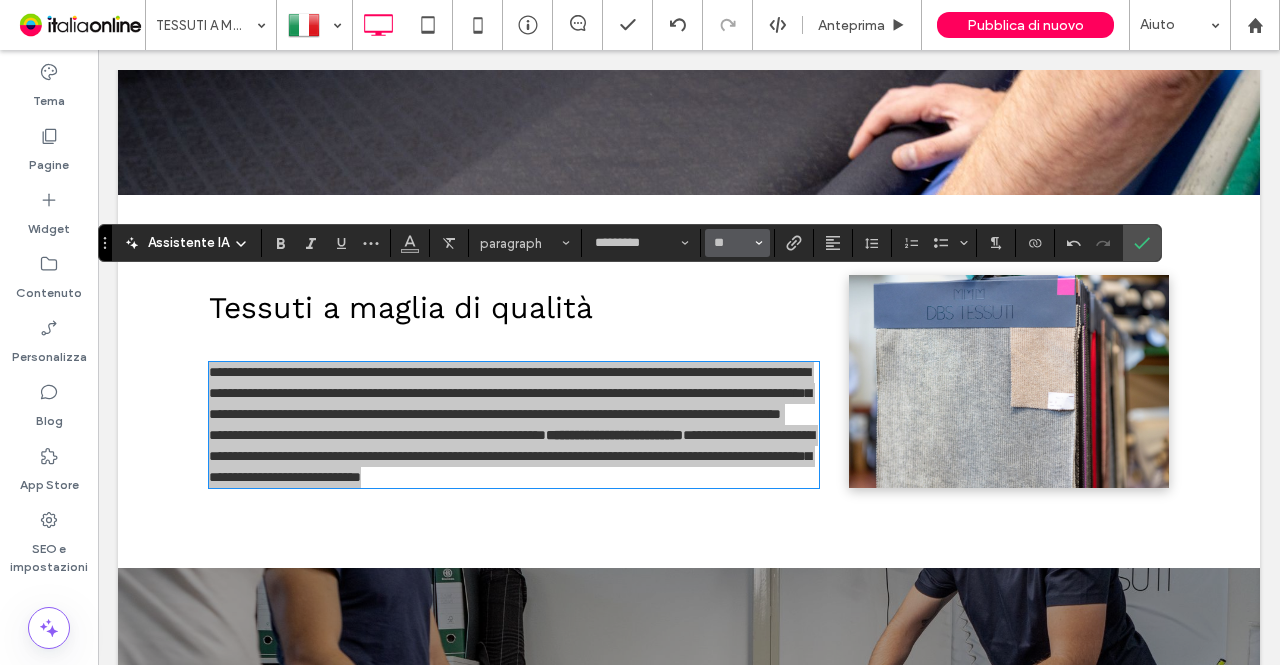 click on "**" at bounding box center [737, 243] 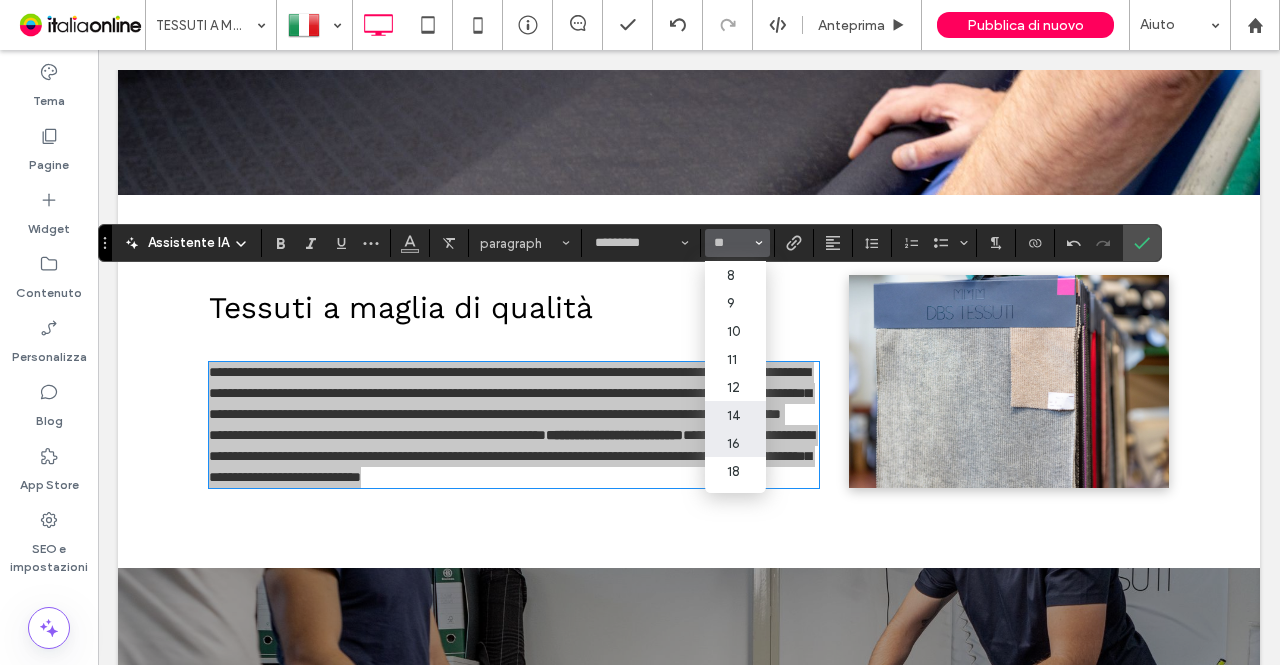 click on "16" at bounding box center (735, 443) 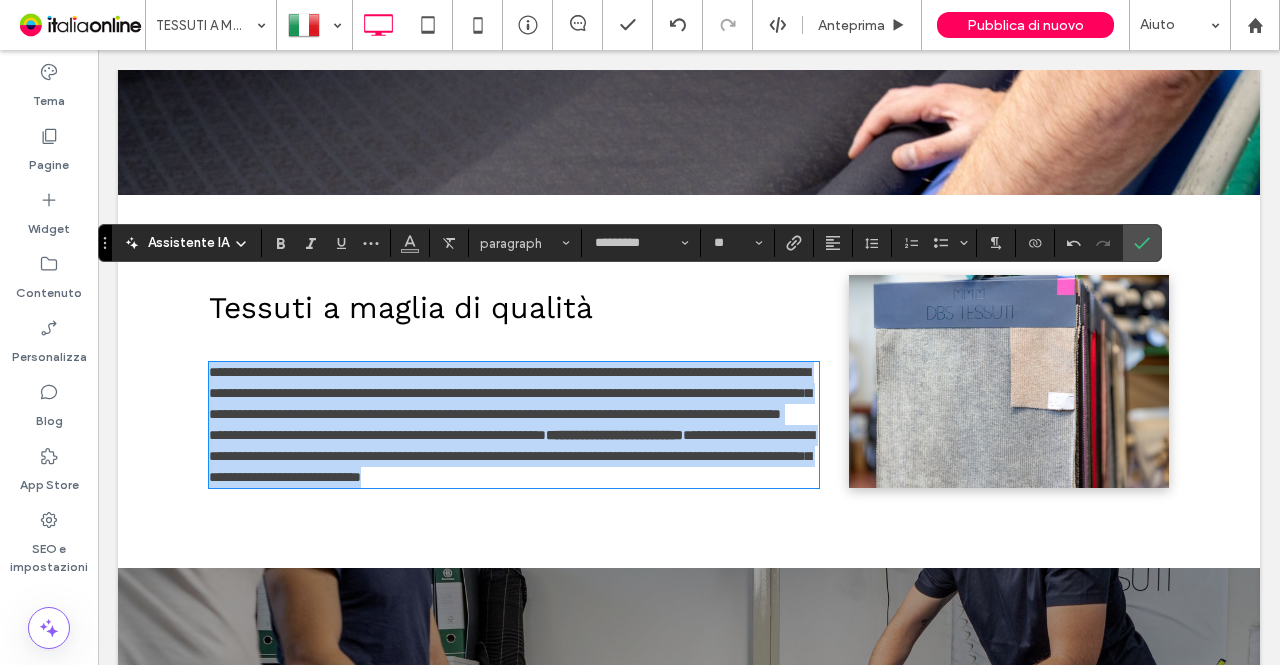 type on "**" 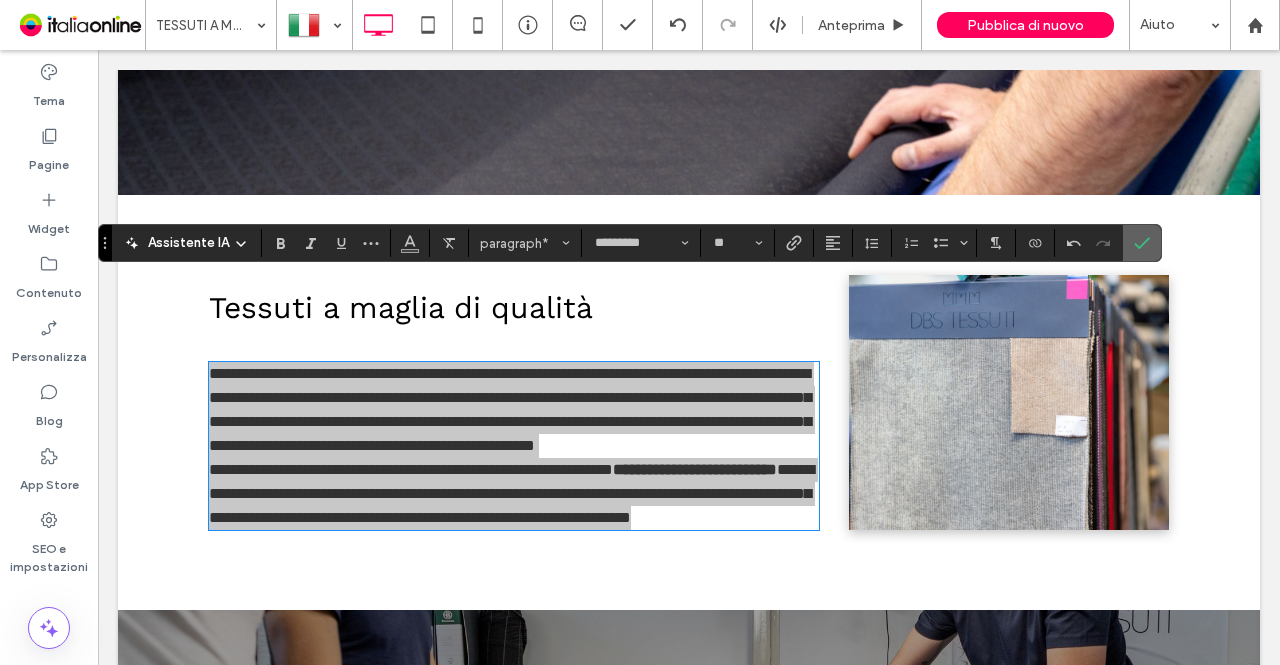 click at bounding box center [1142, 243] 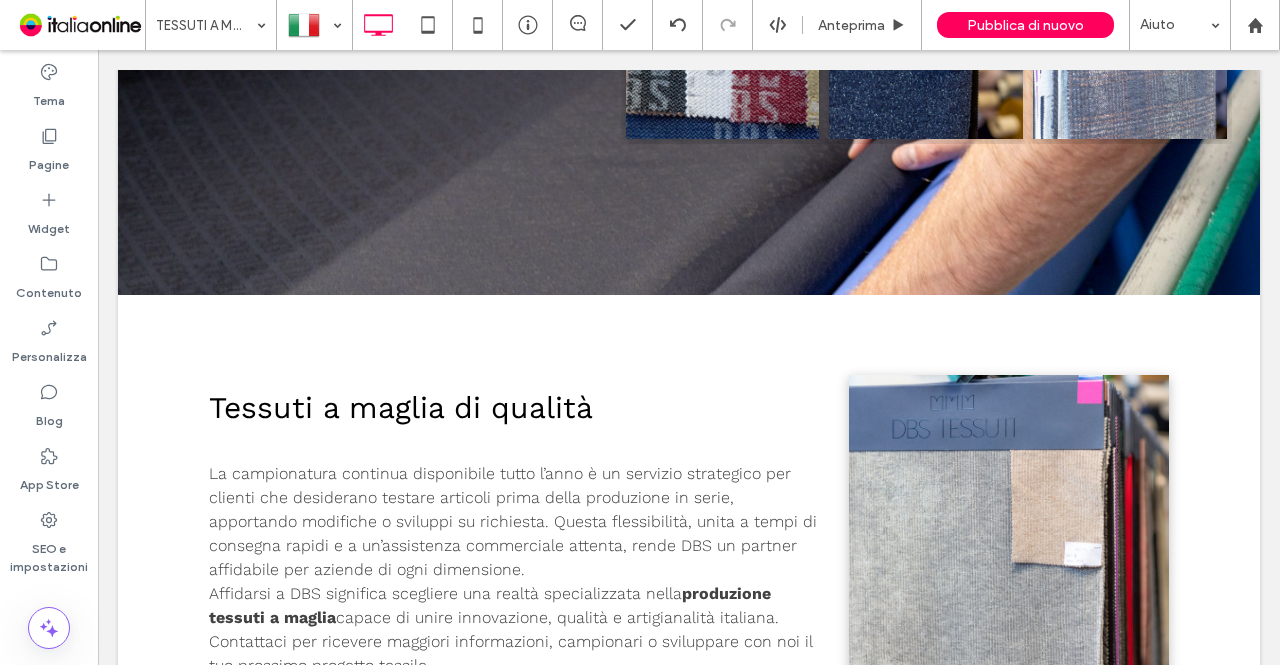scroll, scrollTop: 3046, scrollLeft: 0, axis: vertical 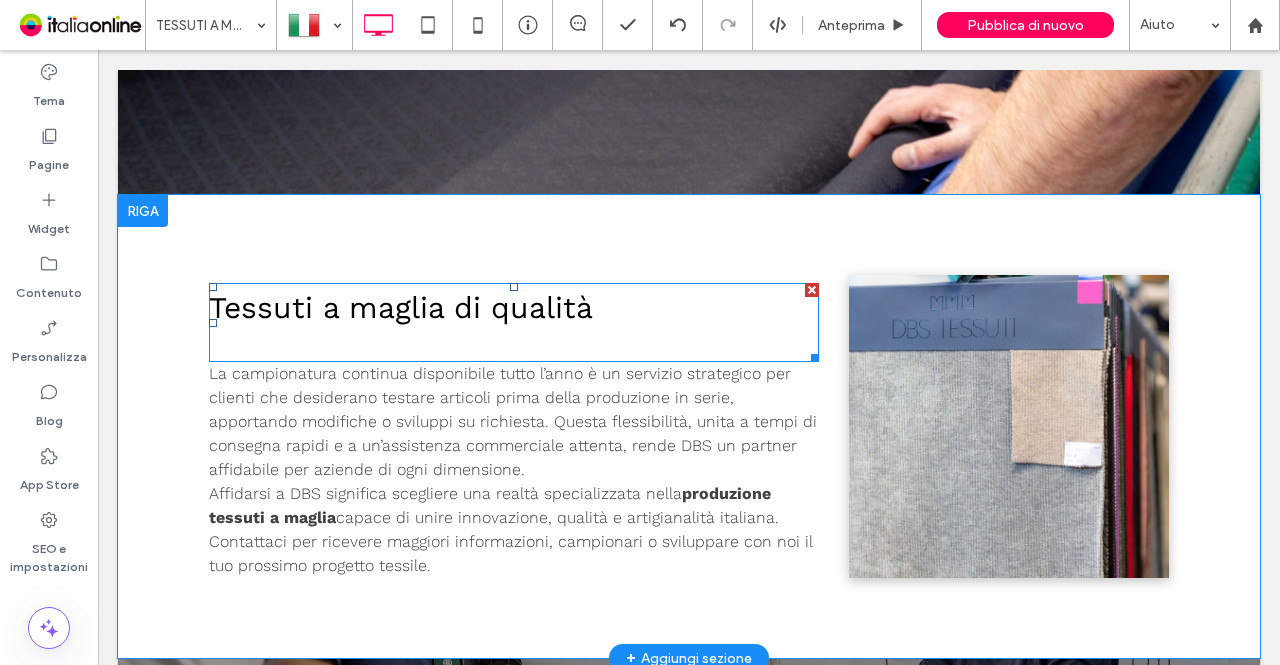 click on "Tessuti a maglia di qualità" at bounding box center (401, 307) 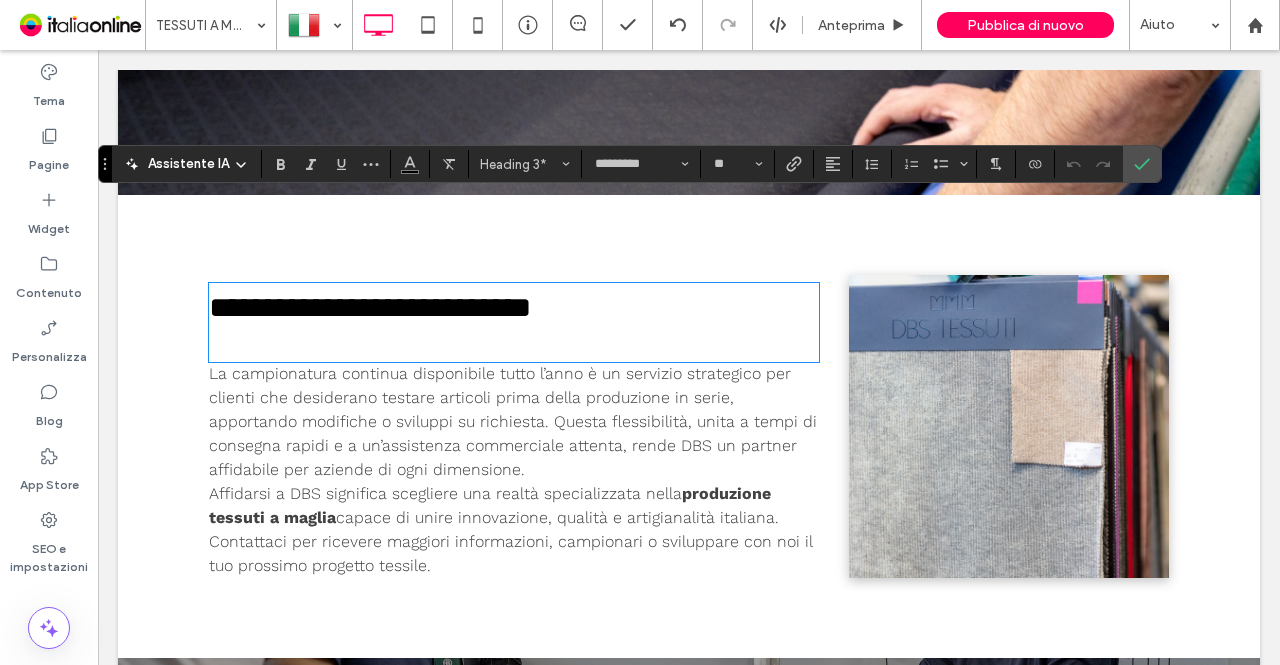 click on "**********" at bounding box center [370, 307] 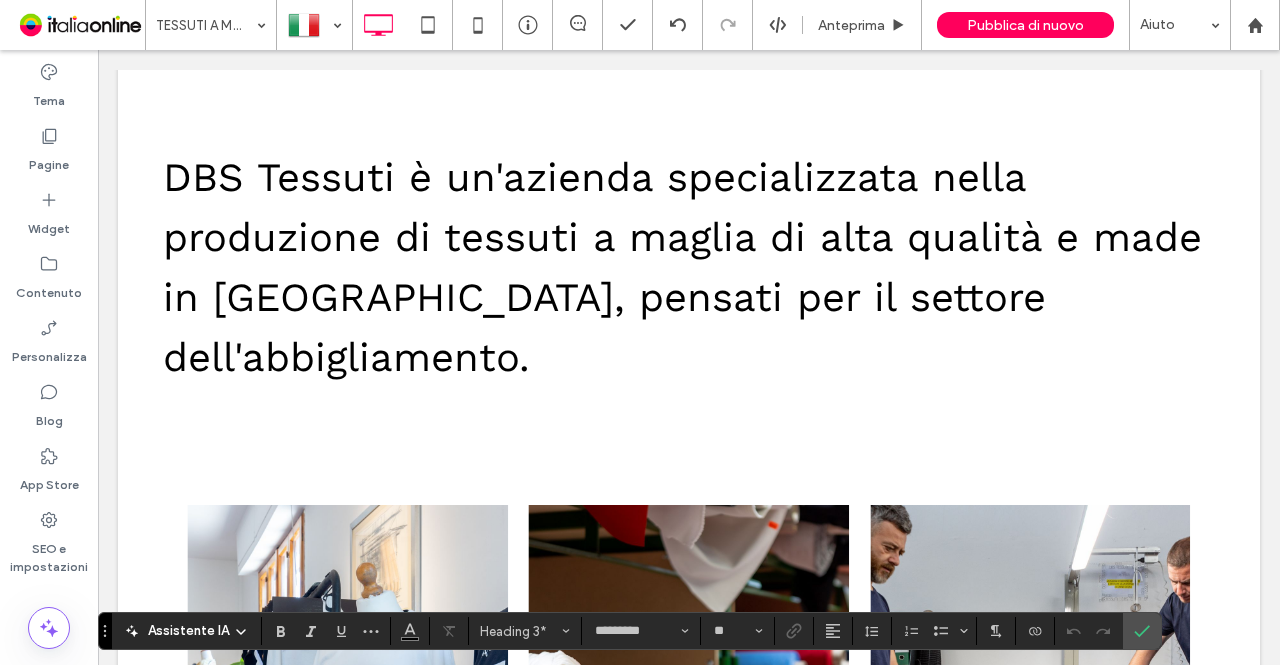 scroll, scrollTop: 546, scrollLeft: 0, axis: vertical 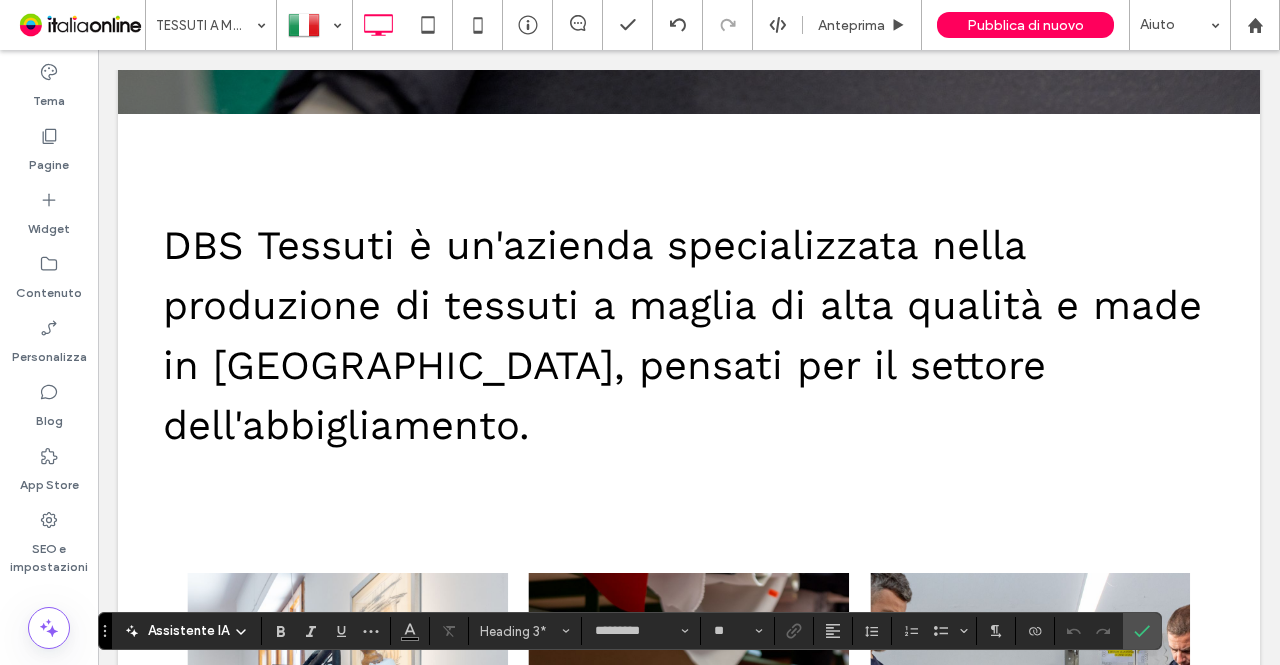click on "DBS Tessuti è un'azienda specializzata nella produzione di tessuti a maglia di alta qualità e made in [GEOGRAPHIC_DATA], pensati per il settore dell'abbigliamento." at bounding box center (689, 336) 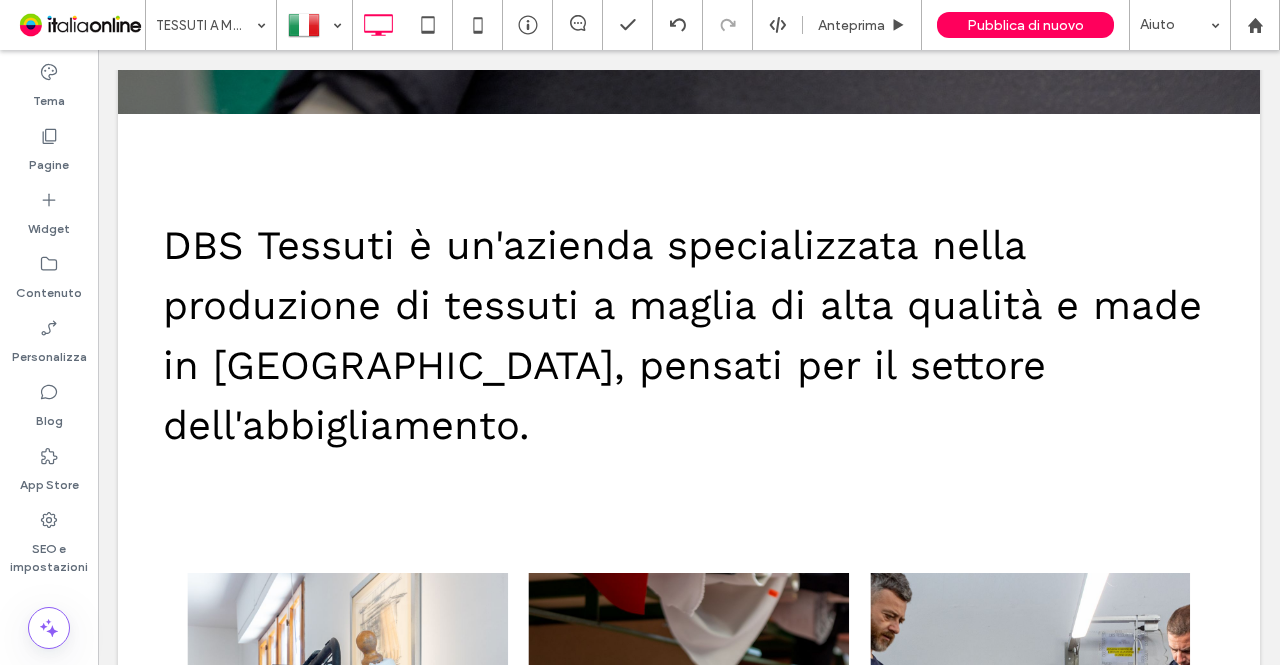 click on "DBS Tessuti è un'azienda specializzata nella produzione di tessuti a maglia di alta qualità e made in [GEOGRAPHIC_DATA], pensati per il settore dell'abbigliamento." at bounding box center [689, 336] 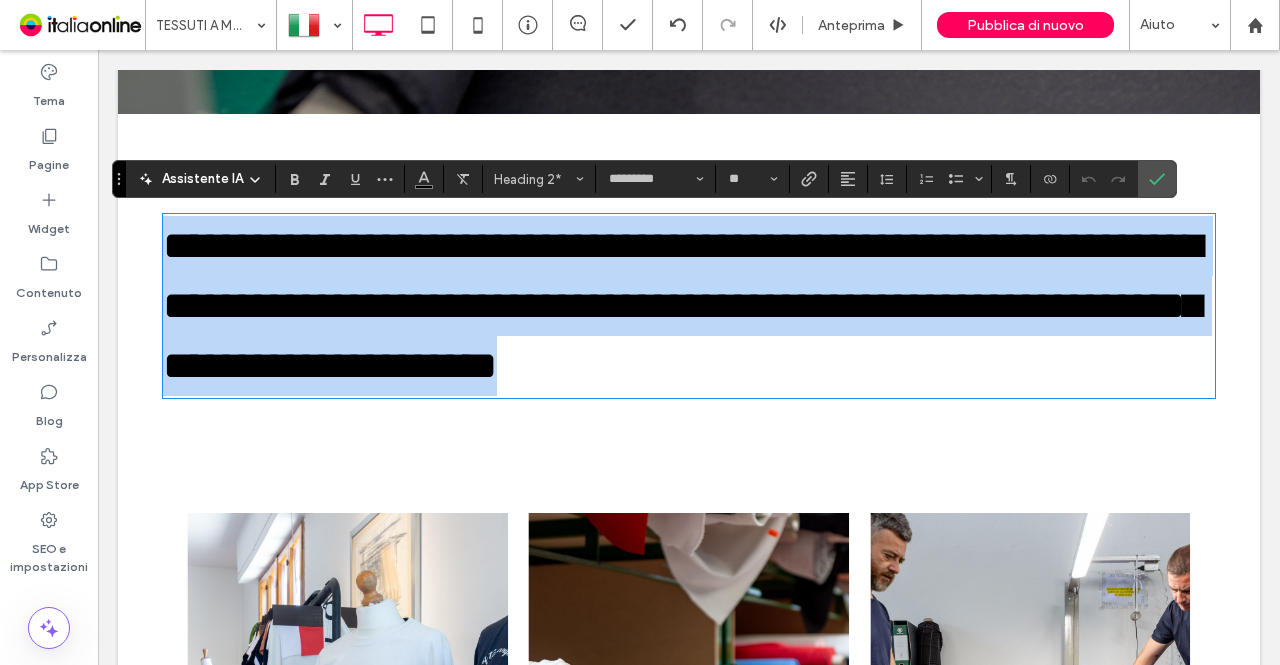 copy on "**********" 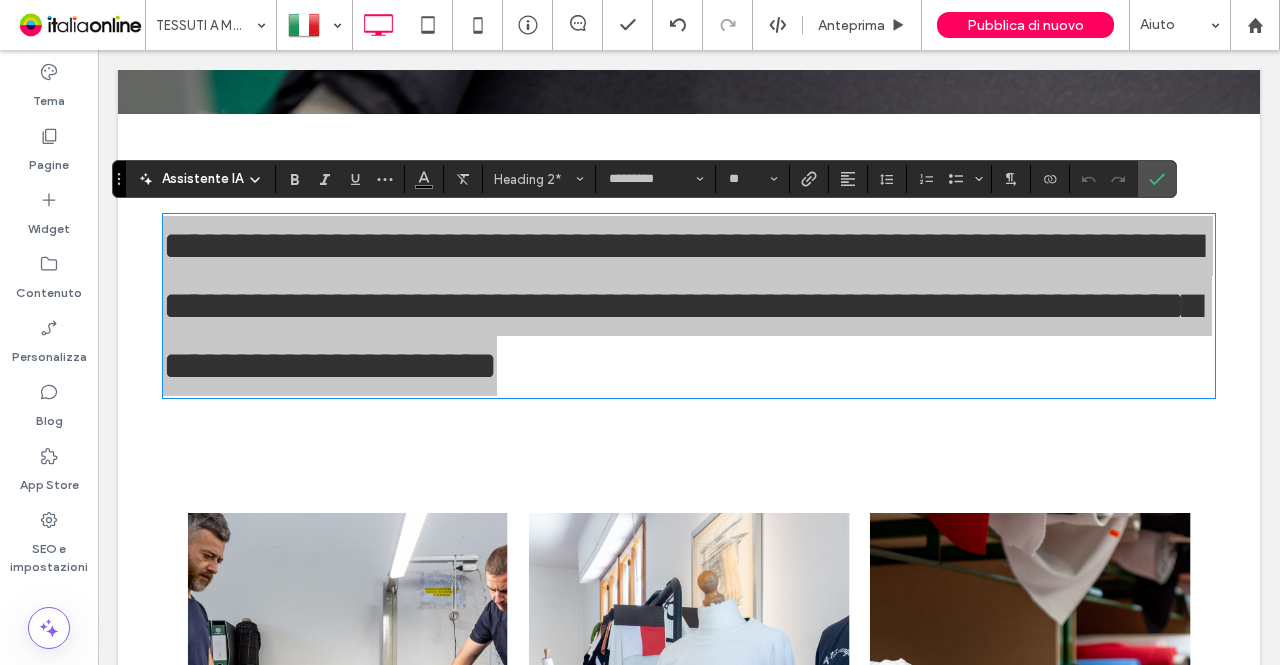 scroll, scrollTop: 446, scrollLeft: 0, axis: vertical 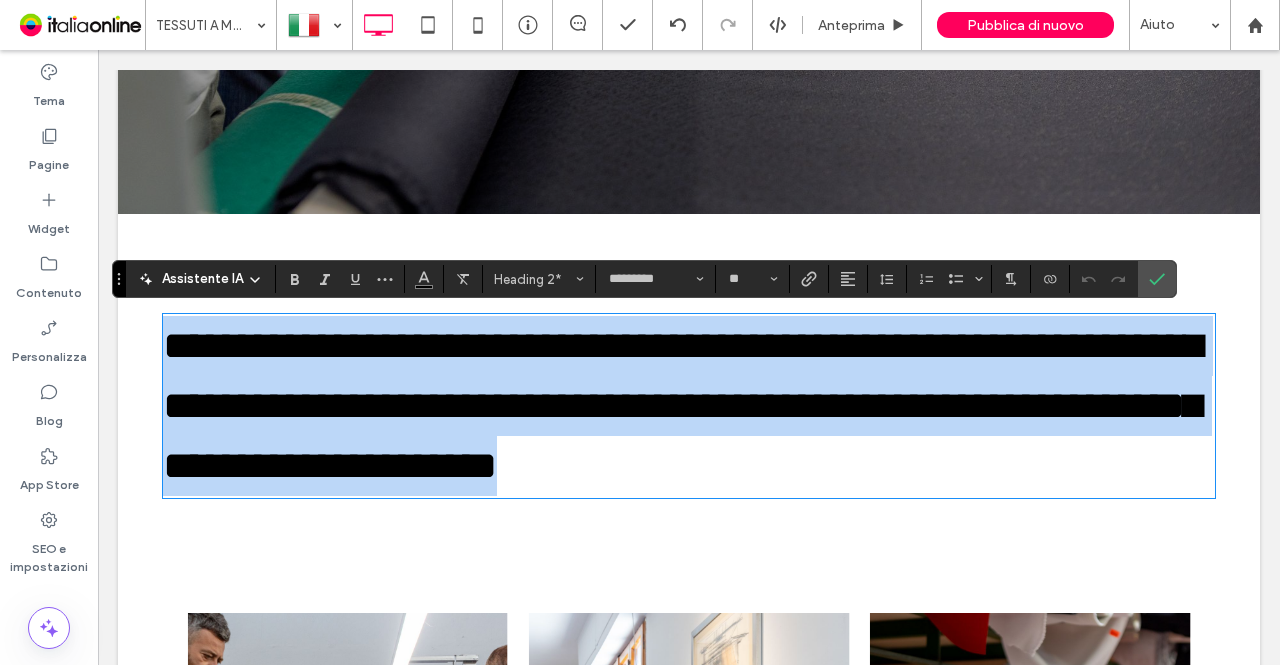 click on "**********" at bounding box center (682, 405) 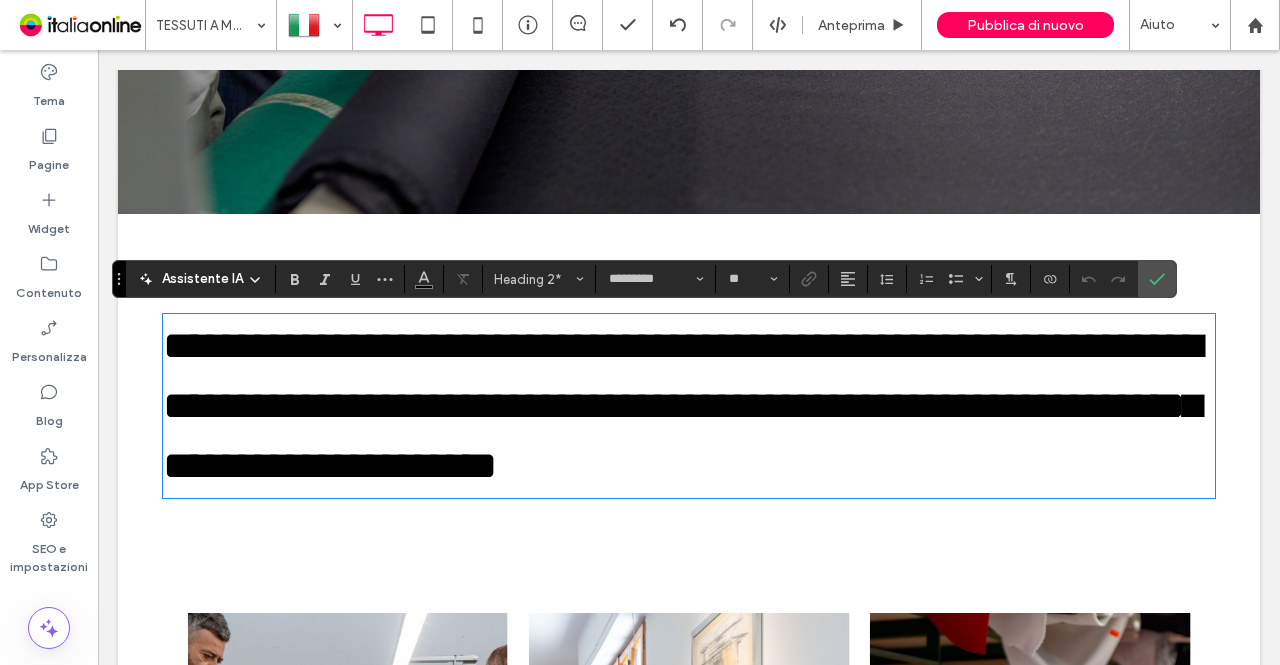 click on "**********" at bounding box center [682, 405] 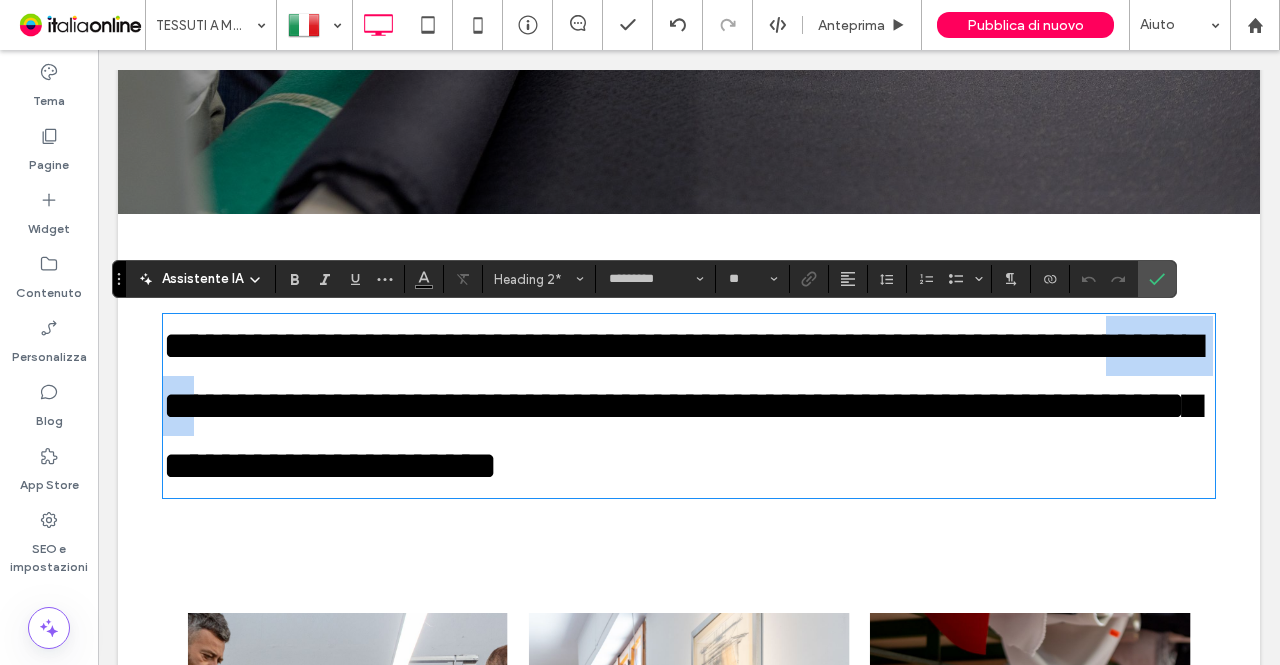 click on "**********" at bounding box center [682, 405] 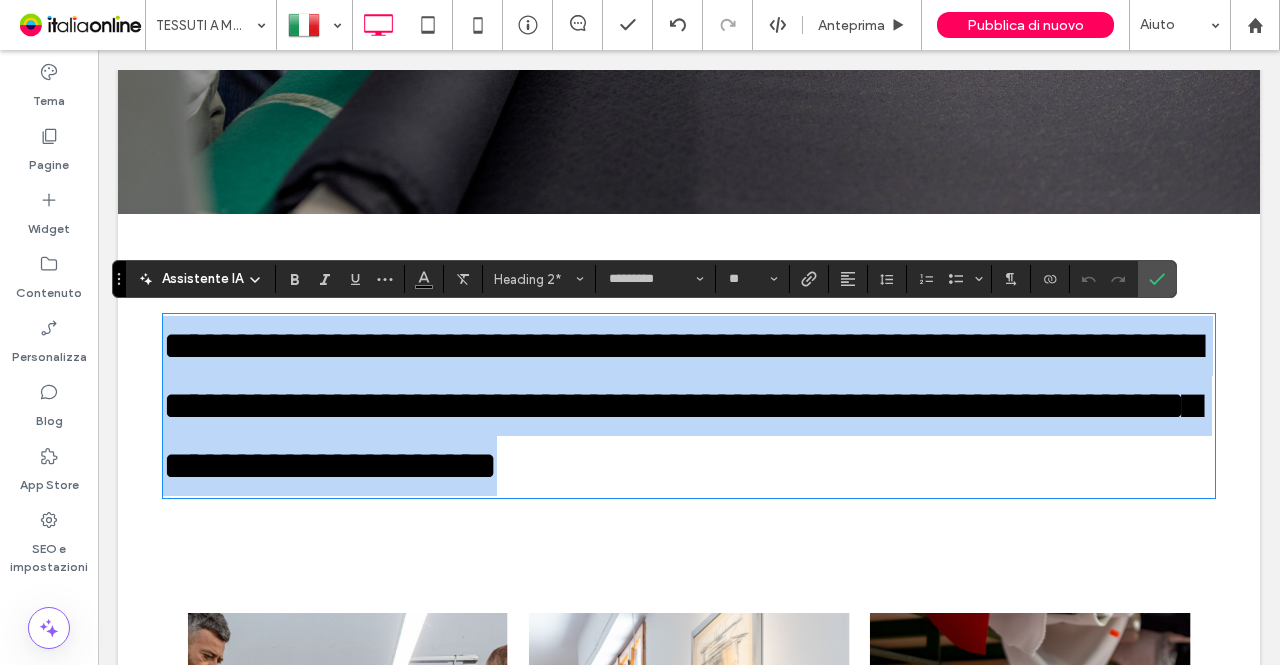 click on "**********" at bounding box center [682, 405] 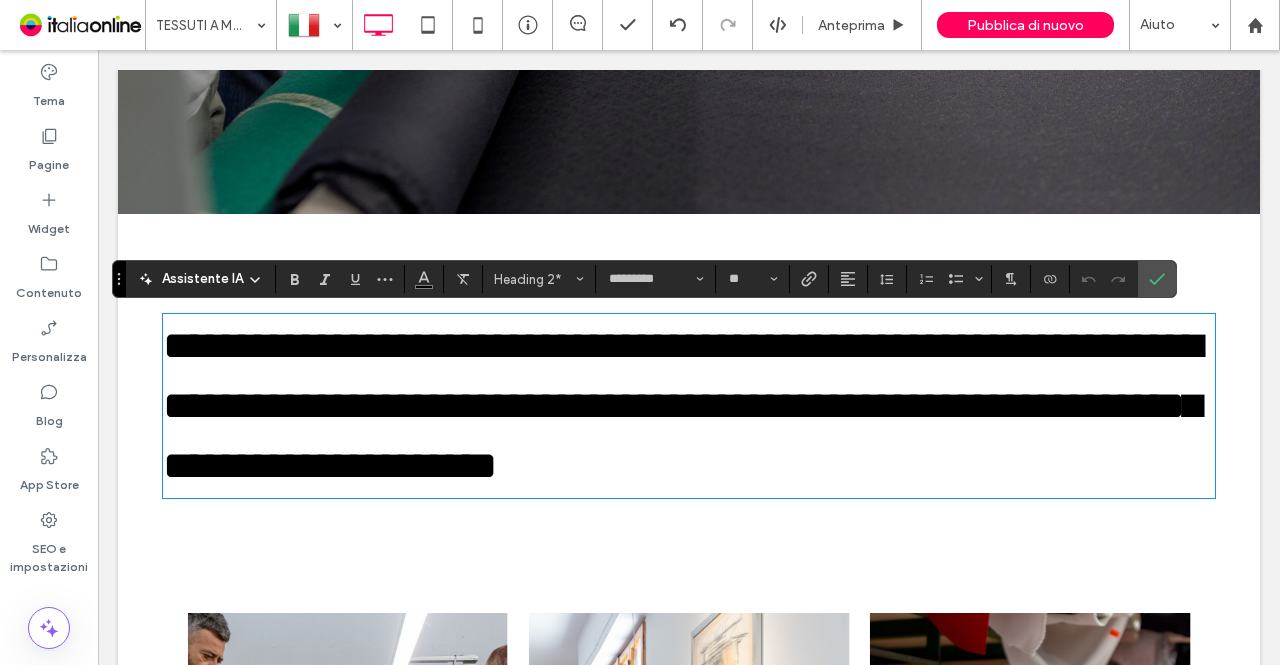 scroll, scrollTop: 0, scrollLeft: 0, axis: both 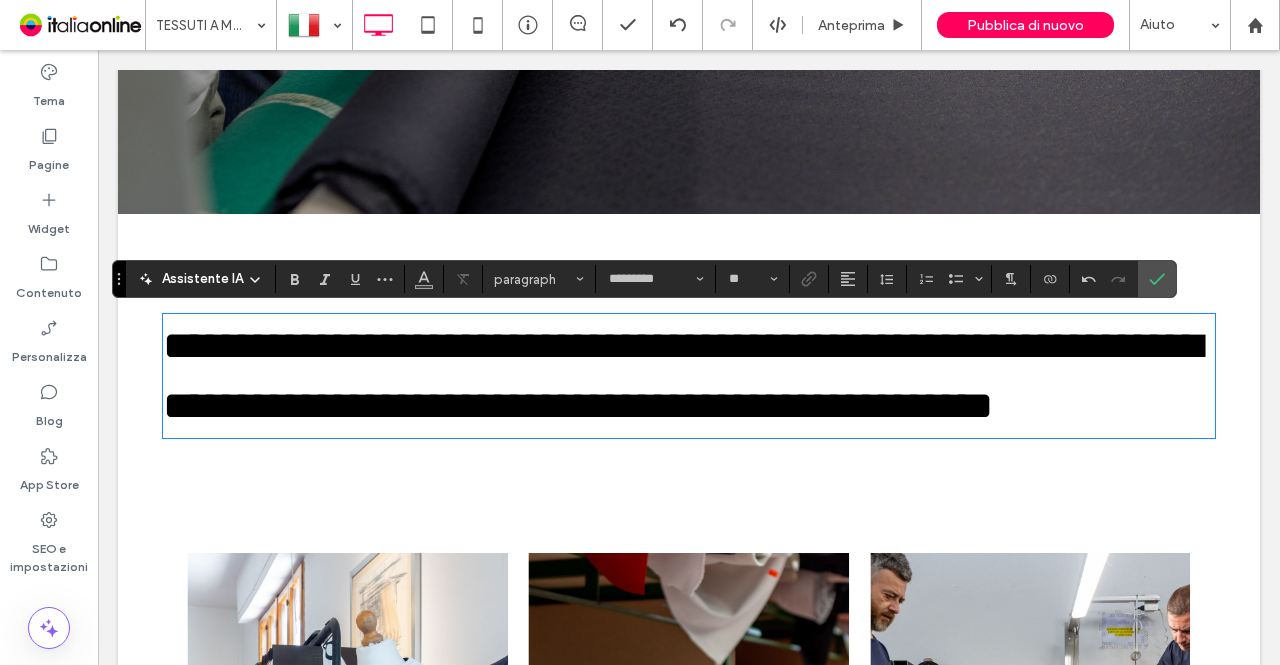 type on "**" 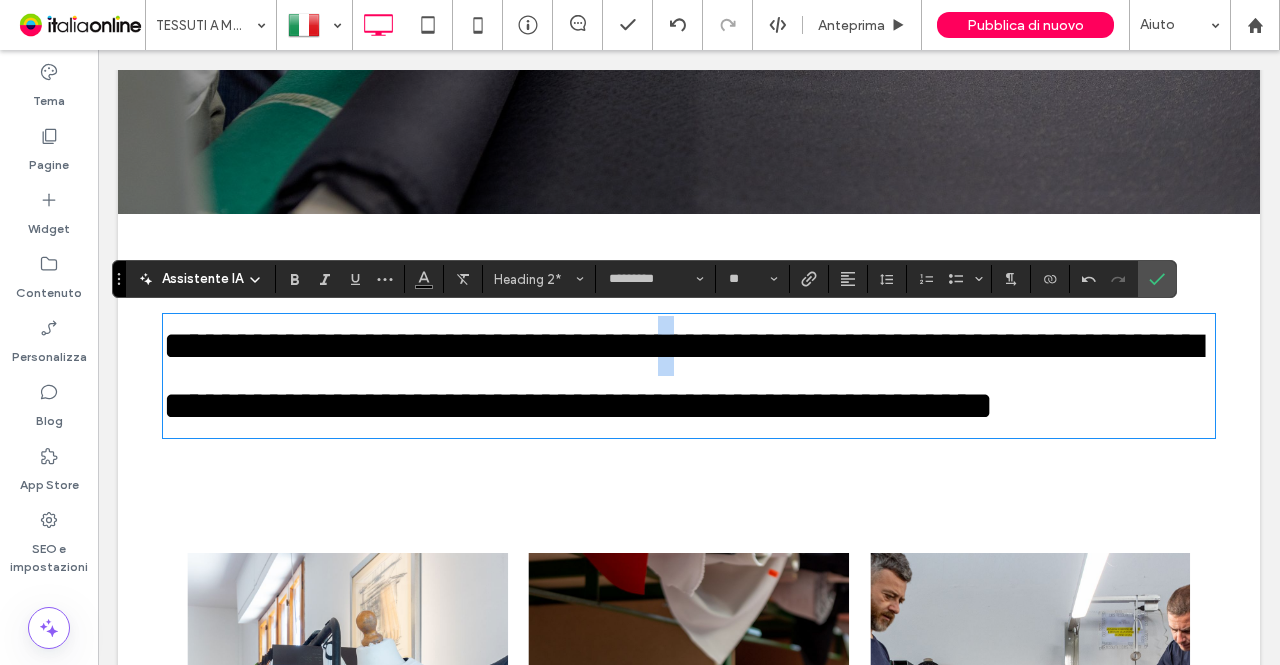 drag, startPoint x: 780, startPoint y: 355, endPoint x: 807, endPoint y: 355, distance: 27 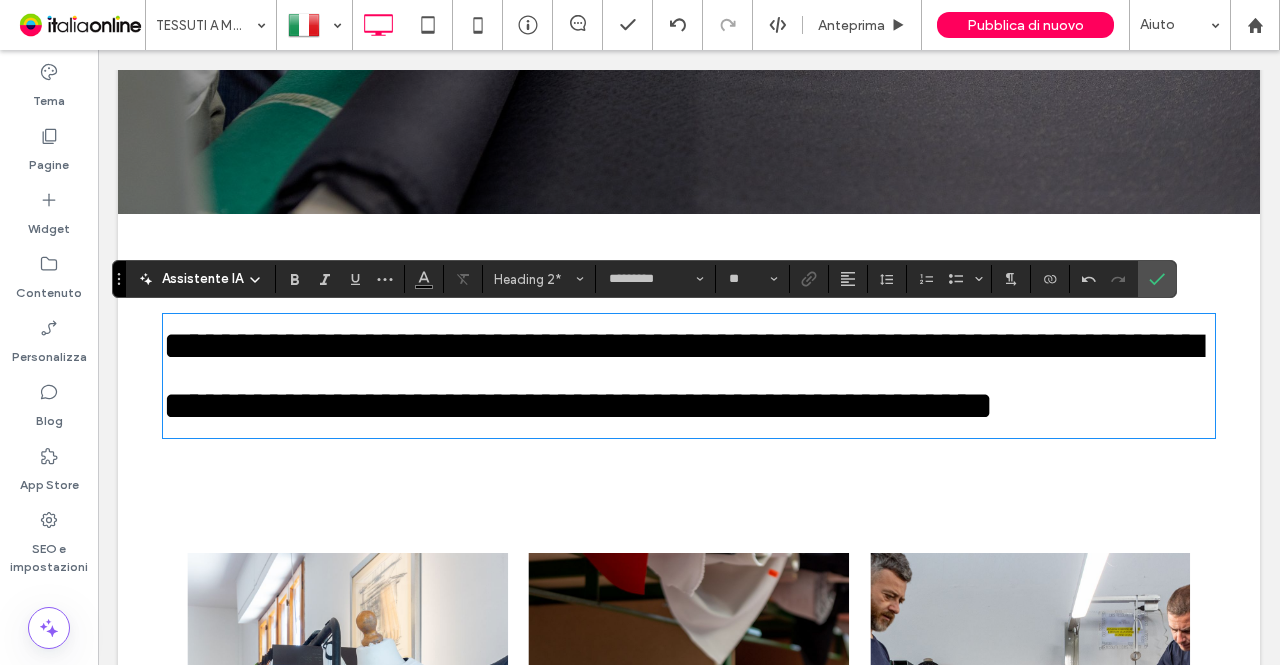 click on "**********" at bounding box center (689, 376) 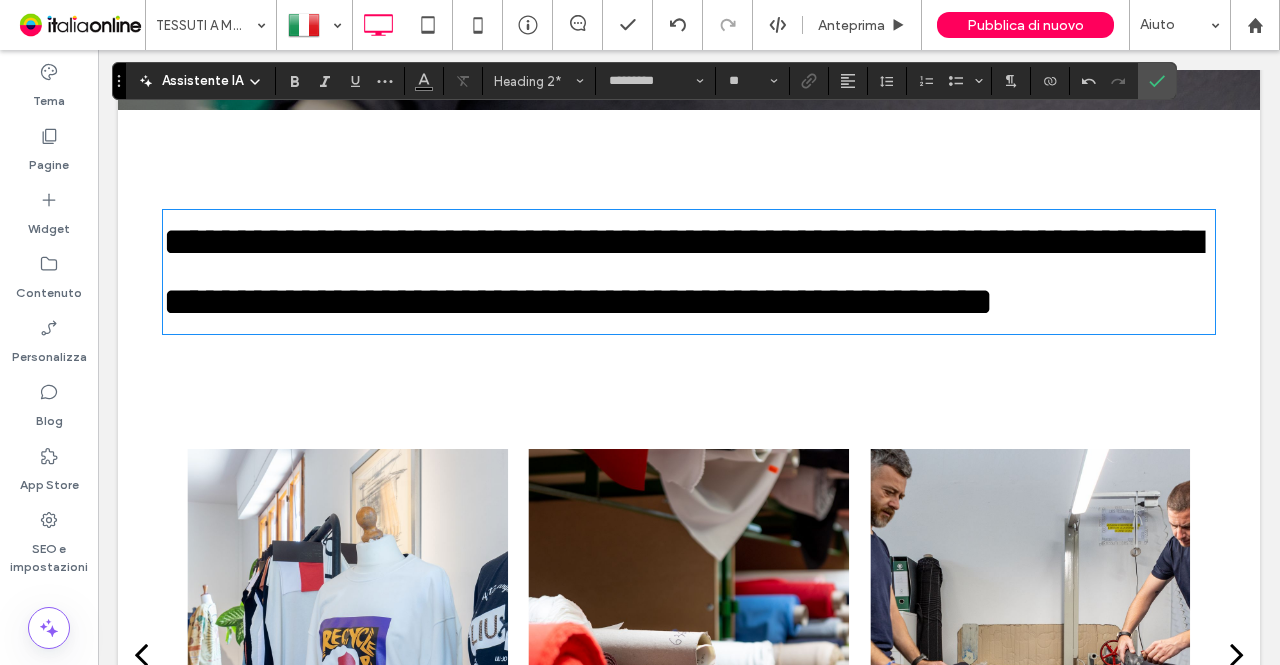 scroll, scrollTop: 346, scrollLeft: 0, axis: vertical 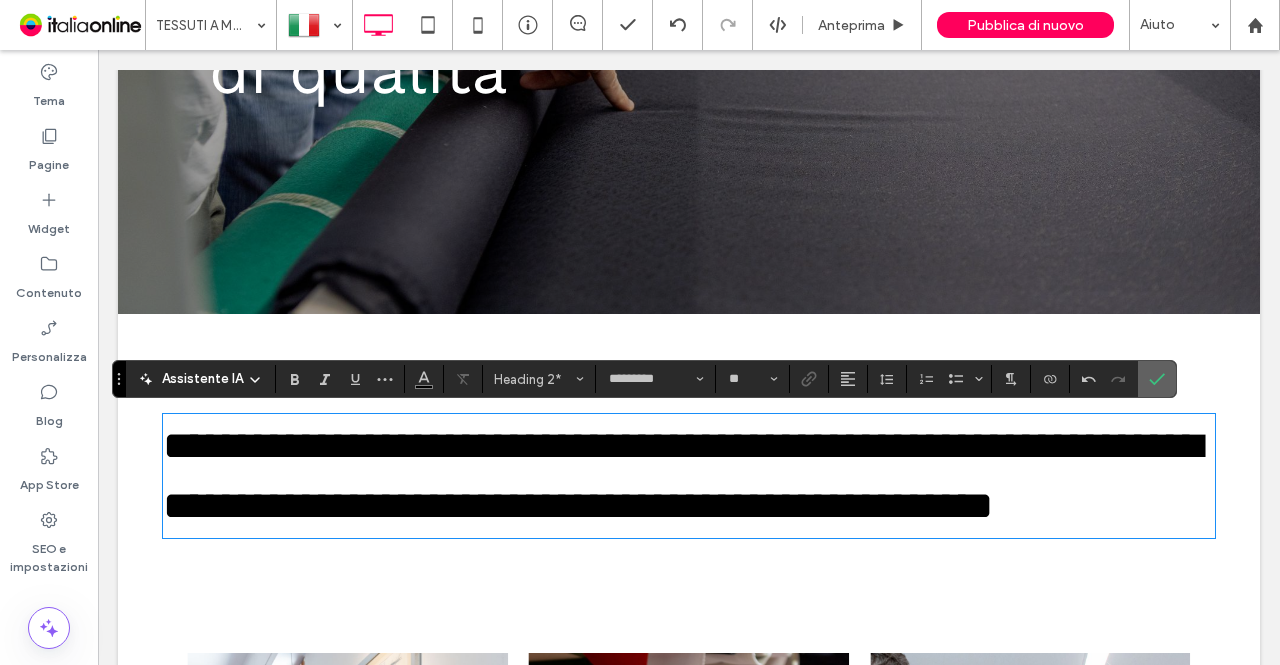 click 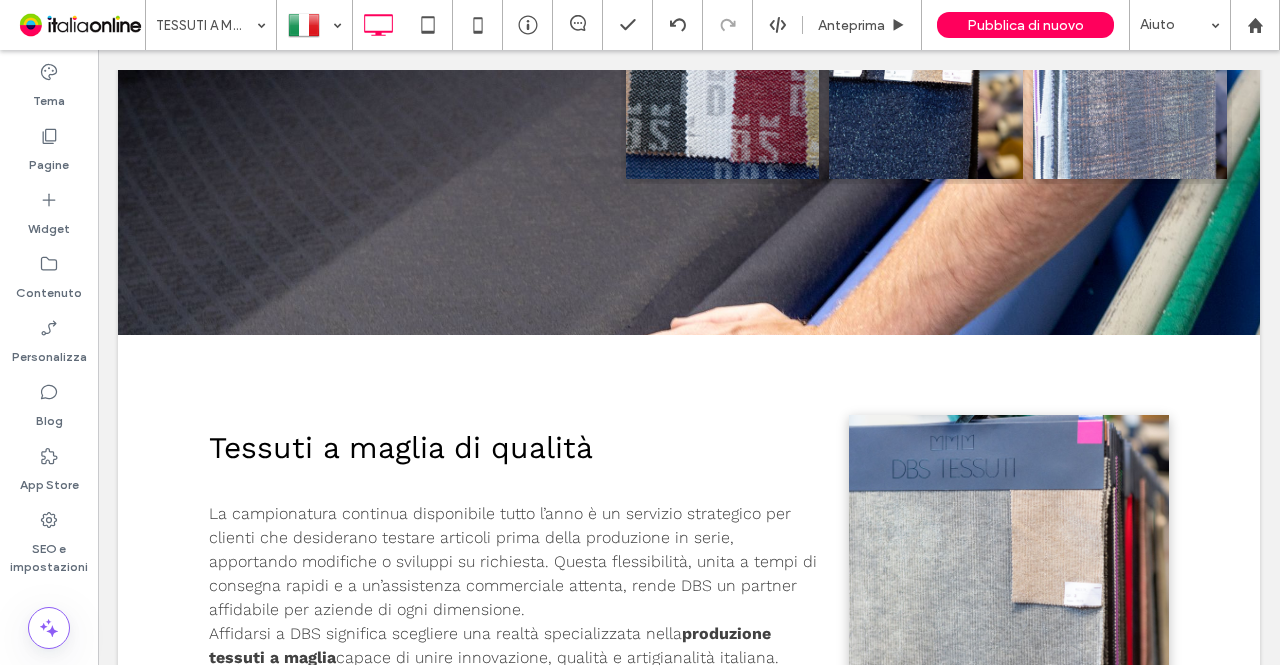 scroll, scrollTop: 3046, scrollLeft: 0, axis: vertical 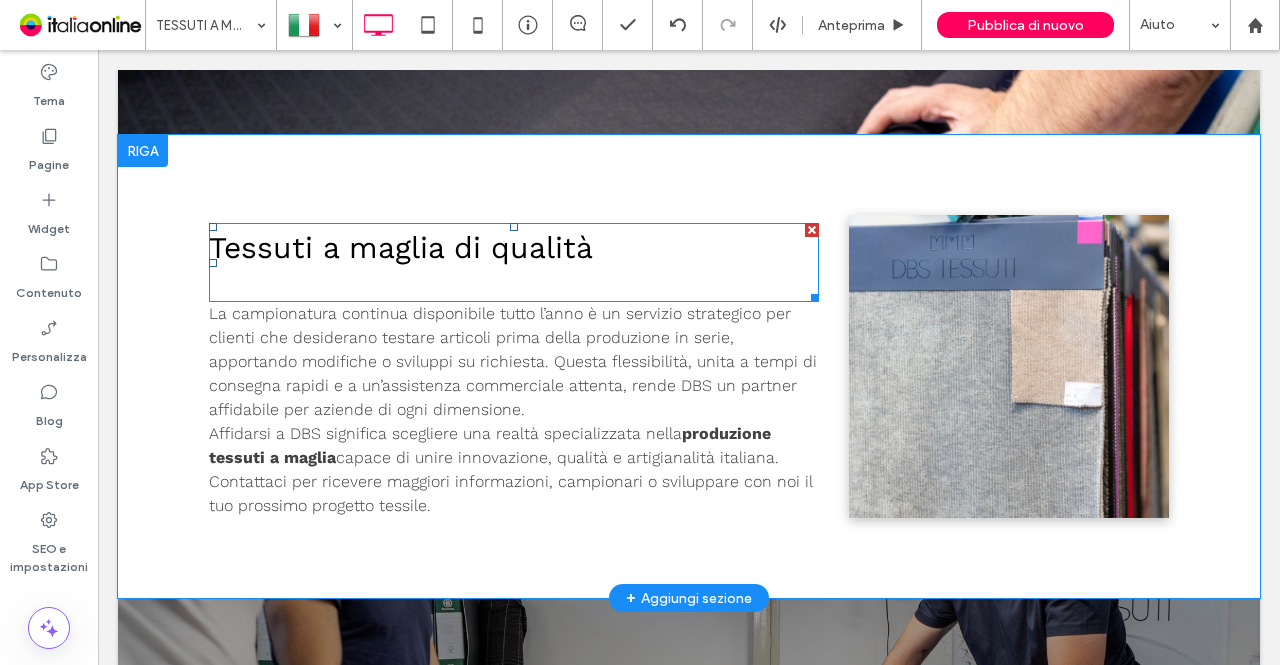 click on "Tessuti a maglia di qualità" at bounding box center [401, 247] 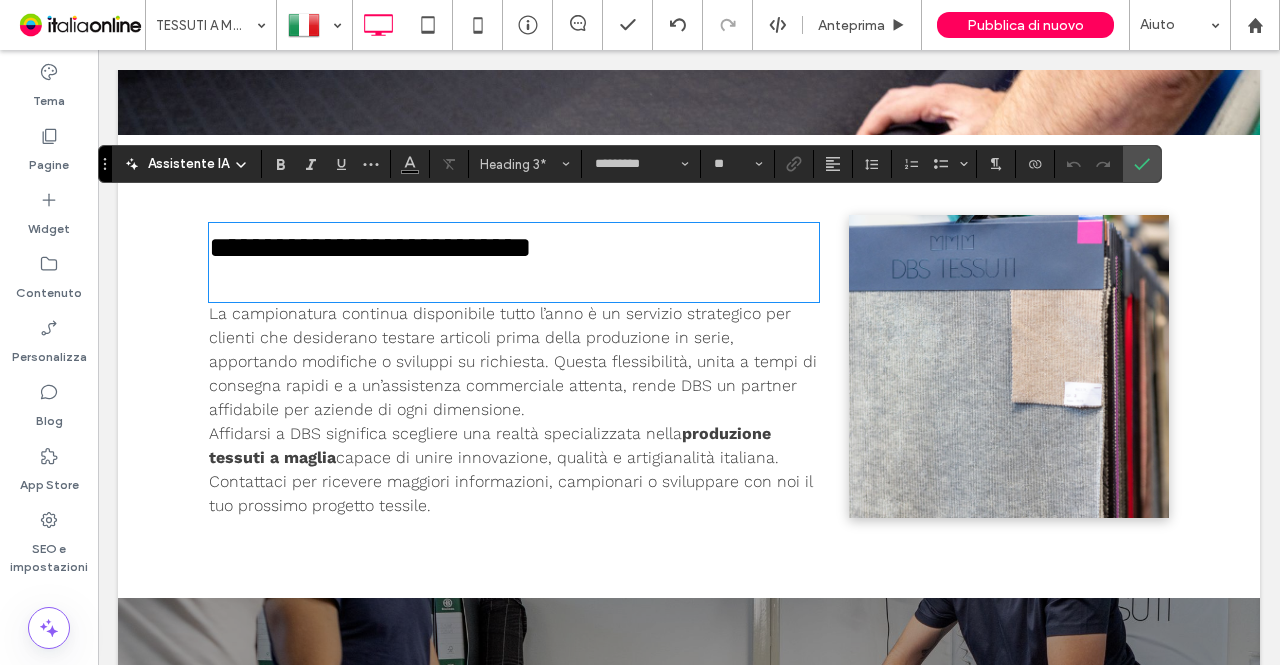 click on "**********" at bounding box center [370, 247] 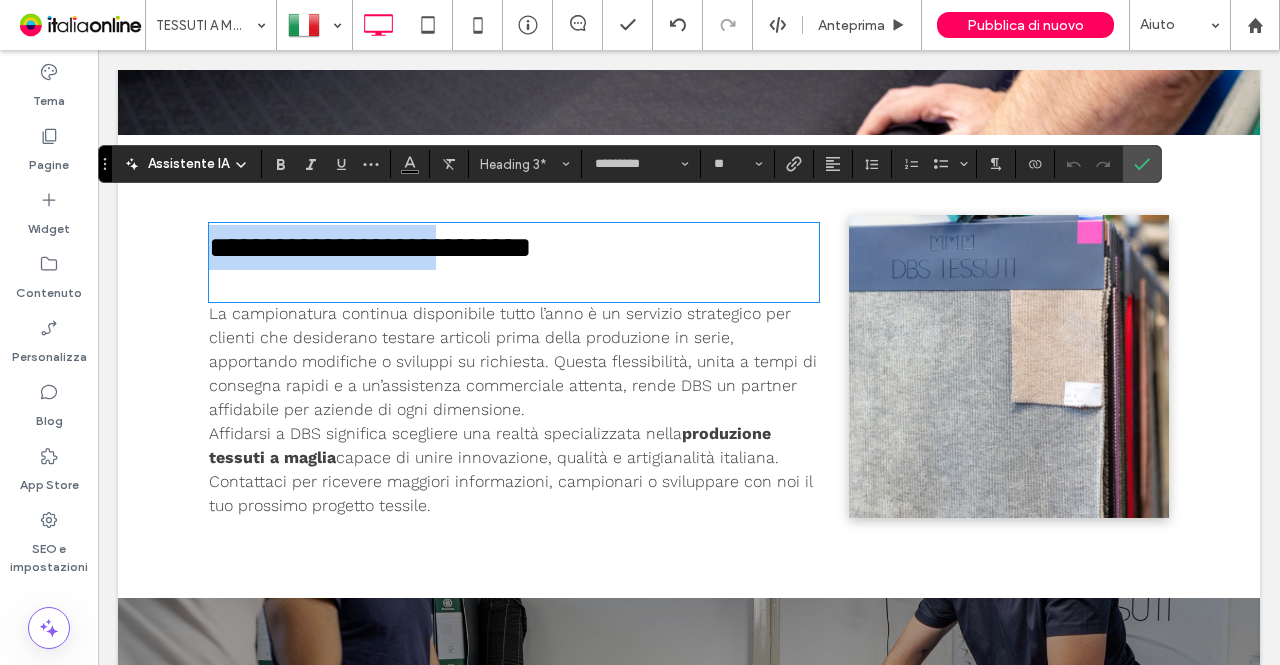 drag, startPoint x: 204, startPoint y: 229, endPoint x: 474, endPoint y: 231, distance: 270.00742 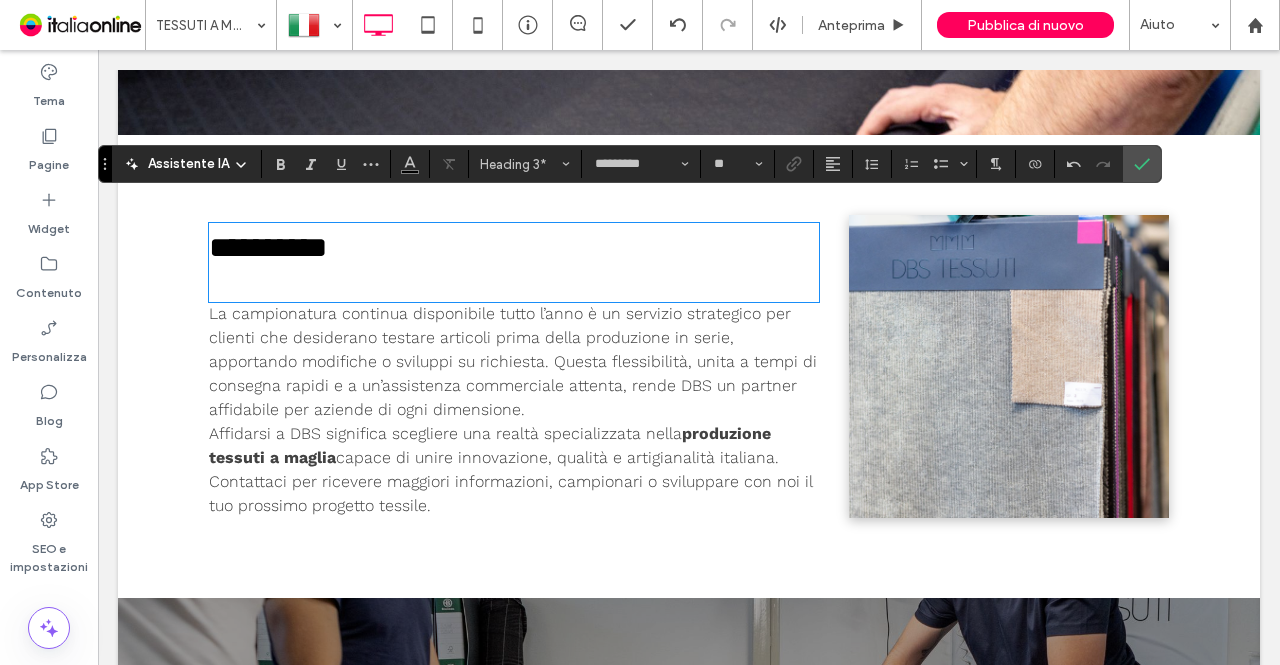 click on "**********" at bounding box center (514, 247) 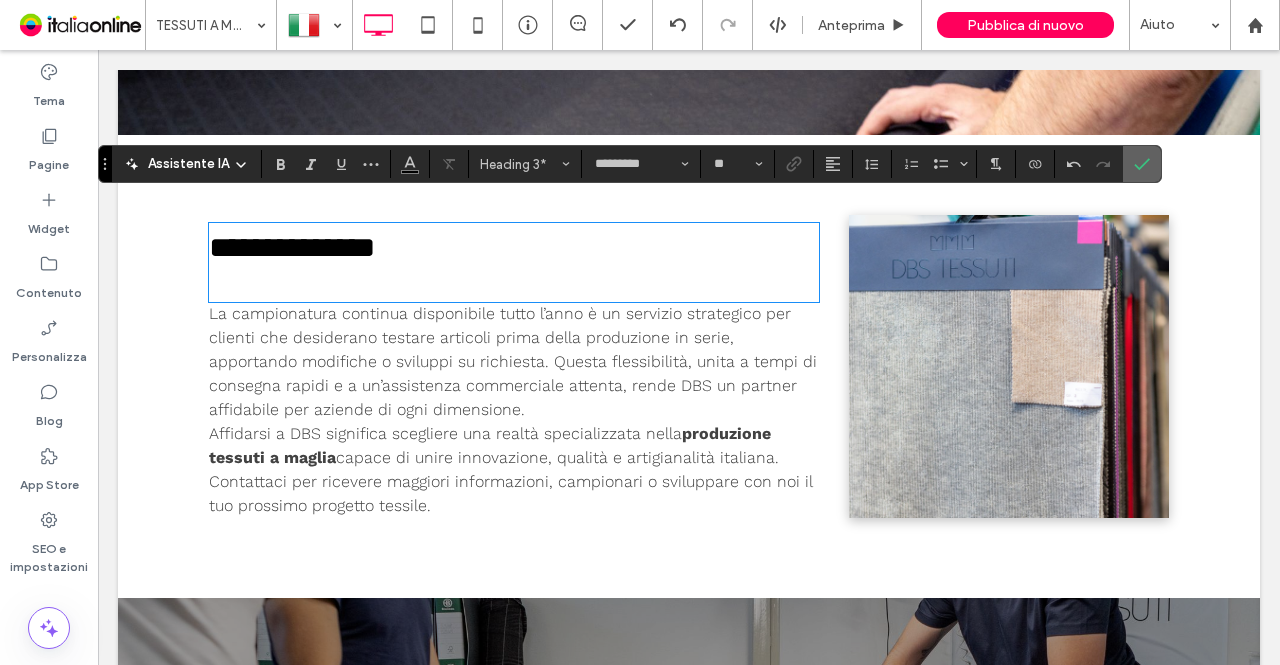 click 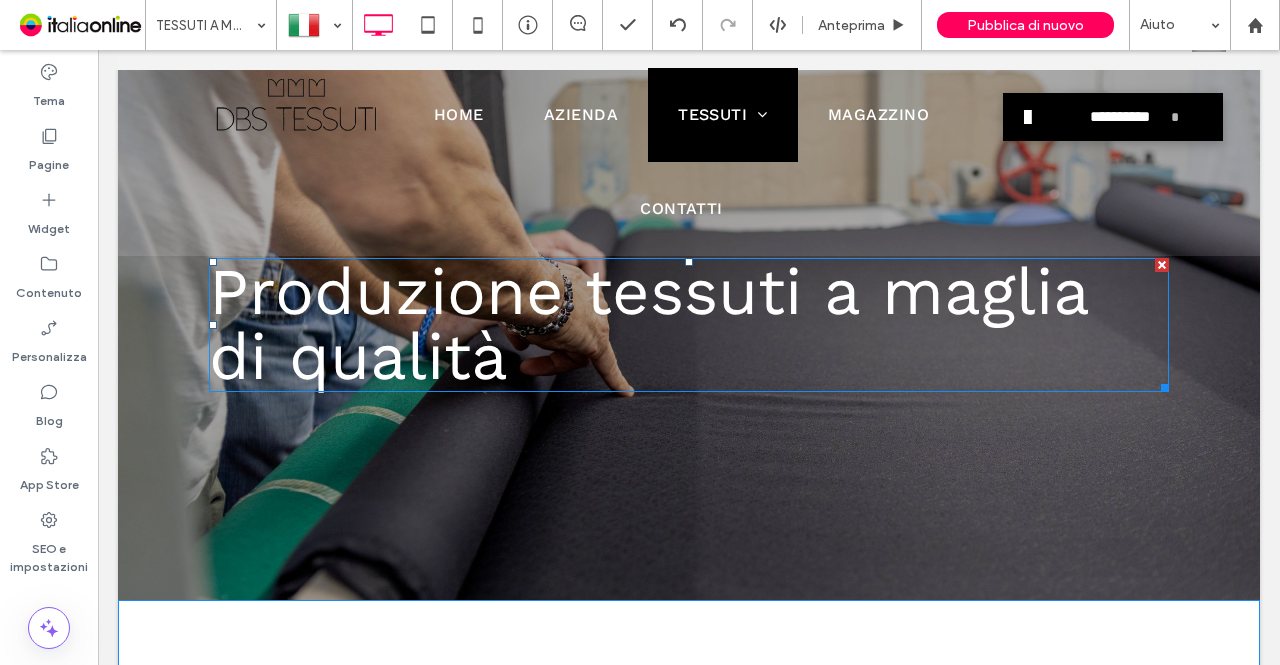 scroll, scrollTop: 100, scrollLeft: 0, axis: vertical 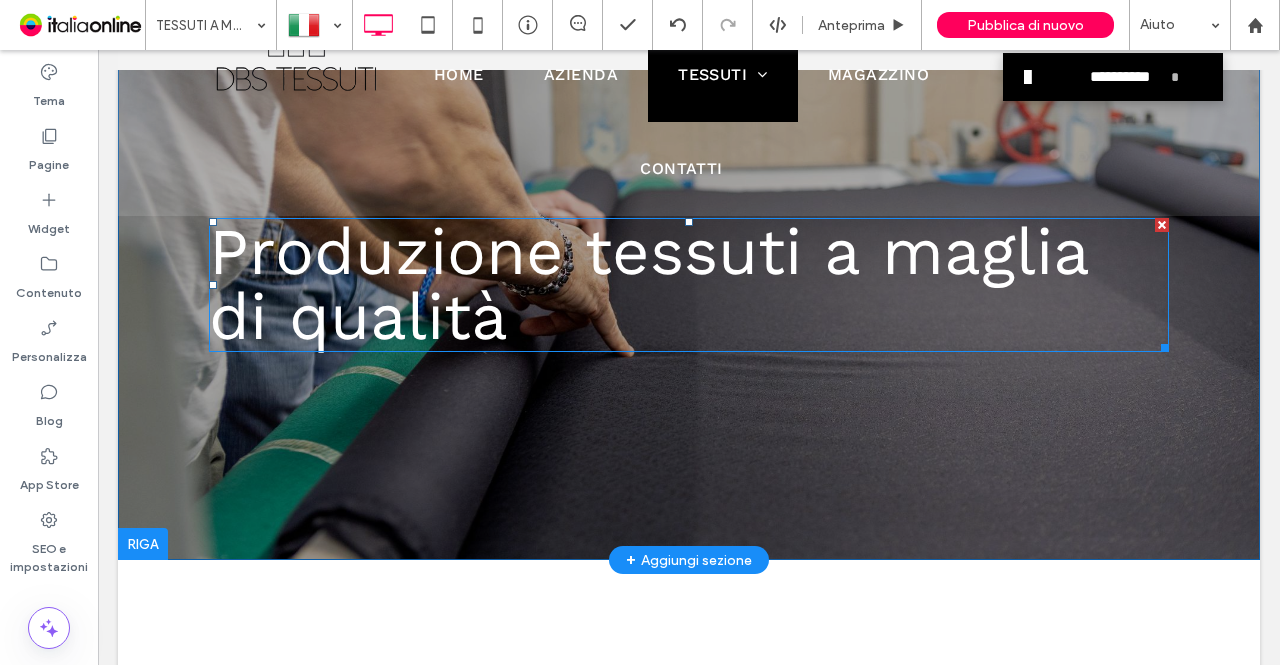 click on "﻿ di qualità" at bounding box center [689, 317] 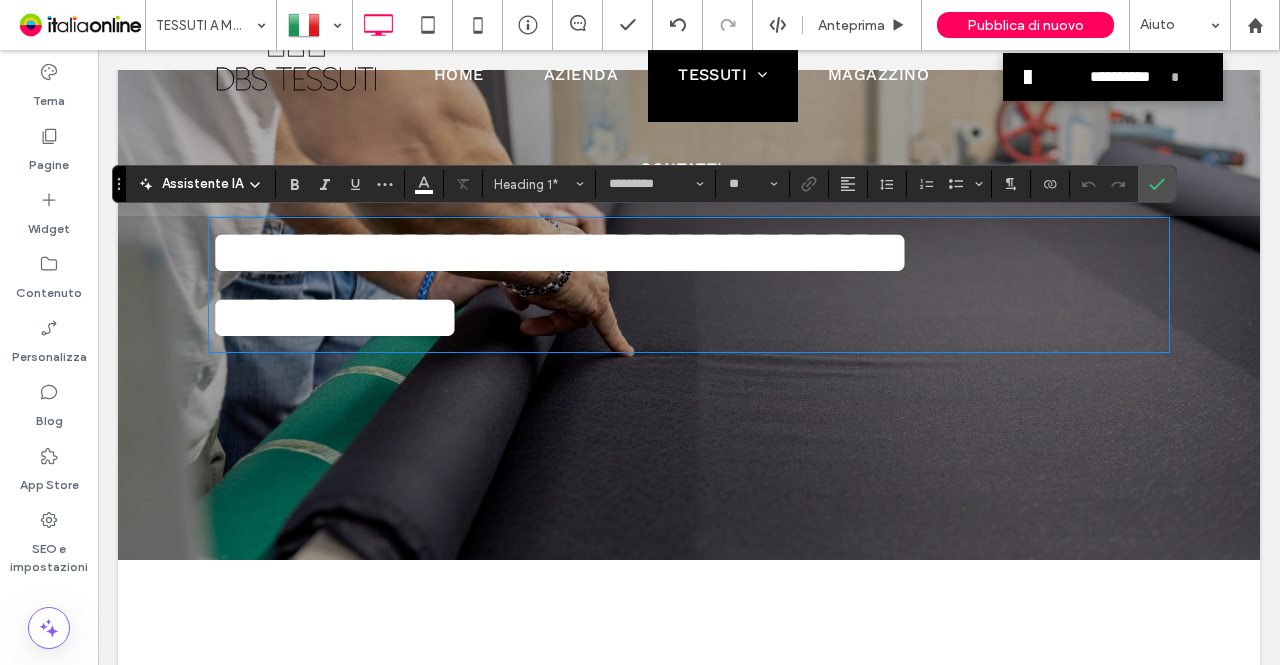 scroll, scrollTop: 6, scrollLeft: 0, axis: vertical 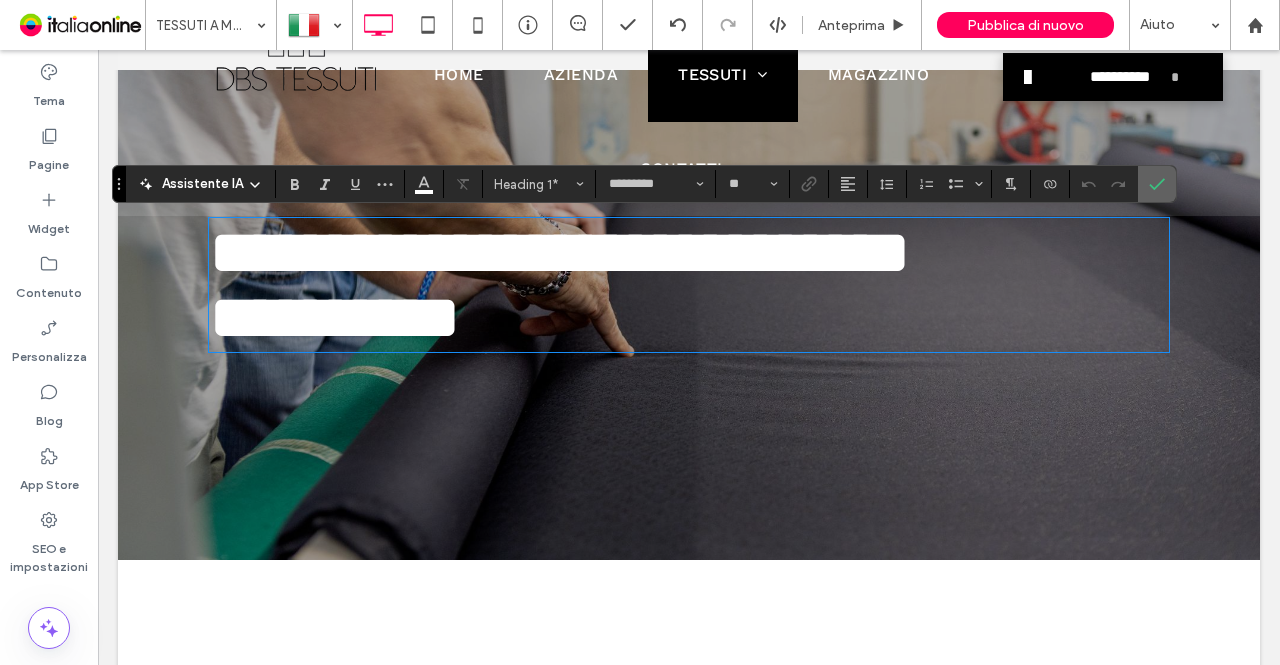 click at bounding box center (1157, 184) 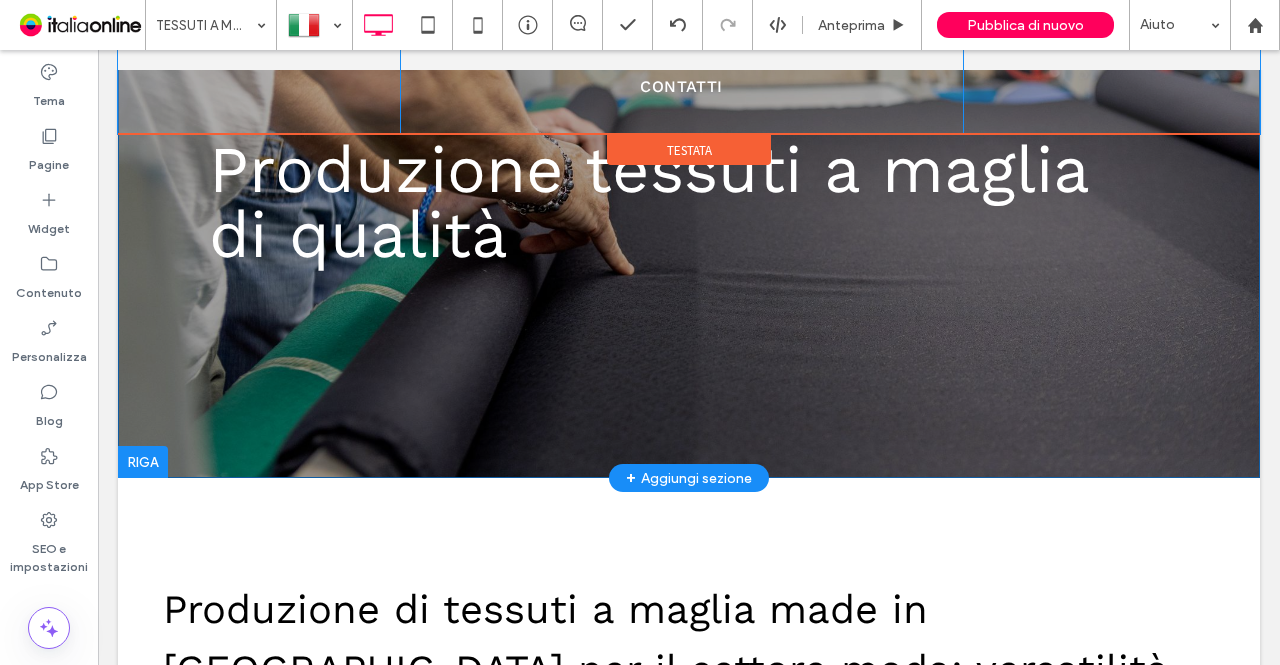 scroll, scrollTop: 46, scrollLeft: 0, axis: vertical 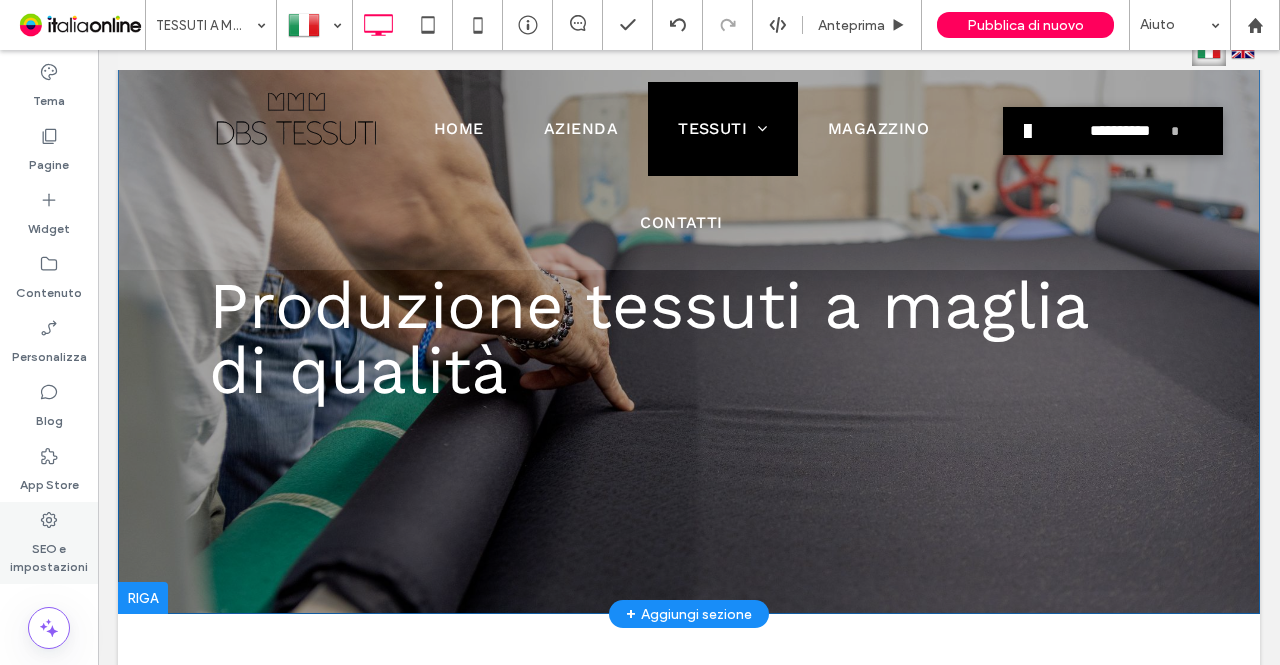 drag, startPoint x: 29, startPoint y: 541, endPoint x: 34, endPoint y: 529, distance: 13 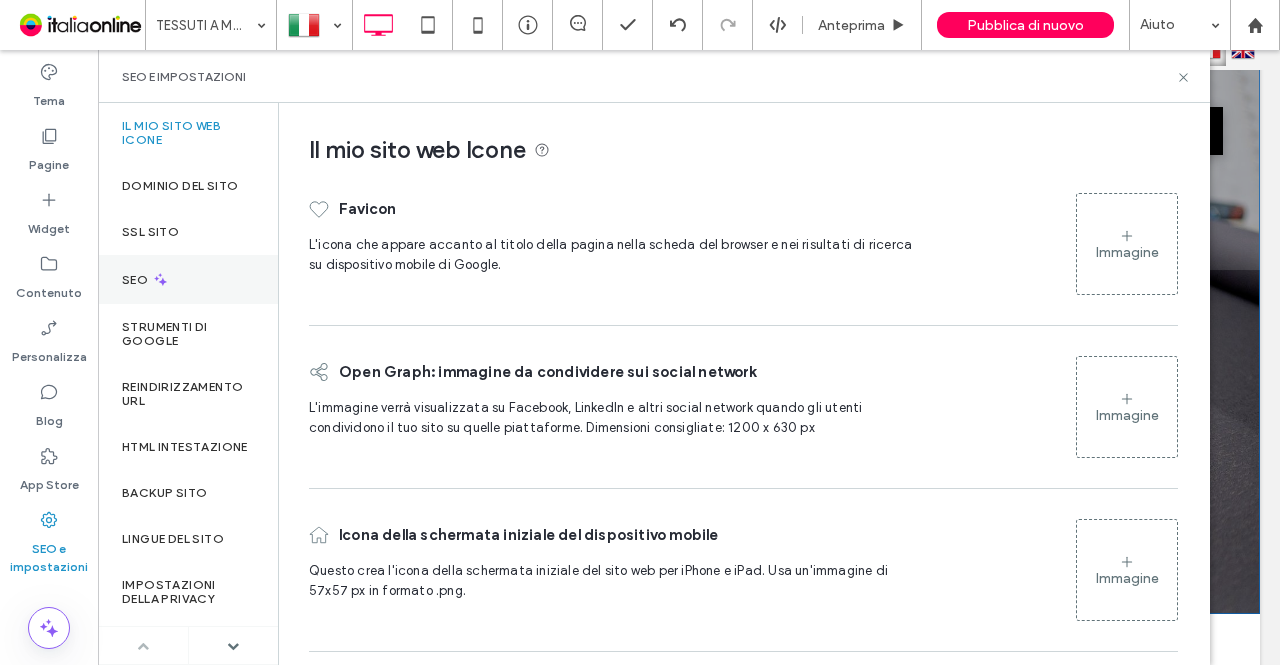 click on "SEO" at bounding box center (188, 279) 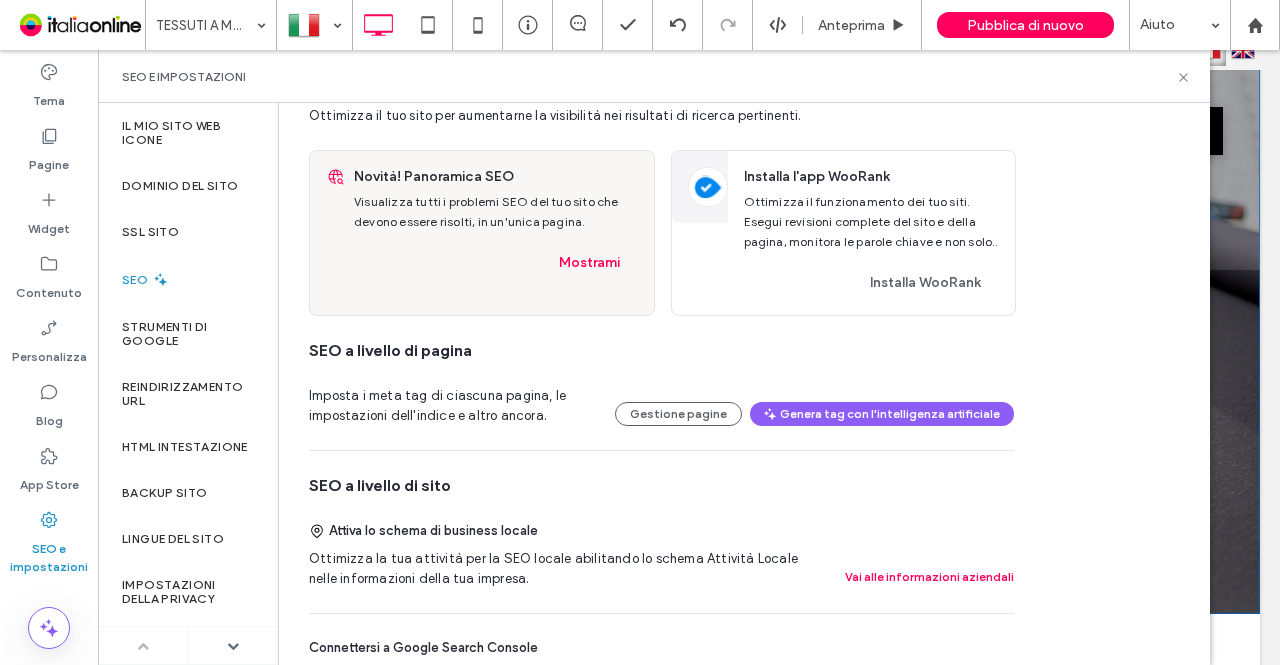 scroll, scrollTop: 100, scrollLeft: 0, axis: vertical 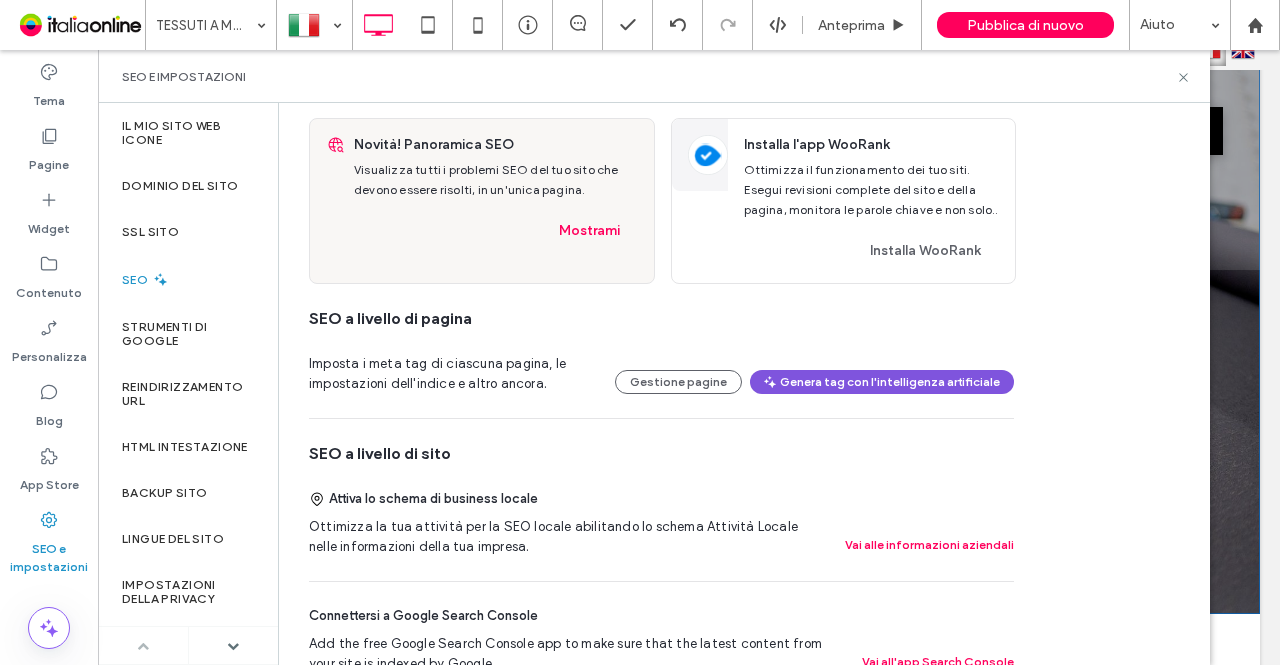 click on "Genera tag con l'intelligenza artificiale" at bounding box center [882, 382] 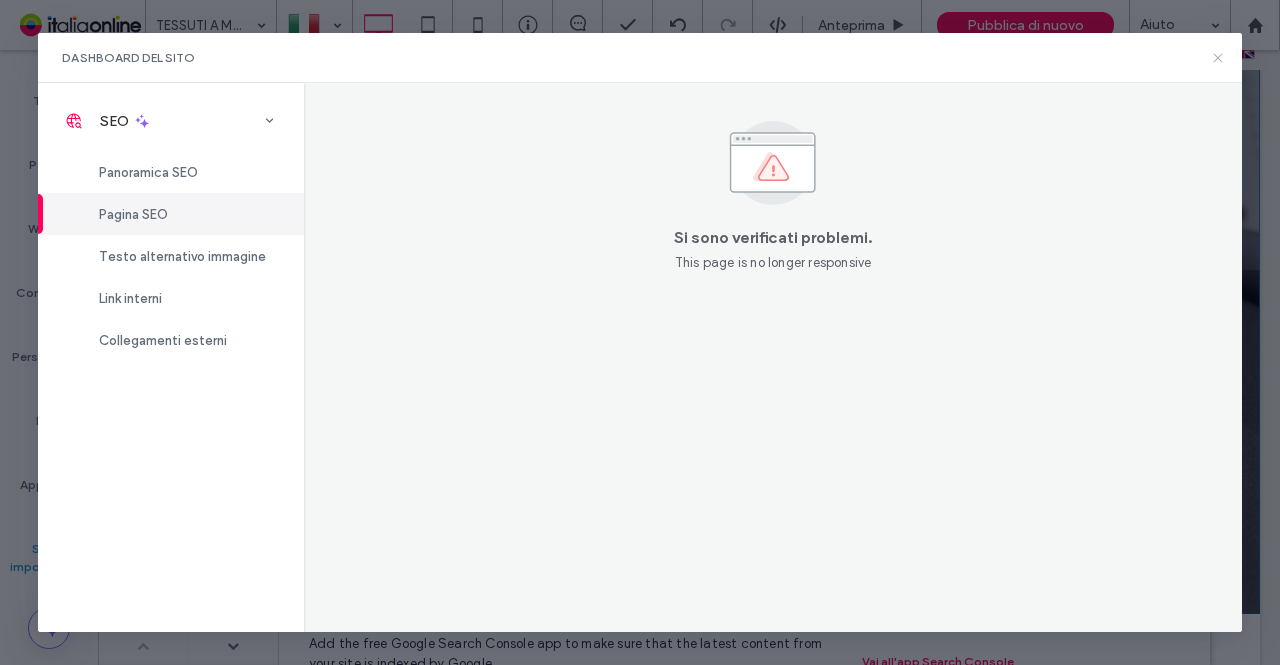 click 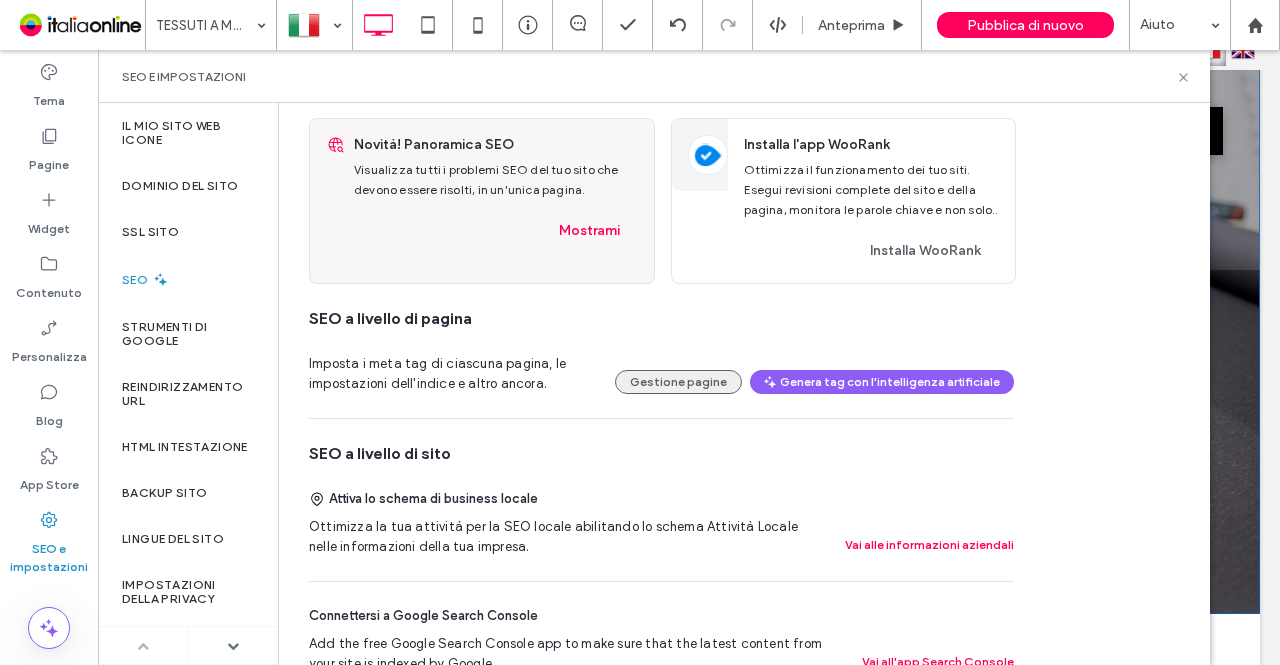 click on "Gestione pagine" at bounding box center [678, 382] 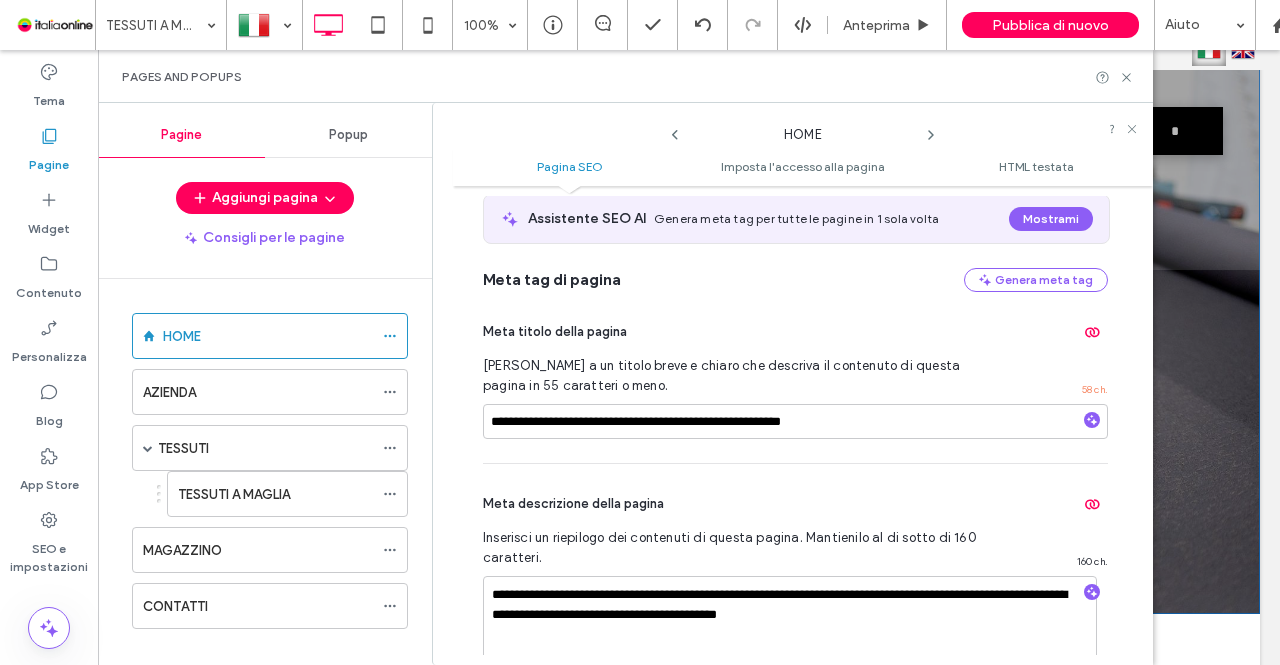 scroll, scrollTop: 110, scrollLeft: 0, axis: vertical 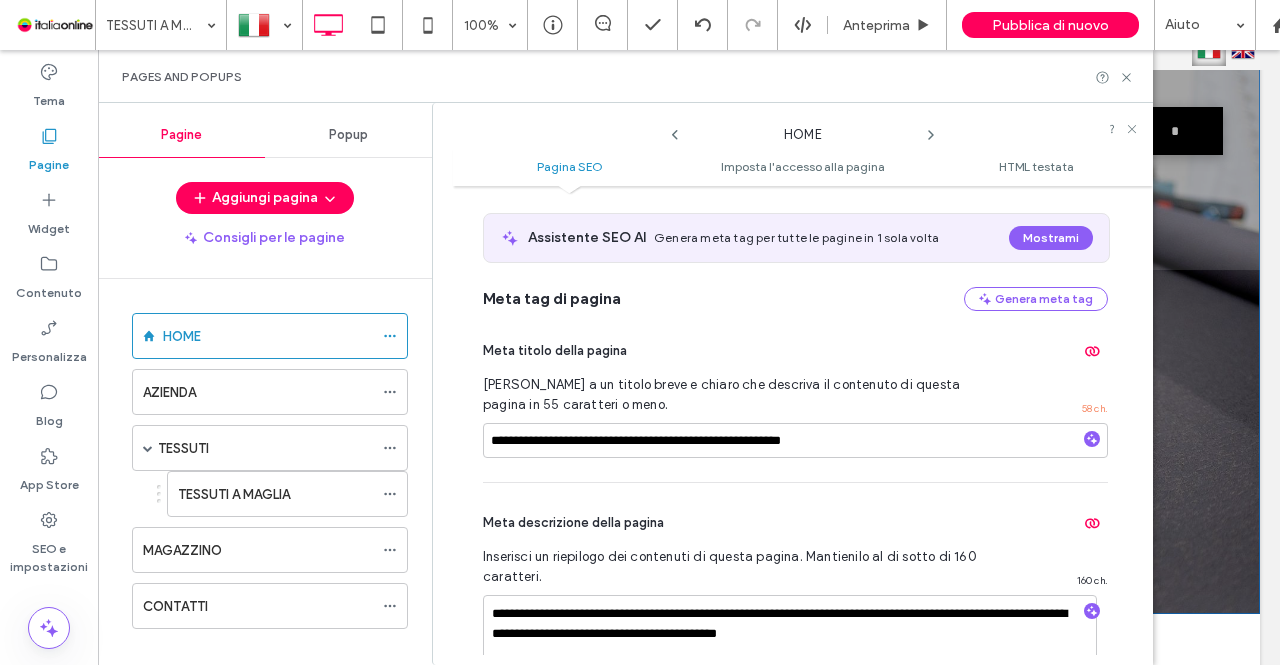 click 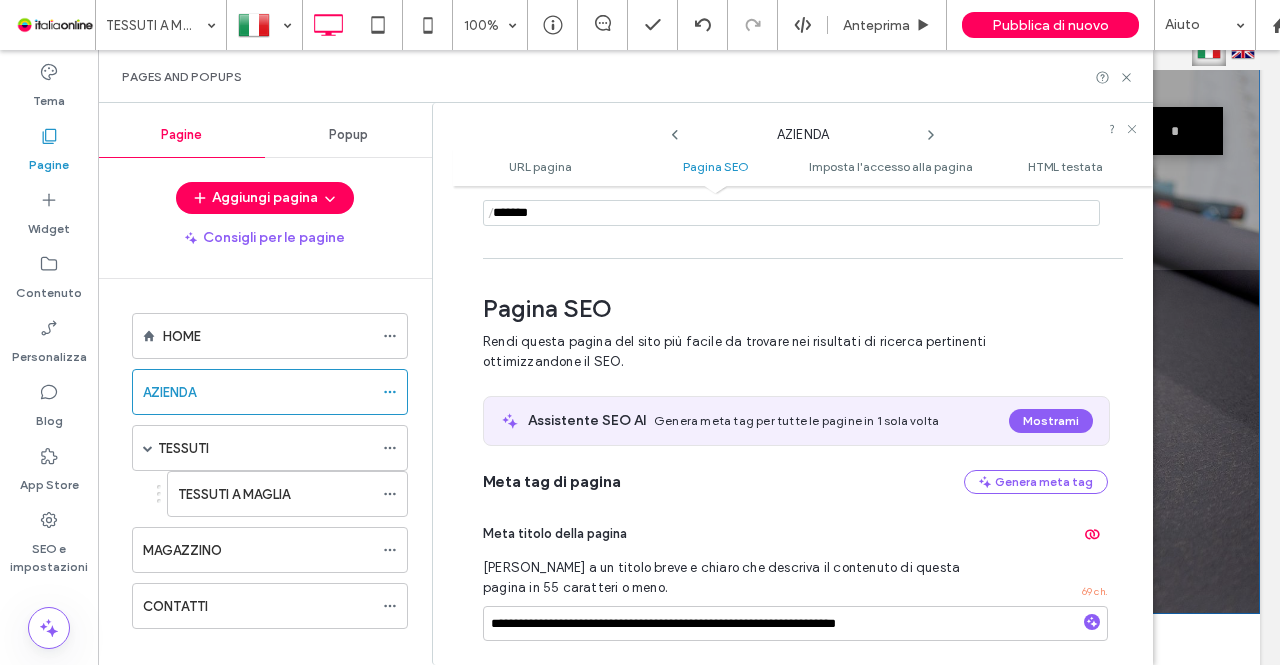 scroll, scrollTop: 273, scrollLeft: 0, axis: vertical 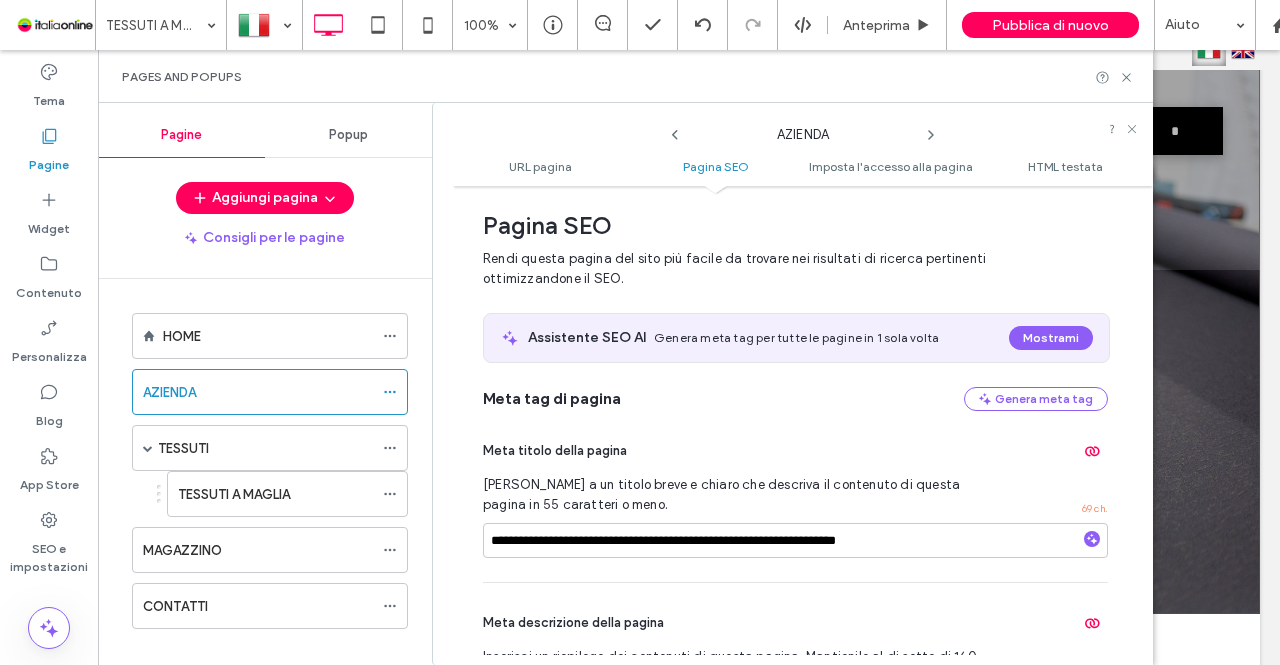 click 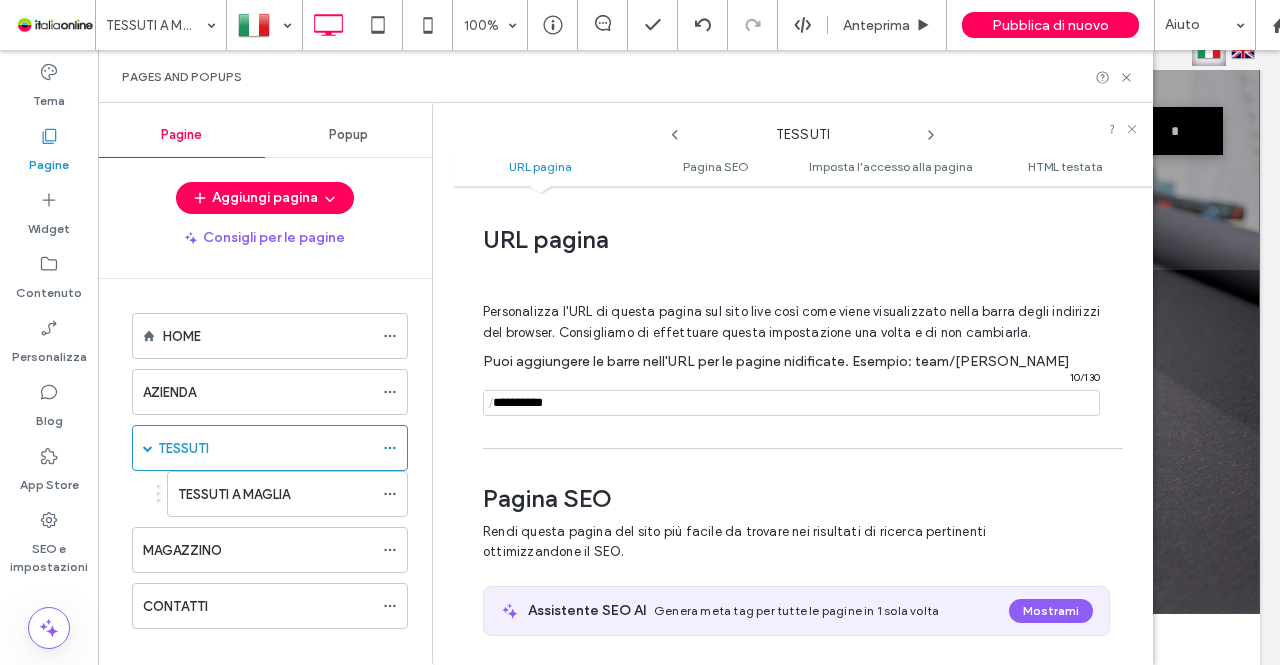 scroll, scrollTop: 273, scrollLeft: 0, axis: vertical 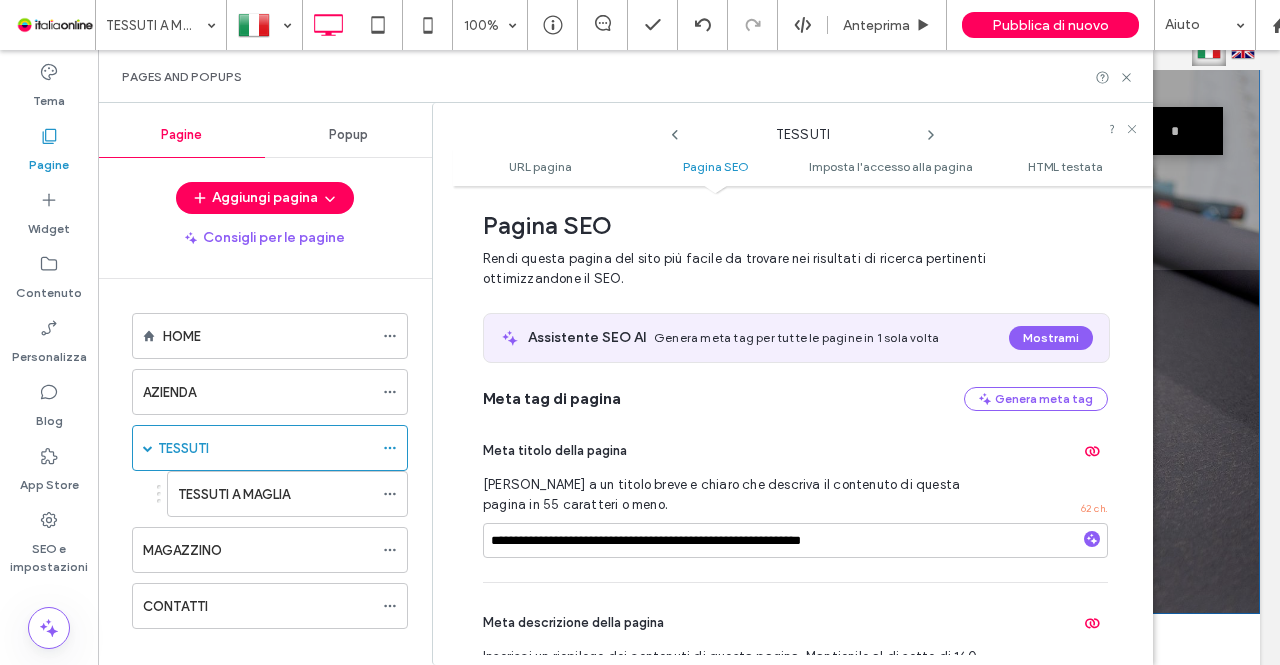 click 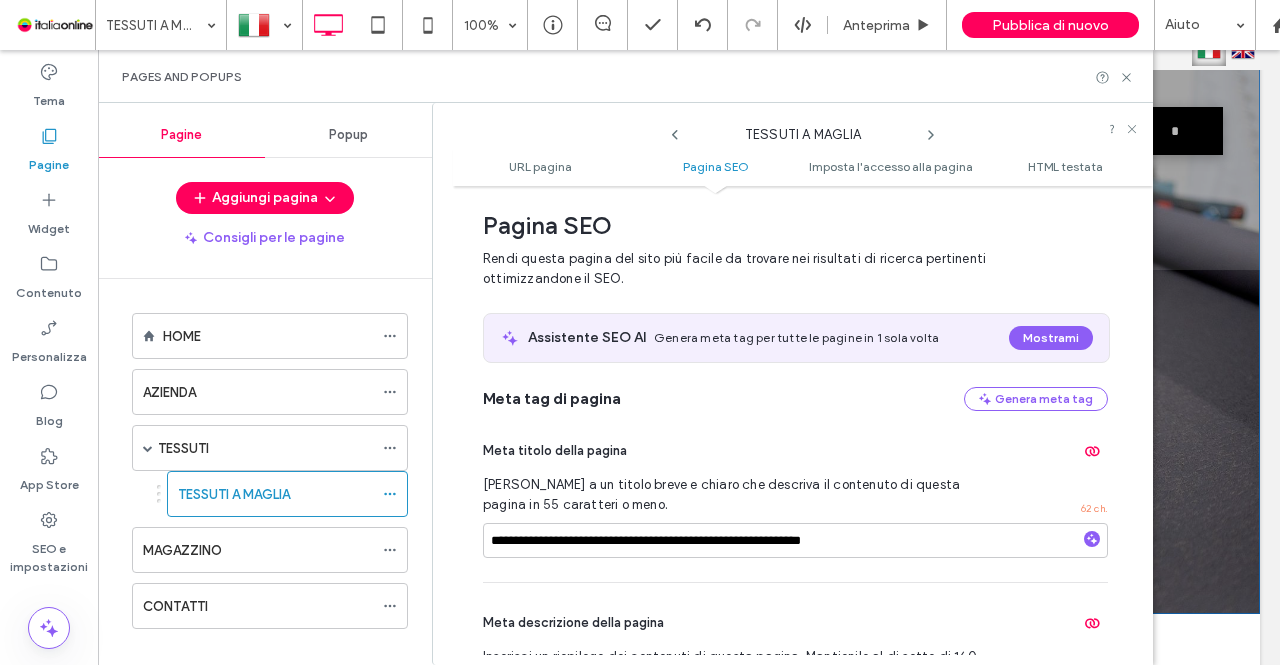 scroll, scrollTop: 373, scrollLeft: 0, axis: vertical 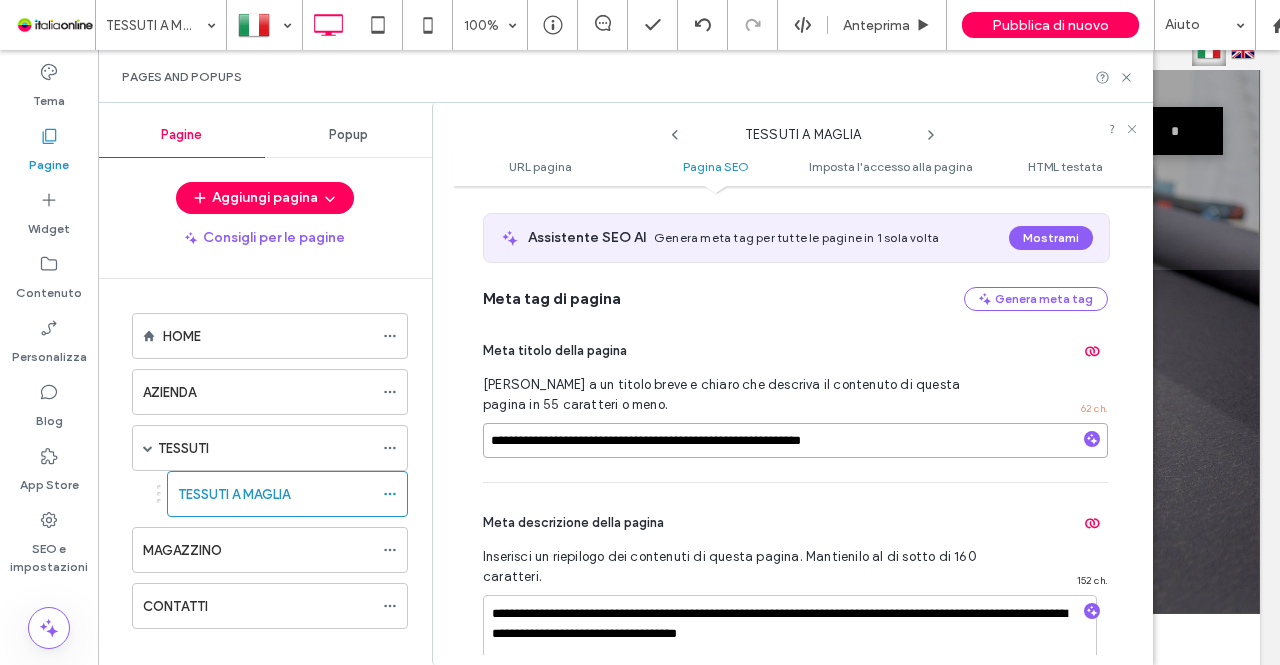 drag, startPoint x: 587, startPoint y: 437, endPoint x: 645, endPoint y: 451, distance: 59.665737 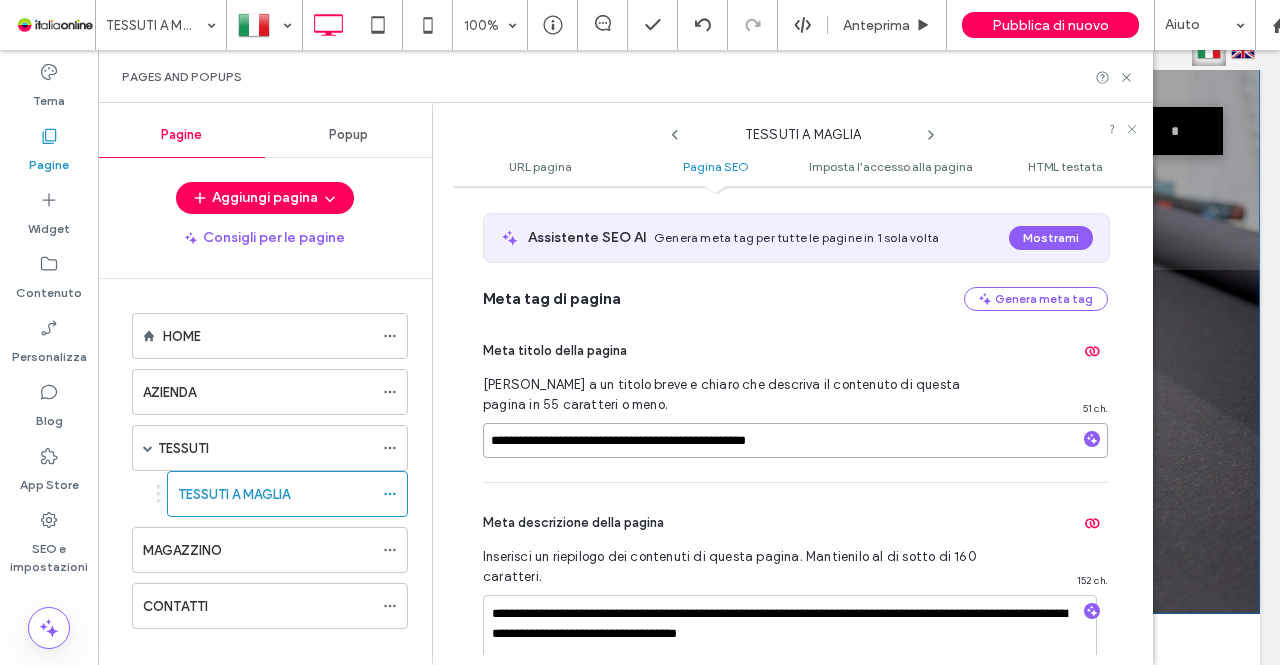 drag, startPoint x: 587, startPoint y: 443, endPoint x: 637, endPoint y: 451, distance: 50.635956 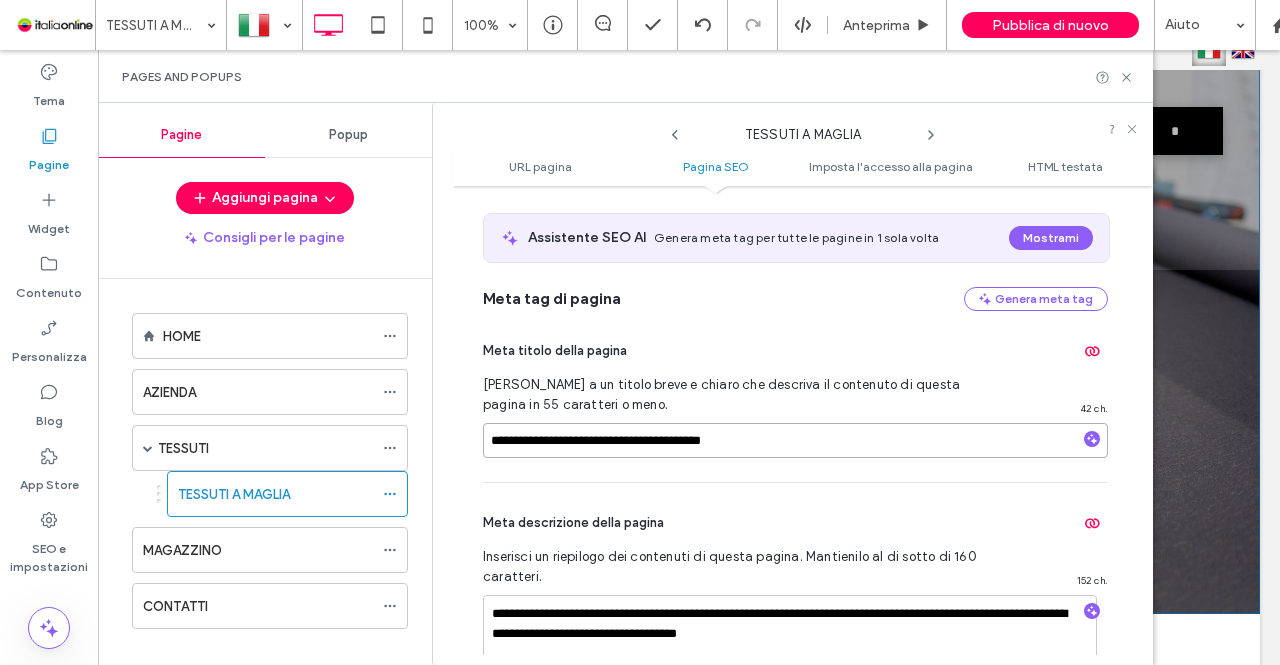 type on "**********" 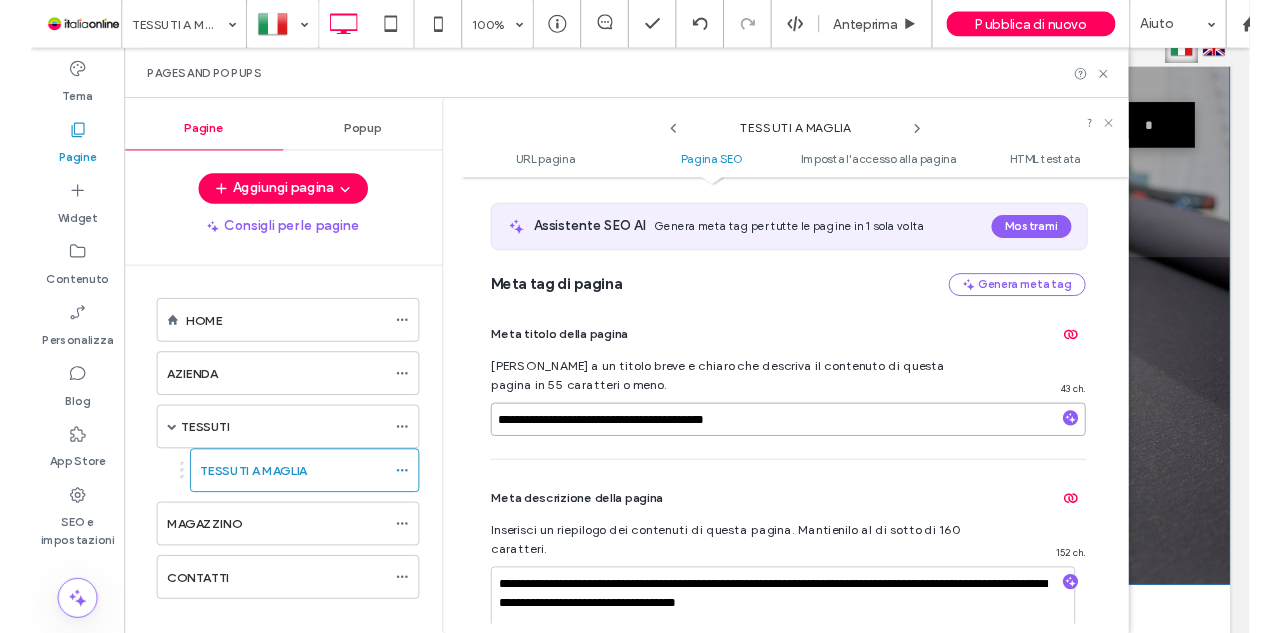 scroll, scrollTop: 673, scrollLeft: 0, axis: vertical 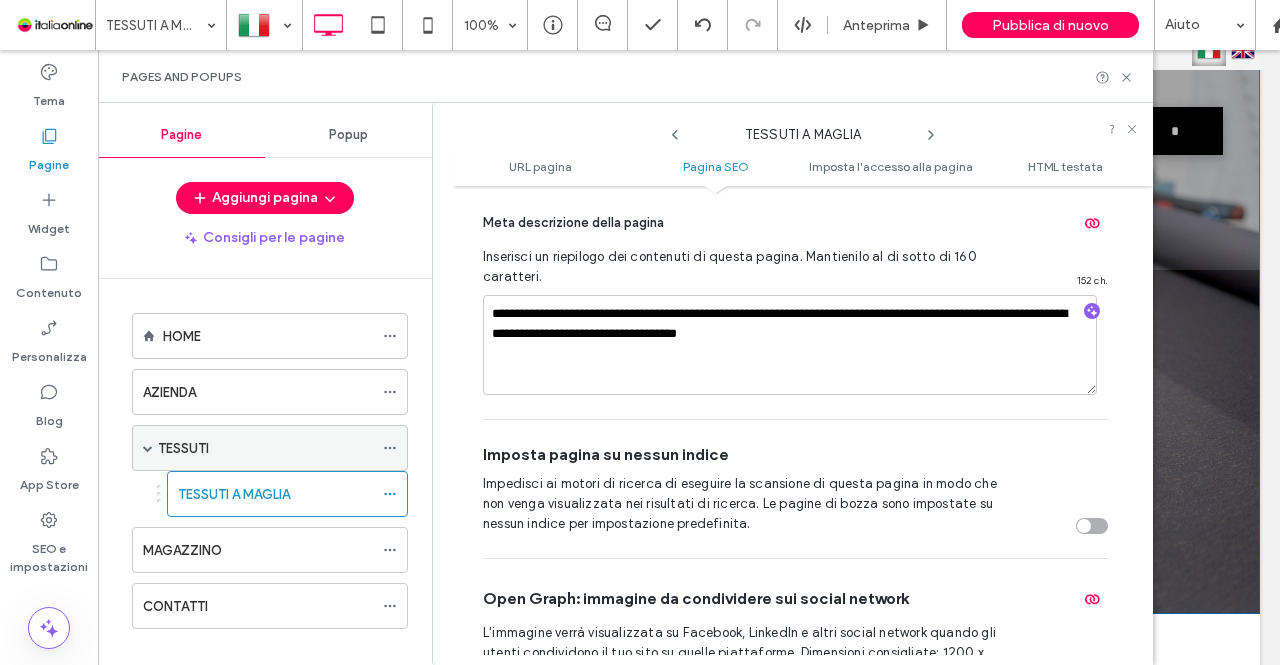 click on "TESSUTI" at bounding box center (265, 448) 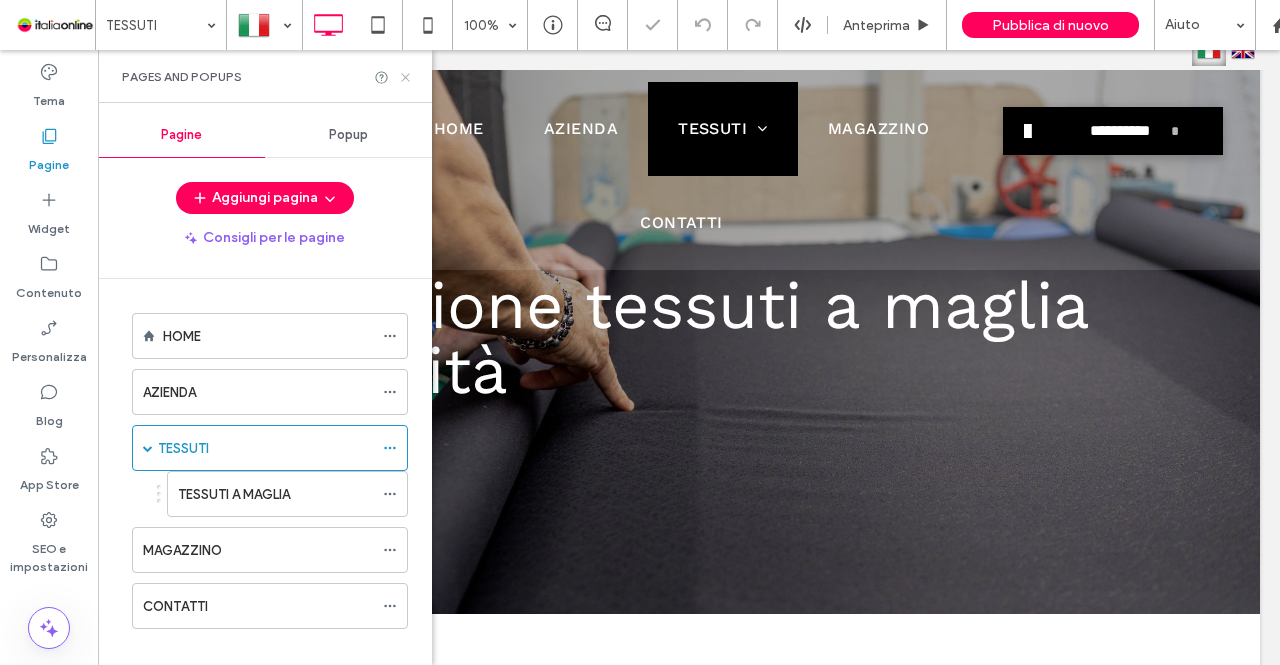 click 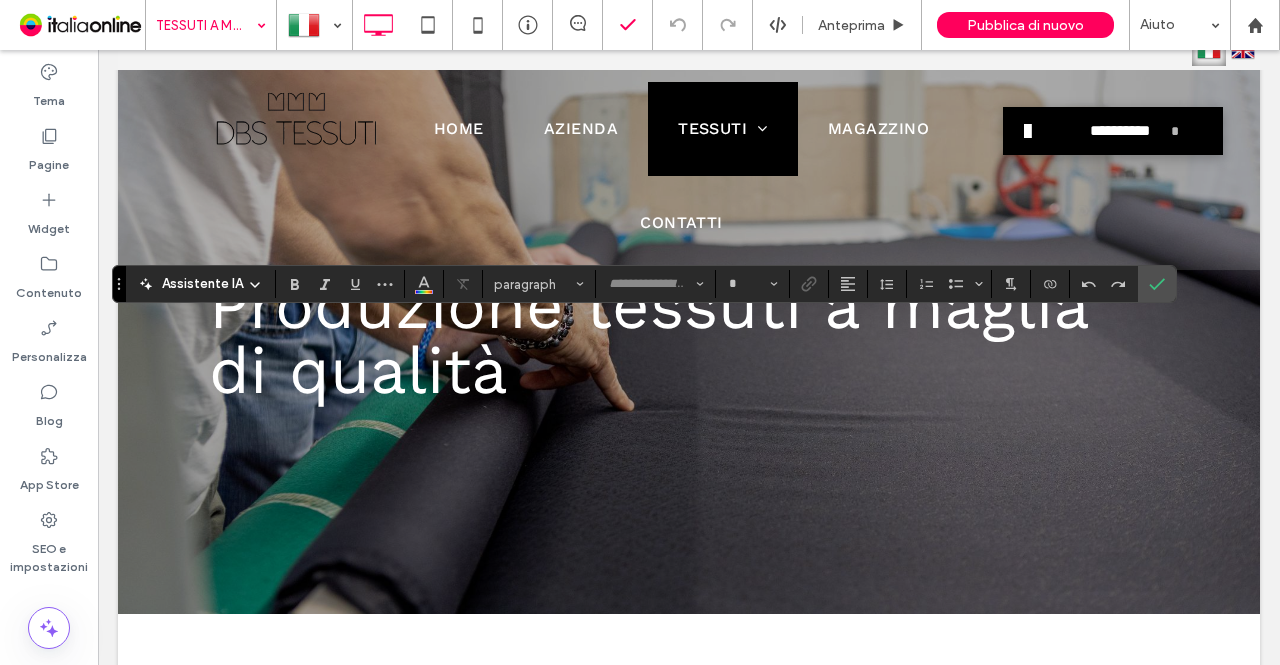type on "*********" 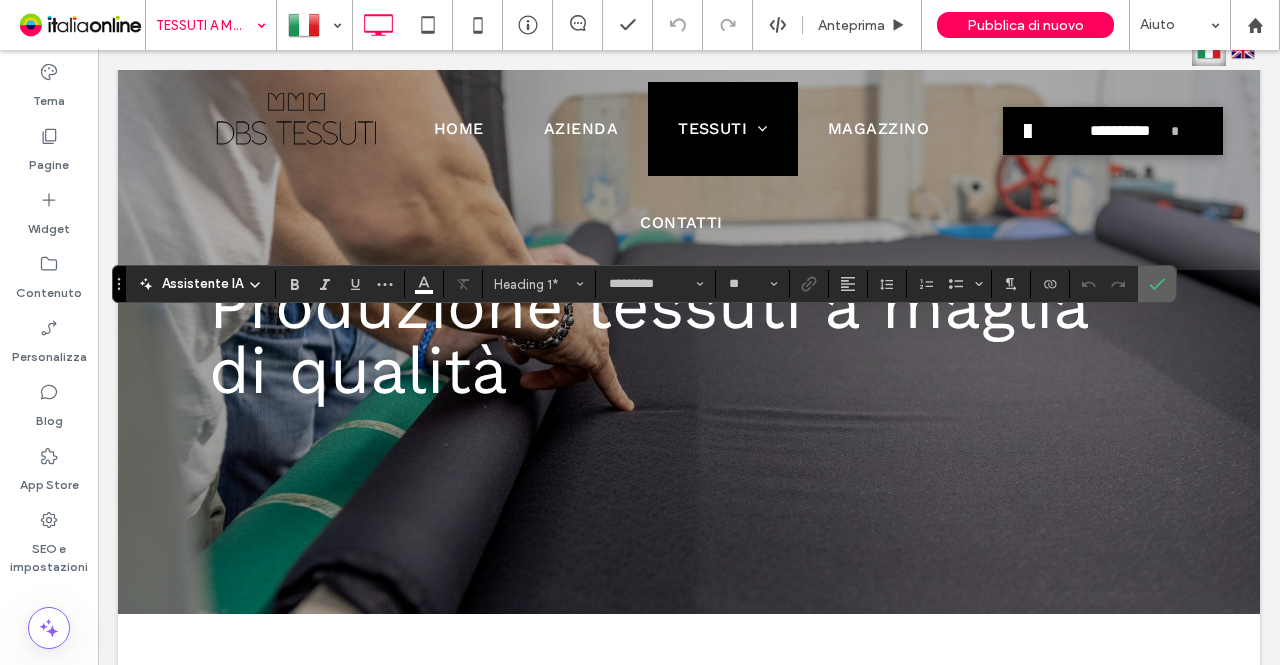 click at bounding box center (1157, 284) 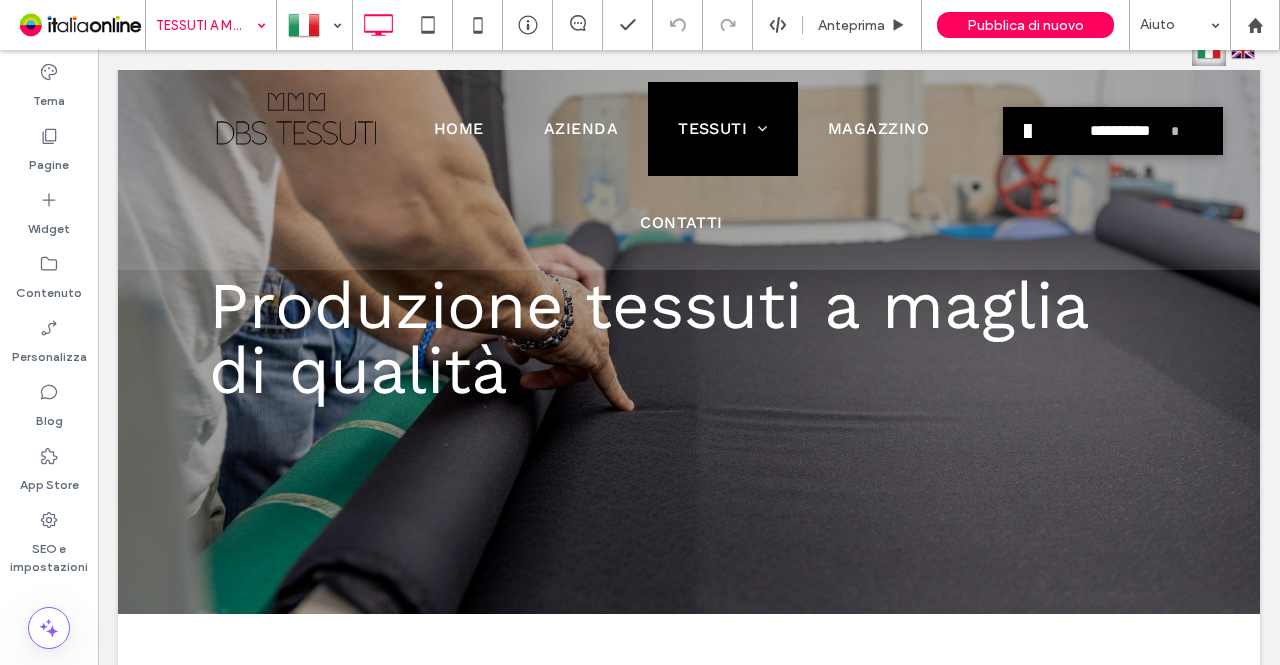 drag, startPoint x: 194, startPoint y: 22, endPoint x: 205, endPoint y: 22, distance: 11 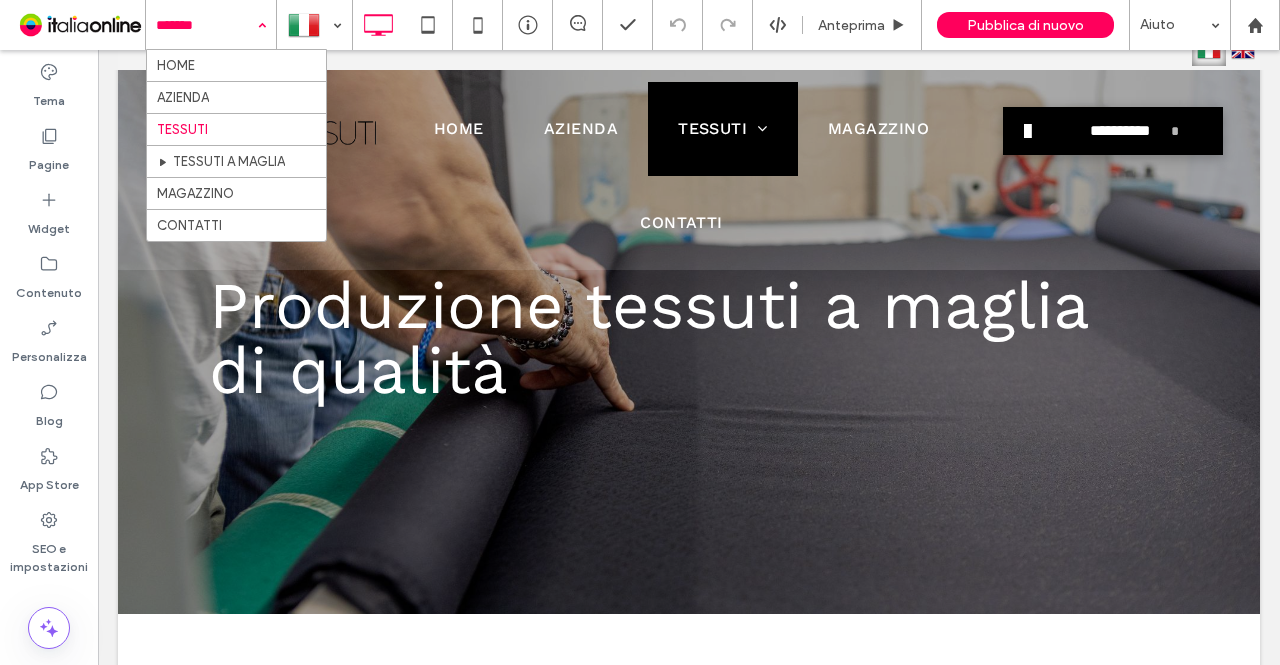 click on "HOME AZIENDA TESSUTI TESSUTI A MAGLIA MAGAZZINO CONTATTI" at bounding box center [211, 25] 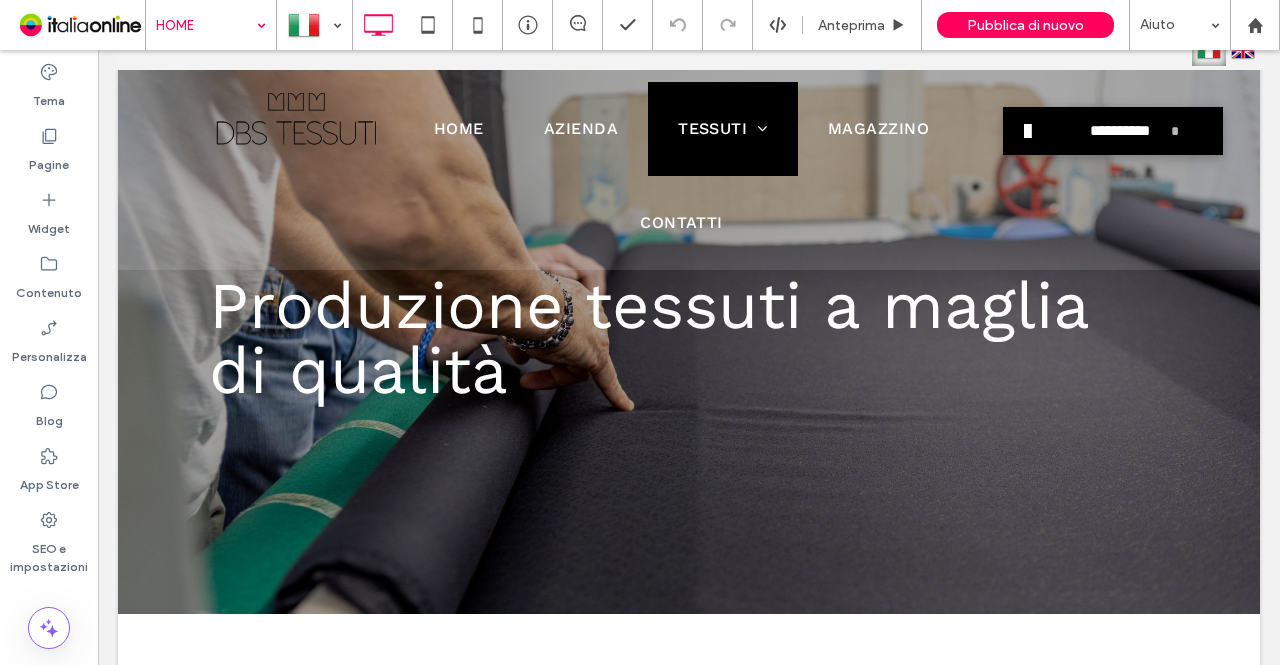 type on "*********" 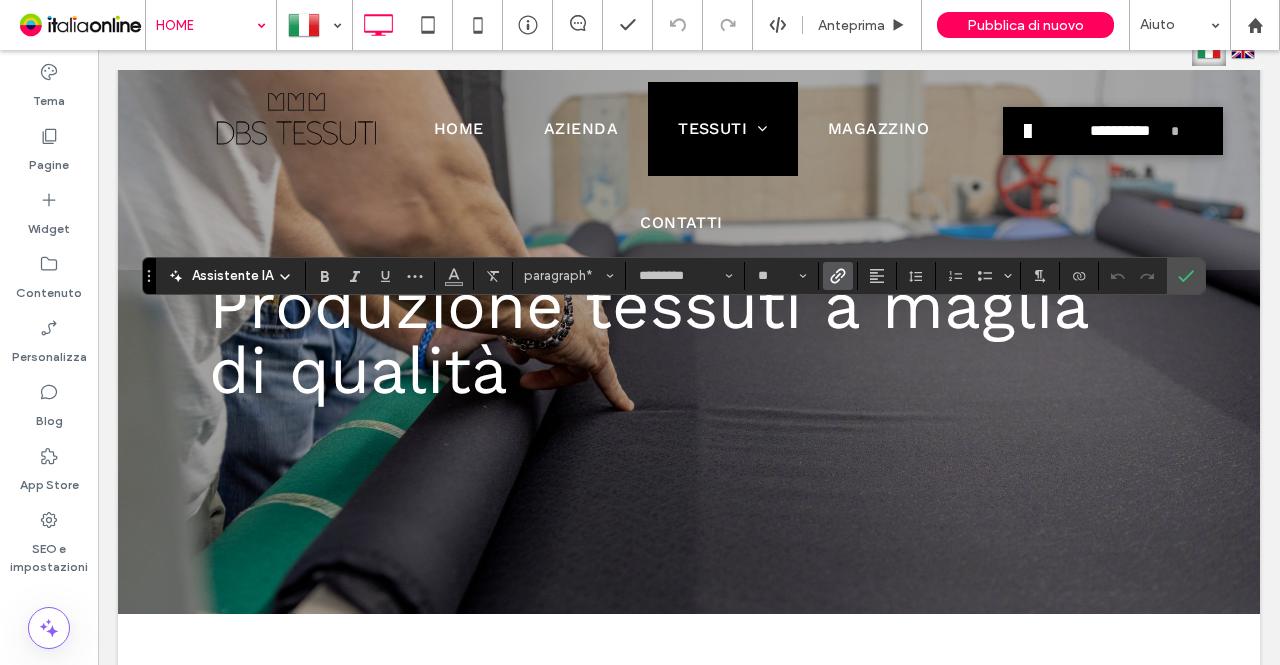 click 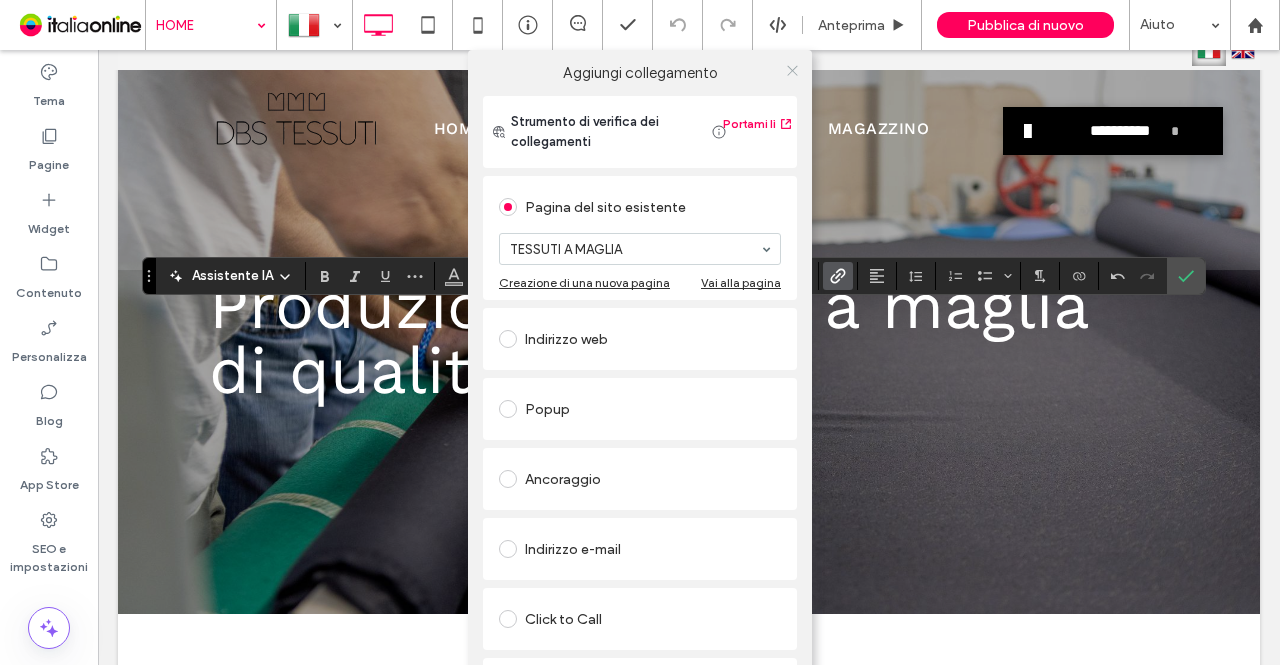 click 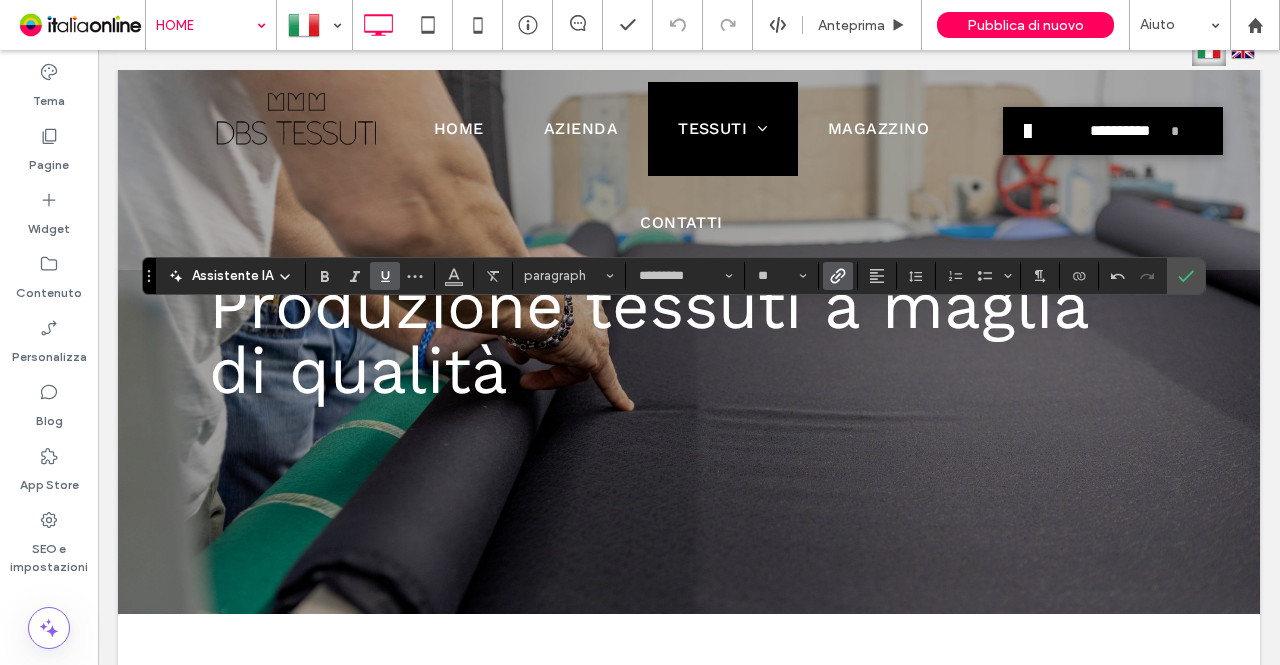 click 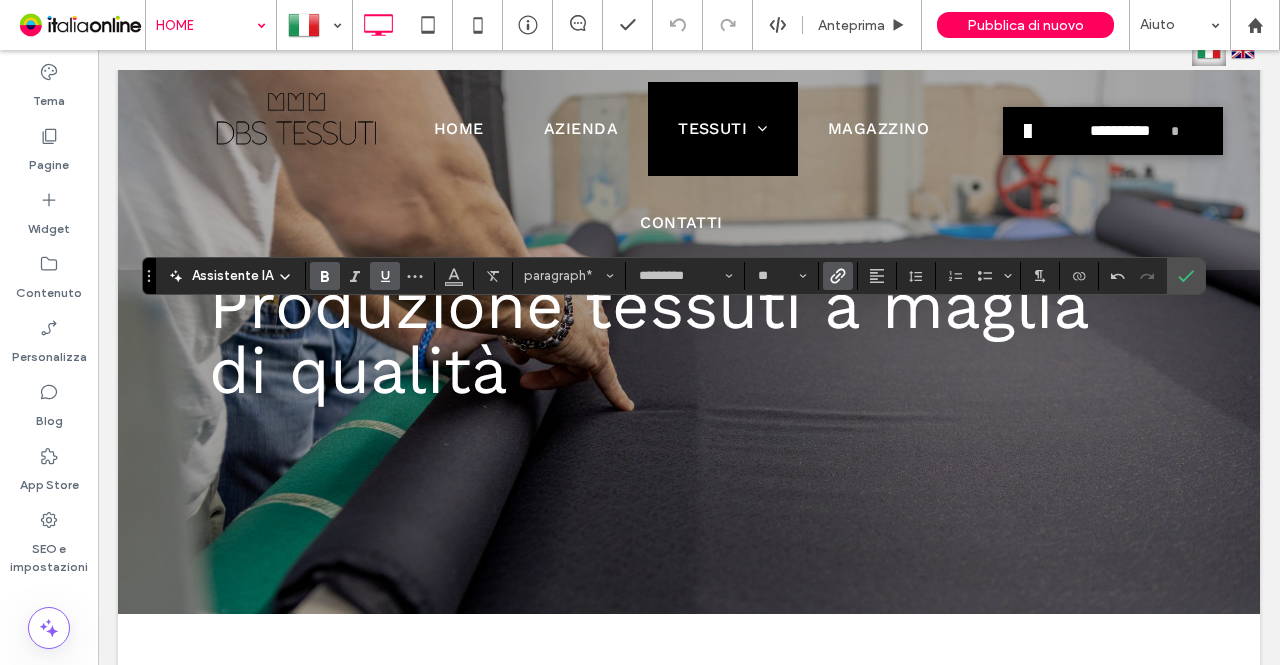 click 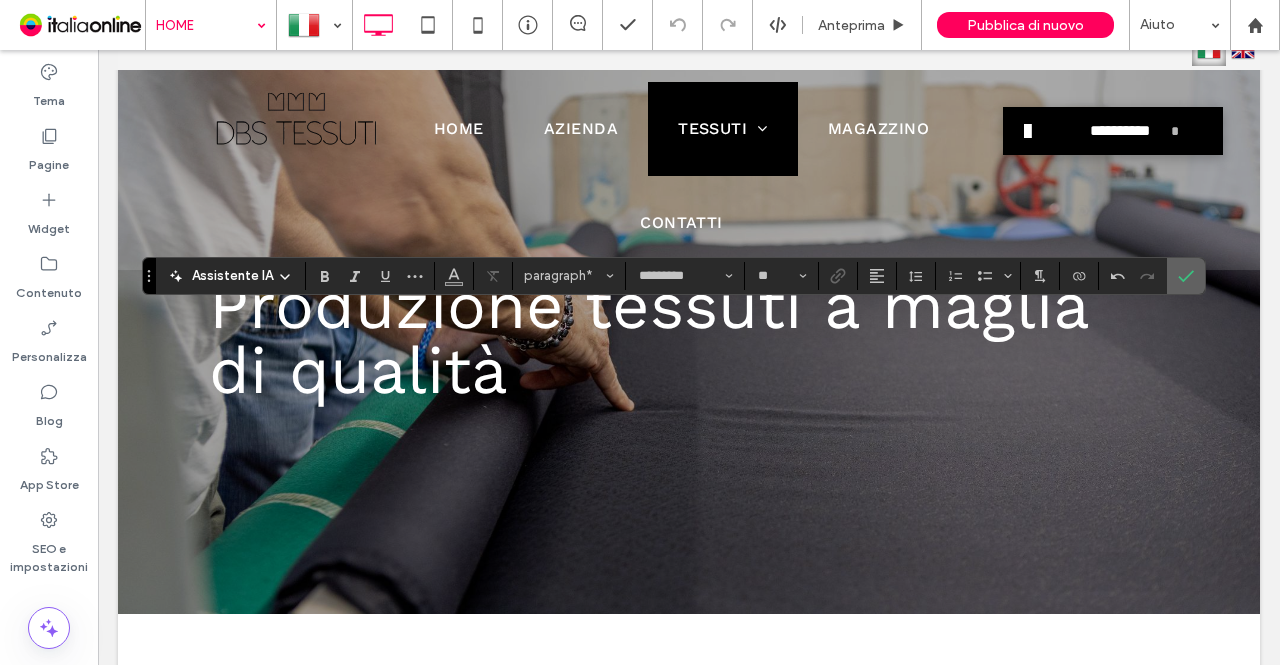 click 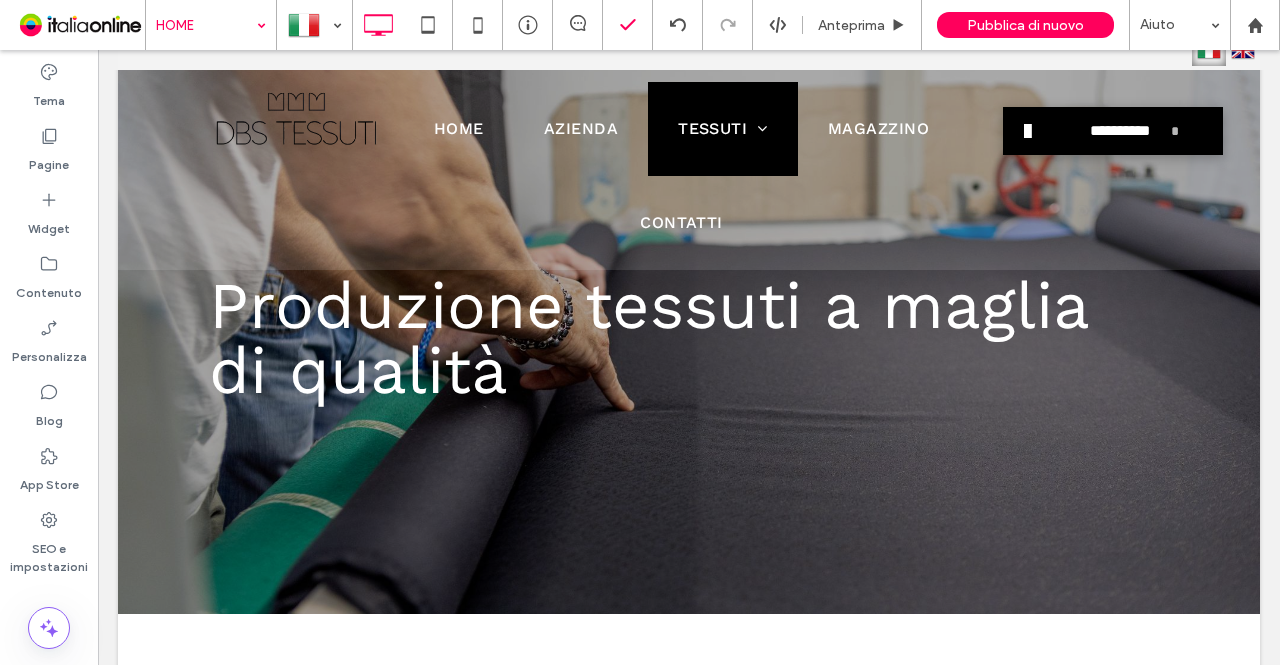 type on "*********" 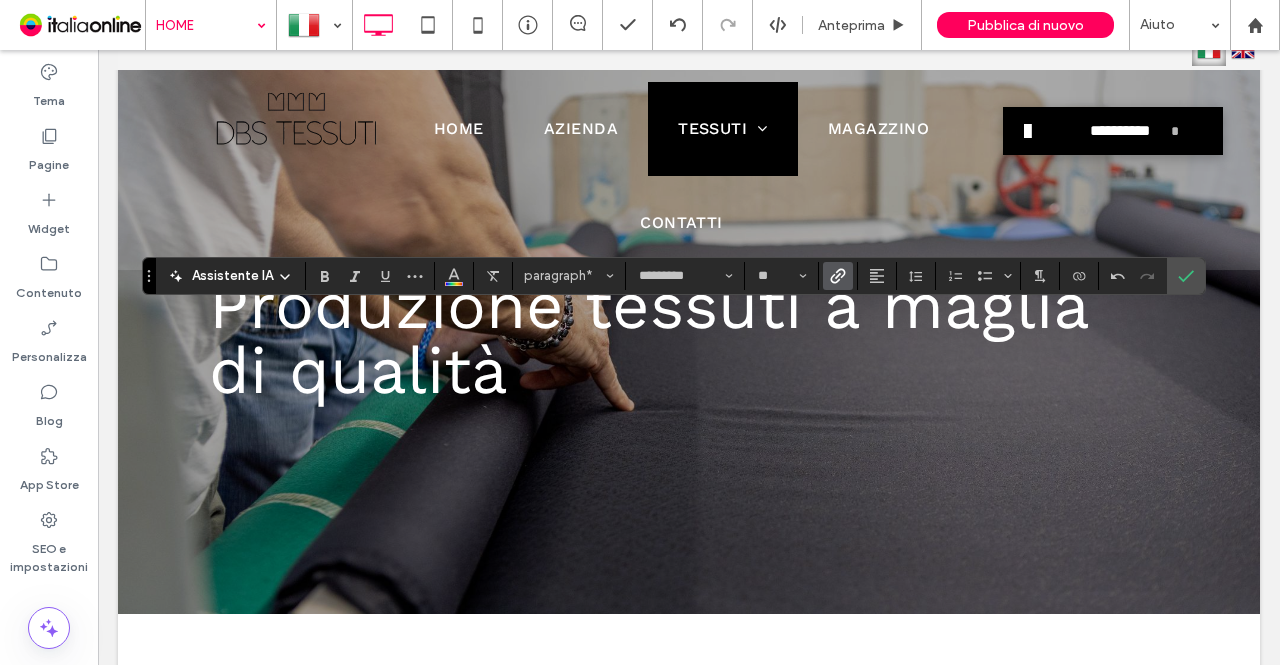 click 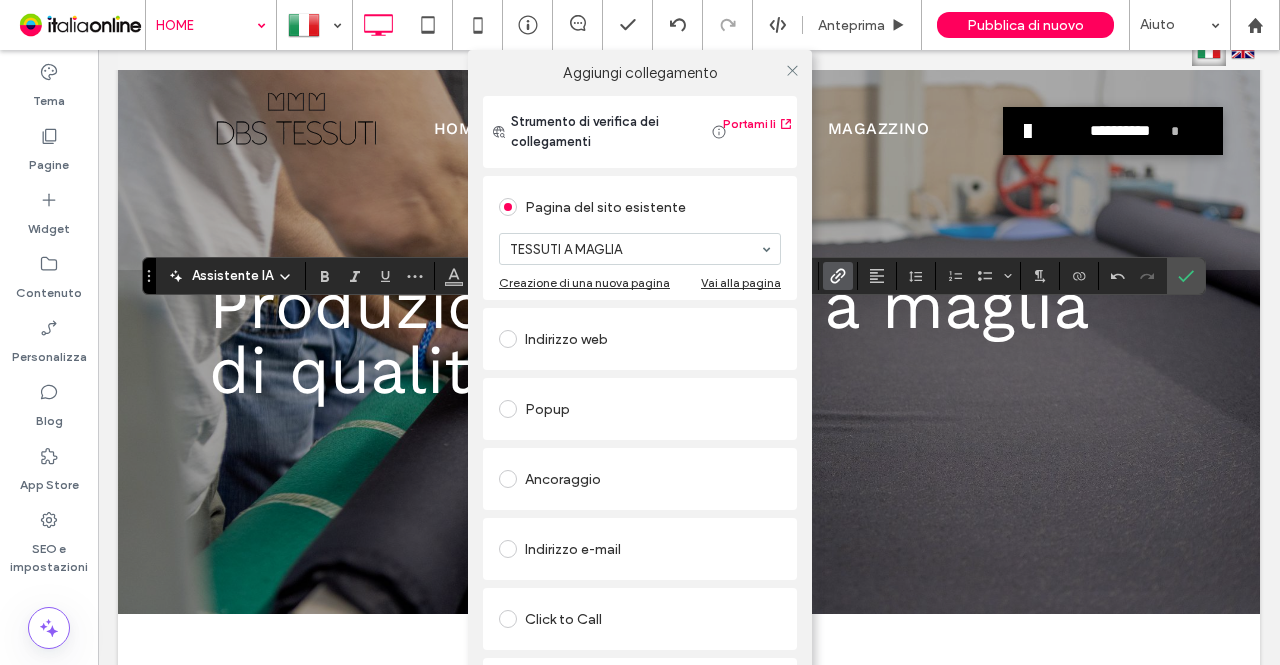 click on "Aggiungi collegamento Strumento di verifica dei collegamenti Portami lì Pagina del sito esistente TESSUTI A MAGLIA Creazione di una nuova pagina Vai alla pagina Indirizzo web Popup Ancoraggio Indirizzo e-mail Click to Call File da scaricare [GEOGRAPHIC_DATA] collegamento" at bounding box center (640, 382) 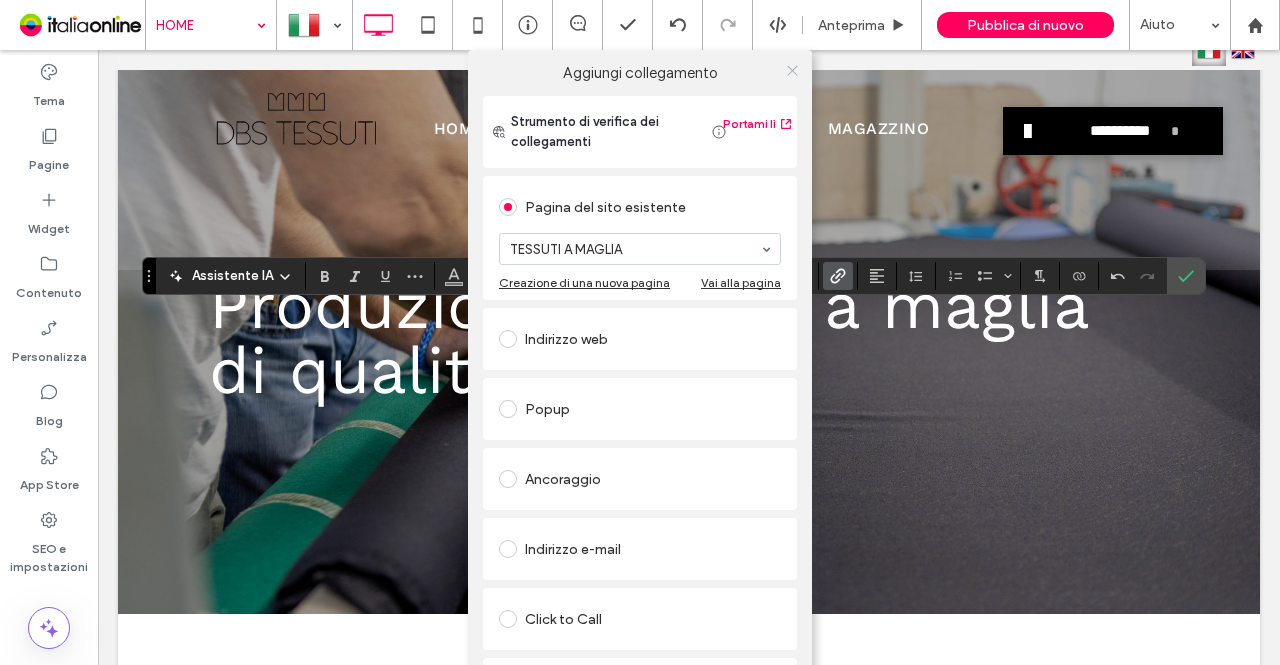 click 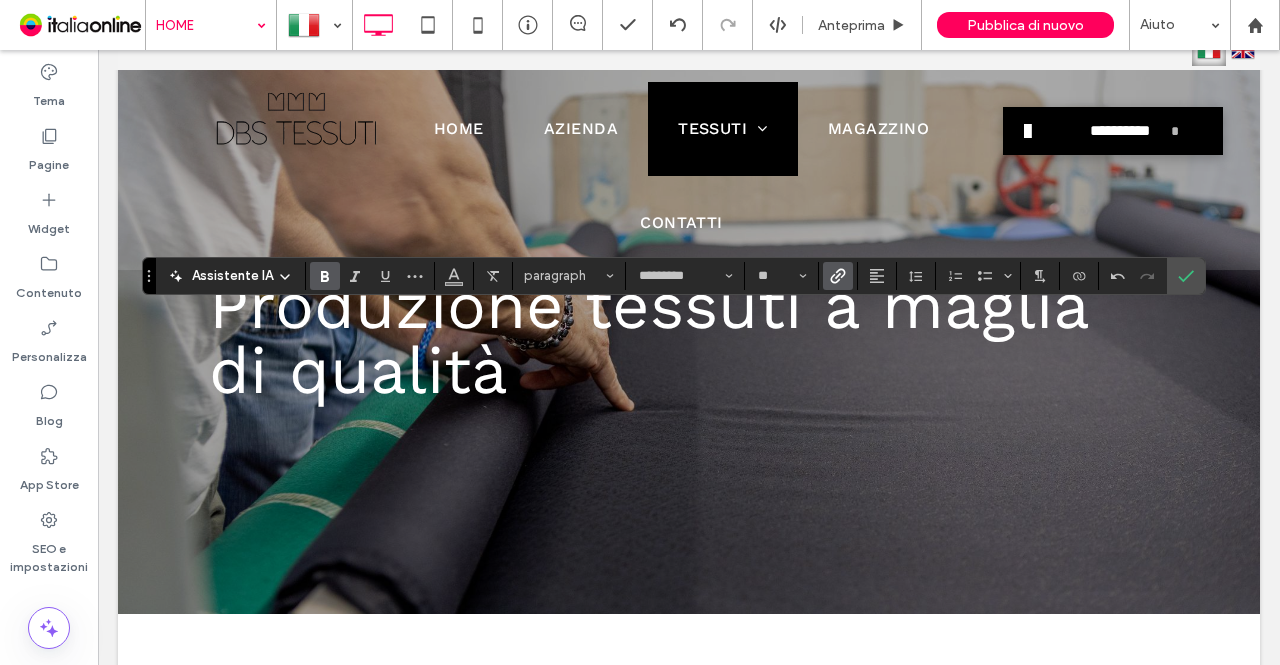 click 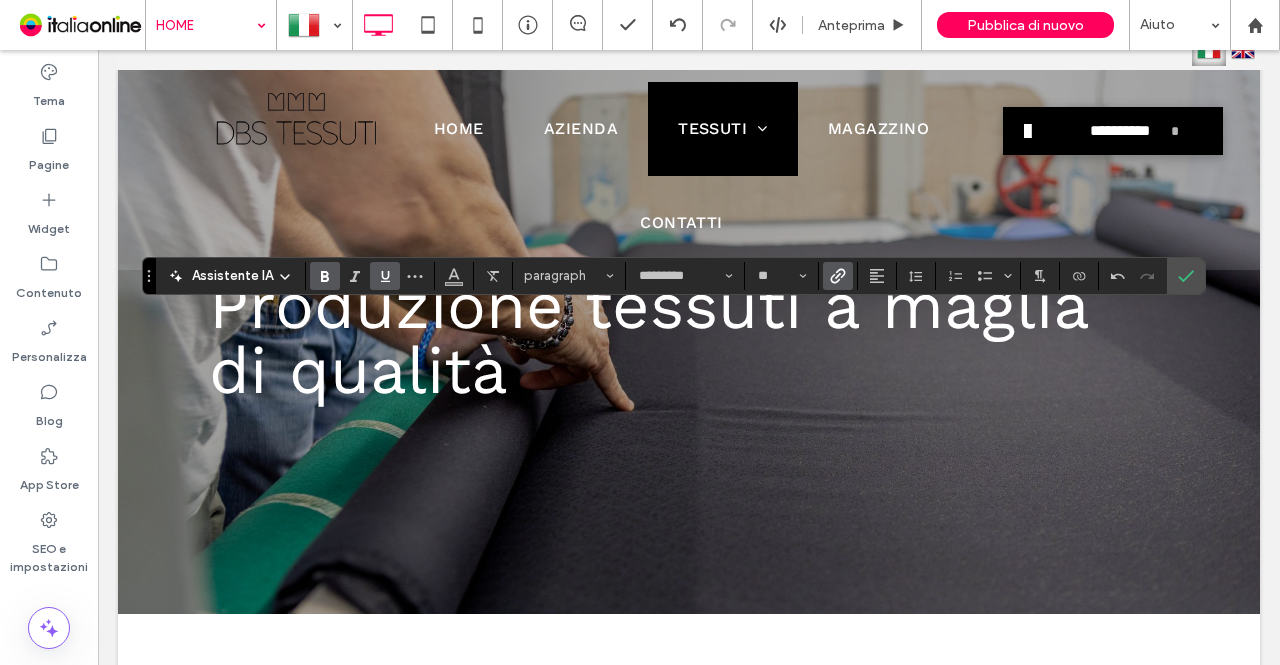 click 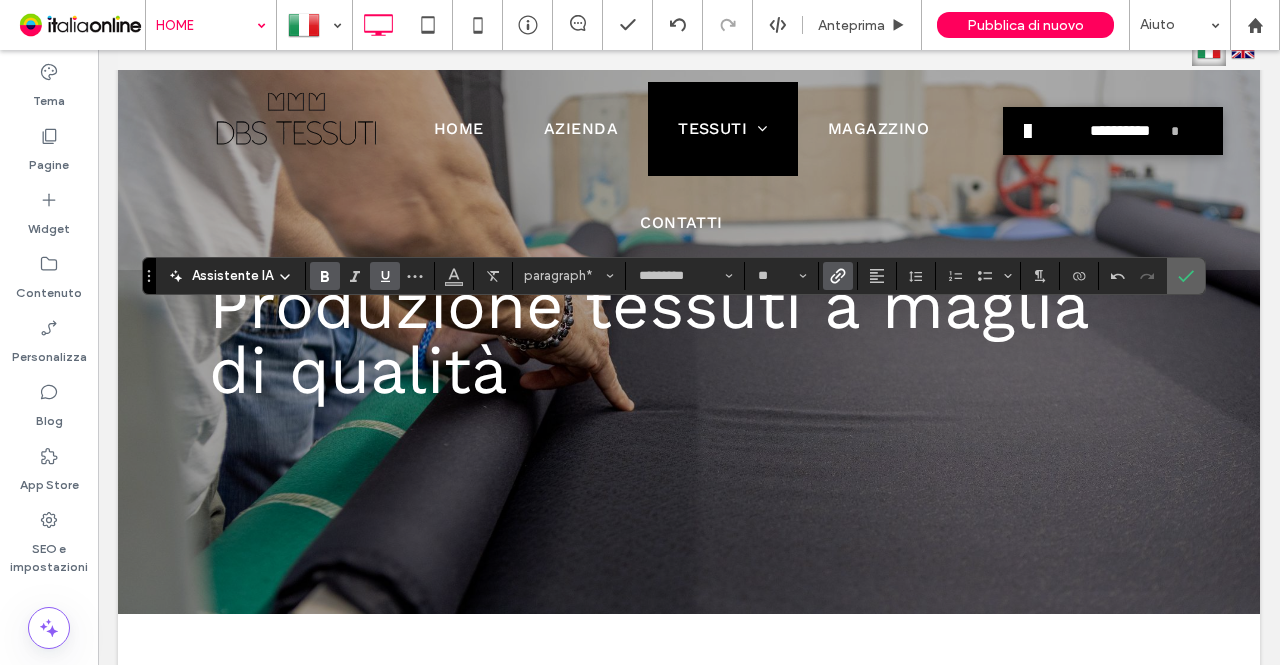 click at bounding box center [1186, 276] 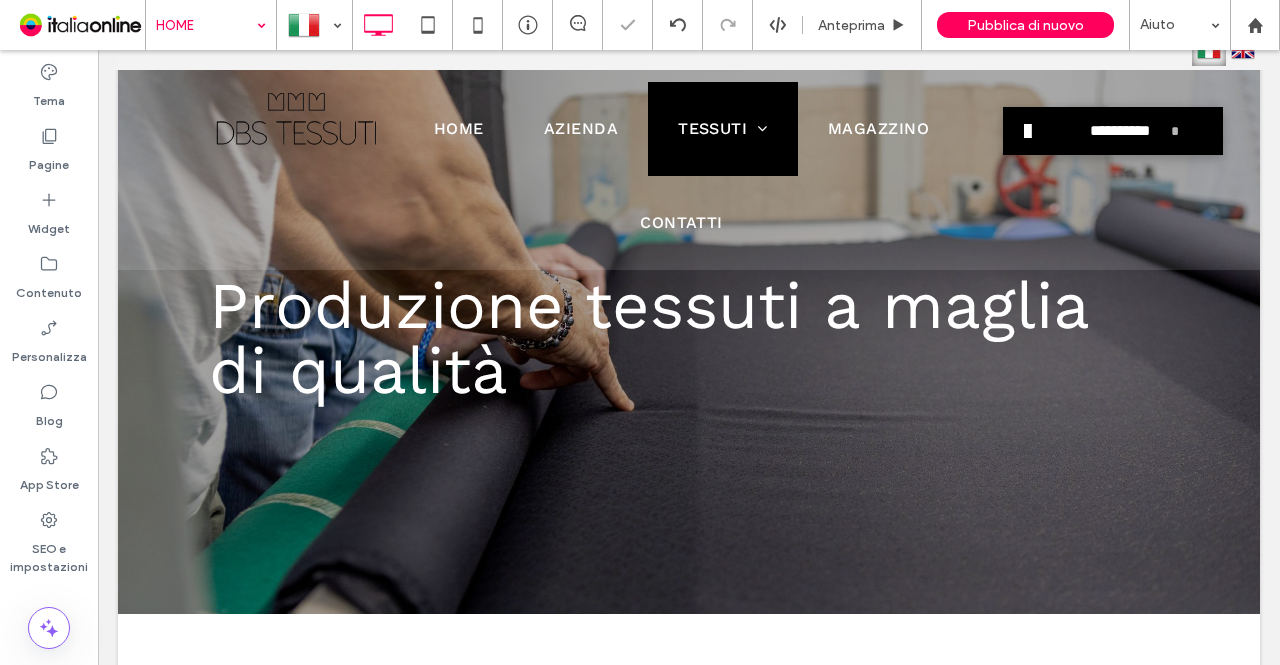 type on "*********" 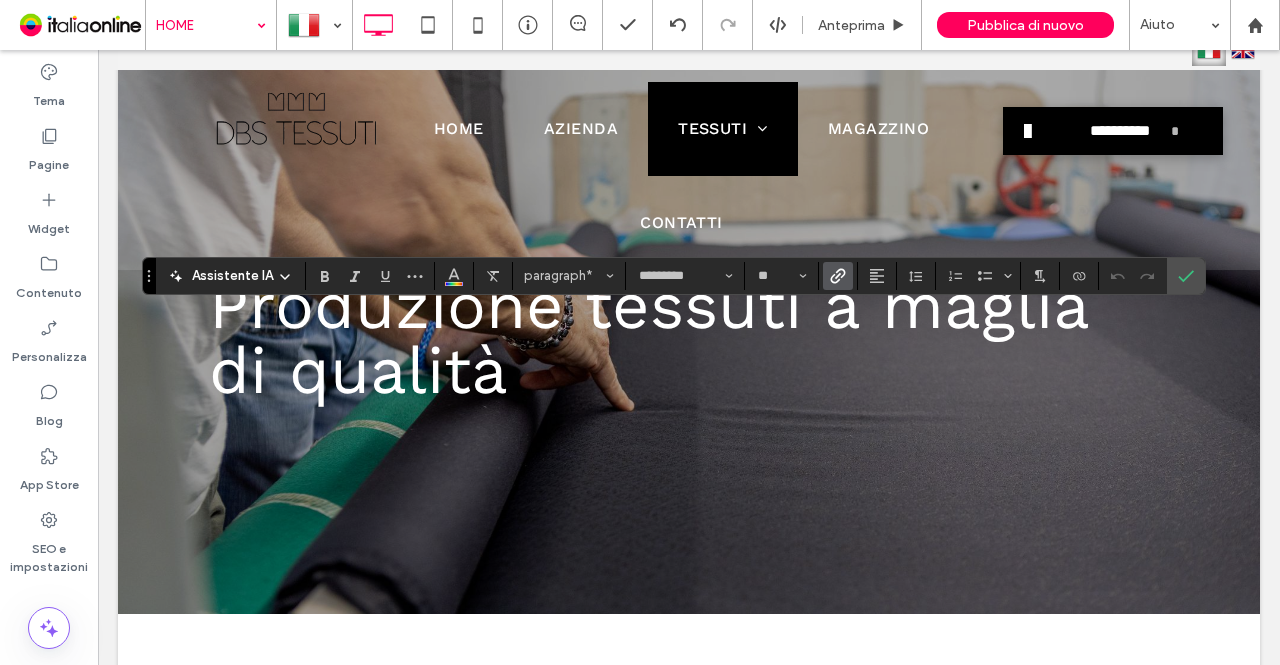 click 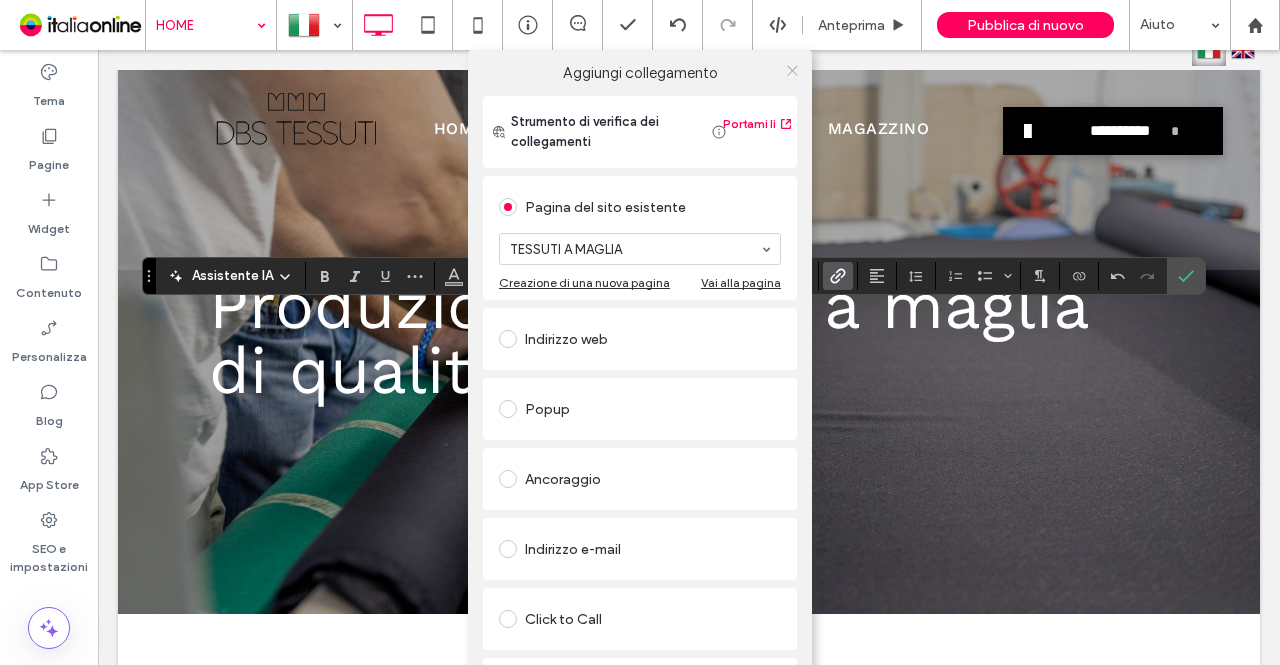 click 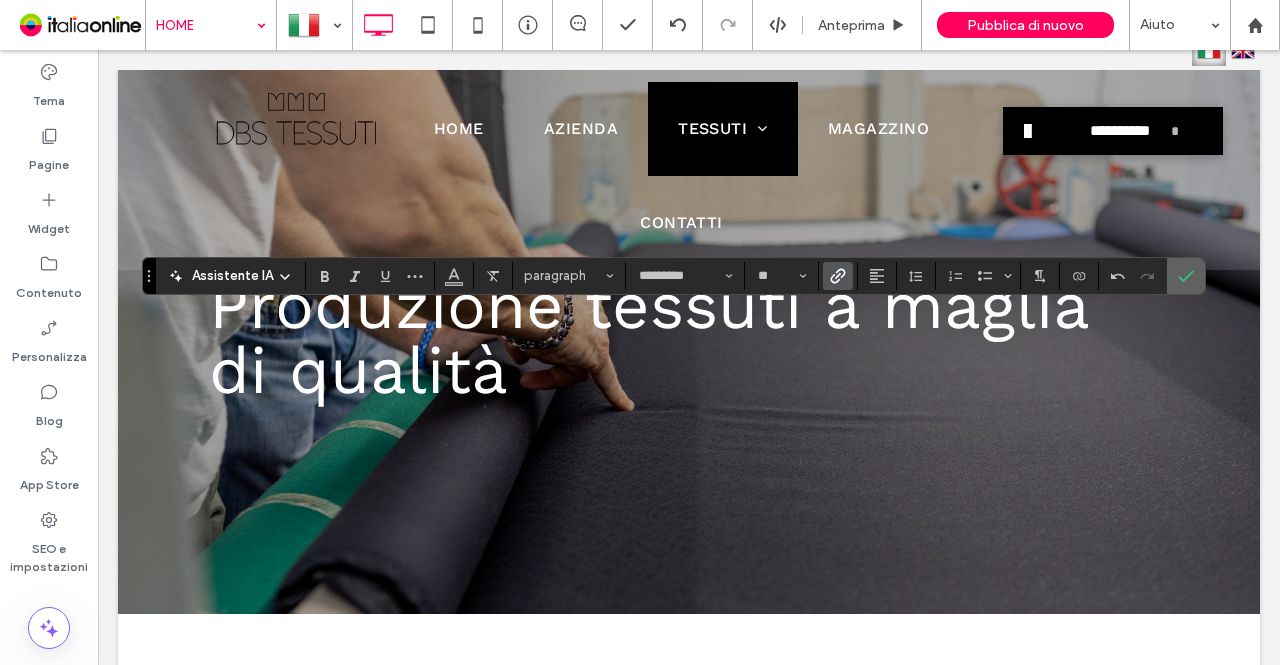 click at bounding box center (1182, 276) 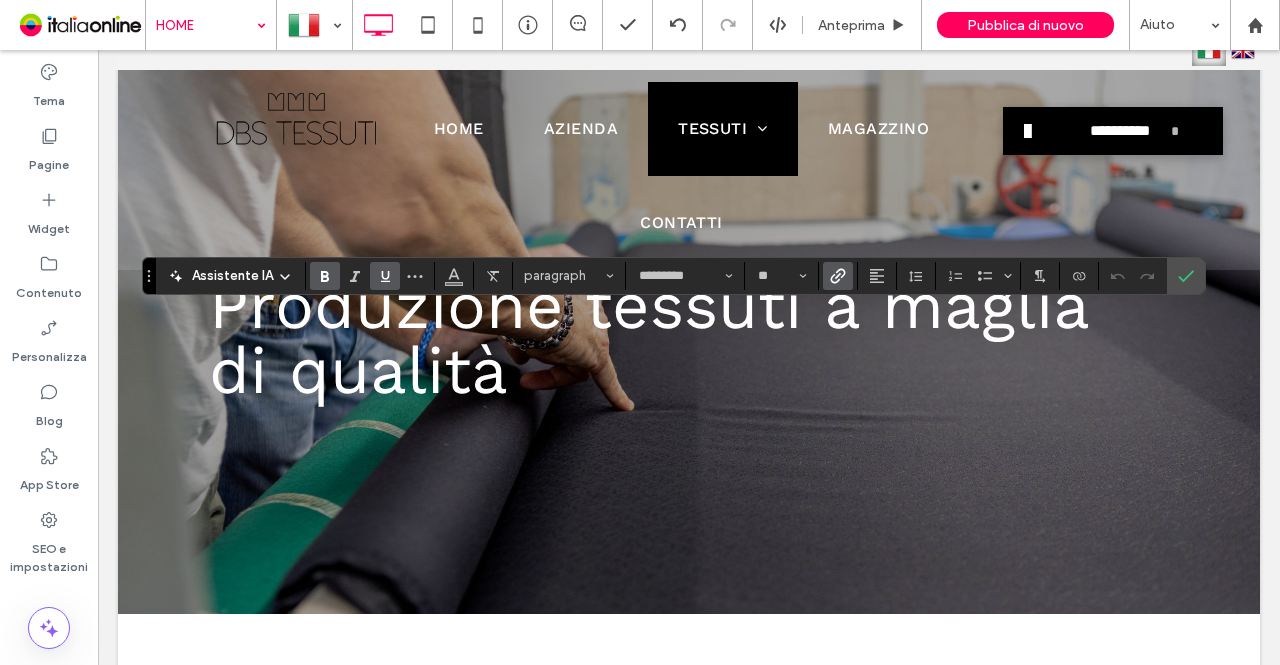click at bounding box center (385, 276) 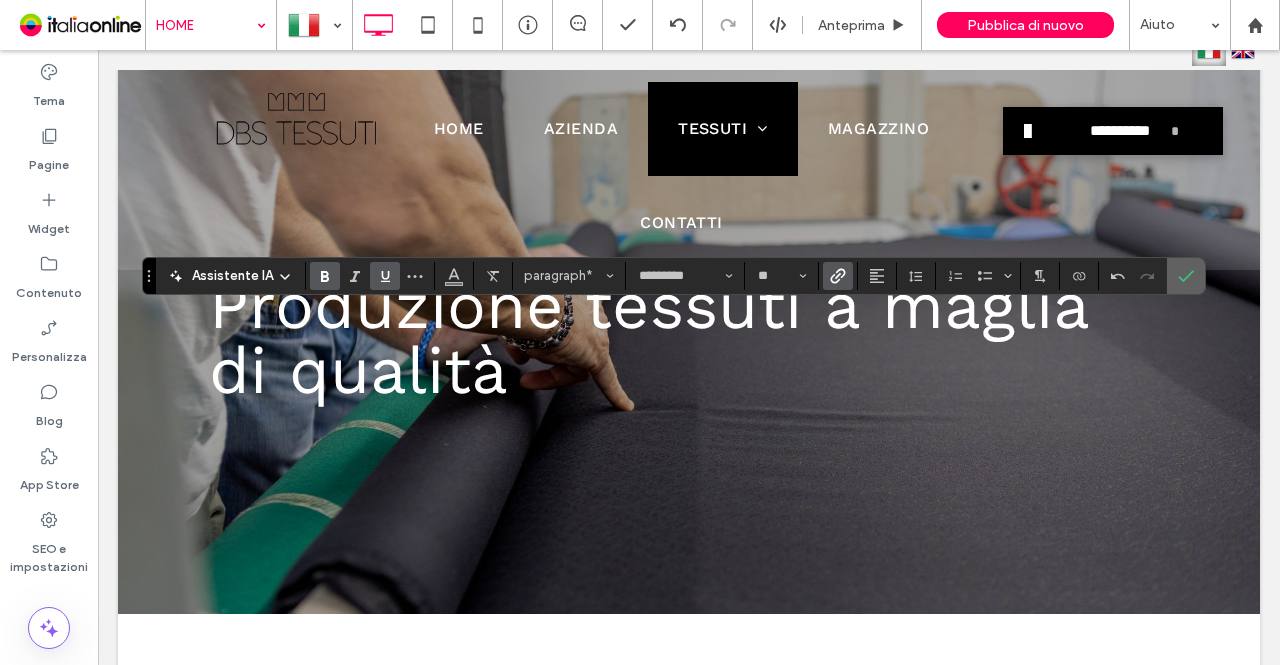 click 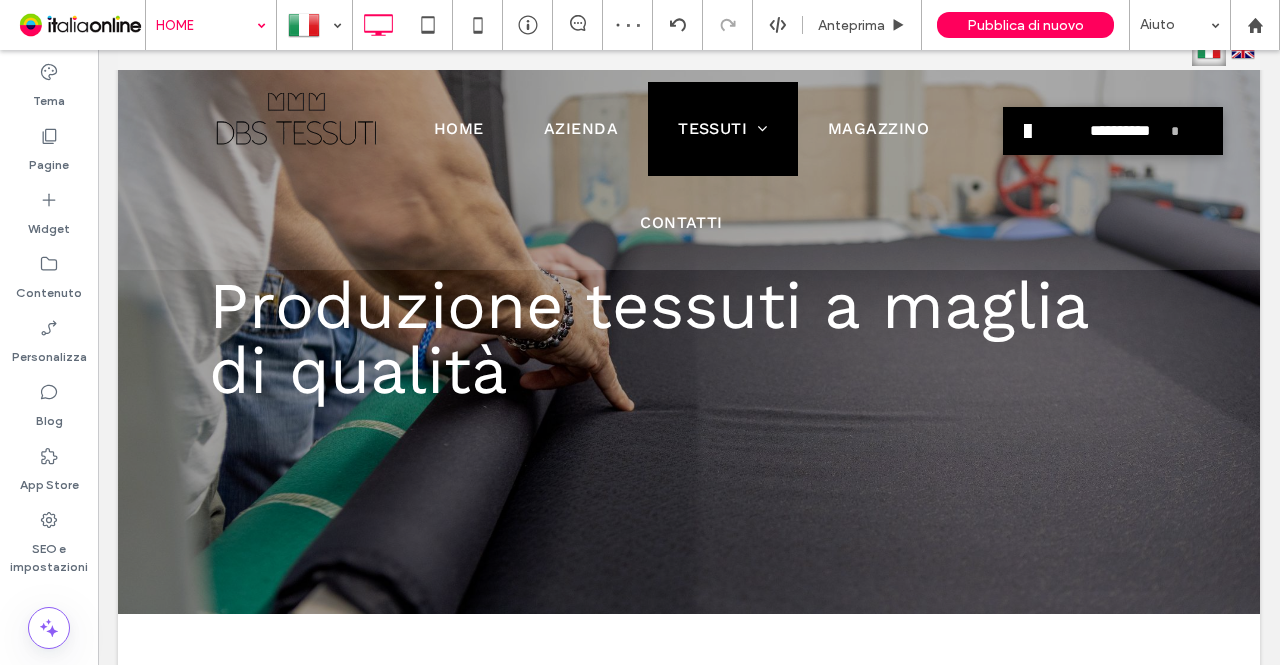 type on "*********" 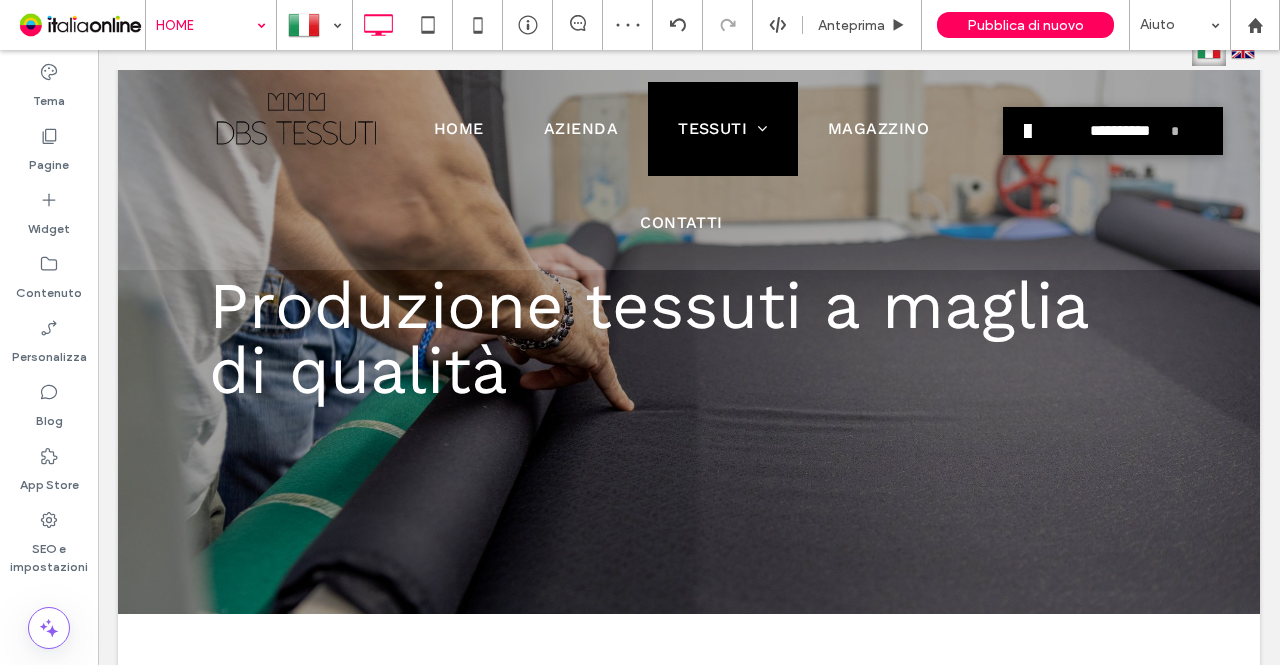 type on "**" 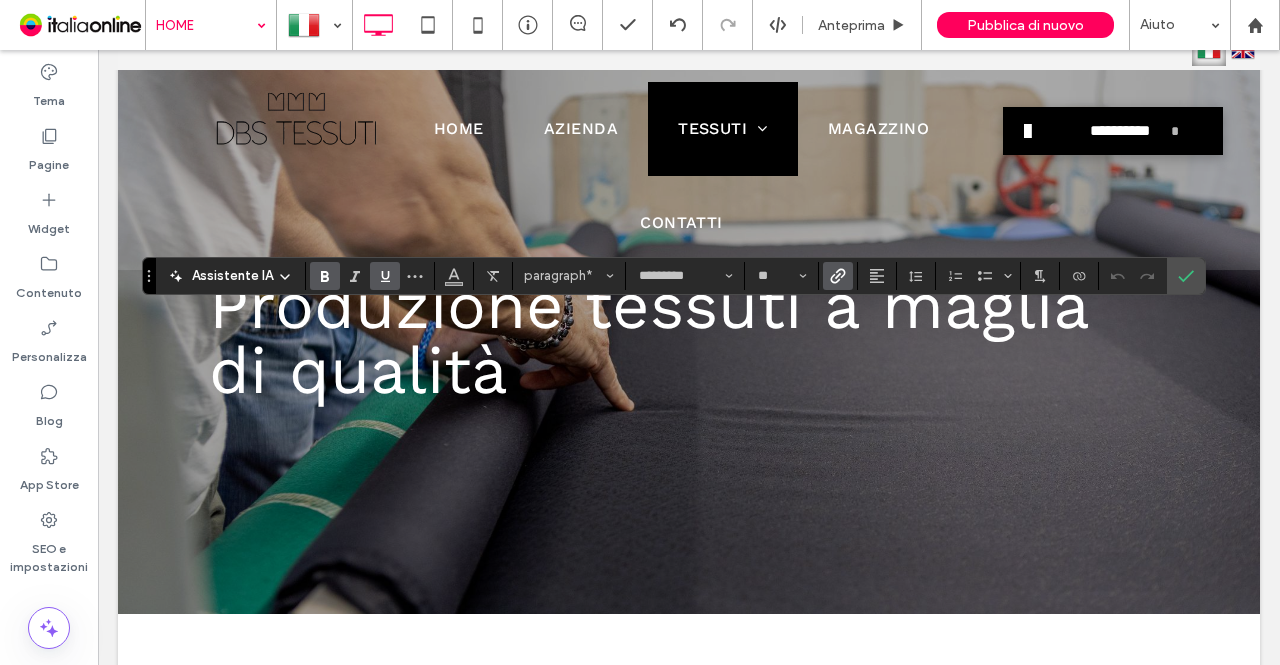 click 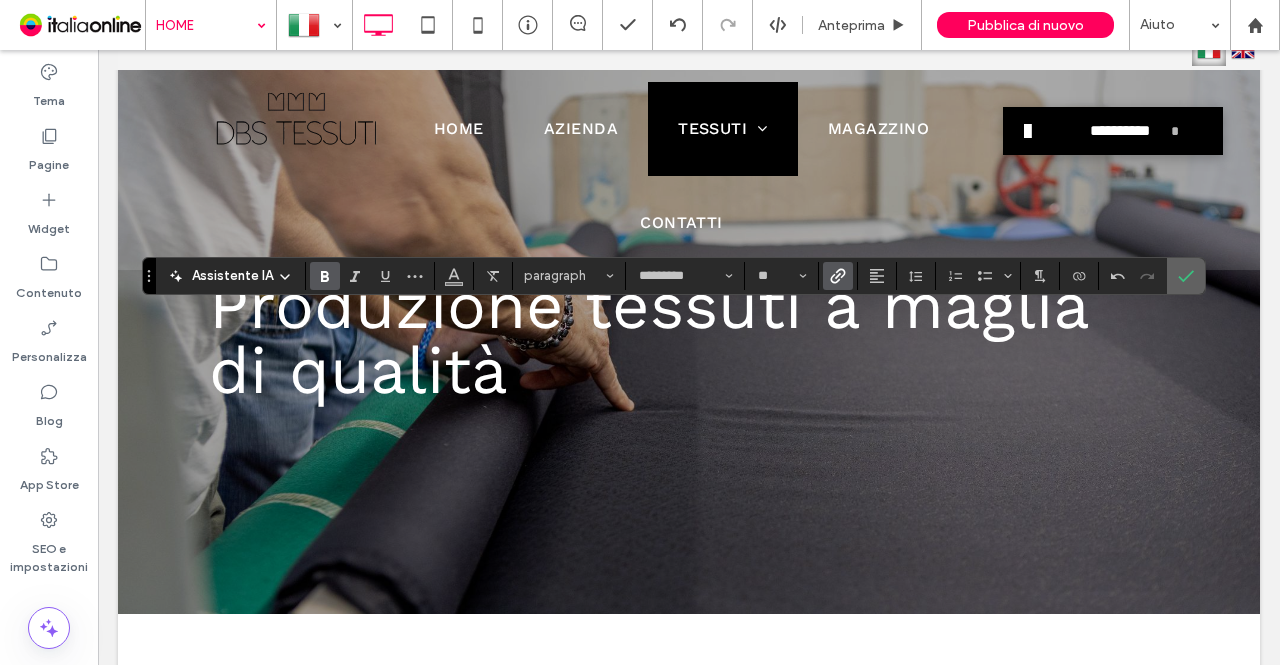 click 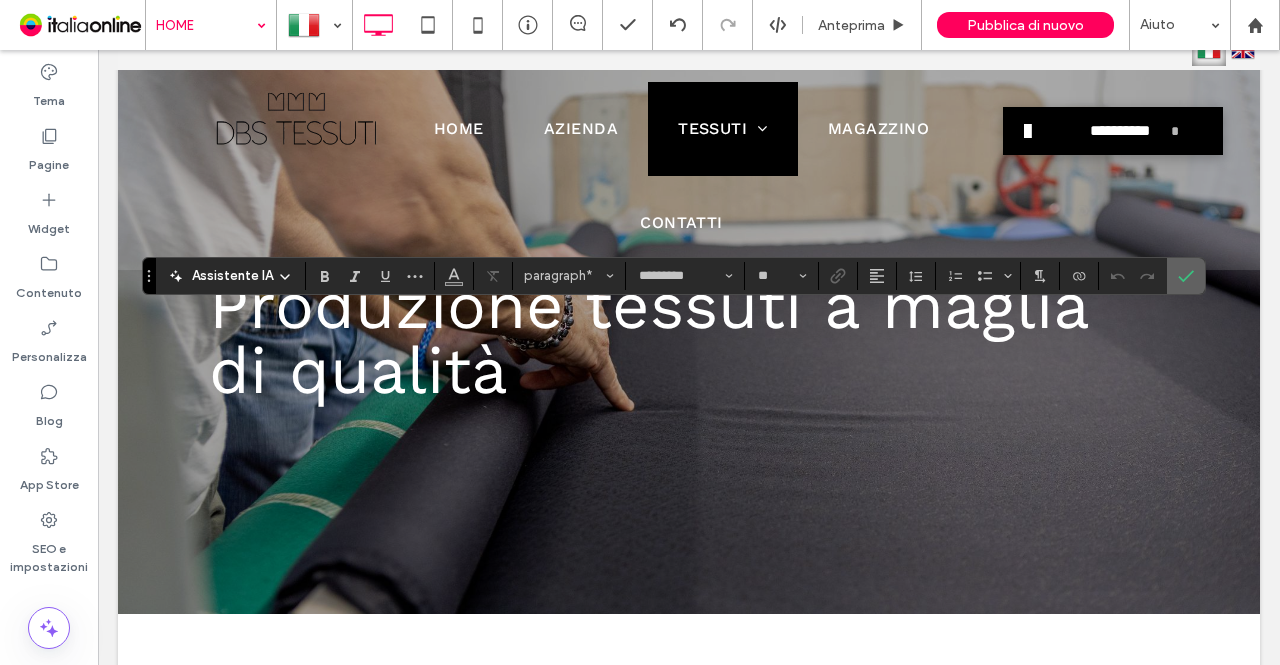 click 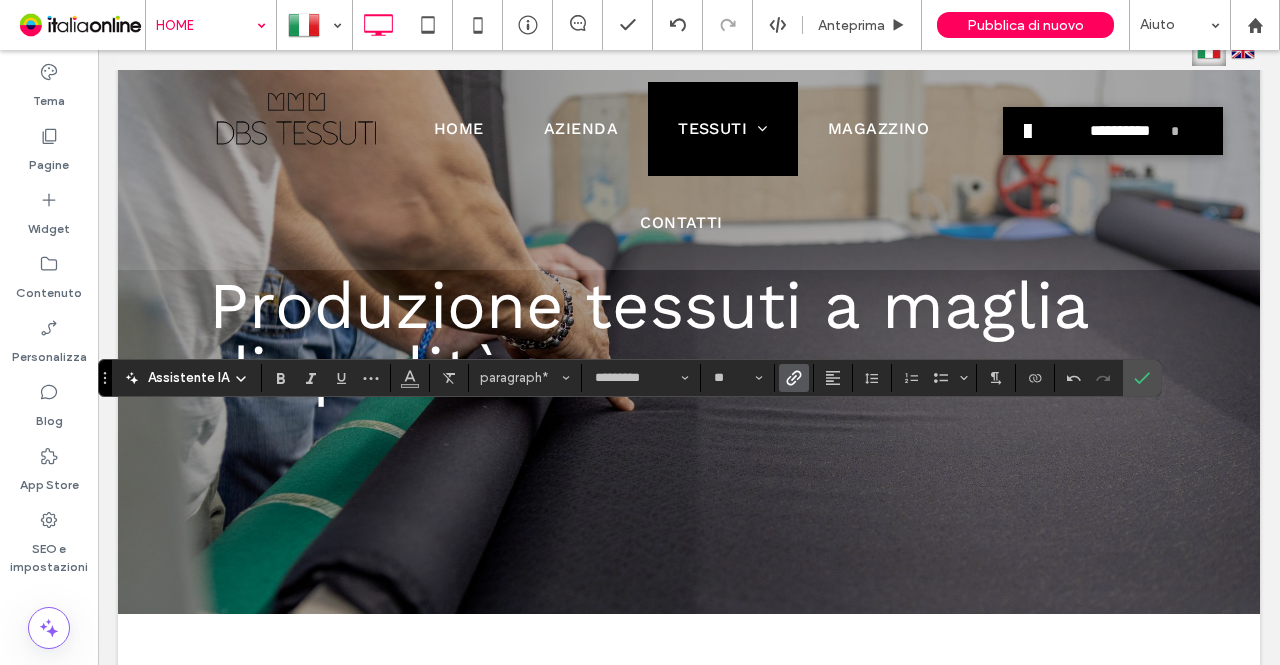 click 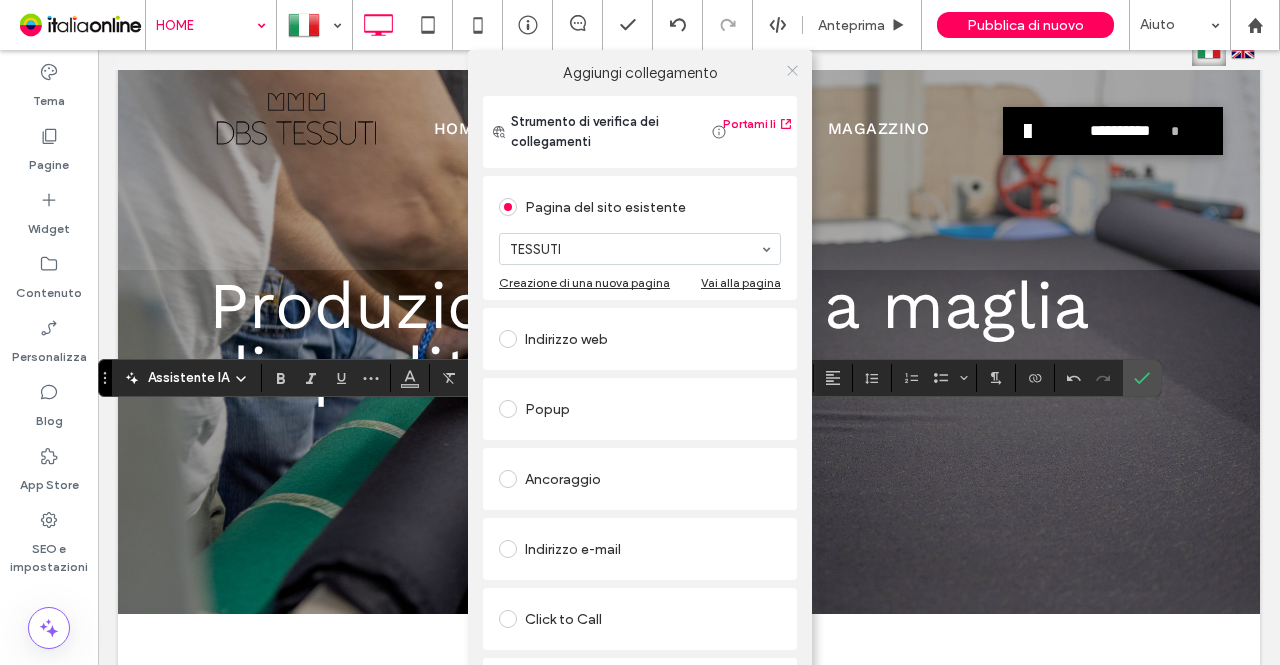 click 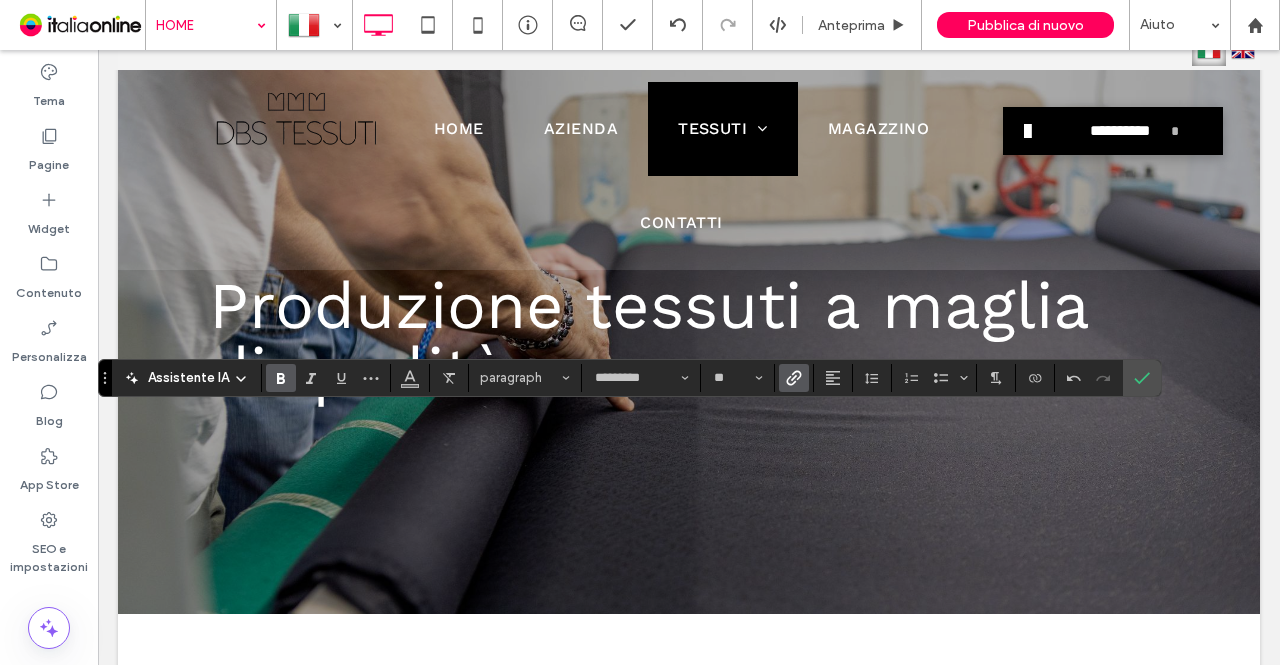 click 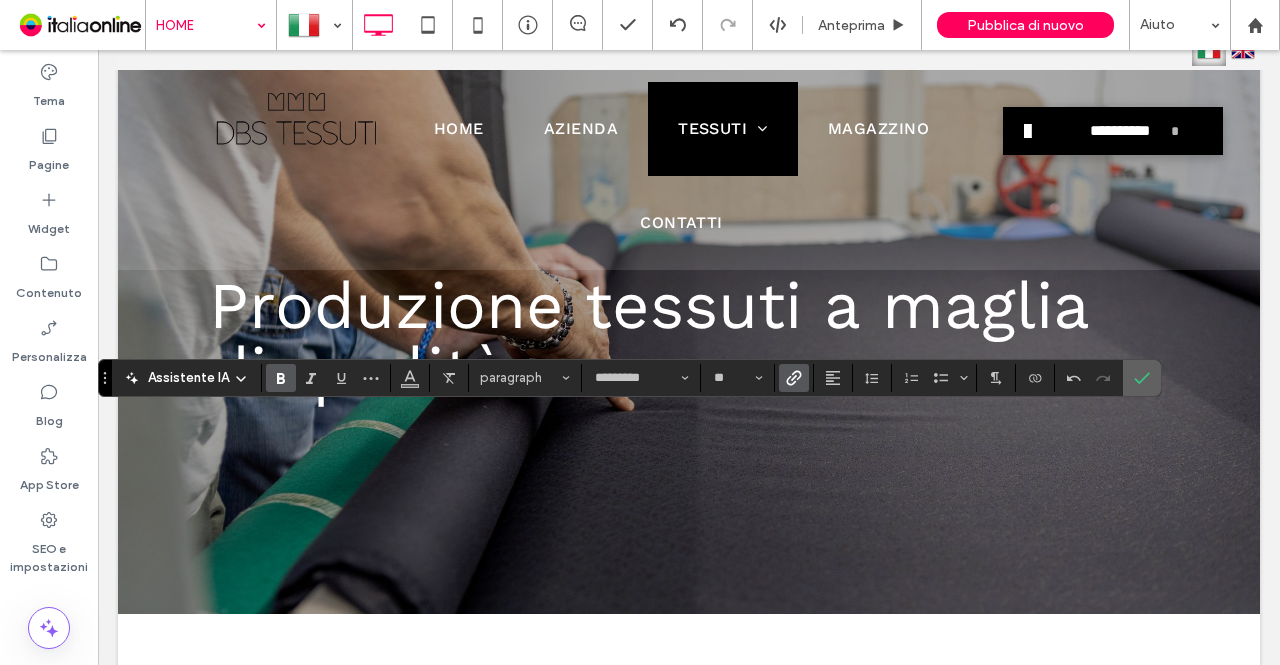 click 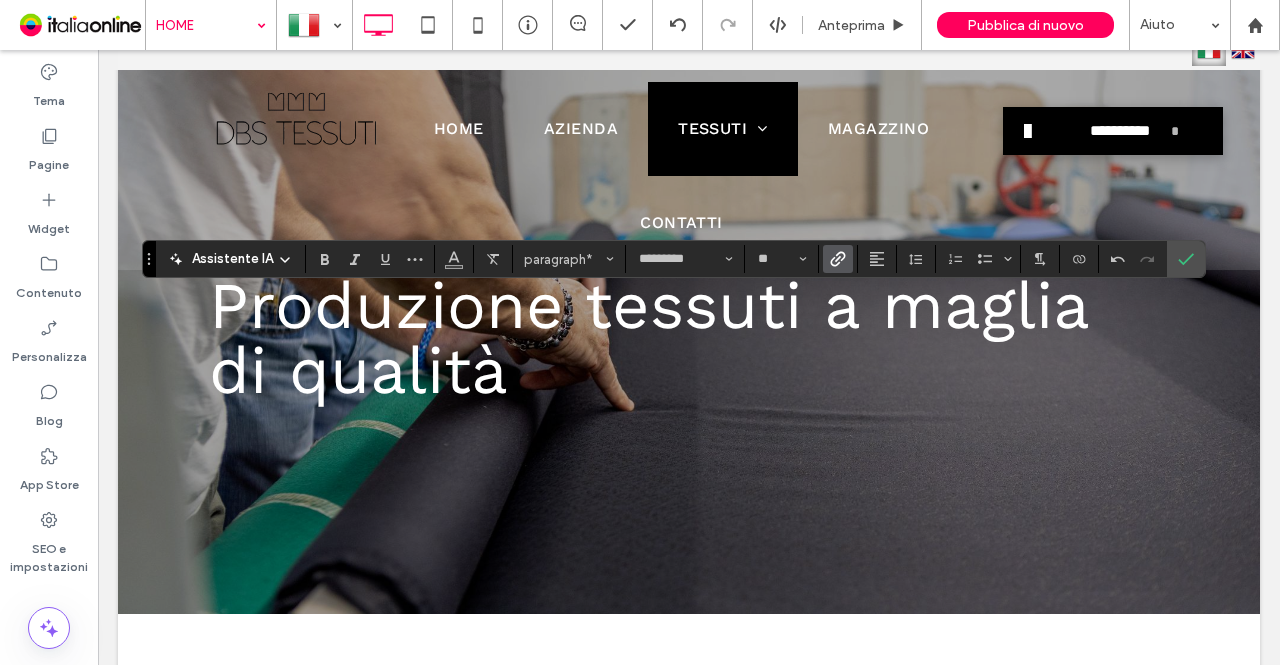 click 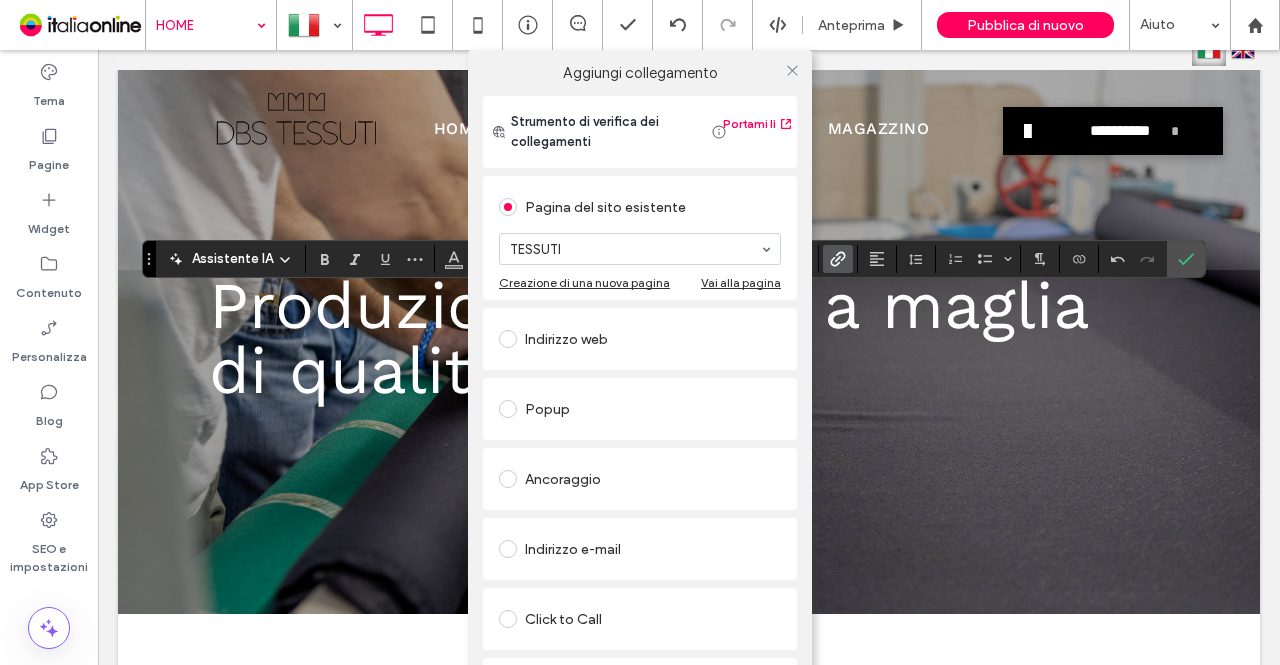 click at bounding box center (792, 70) 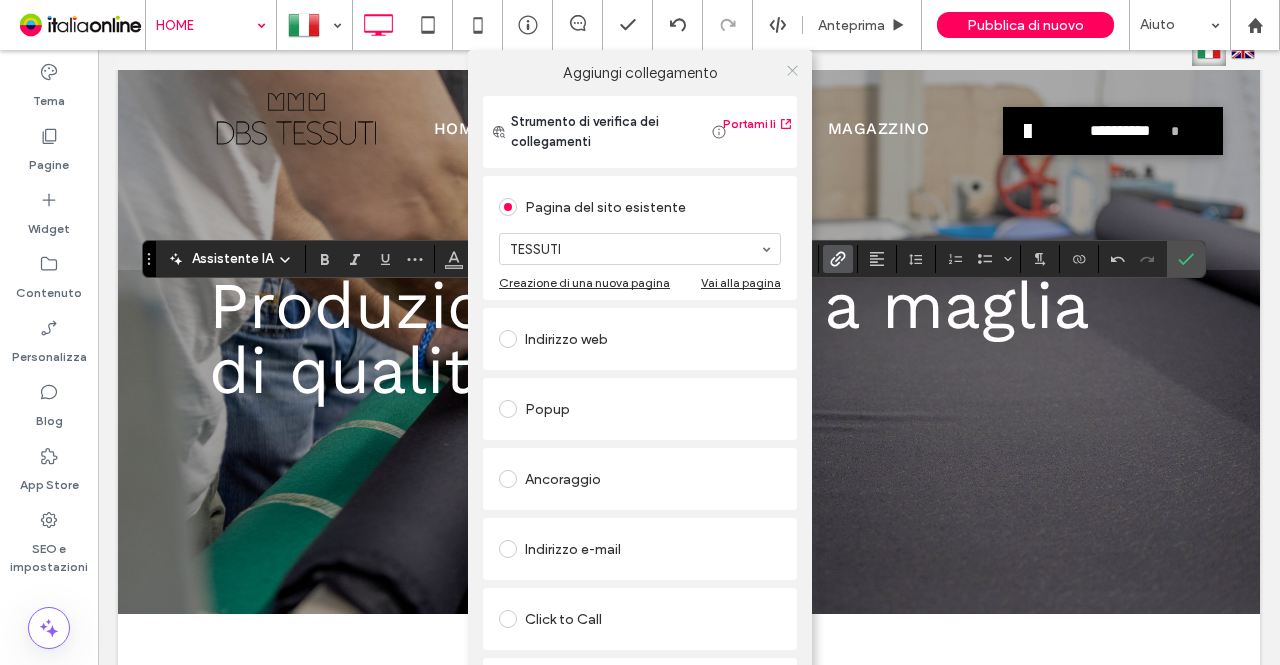 click 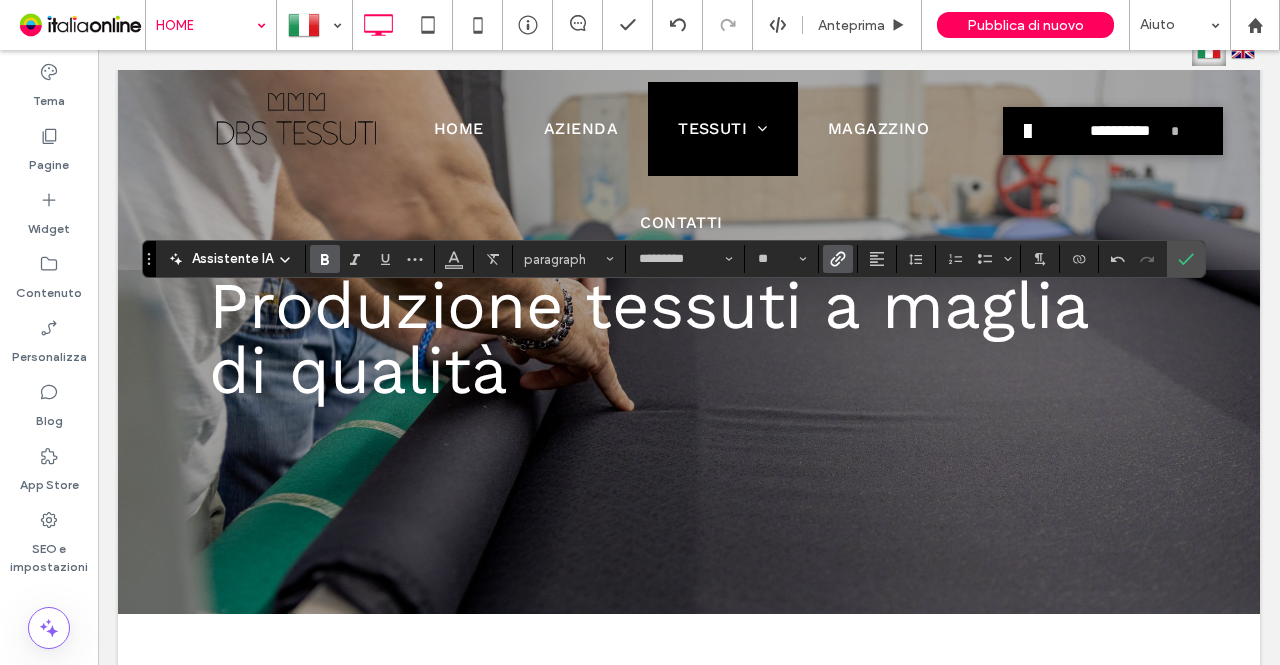 click 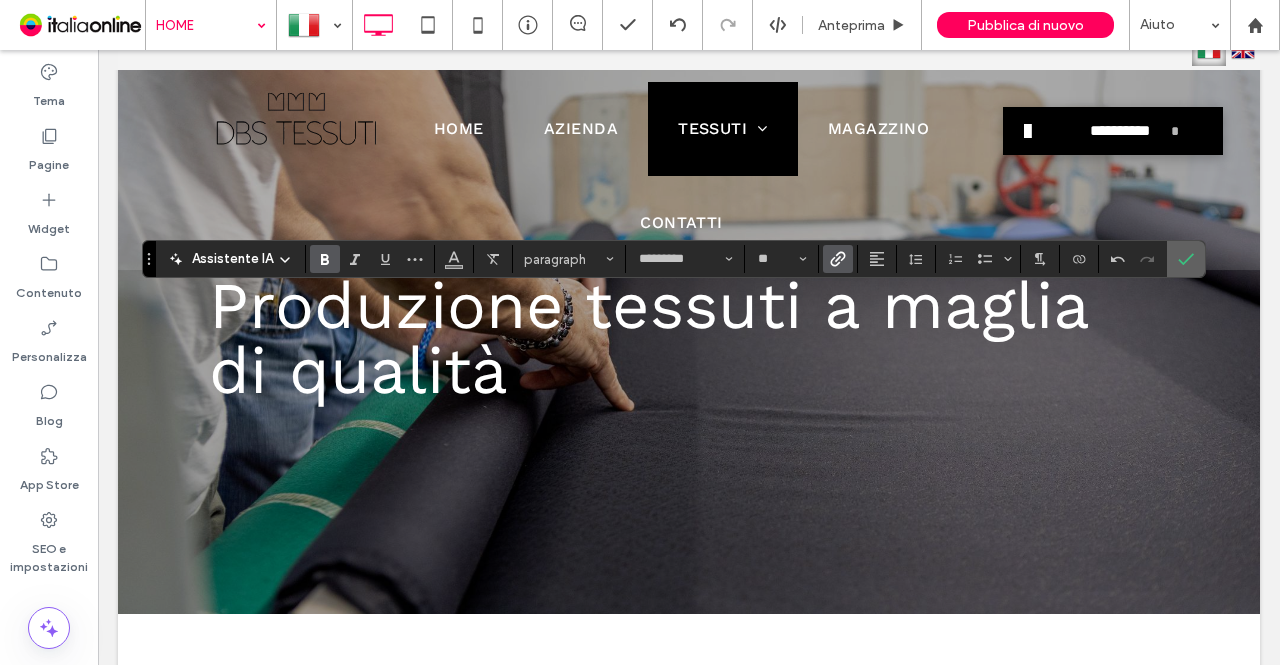 click 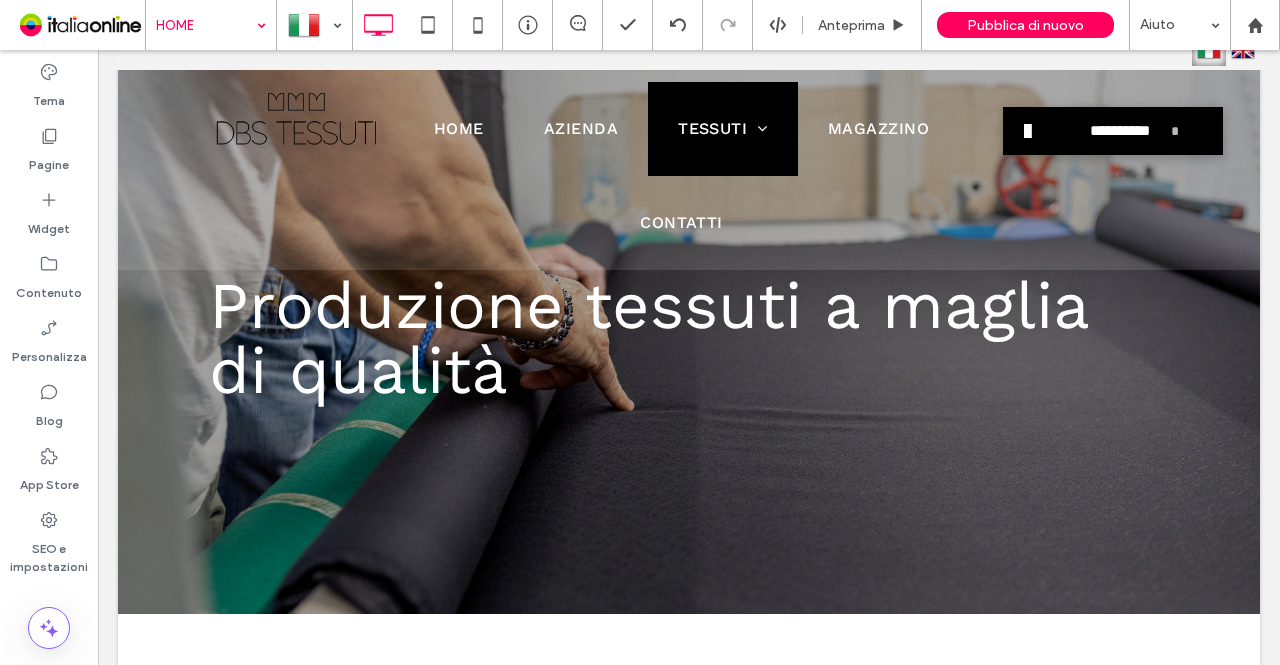 type on "*********" 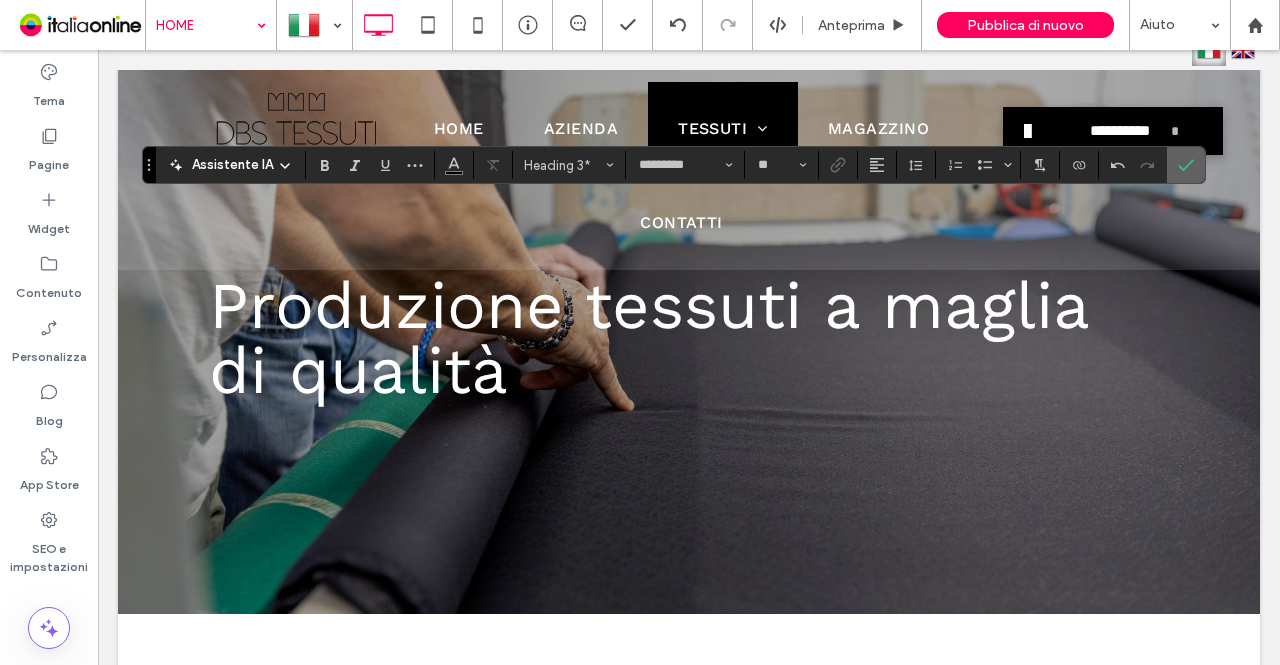 click 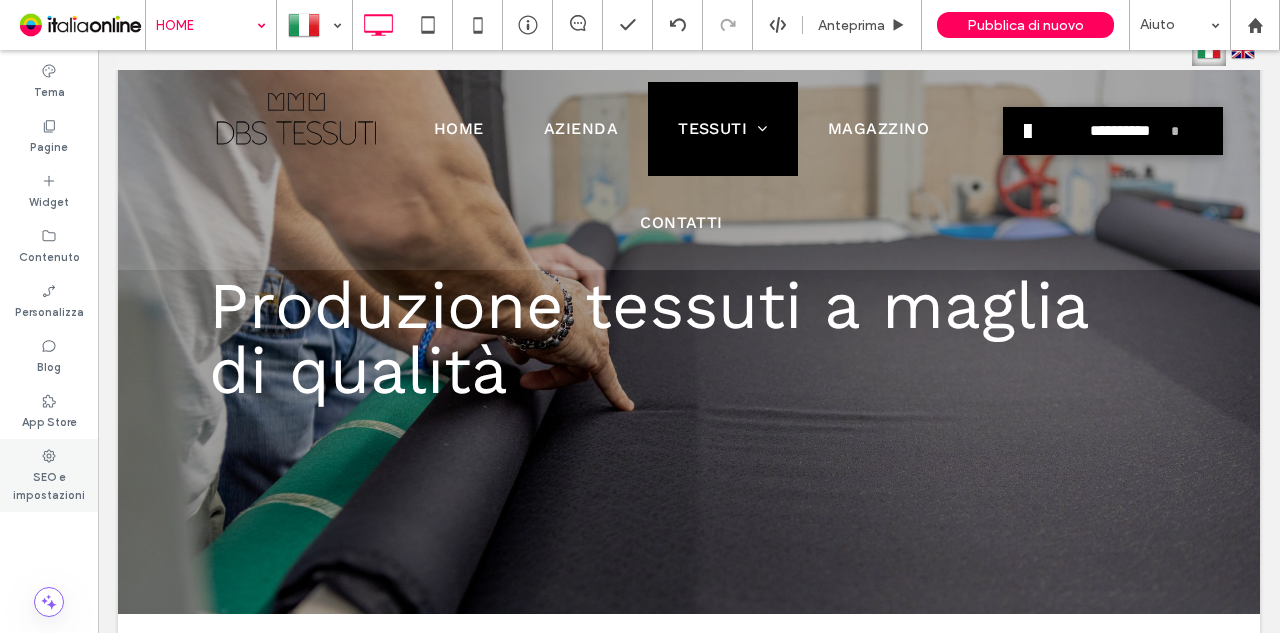 click on "SEO e impostazioni" at bounding box center (49, 484) 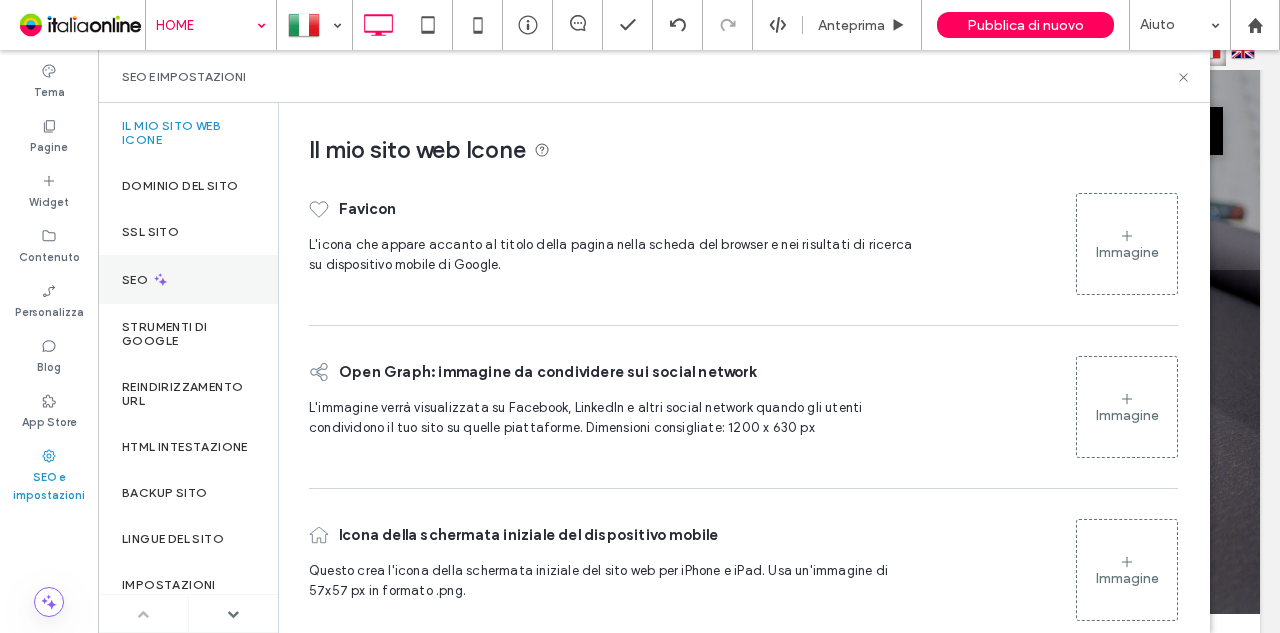 click on "SEO" at bounding box center [188, 279] 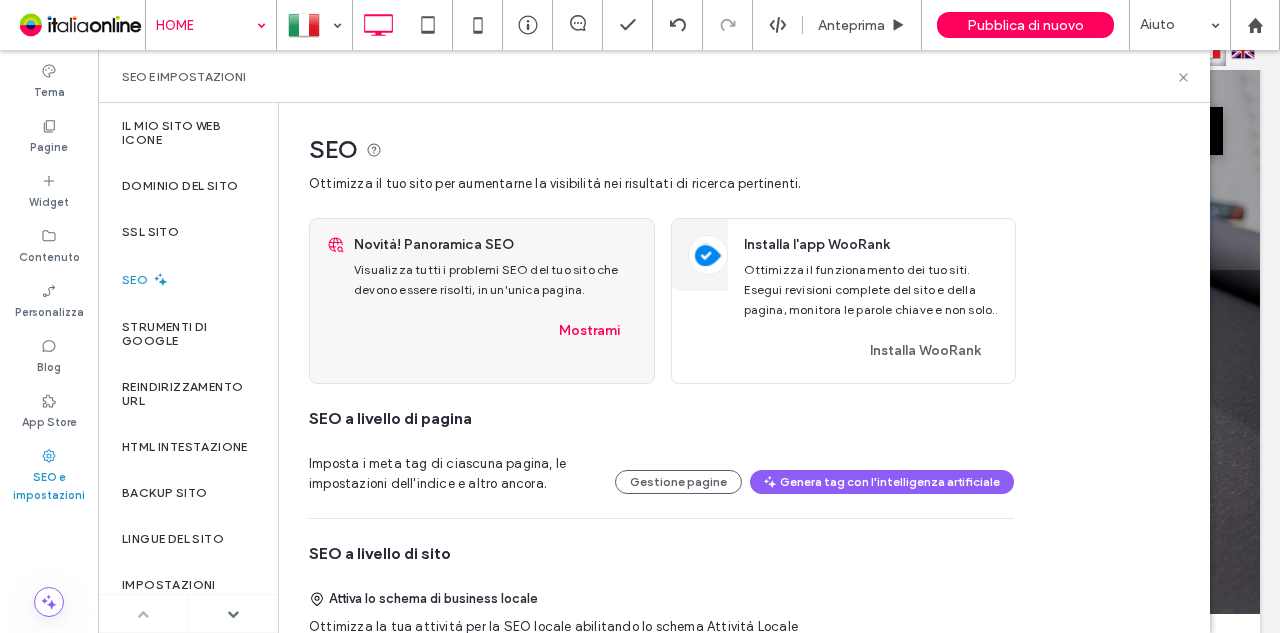 scroll, scrollTop: 300, scrollLeft: 0, axis: vertical 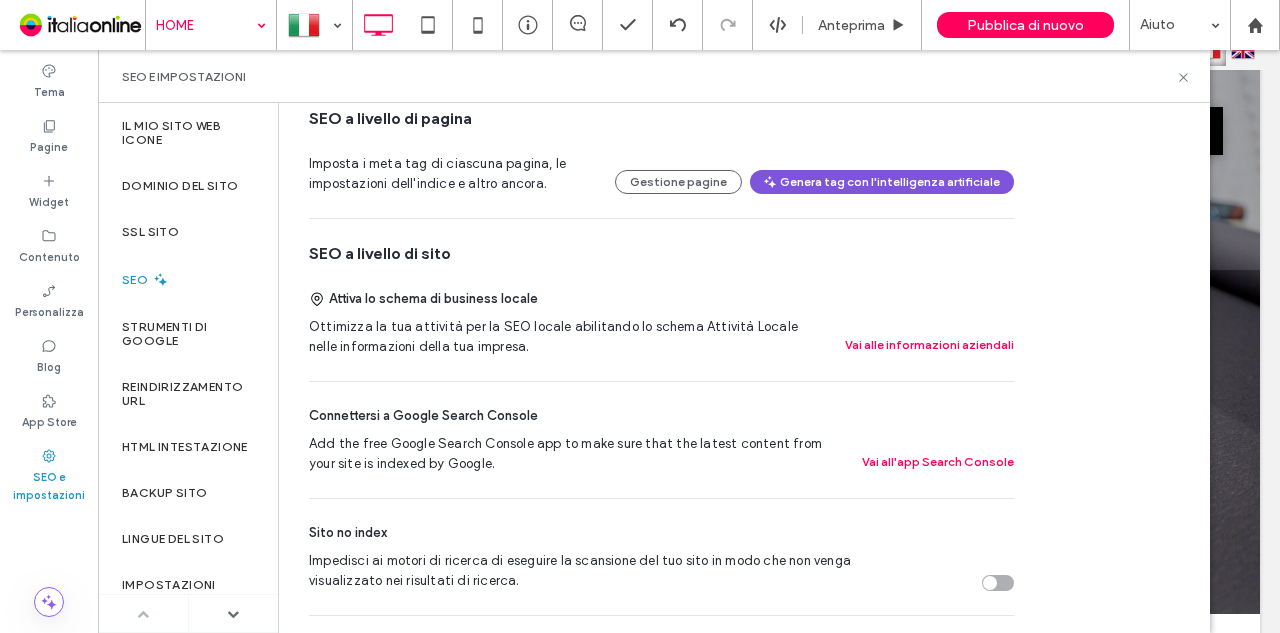 click on "Genera tag con l'intelligenza artificiale" at bounding box center (882, 182) 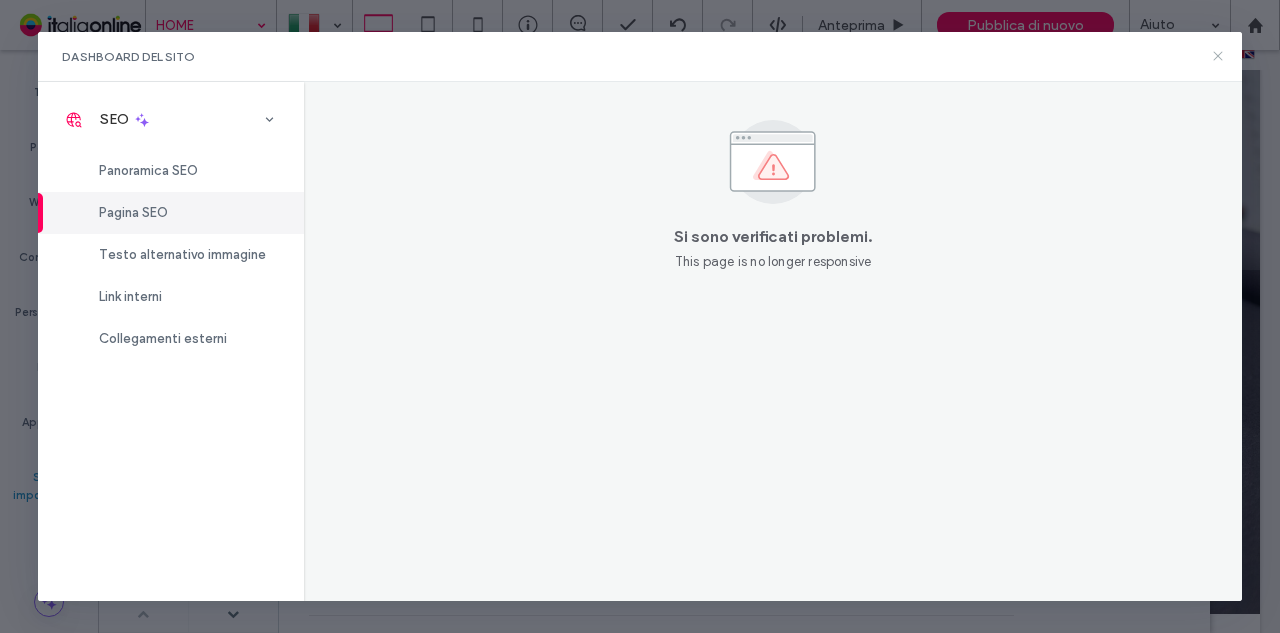drag, startPoint x: 1216, startPoint y: 52, endPoint x: 1205, endPoint y: 56, distance: 11.7046995 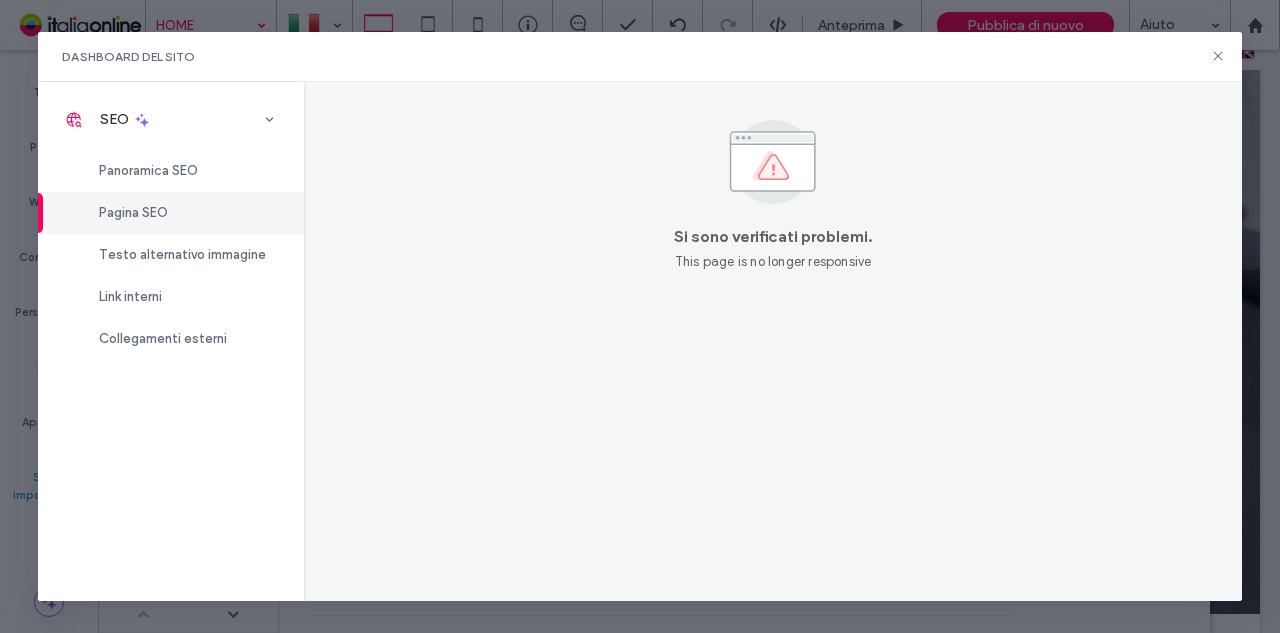 click 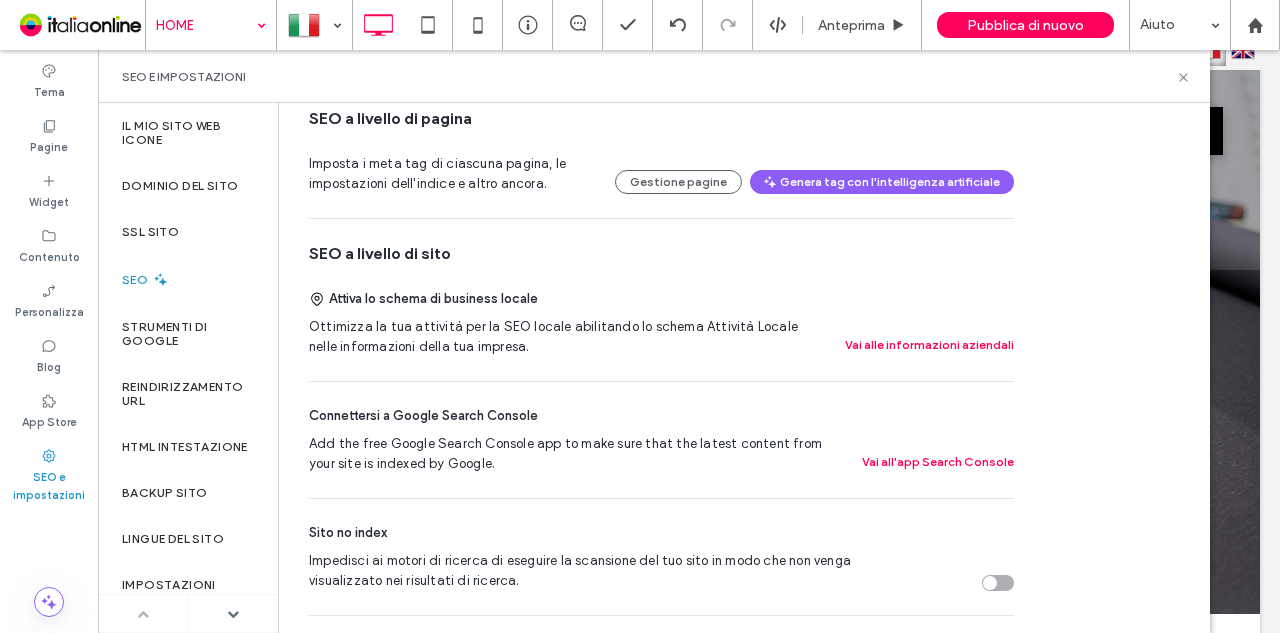 scroll, scrollTop: 0, scrollLeft: 0, axis: both 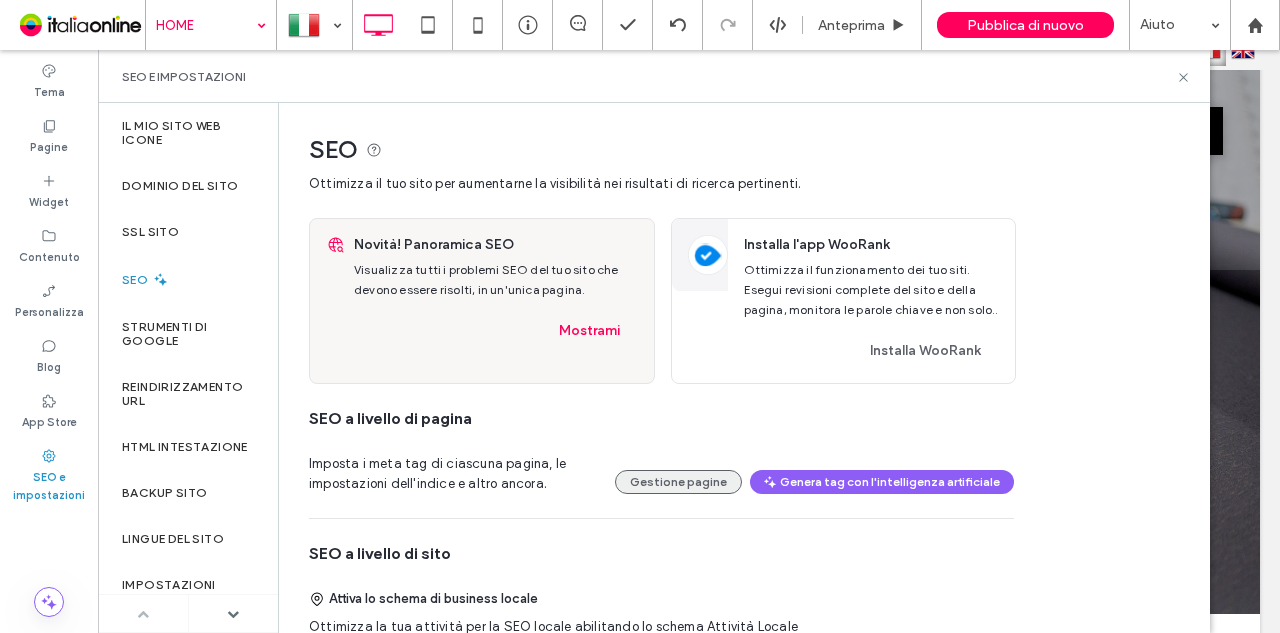 click on "Gestione pagine" at bounding box center (678, 482) 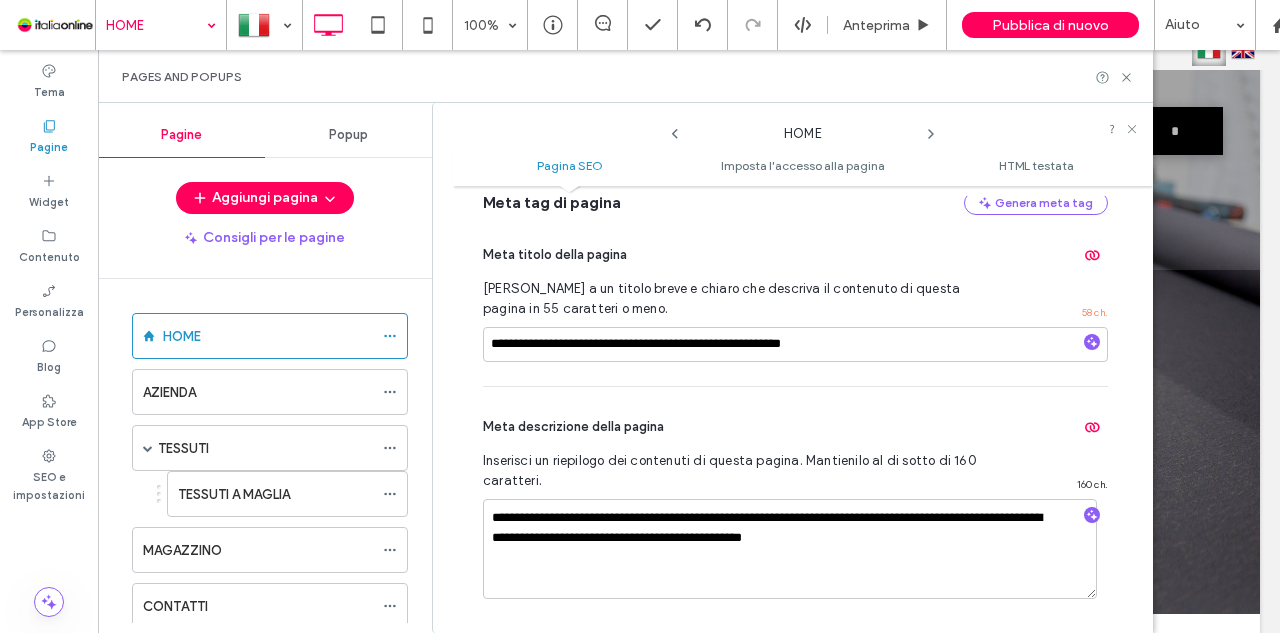 scroll, scrollTop: 210, scrollLeft: 0, axis: vertical 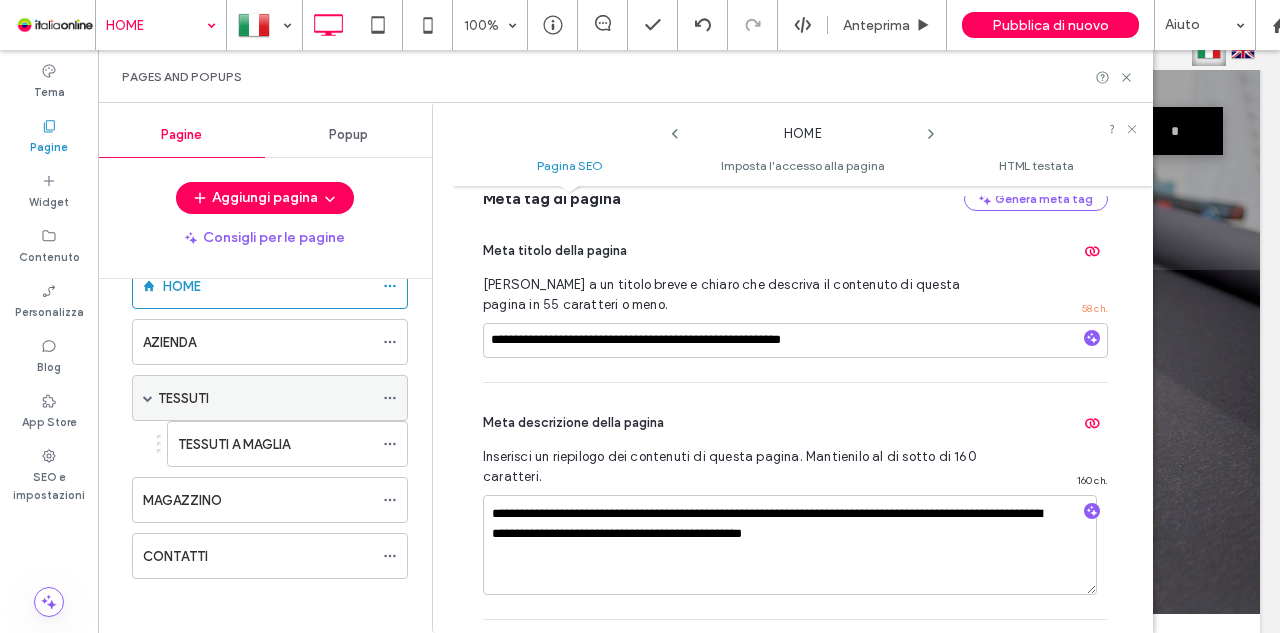 click on "TESSUTI" at bounding box center [265, 398] 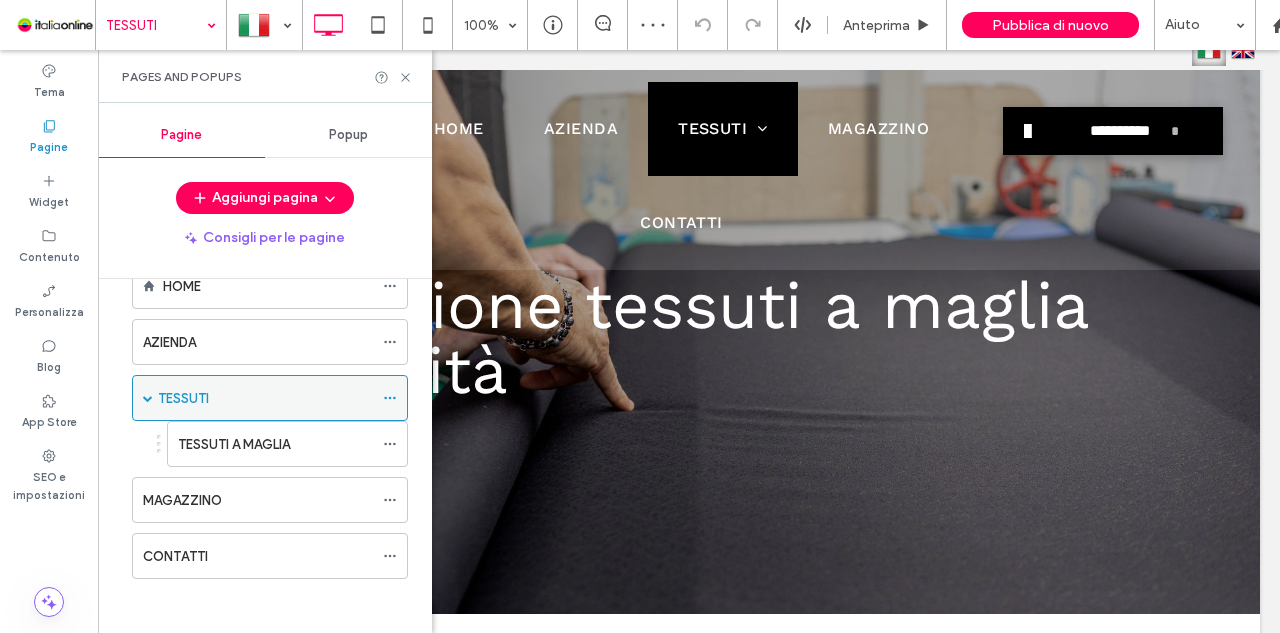 click 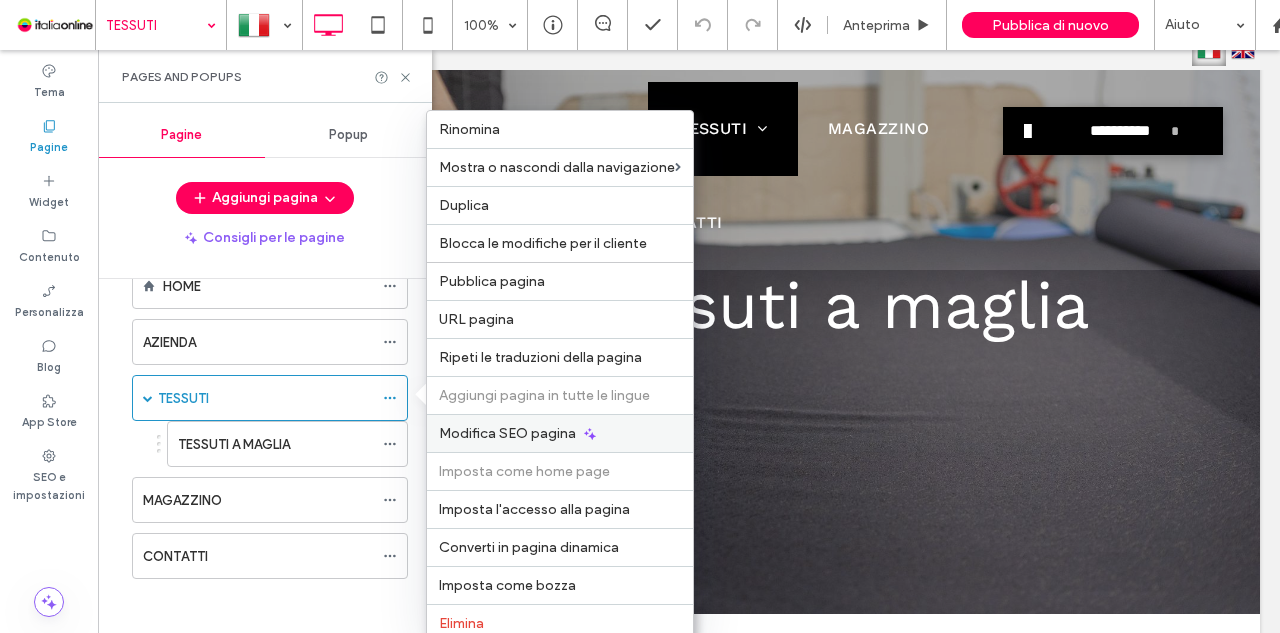 click on "Modifica SEO pagina" at bounding box center (507, 433) 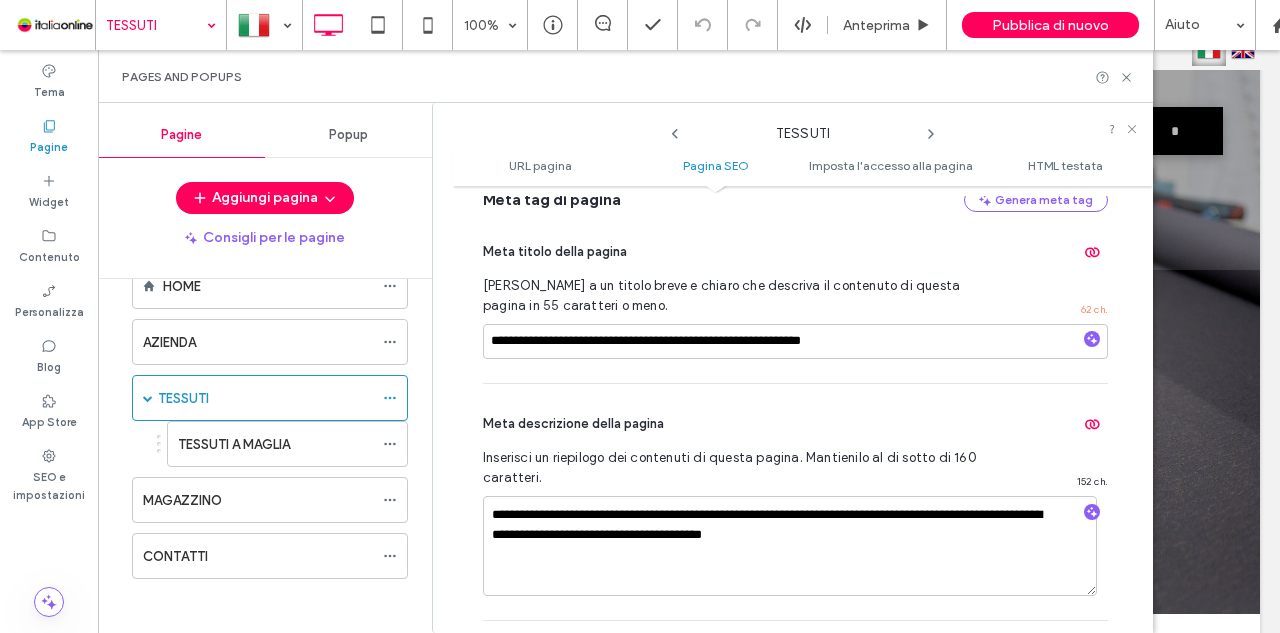 scroll, scrollTop: 473, scrollLeft: 0, axis: vertical 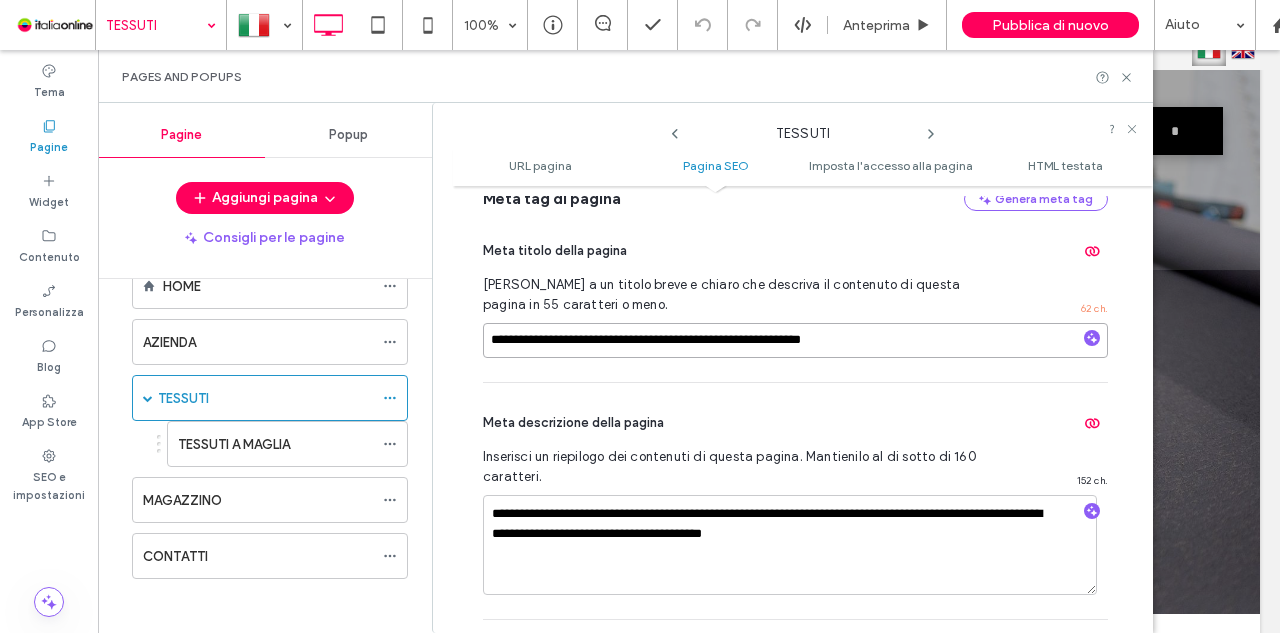 drag, startPoint x: 650, startPoint y: 348, endPoint x: 756, endPoint y: 345, distance: 106.04244 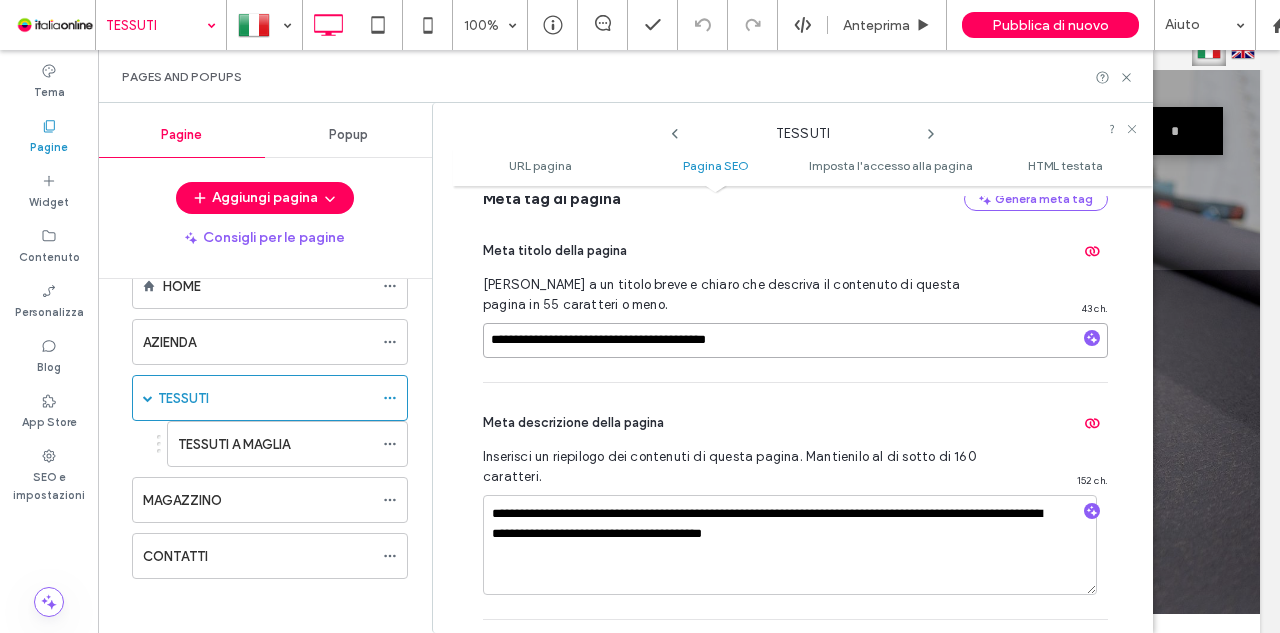 click on "**********" at bounding box center [795, 340] 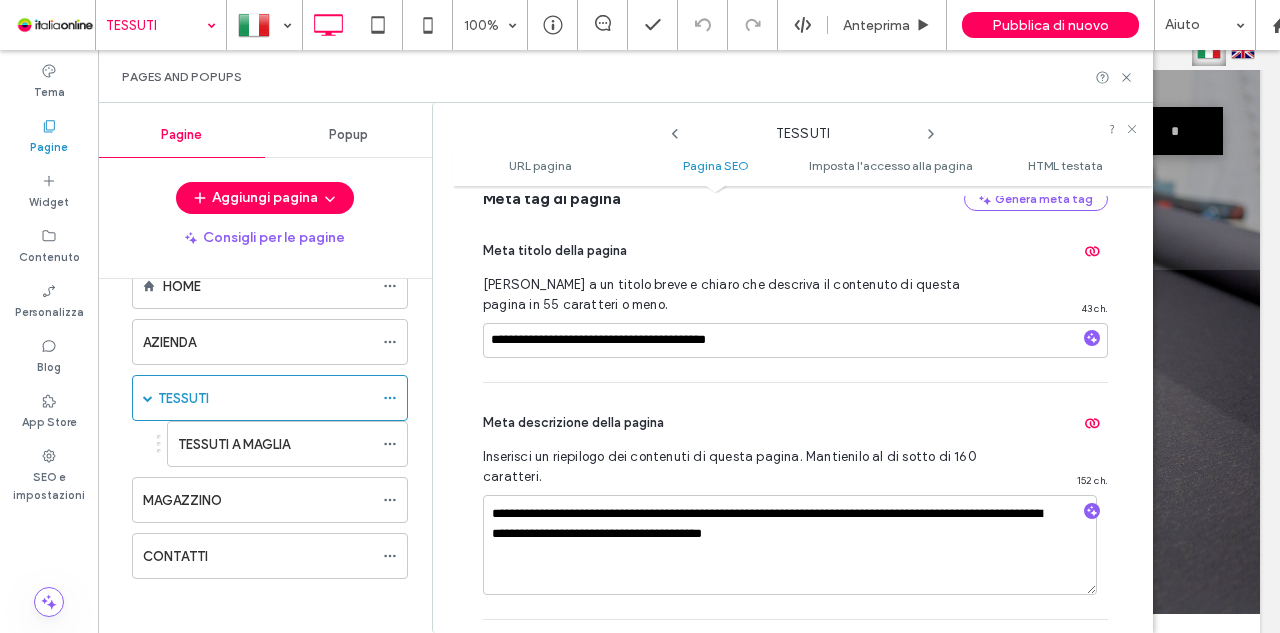 click on "**********" at bounding box center [795, 296] 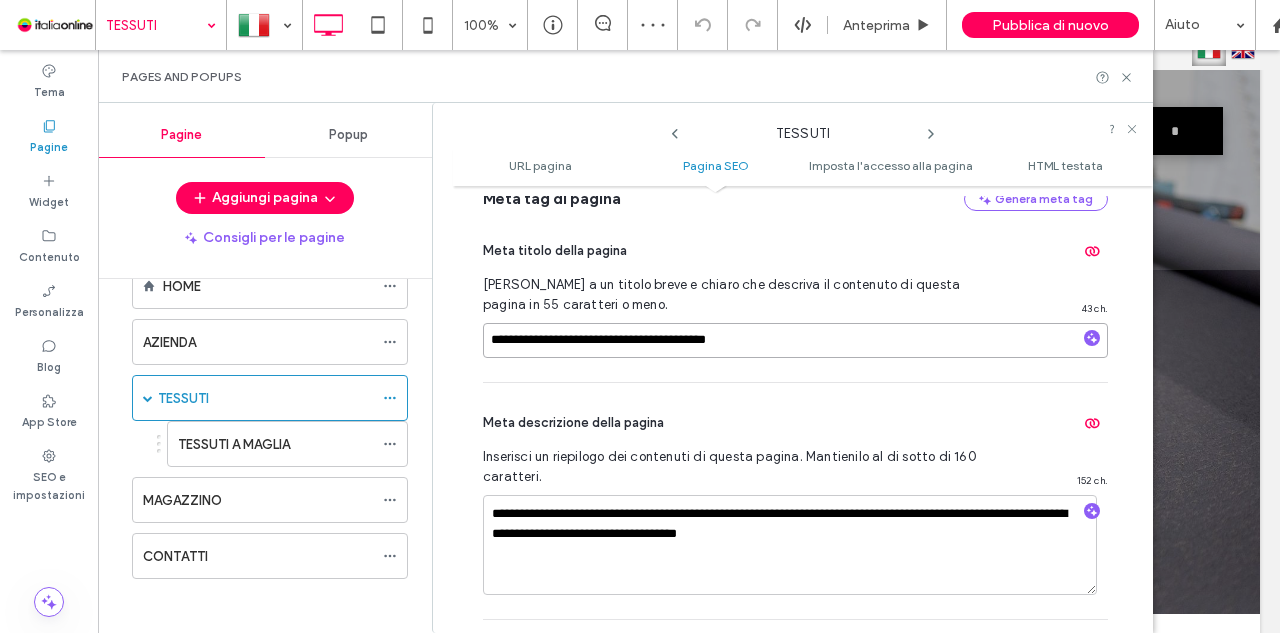 click on "**********" at bounding box center [795, 340] 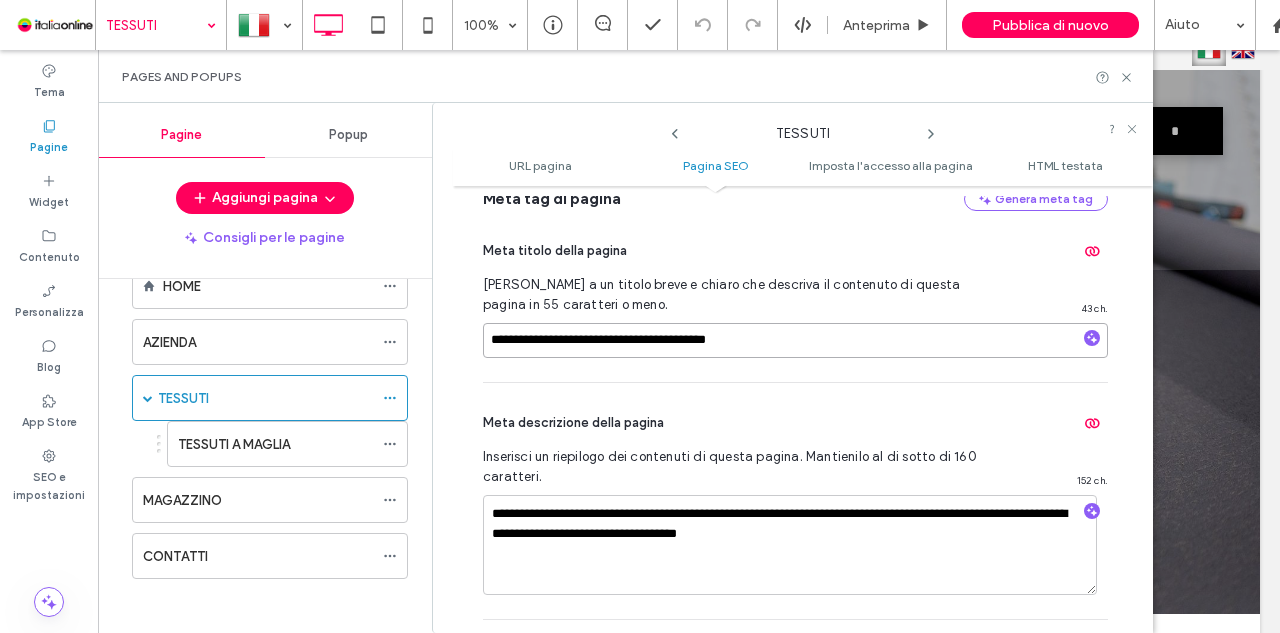 click on "**********" at bounding box center (795, 340) 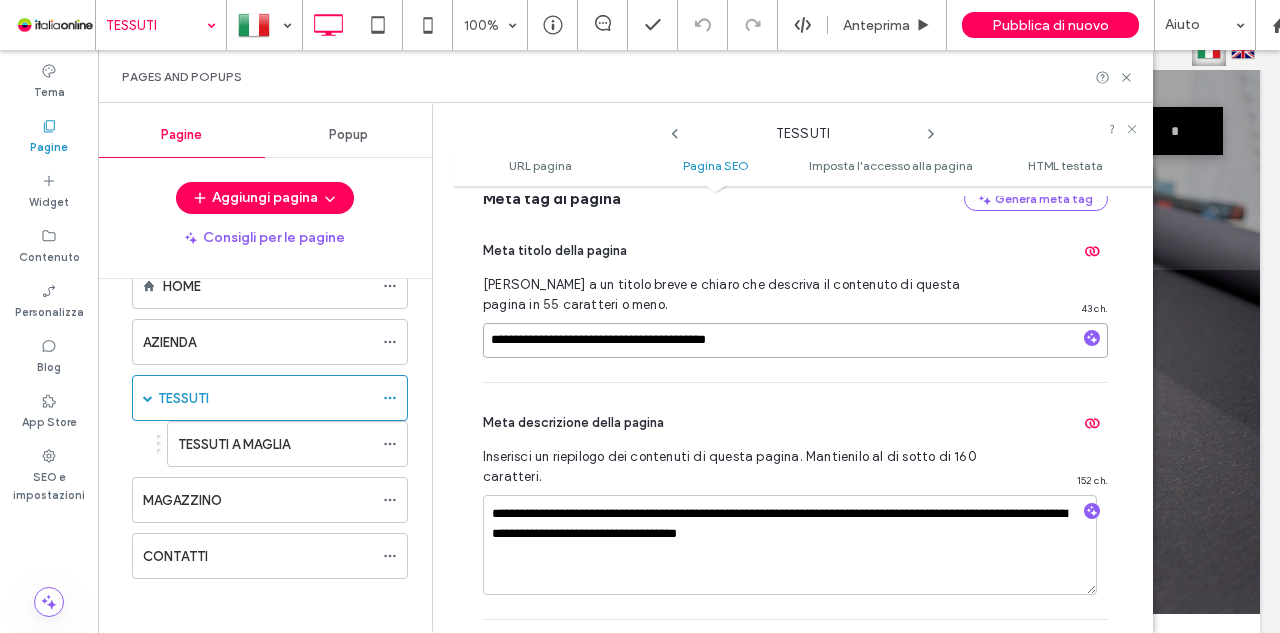 drag, startPoint x: 488, startPoint y: 335, endPoint x: 589, endPoint y: 337, distance: 101.0198 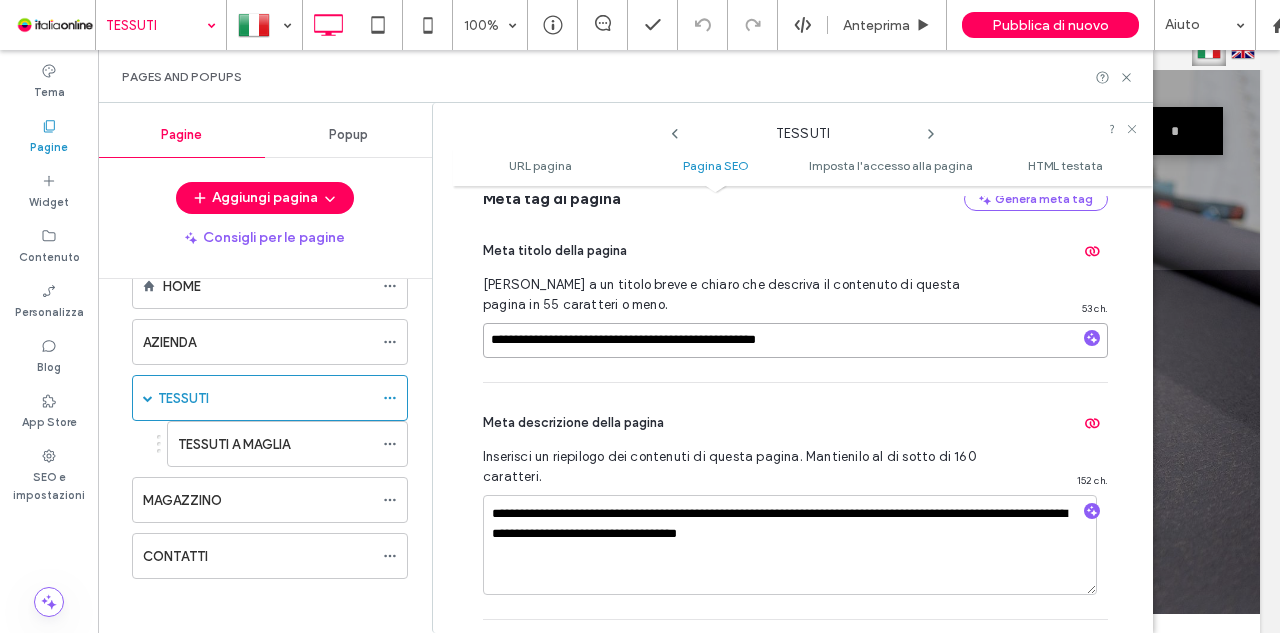 type on "**********" 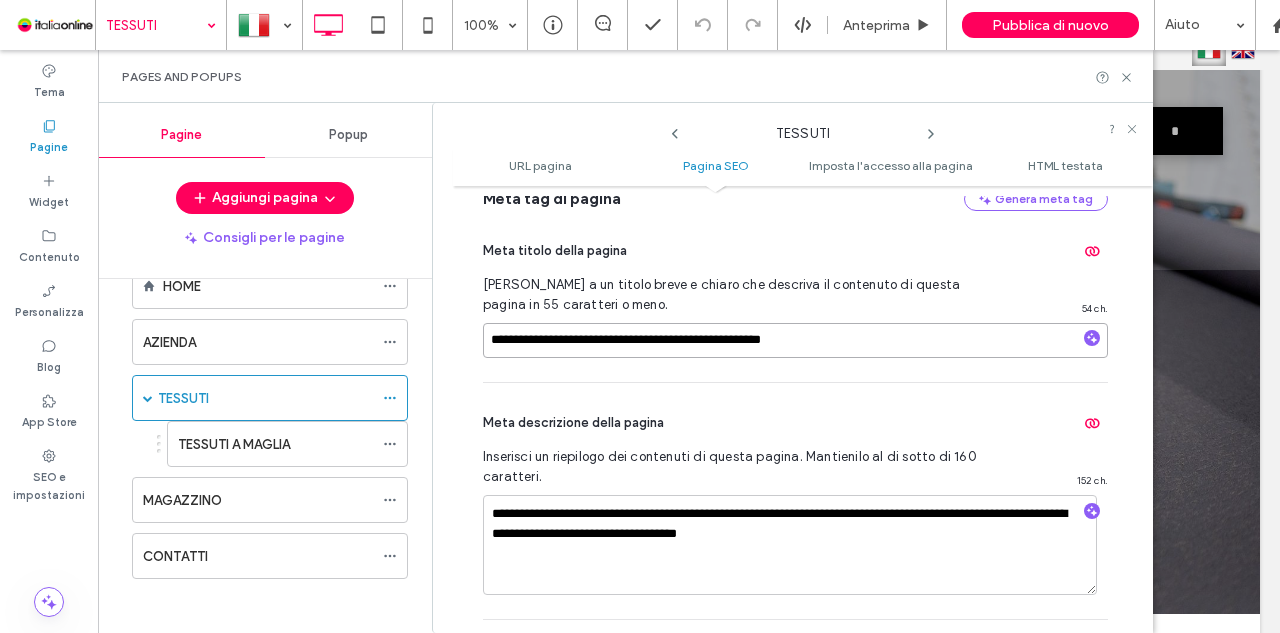 drag, startPoint x: 994, startPoint y: 345, endPoint x: 981, endPoint y: 350, distance: 13.928389 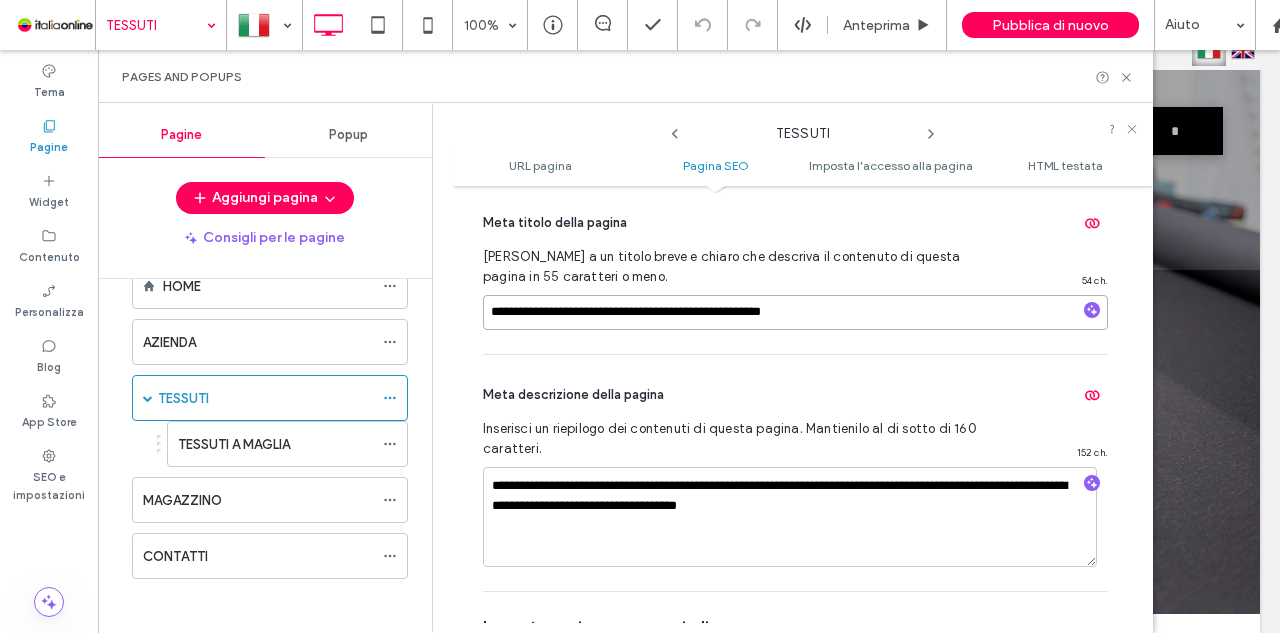scroll, scrollTop: 473, scrollLeft: 0, axis: vertical 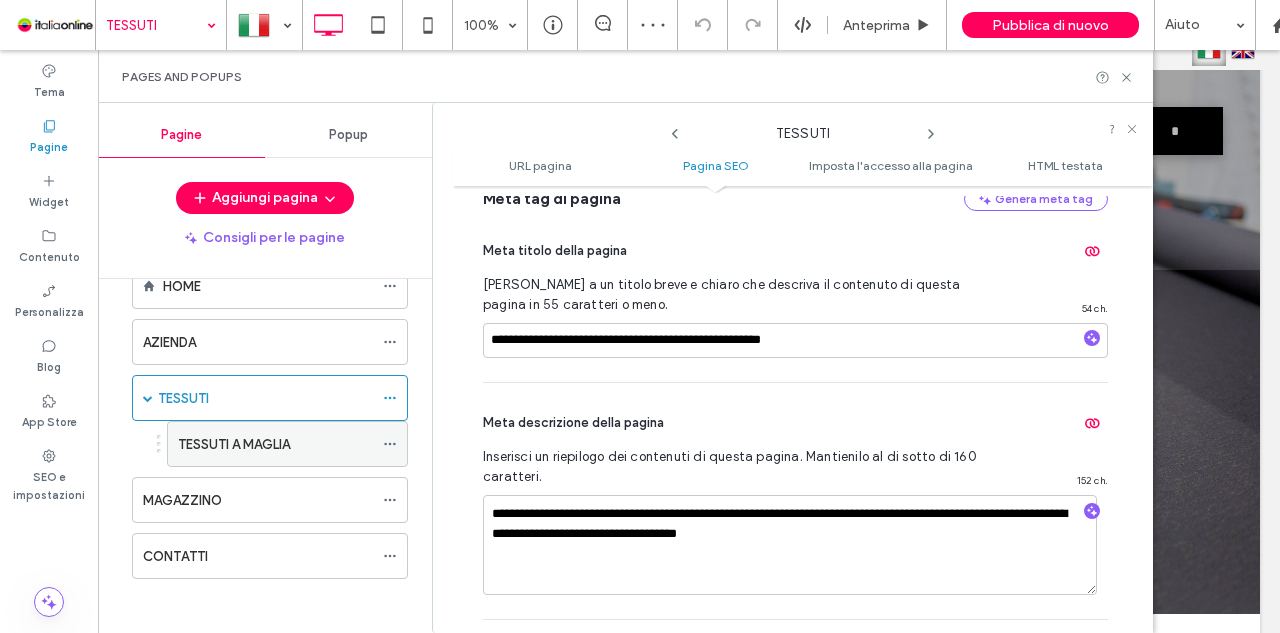 click on "TESSUTI A MAGLIA" at bounding box center (234, 444) 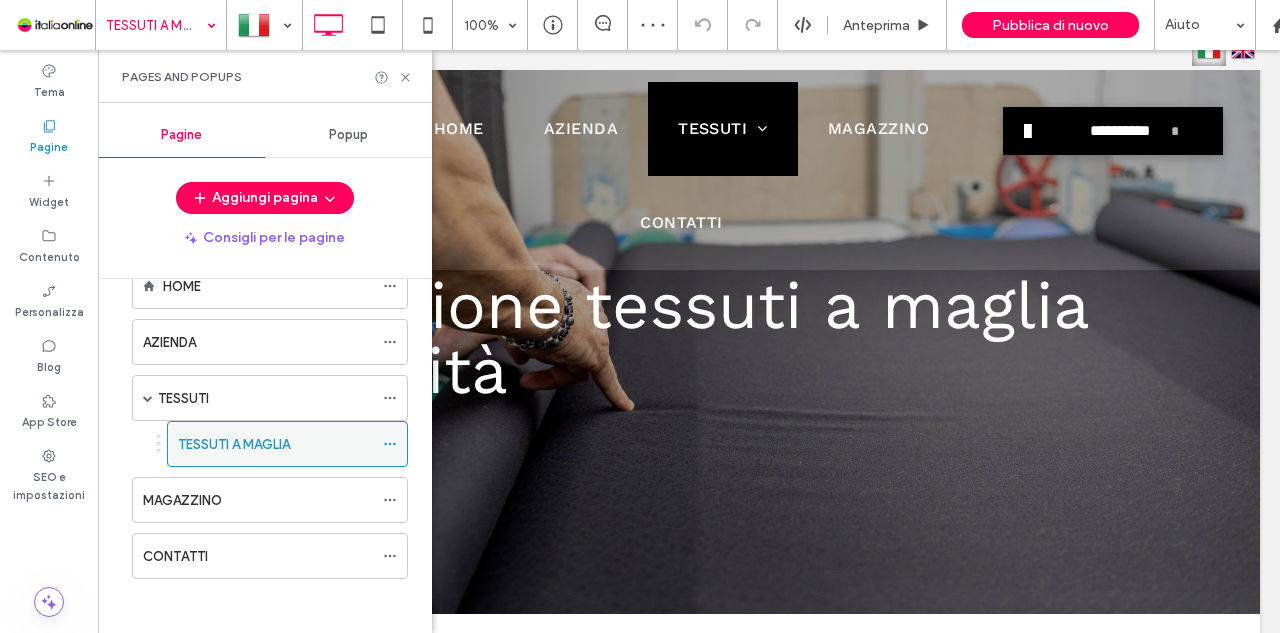 click 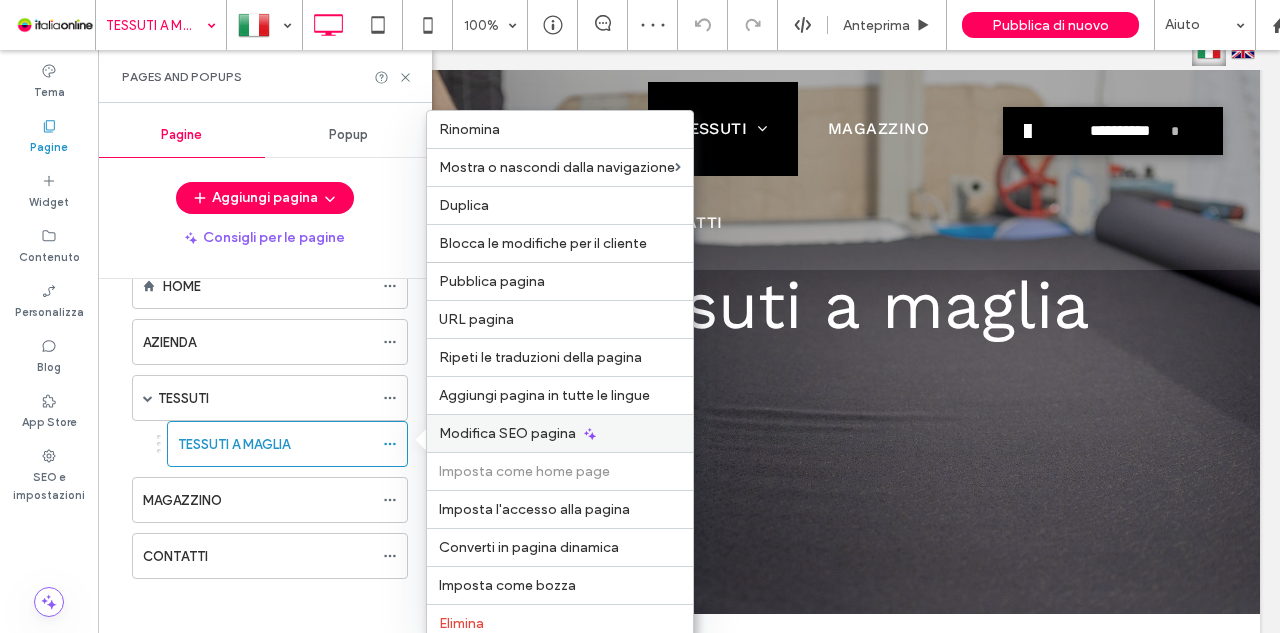 click on "Modifica SEO pagina" at bounding box center [507, 433] 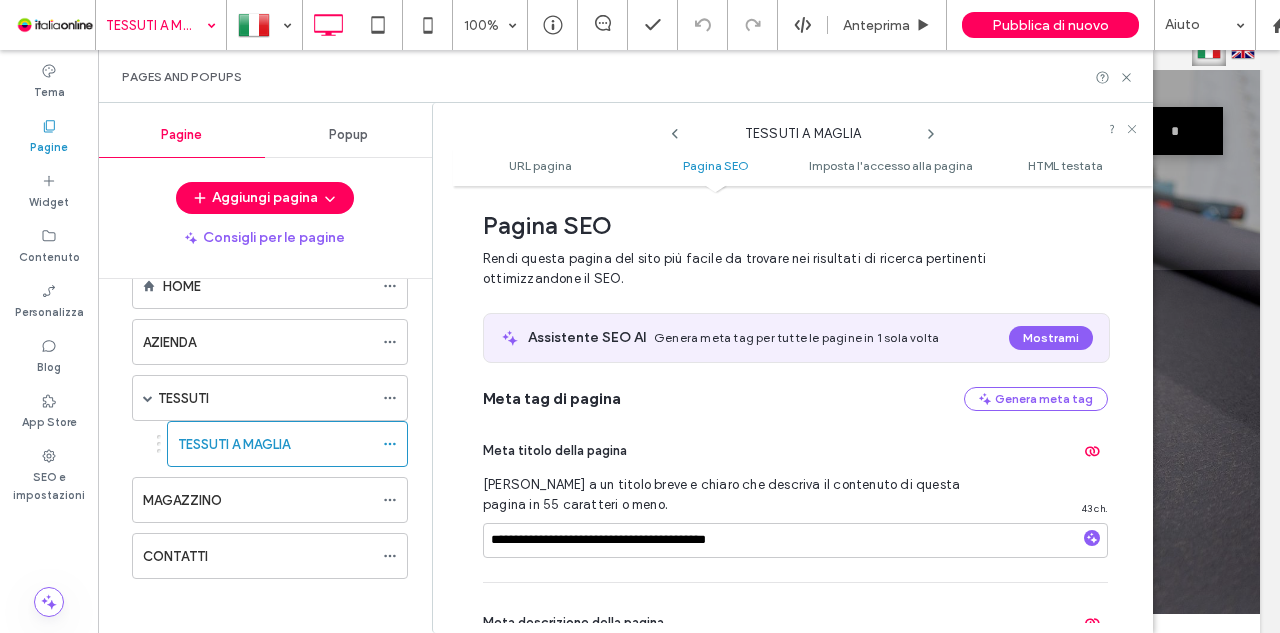 scroll, scrollTop: 373, scrollLeft: 0, axis: vertical 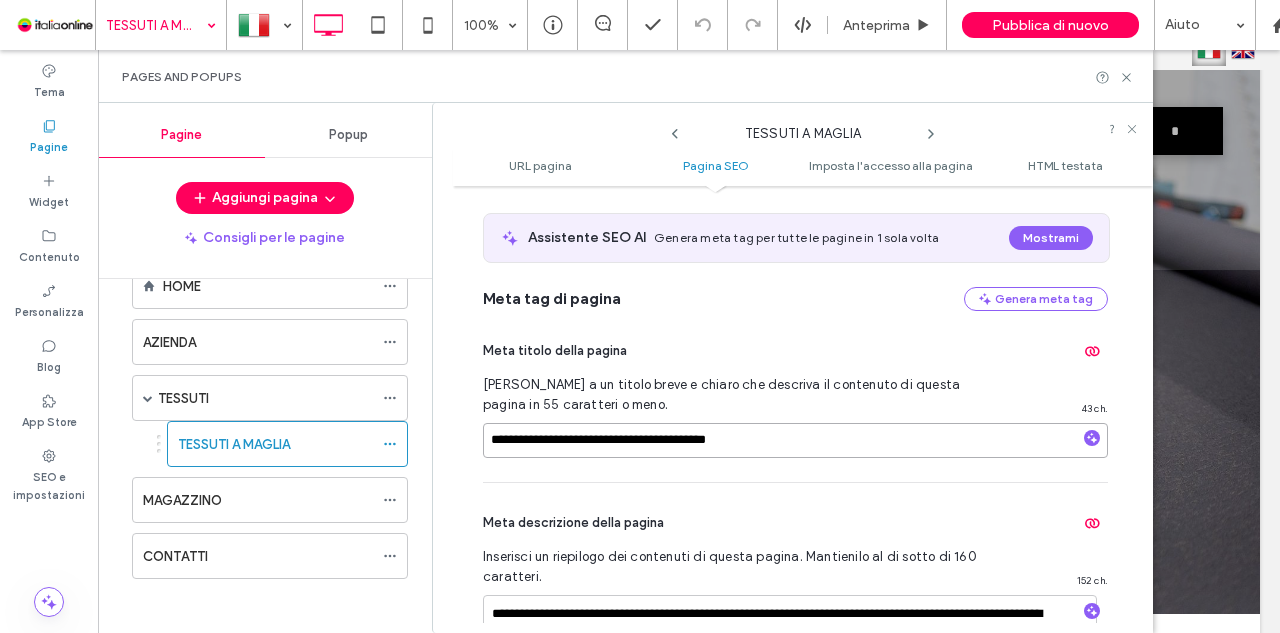 drag, startPoint x: 666, startPoint y: 445, endPoint x: 479, endPoint y: 423, distance: 188.28967 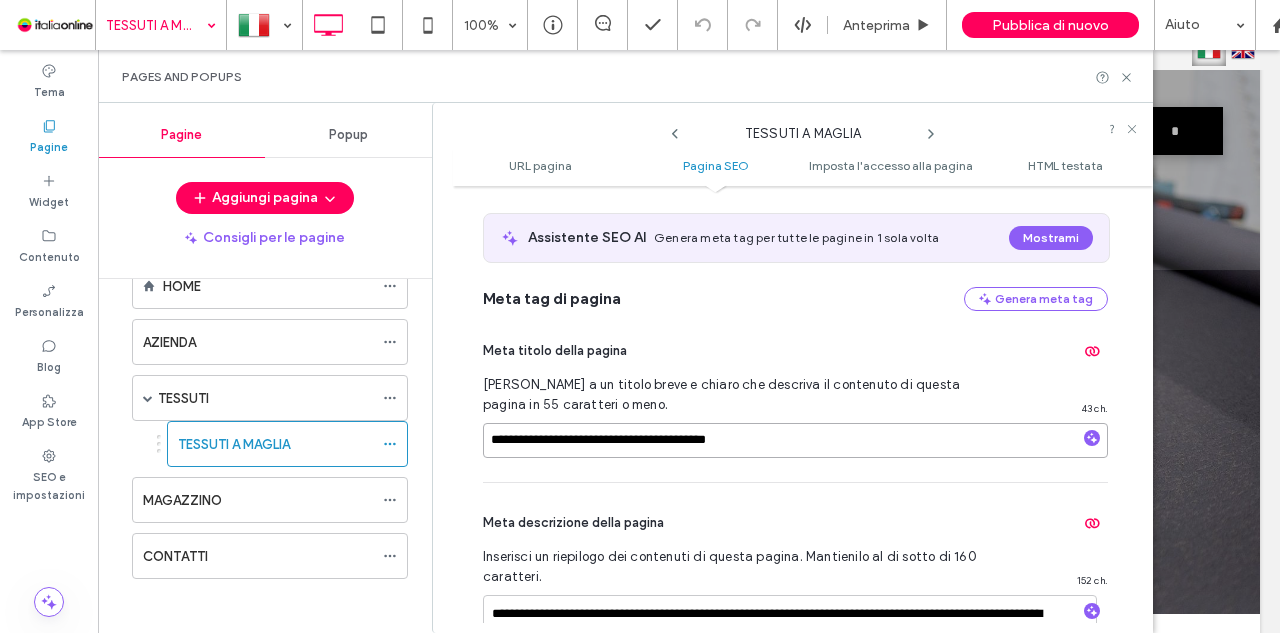 drag, startPoint x: 491, startPoint y: 432, endPoint x: 503, endPoint y: 455, distance: 25.942244 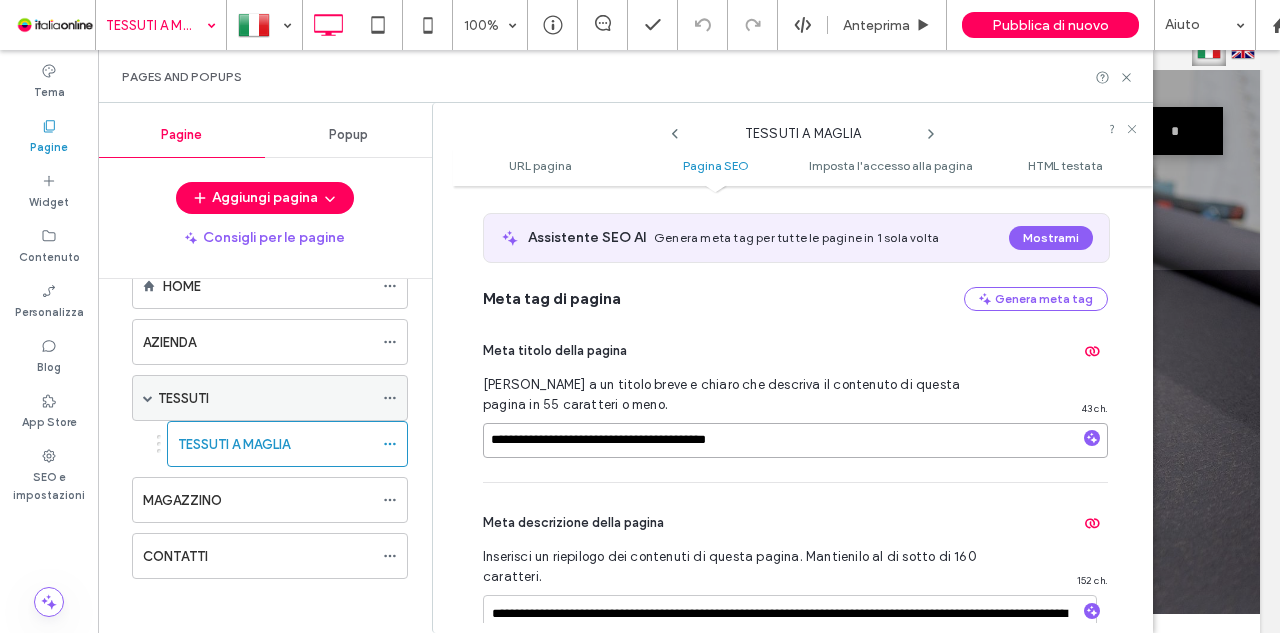 drag, startPoint x: 534, startPoint y: 441, endPoint x: 345, endPoint y: 406, distance: 192.21342 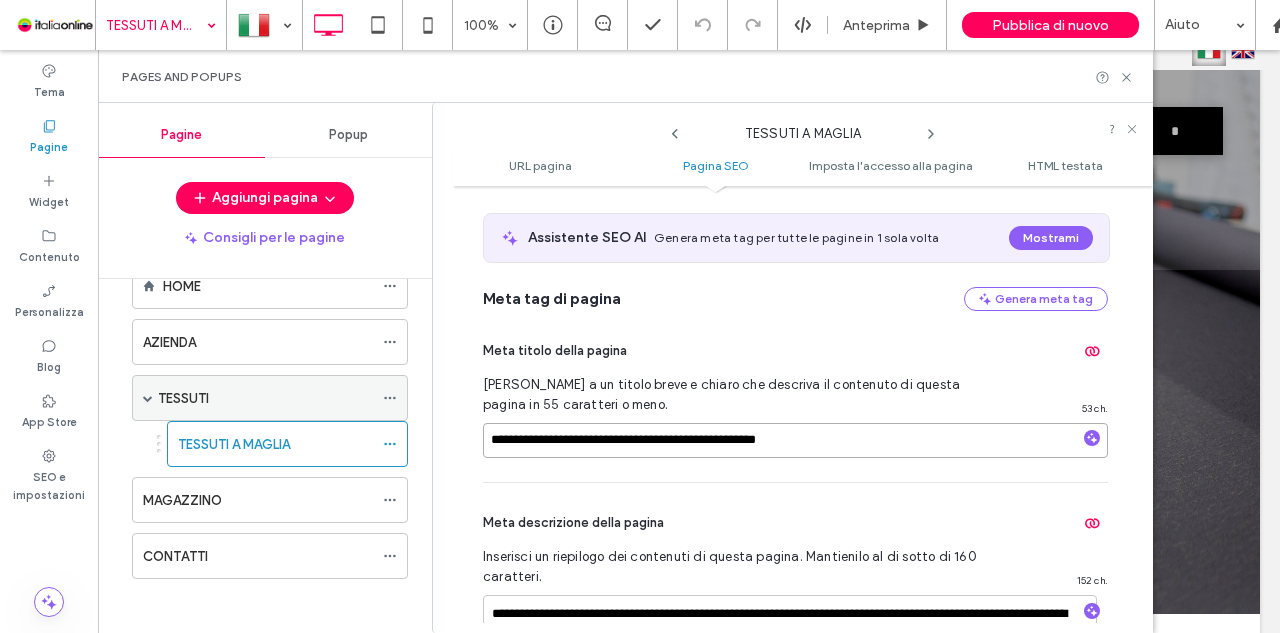 type on "**********" 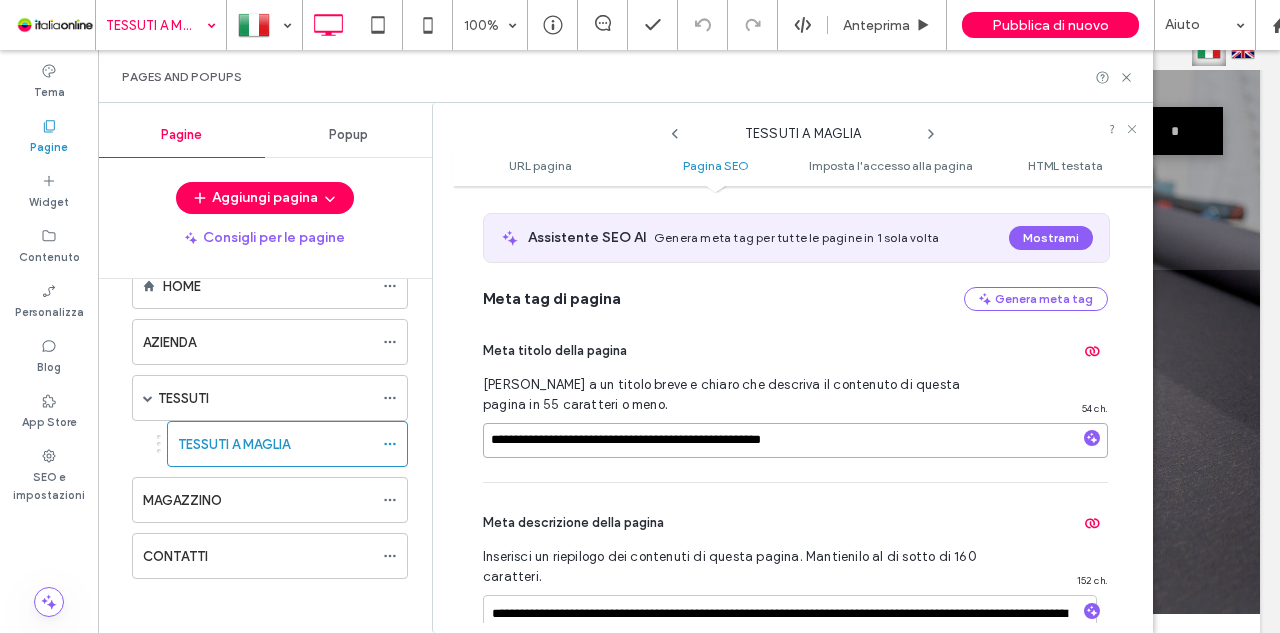 click on "**********" at bounding box center (795, 440) 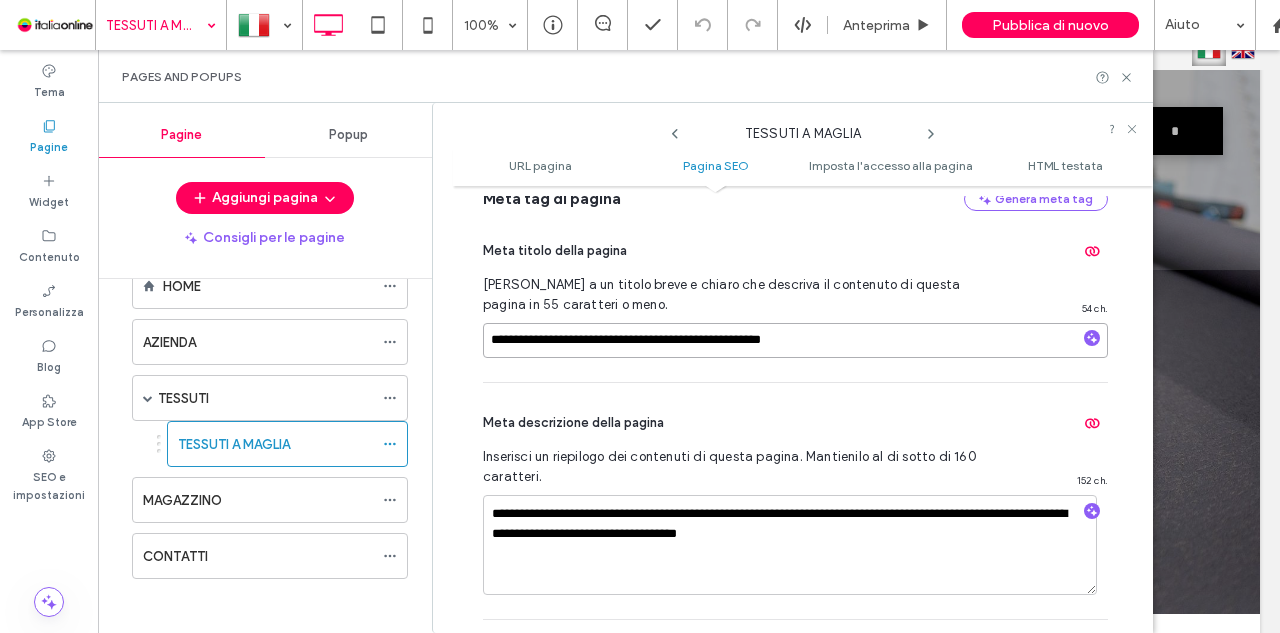 scroll, scrollTop: 573, scrollLeft: 0, axis: vertical 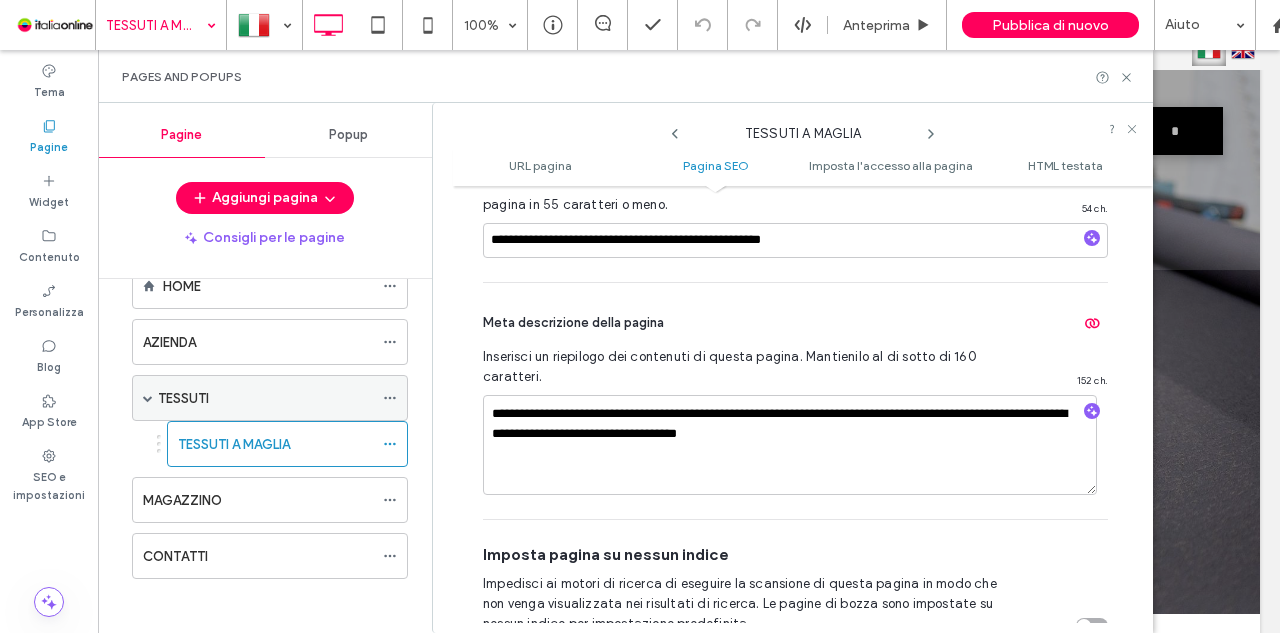 click on "TESSUTI" at bounding box center (265, 398) 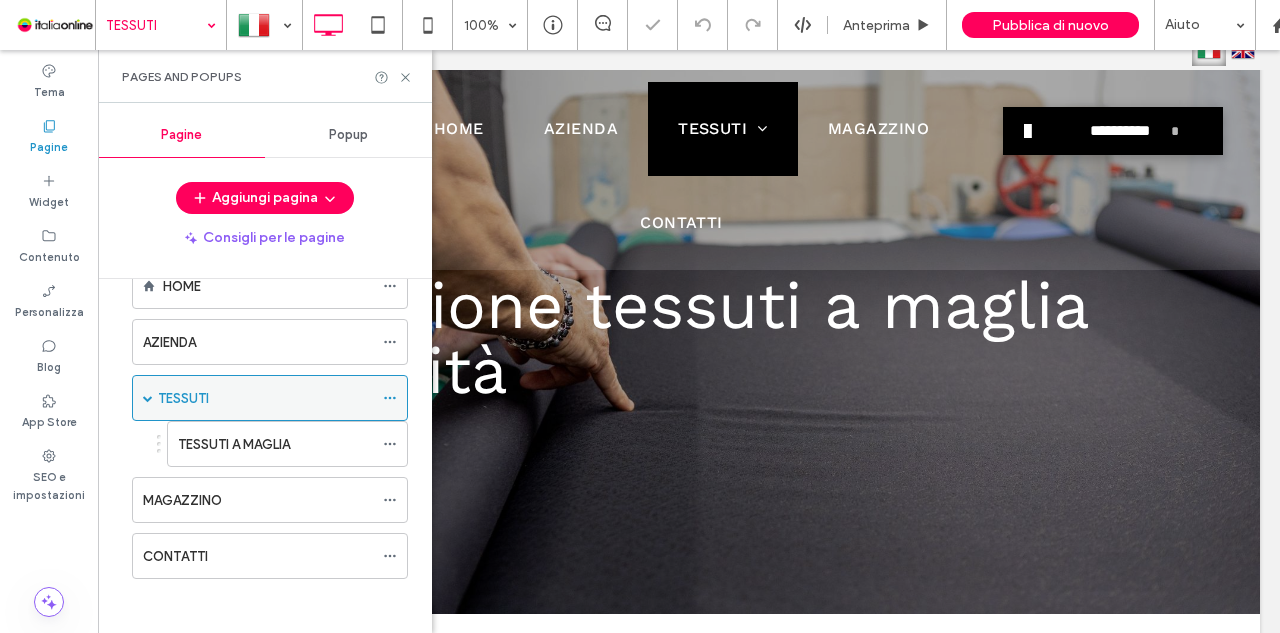 click 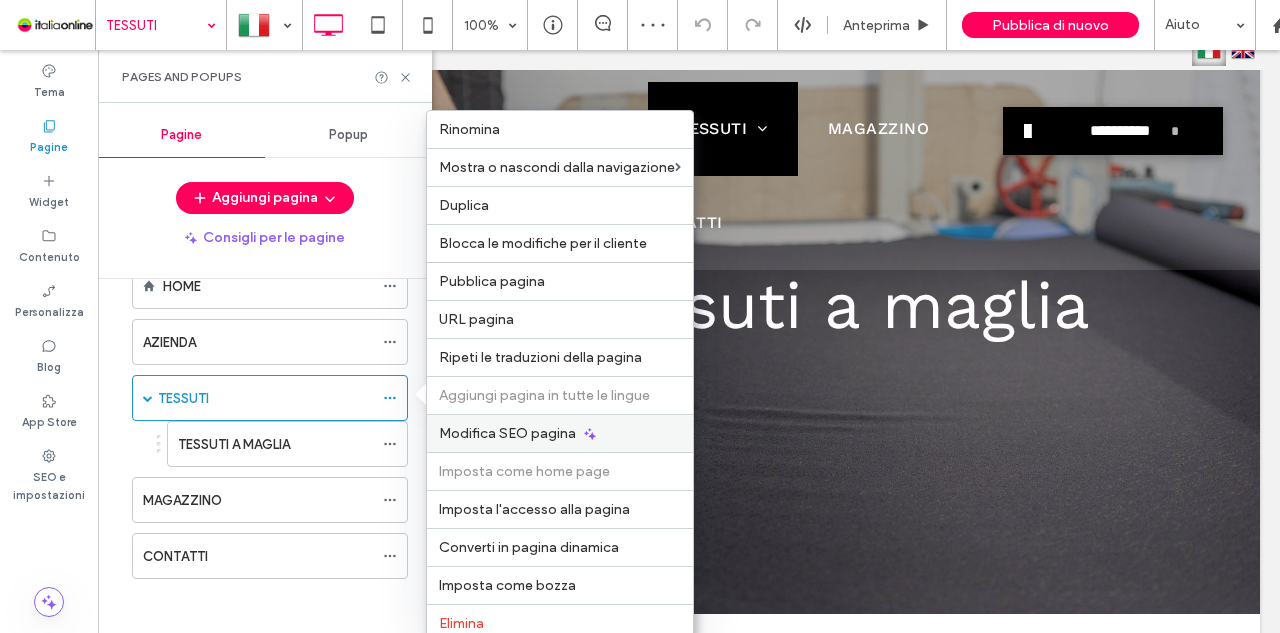 click 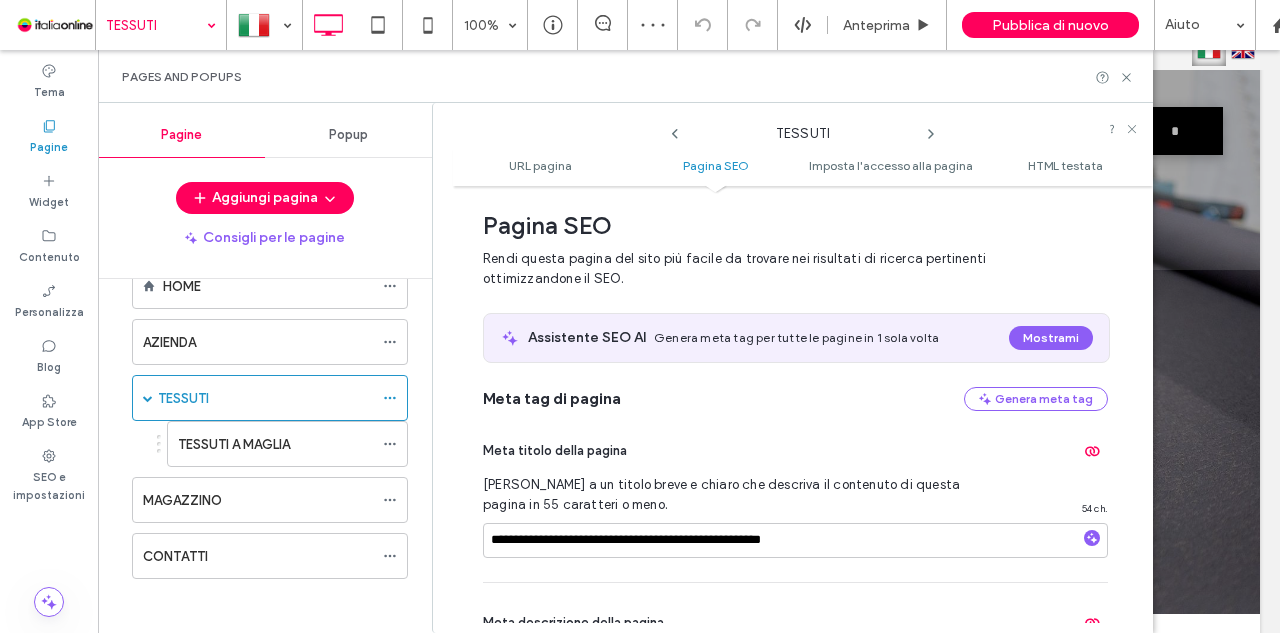 scroll, scrollTop: 673, scrollLeft: 0, axis: vertical 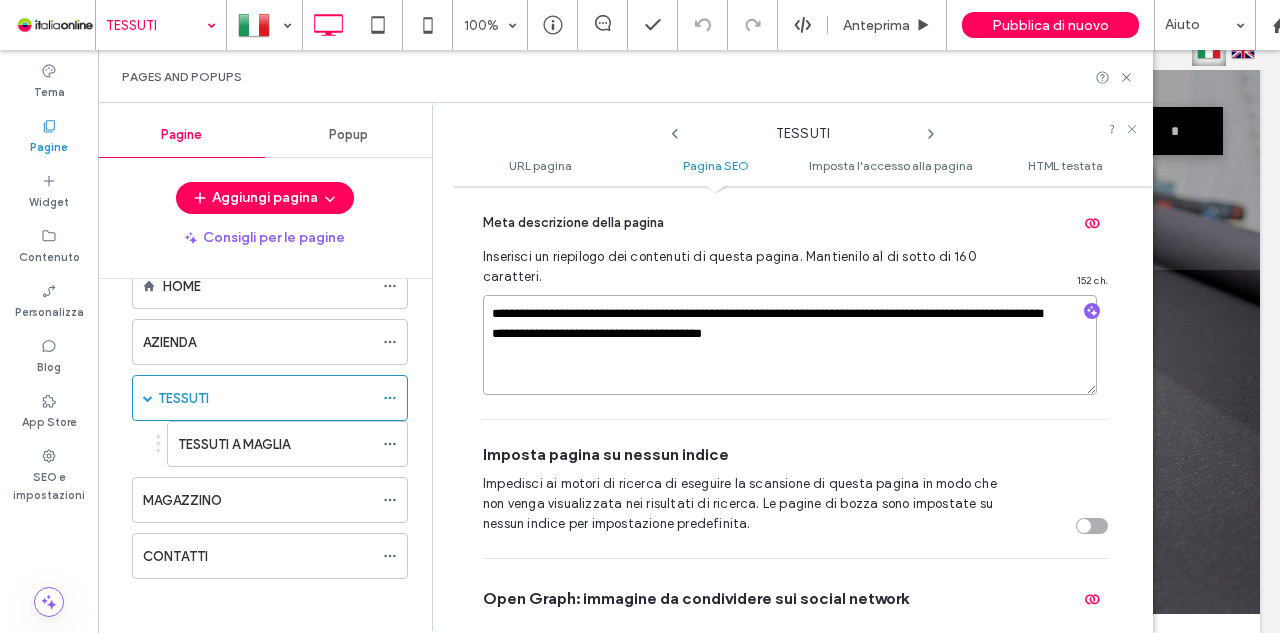 click on "**********" at bounding box center [790, 345] 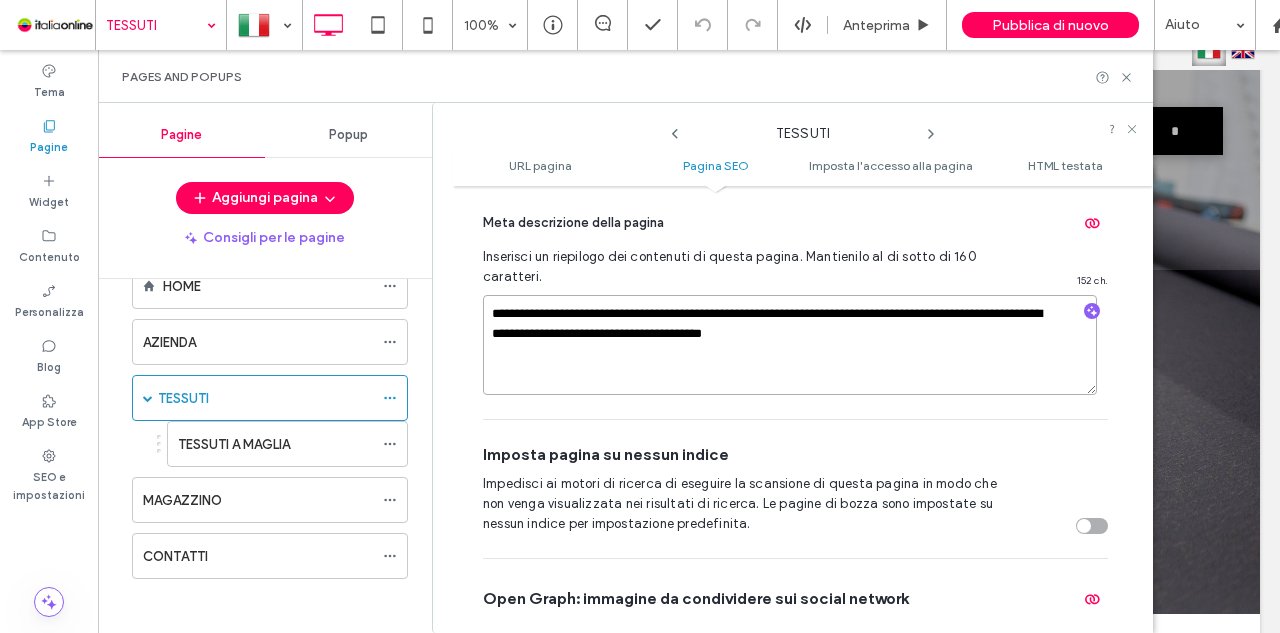 drag, startPoint x: 590, startPoint y: 309, endPoint x: 646, endPoint y: 314, distance: 56.22277 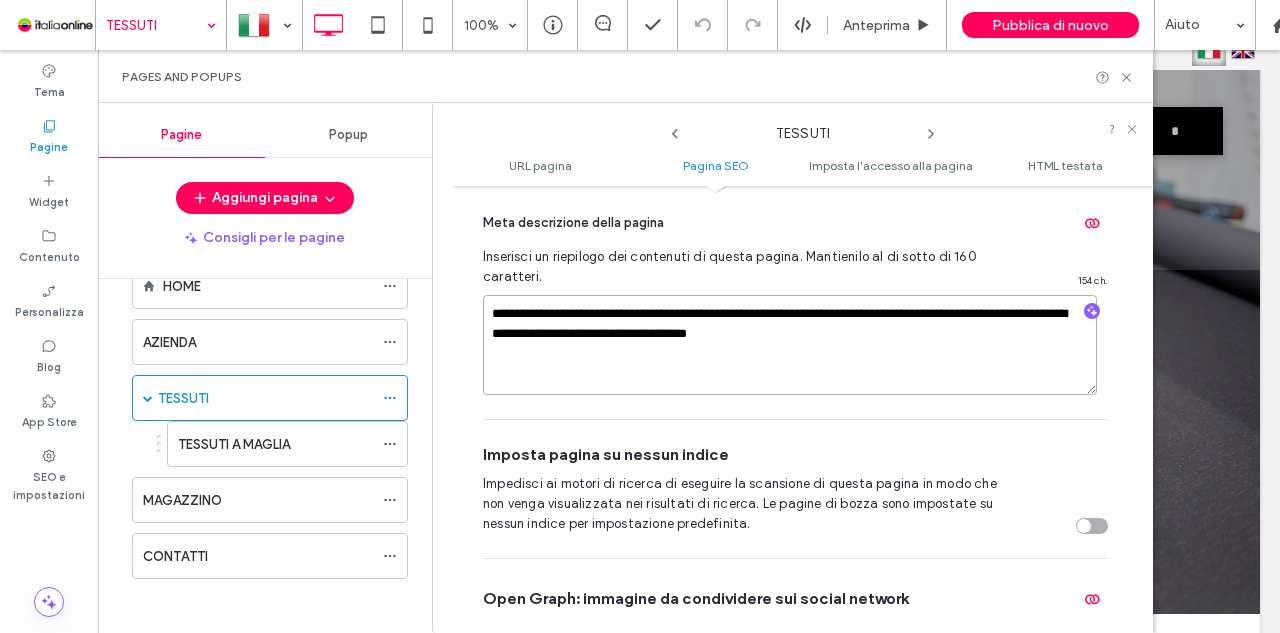 type on "**********" 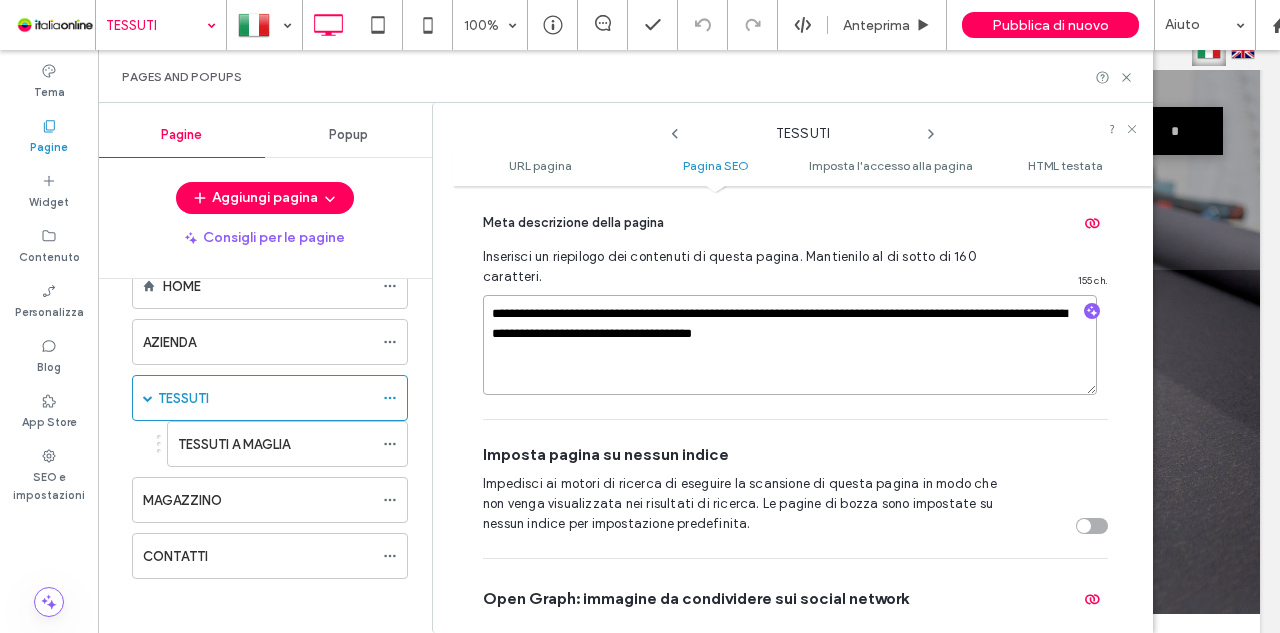 click on "**********" at bounding box center [790, 345] 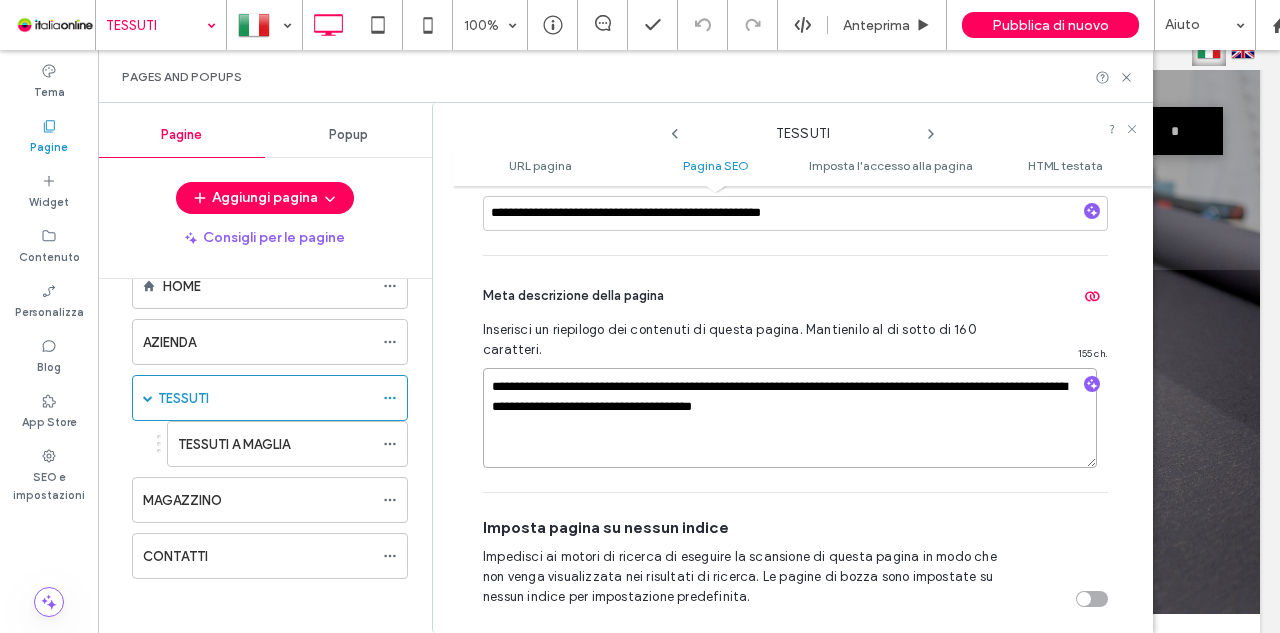 scroll, scrollTop: 500, scrollLeft: 0, axis: vertical 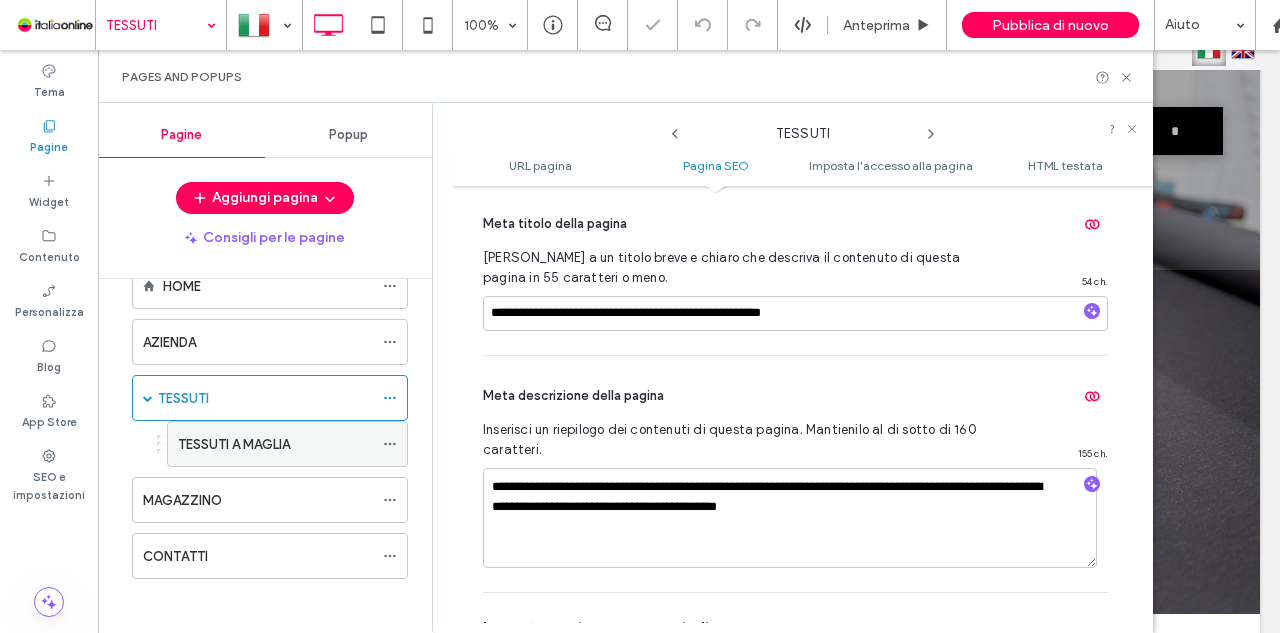 click on "TESSUTI A MAGLIA" at bounding box center (234, 444) 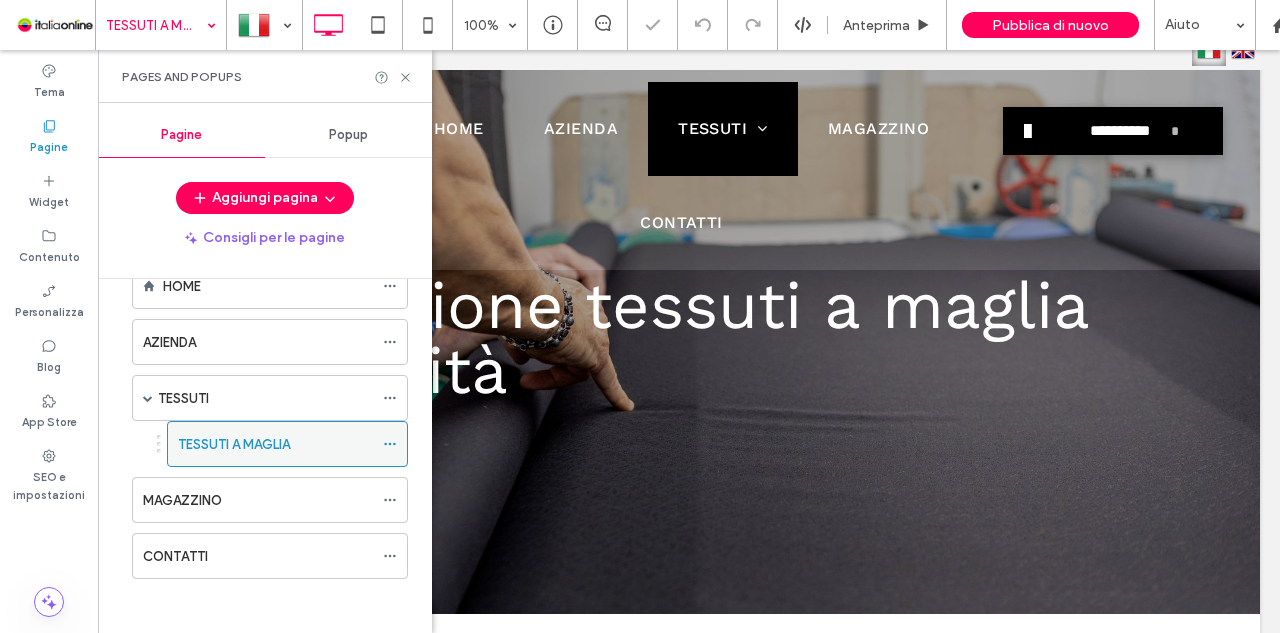 click 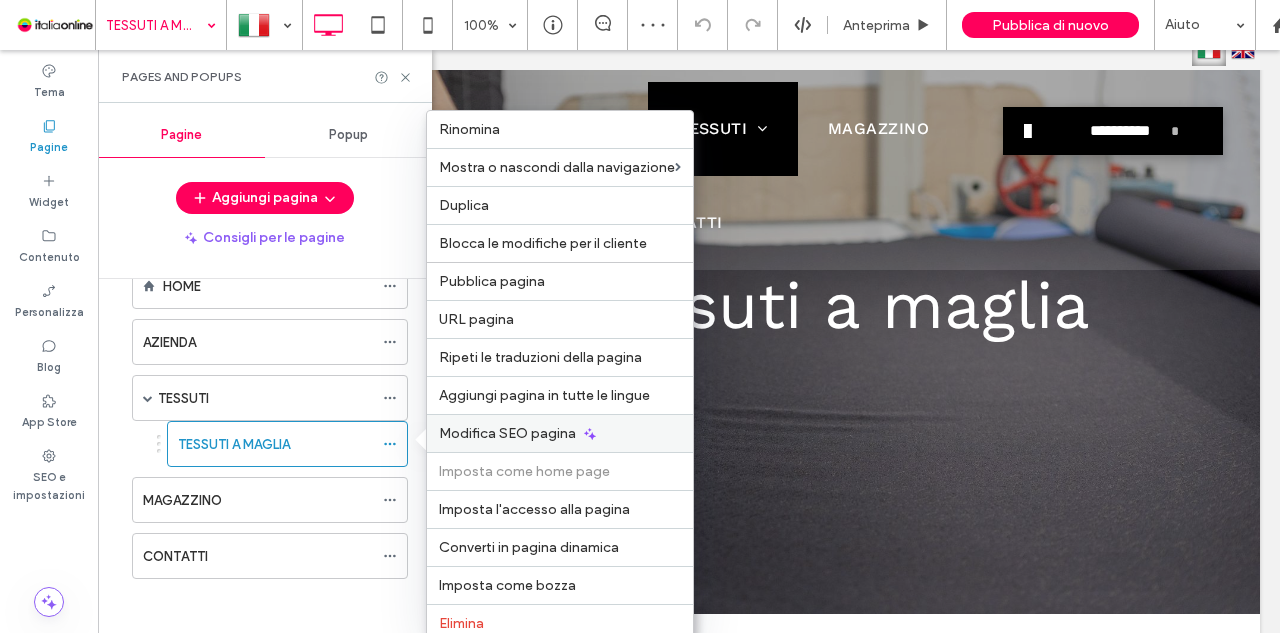 click on "Modifica SEO pagina" at bounding box center (560, 433) 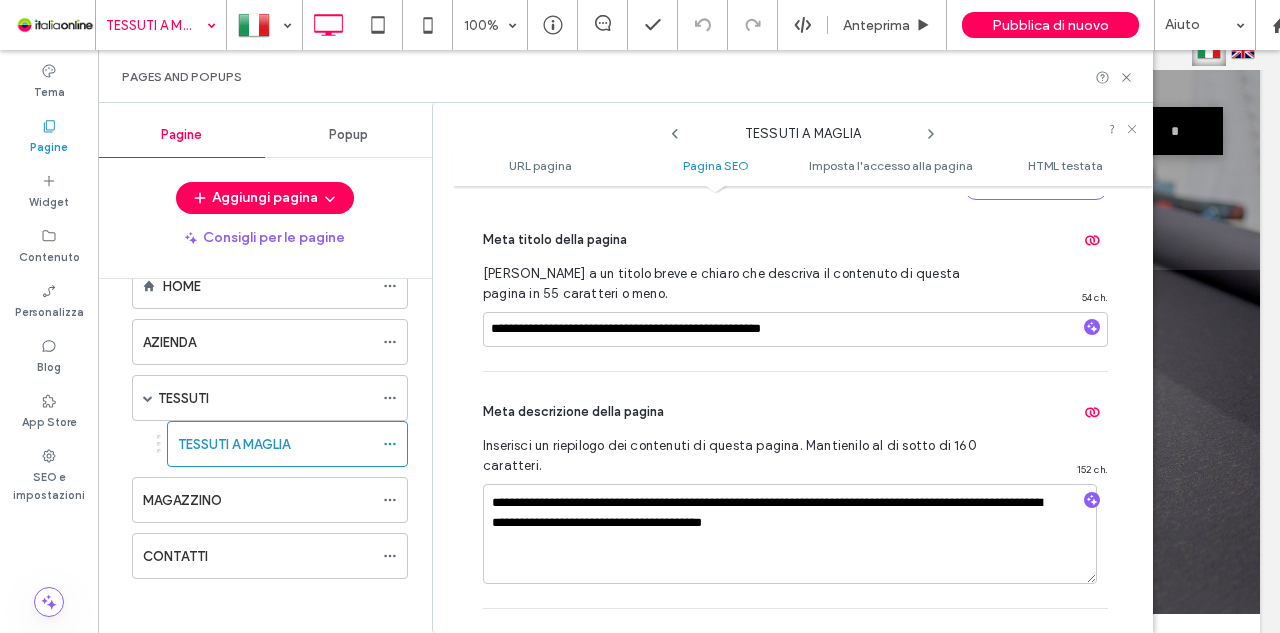 scroll, scrollTop: 573, scrollLeft: 0, axis: vertical 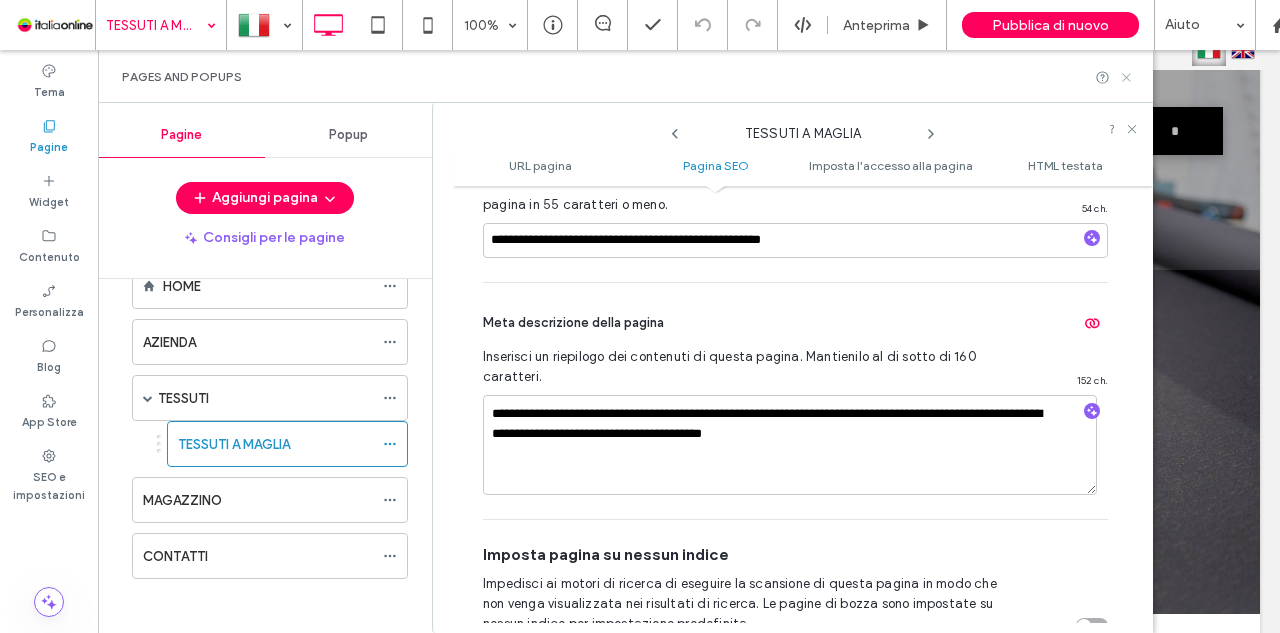 click 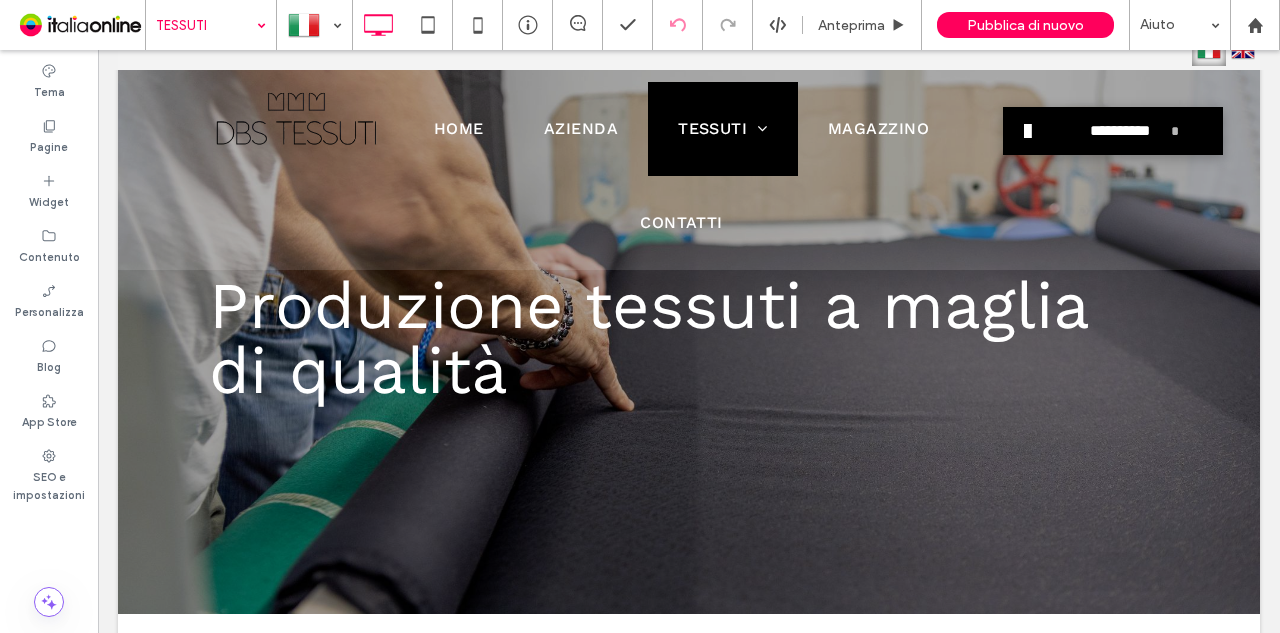 type on "*********" 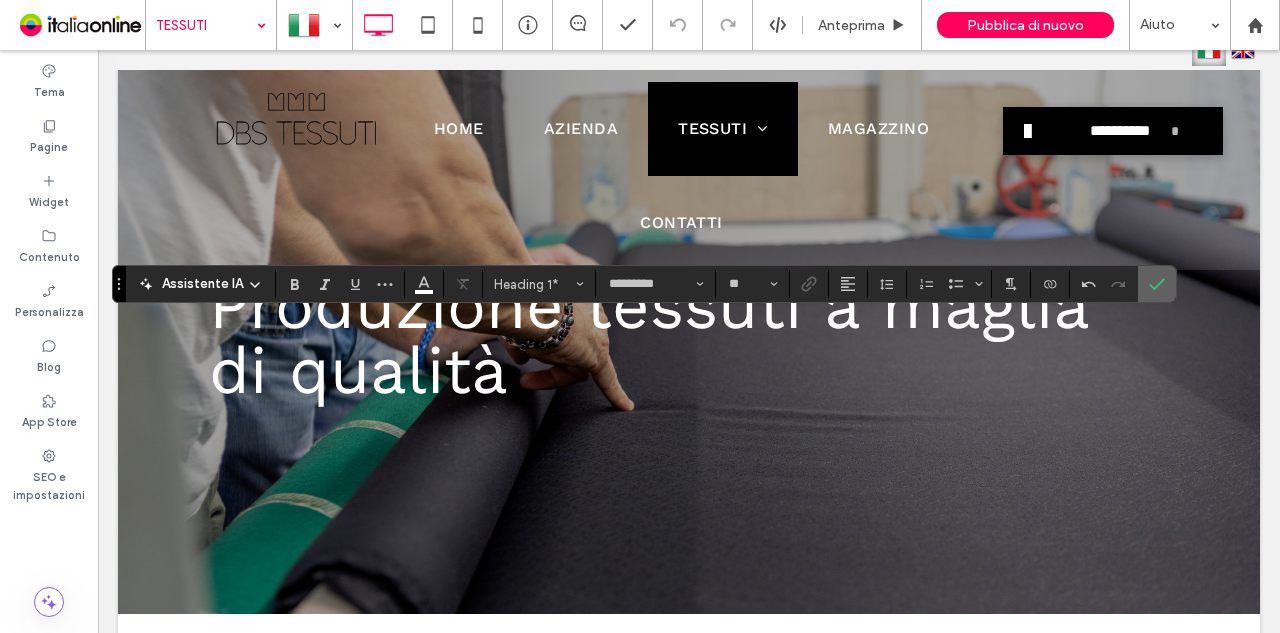 click at bounding box center (1157, 284) 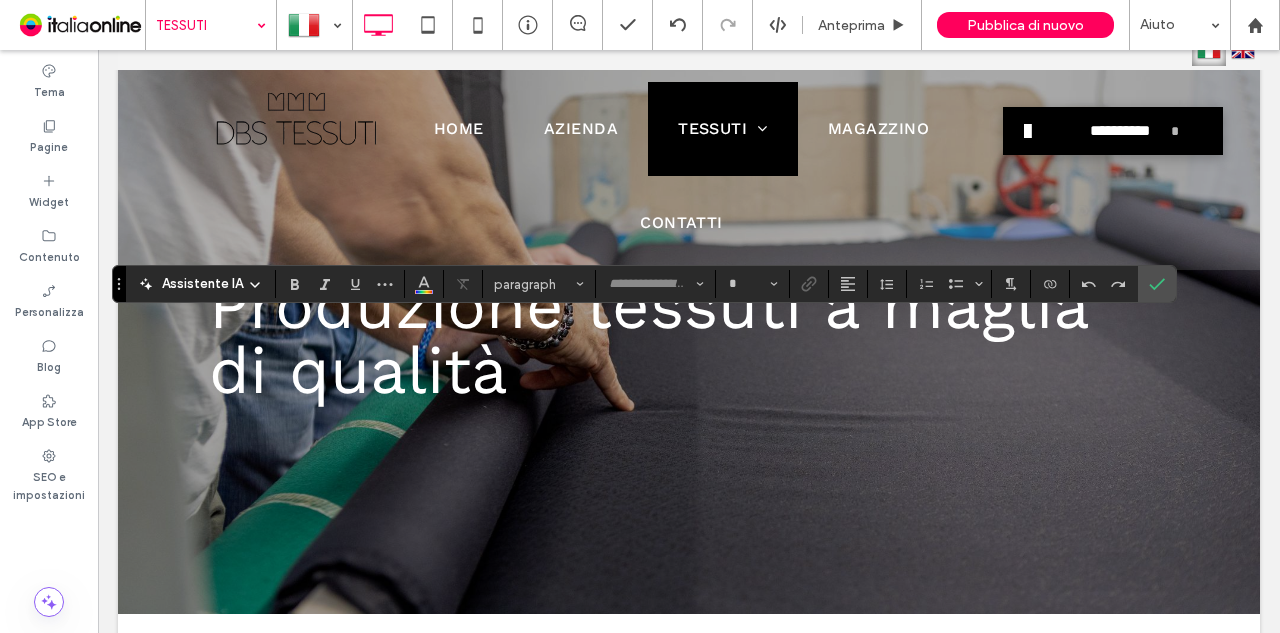 type on "*********" 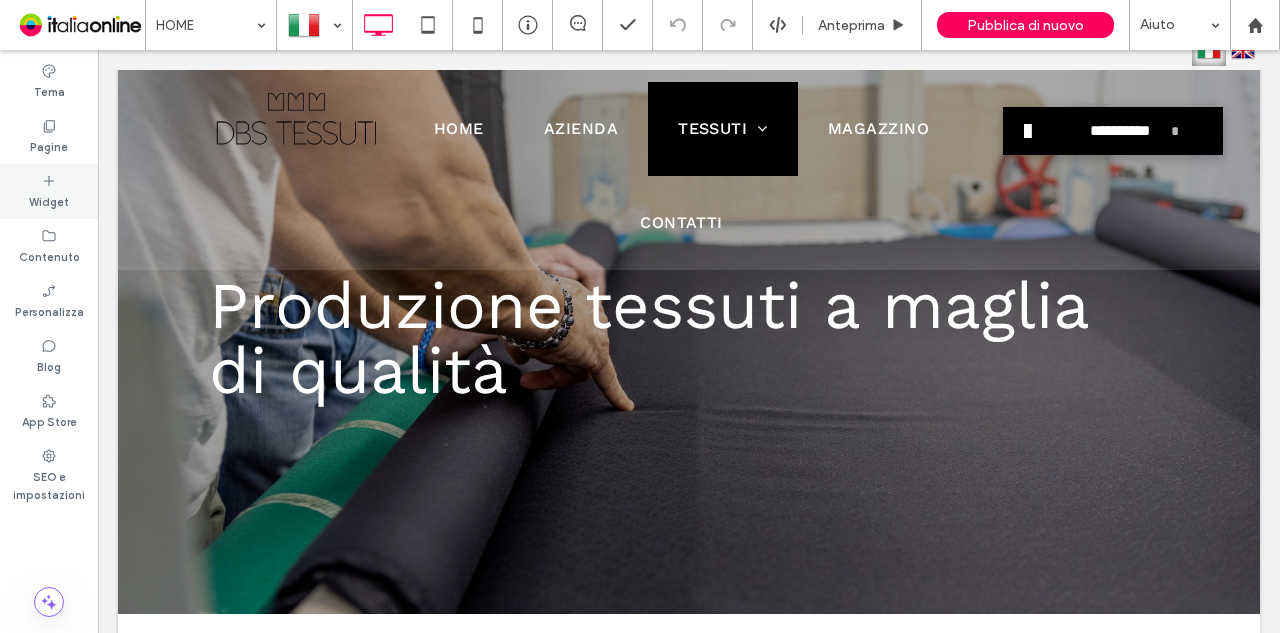 click 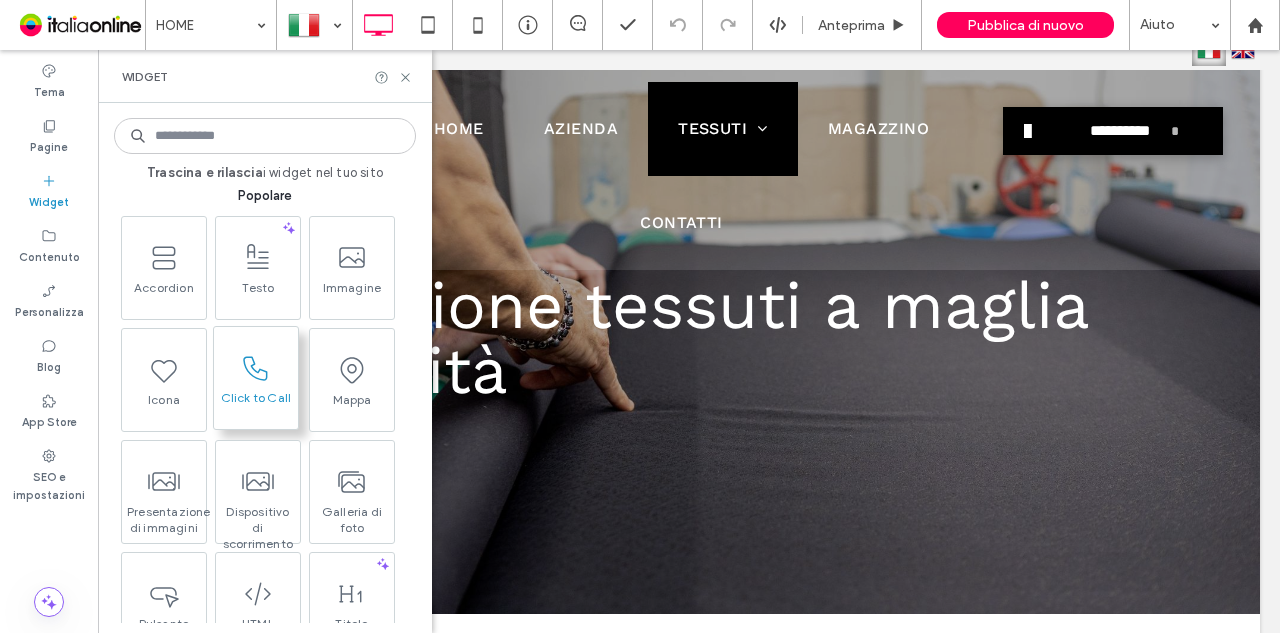 scroll, scrollTop: 600, scrollLeft: 0, axis: vertical 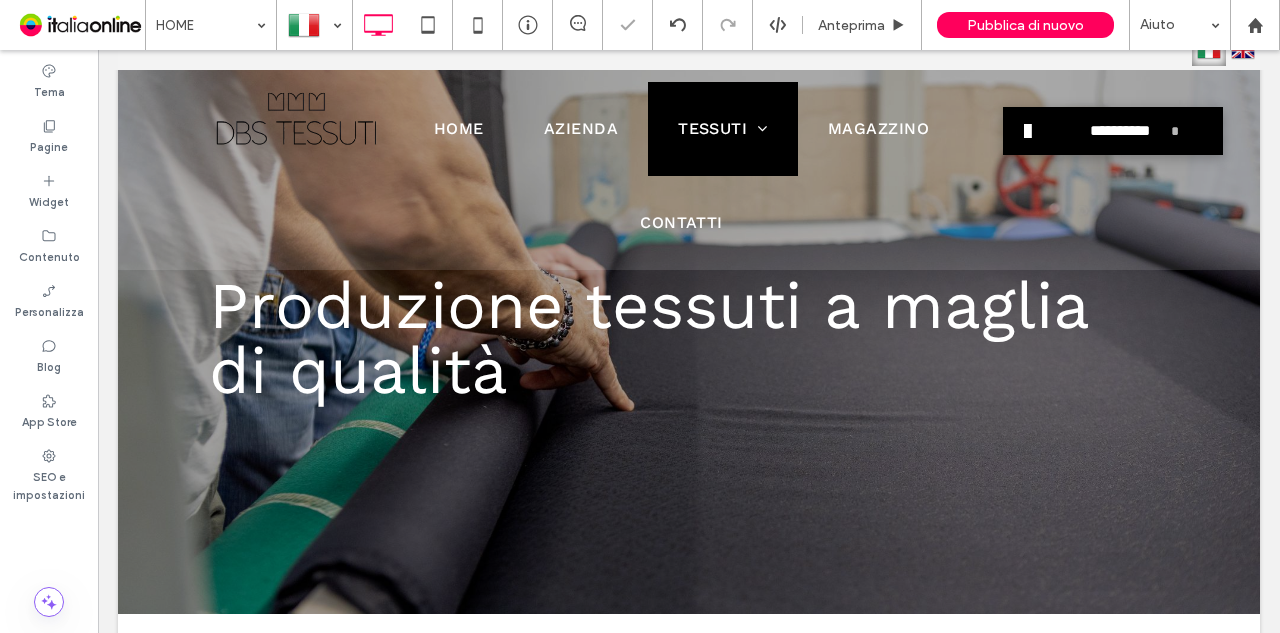 type on "*********" 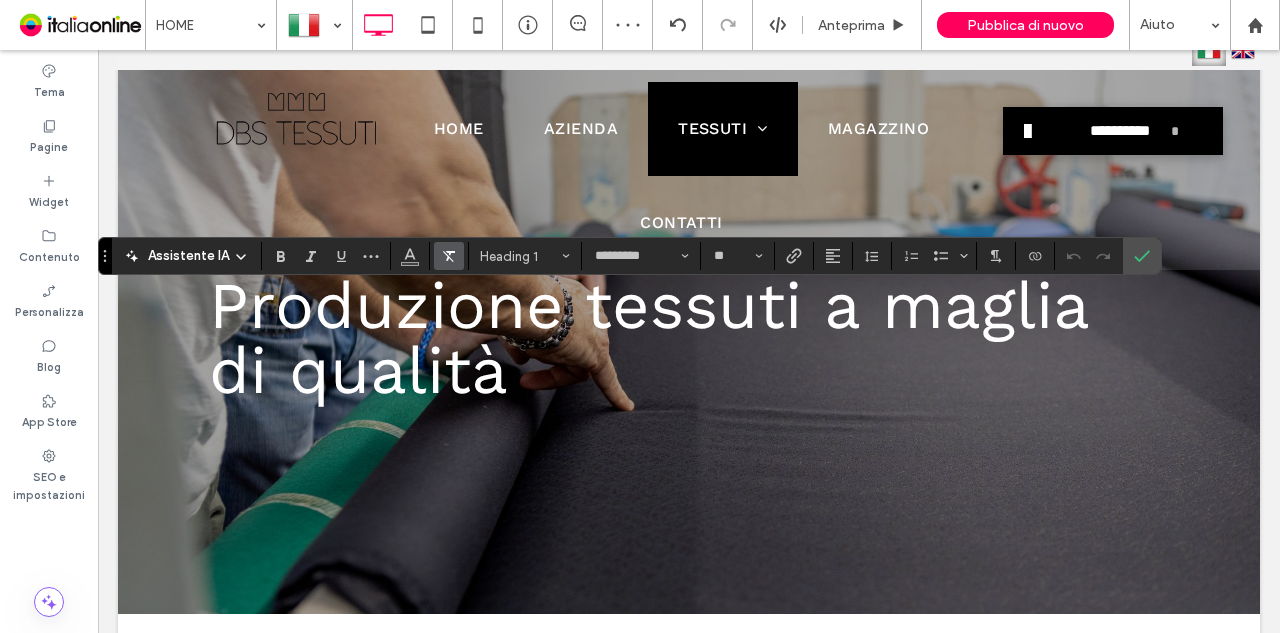 drag, startPoint x: 416, startPoint y: 250, endPoint x: 434, endPoint y: 260, distance: 20.59126 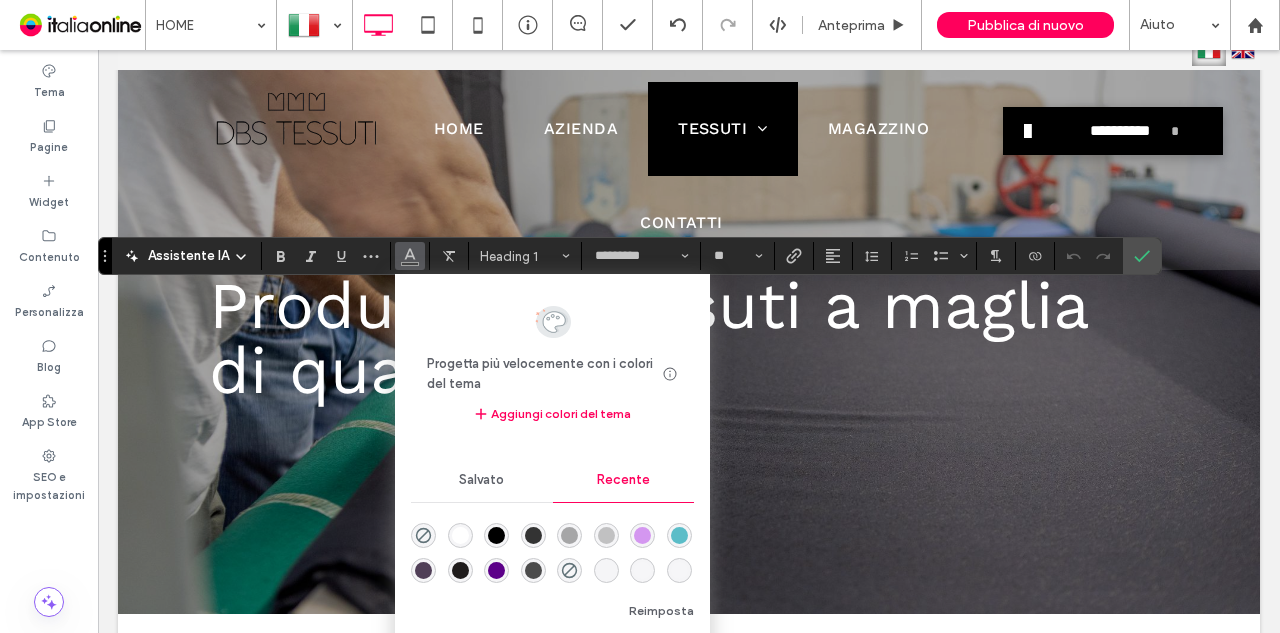 click at bounding box center (460, 535) 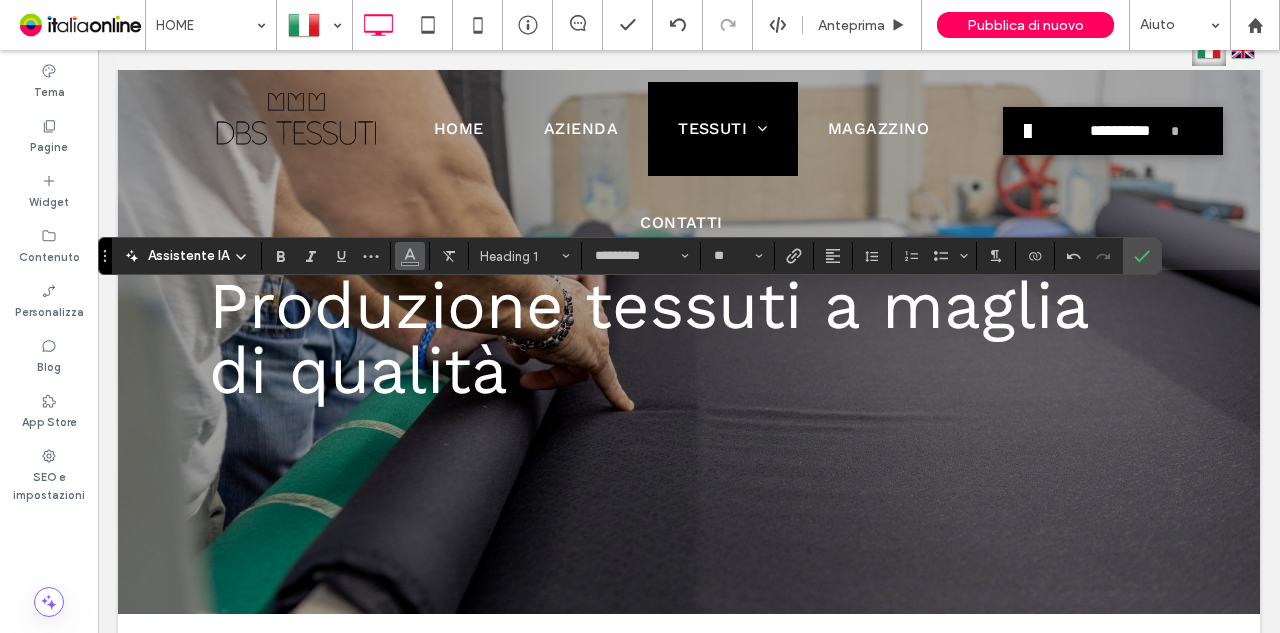 click at bounding box center (410, 256) 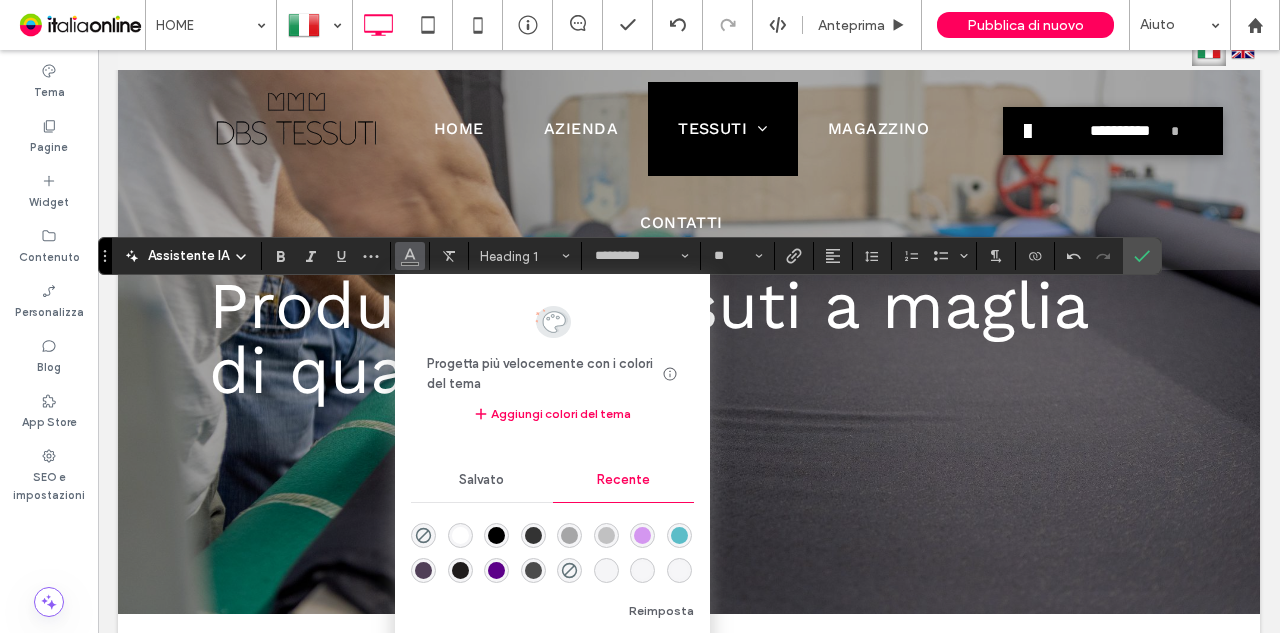 click at bounding box center [460, 535] 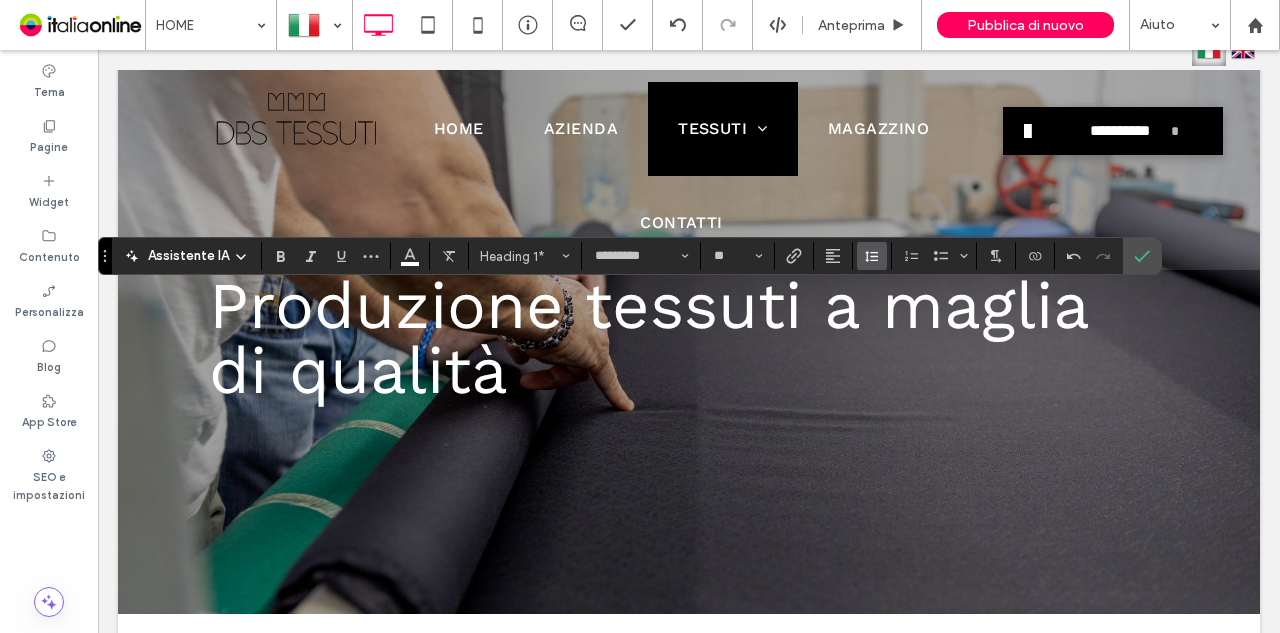 click 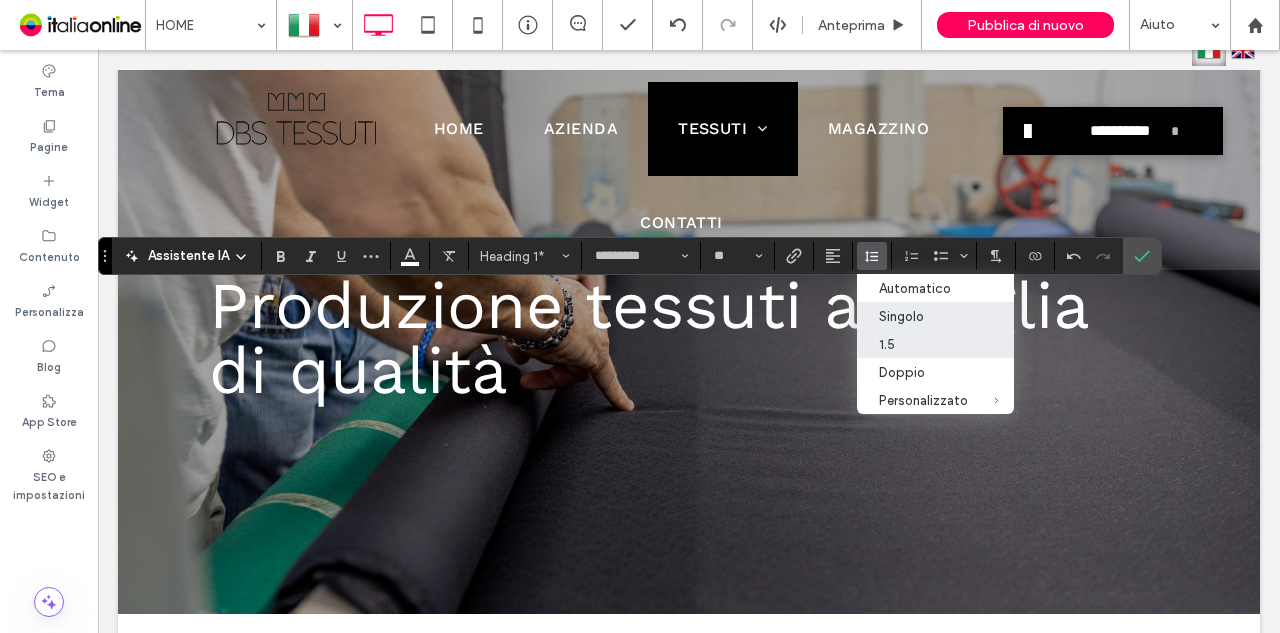 click on "Singolo" at bounding box center [923, 316] 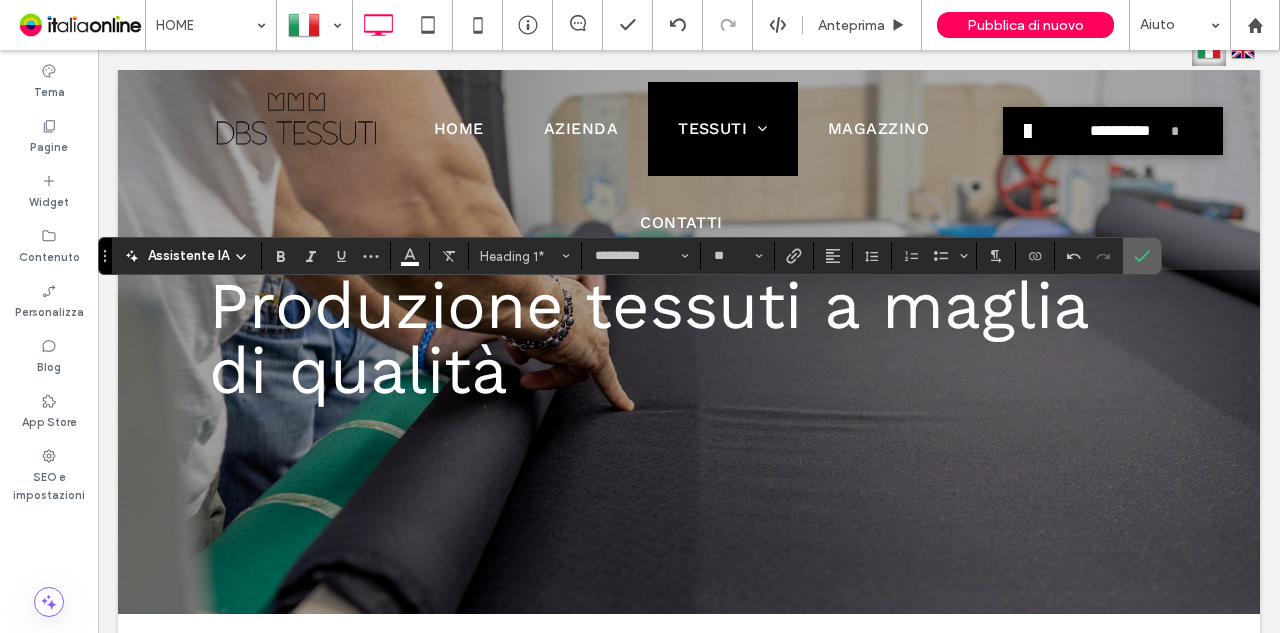 click 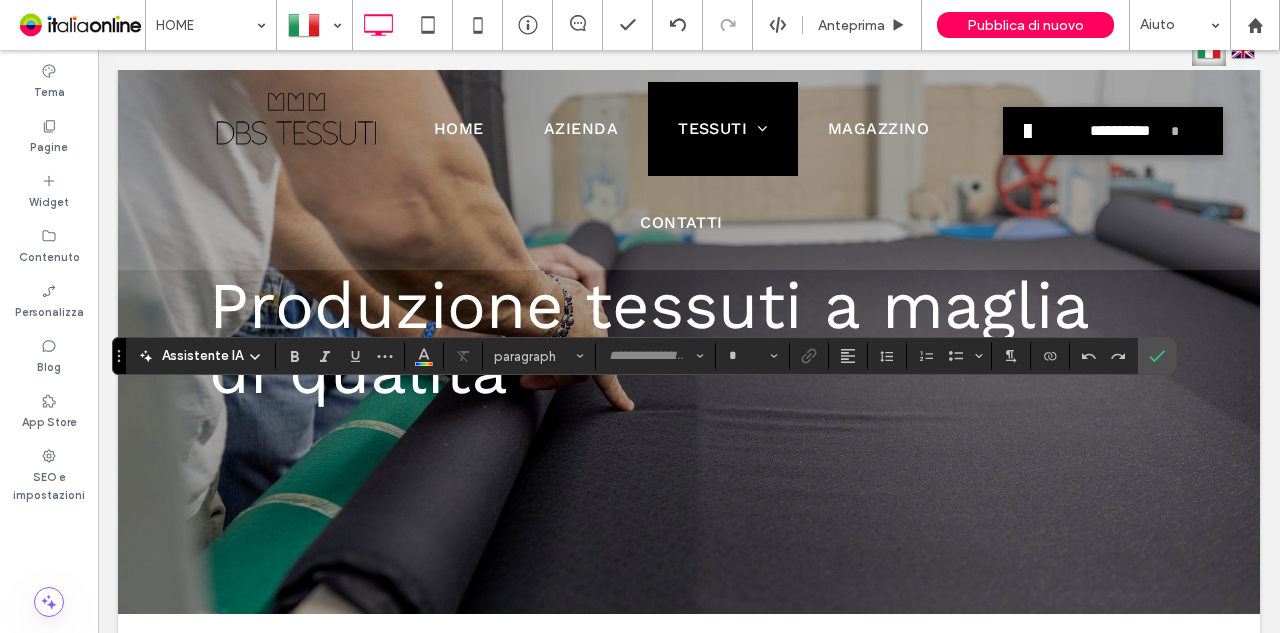 type on "*********" 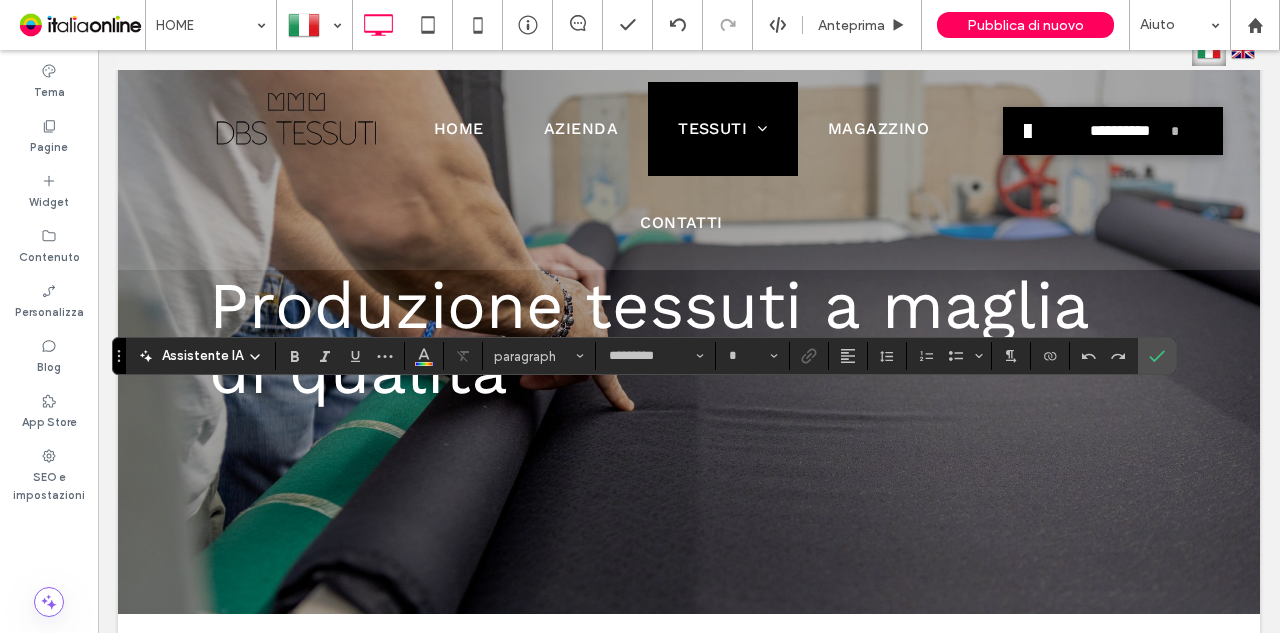 type on "**" 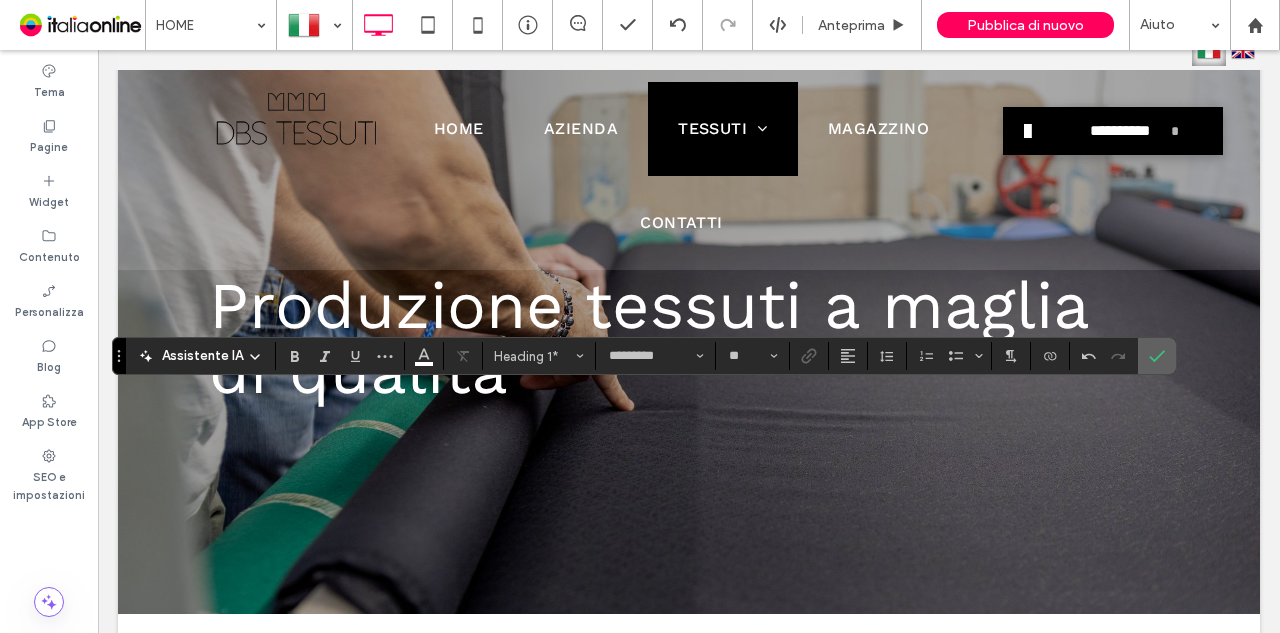 click 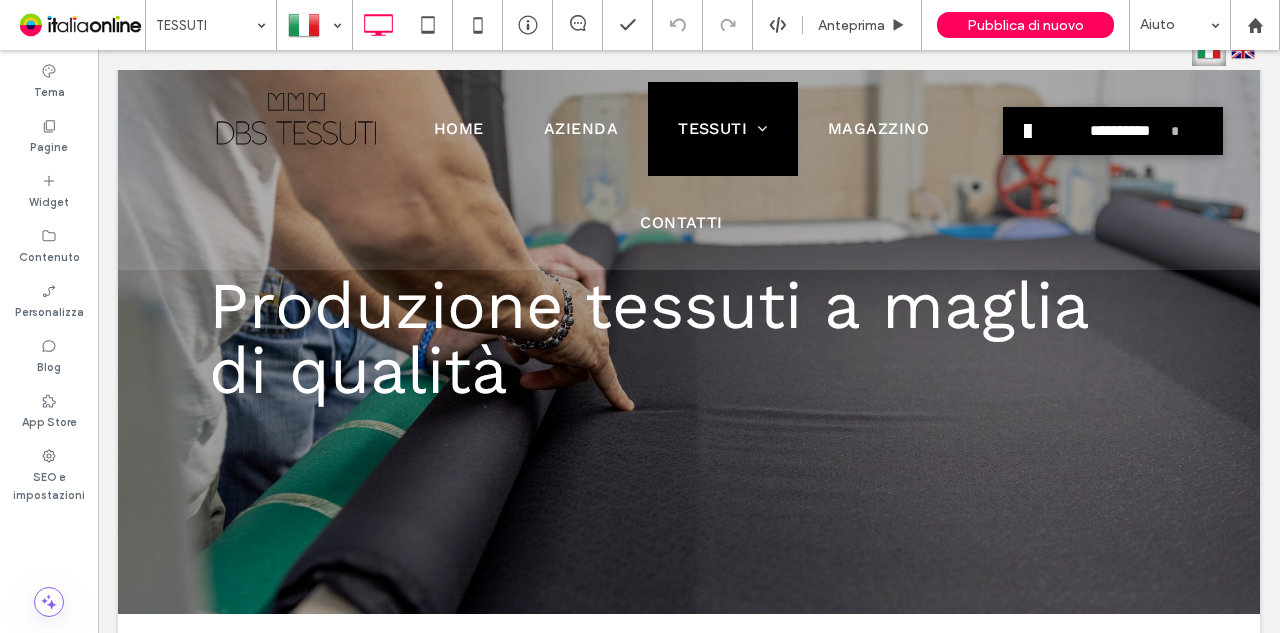 click on "TESSUTI" at bounding box center [211, 25] 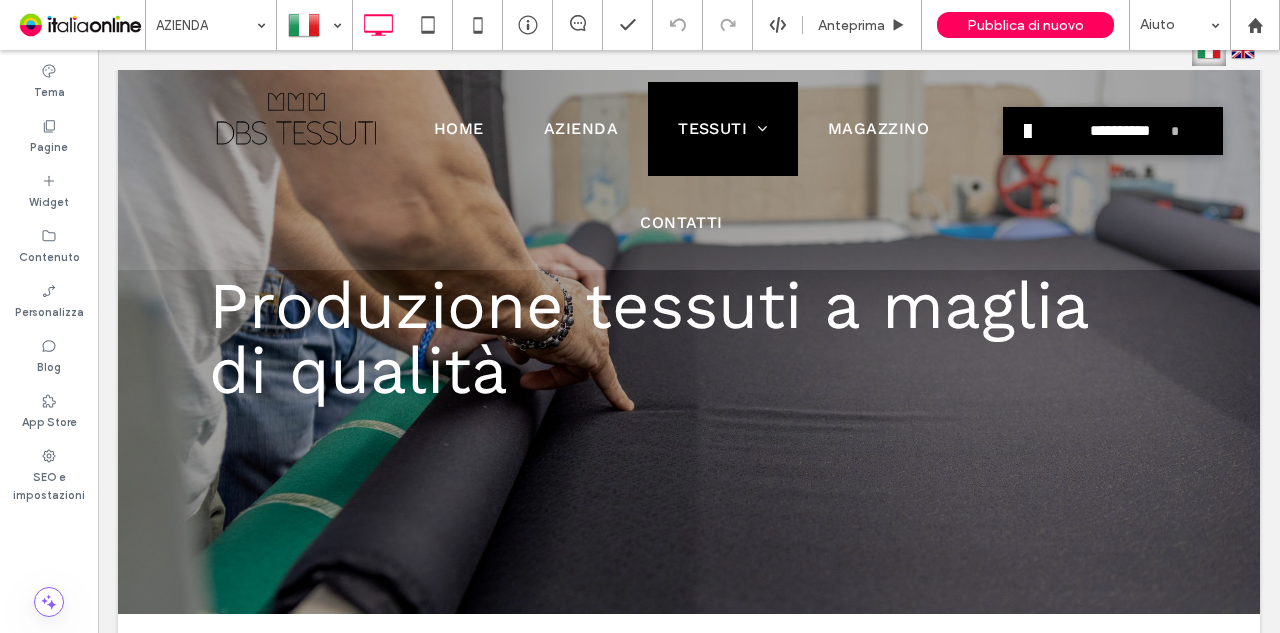 click at bounding box center (206, 25) 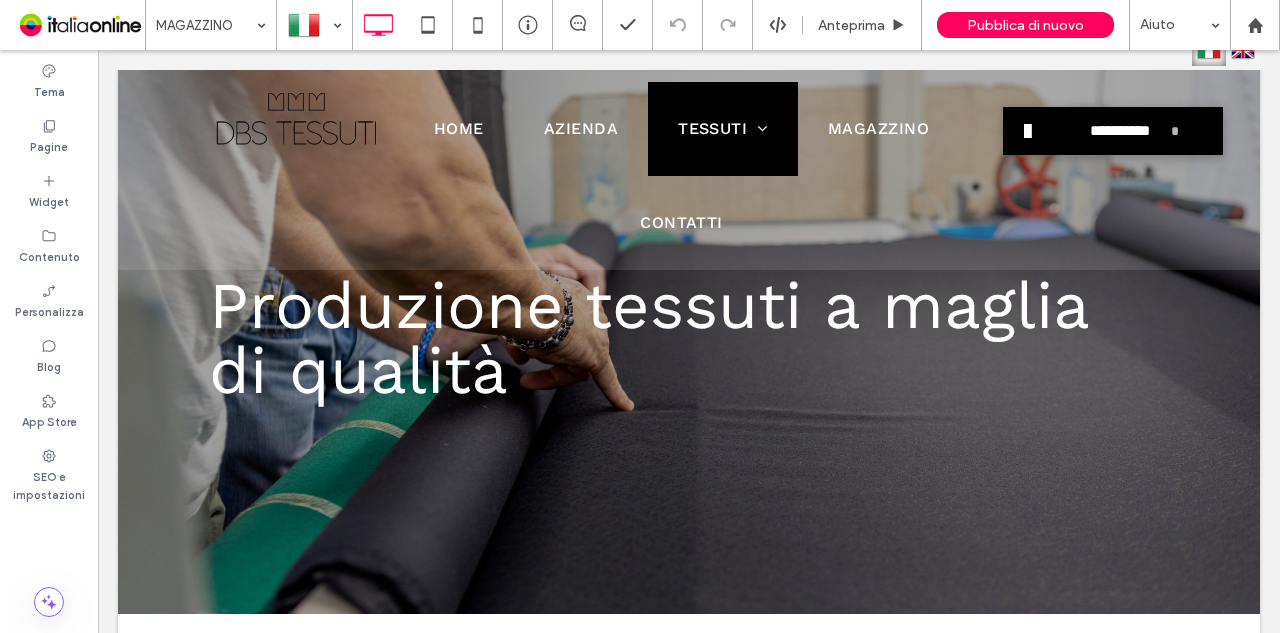 click at bounding box center [206, 25] 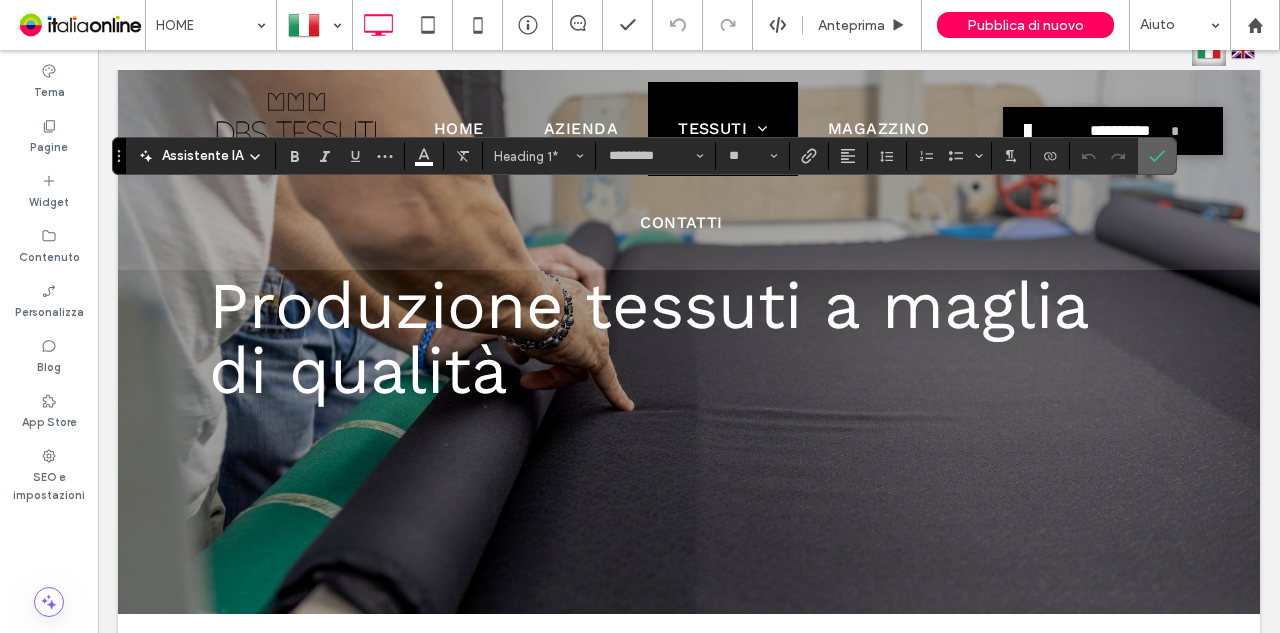 click 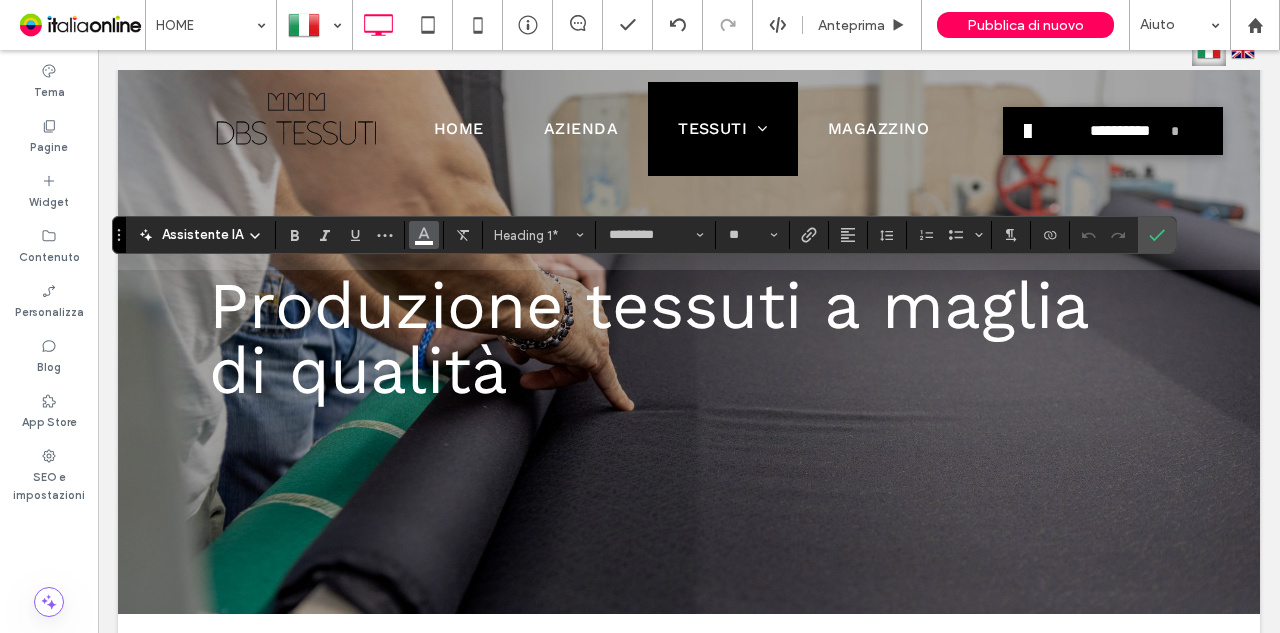 click 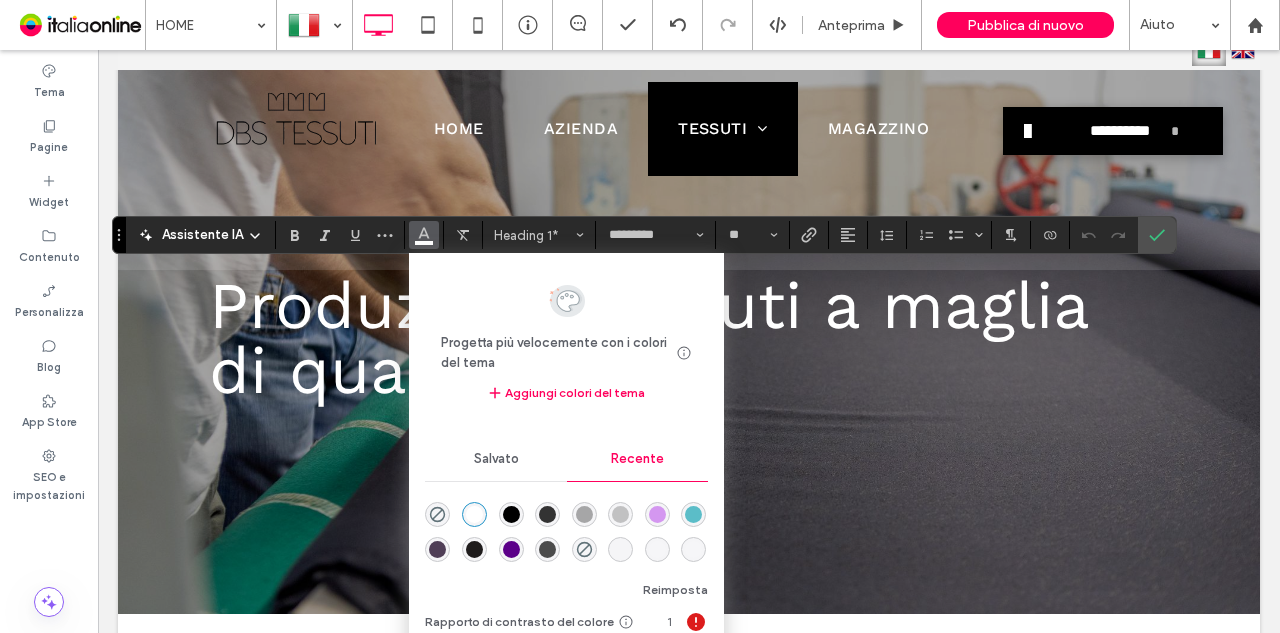 click at bounding box center [511, 514] 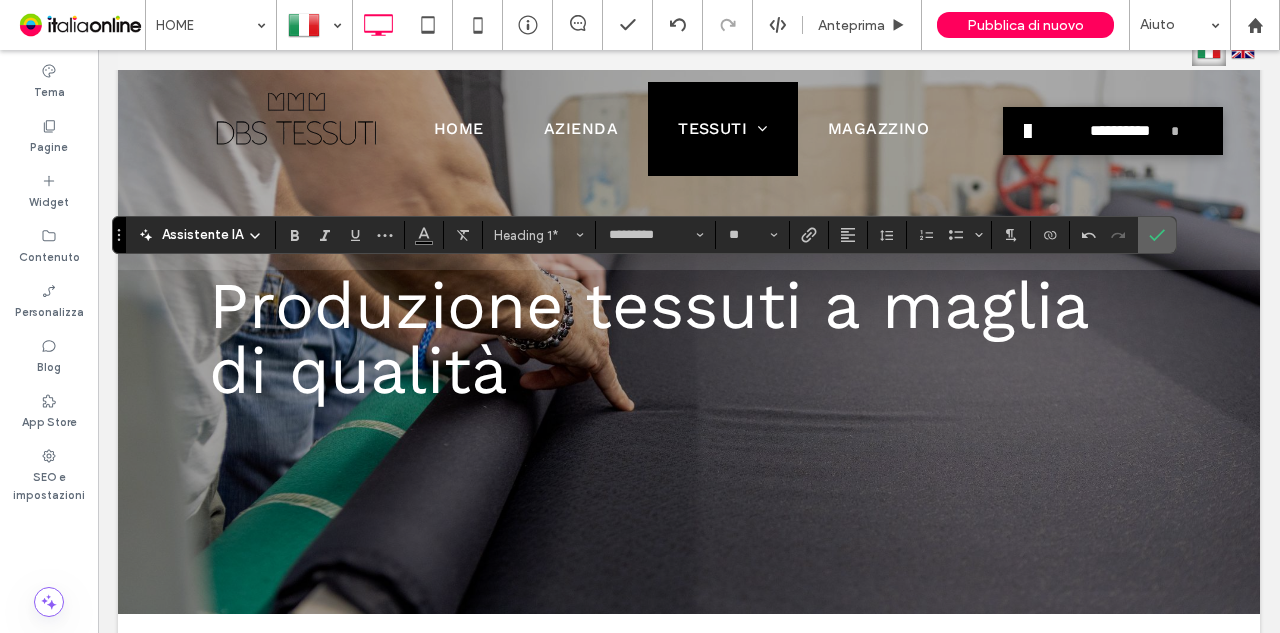 click 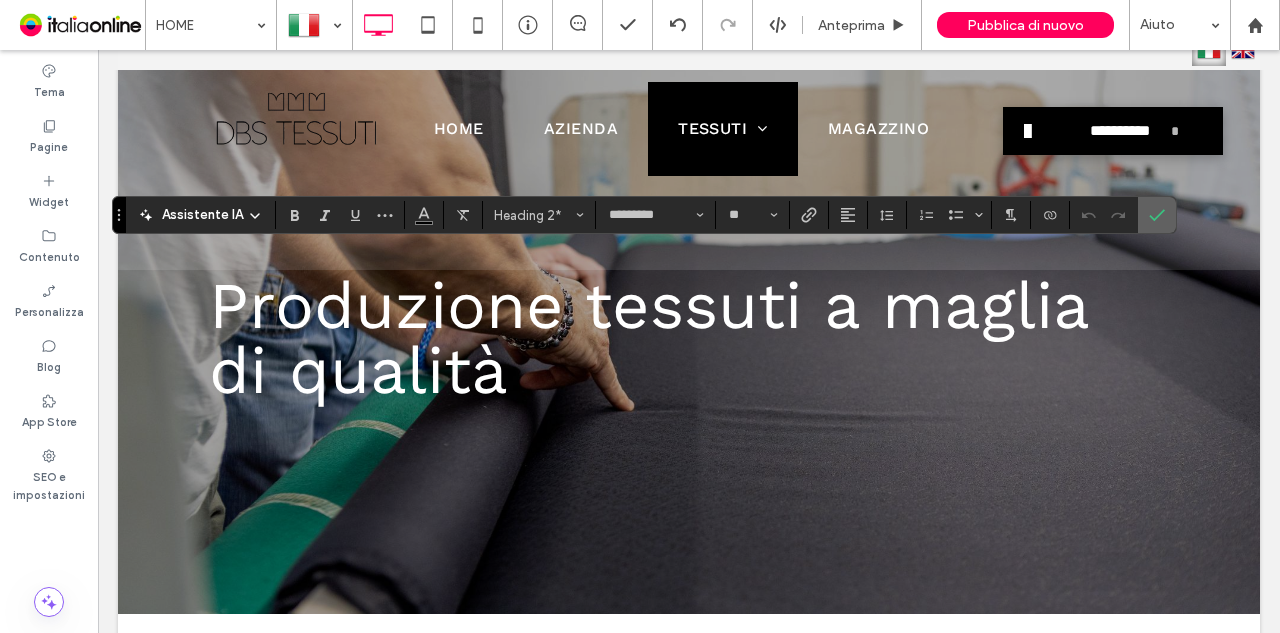 click at bounding box center (1157, 215) 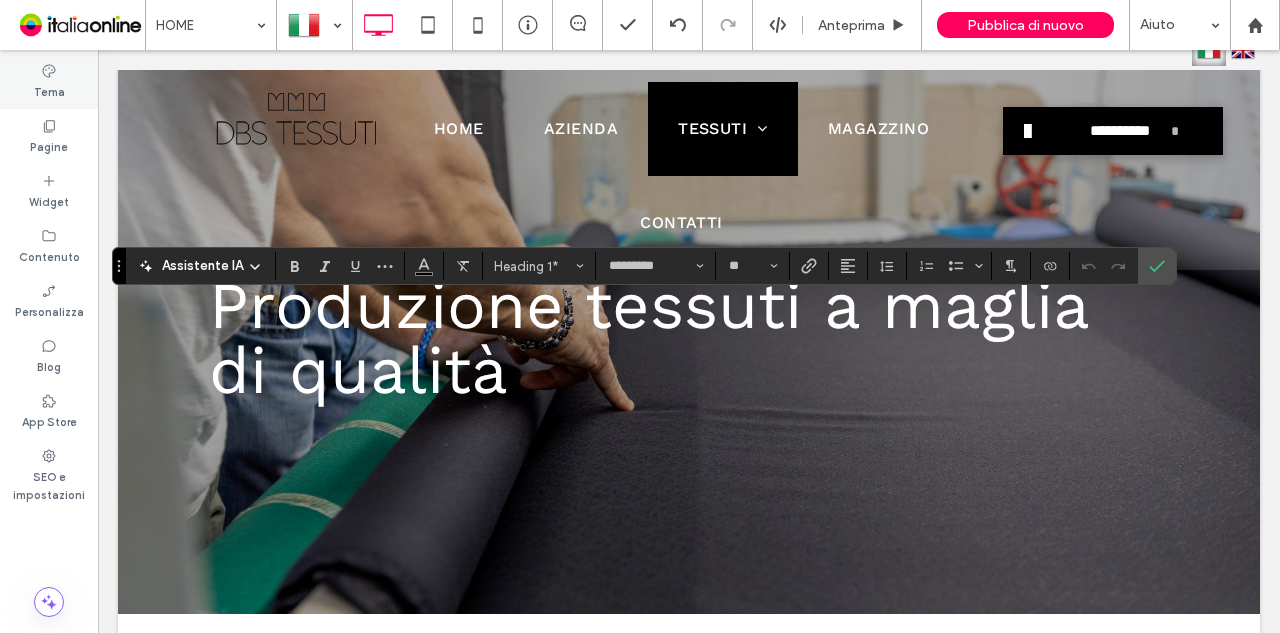 click 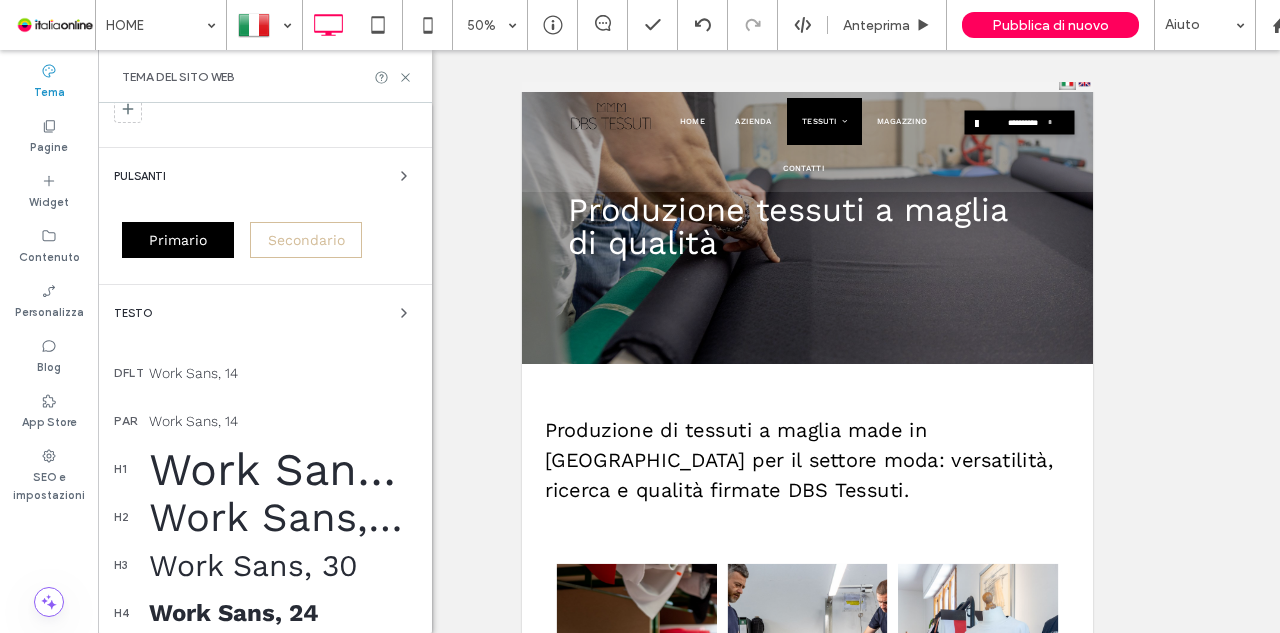 scroll, scrollTop: 200, scrollLeft: 0, axis: vertical 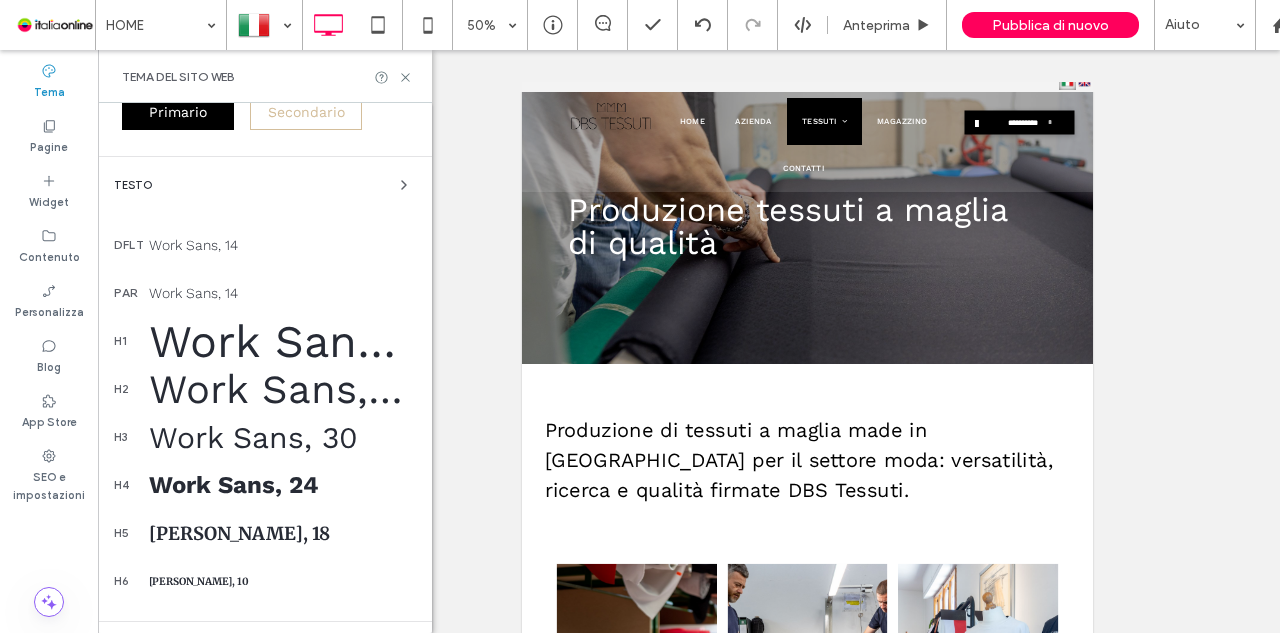click on "Work Sans, 65" at bounding box center [282, 341] 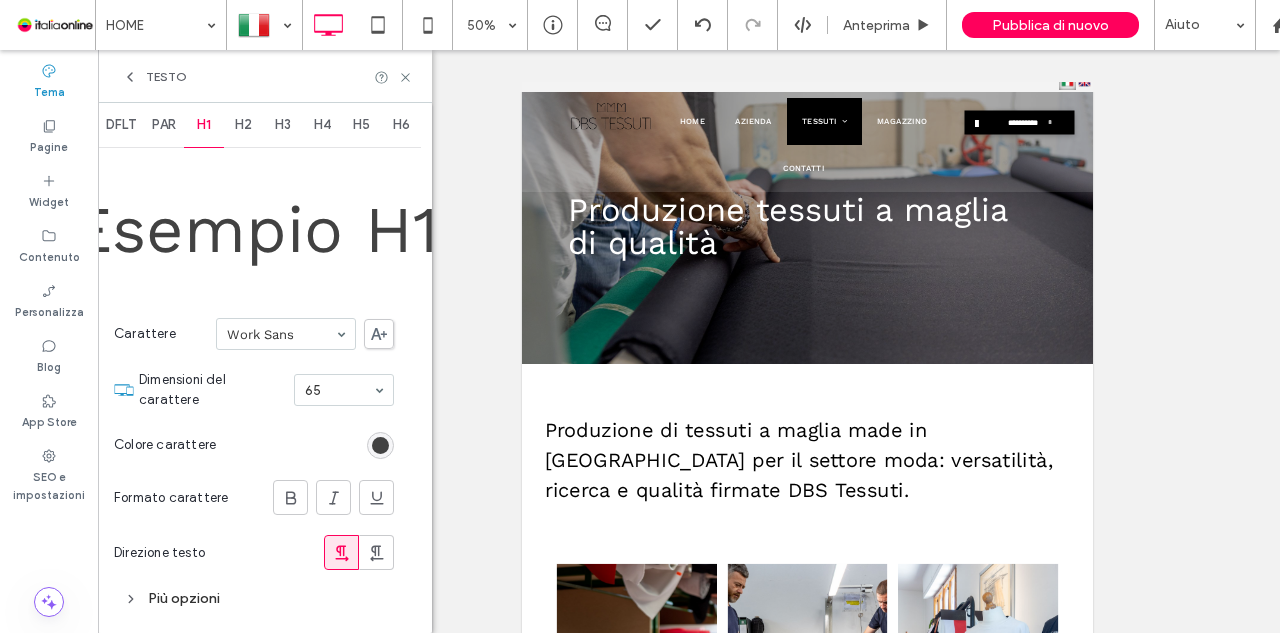 scroll, scrollTop: 14, scrollLeft: 0, axis: vertical 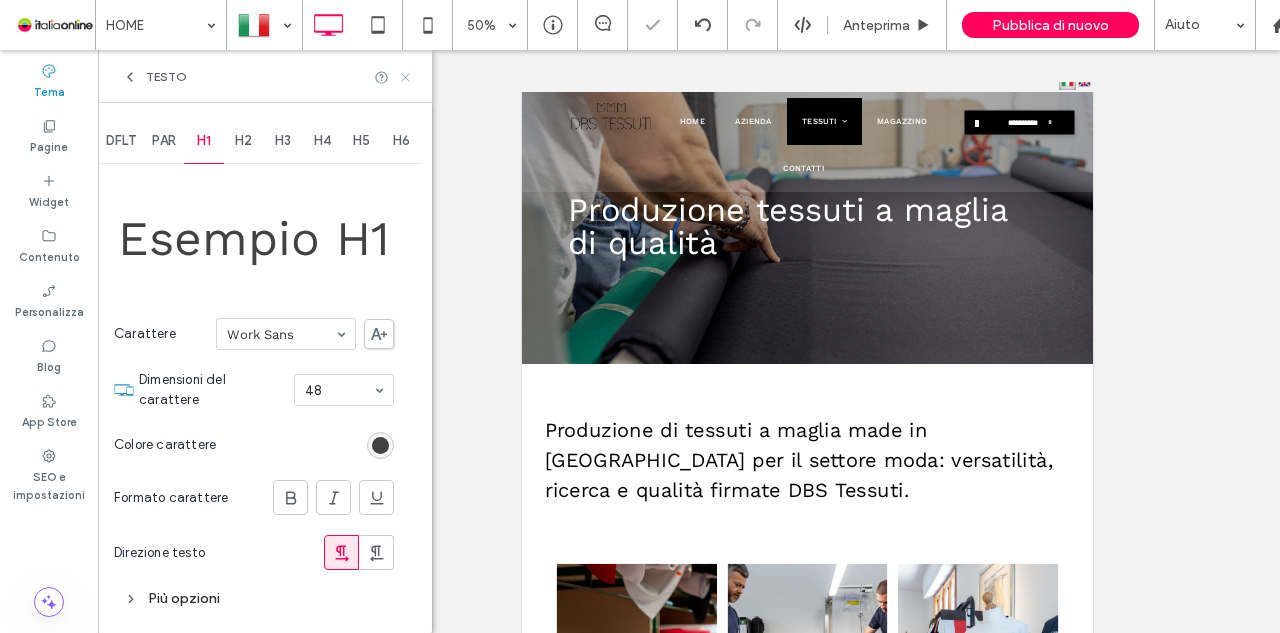 click 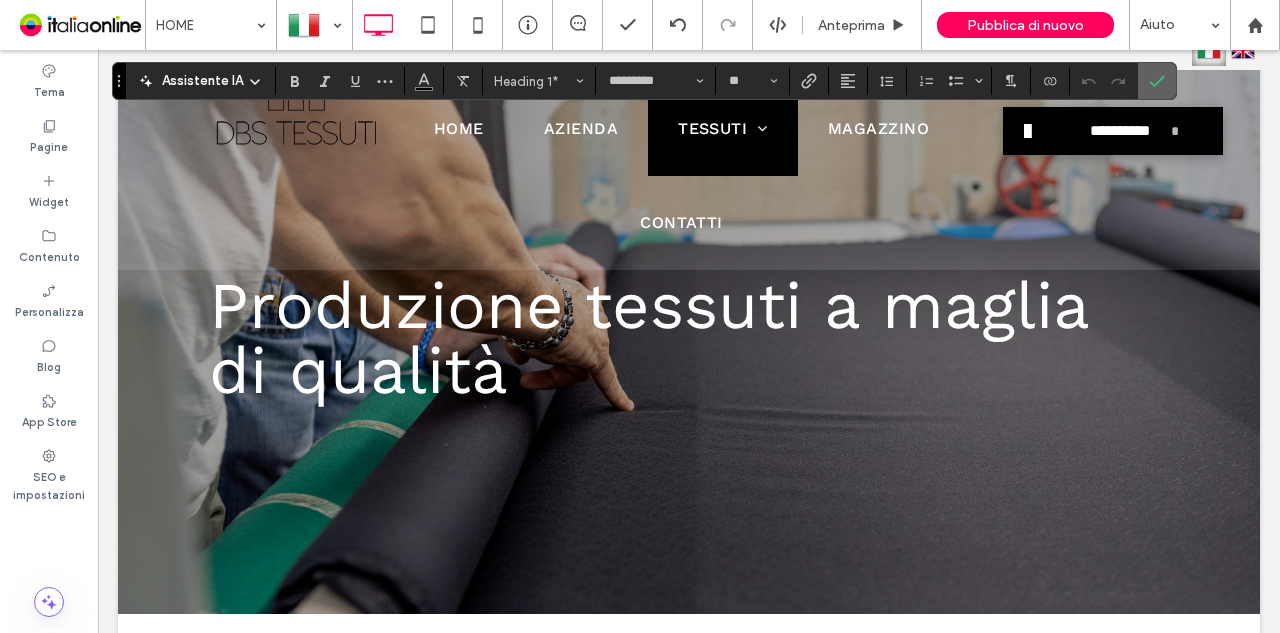 click 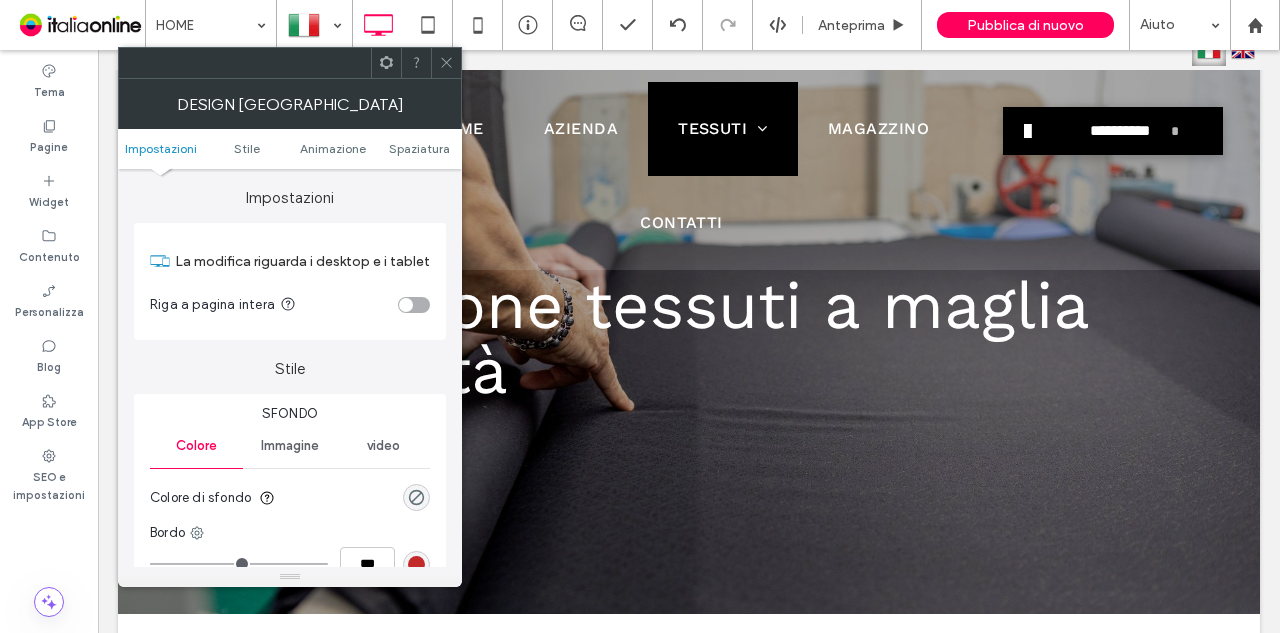 click at bounding box center (414, 305) 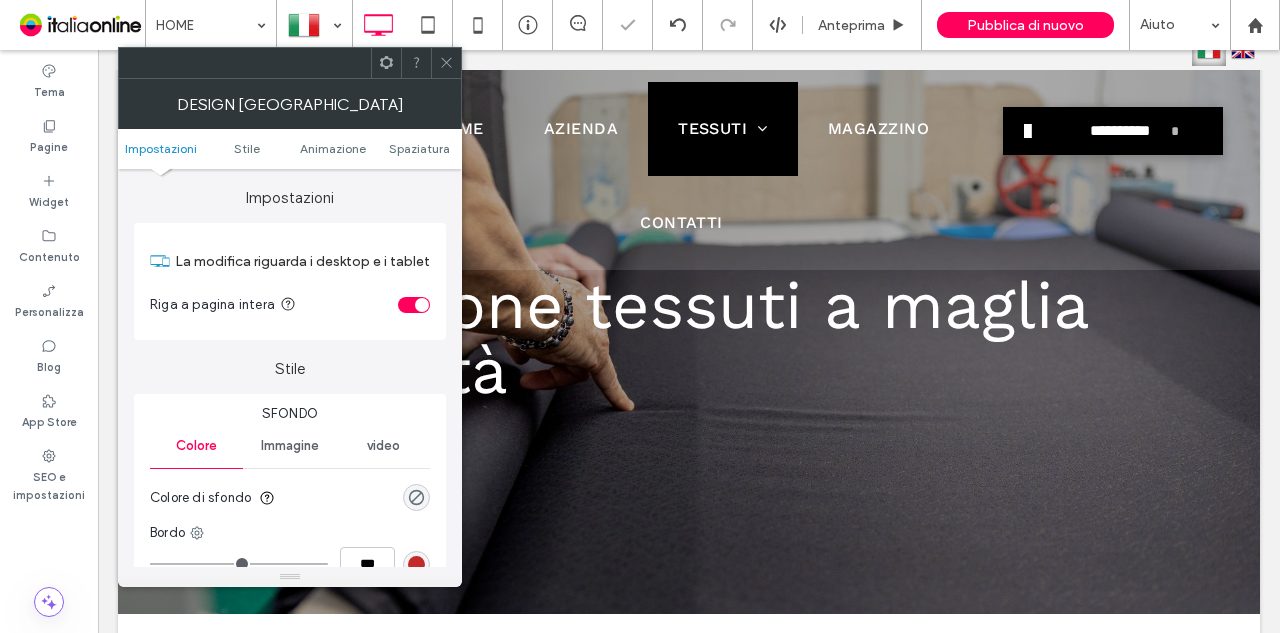 click 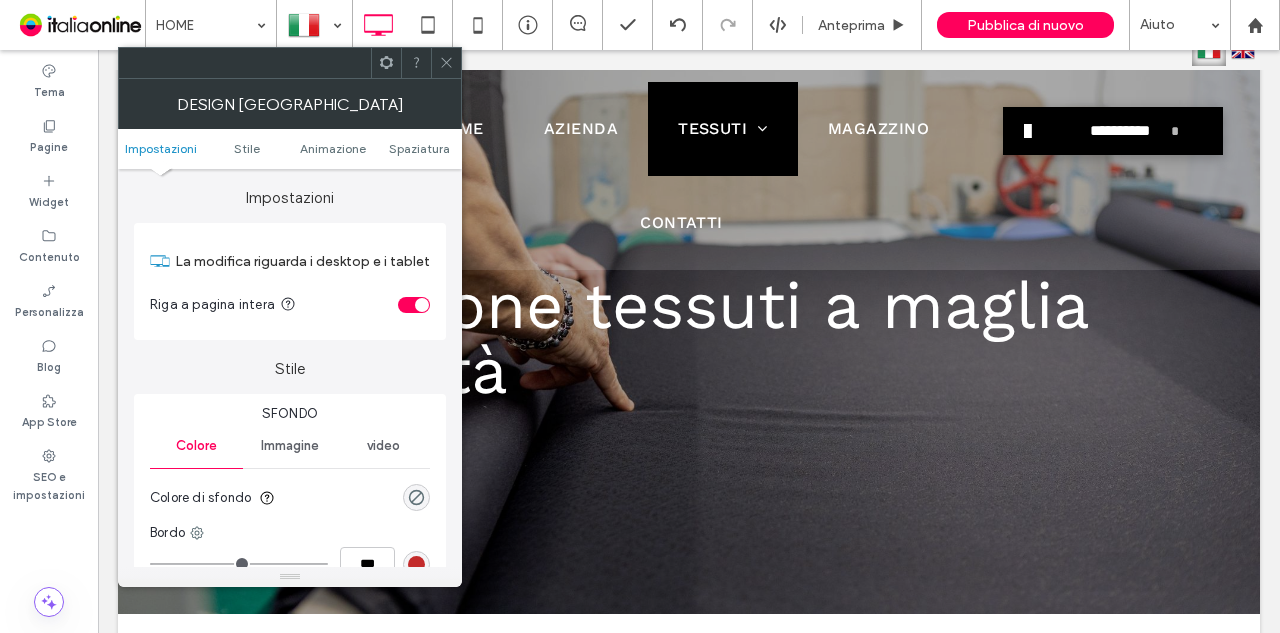 click at bounding box center (414, 305) 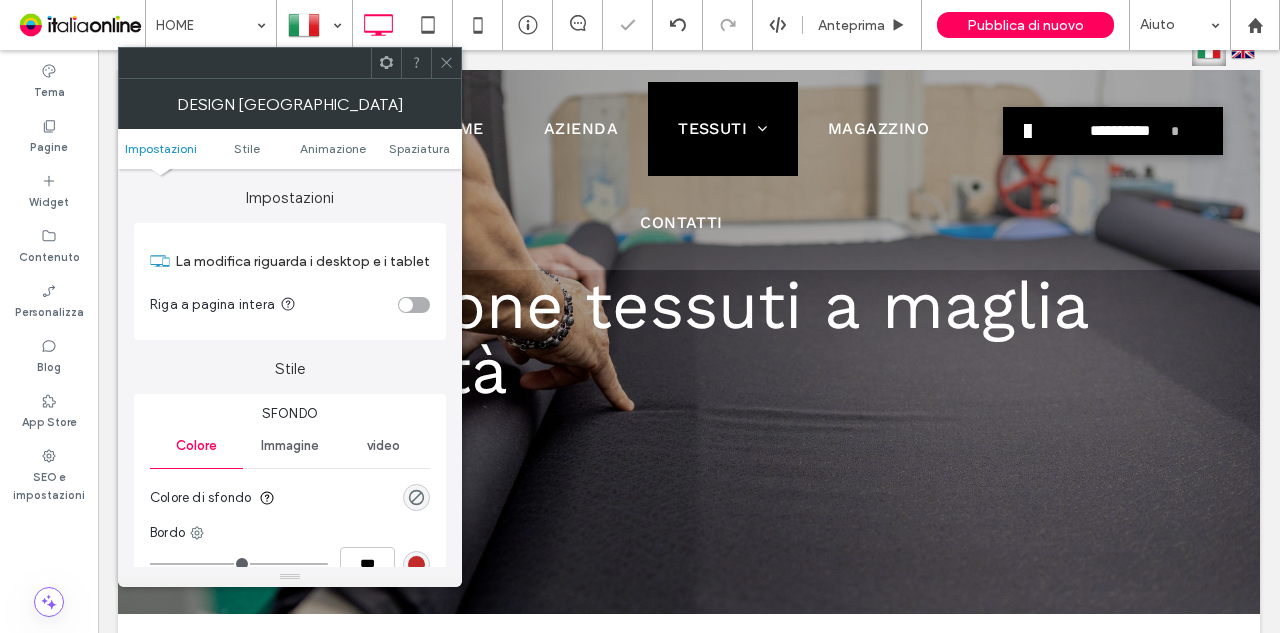 click at bounding box center (446, 63) 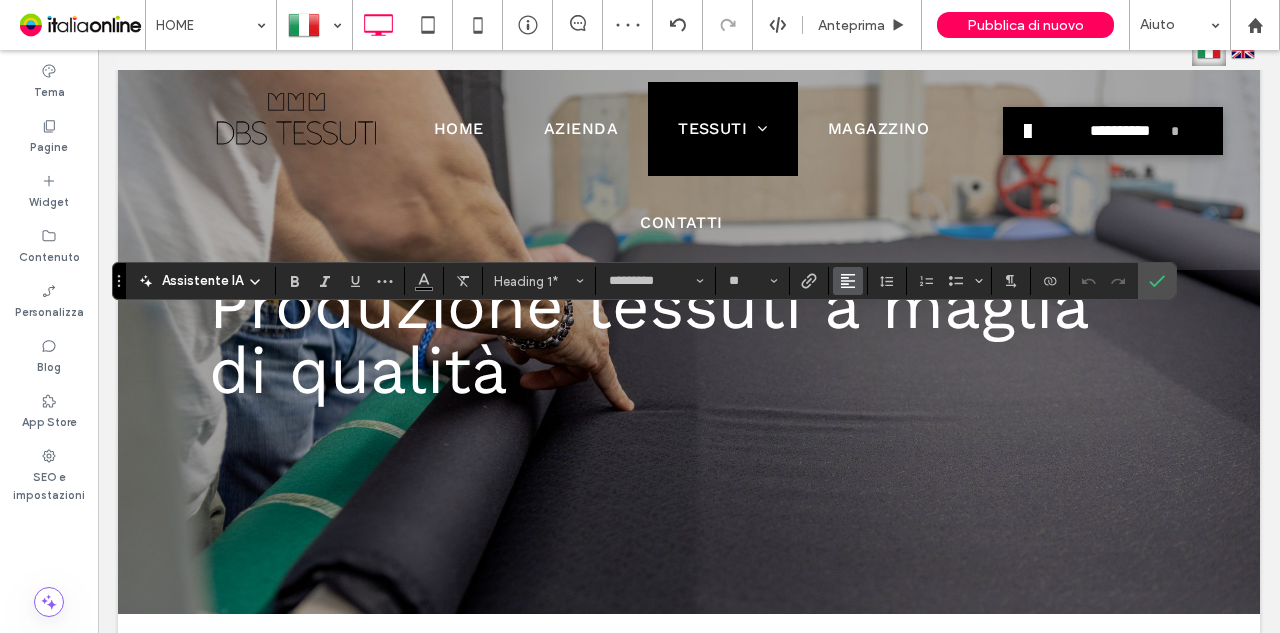 click at bounding box center (848, 281) 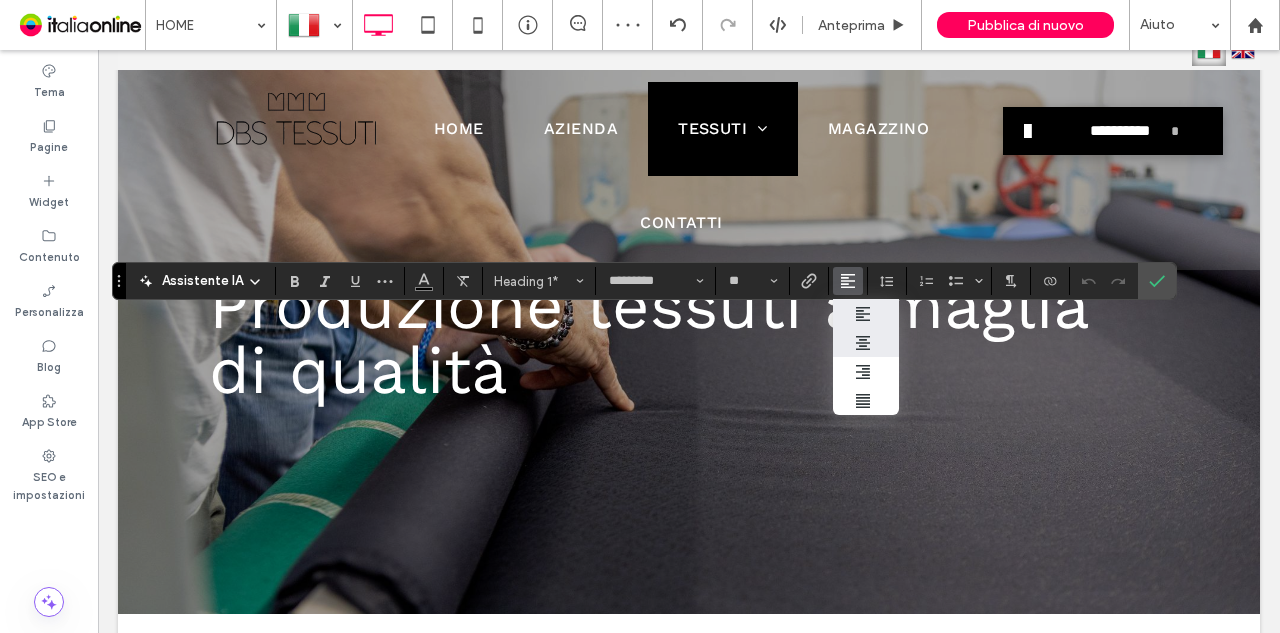 click 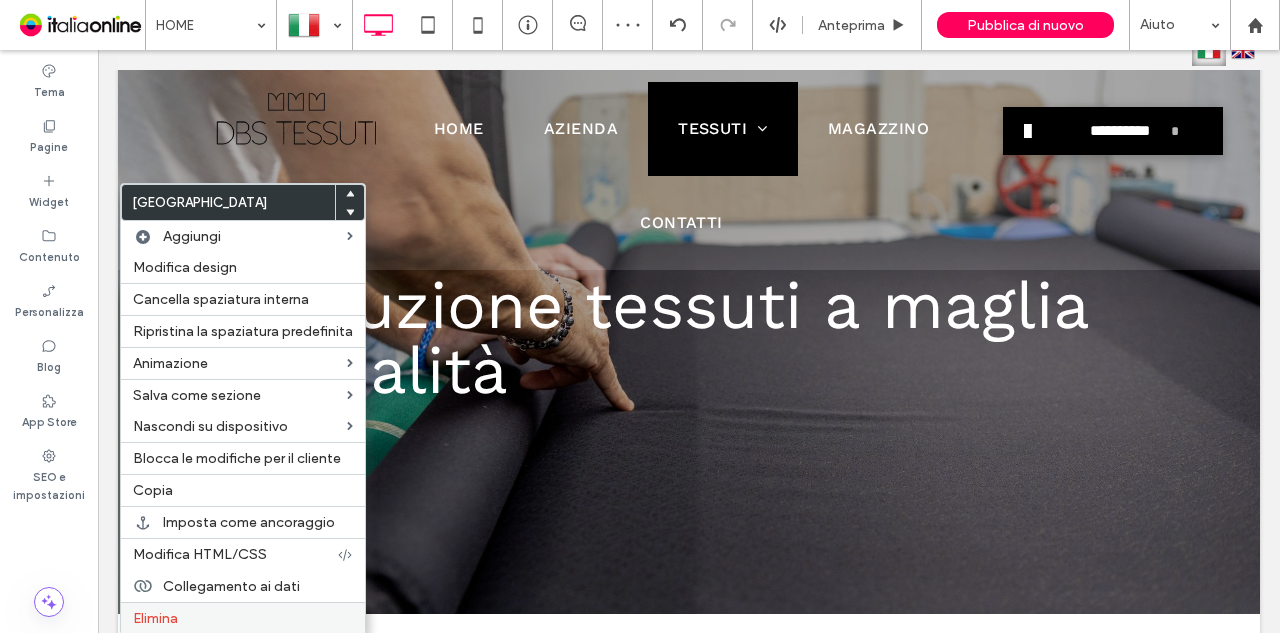 drag, startPoint x: 248, startPoint y: 616, endPoint x: 276, endPoint y: 601, distance: 31.764761 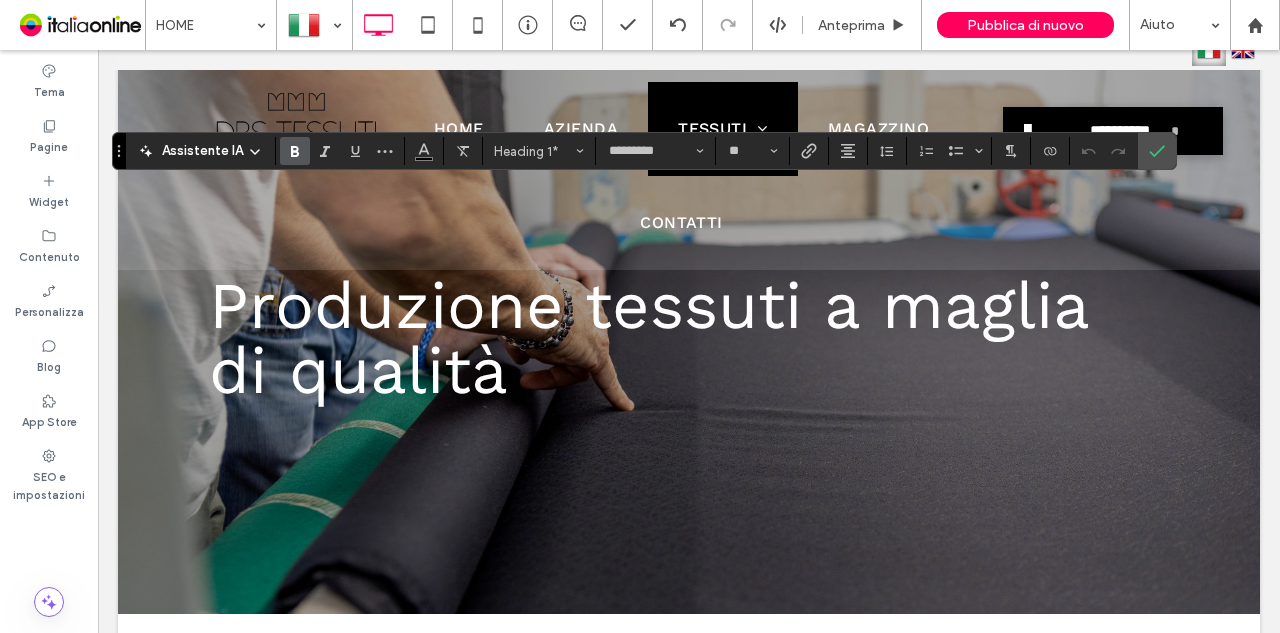 click at bounding box center [295, 151] 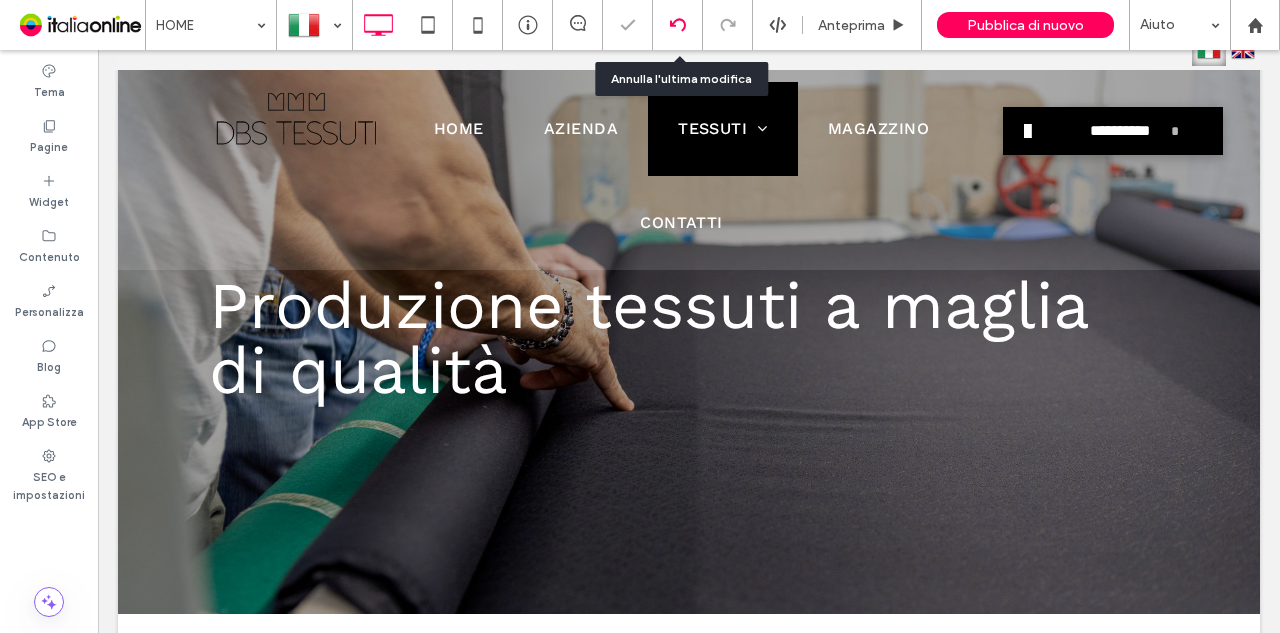 click 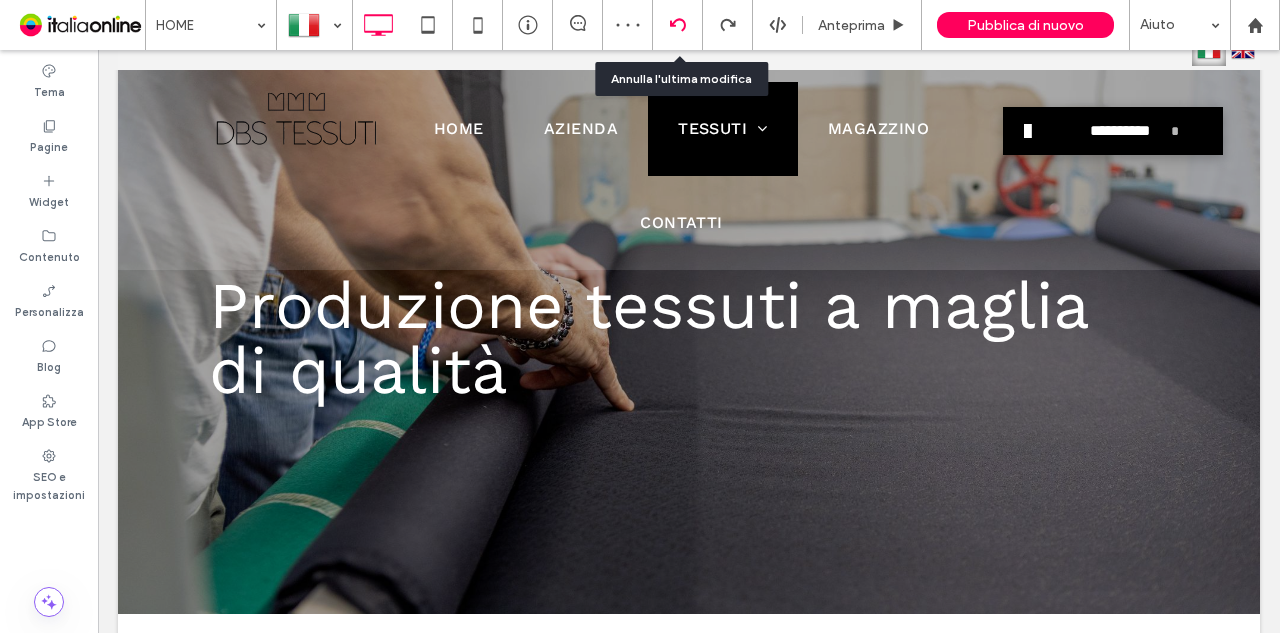 click at bounding box center [677, 25] 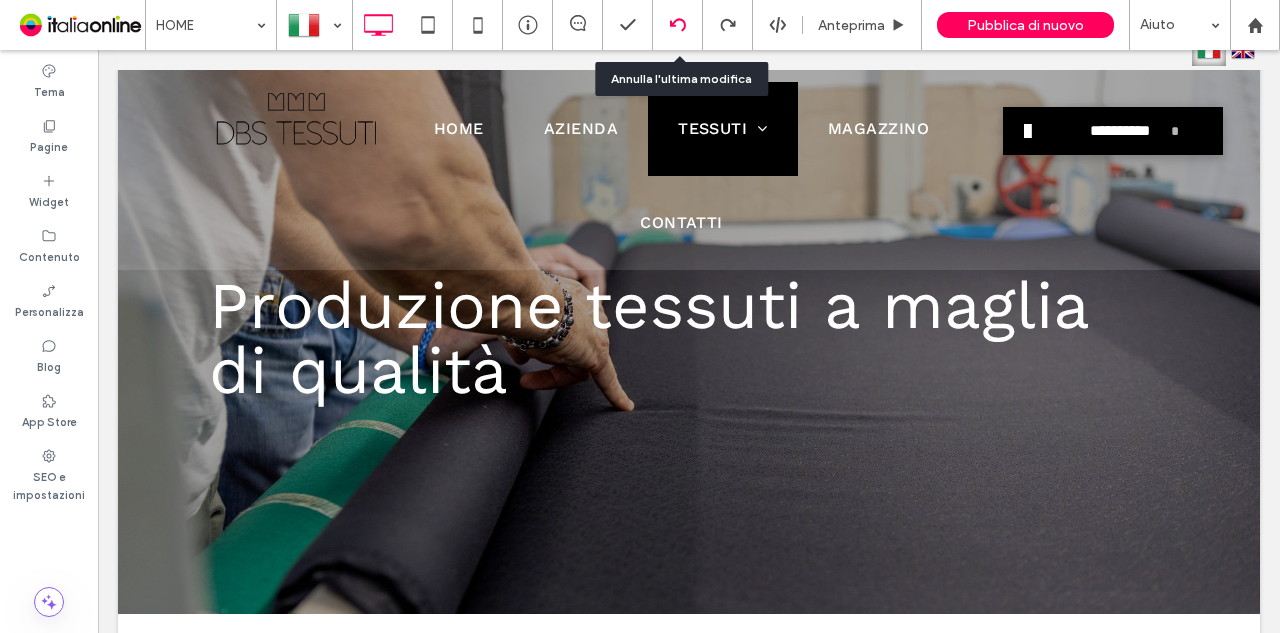 click 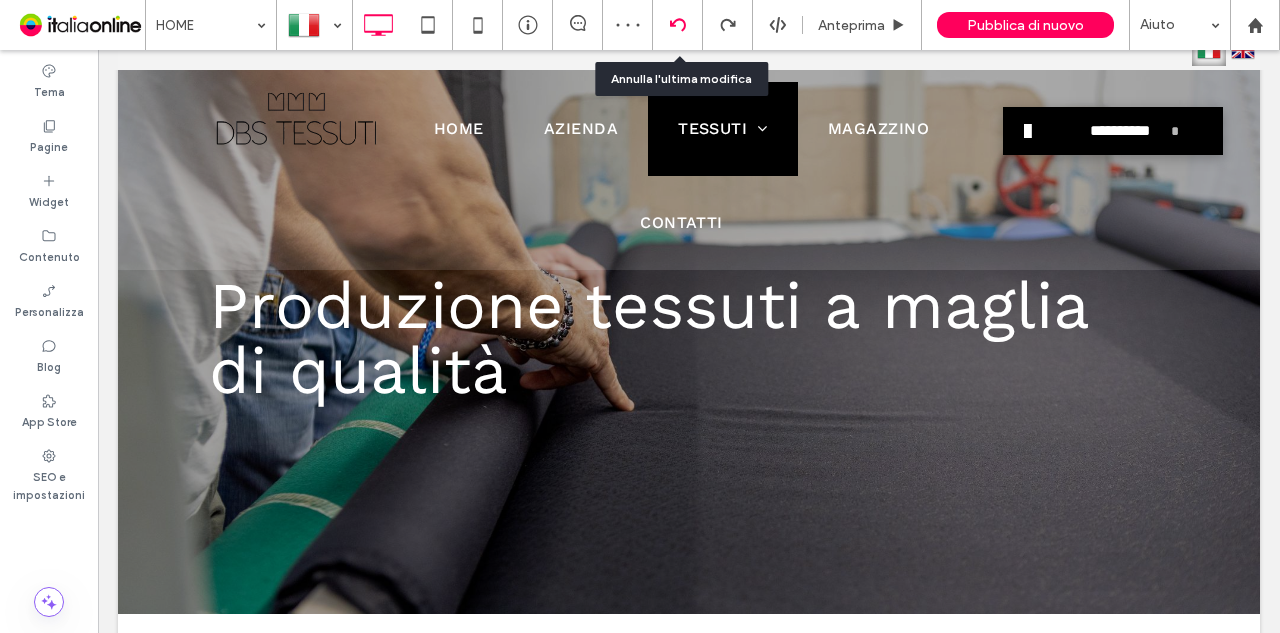 click at bounding box center [677, 25] 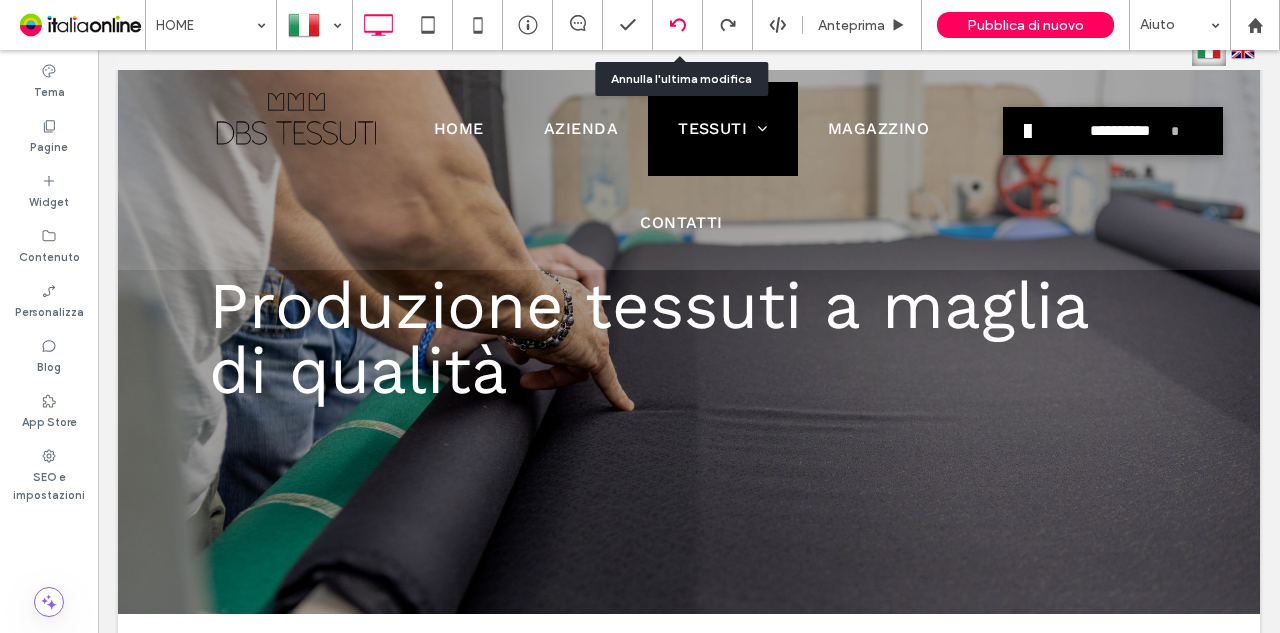 click at bounding box center (678, 25) 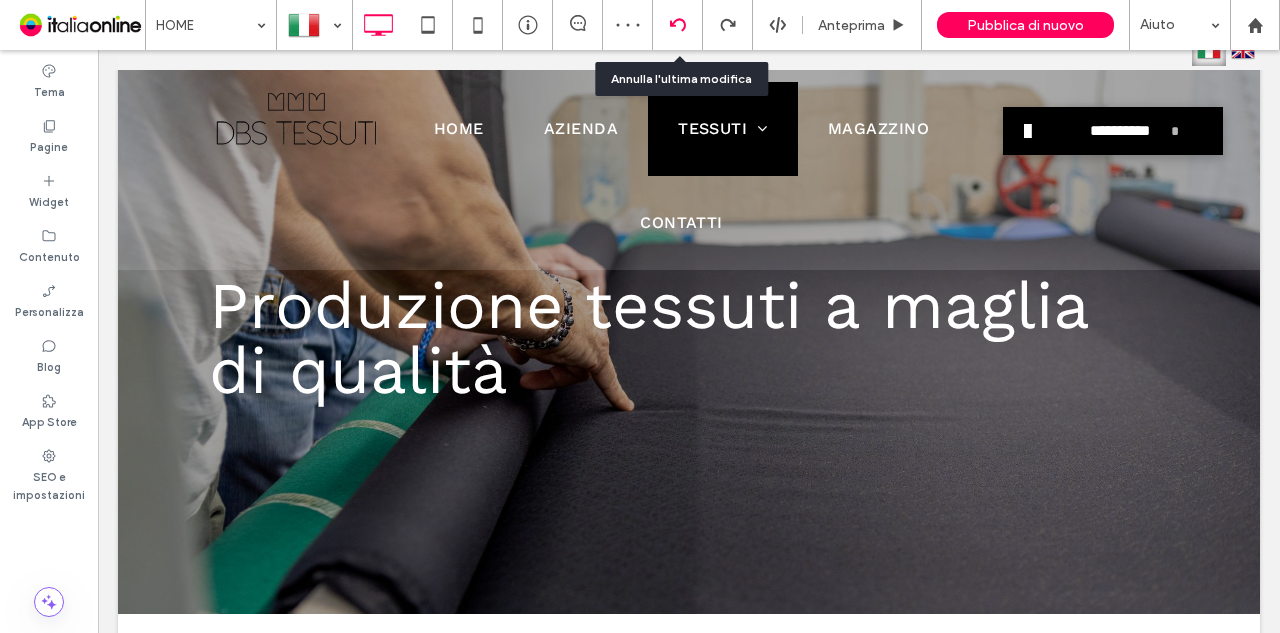 click 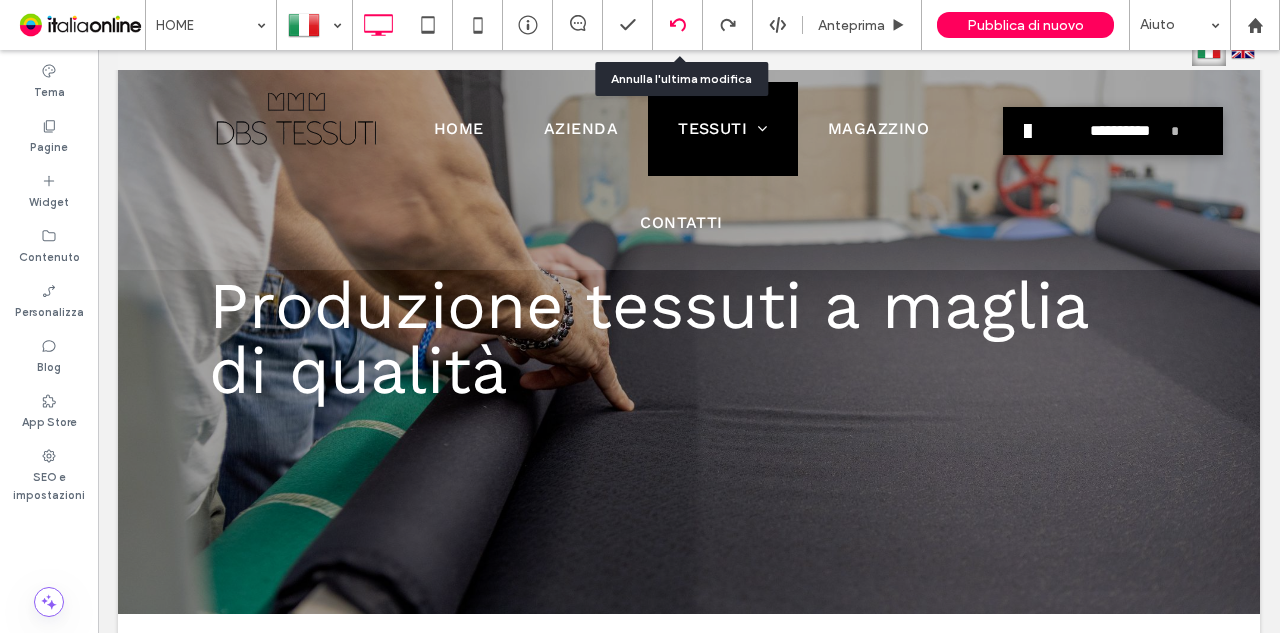 click at bounding box center (678, 25) 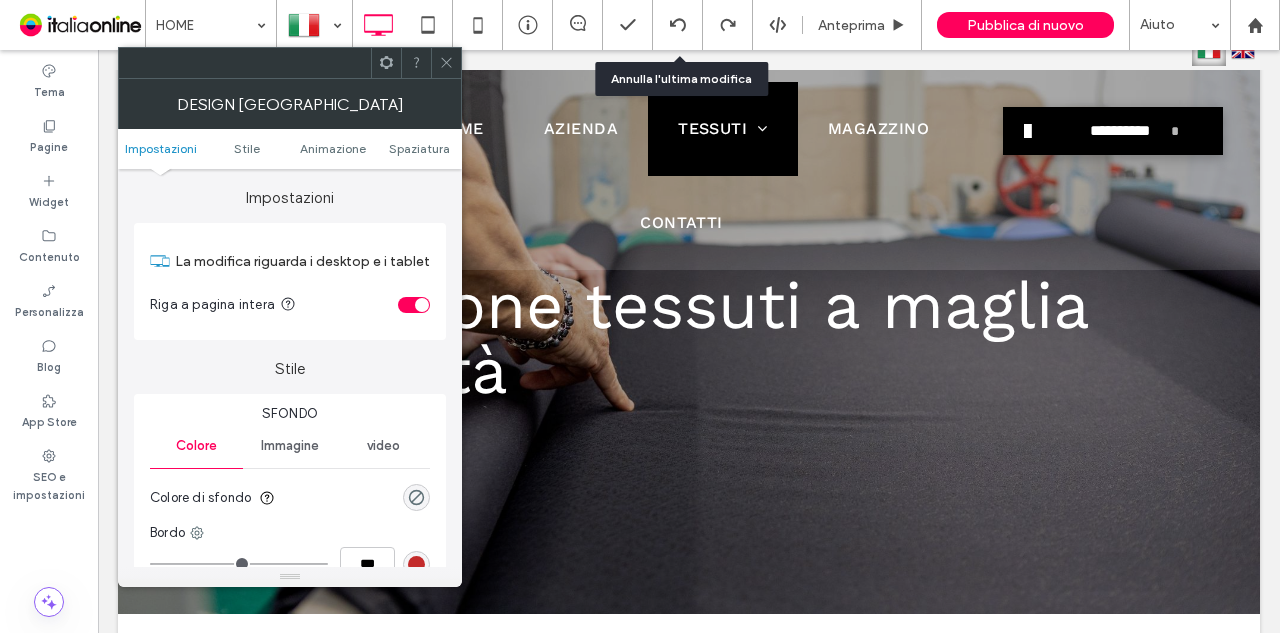 click 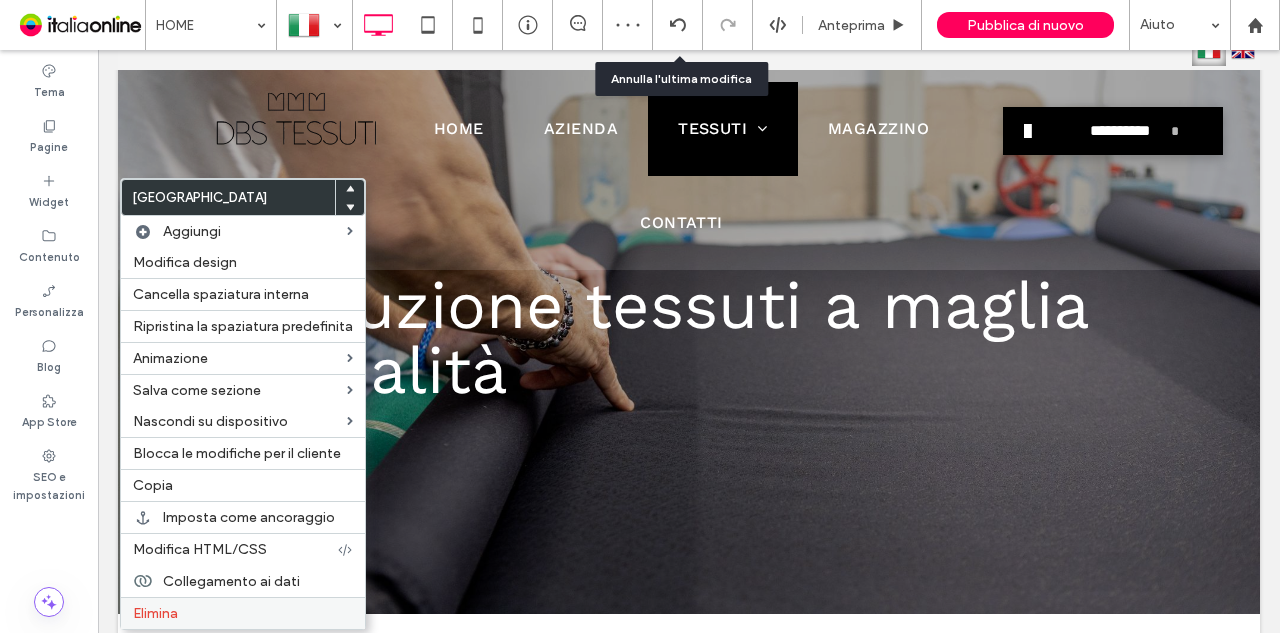 click on "Elimina" at bounding box center [243, 613] 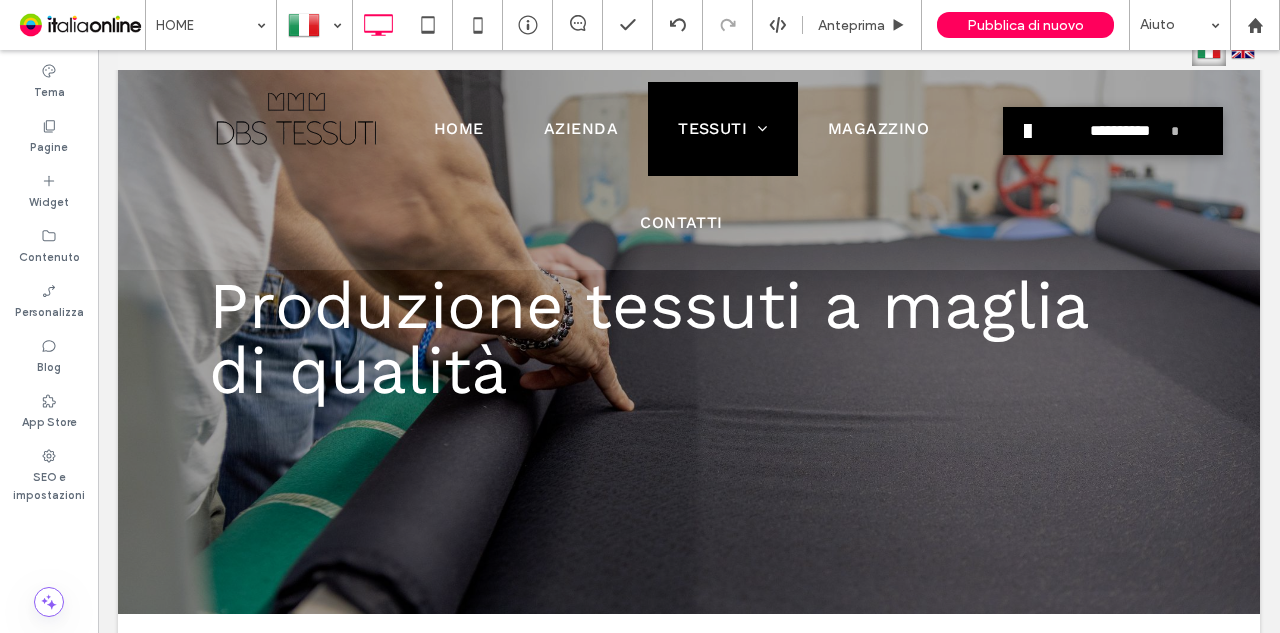 type on "*********" 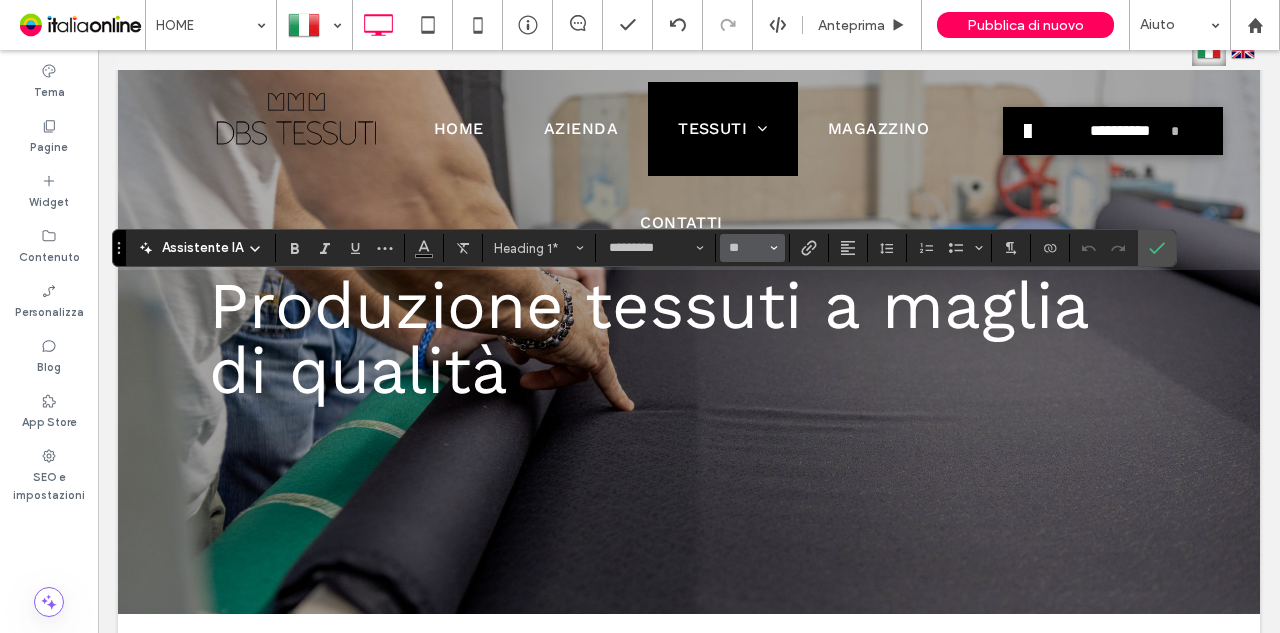 click 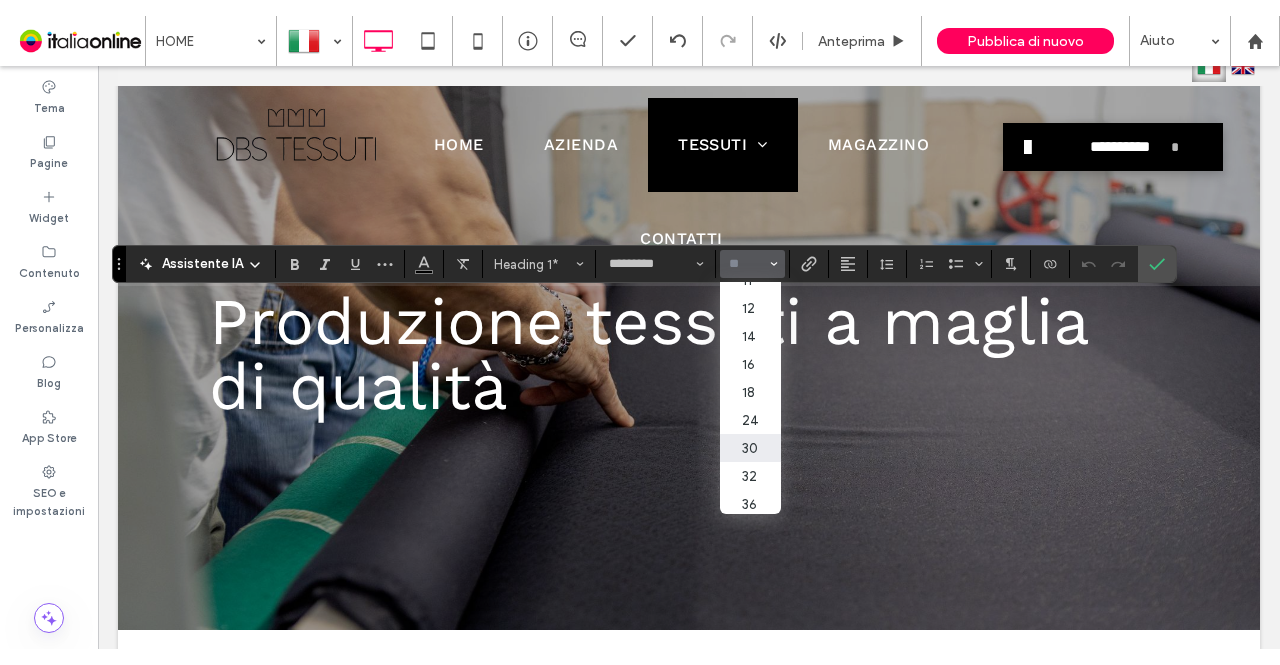 scroll, scrollTop: 200, scrollLeft: 0, axis: vertical 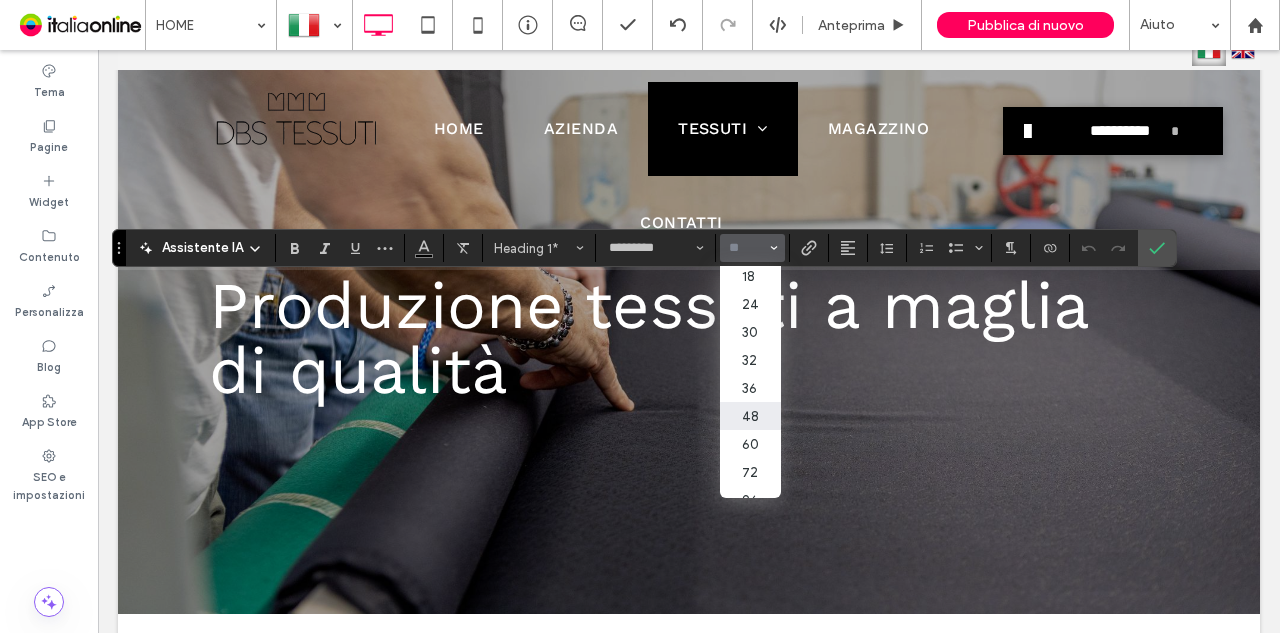click on "48" at bounding box center (750, 416) 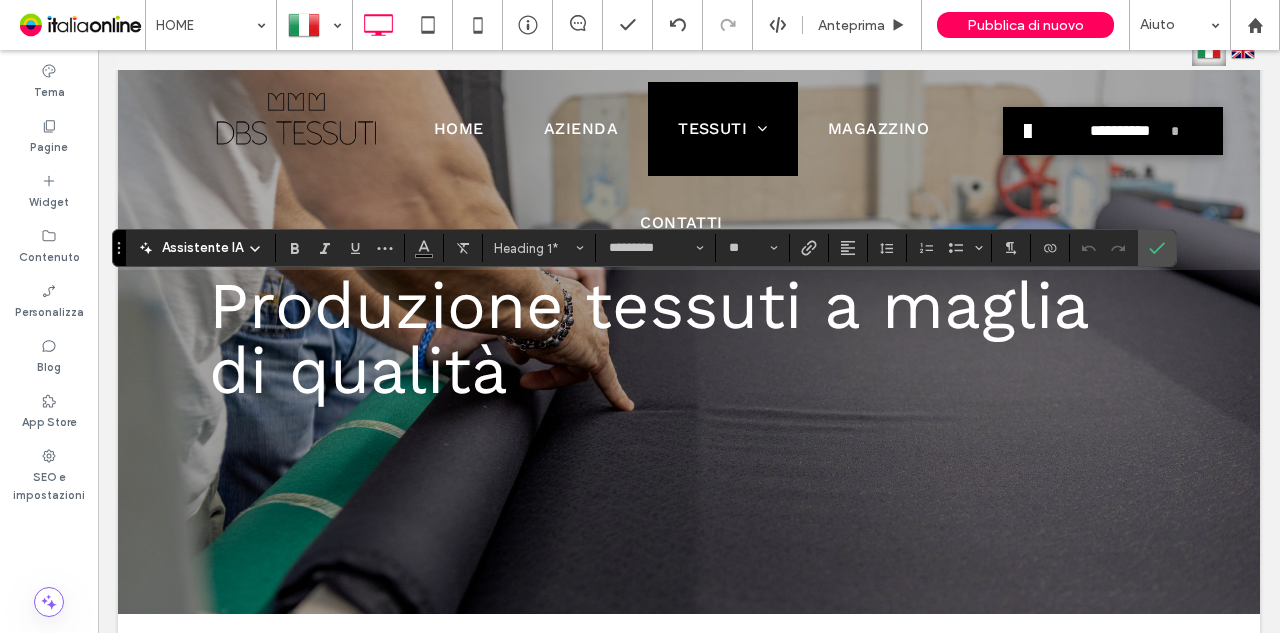 type on "**" 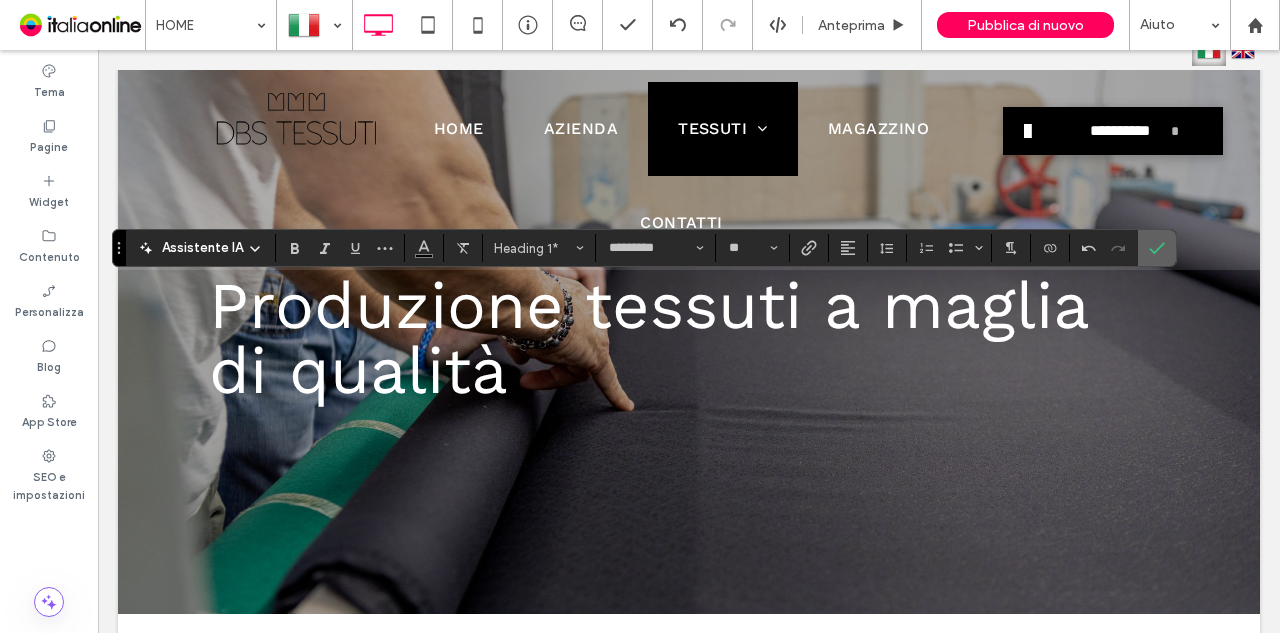 click 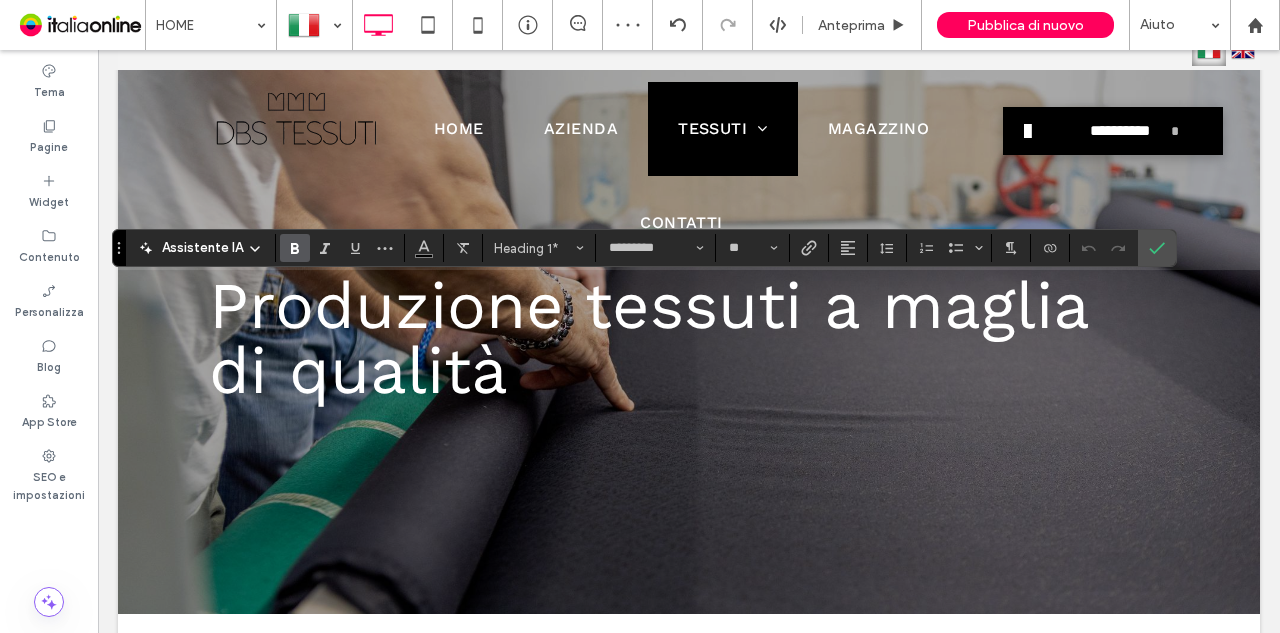 click at bounding box center (295, 248) 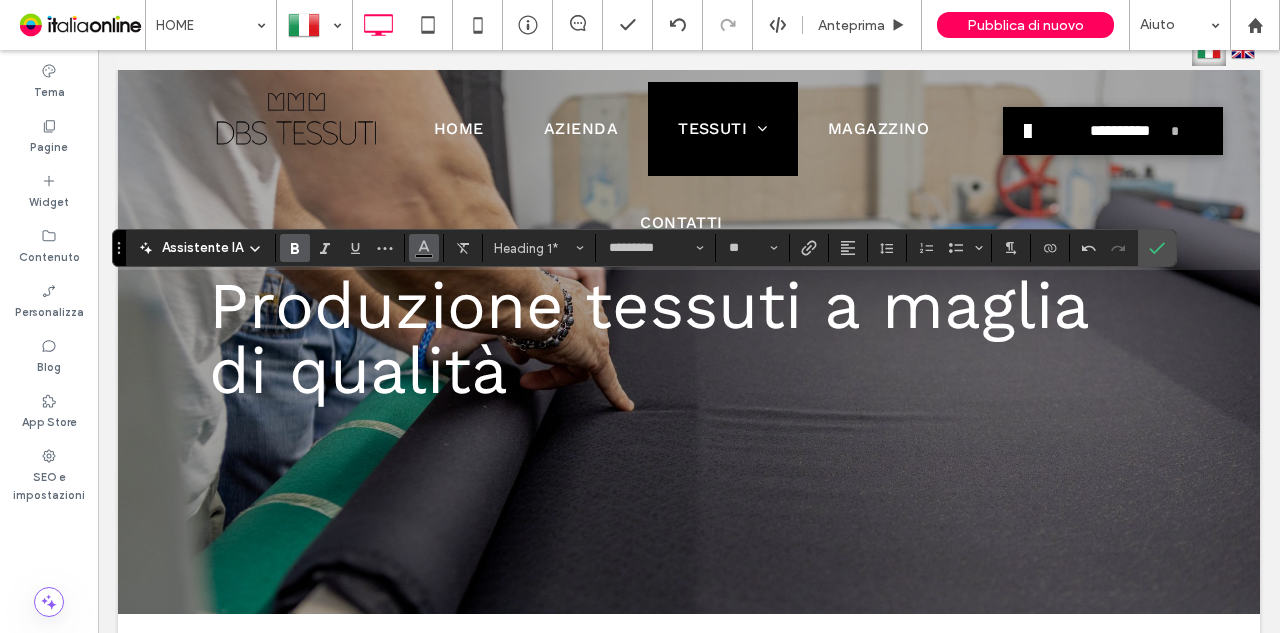 click 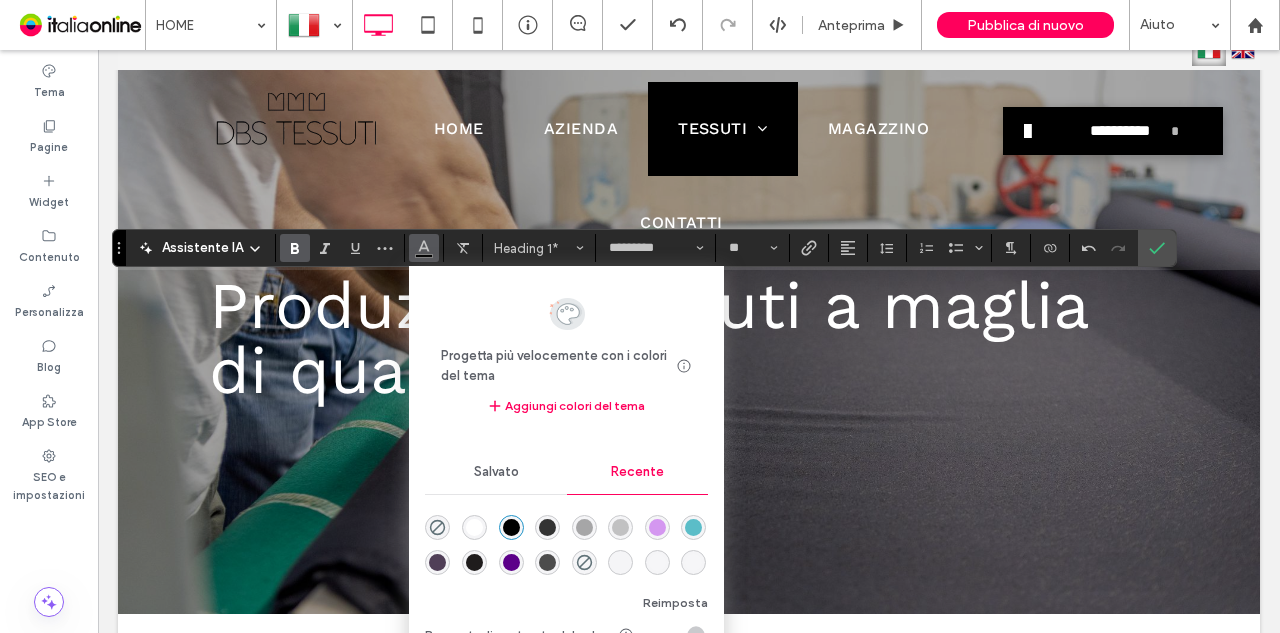 click at bounding box center [474, 527] 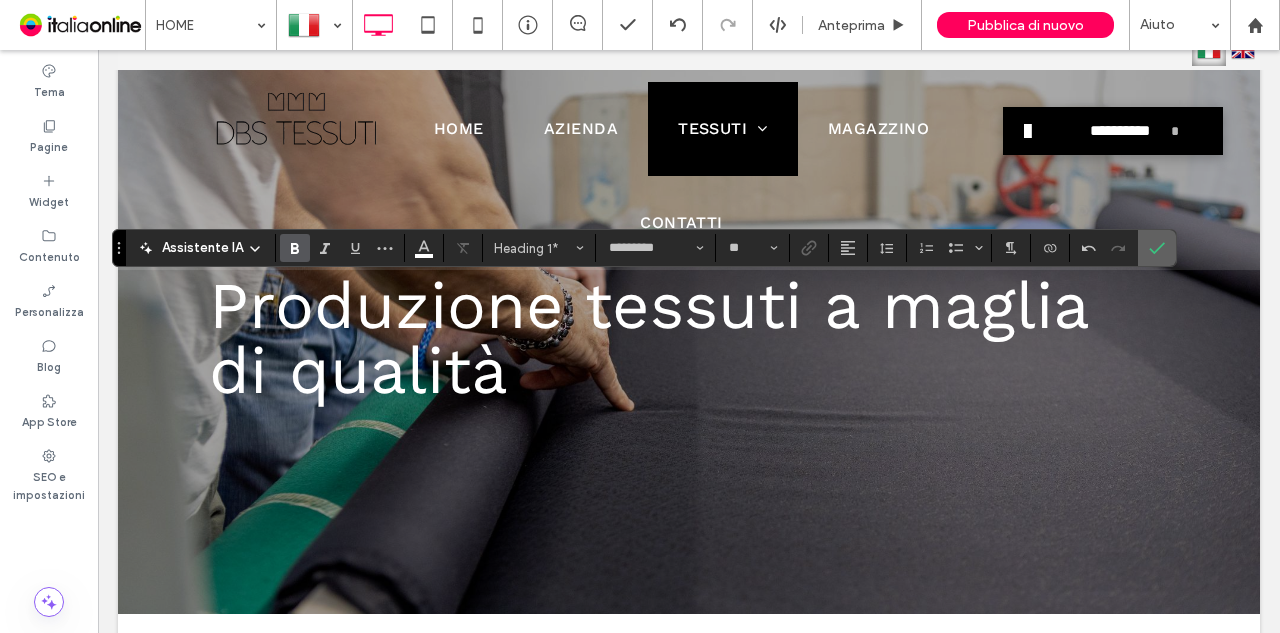 click at bounding box center [1157, 248] 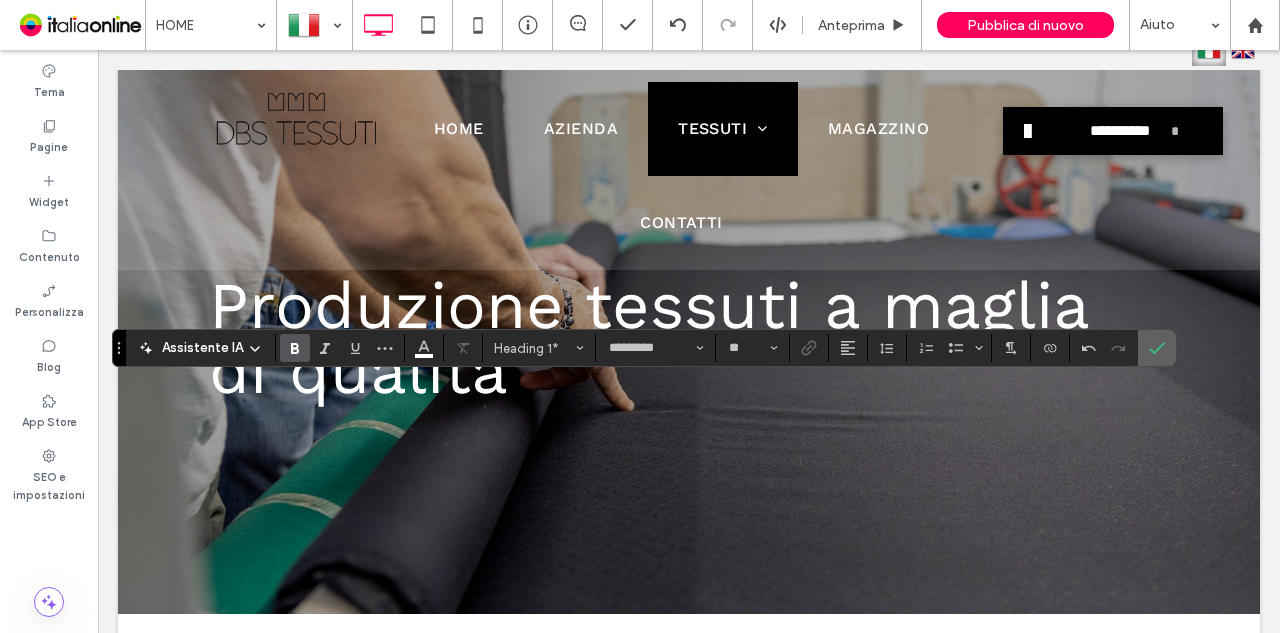 click 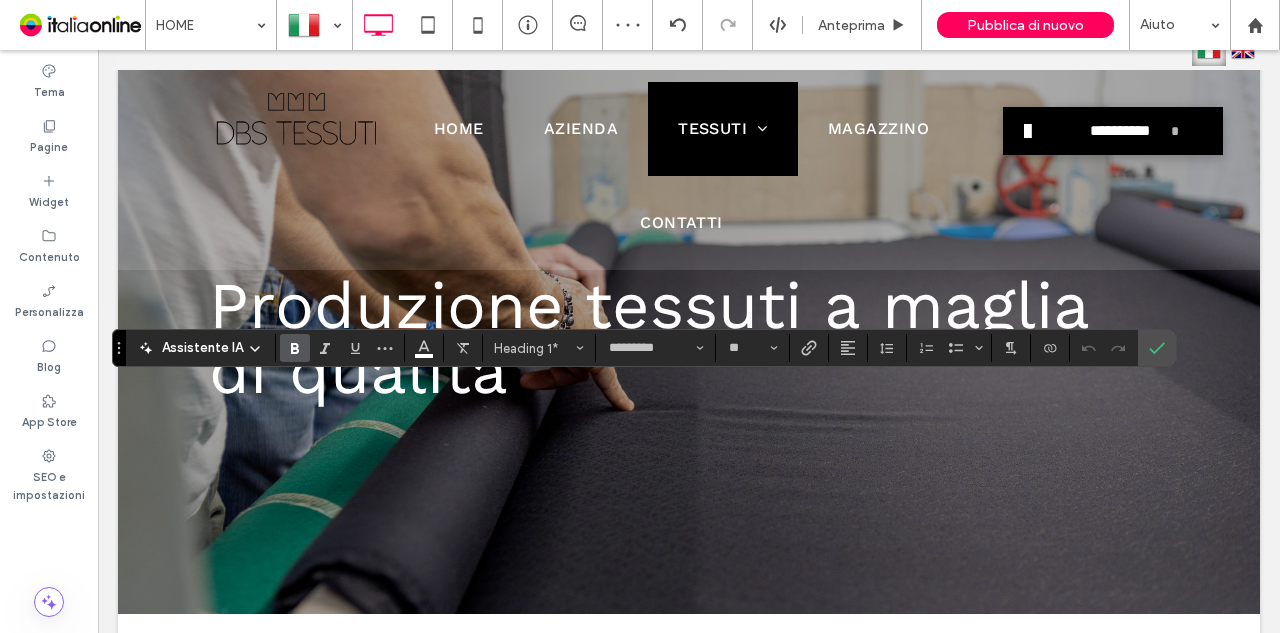 click 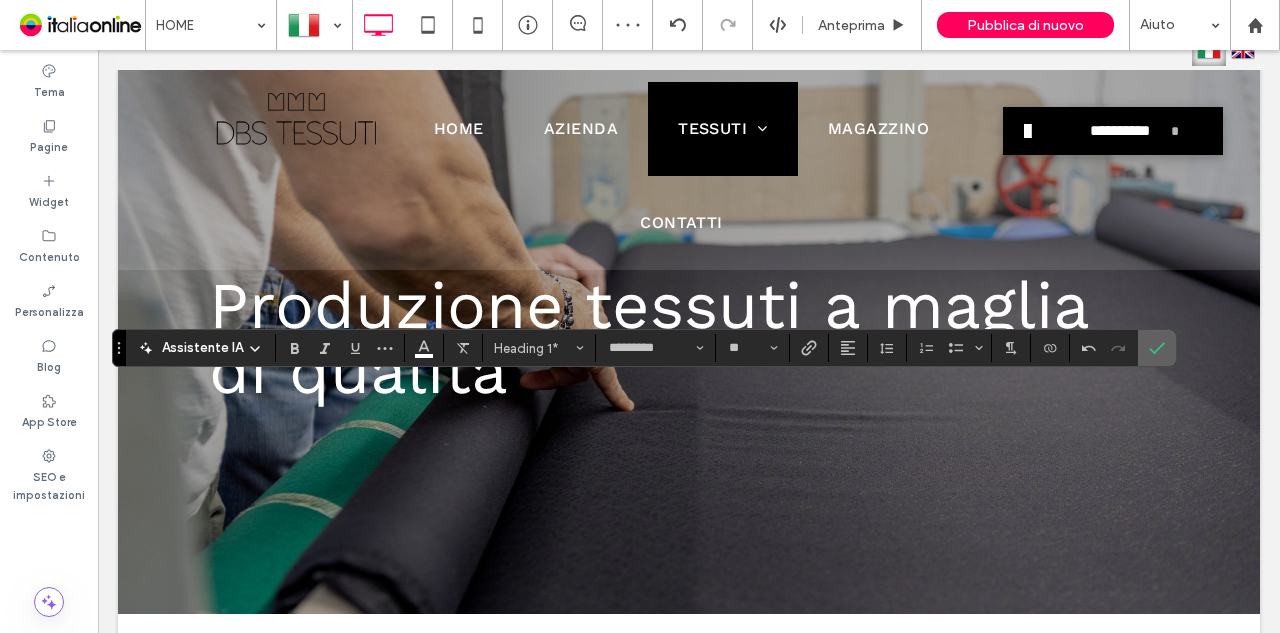 click 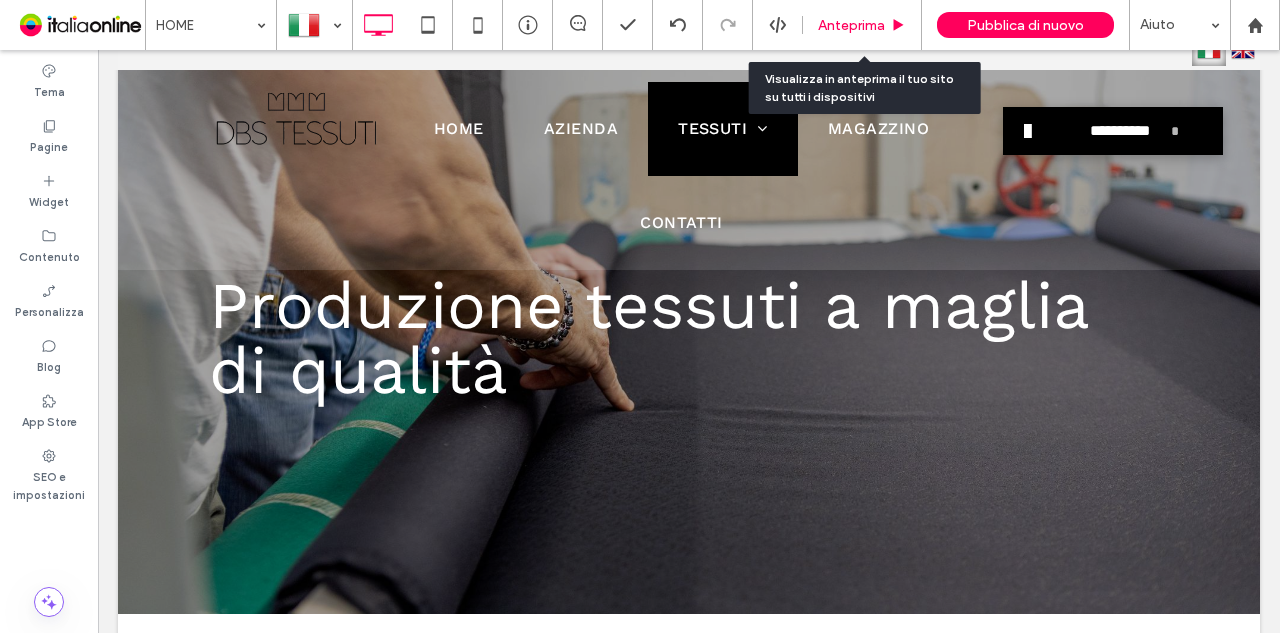 click on "Anteprima" at bounding box center [851, 25] 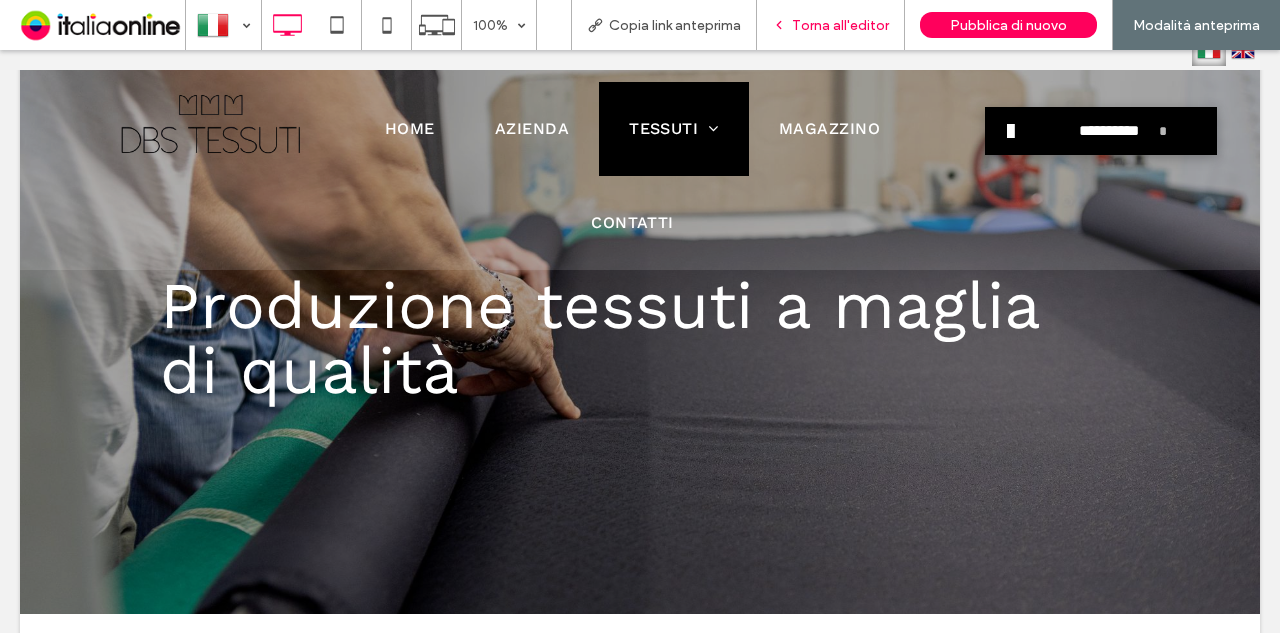click on "Torna all'editor" at bounding box center [840, 25] 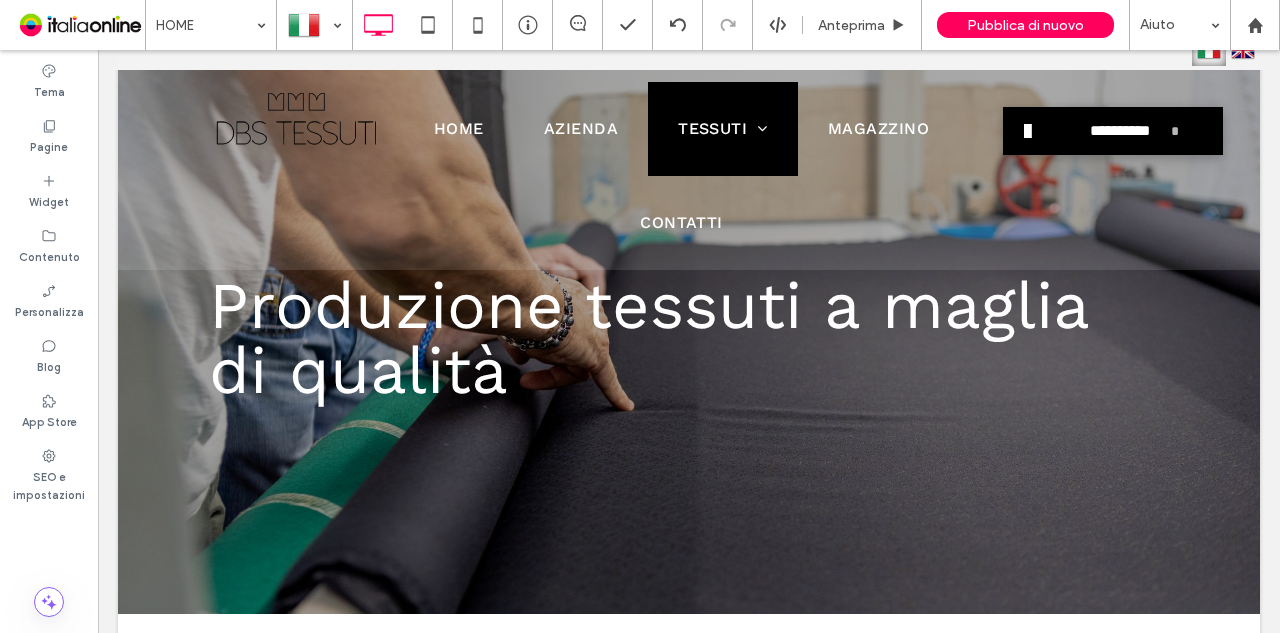 type on "*********" 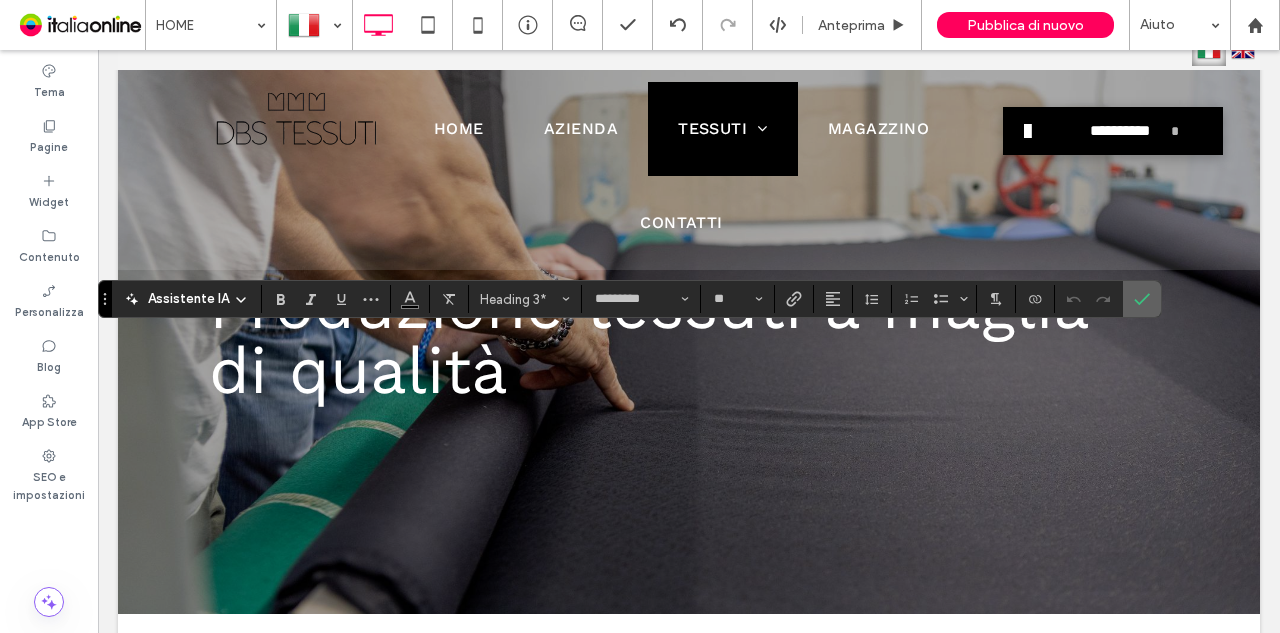 click 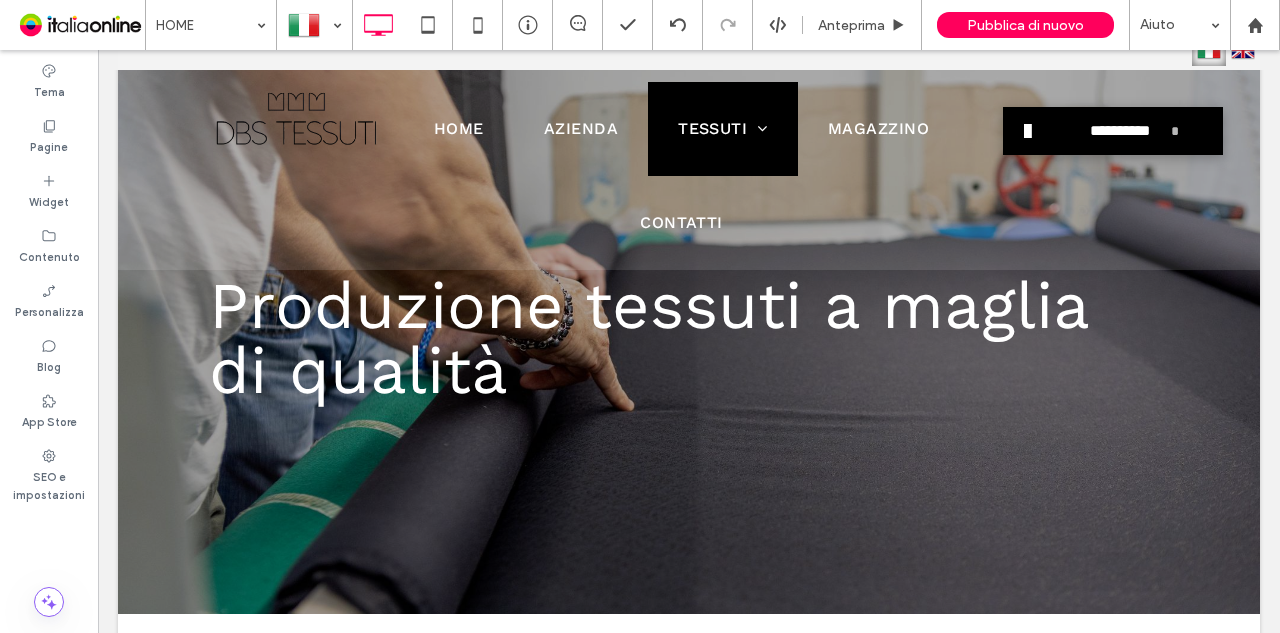 type on "*********" 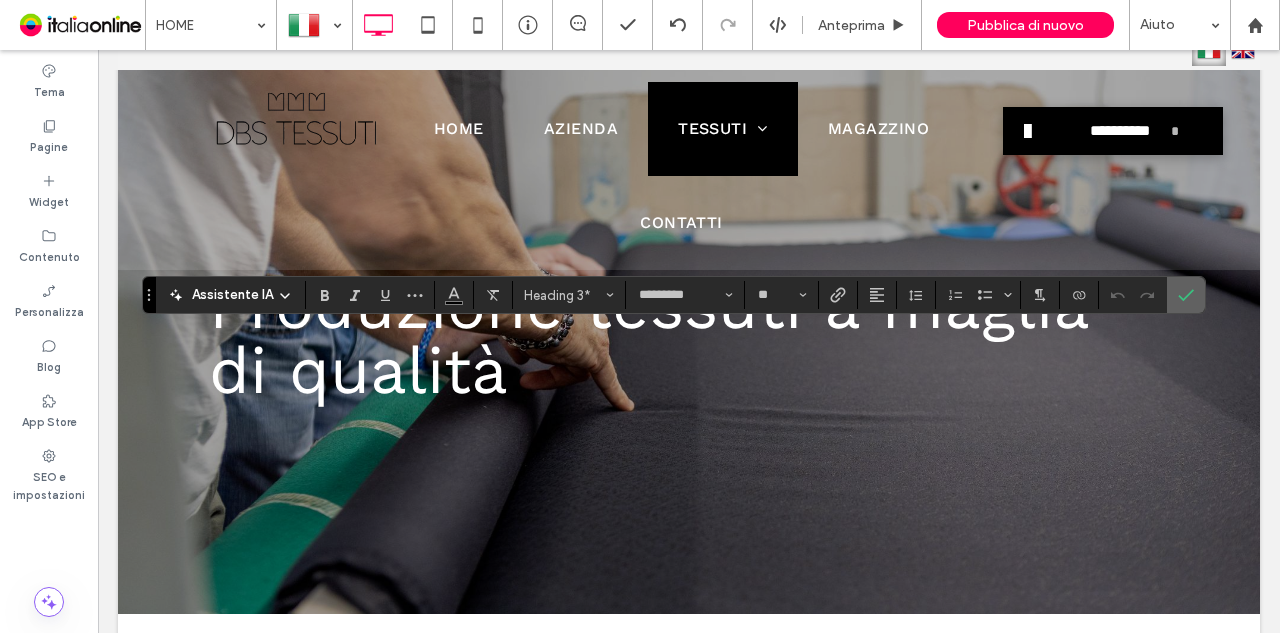 click 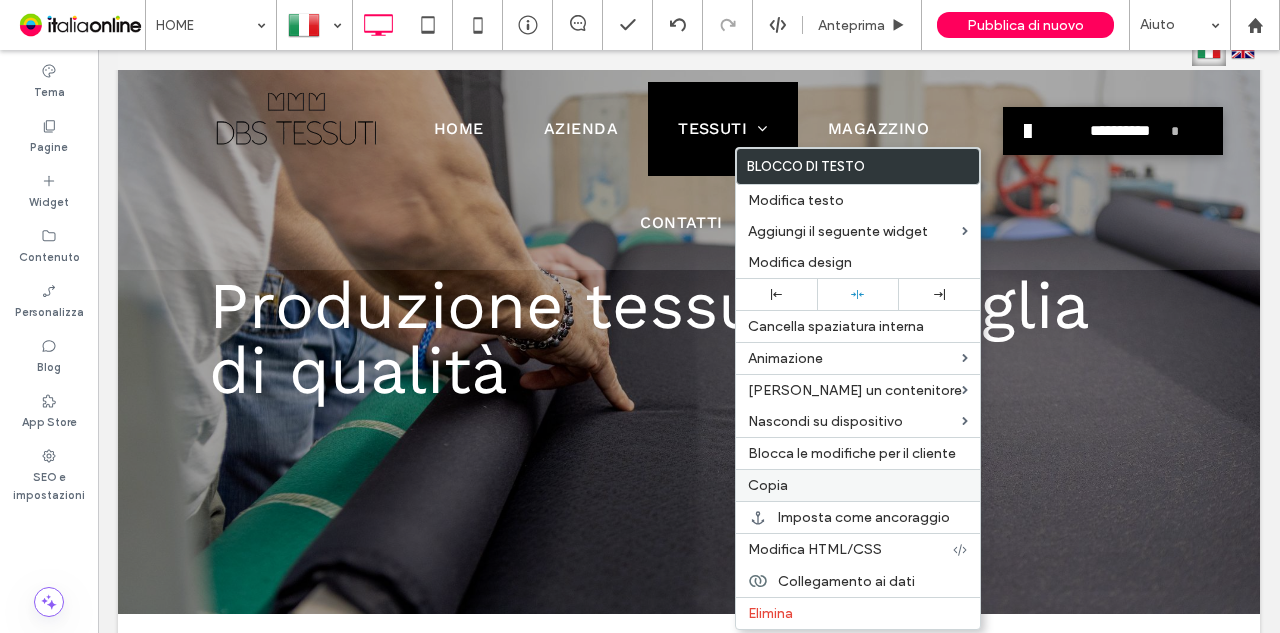 click on "Copia" at bounding box center [858, 485] 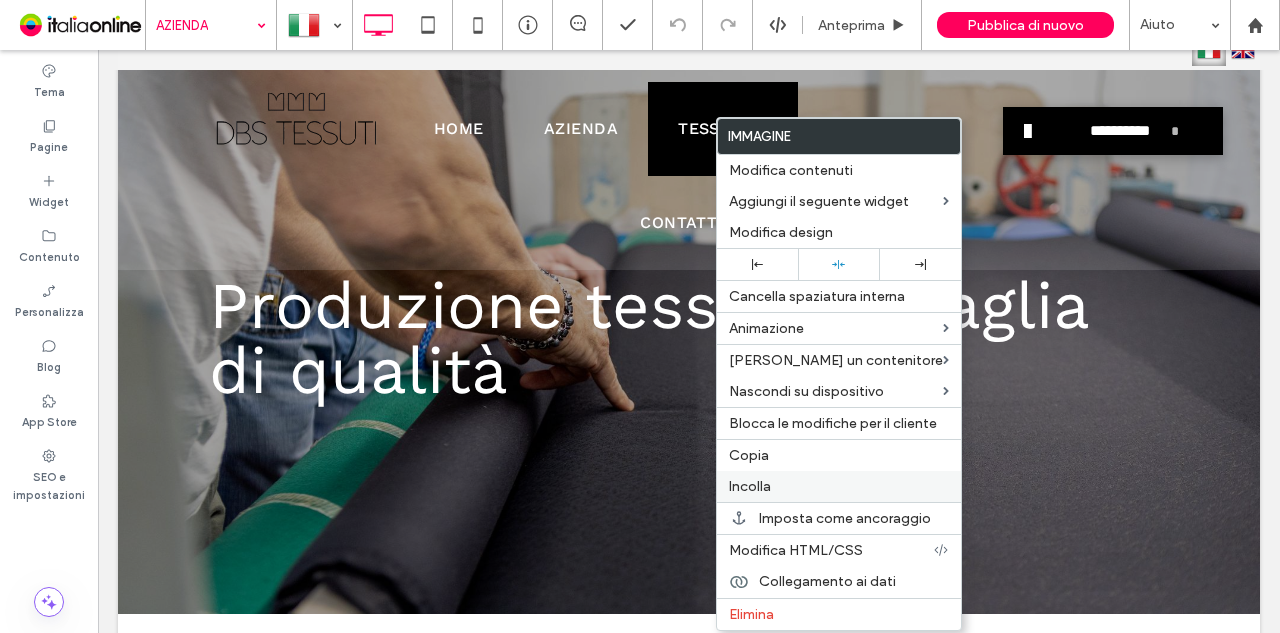 click on "Incolla" at bounding box center [839, 486] 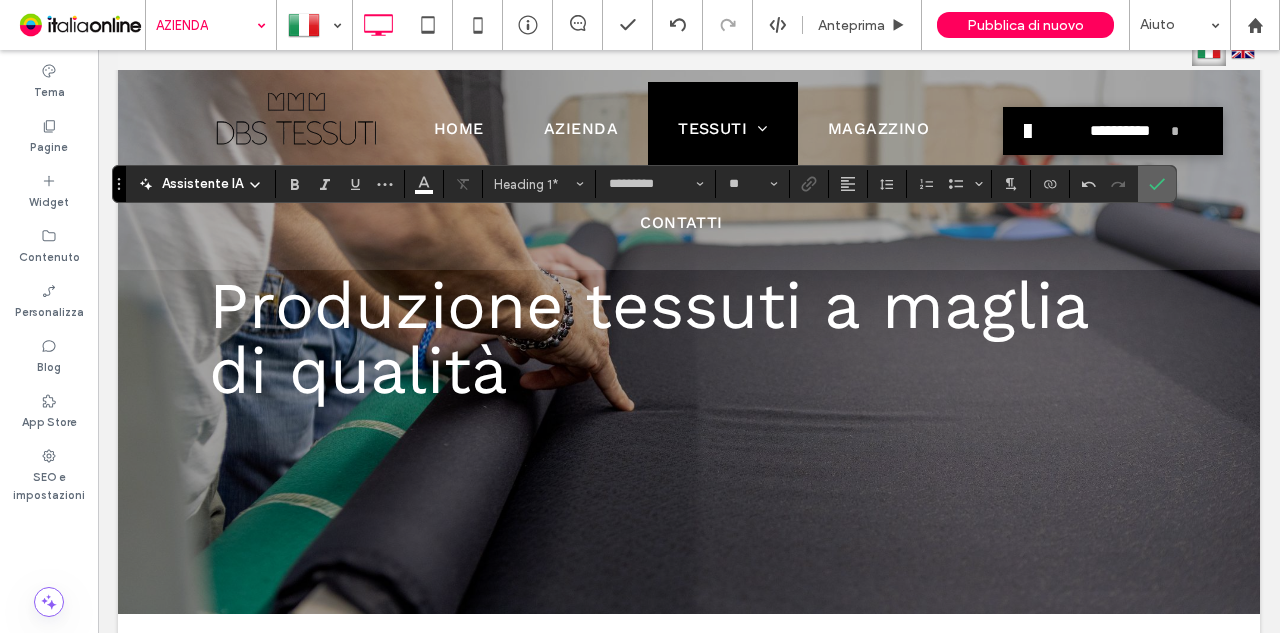 click 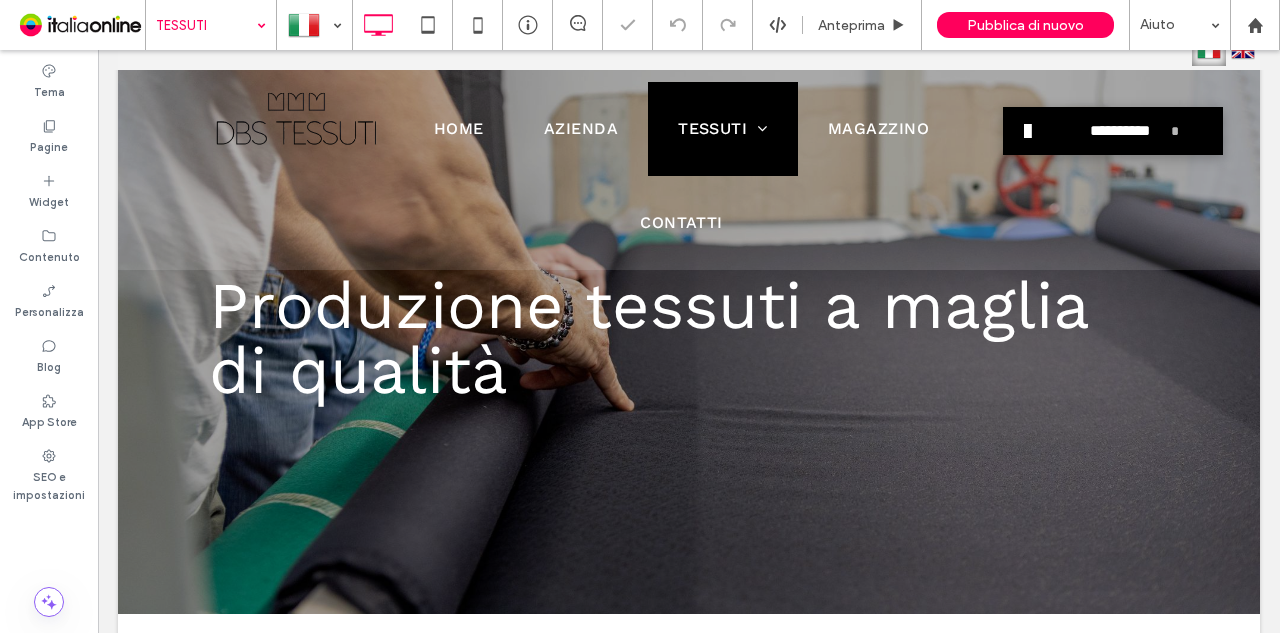 click on "TESSUTI" at bounding box center [211, 25] 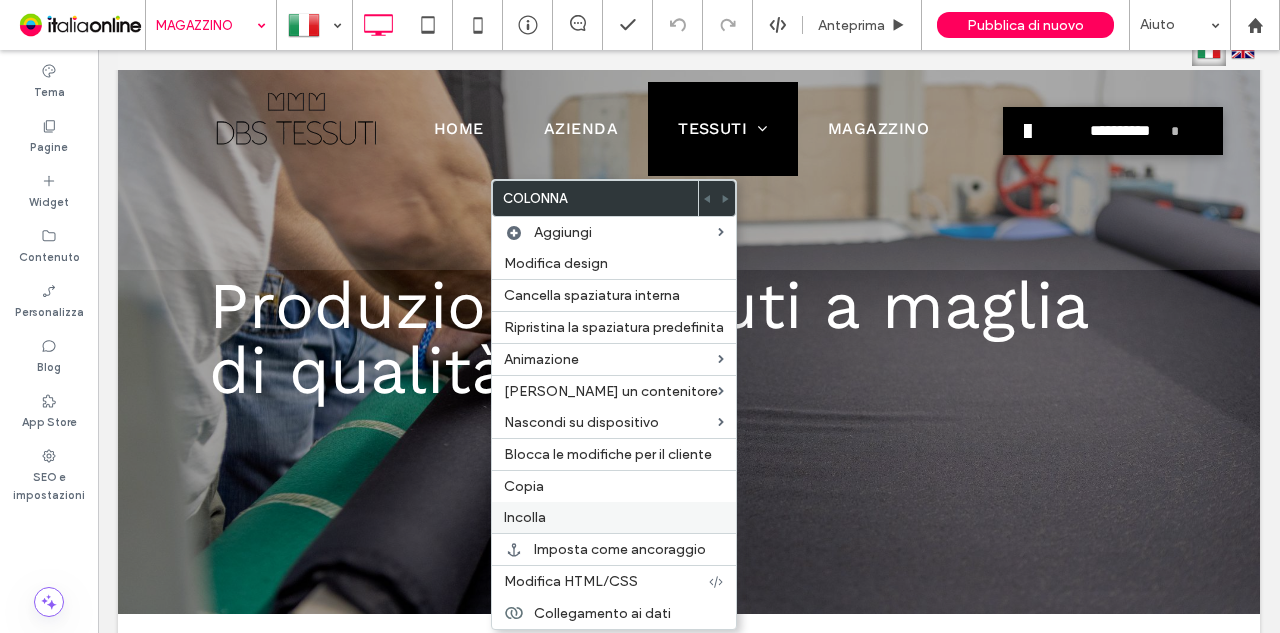 click on "Incolla" at bounding box center [614, 517] 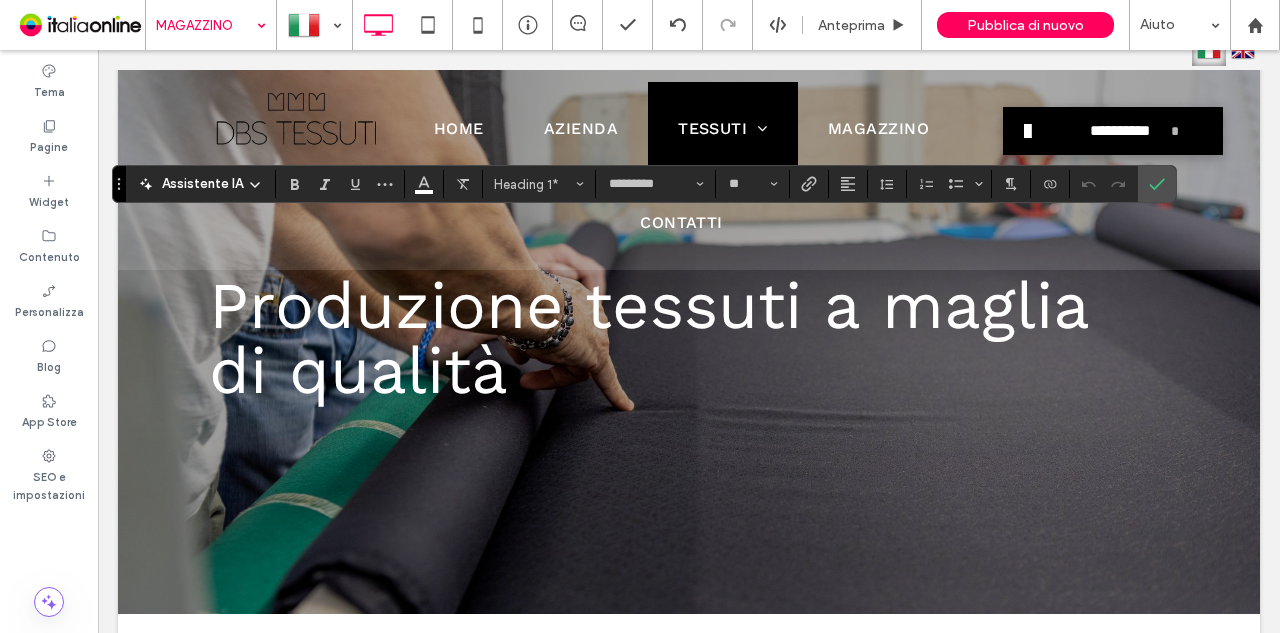 type on "**" 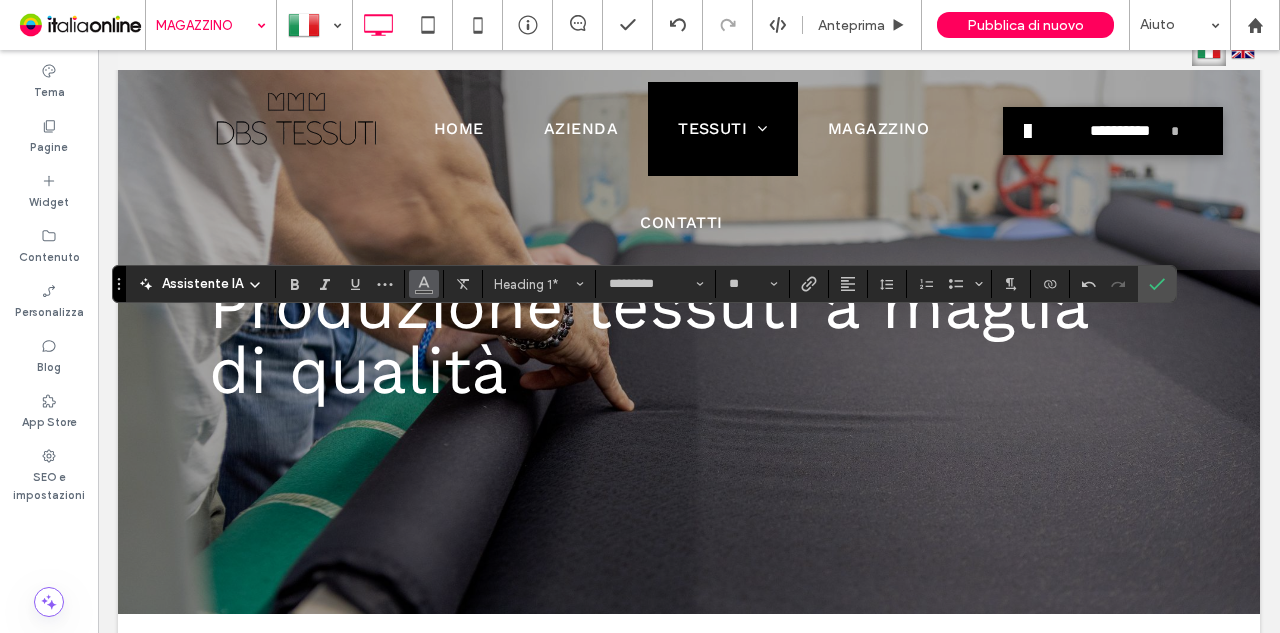 click 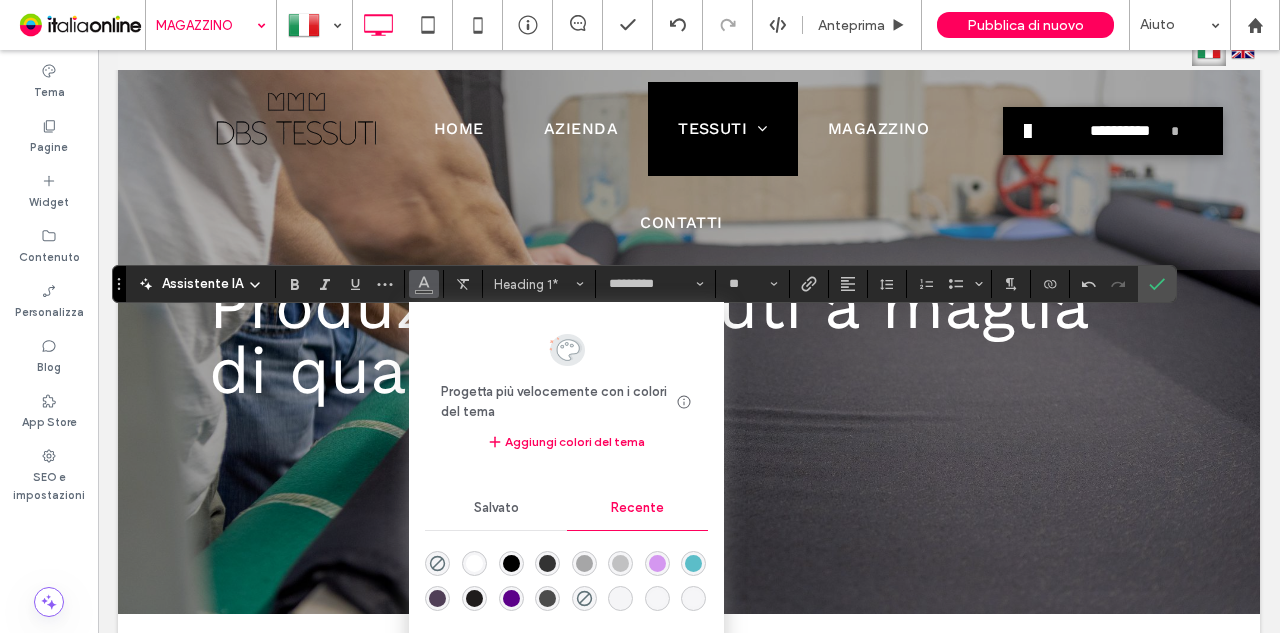 click at bounding box center [474, 563] 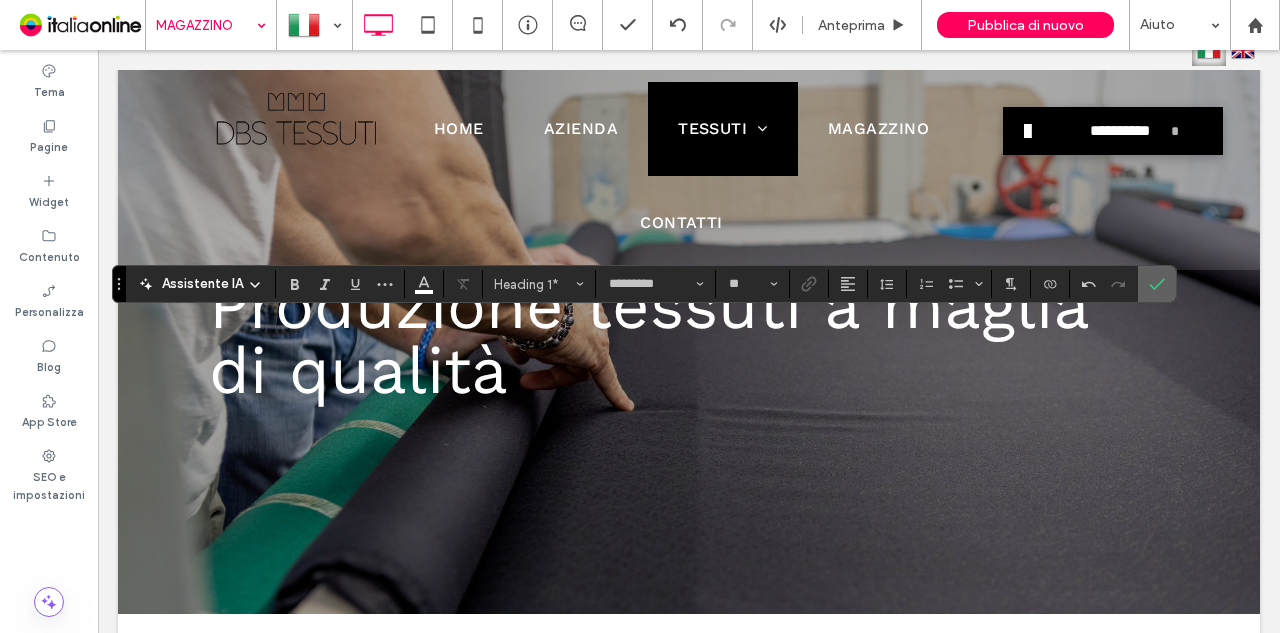 click 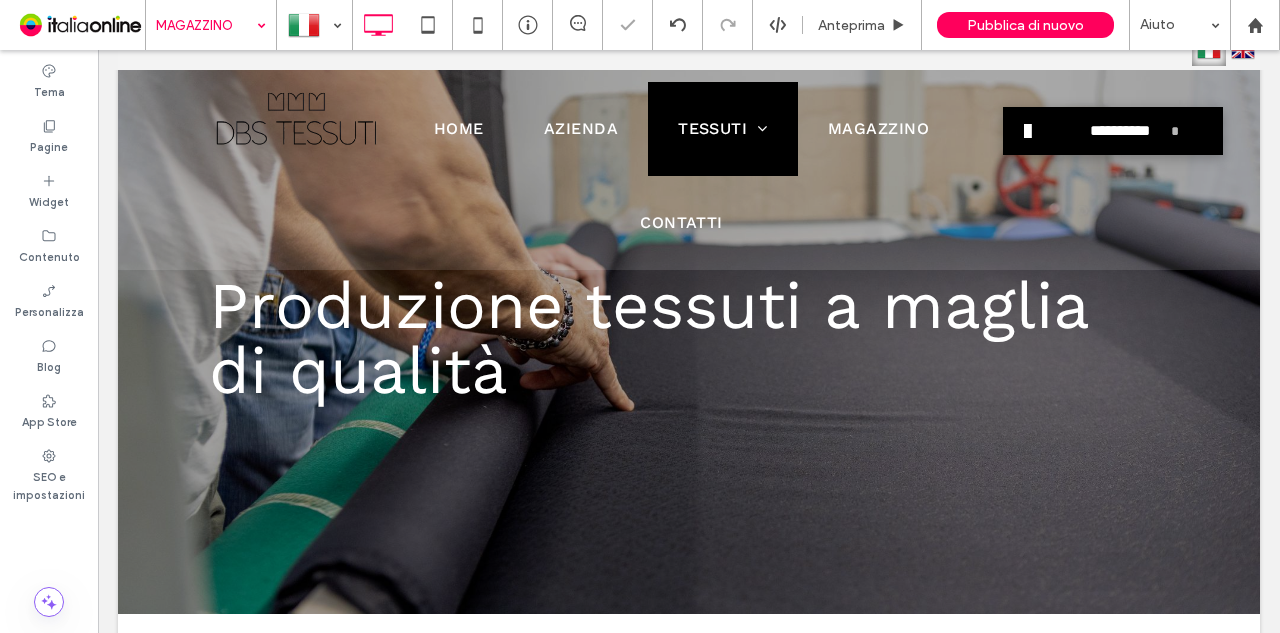 type on "*********" 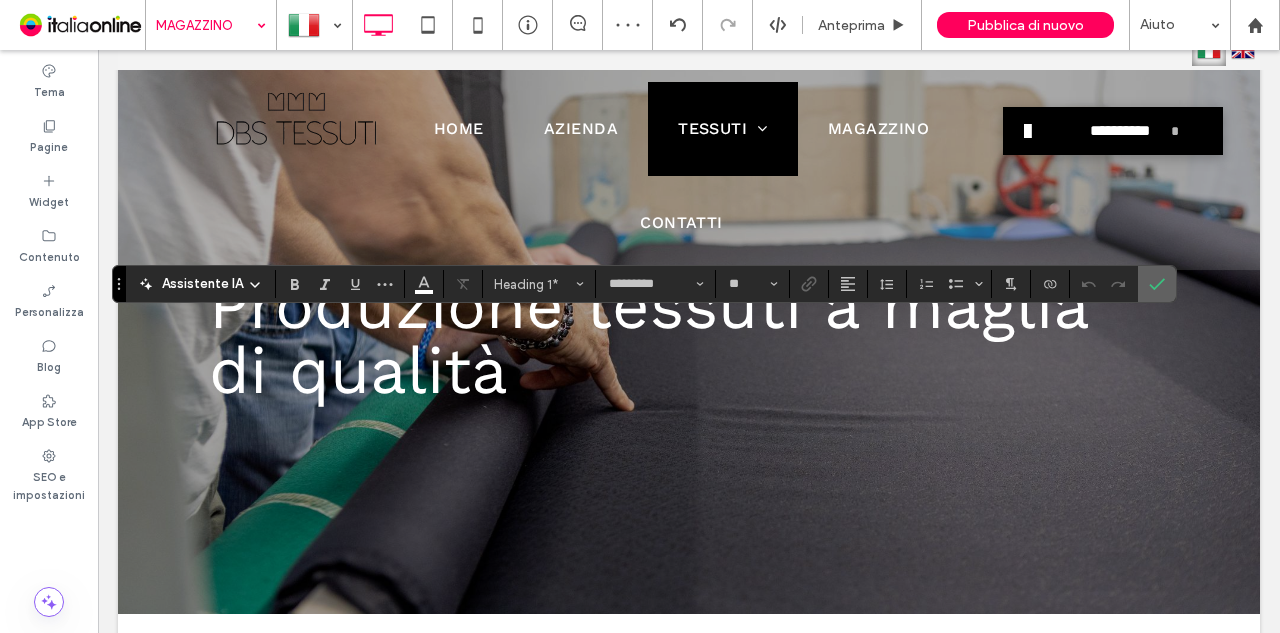 click at bounding box center [1157, 284] 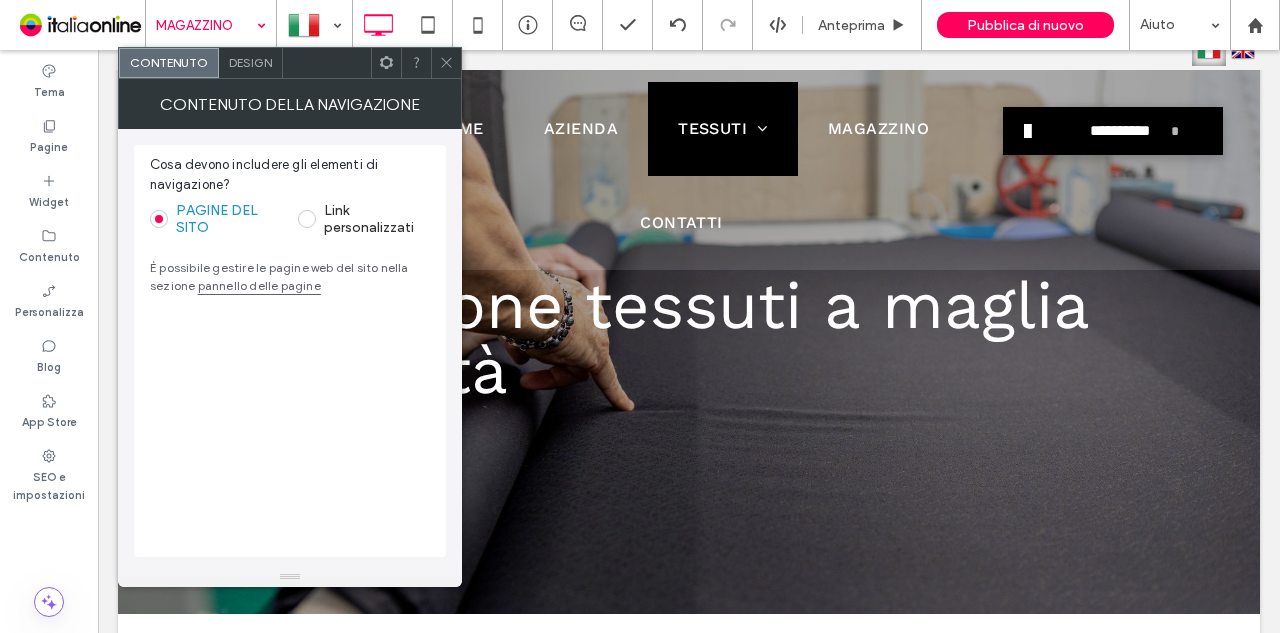 click 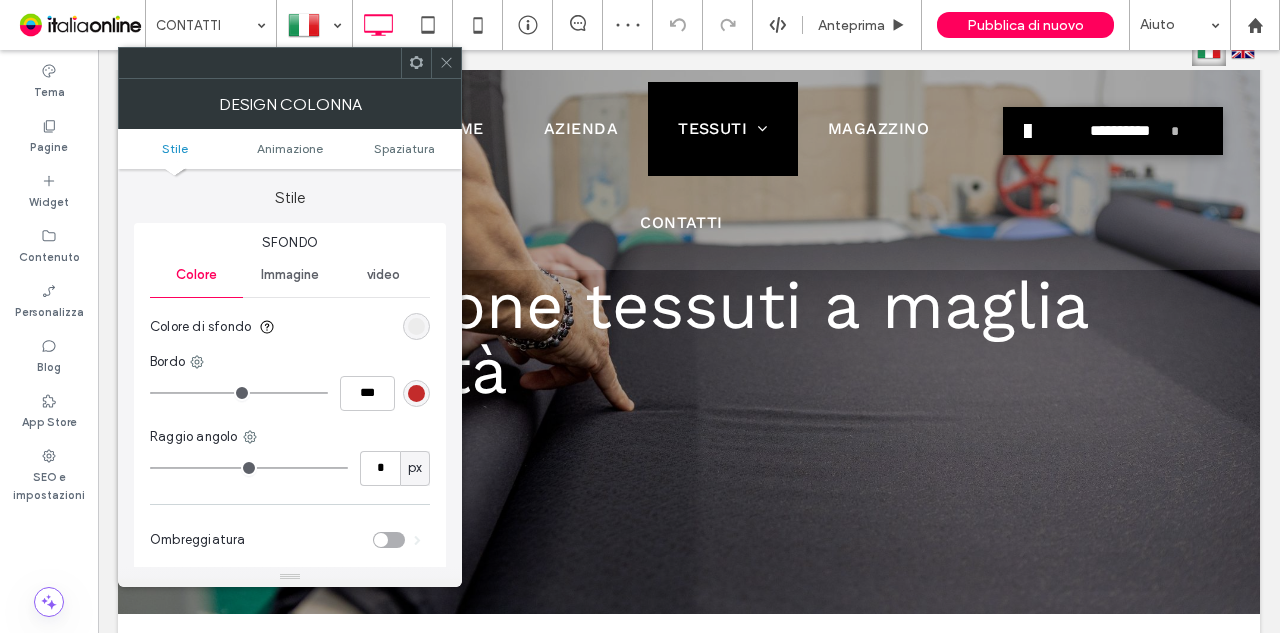 click at bounding box center (446, 63) 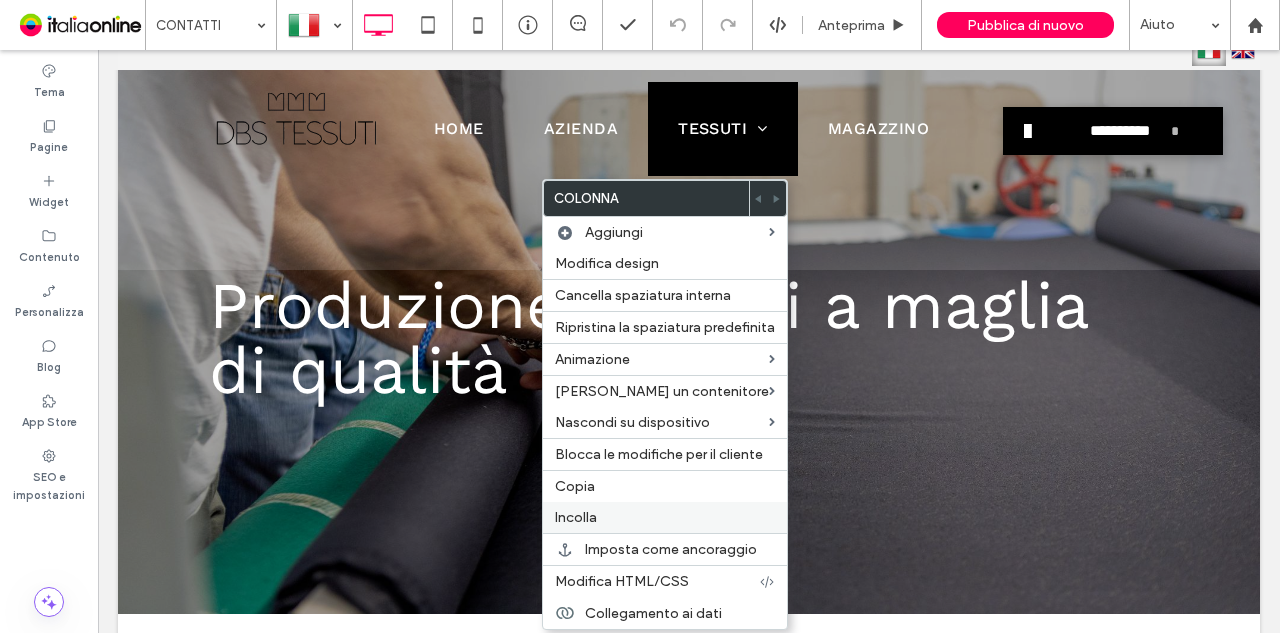 click on "Incolla" at bounding box center (665, 517) 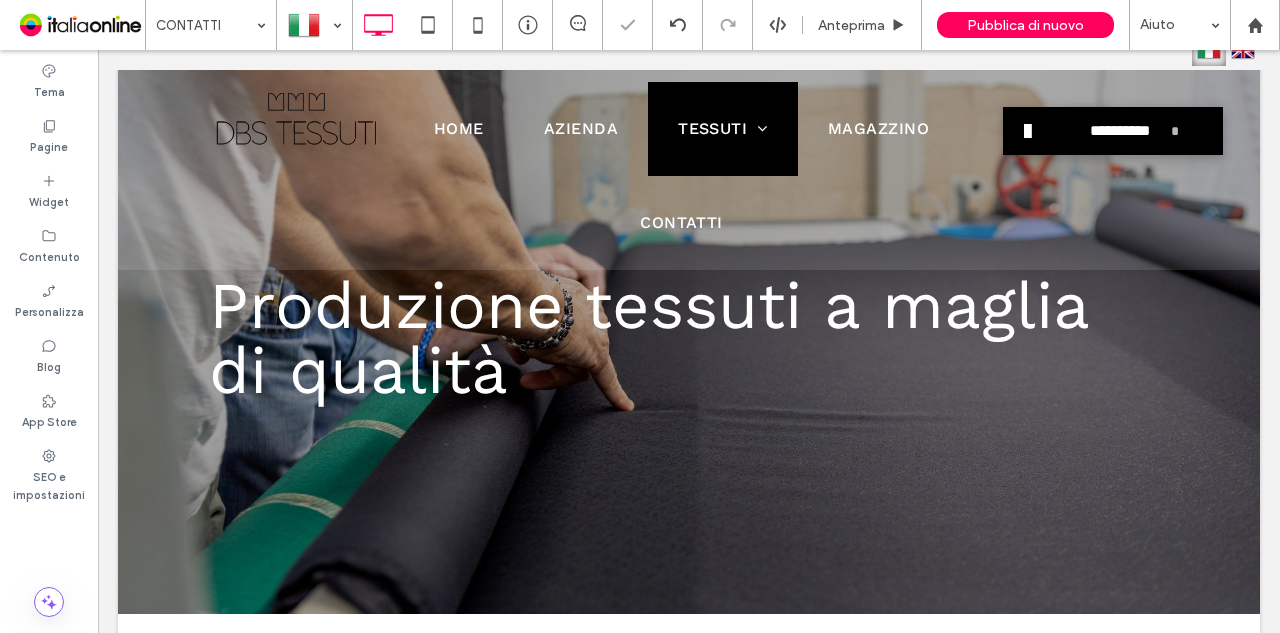 type on "*********" 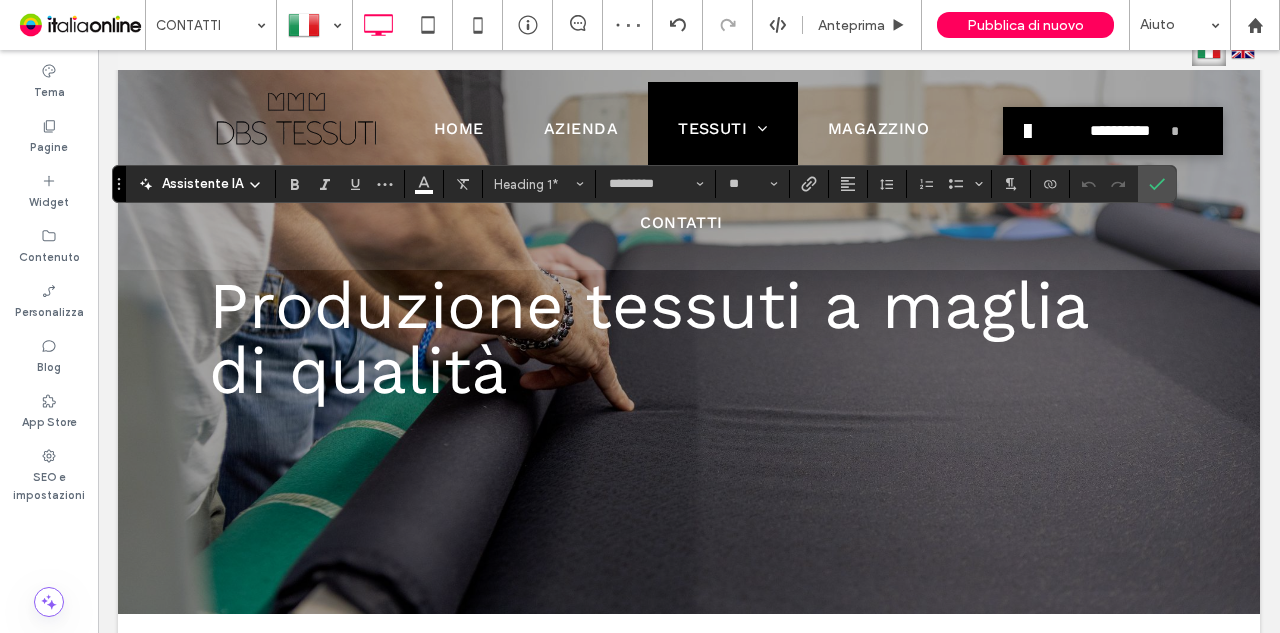 type on "**" 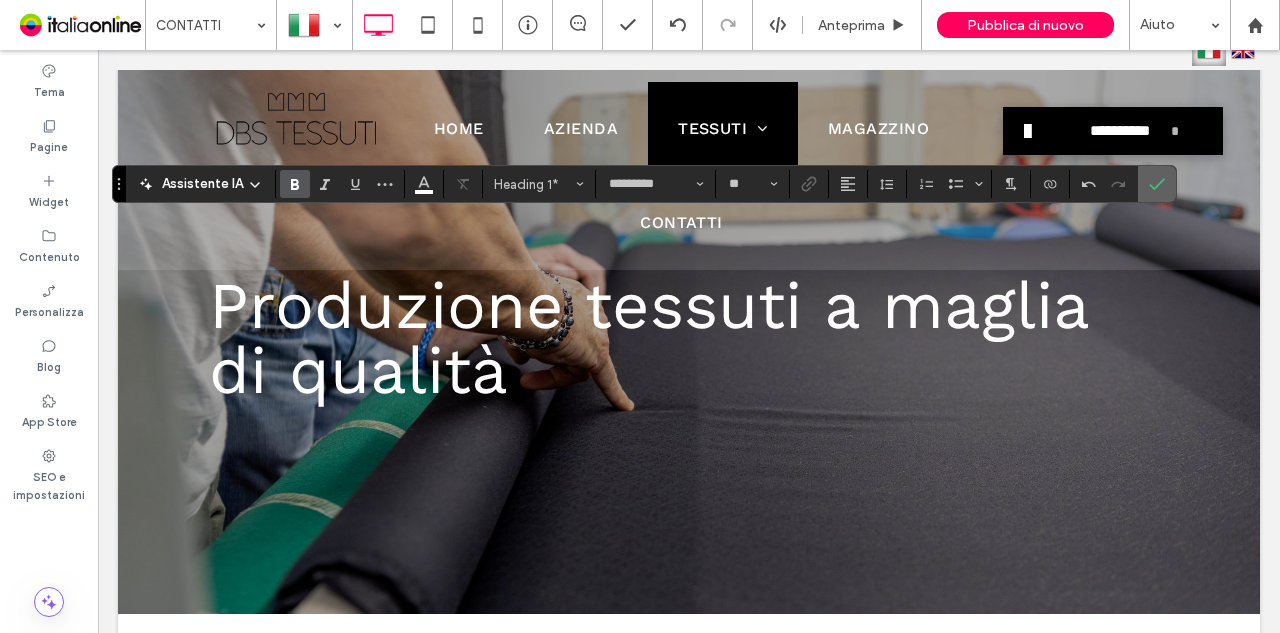 click 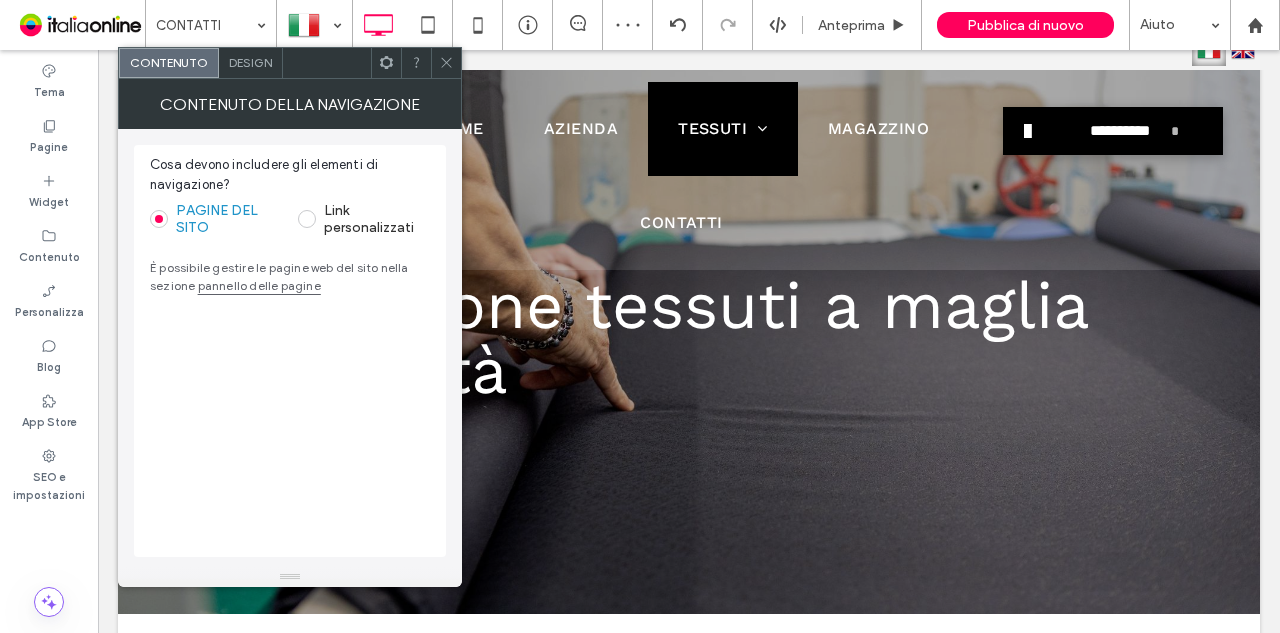 click 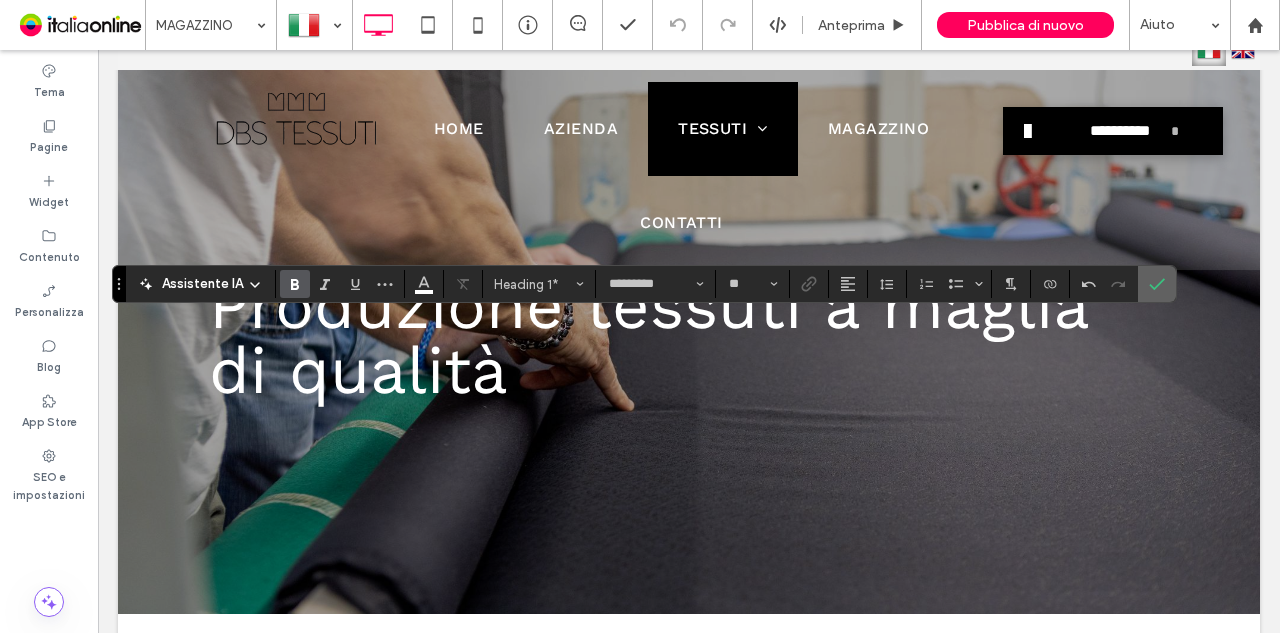 click at bounding box center (1153, 284) 